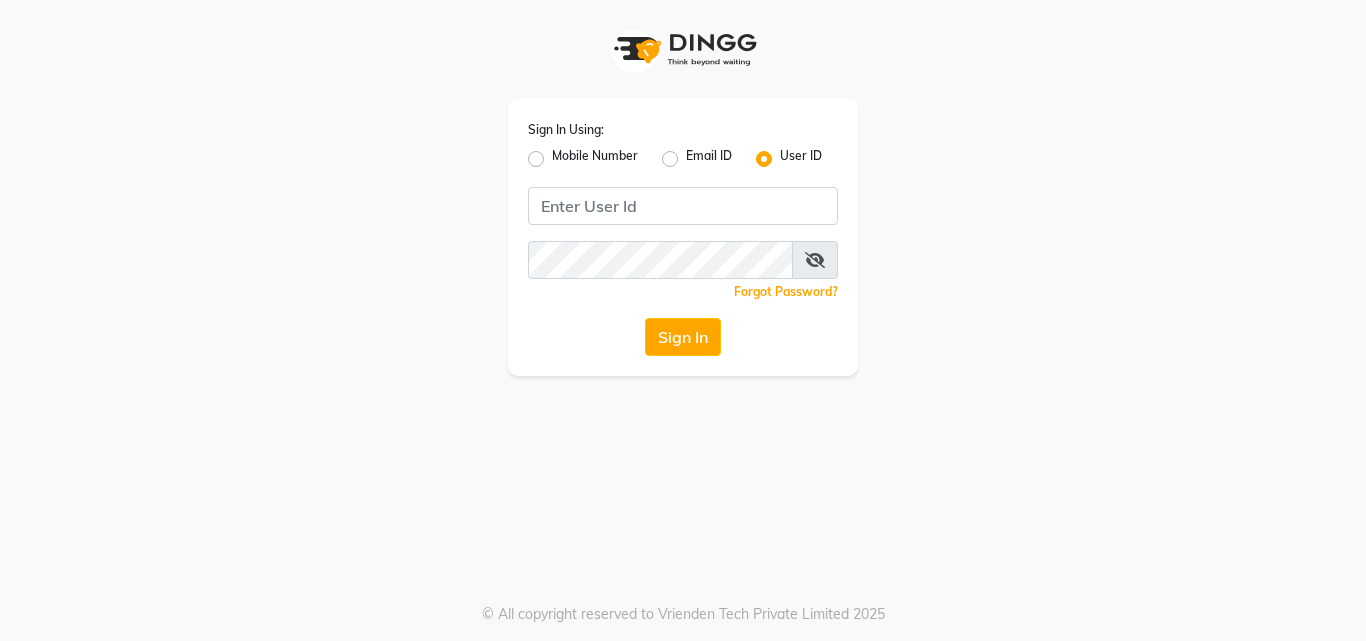 scroll, scrollTop: 0, scrollLeft: 0, axis: both 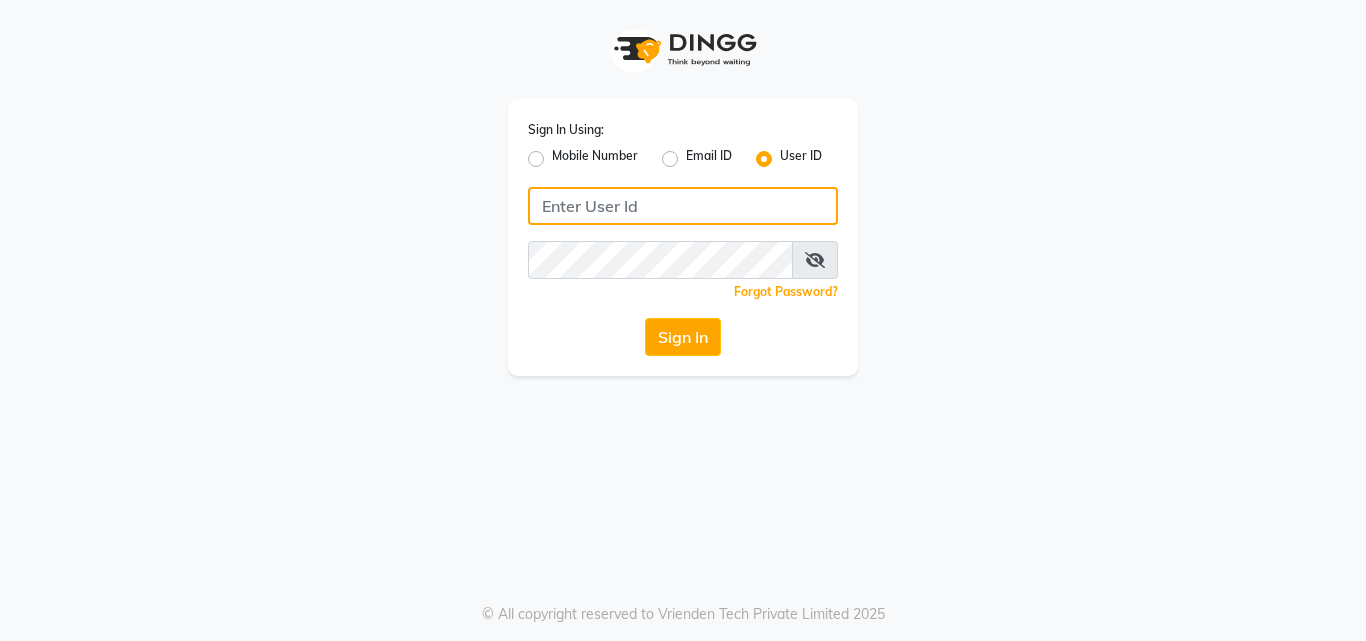 type on "yashika" 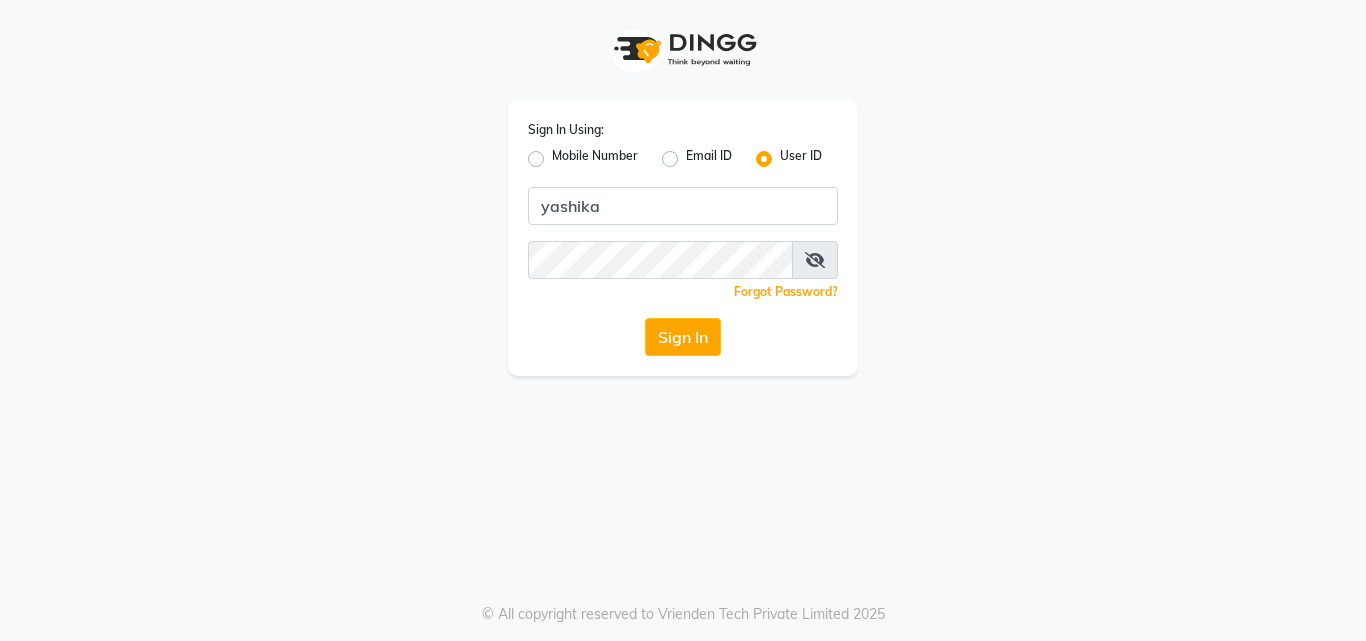 click at bounding box center (815, 260) 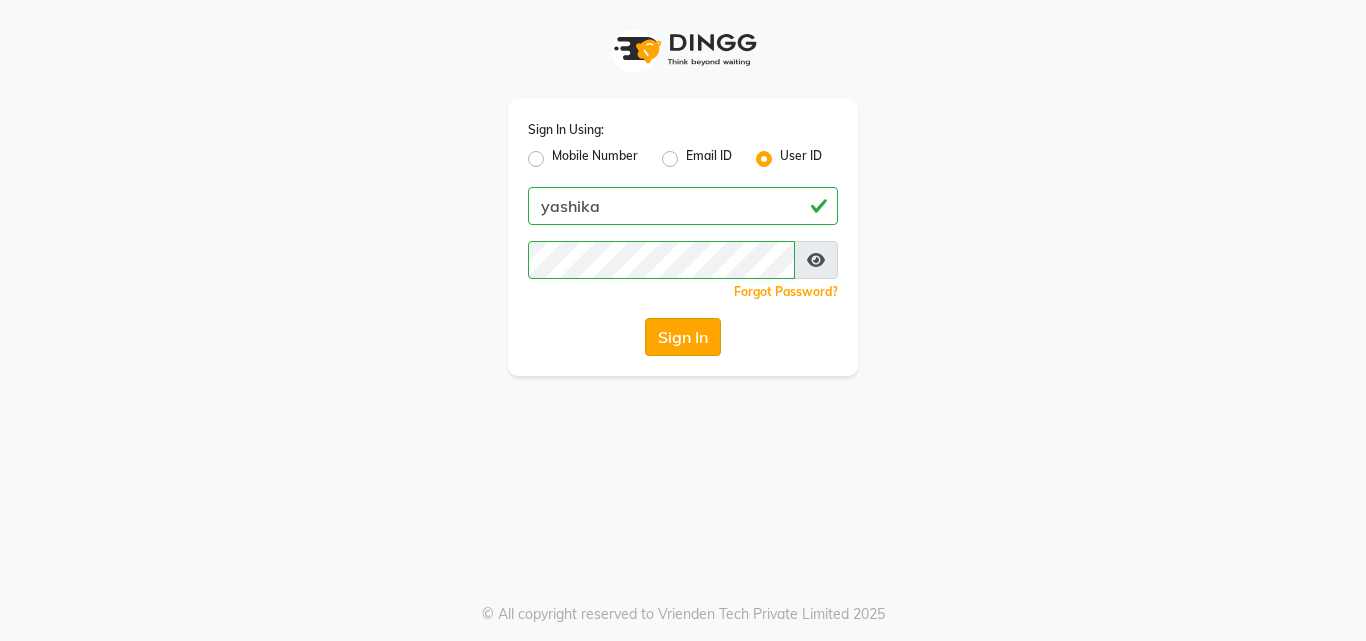 click on "Sign In" 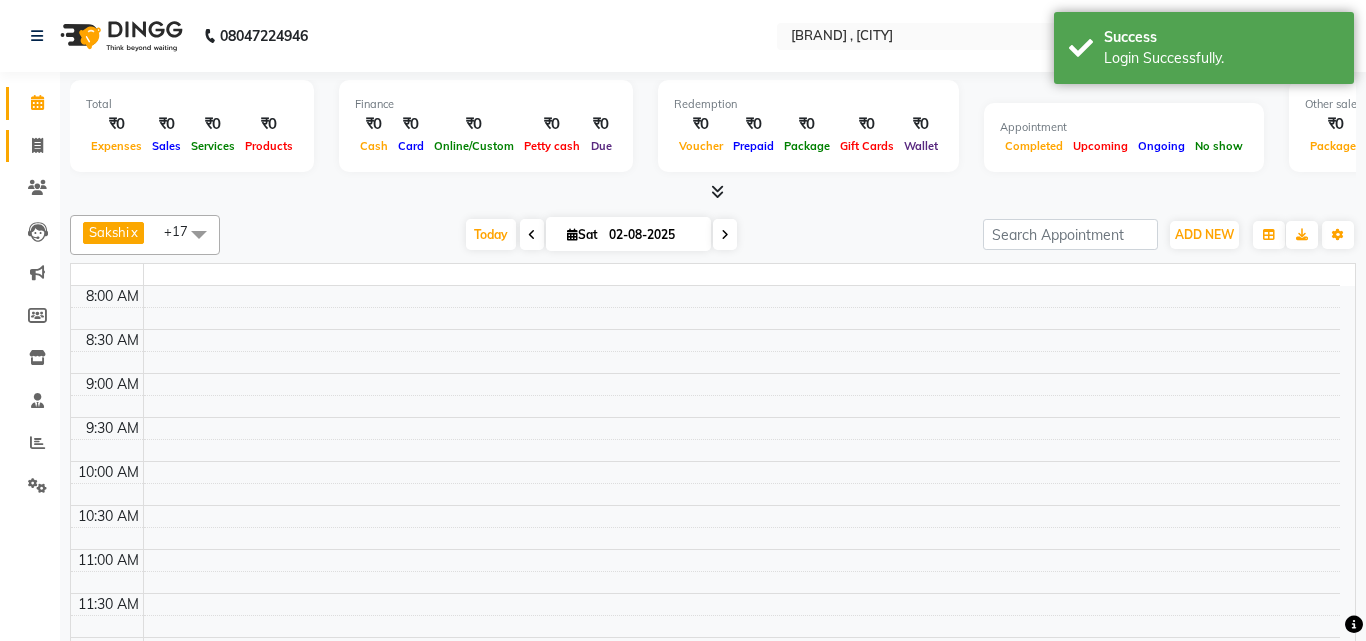click 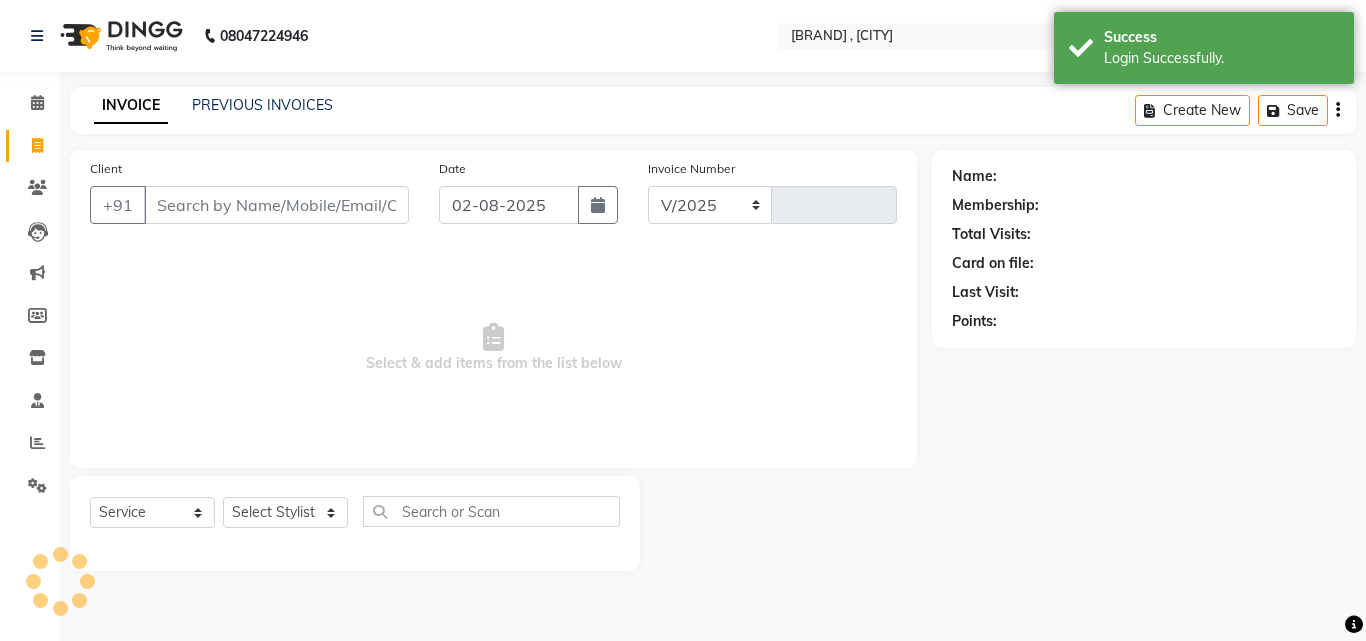 click on "Client" at bounding box center (276, 205) 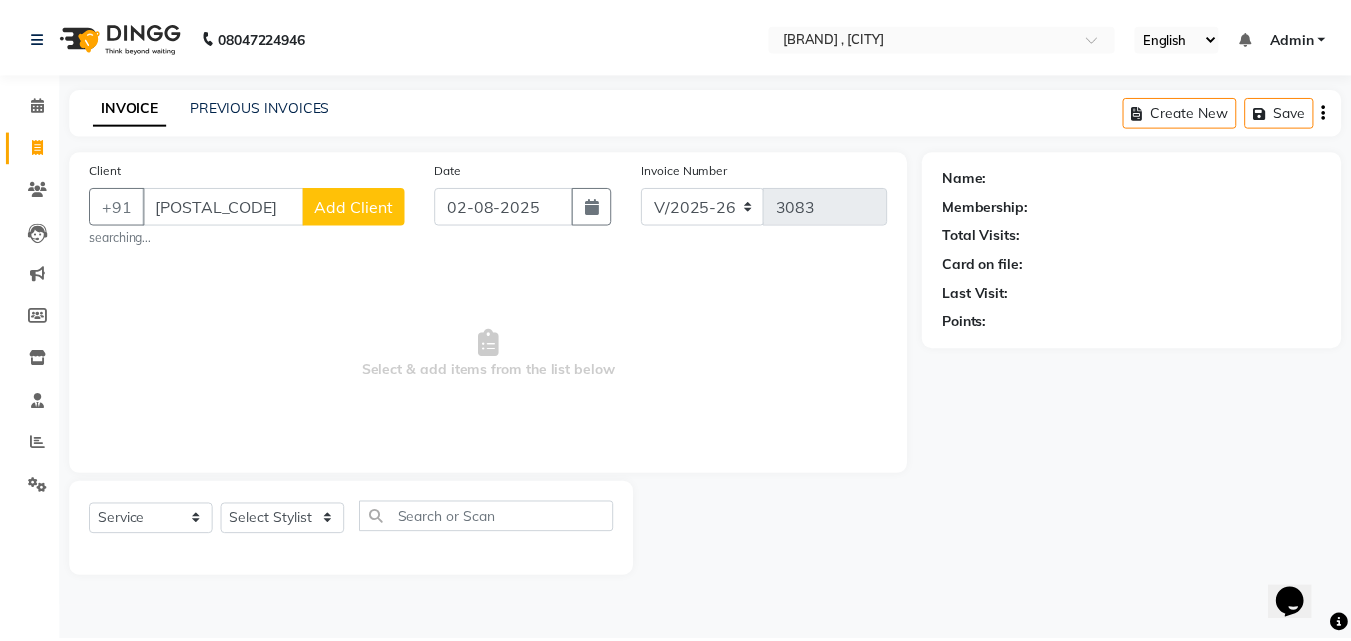 scroll, scrollTop: 0, scrollLeft: 0, axis: both 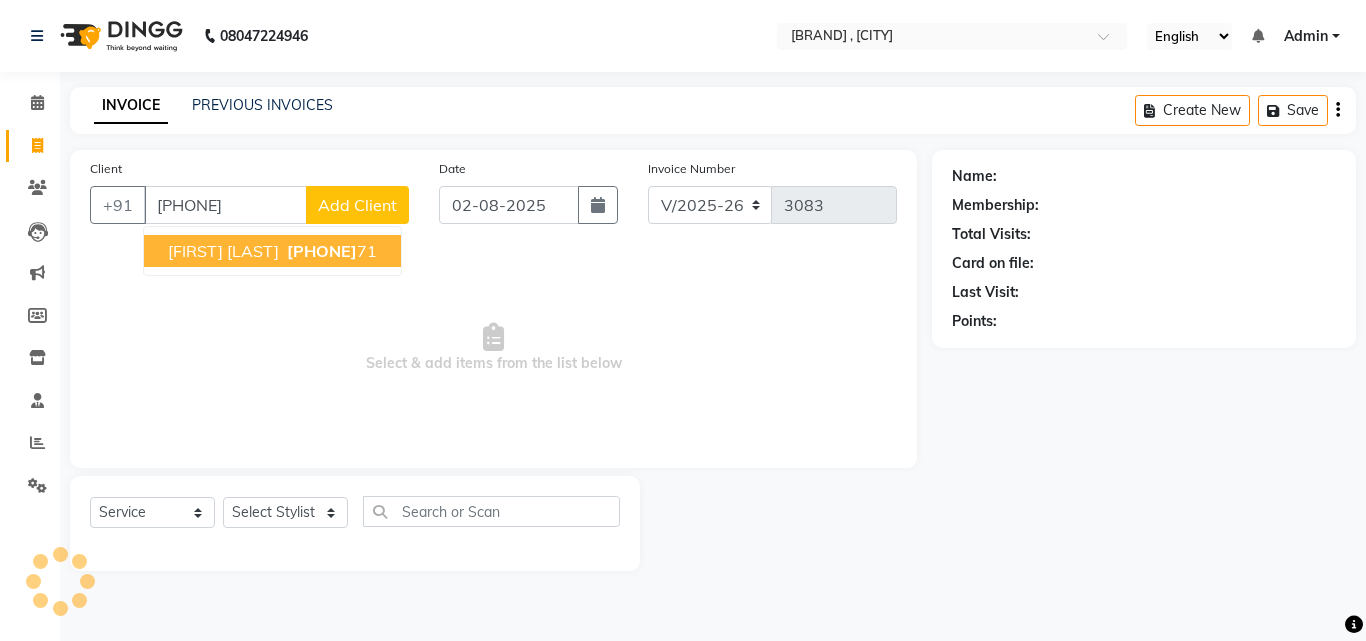 type on "[PHONE]" 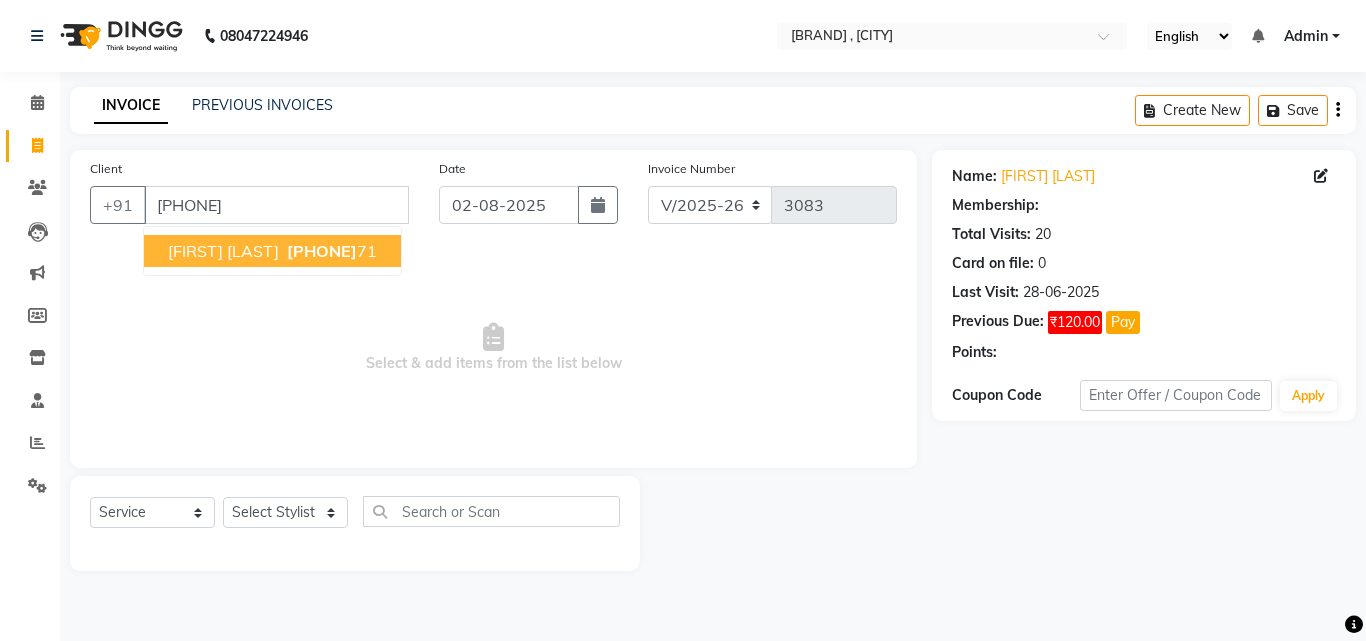 select on "1: Object" 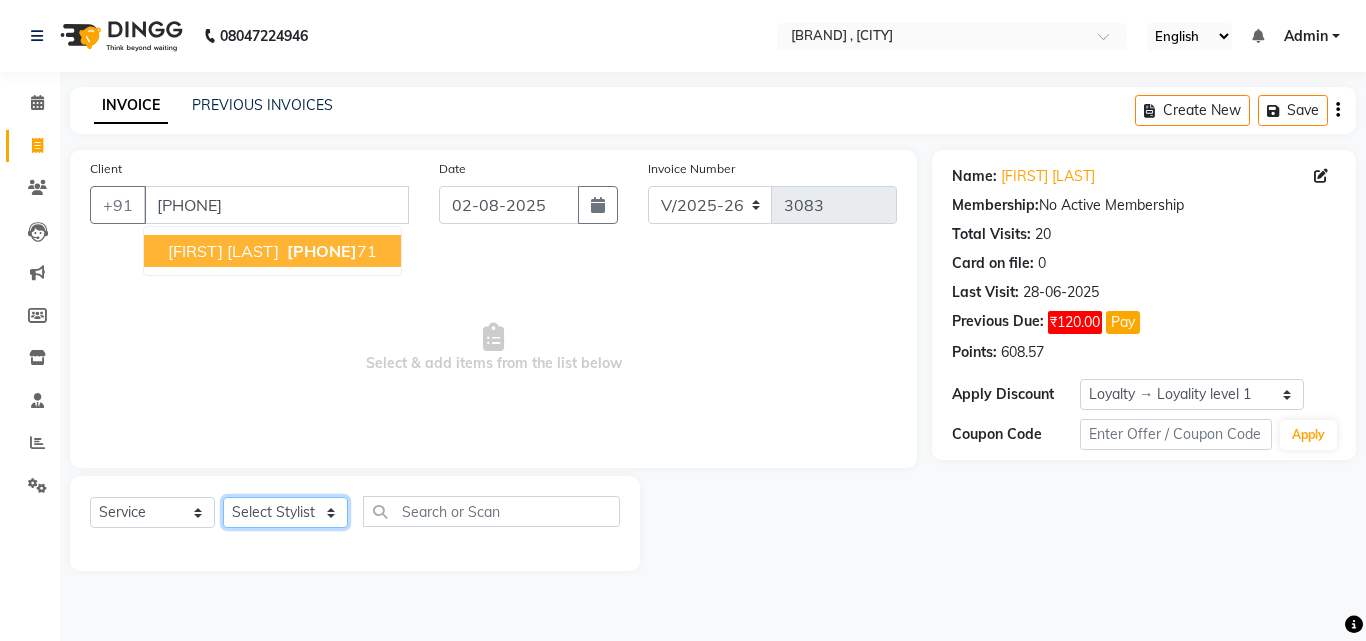 click on "Select Stylist [FIRST] [FIRST] [FIRST] [FIRST] [FIRST] [FIRST] [FIRST] [FIRST] [FIRST] [FIRST] [FIRST] [FIRST] [FIRST] ([DATE]) [FIRST]" 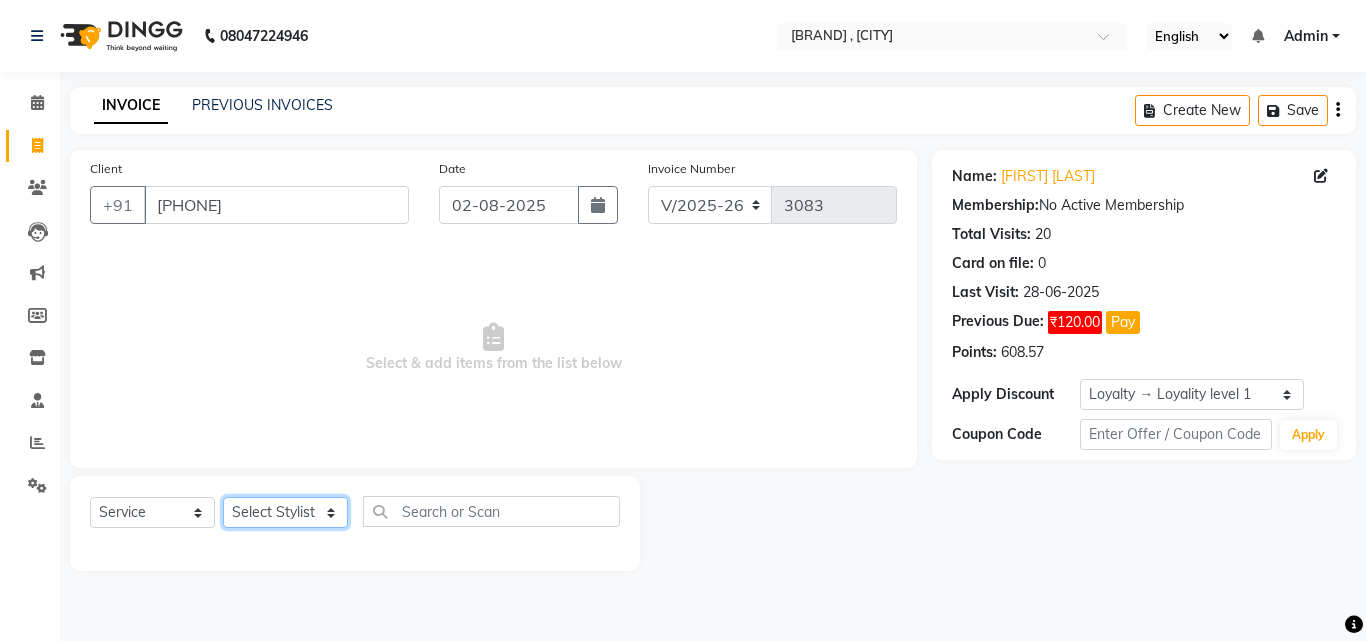 select on "79289" 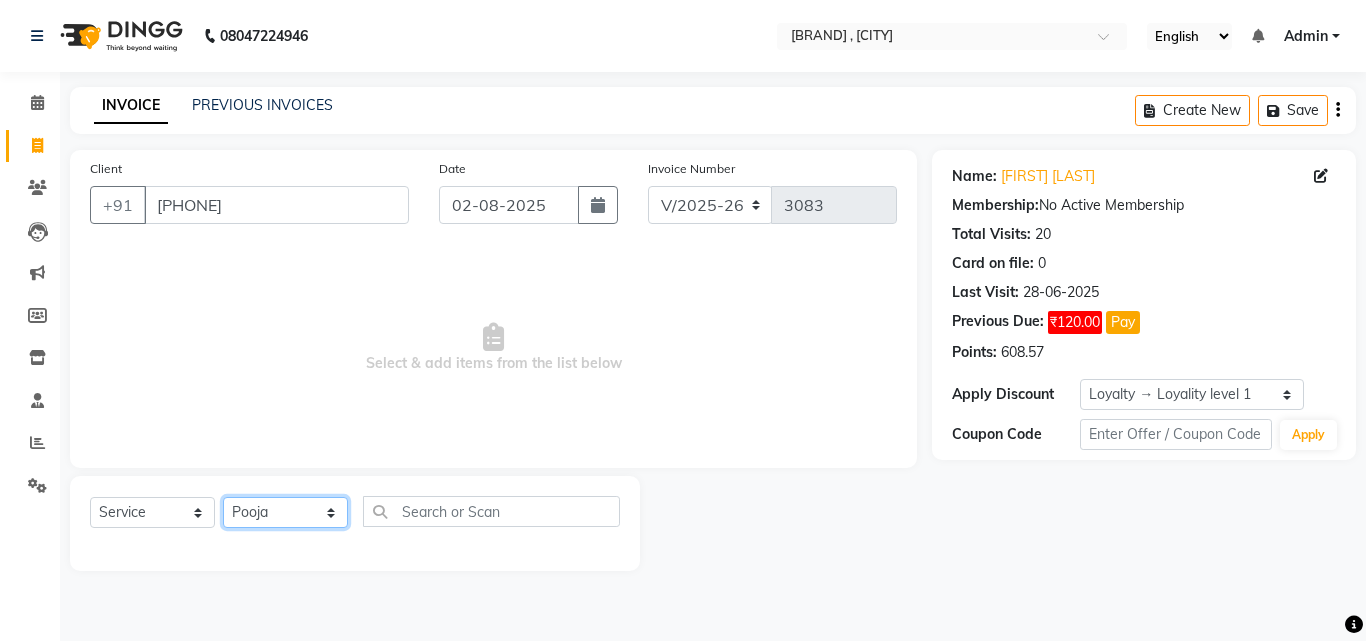 click on "Select Stylist [FIRST] [FIRST] [FIRST] [FIRST] [FIRST] [FIRST] [FIRST] [FIRST] [FIRST] [FIRST] [FIRST] [FIRST] [FIRST] ([DATE]) [FIRST]" 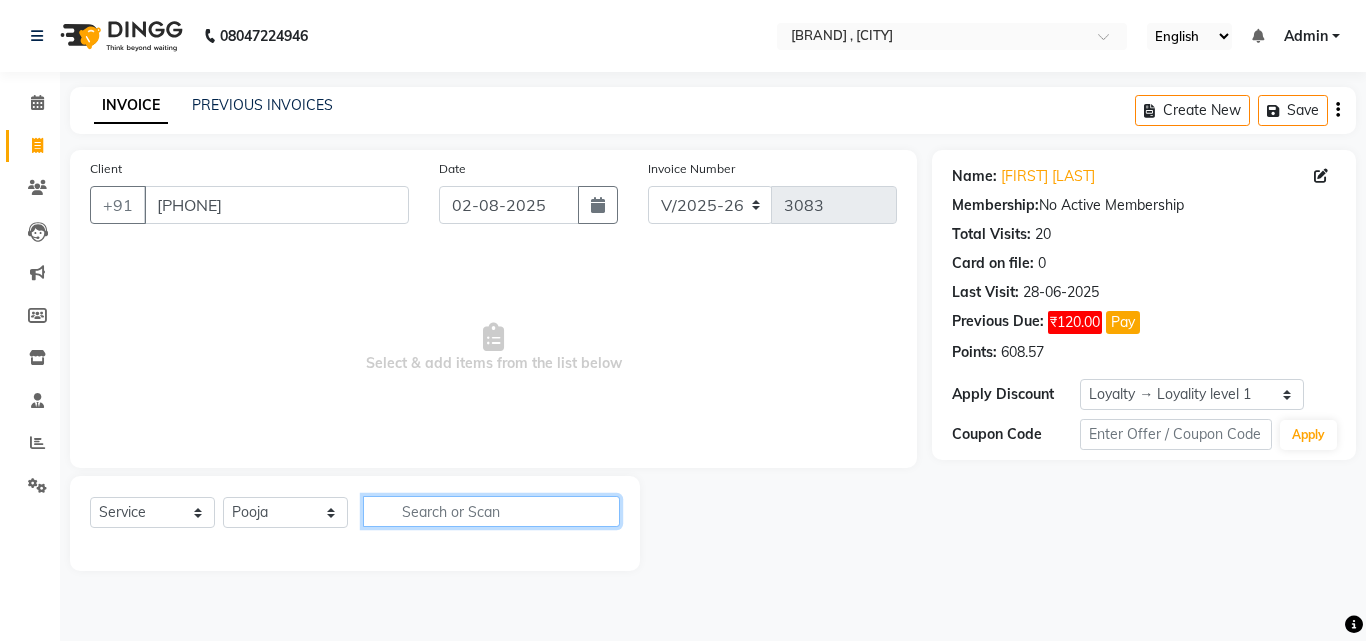click 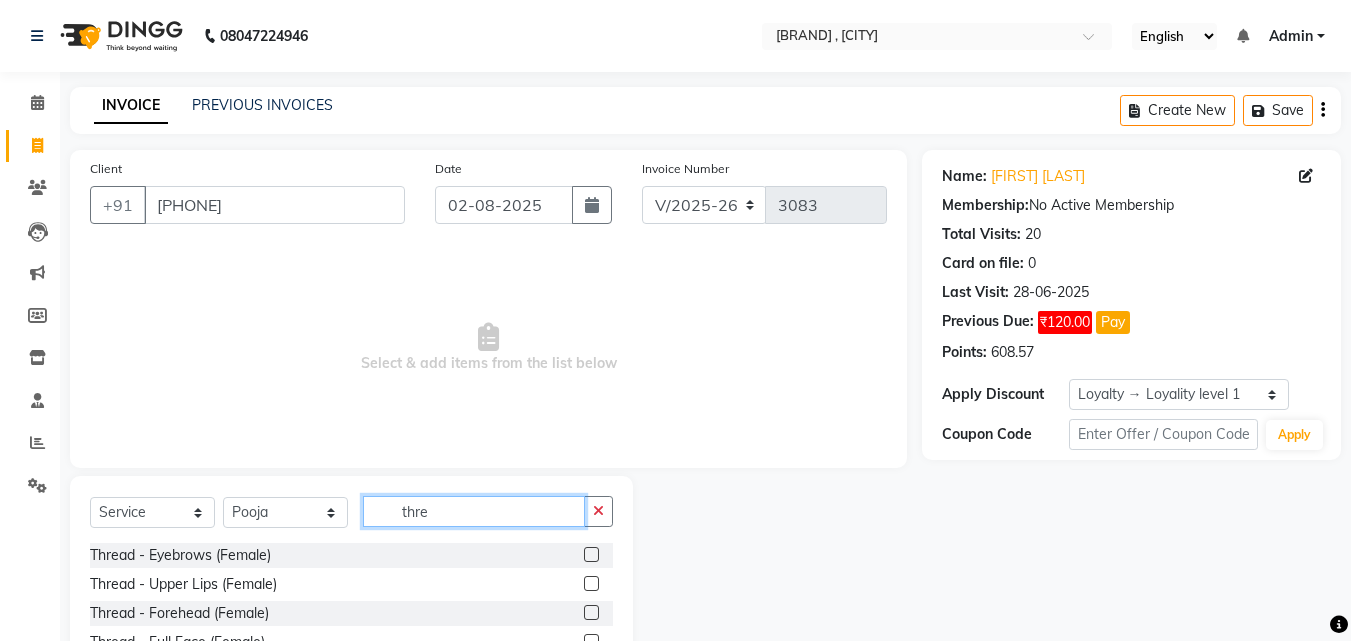 type on "thre" 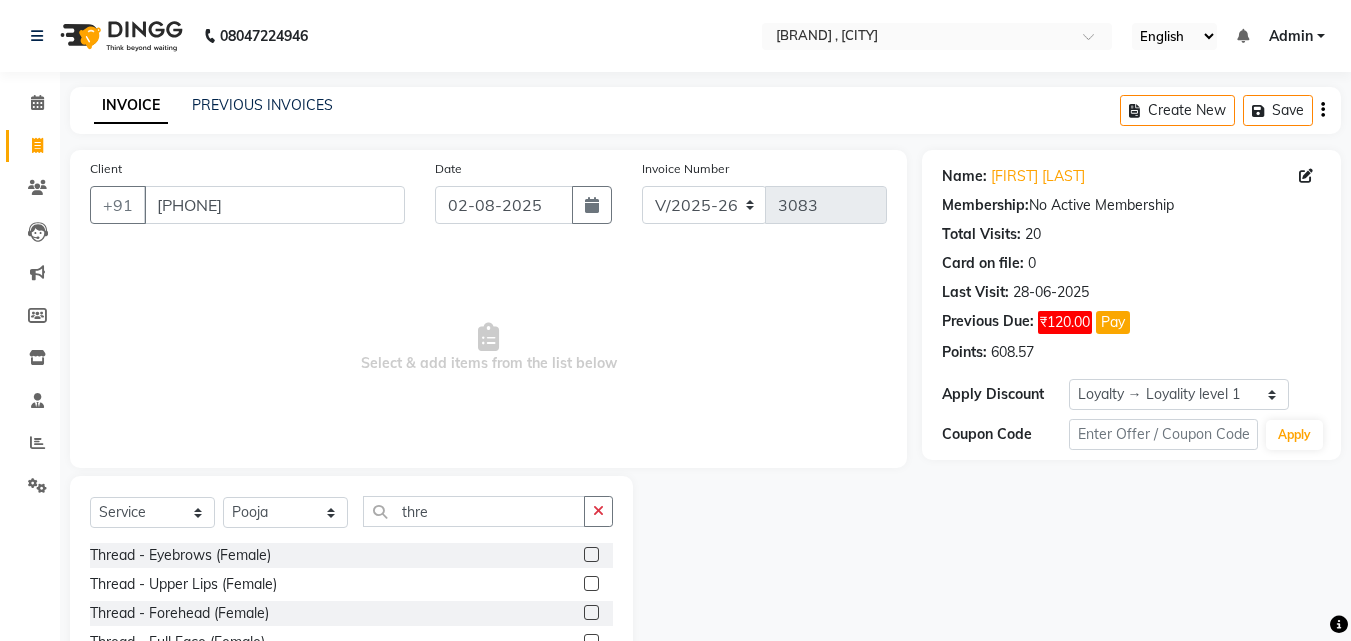 click 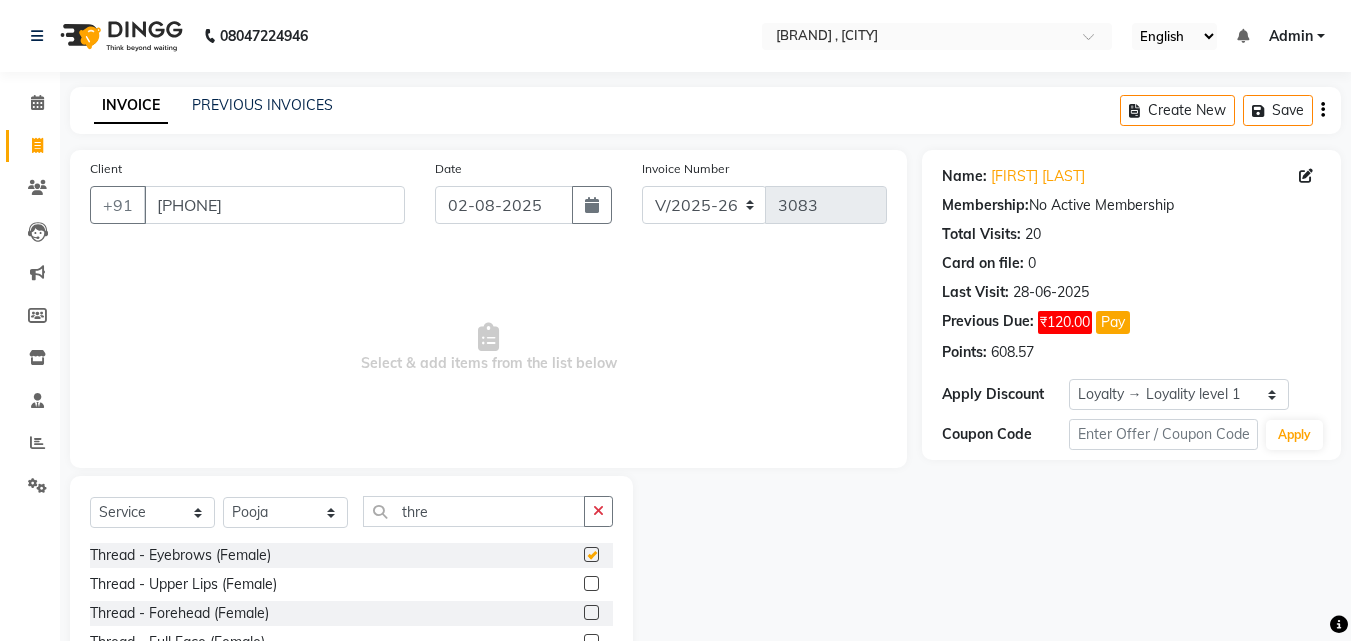 click 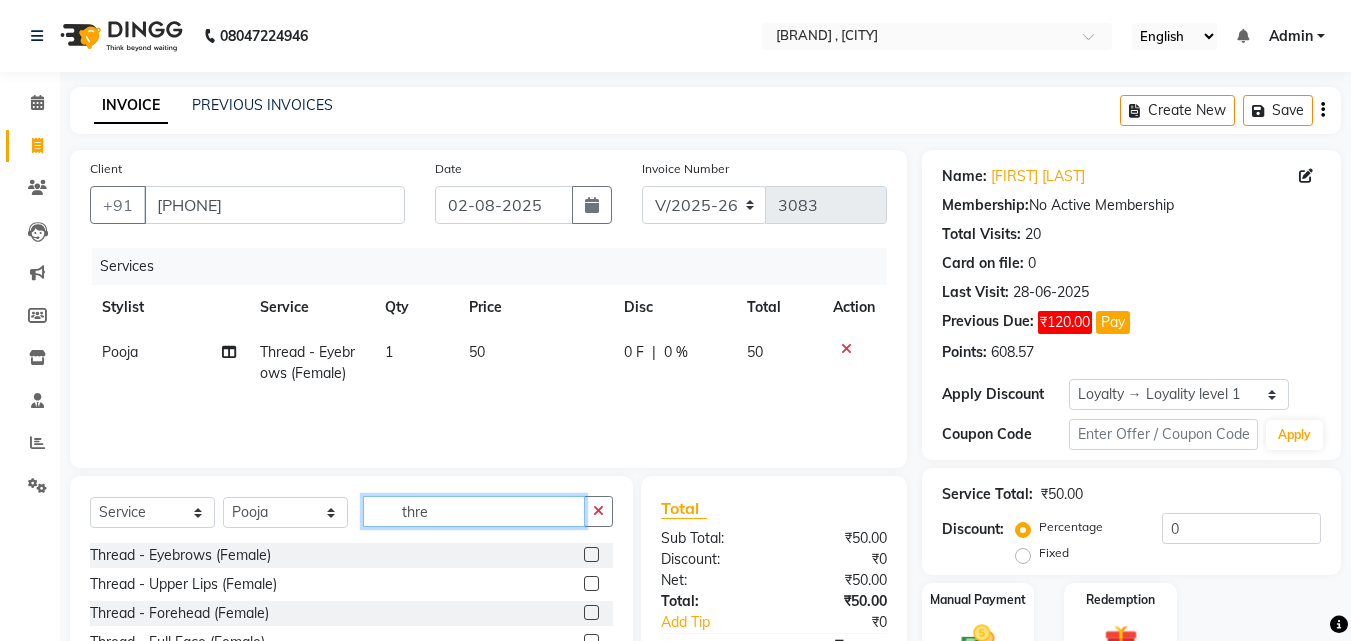 click on "thre" 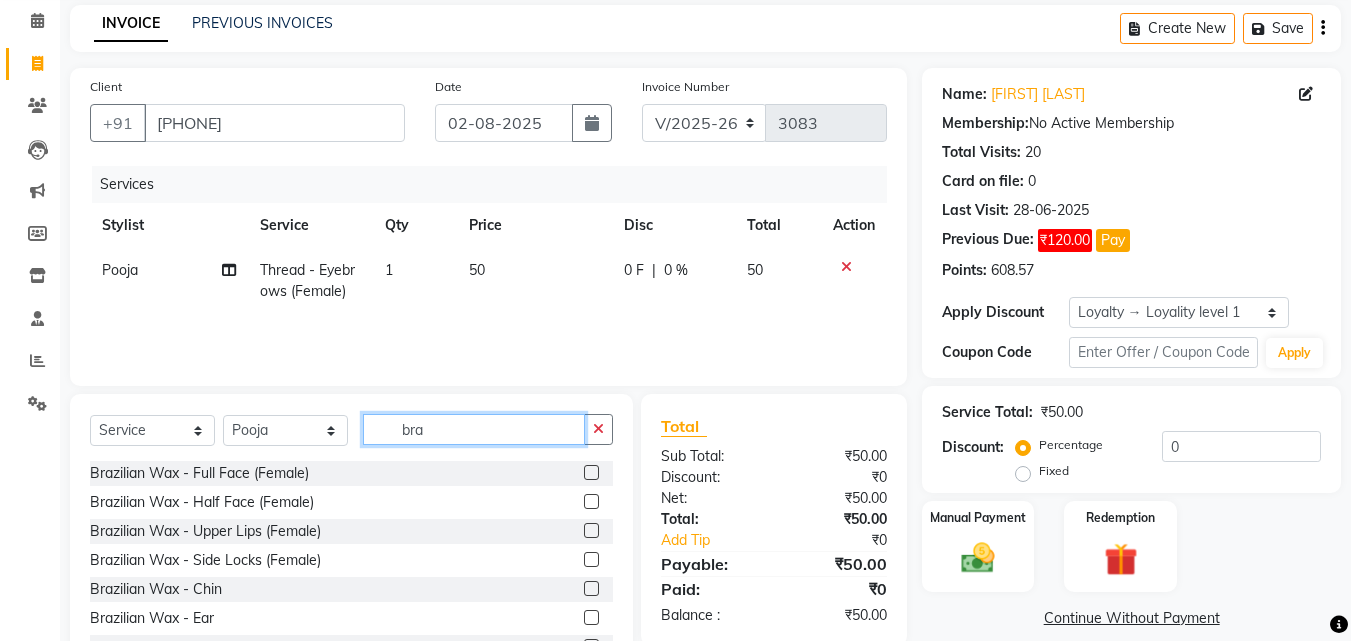 scroll, scrollTop: 91, scrollLeft: 0, axis: vertical 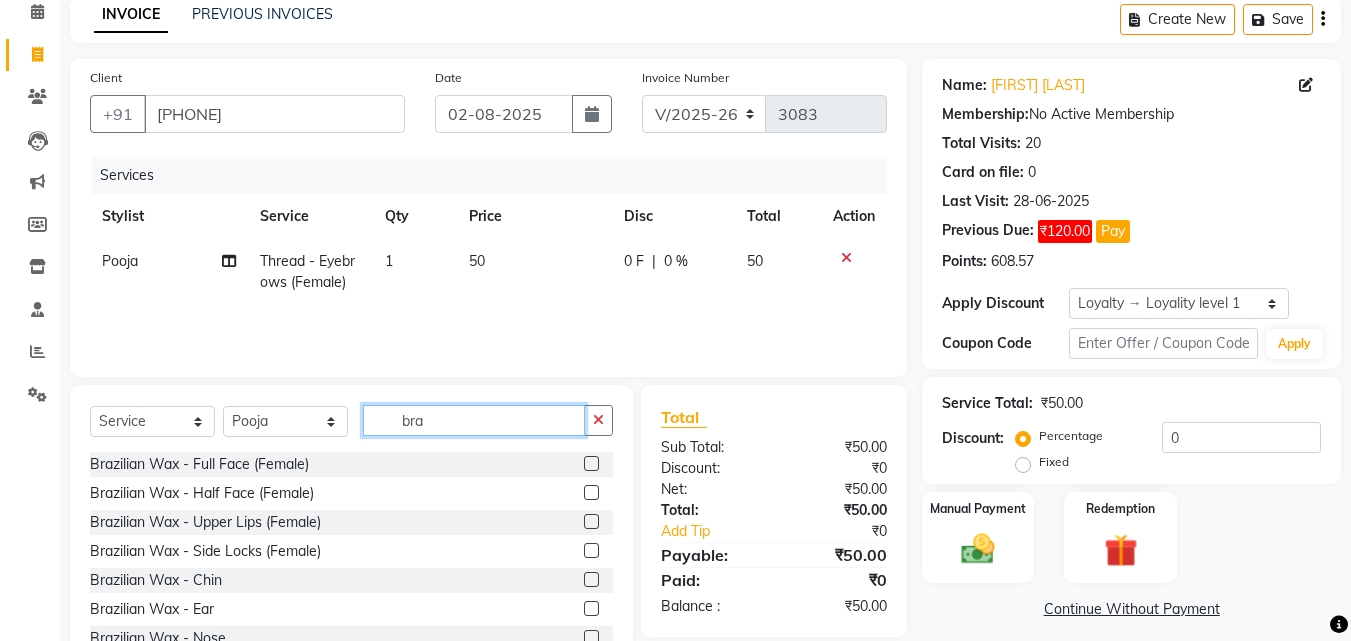 type on "bra" 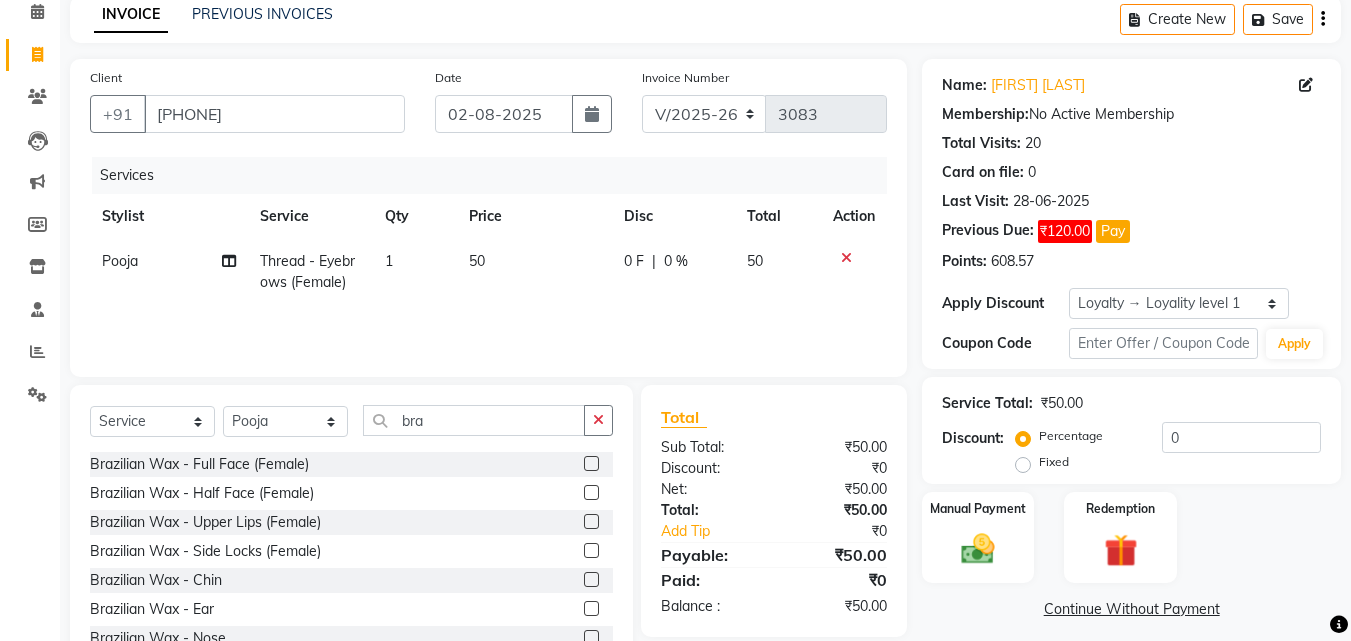 click 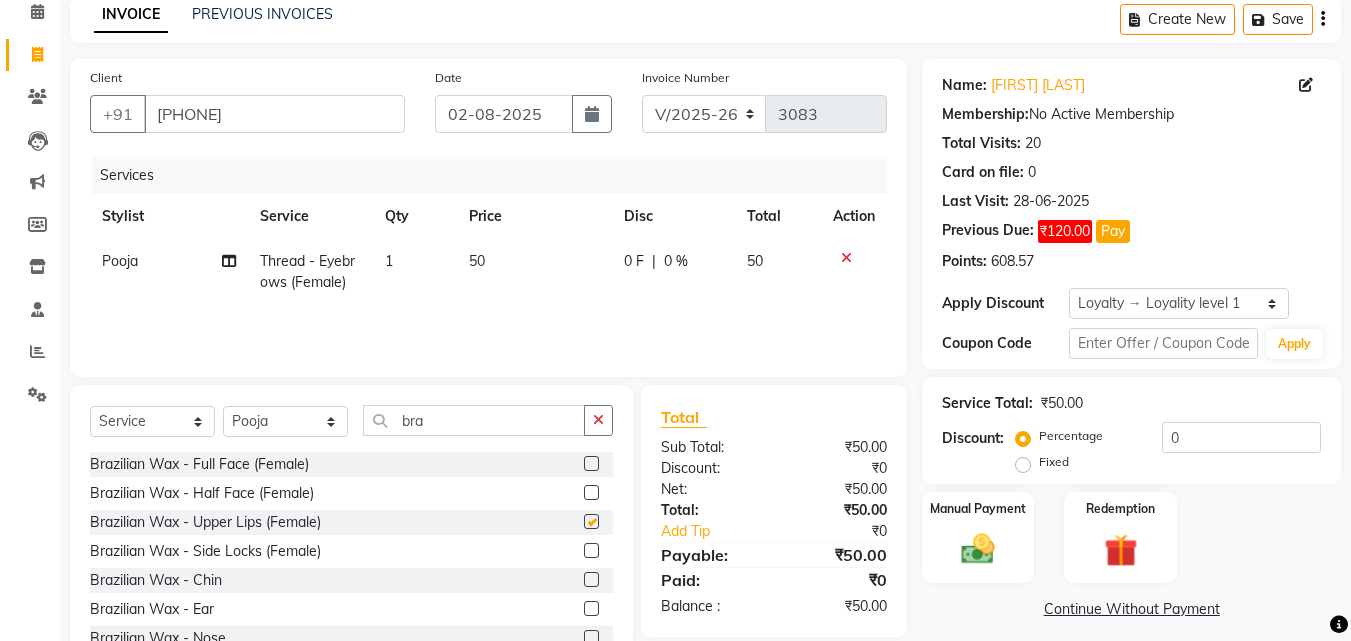 click 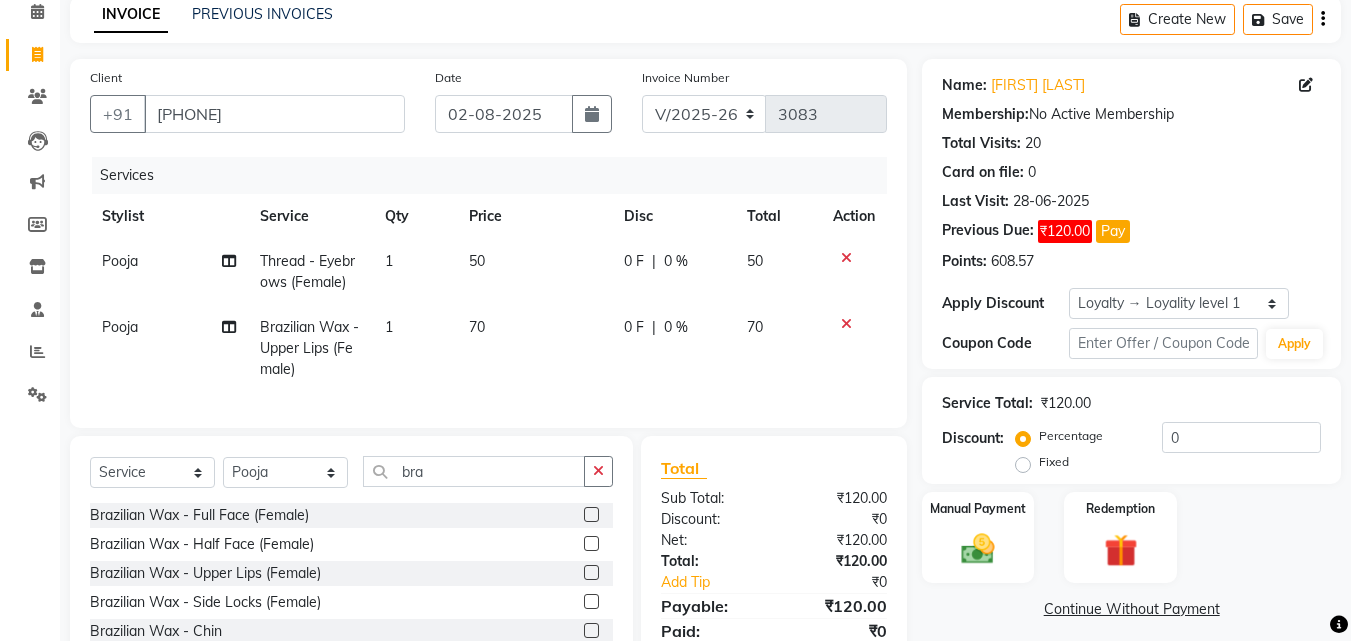 checkbox on "false" 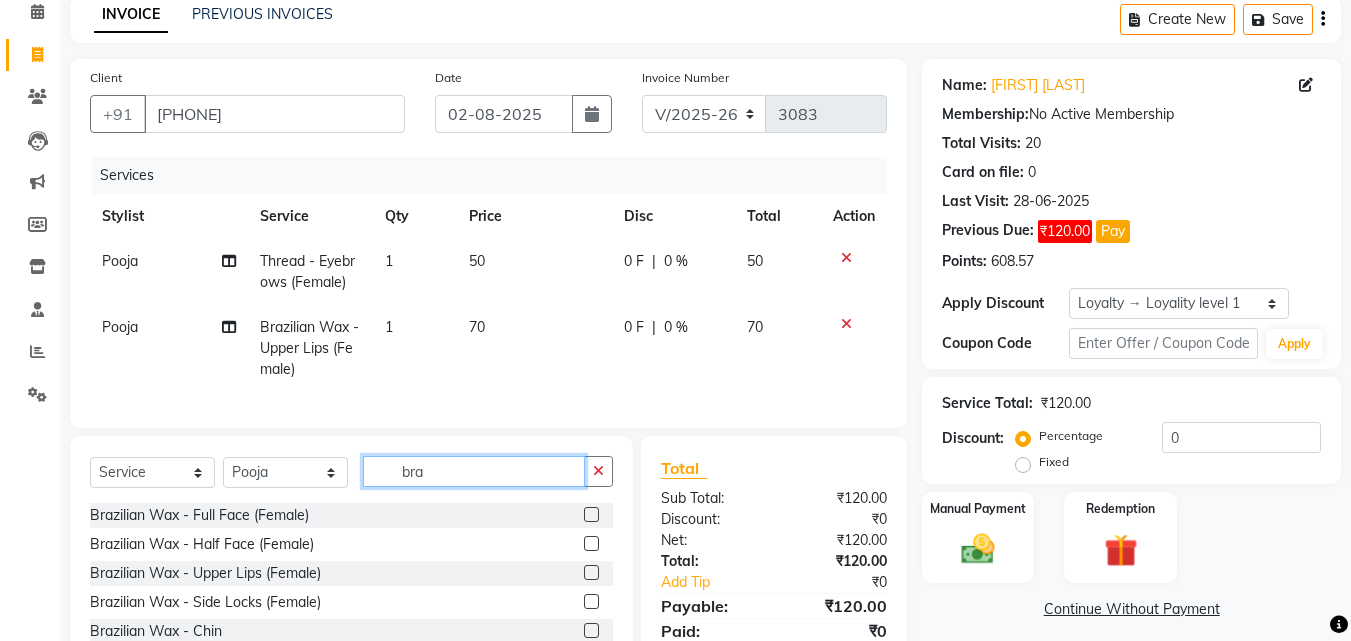 click on "bra" 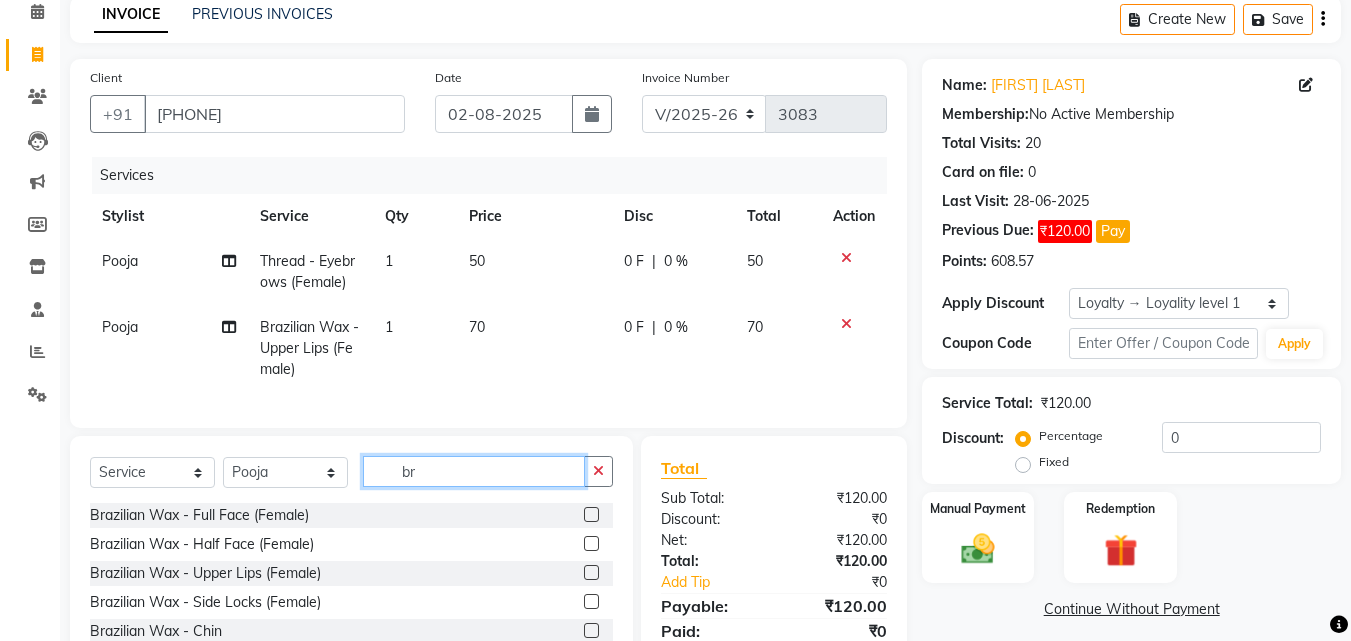 type on "b" 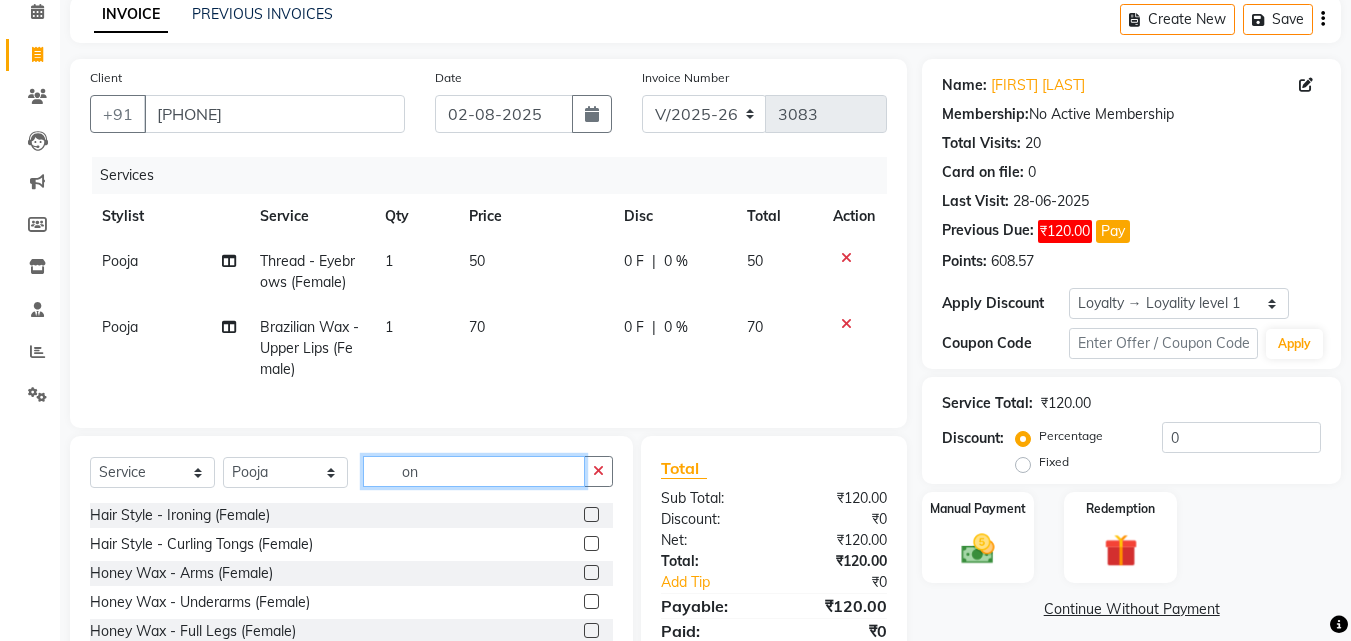 type on "o" 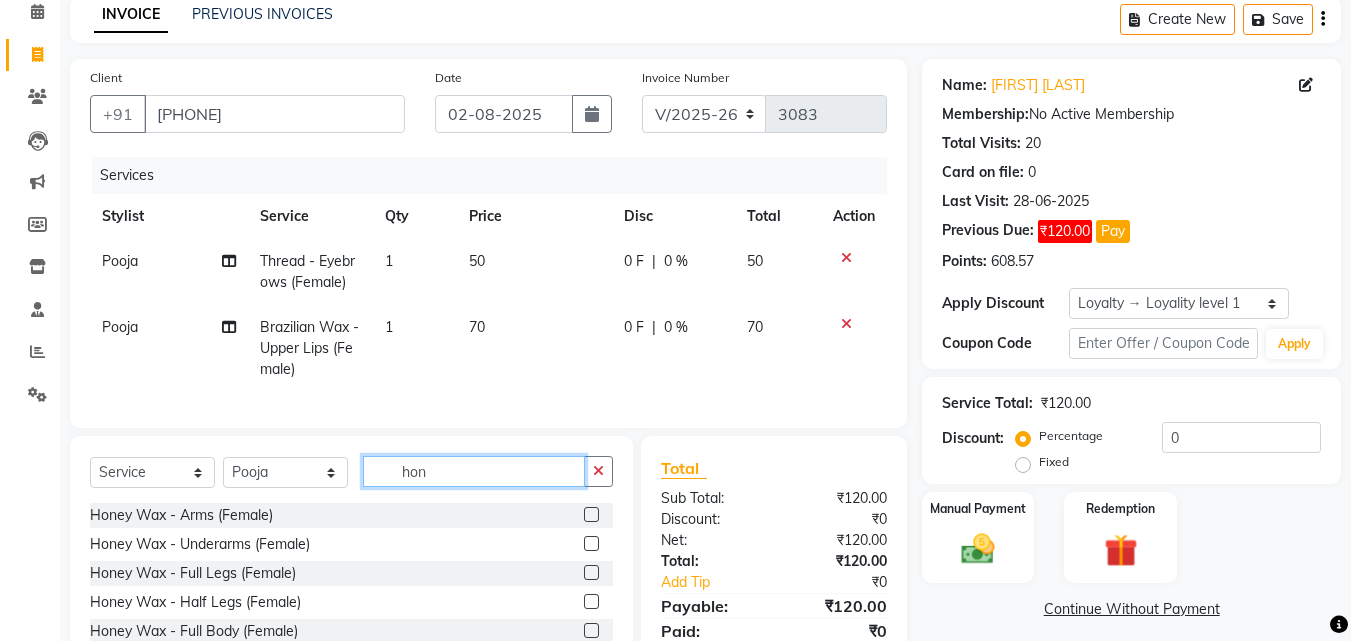 type on "hon" 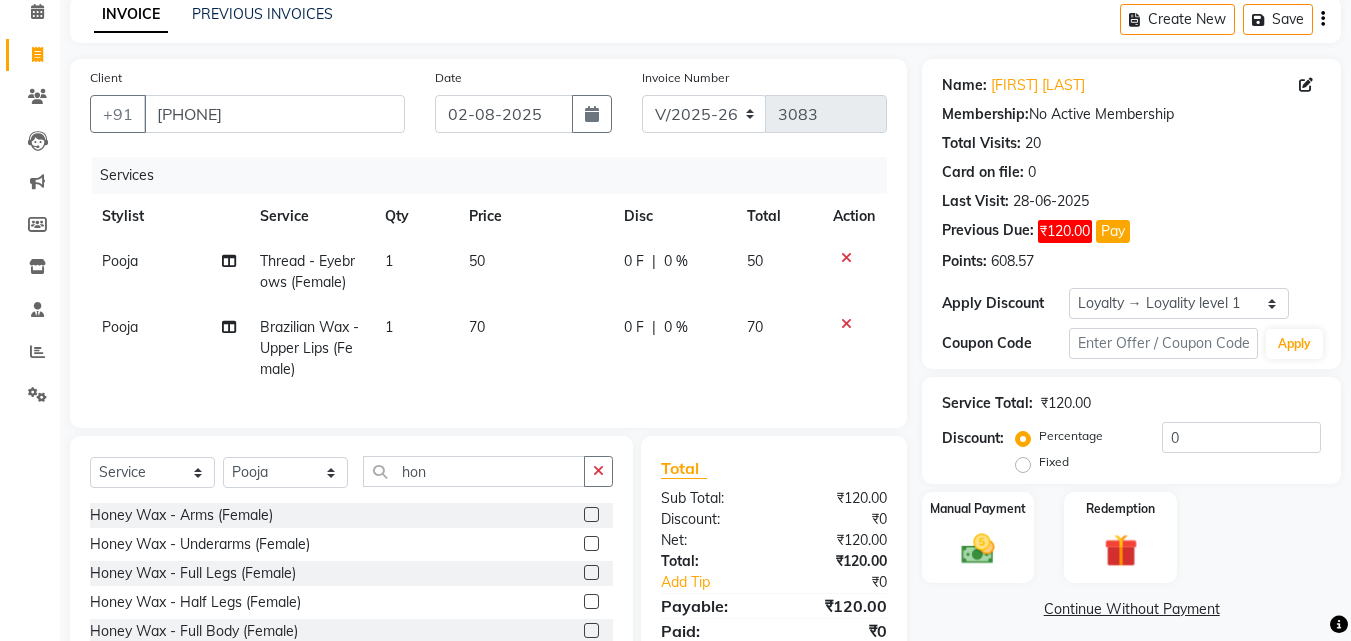click 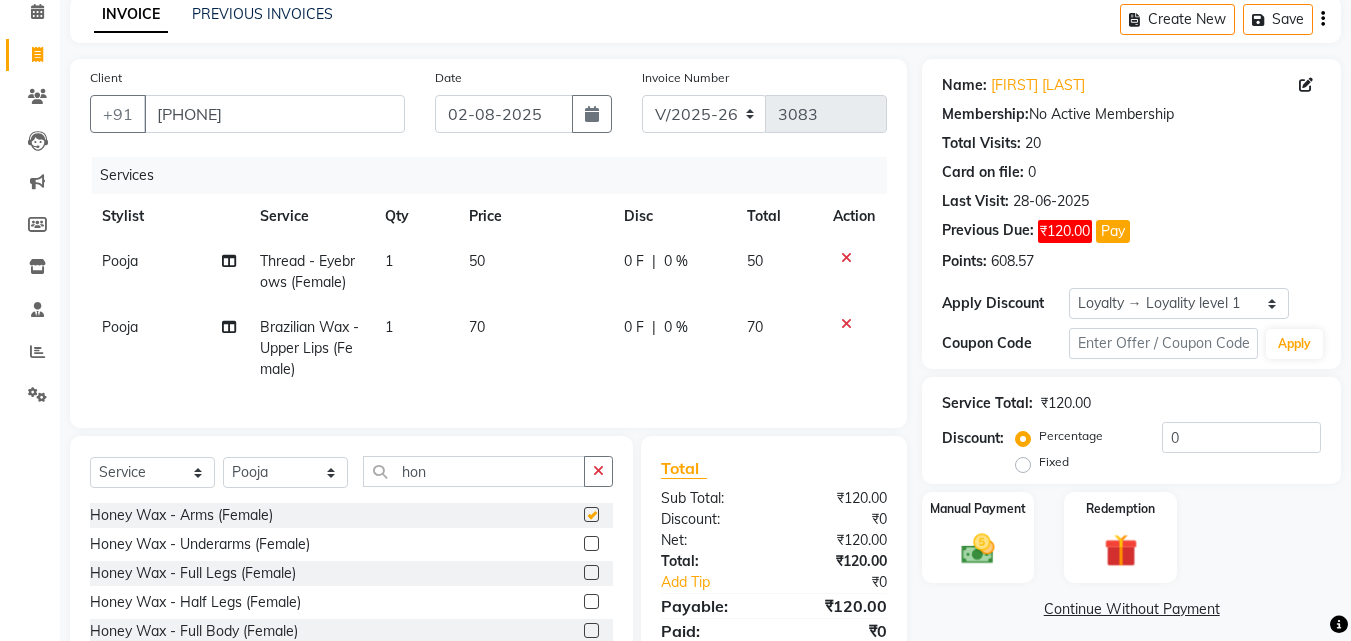 click on "Select  Service  Product  Membership  Package Voucher Prepaid Gift Card  Select Stylist Danish Shavej Dinesh Krishna Lalita Lalita Mdm Manjeet Minakshi Nancy Nikita Pooja Rinki Sahil sapna Shakshi (Oct24) Sudha hon Honey Wax - Arms (Female)  Honey Wax - Underarms (Female)  Honey Wax - Full Legs (Female)  Honey Wax - Half Legs (Female)  Honey Wax - Full Body (Female)  Honey Wax - Face (Female)  Honey Wax - Tummy (Female)  Honey Wax - Half Back (Female)  Honey Wax - Full Back (Female)  Honey Wax - Bikini (Female)  Honey Wax - Full Upper Front" 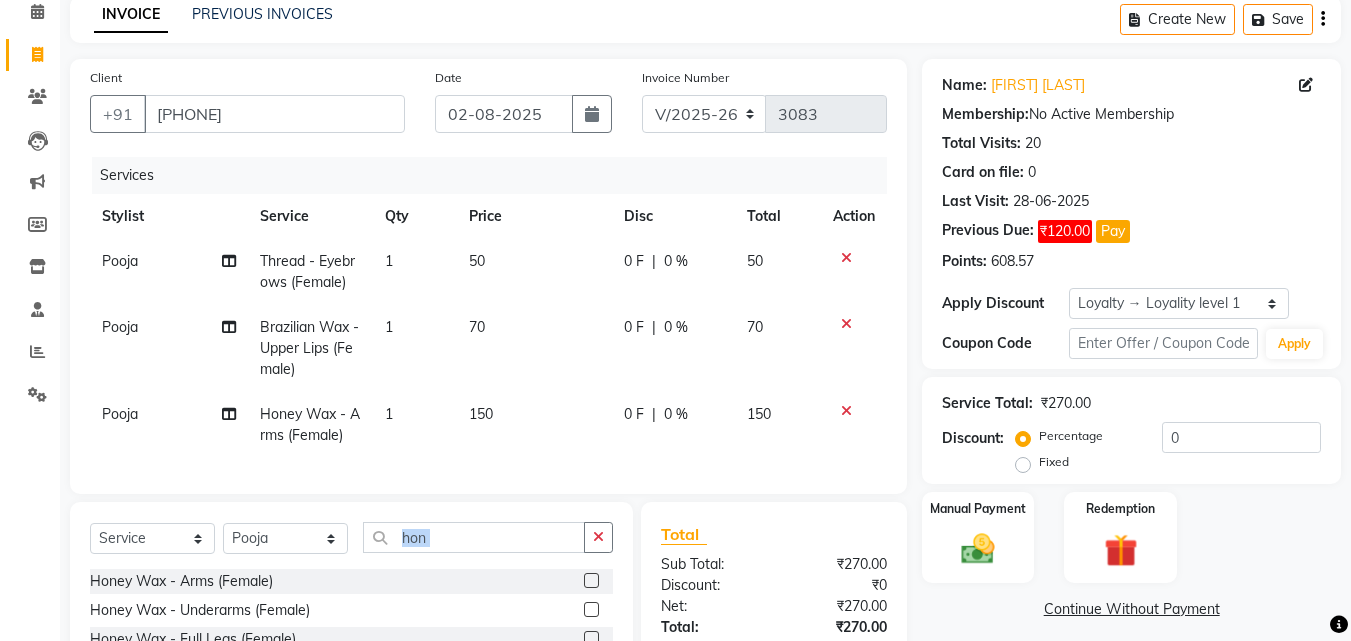 checkbox on "false" 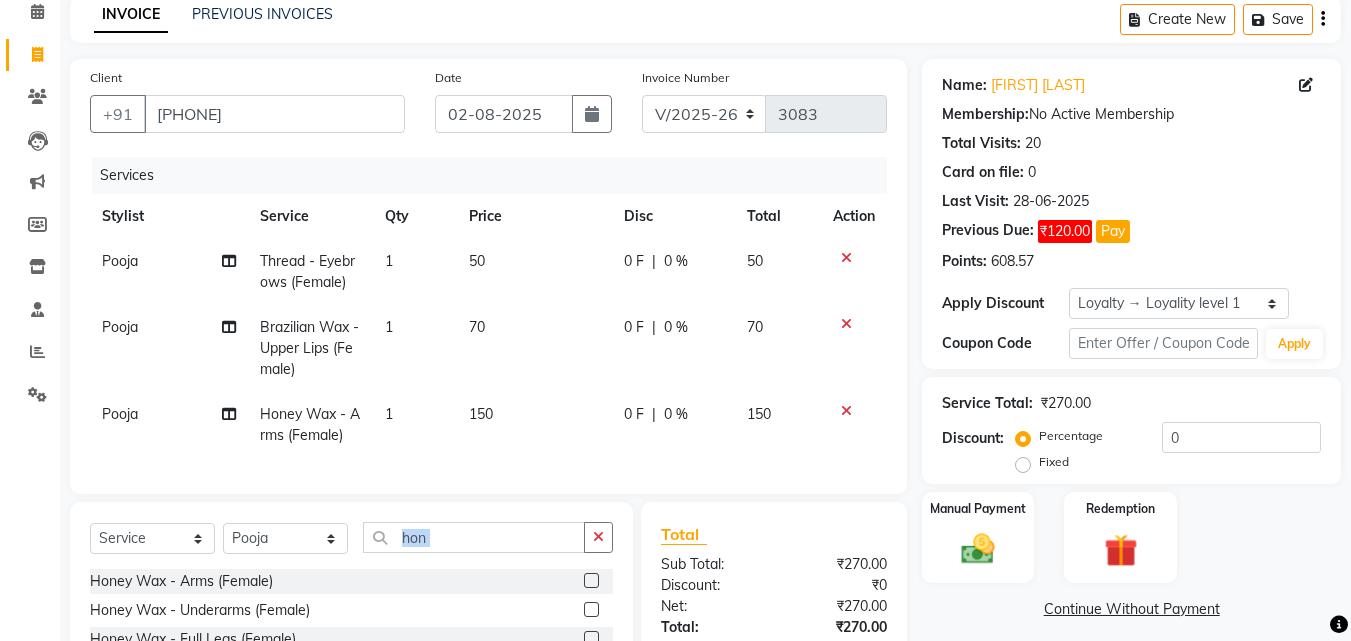 scroll, scrollTop: 96, scrollLeft: 0, axis: vertical 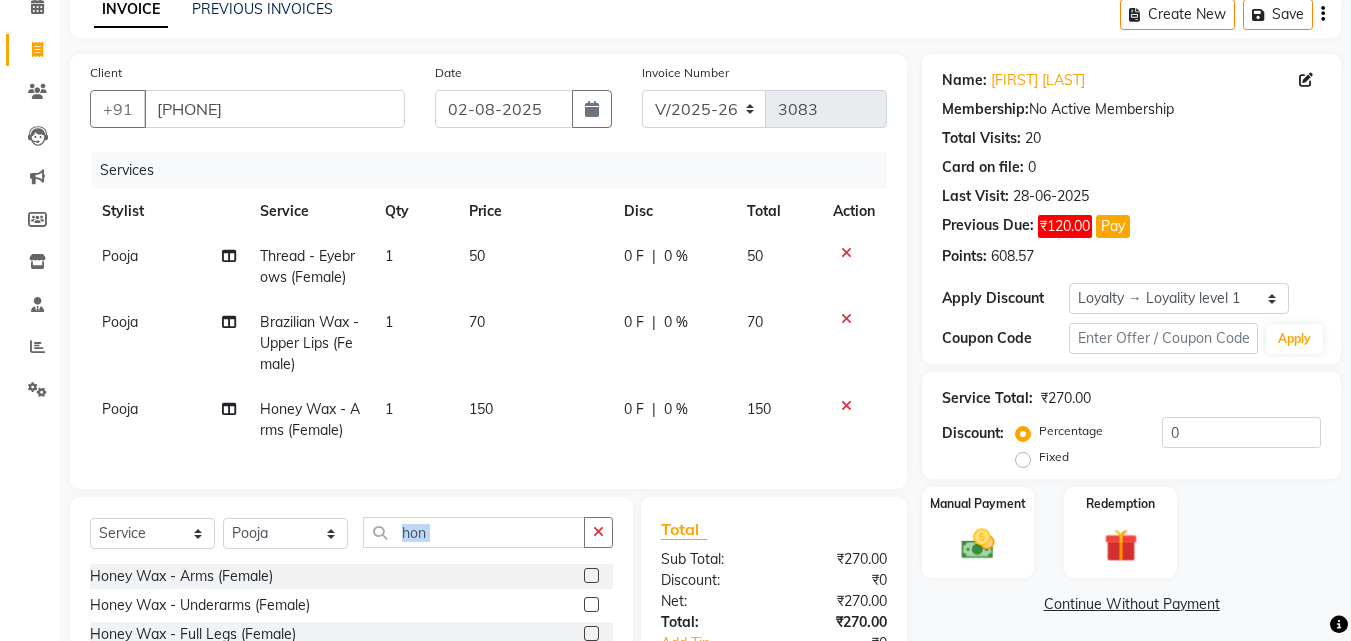 drag, startPoint x: 1339, startPoint y: 420, endPoint x: 1328, endPoint y: 449, distance: 31.016125 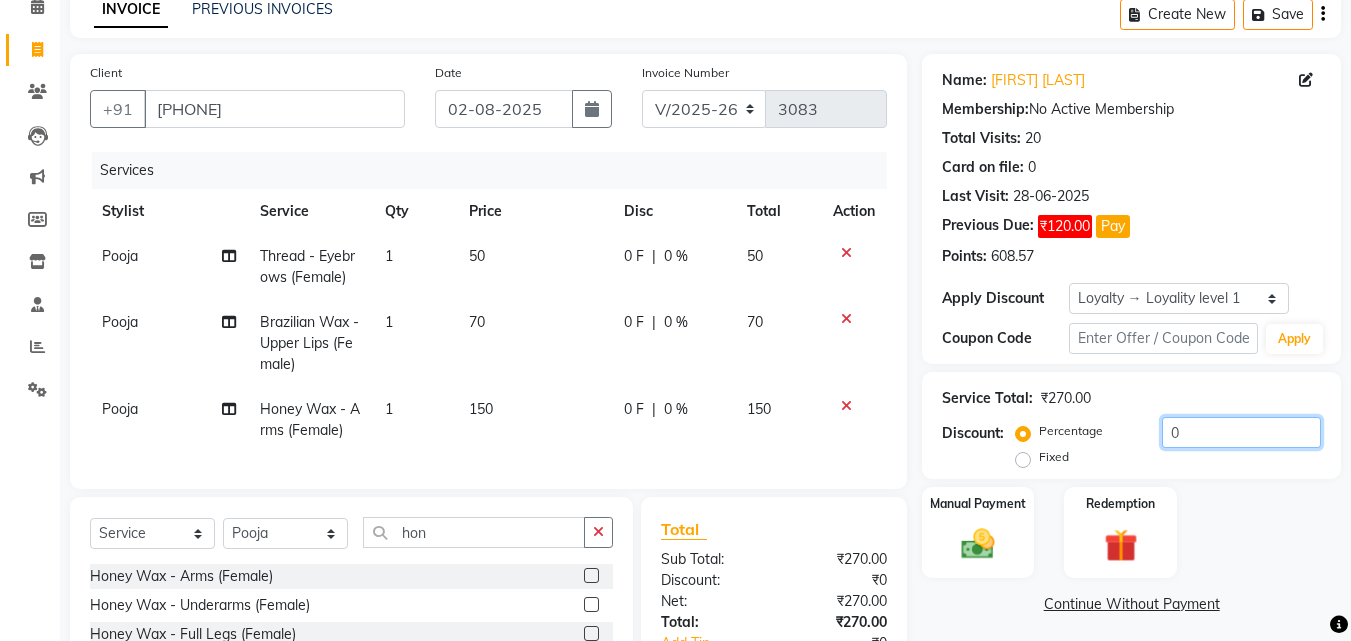 click on "Service Total:  ₹270.00  Discount:  Percentage   Fixed  0" 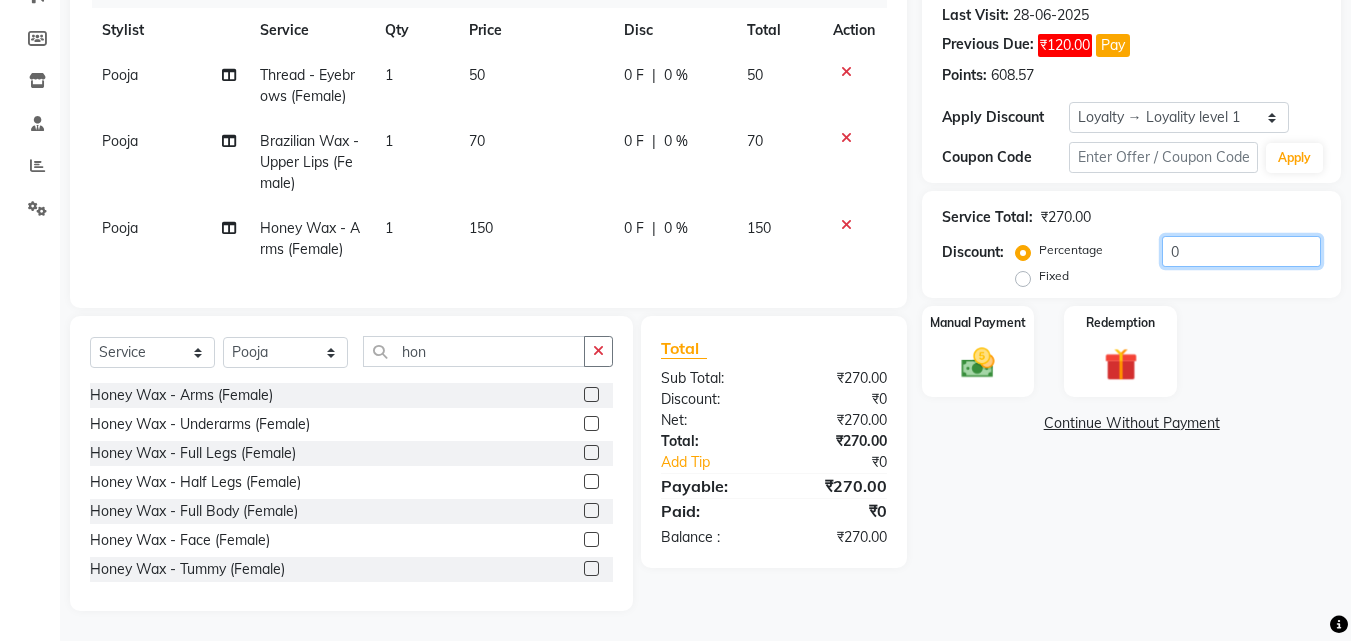 scroll, scrollTop: 292, scrollLeft: 0, axis: vertical 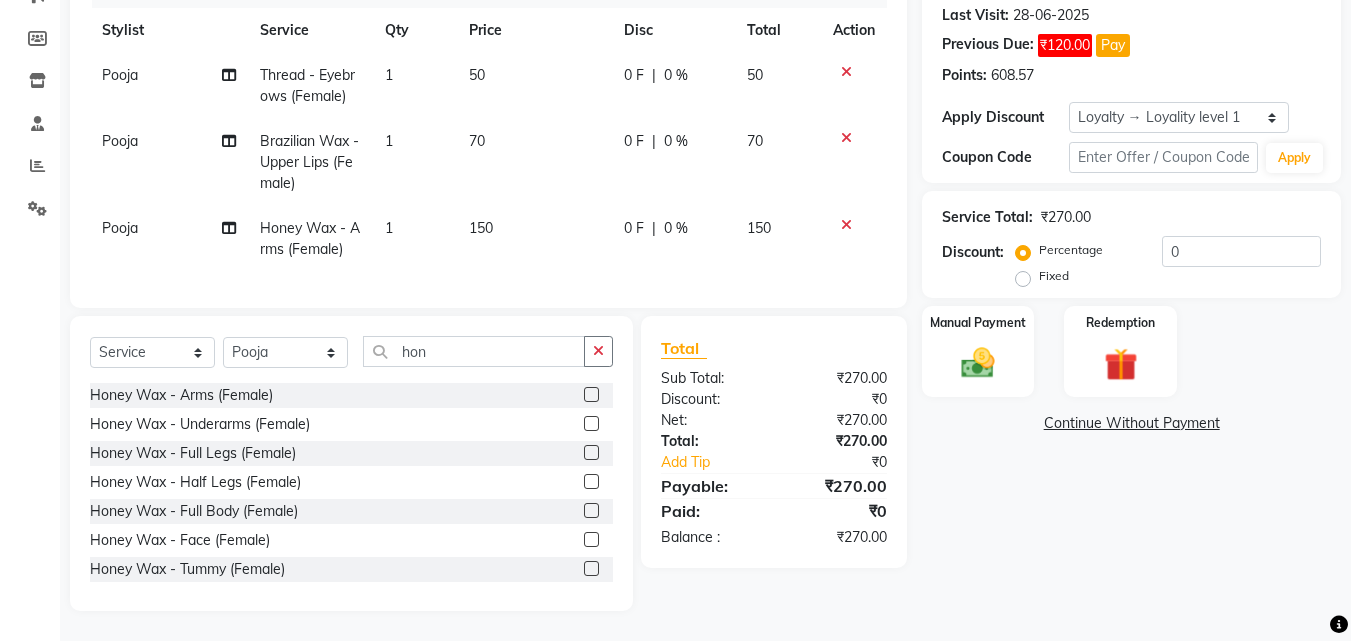 click 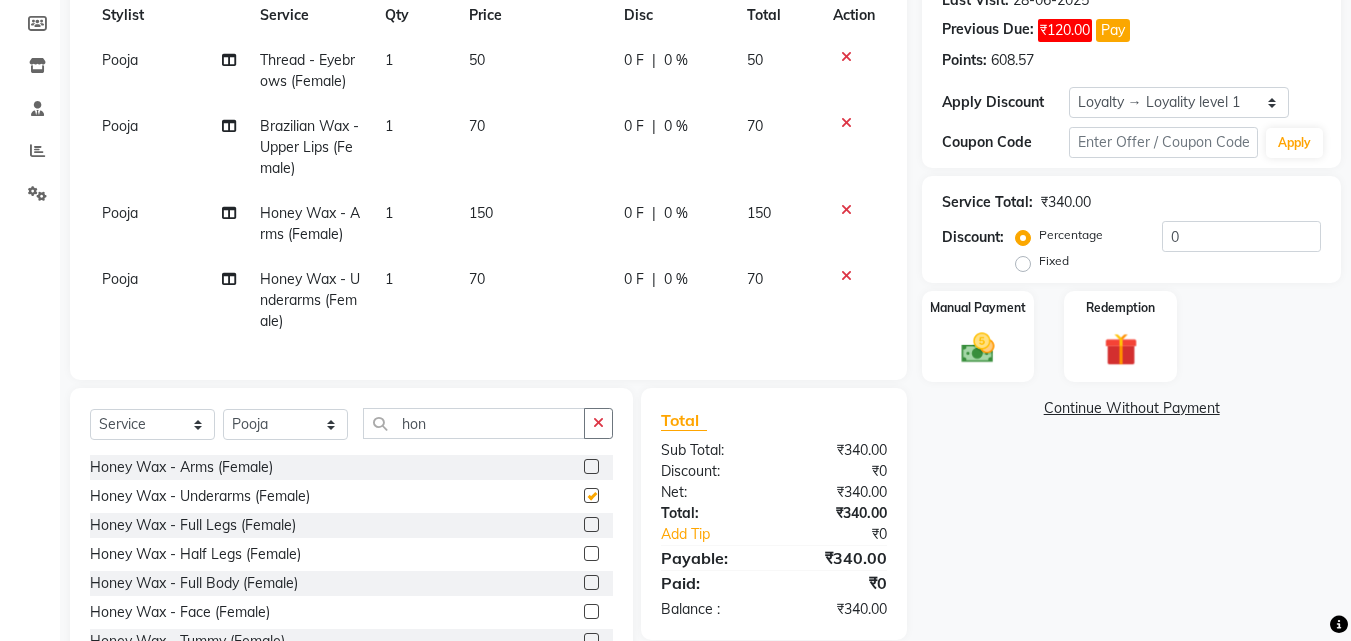 checkbox on "false" 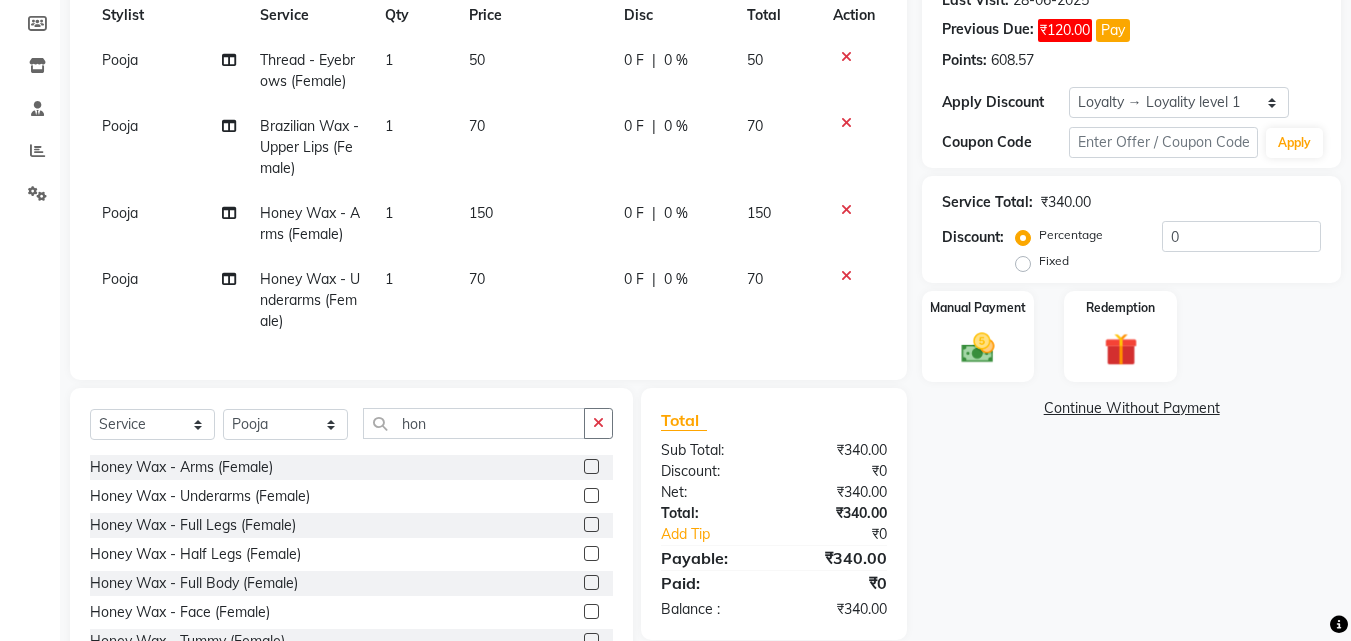 click 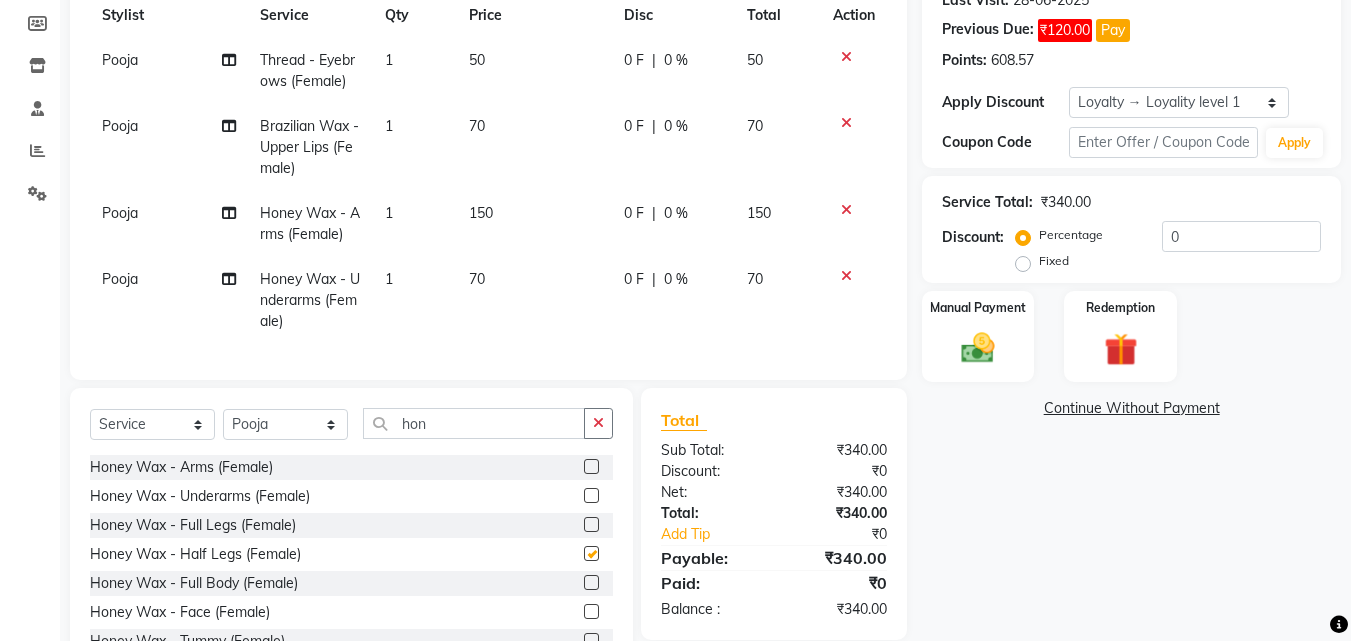 click 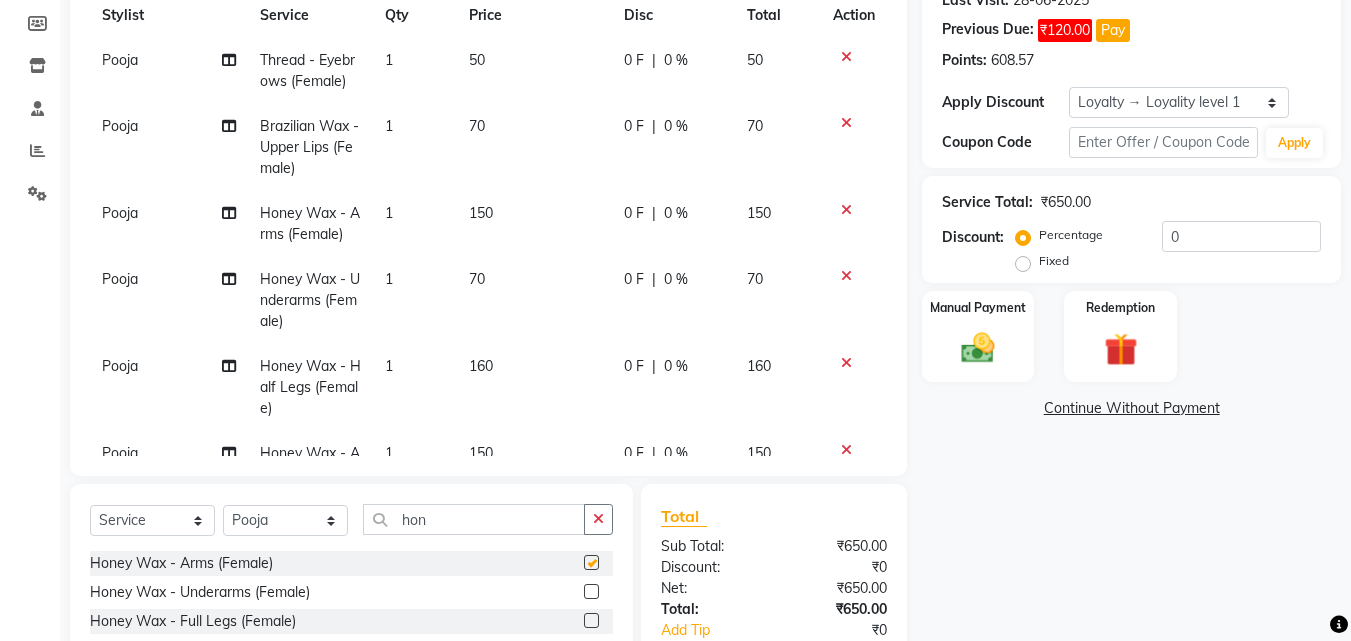 checkbox on "false" 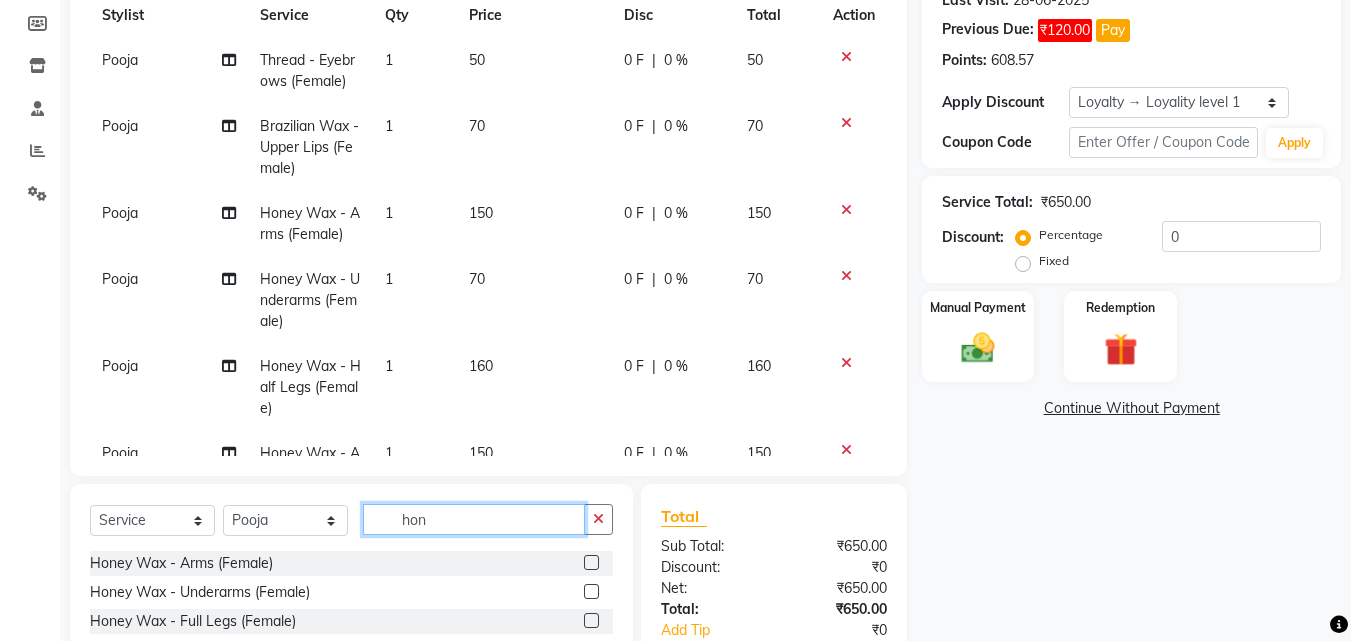 click on "hon" 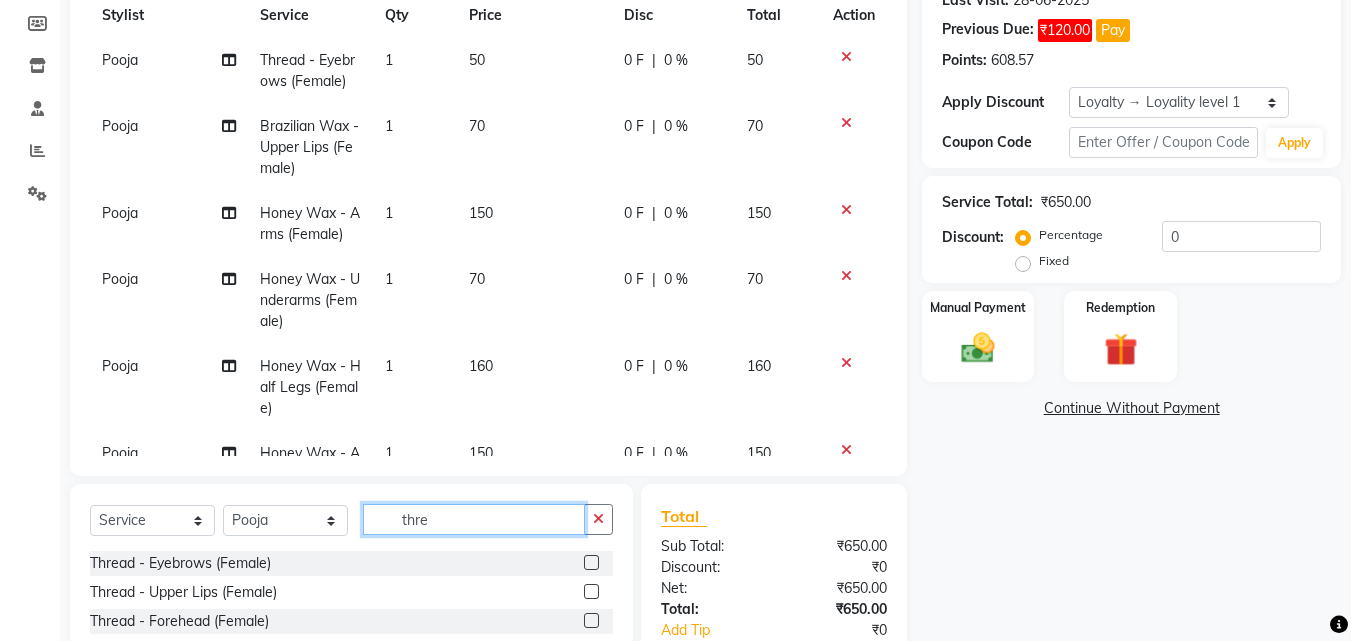 type on "thre" 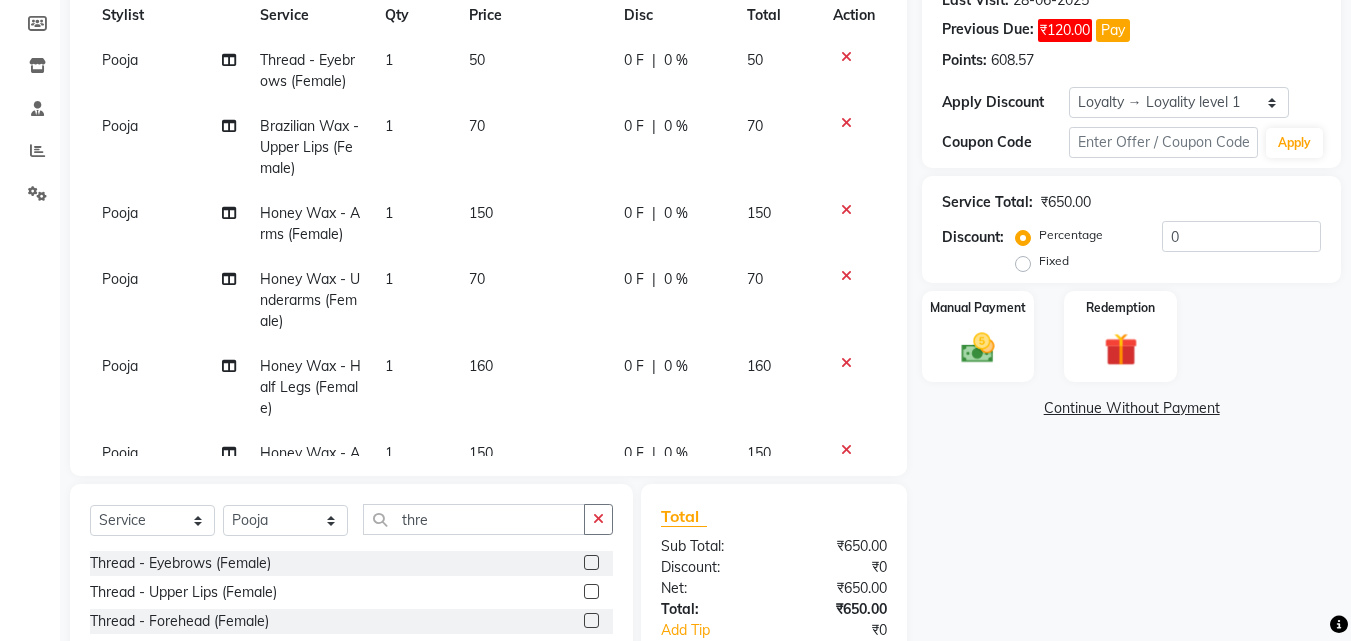 click 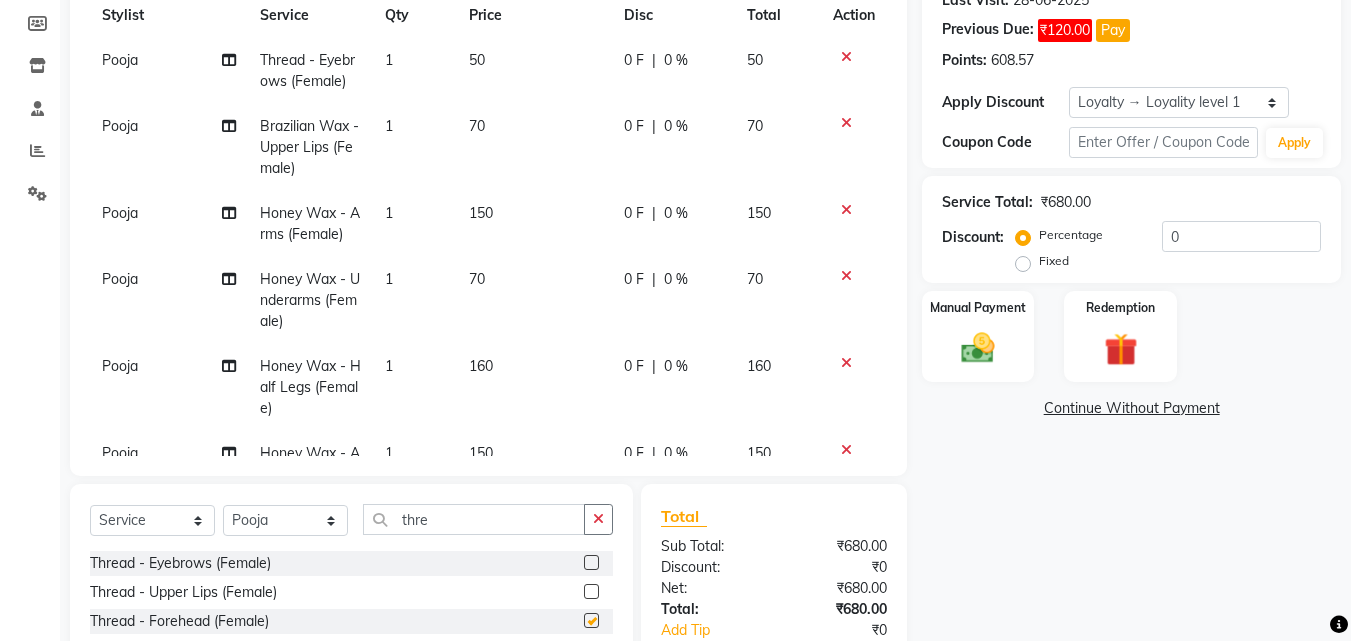 checkbox on "false" 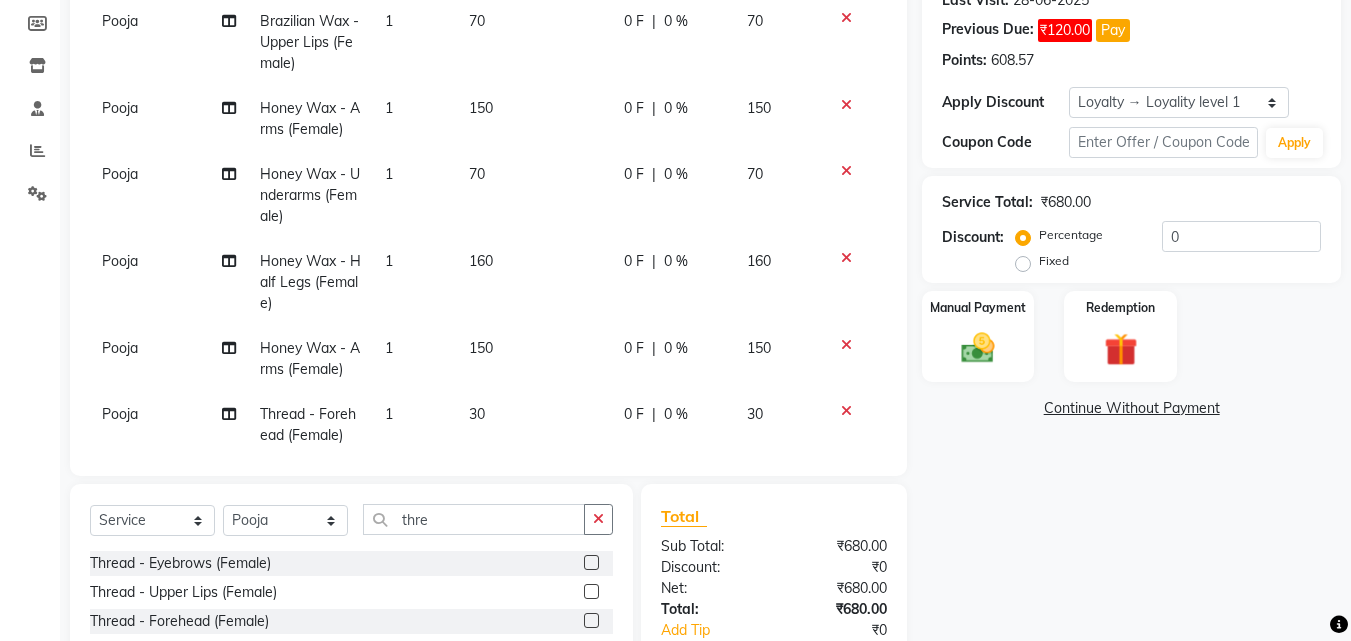 scroll, scrollTop: 138, scrollLeft: 0, axis: vertical 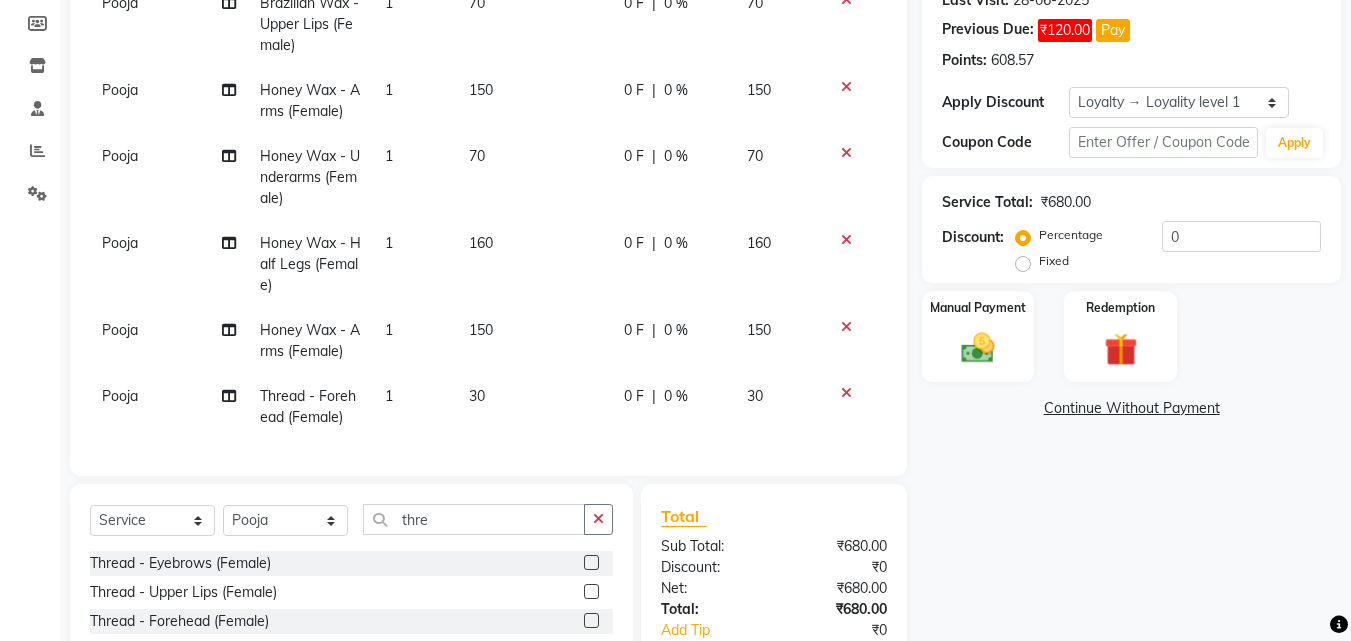 drag, startPoint x: 858, startPoint y: 349, endPoint x: 877, endPoint y: 194, distance: 156.16017 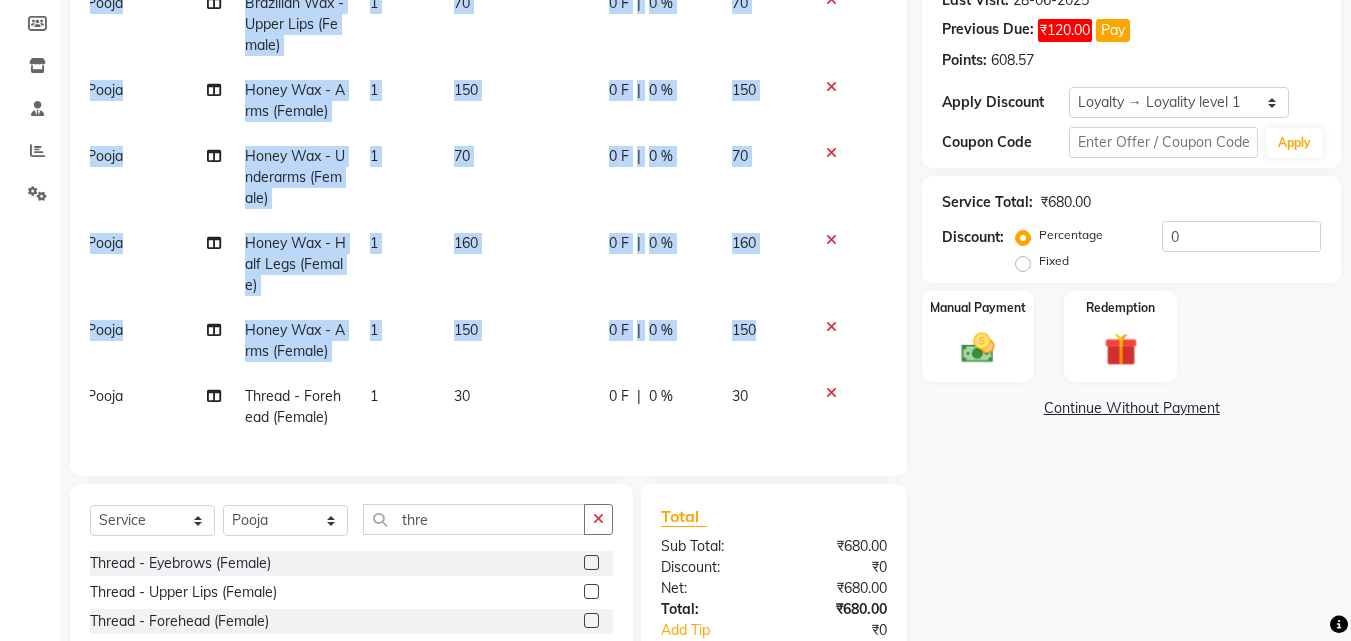 scroll, scrollTop: 138, scrollLeft: 15, axis: both 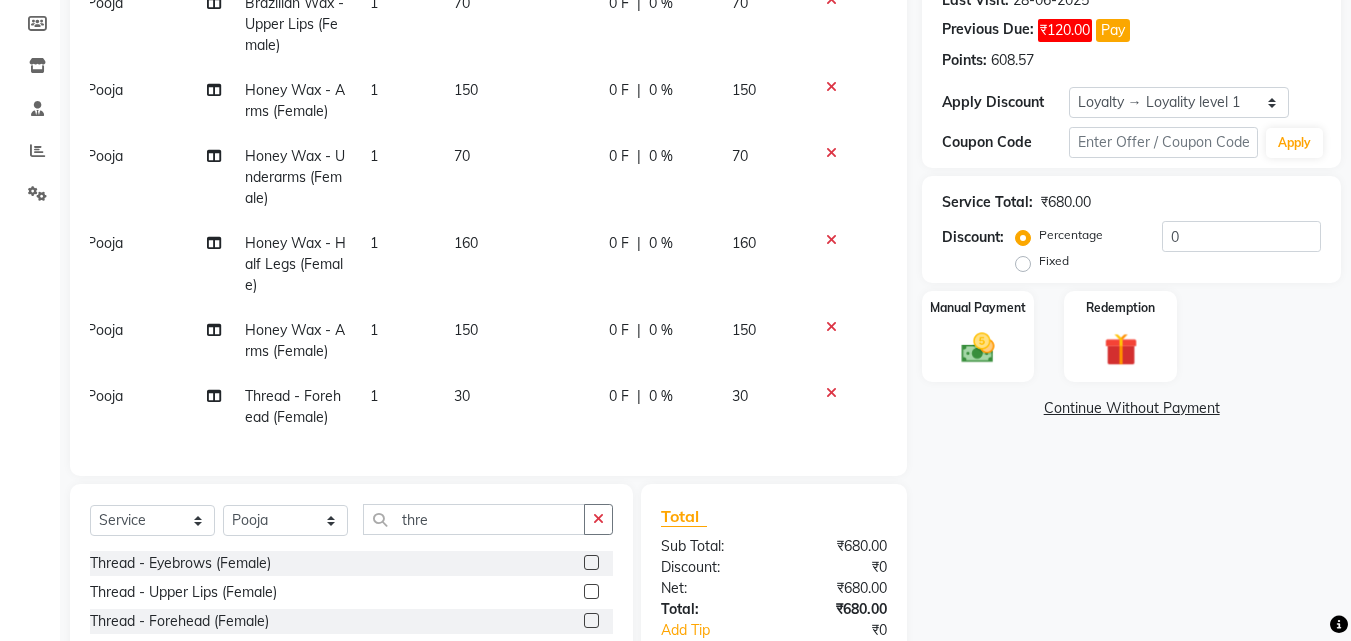 click 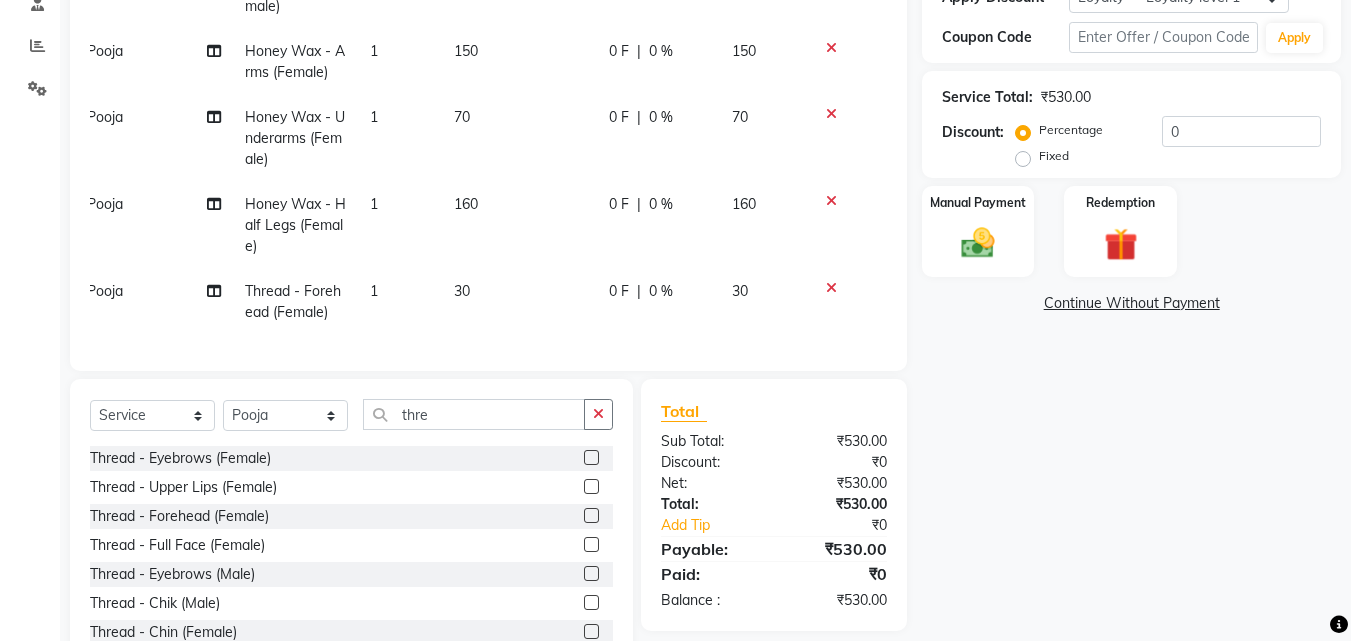 scroll, scrollTop: 407, scrollLeft: 0, axis: vertical 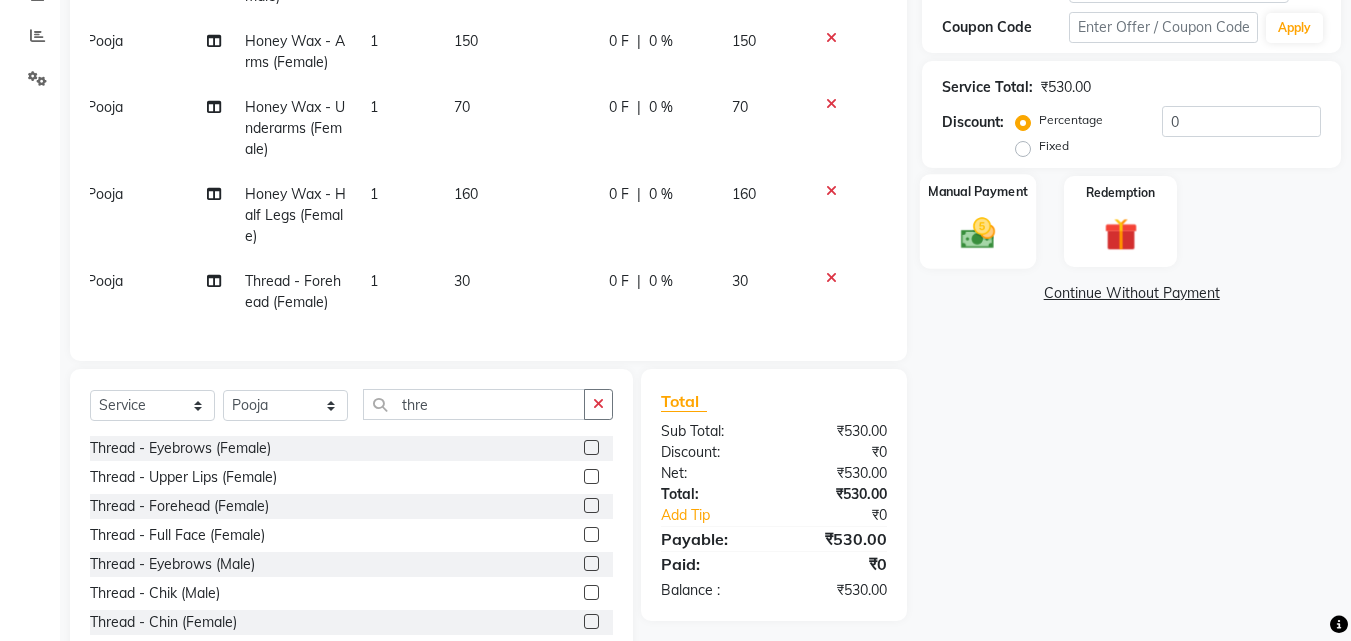 click on "Manual Payment" 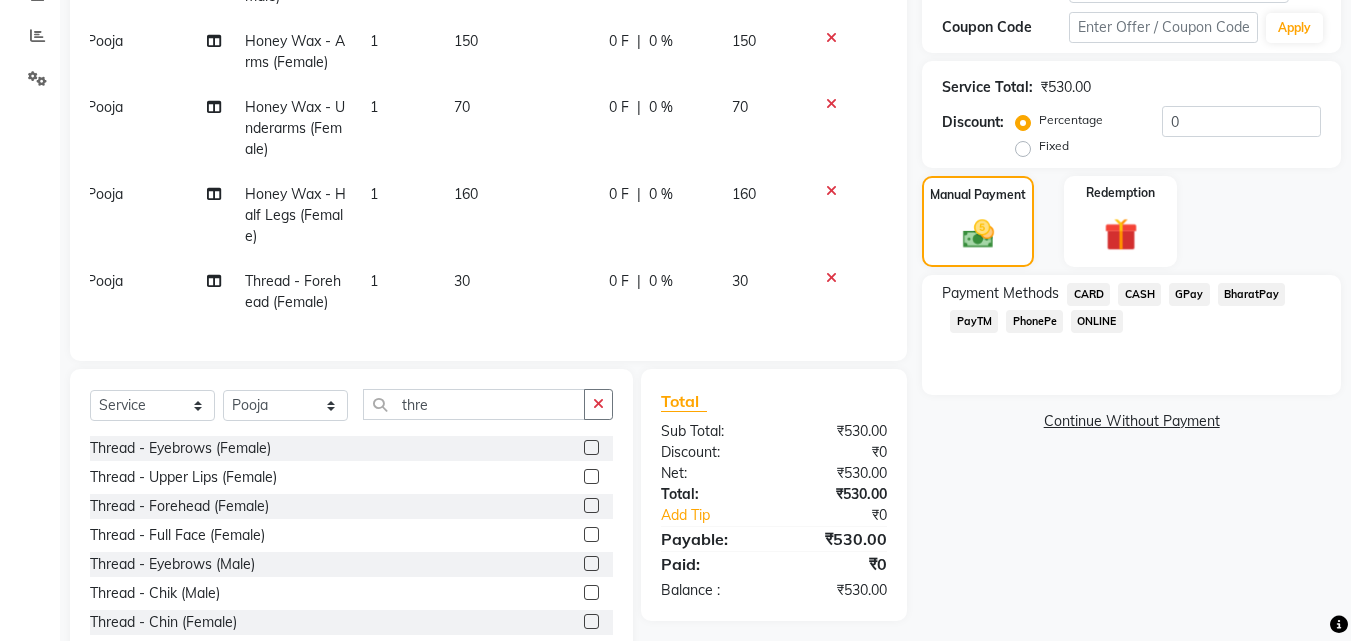 click on "CARD" 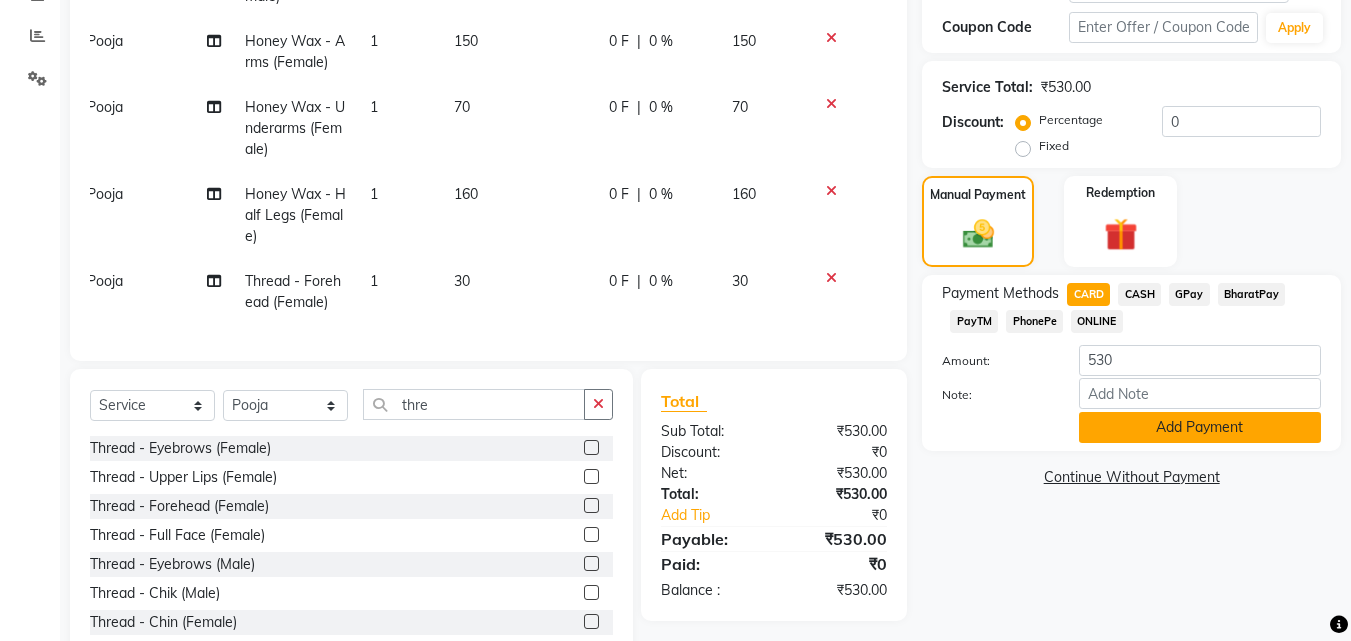 click on "Add Payment" 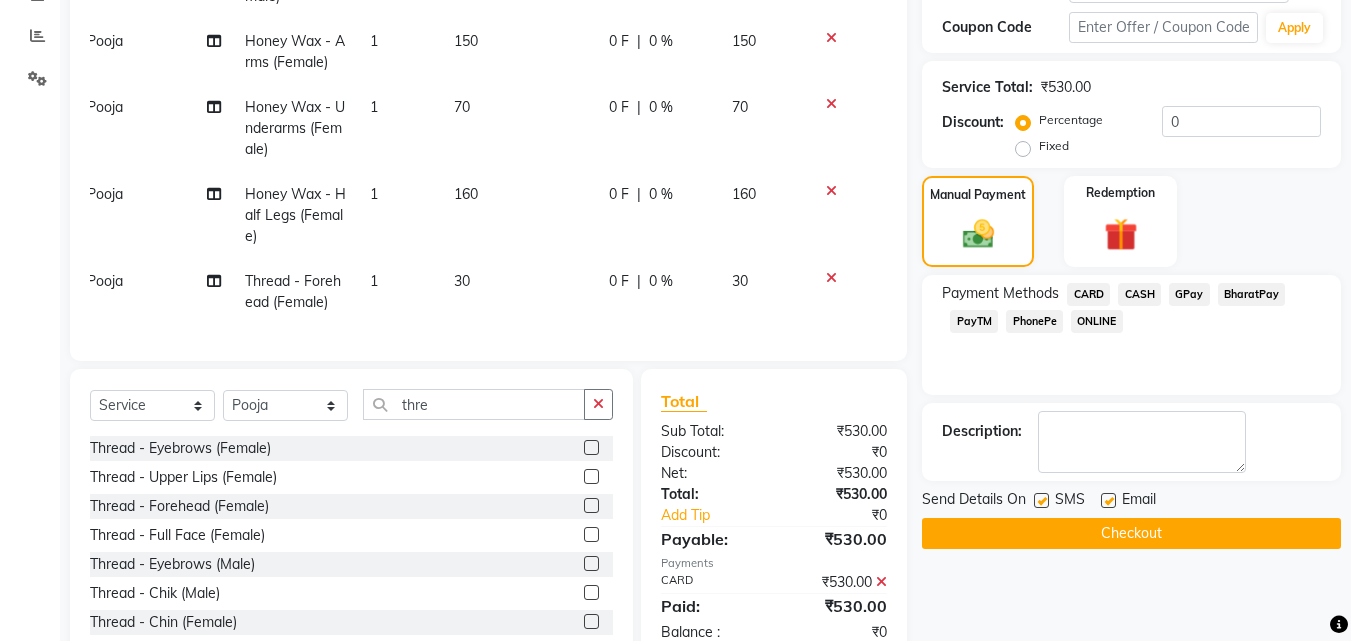 click 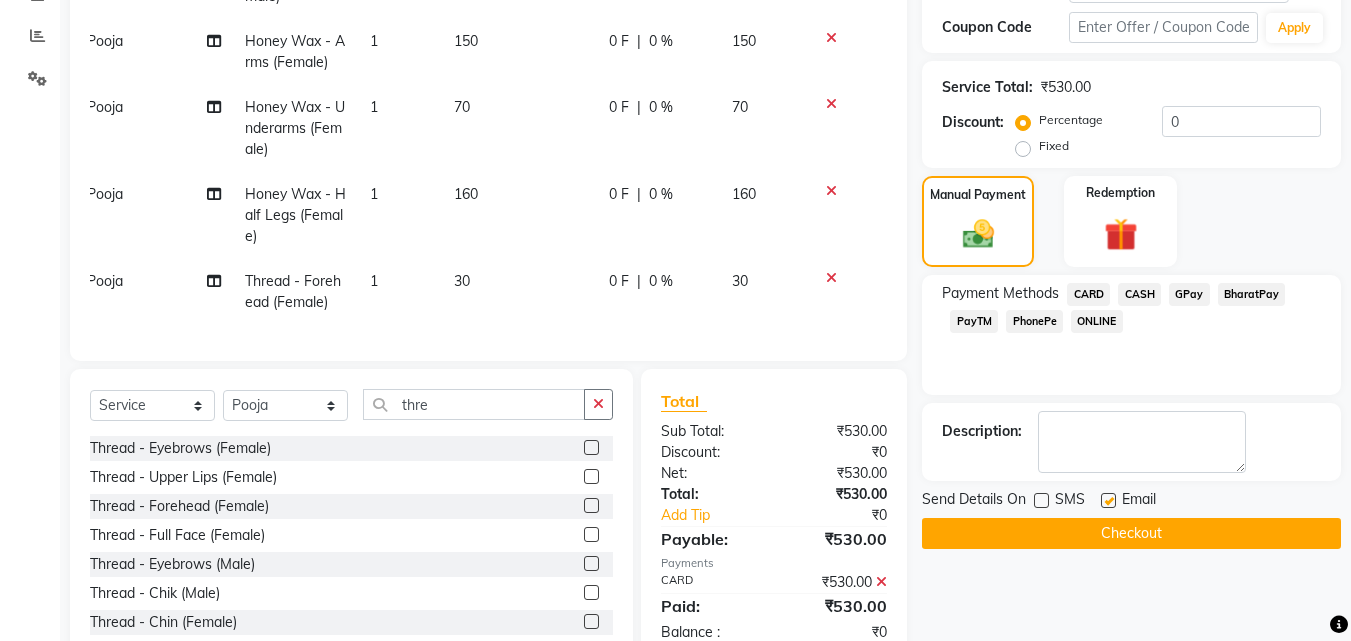 click 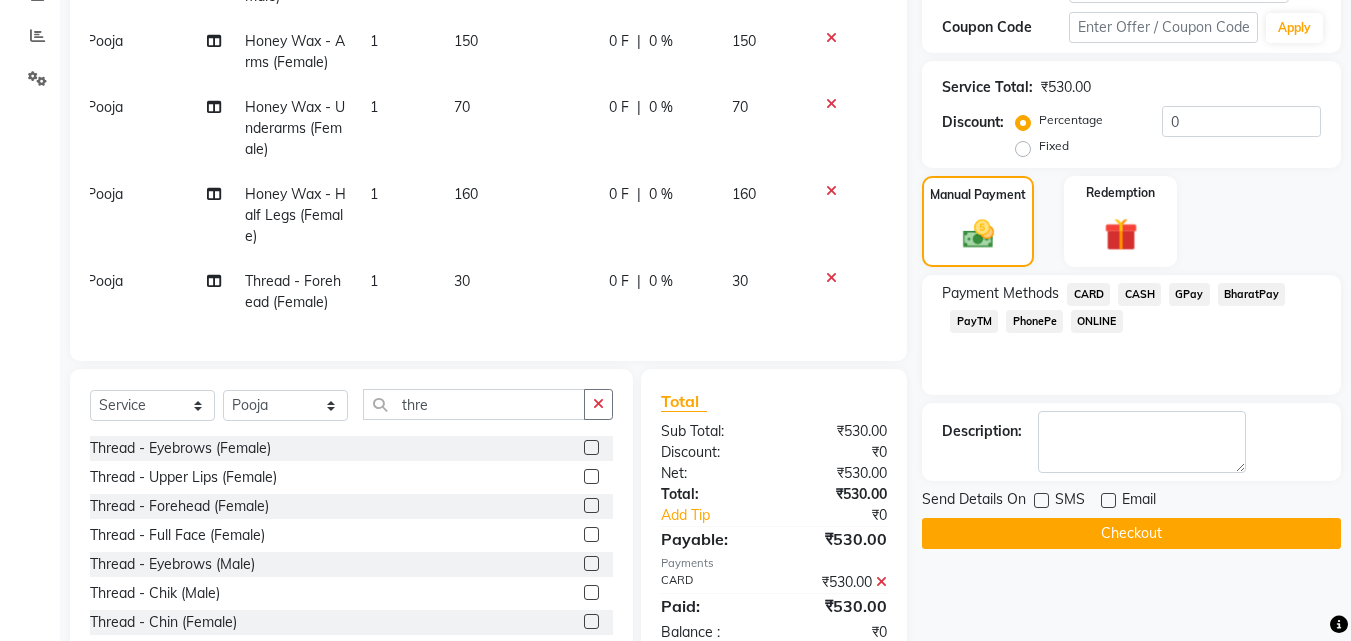 click on "Checkout" 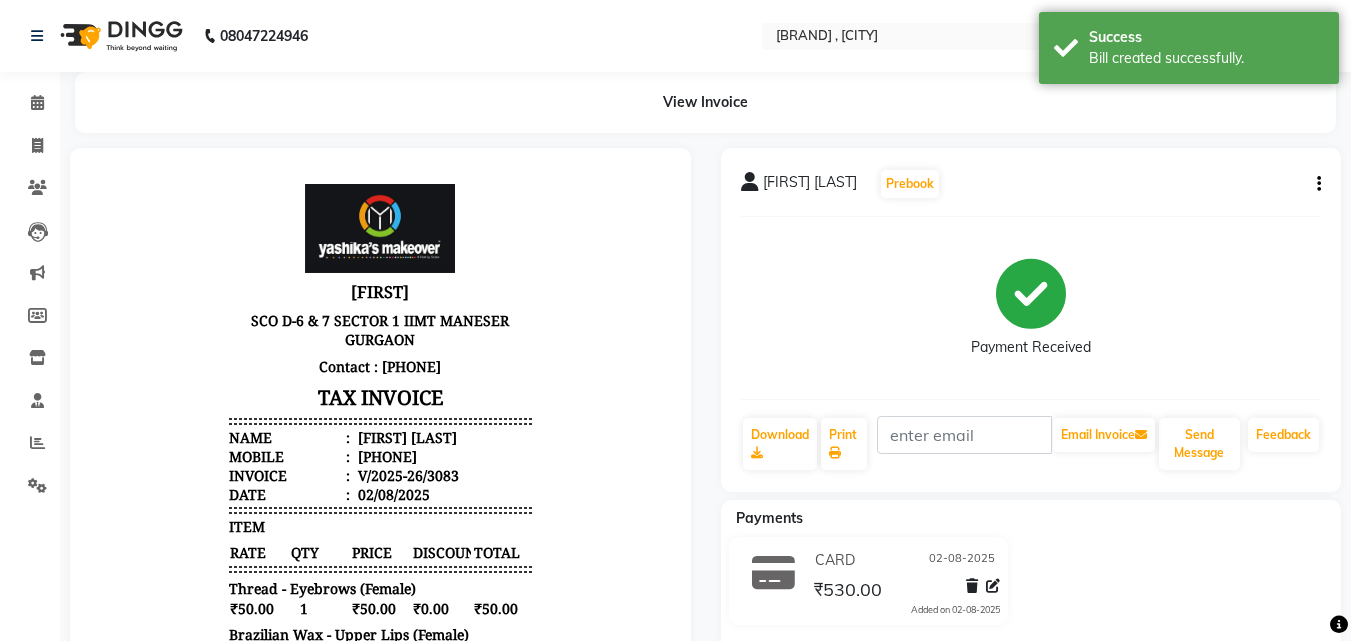 scroll, scrollTop: 0, scrollLeft: 0, axis: both 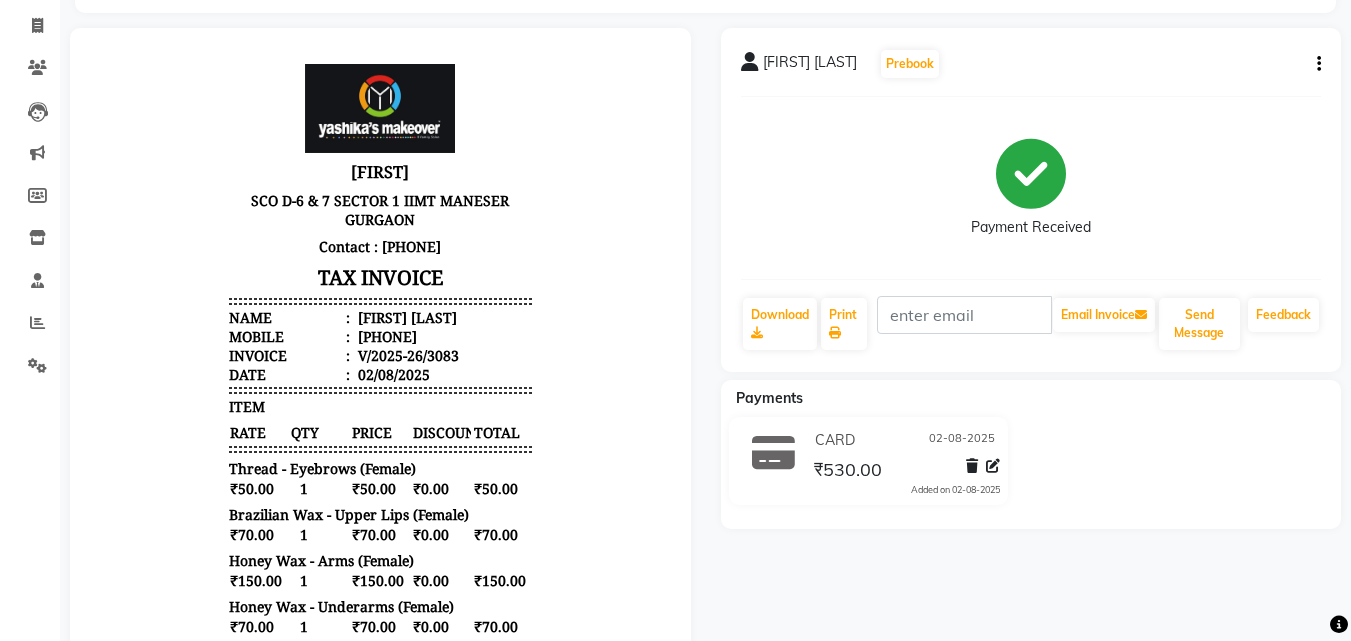 click on "[FIRST]  Prebook   Payment Received  Download  Print   Email Invoice   Send Message Feedback  Payments CARD 02-08-2025 [PRICE]  Added on 02-08-2025" 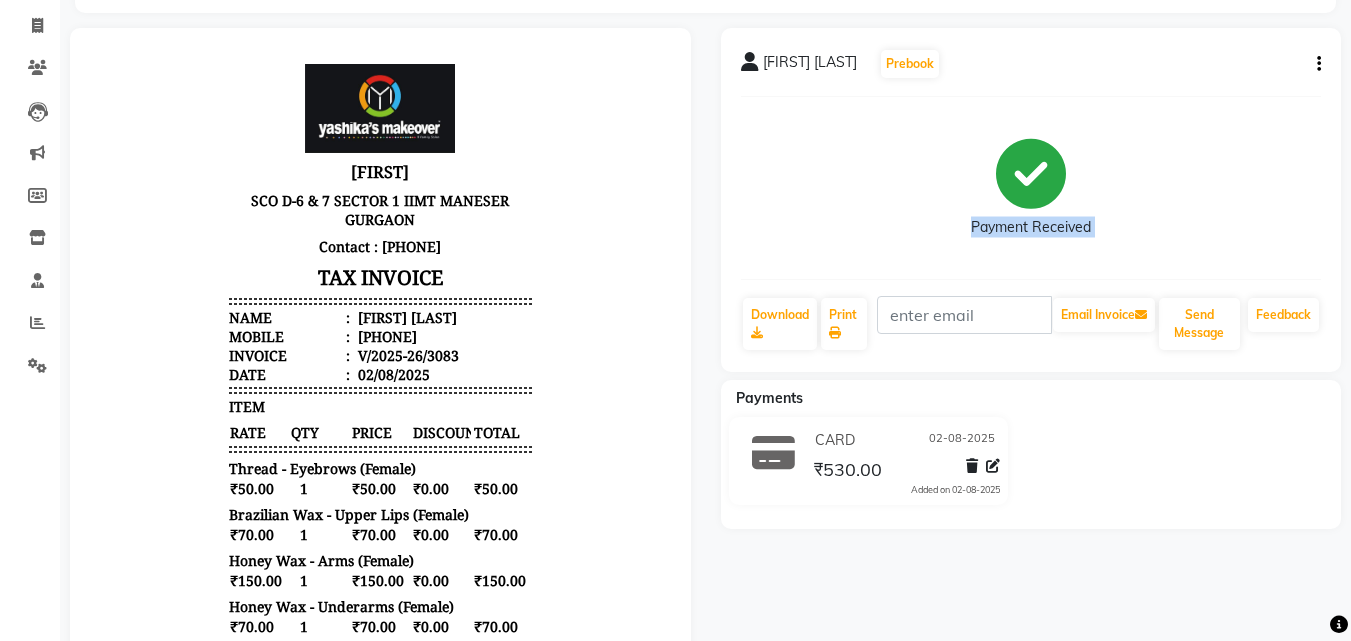 drag, startPoint x: 1349, startPoint y: 280, endPoint x: 1360, endPoint y: 203, distance: 77.781746 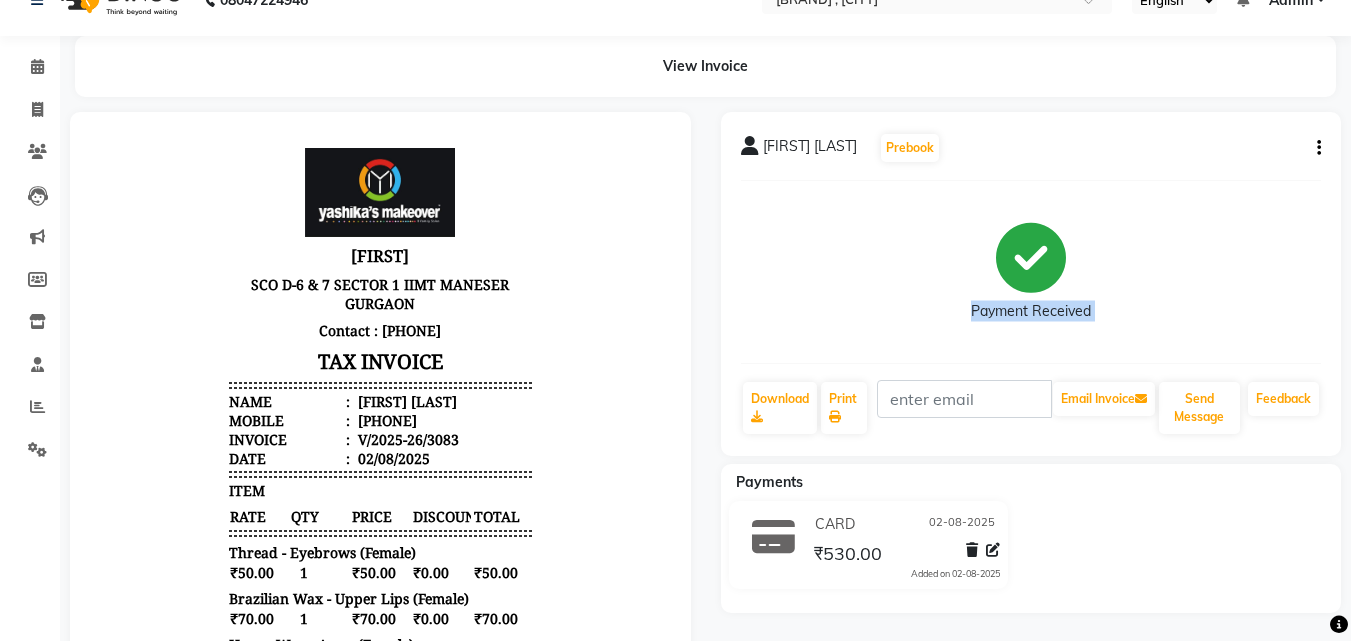 scroll, scrollTop: 13, scrollLeft: 0, axis: vertical 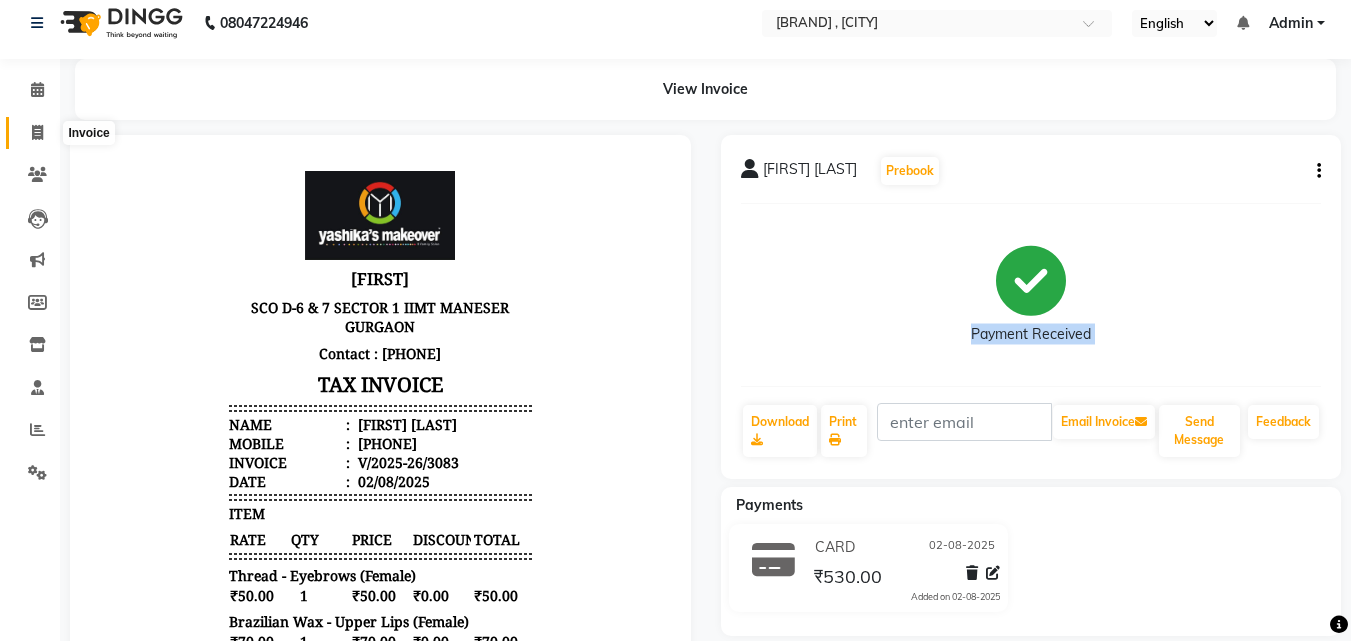click 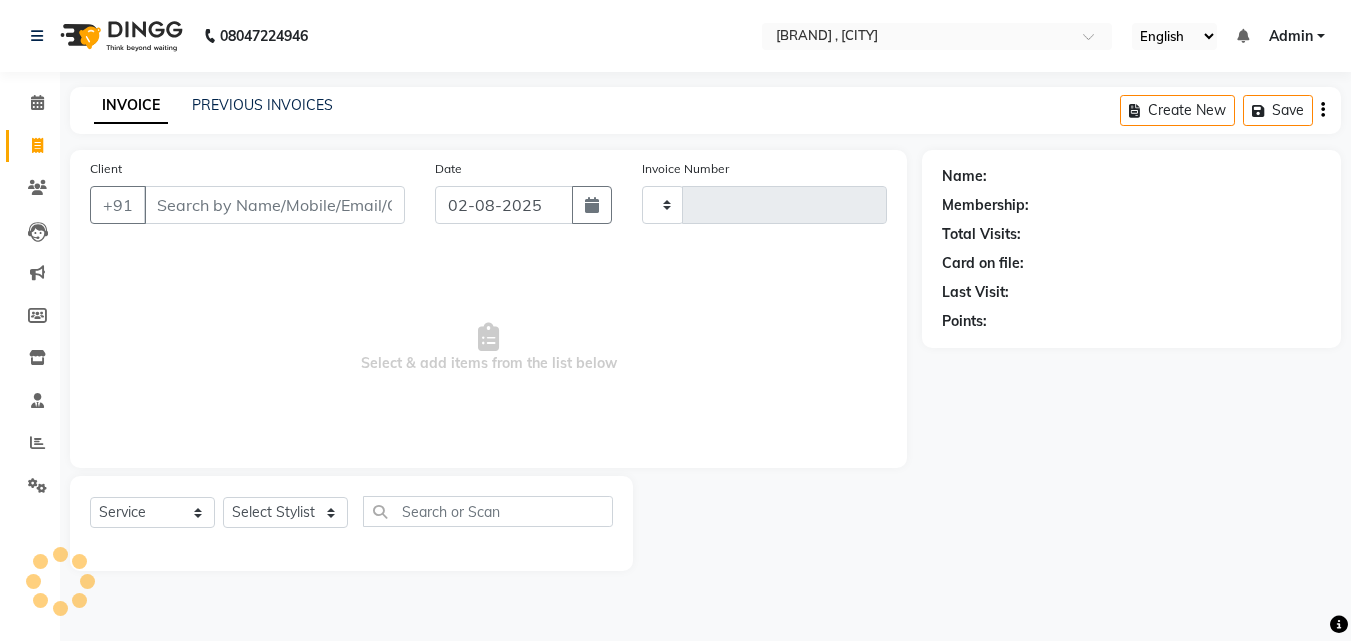 scroll, scrollTop: 0, scrollLeft: 0, axis: both 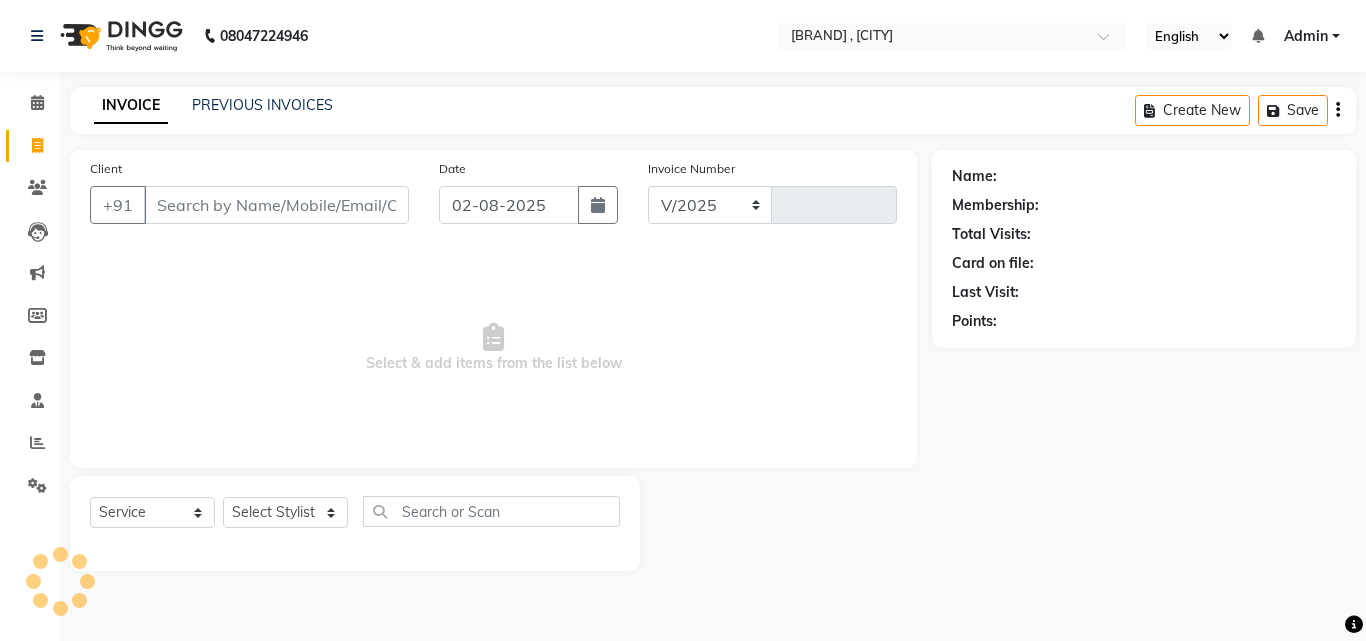 select on "820" 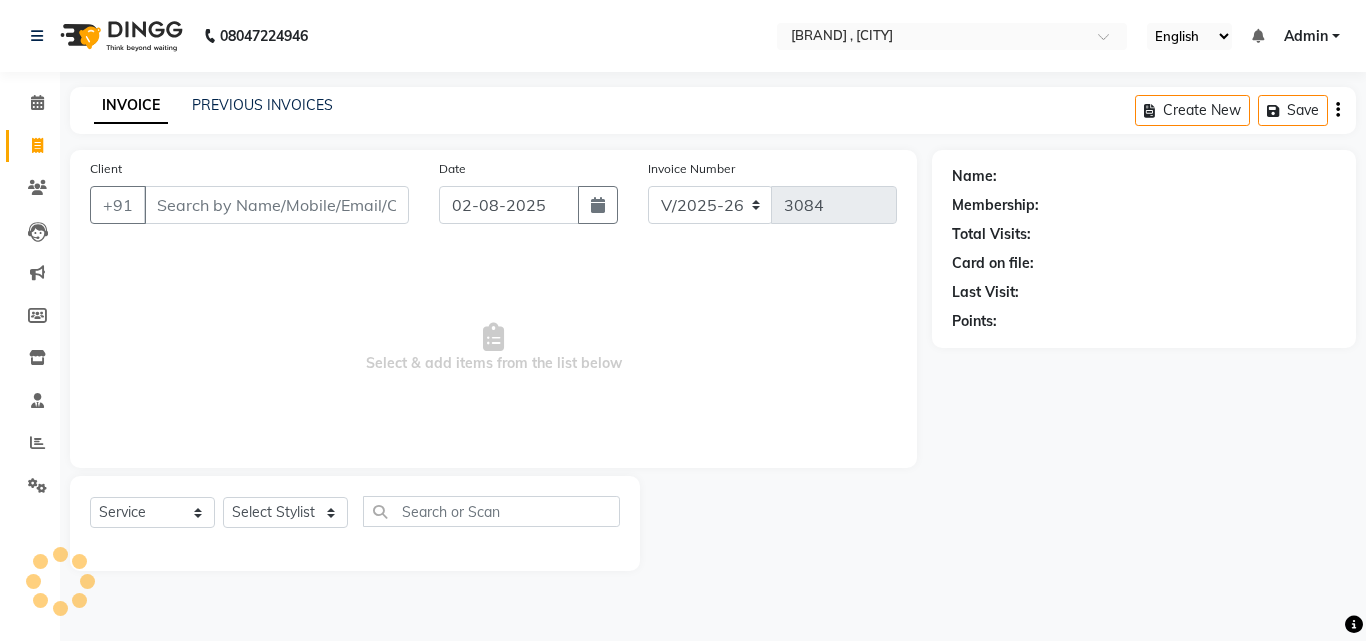 click on "Client" at bounding box center (276, 205) 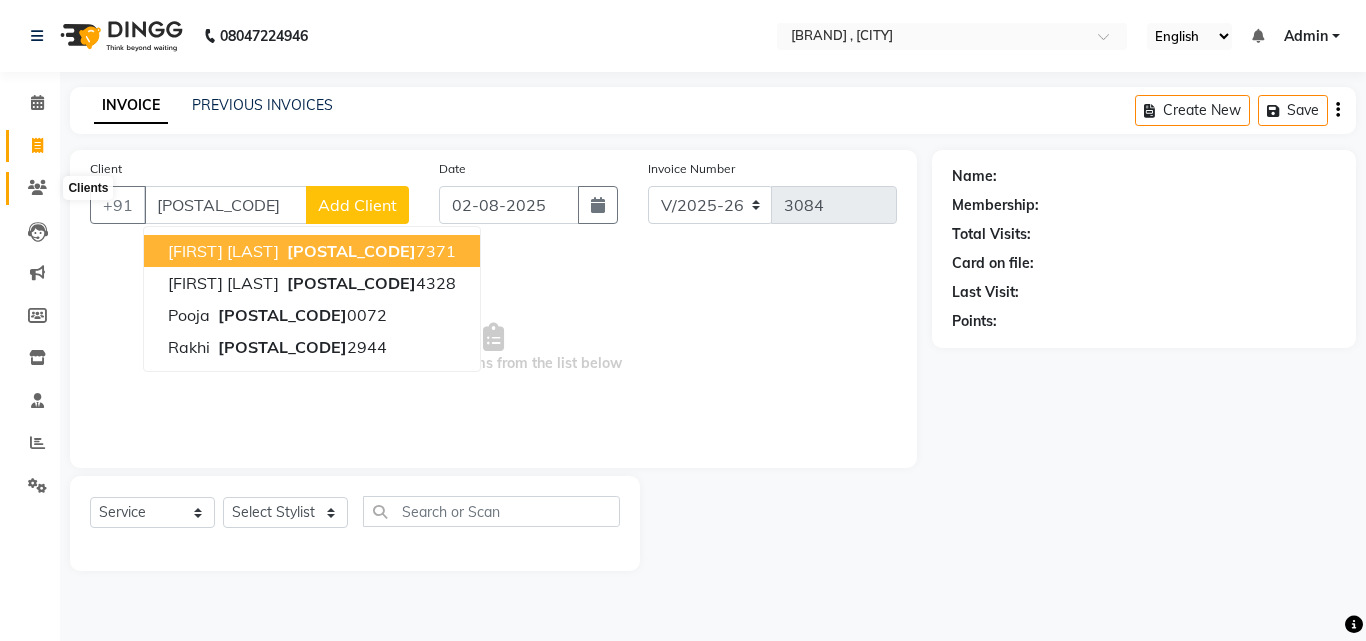 type on "[POSTAL_CODE]" 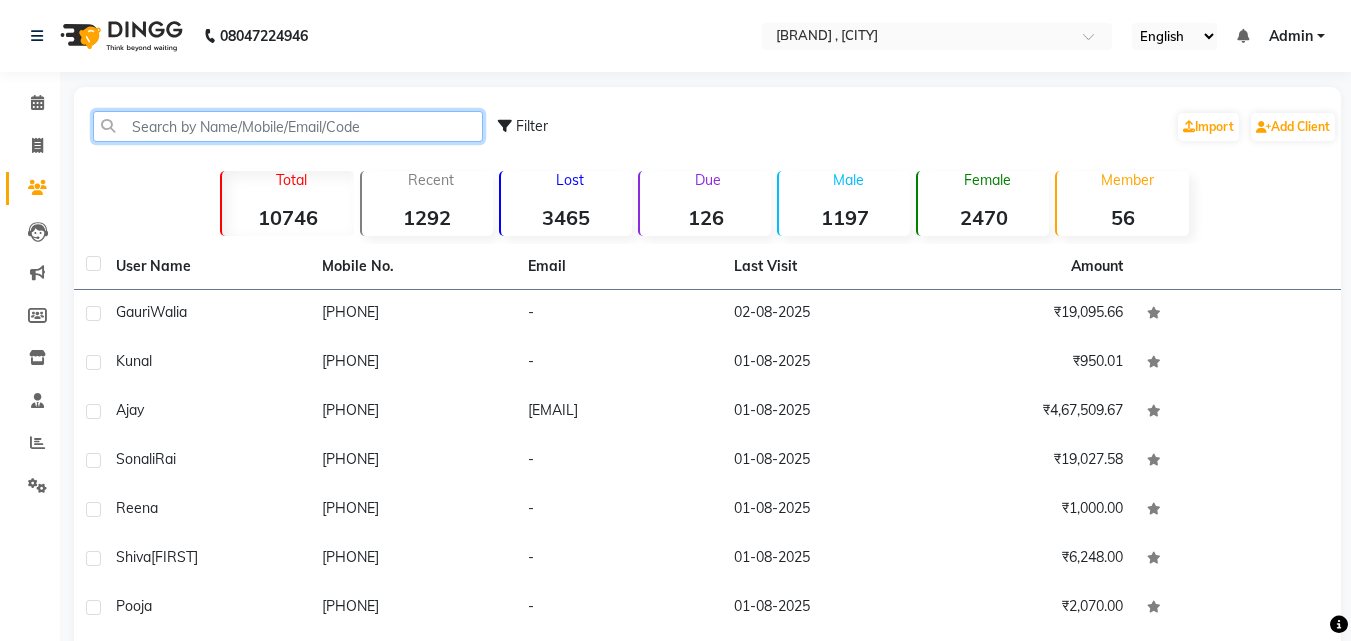 click 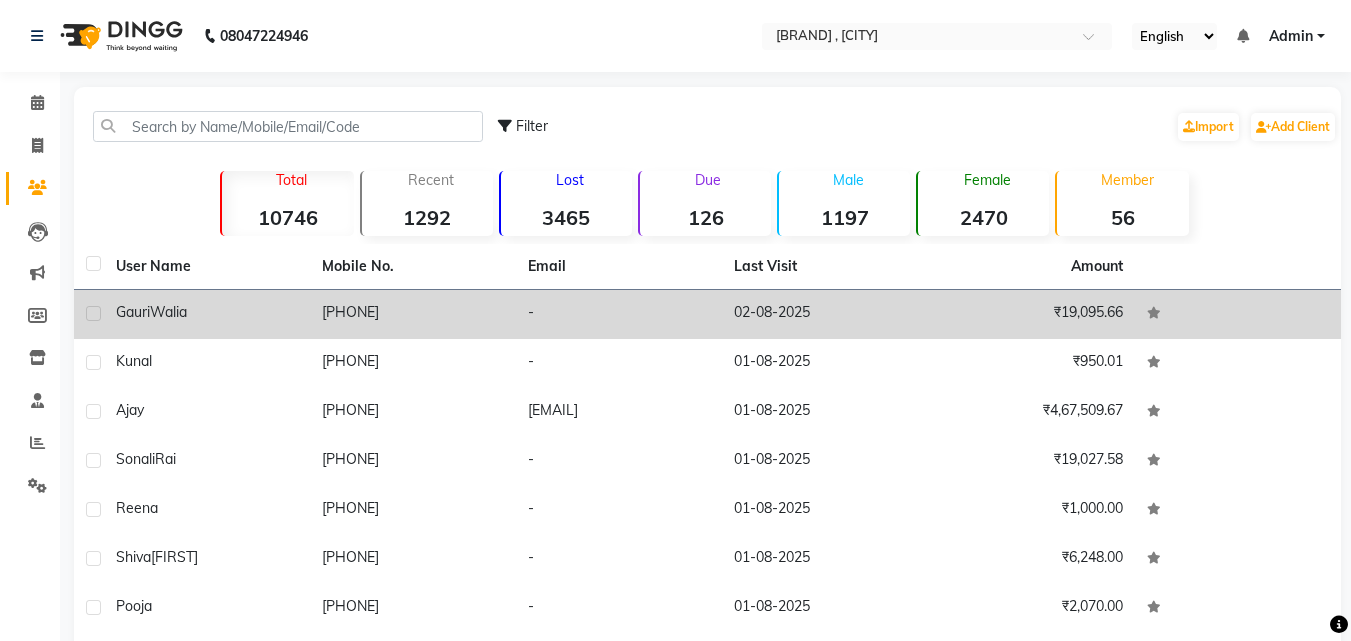 click on "Gauri" 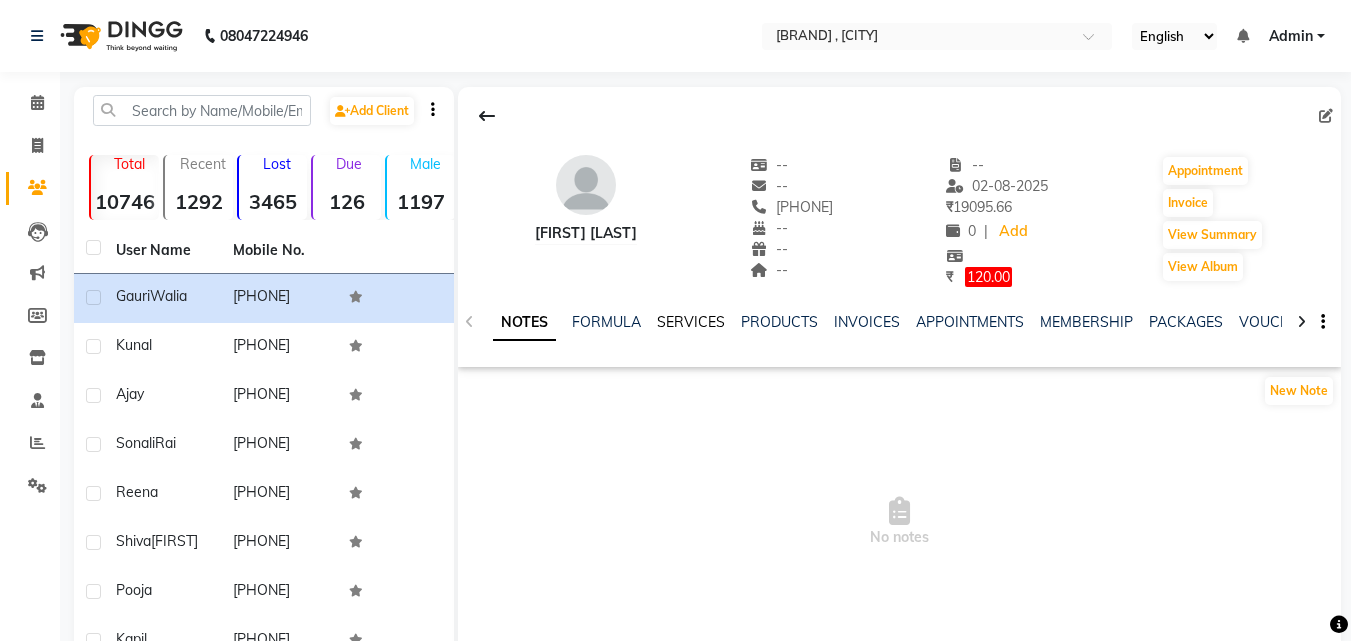 click on "SERVICES" 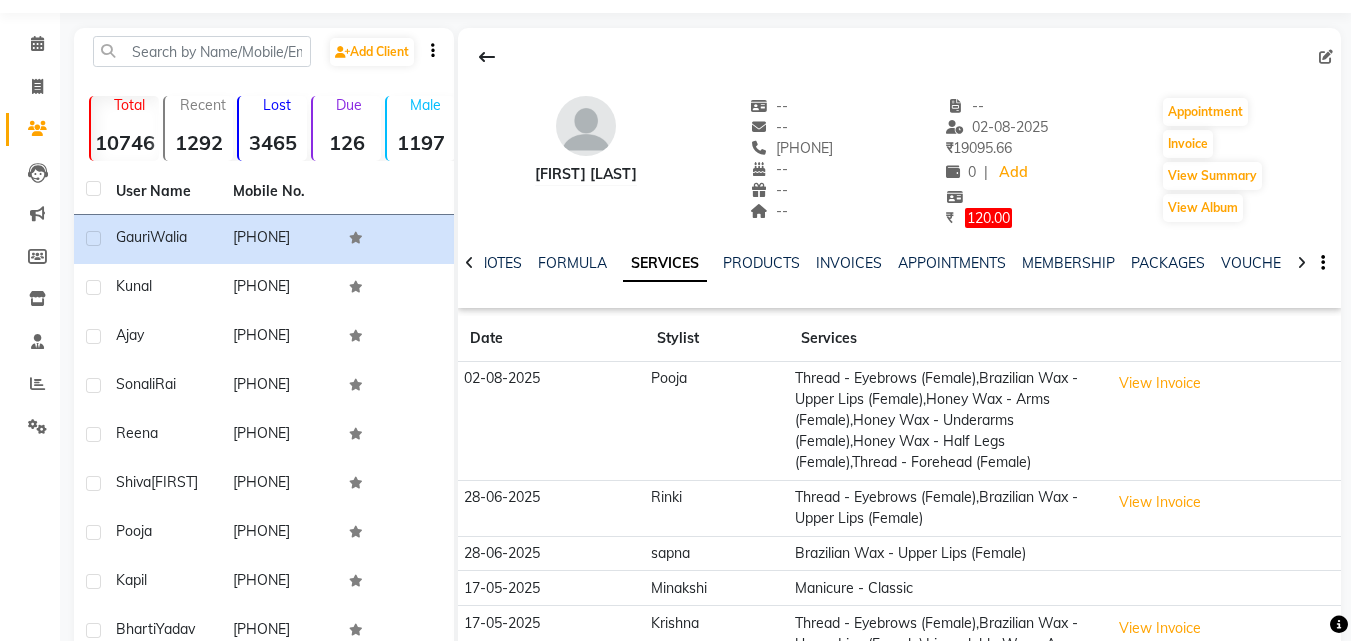 scroll, scrollTop: 51, scrollLeft: 0, axis: vertical 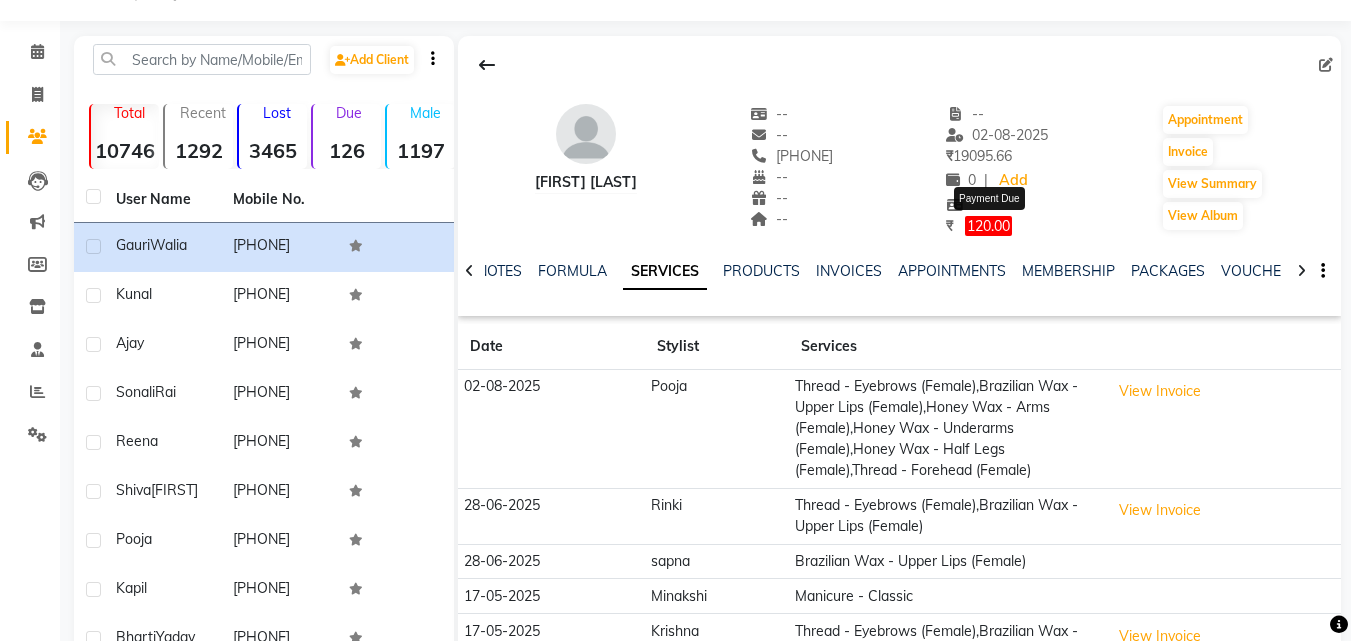 click on "120.00" 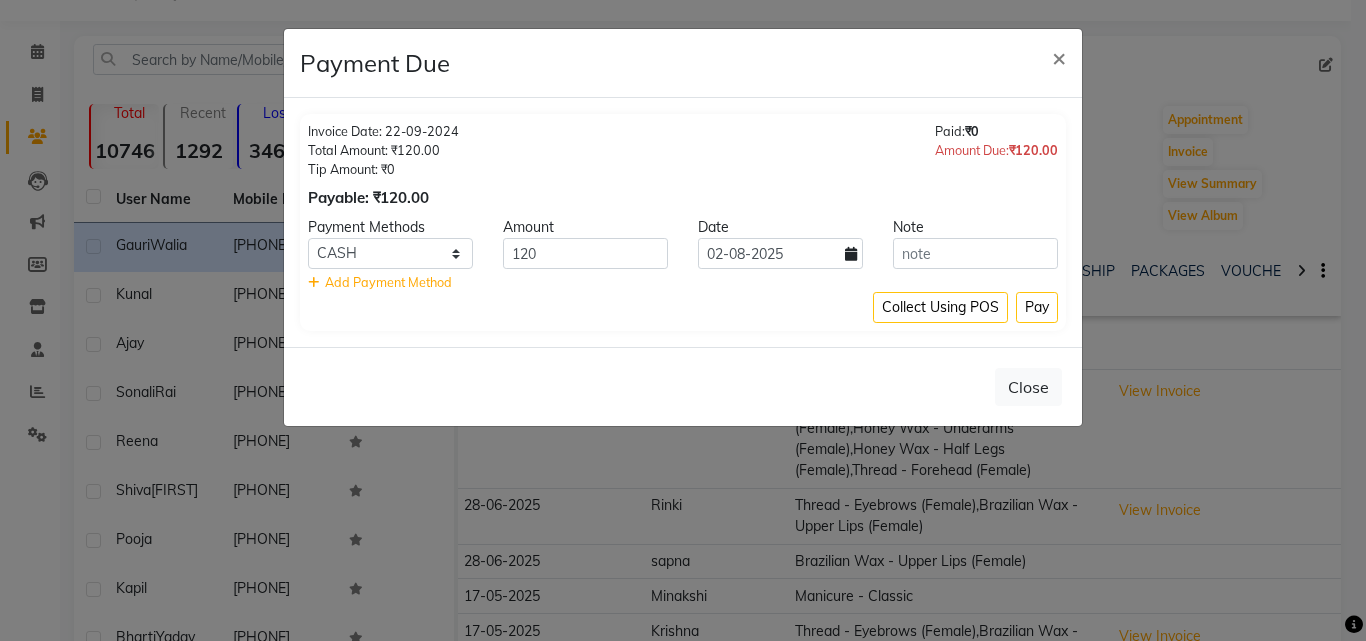click on "Note" 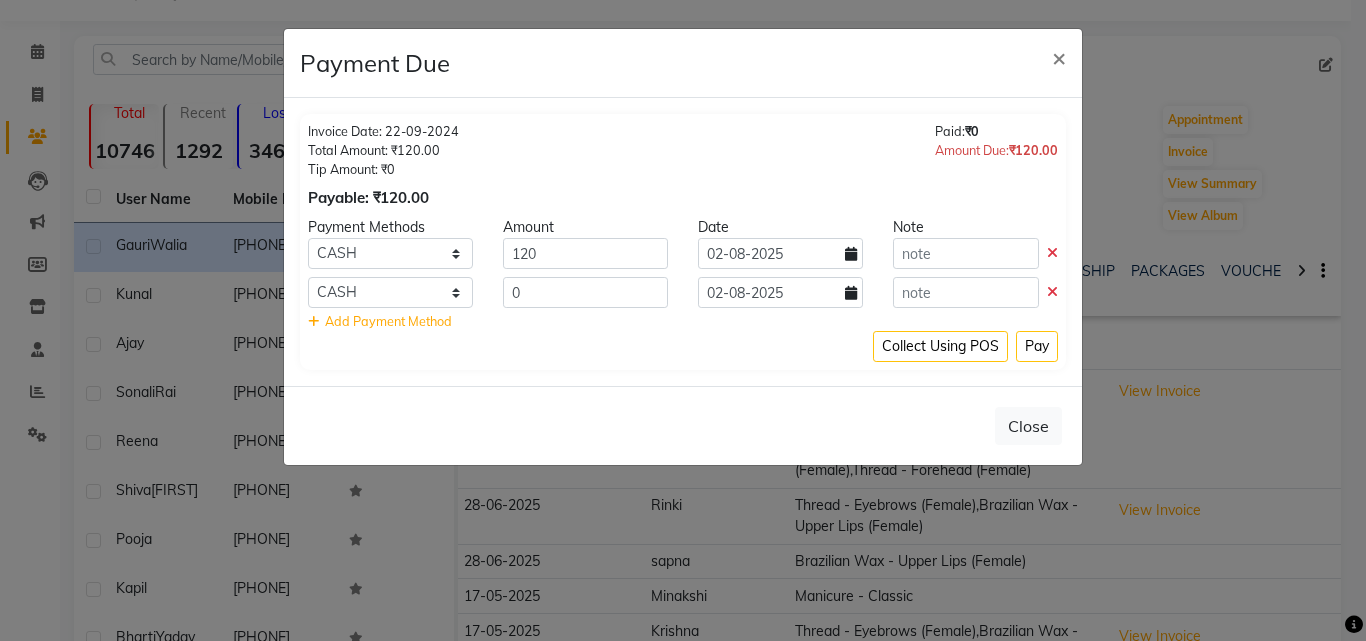 click 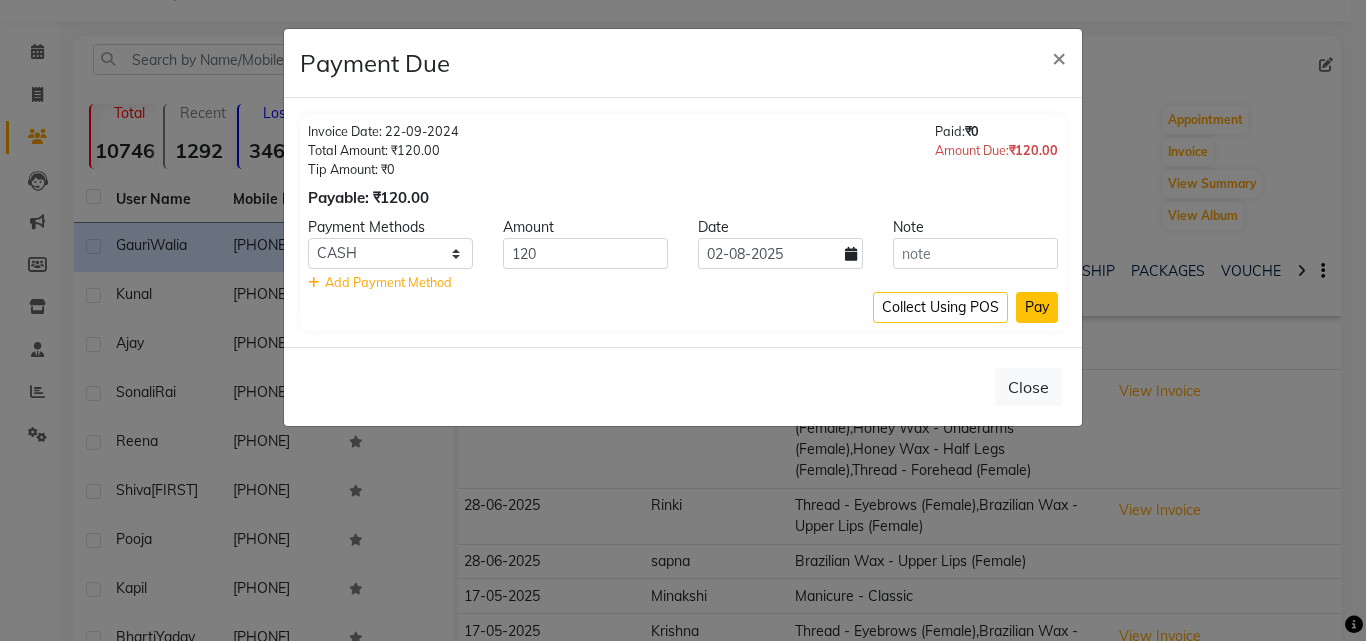 click on "Pay" 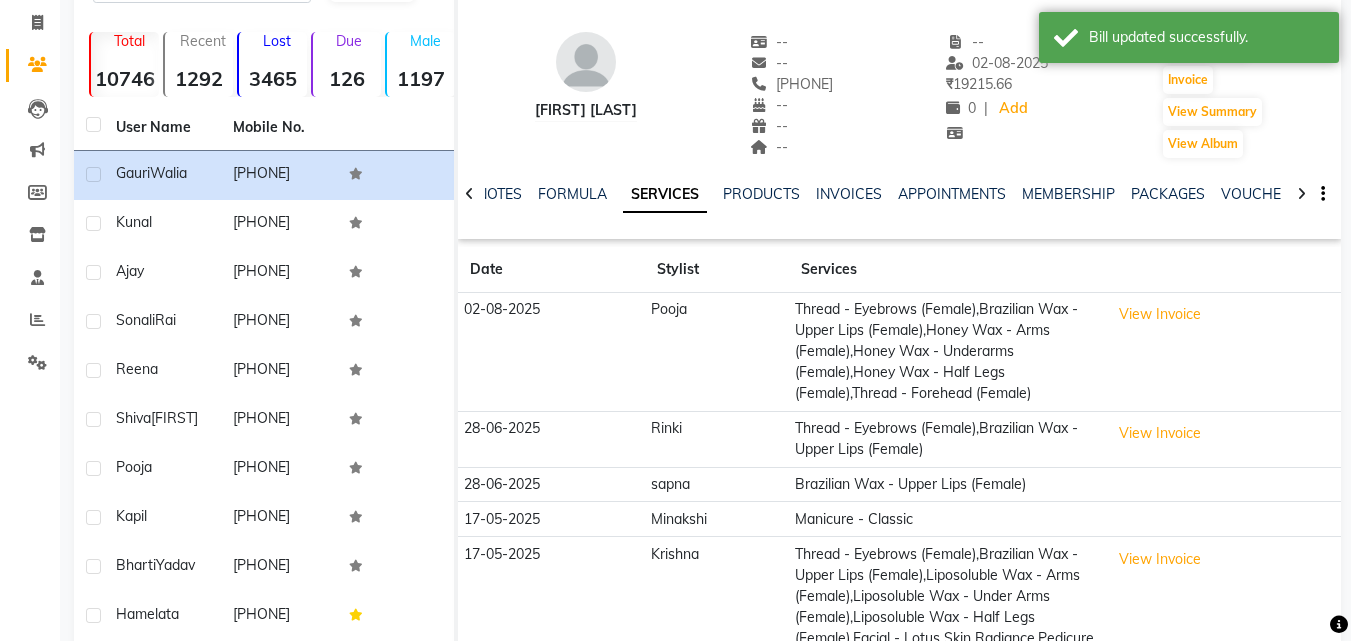 scroll, scrollTop: 0, scrollLeft: 0, axis: both 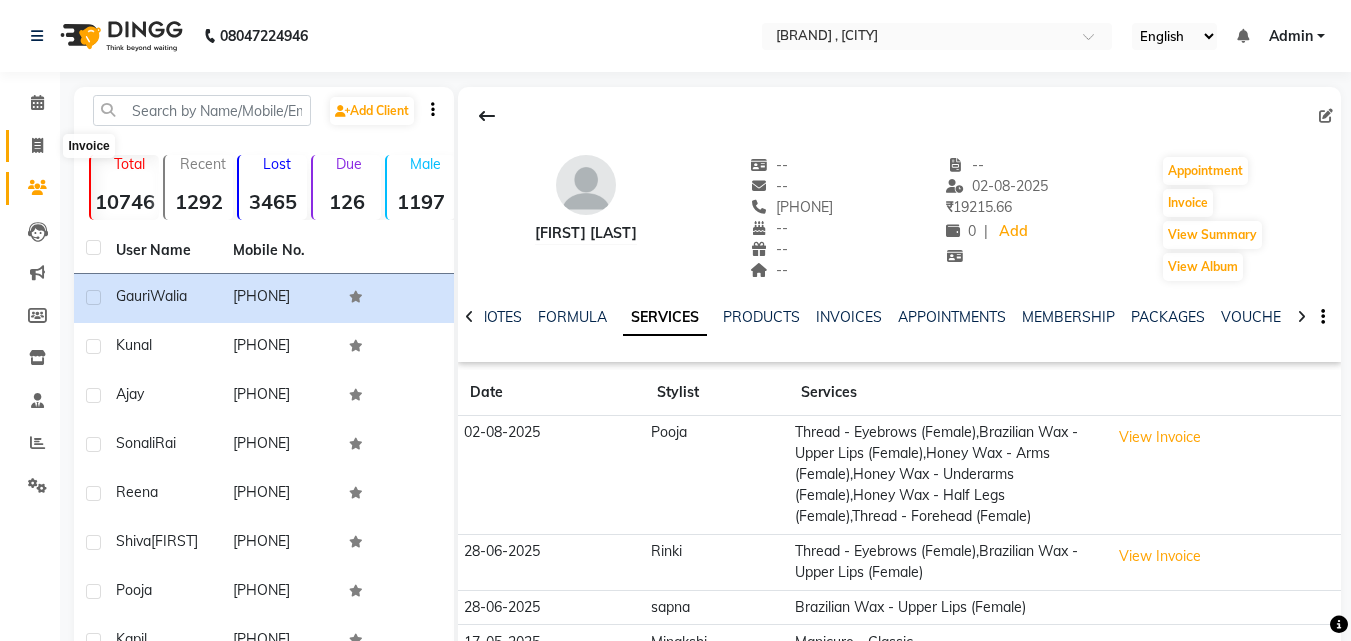 click 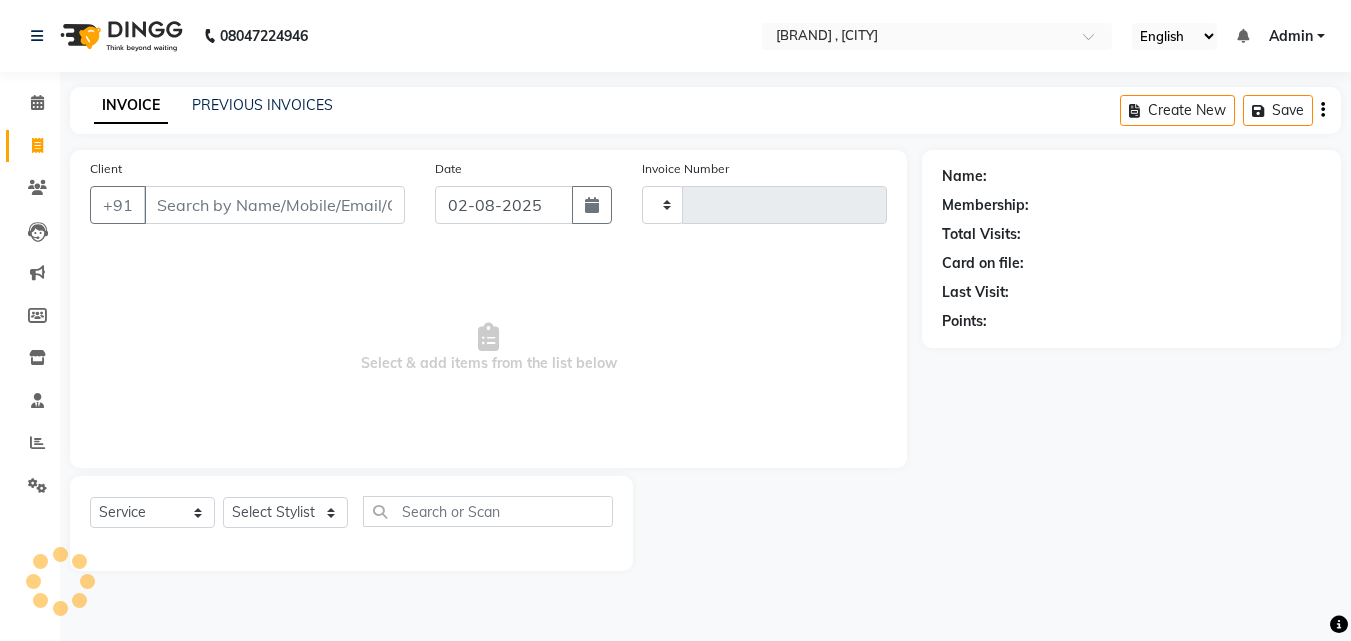 click on "Client" at bounding box center [274, 205] 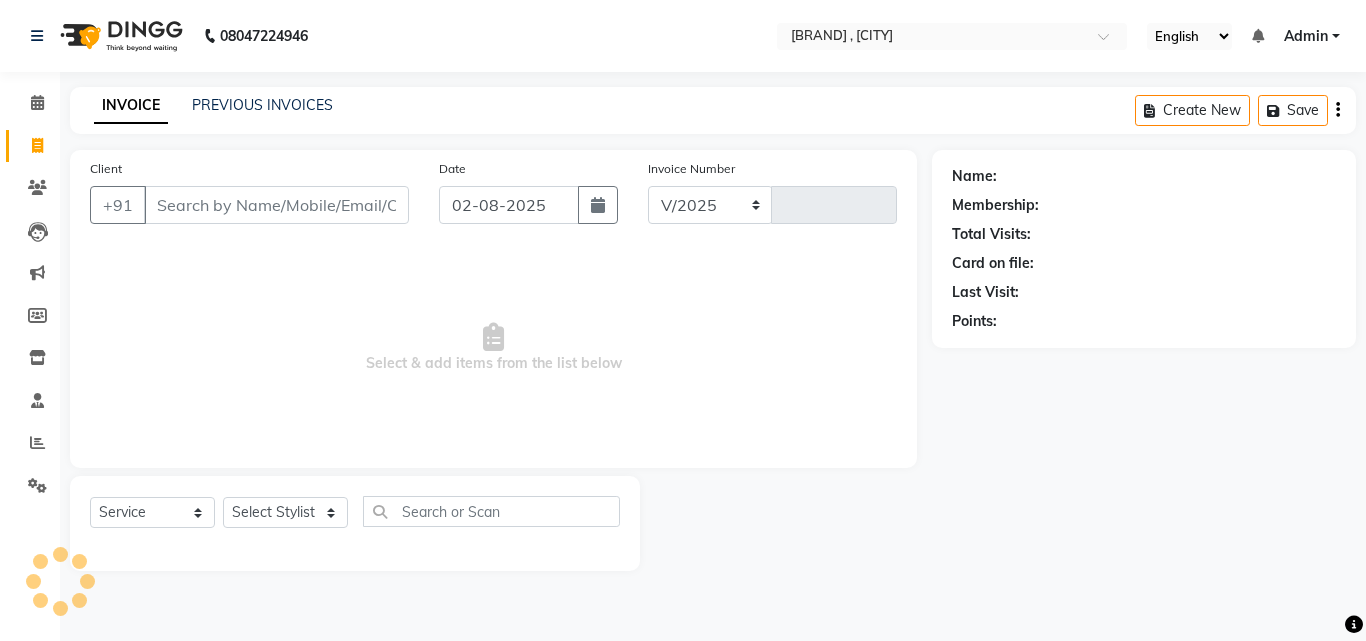 select on "820" 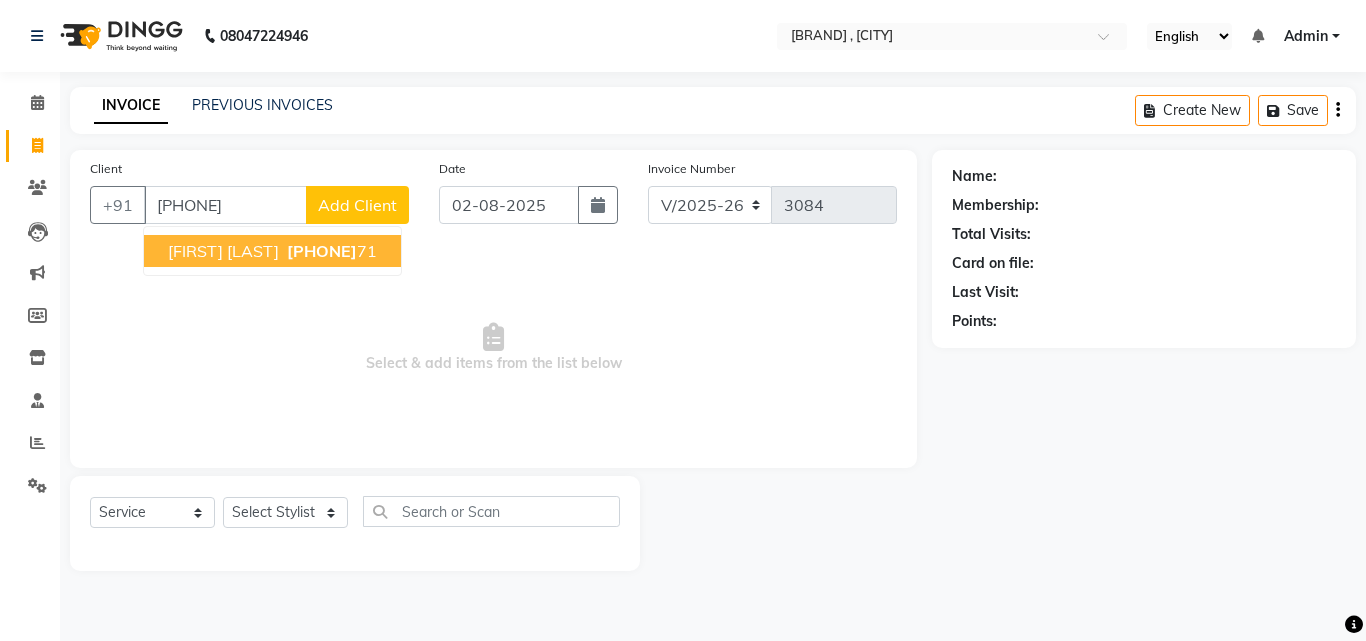 click on "[FIRST] [LAST]   [PHONE]" at bounding box center [272, 251] 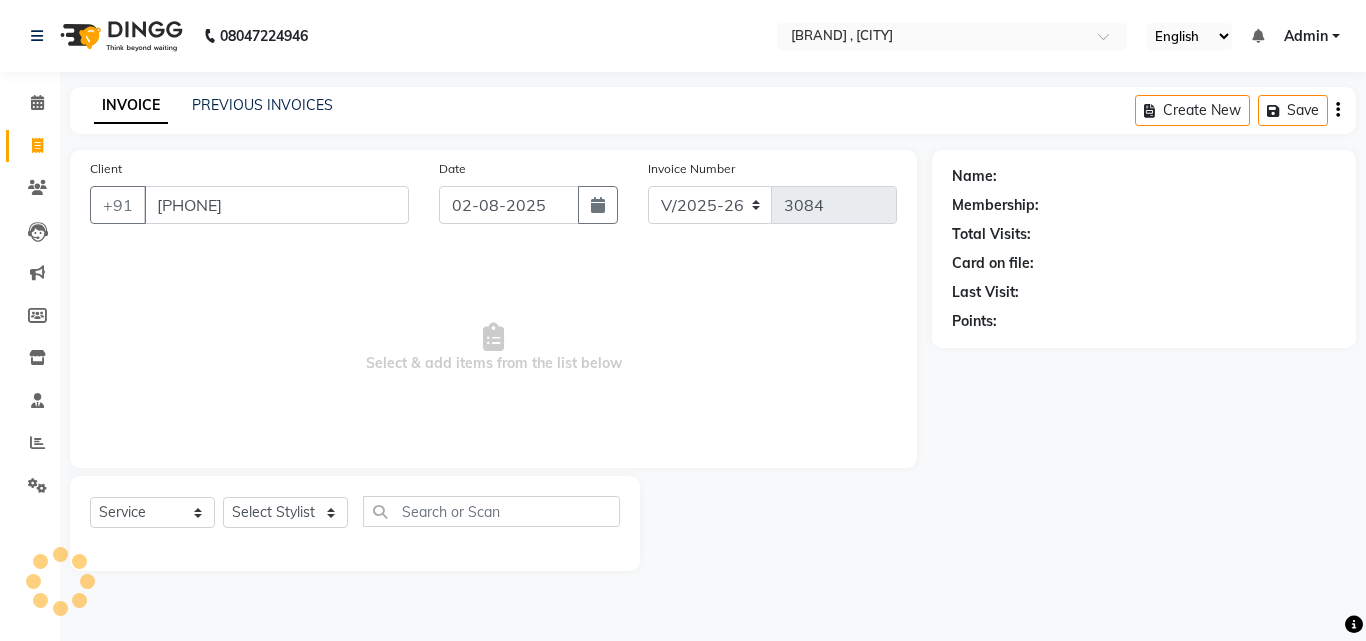 type on "[PHONE]" 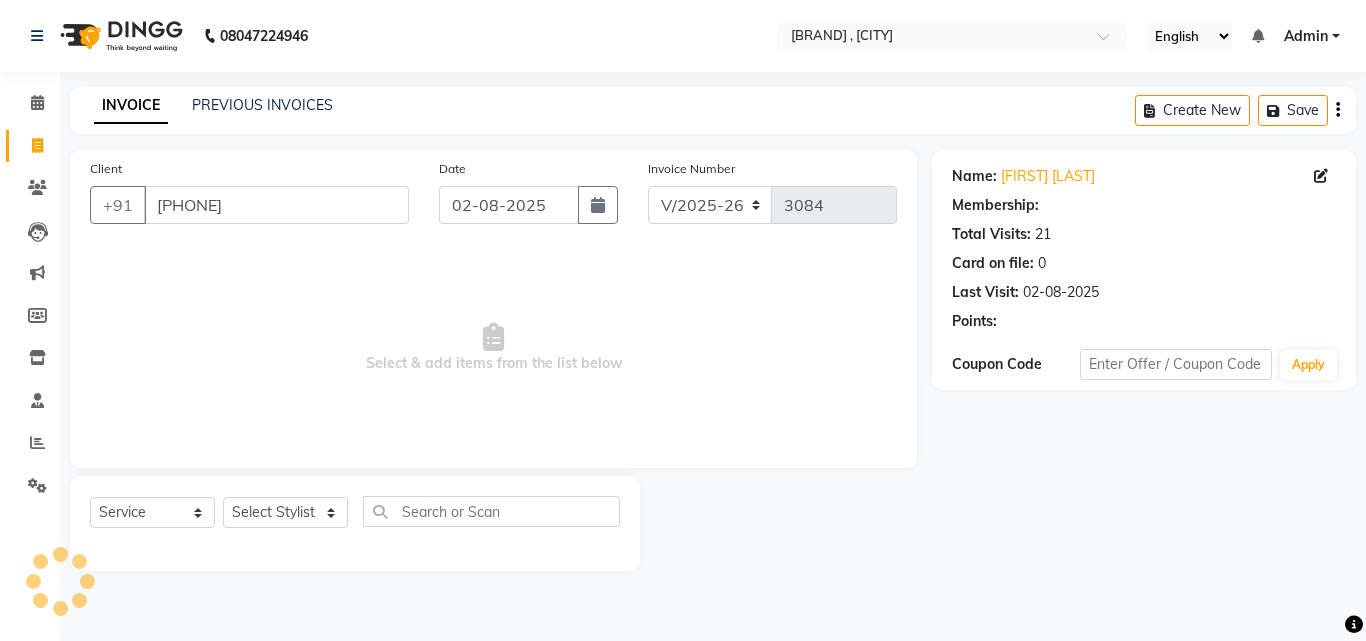 select on "1: Object" 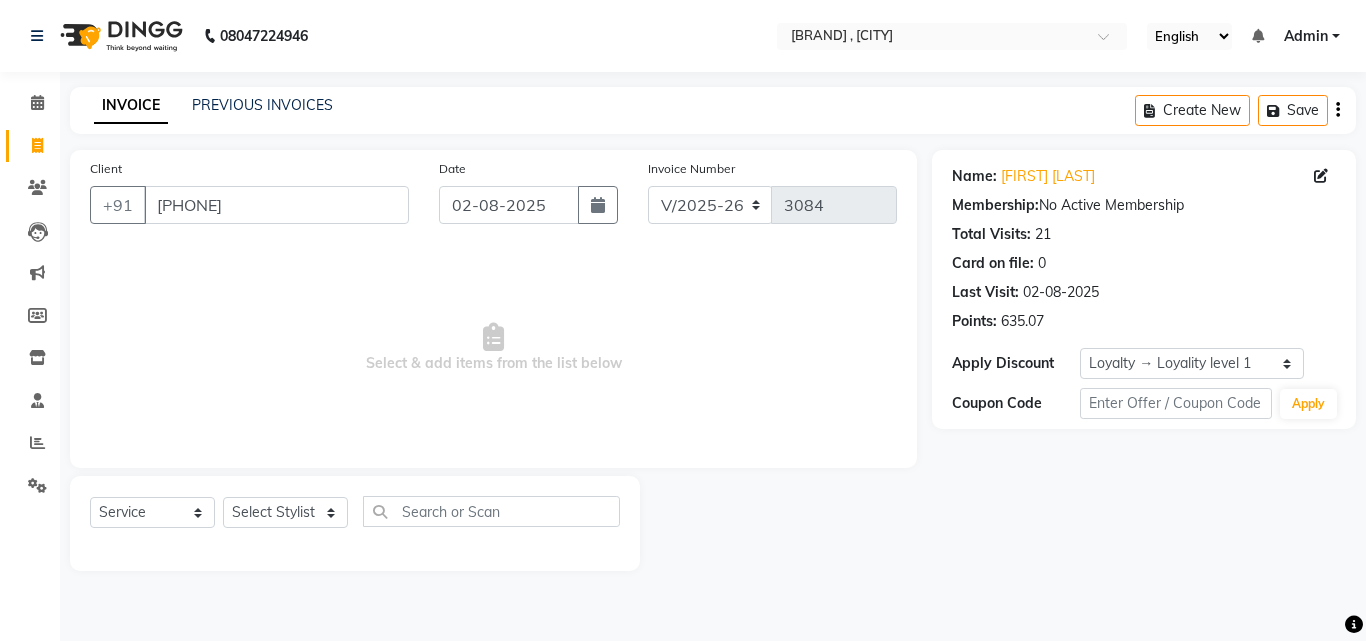 click 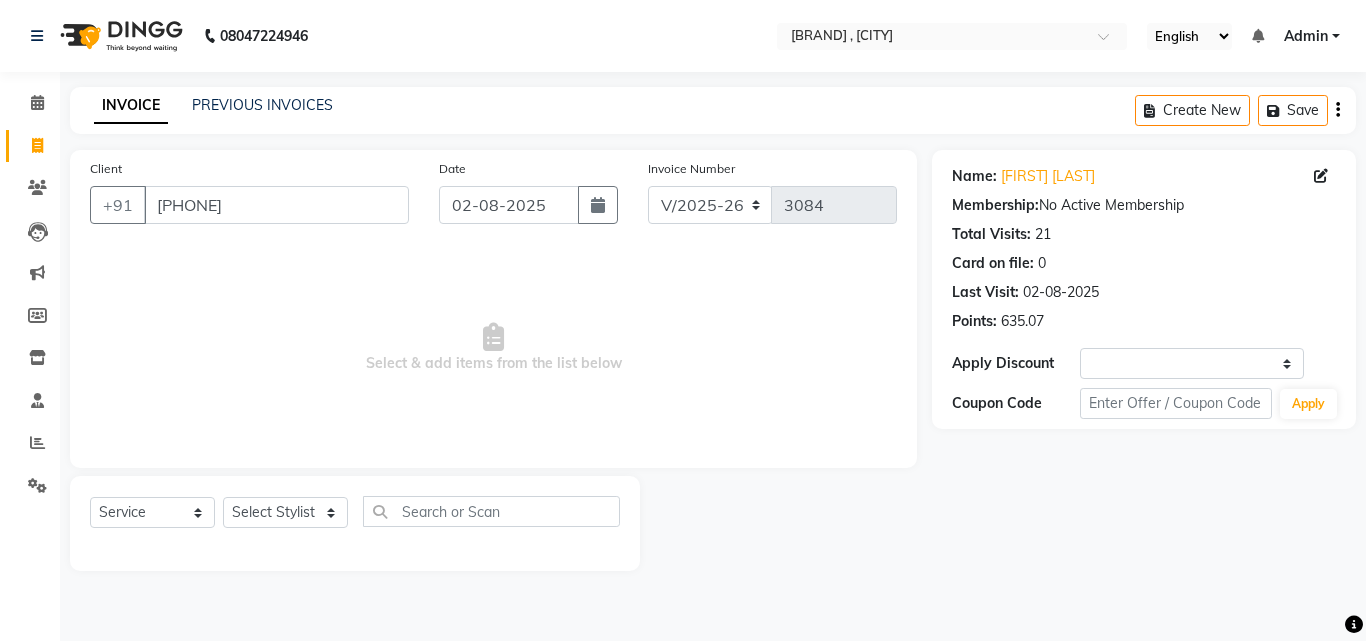 select on "service" 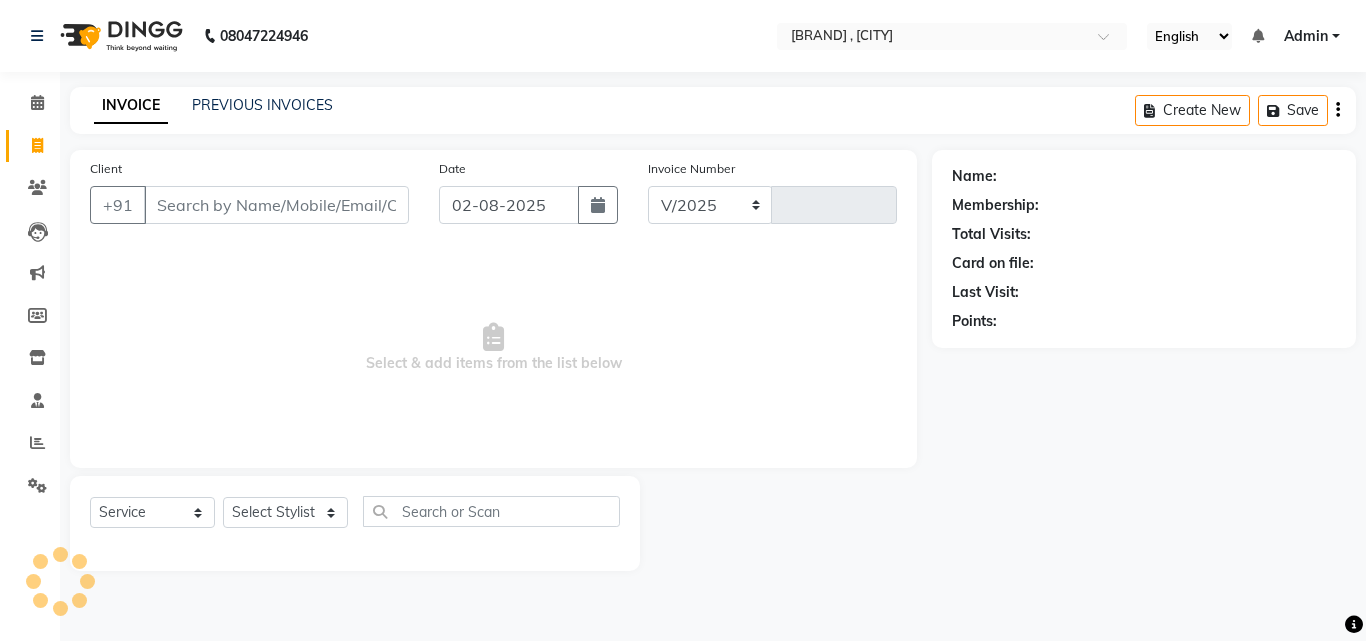 click on "Client" at bounding box center [276, 205] 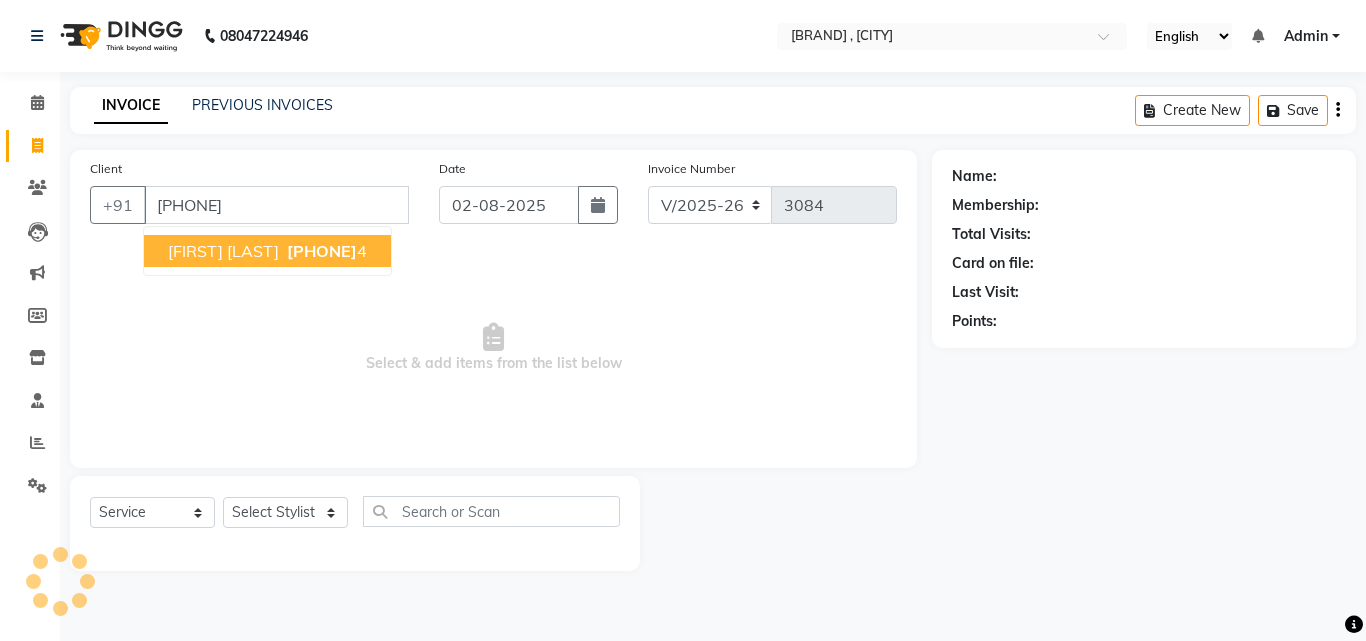 type on "[PHONE]" 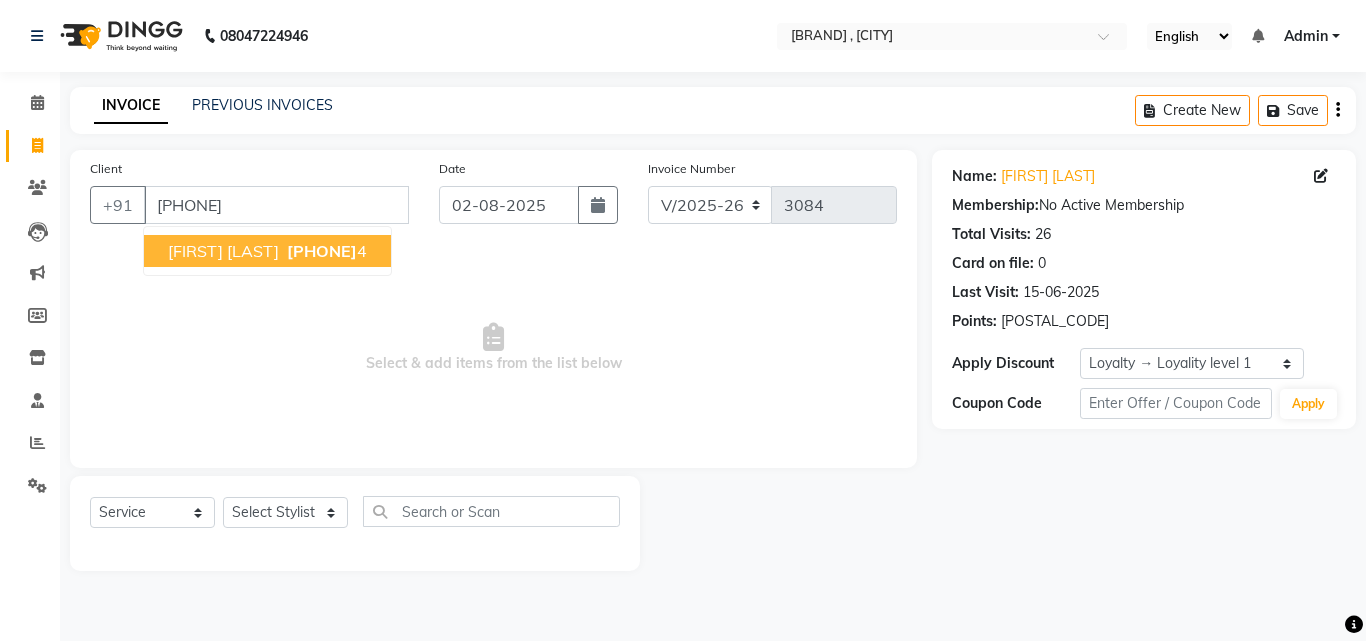 click on "[PHONE] 4" at bounding box center [325, 251] 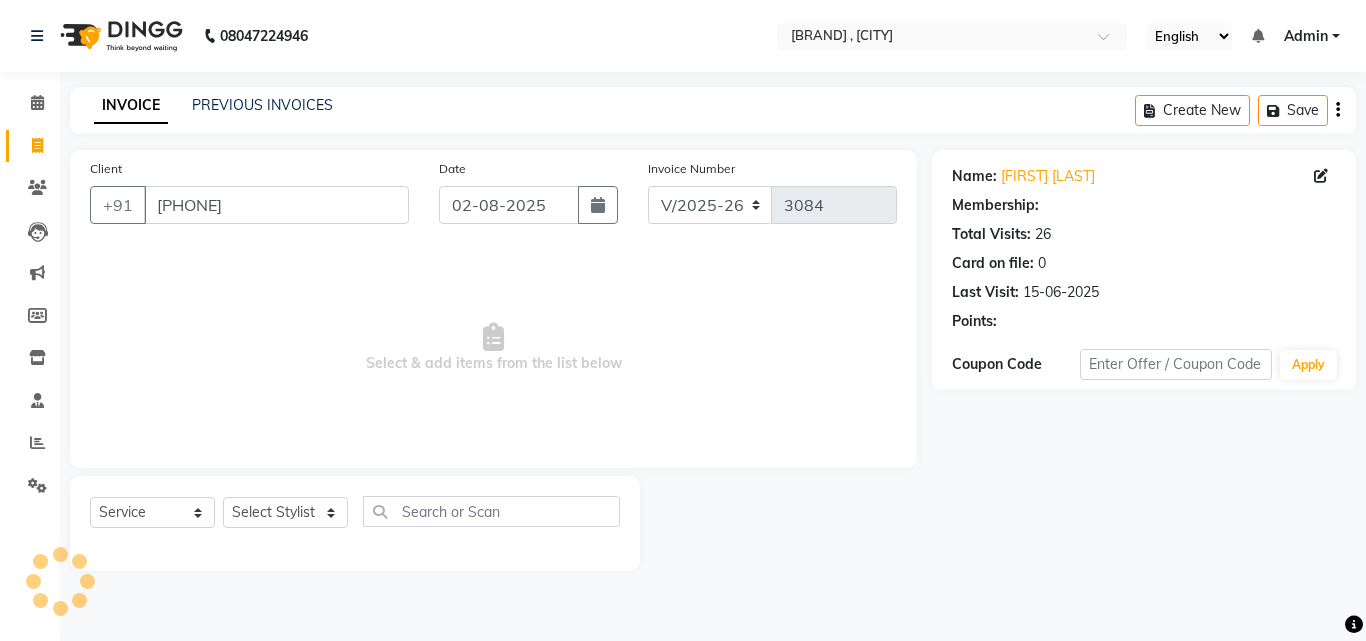 select on "1: Object" 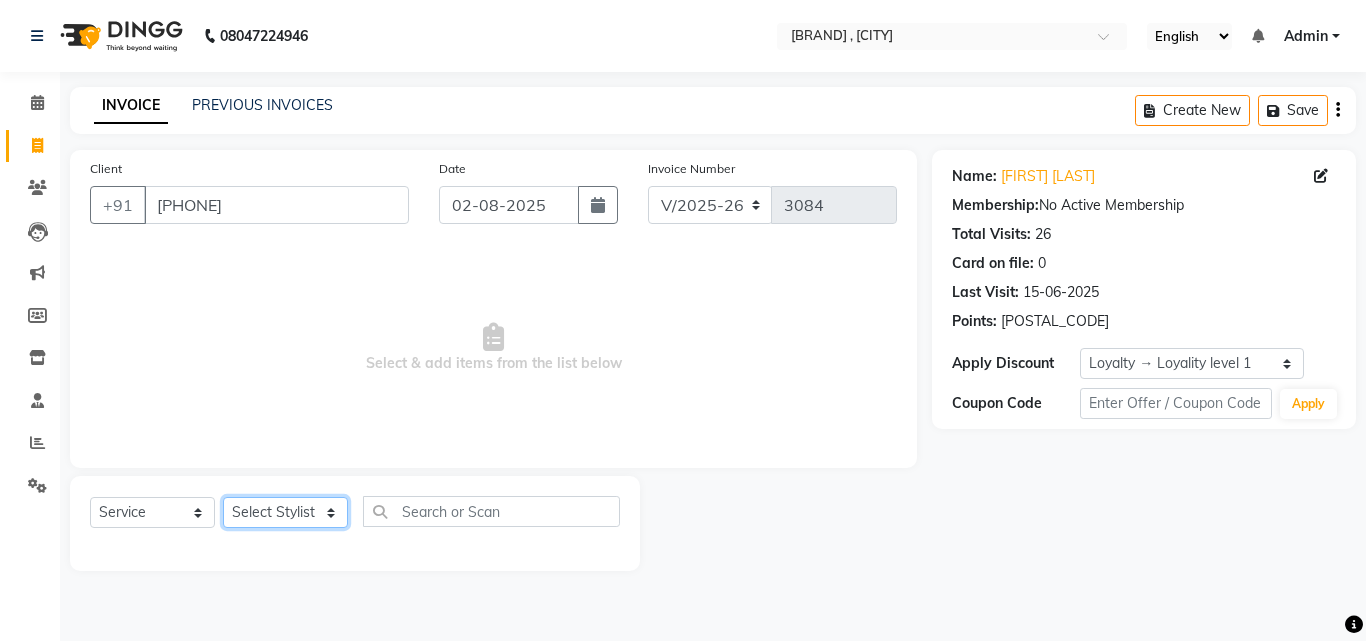 click on "Select Stylist [FIRST] [FIRST] [FIRST] [FIRST] [FIRST] [FIRST] [FIRST] [FIRST] [FIRST] [FIRST] [FIRST] [FIRST] [FIRST] ([DATE]) [FIRST]" 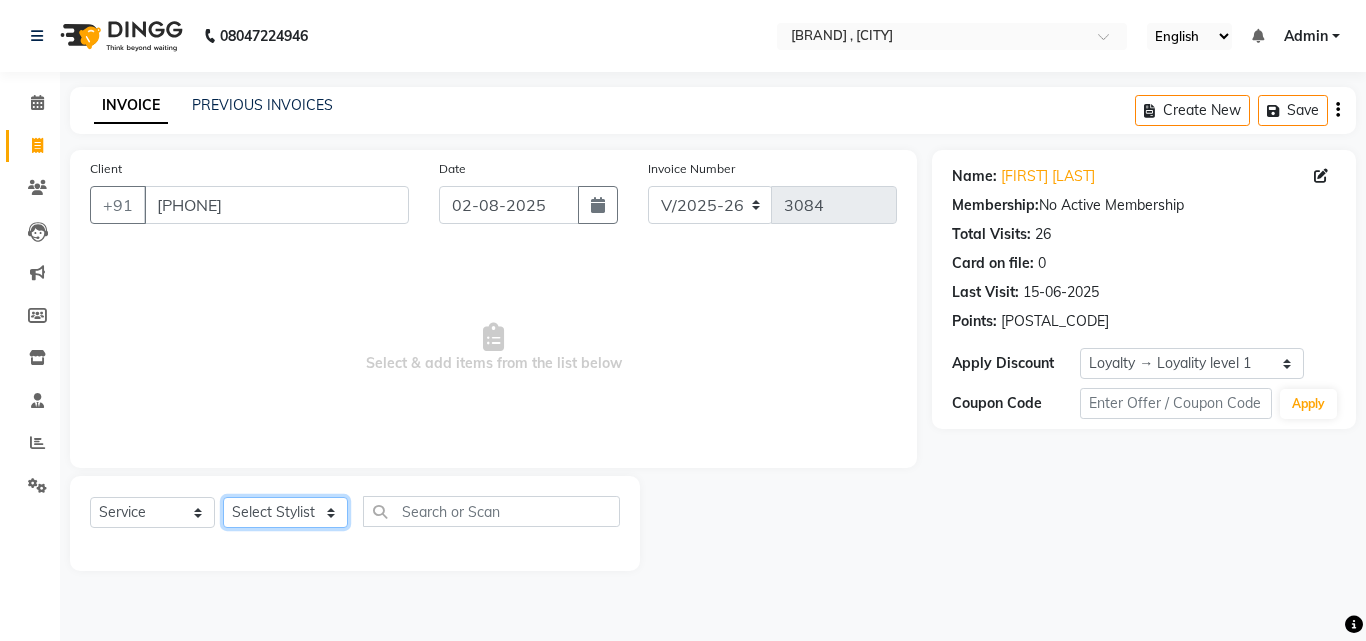 select on "79288" 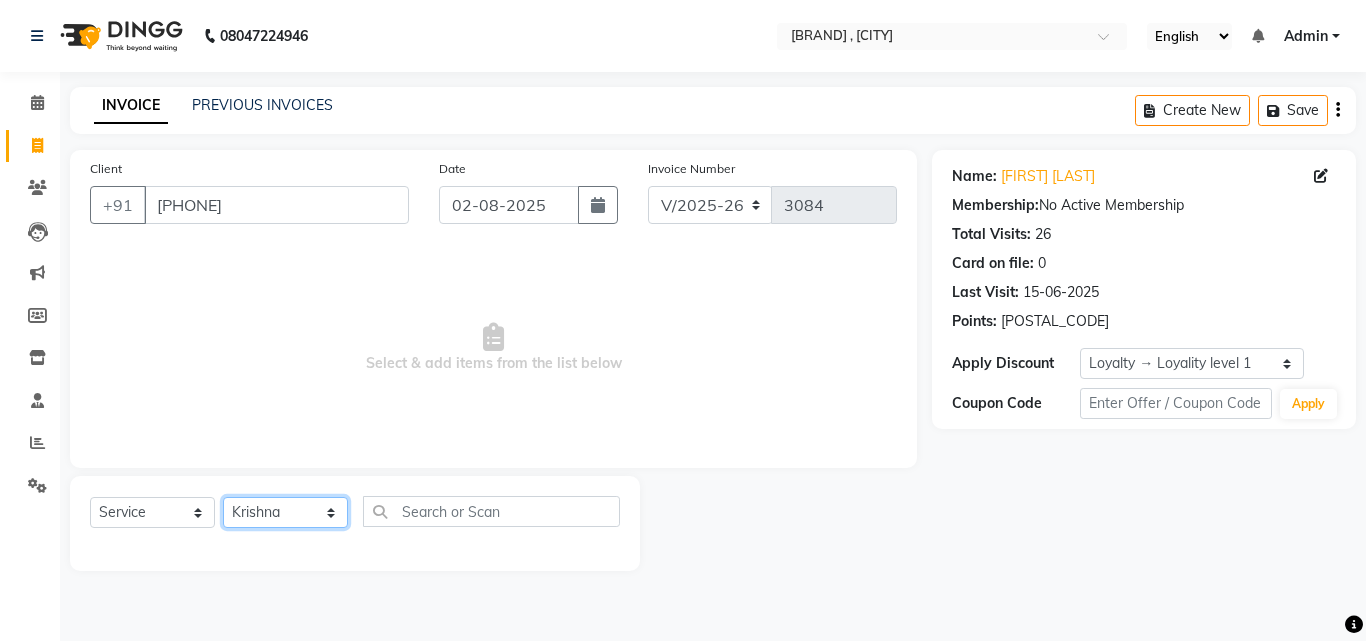 click on "Select Stylist [FIRST] [FIRST] [FIRST] [FIRST] [FIRST] [FIRST] [FIRST] [FIRST] [FIRST] [FIRST] [FIRST] [FIRST] [FIRST] ([DATE]) [FIRST]" 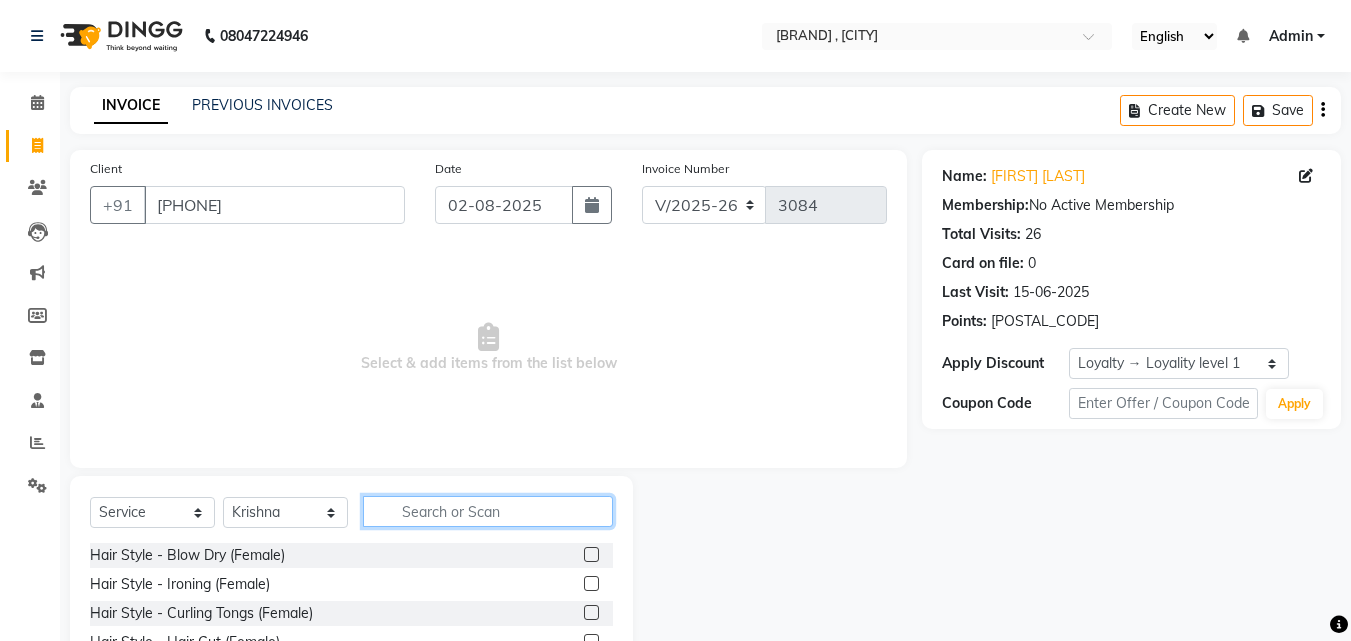 click 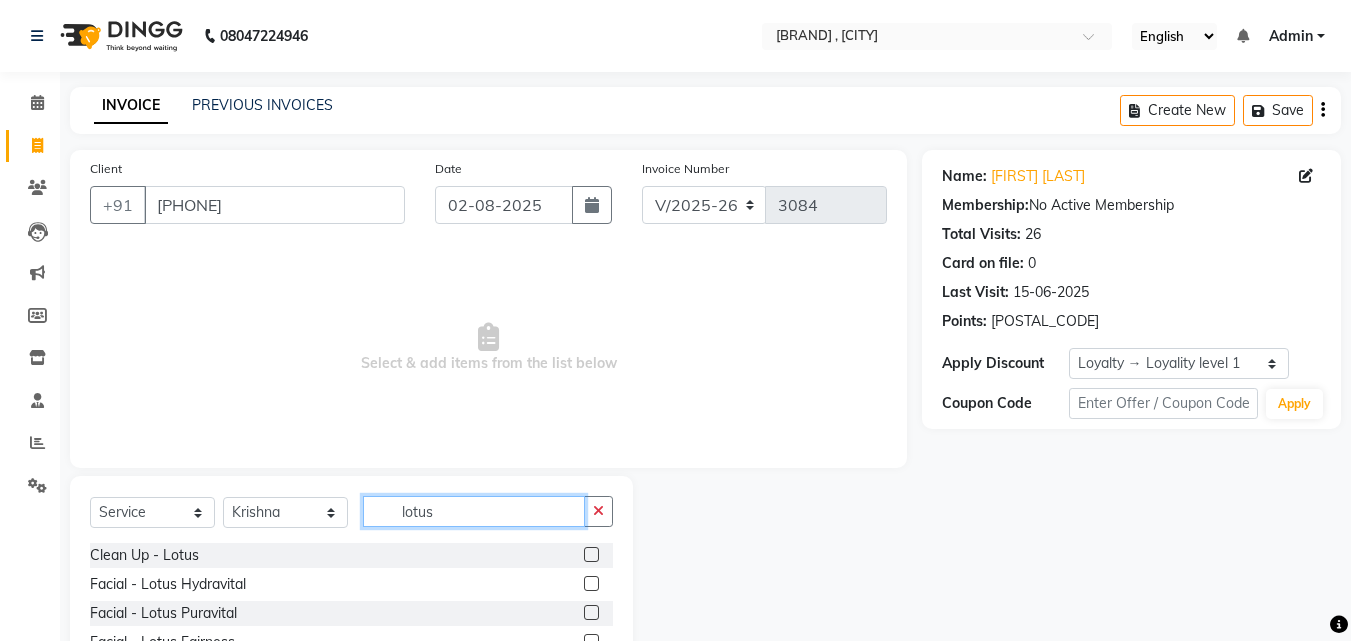 type on "lotus" 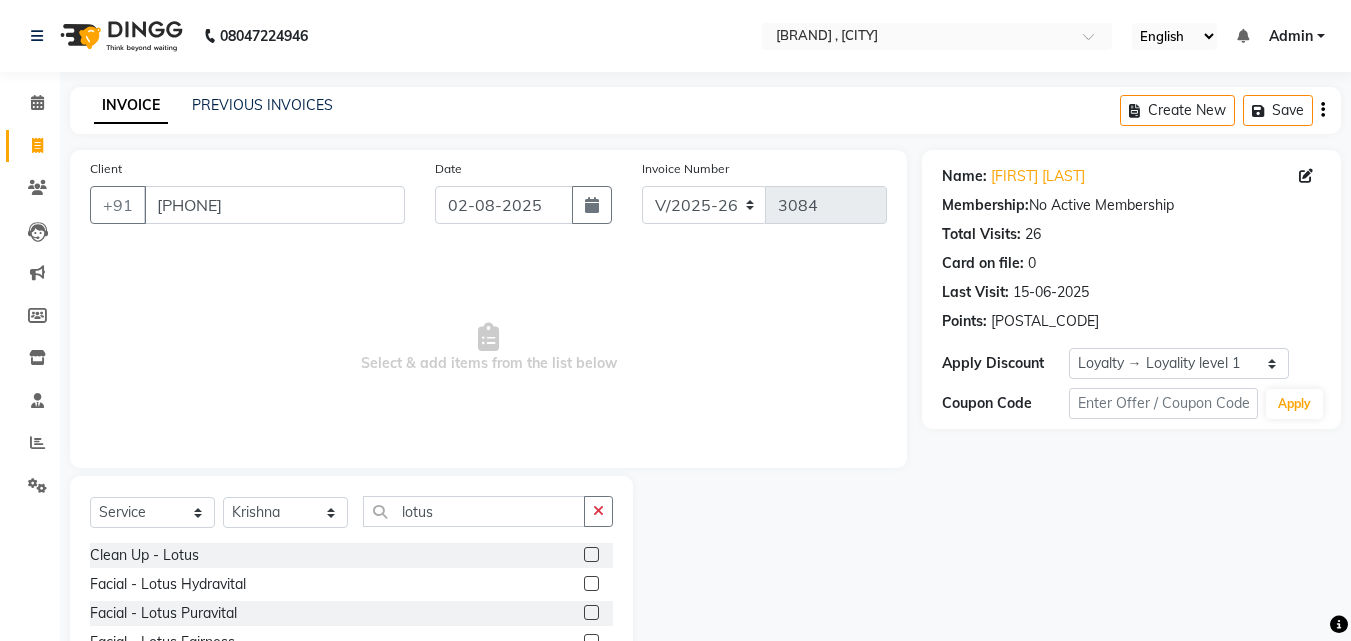 click 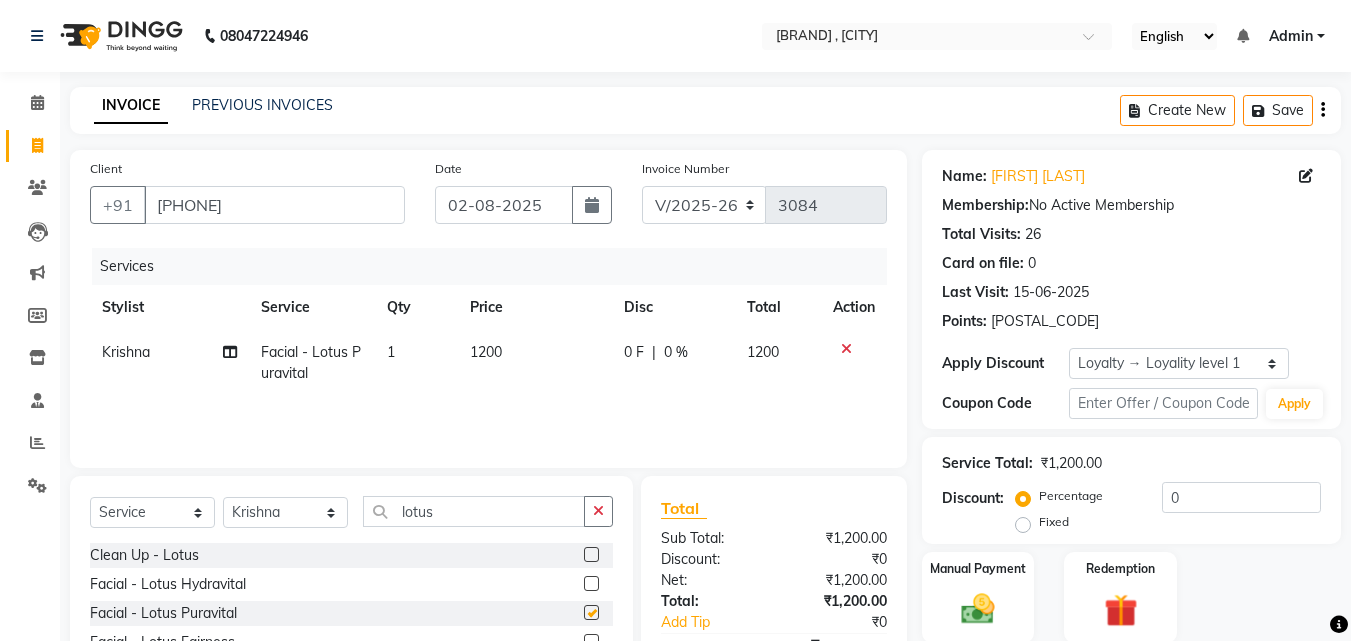 checkbox on "false" 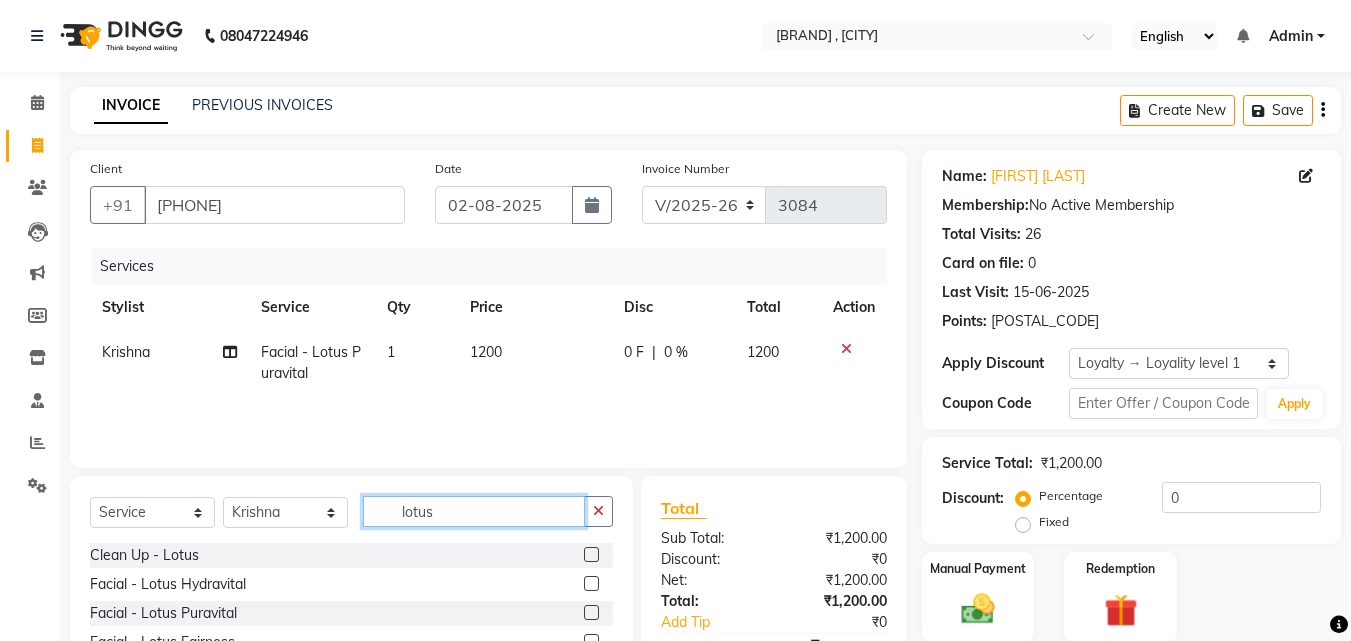 drag, startPoint x: 465, startPoint y: 526, endPoint x: 465, endPoint y: 512, distance: 14 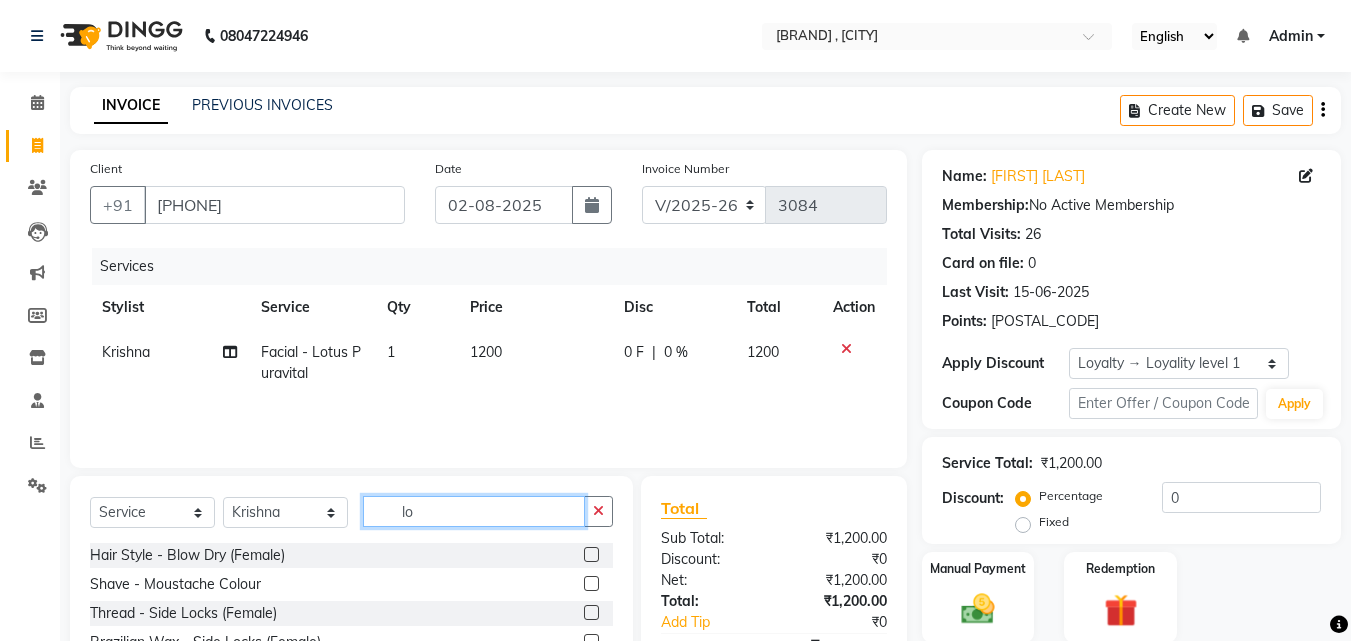 type on "l" 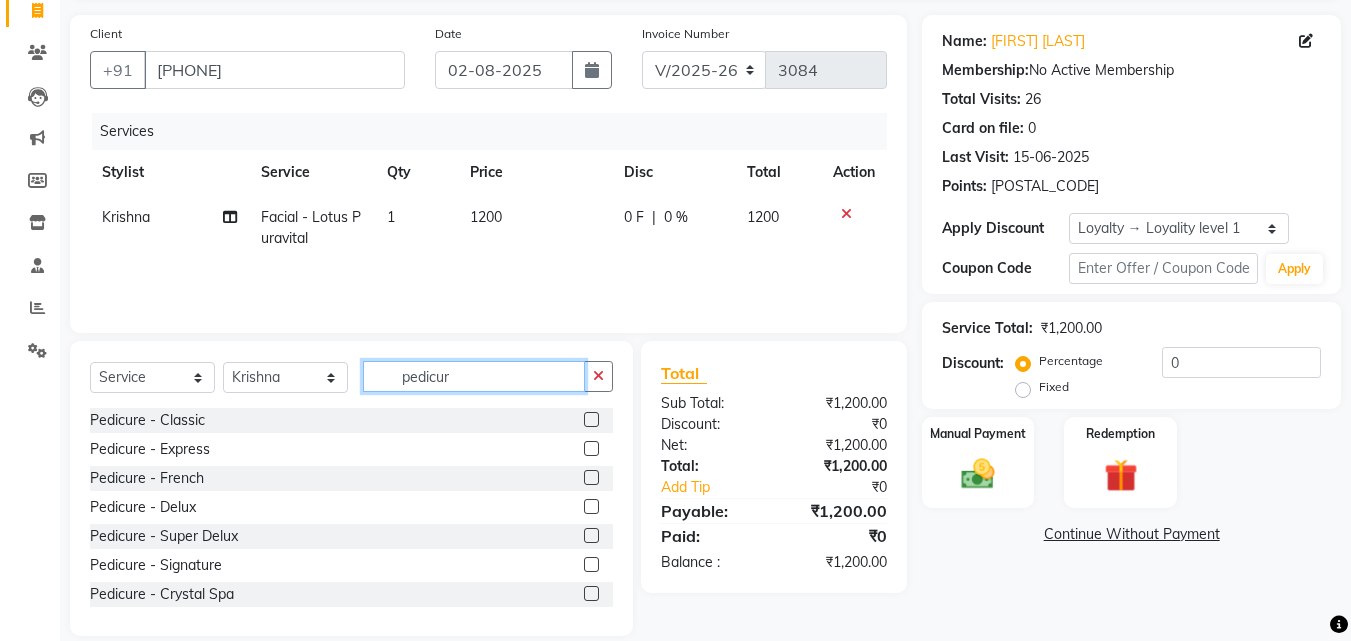 scroll, scrollTop: 160, scrollLeft: 0, axis: vertical 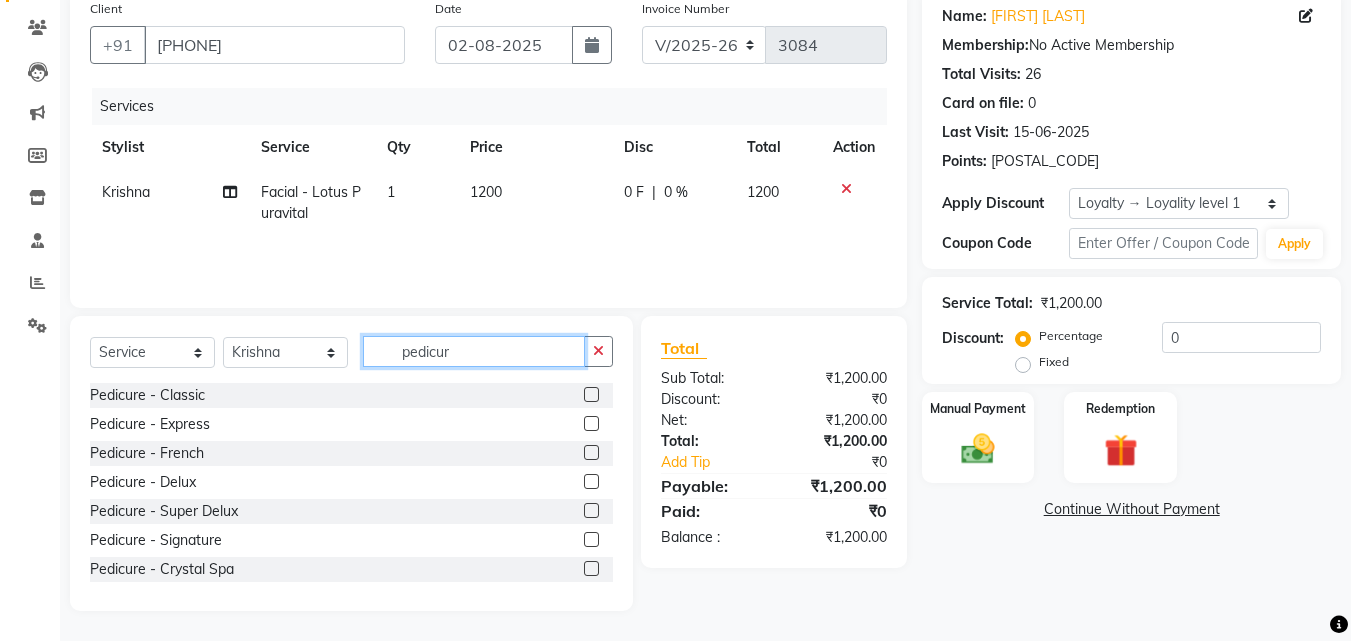 type on "pedicur" 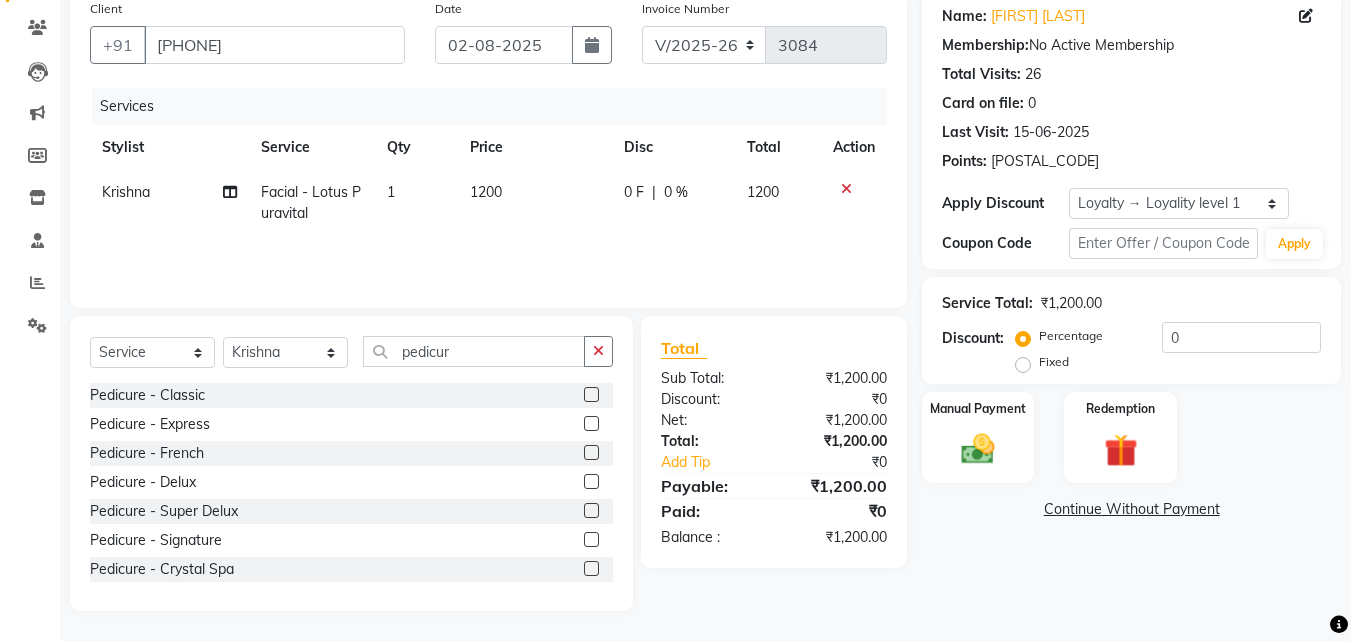 click 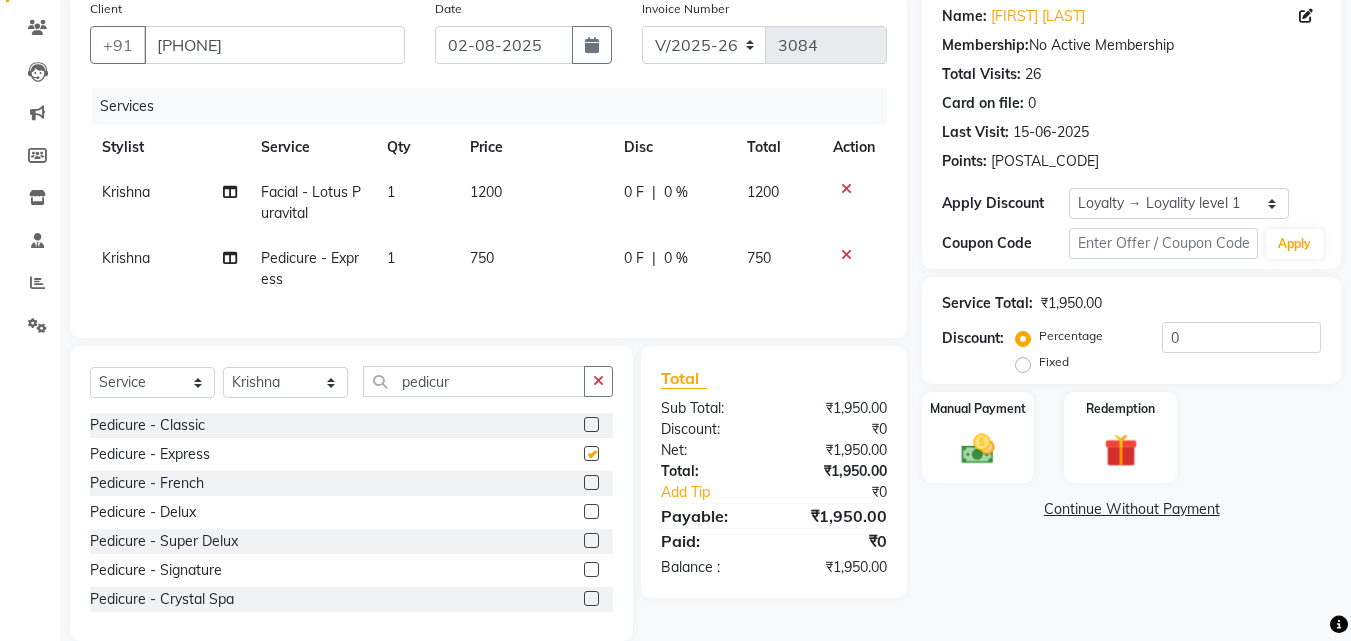 checkbox on "false" 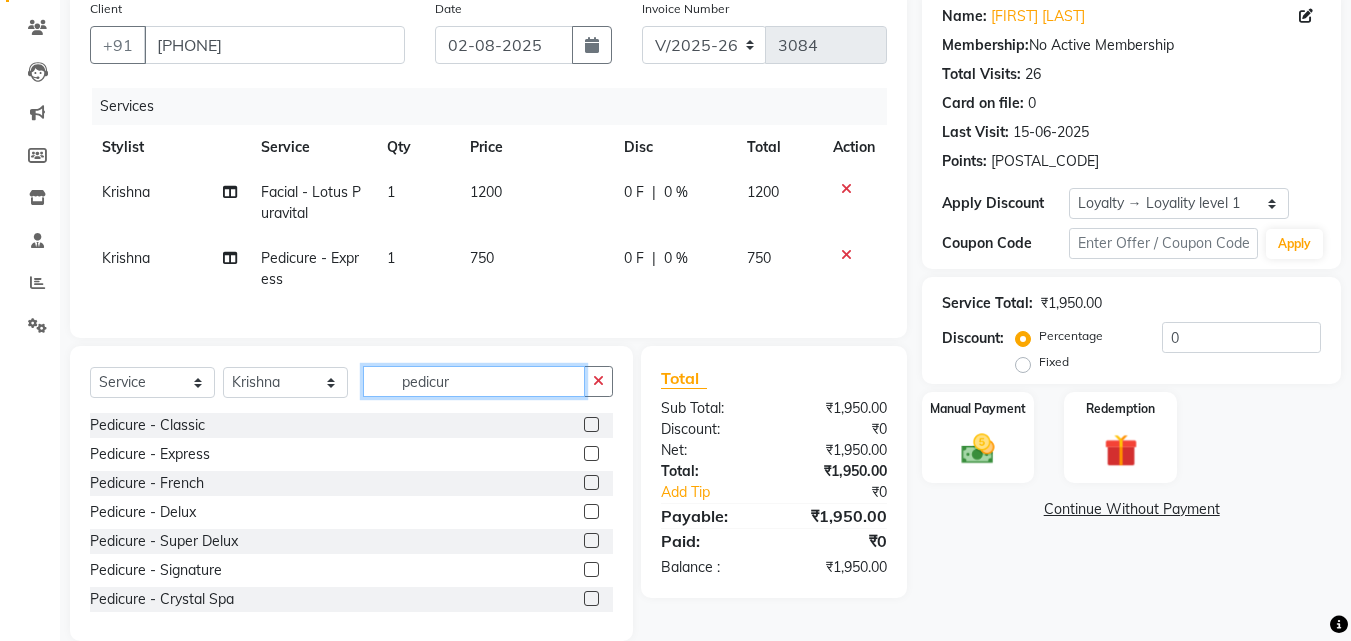 click on "pedicur" 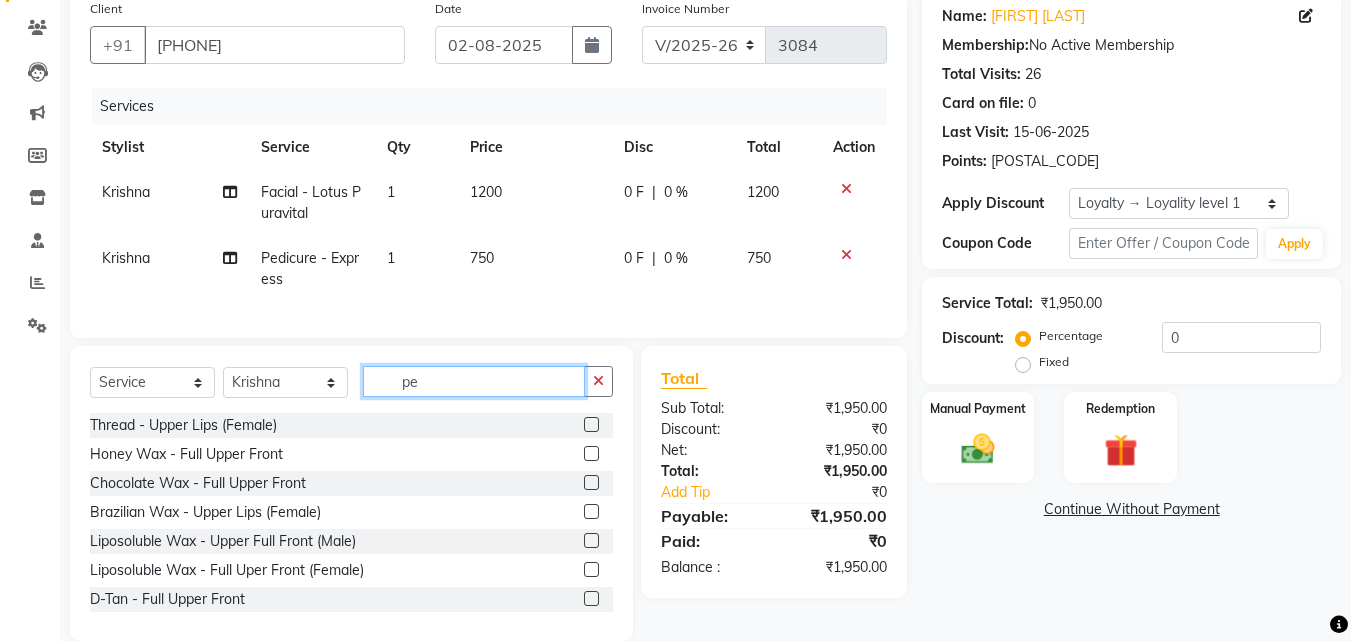 type on "p" 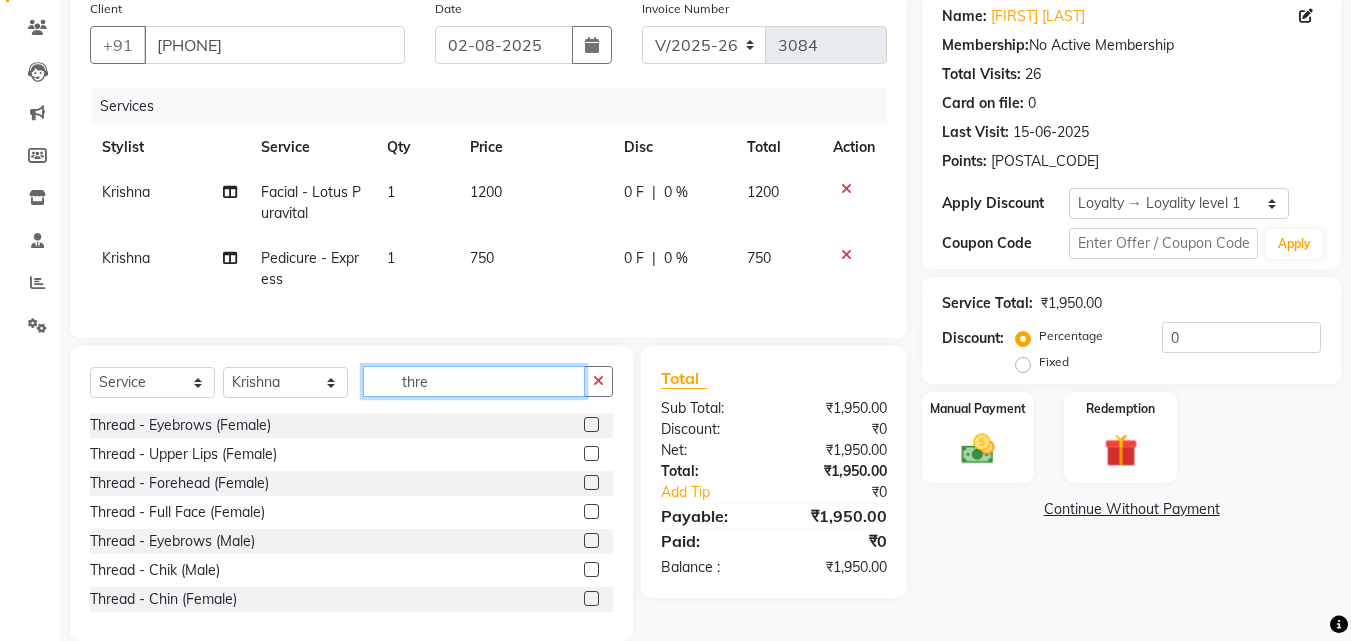 click on "thre" 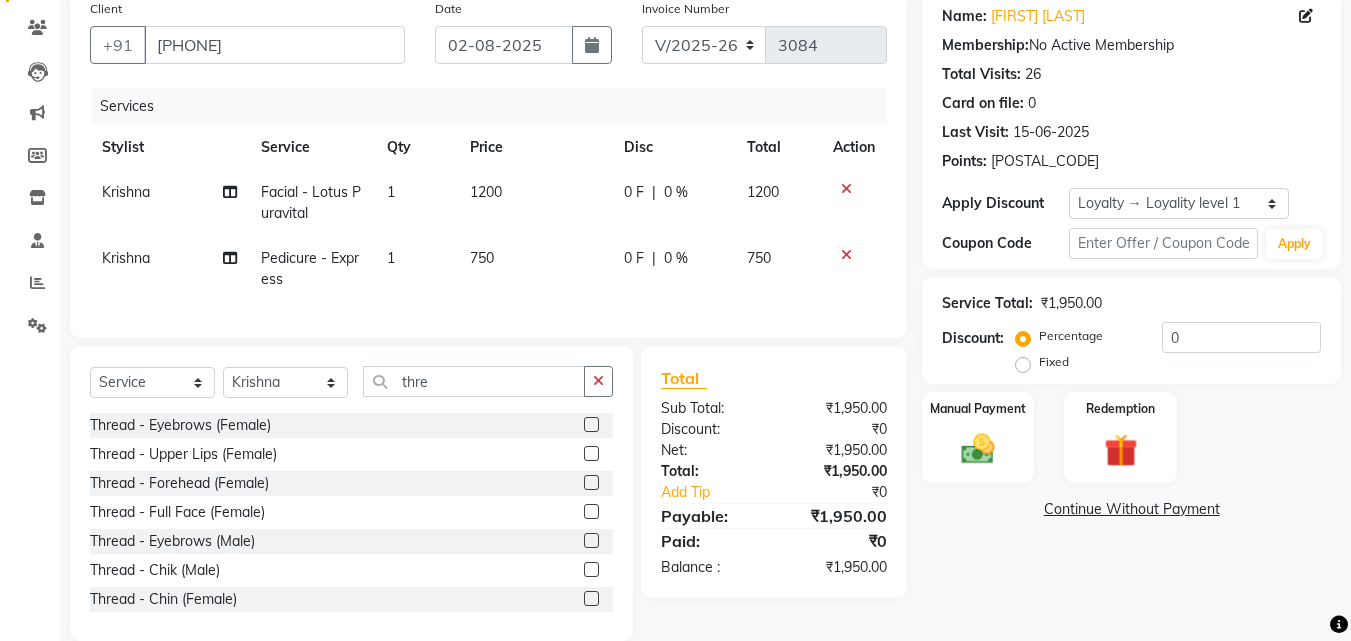 click 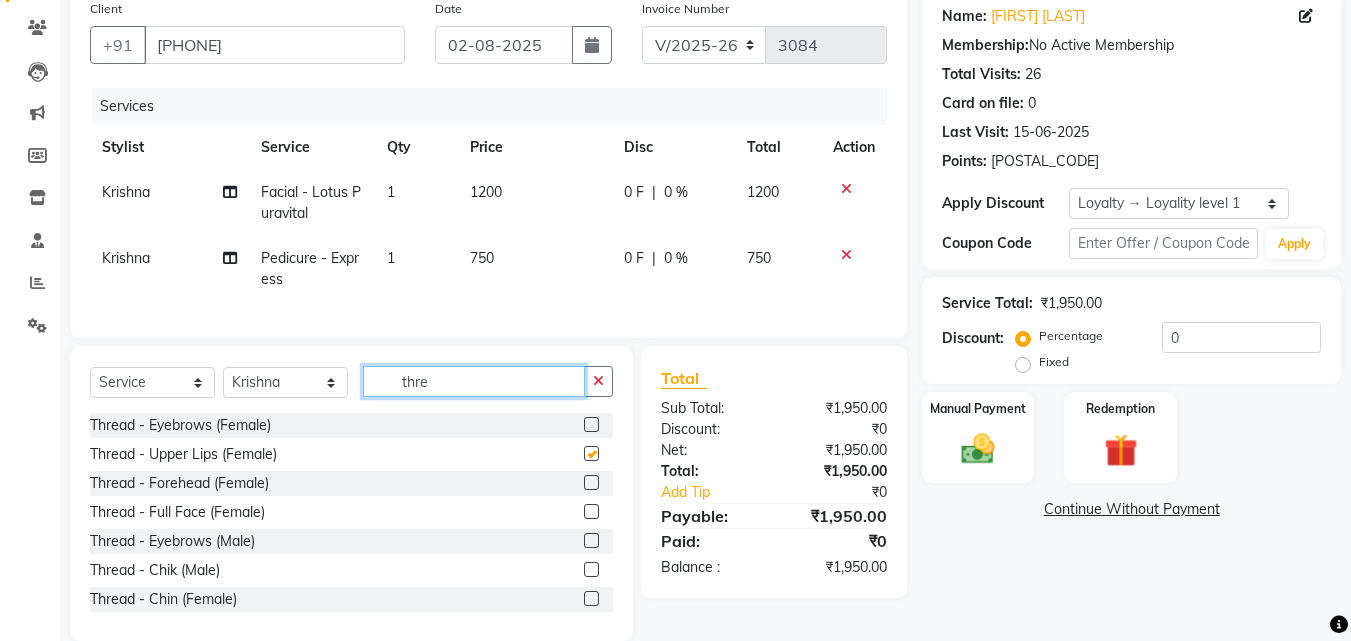 click on "thre" 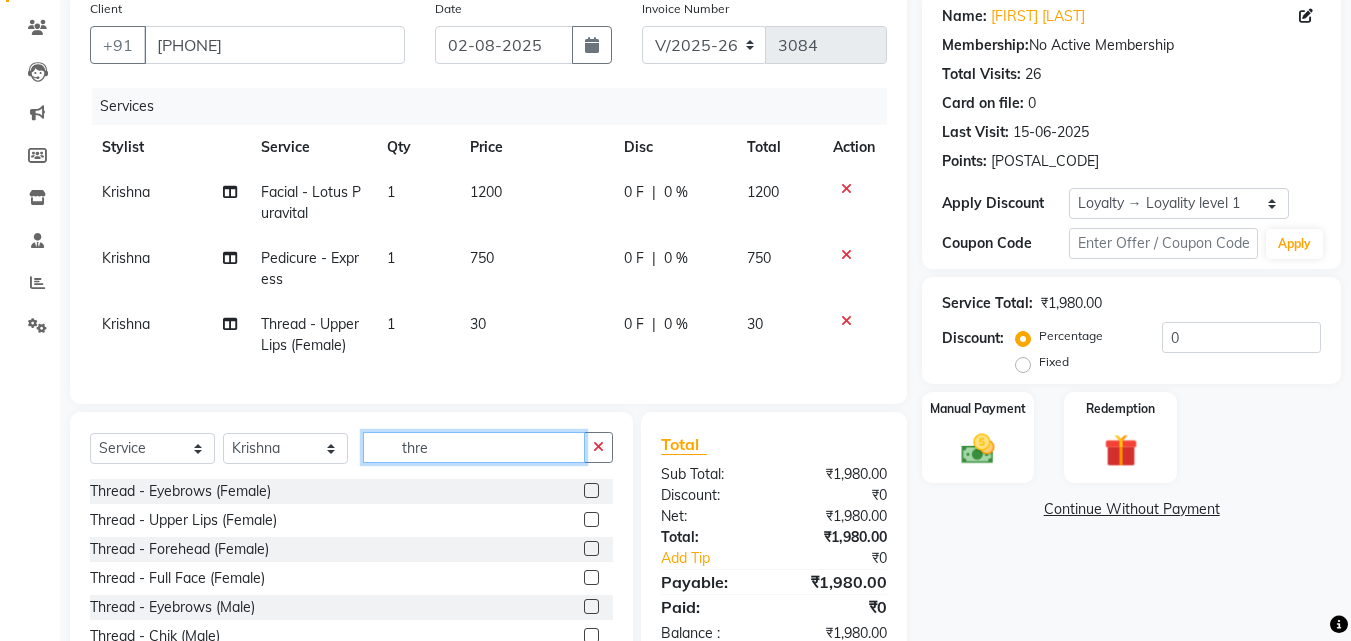 checkbox on "false" 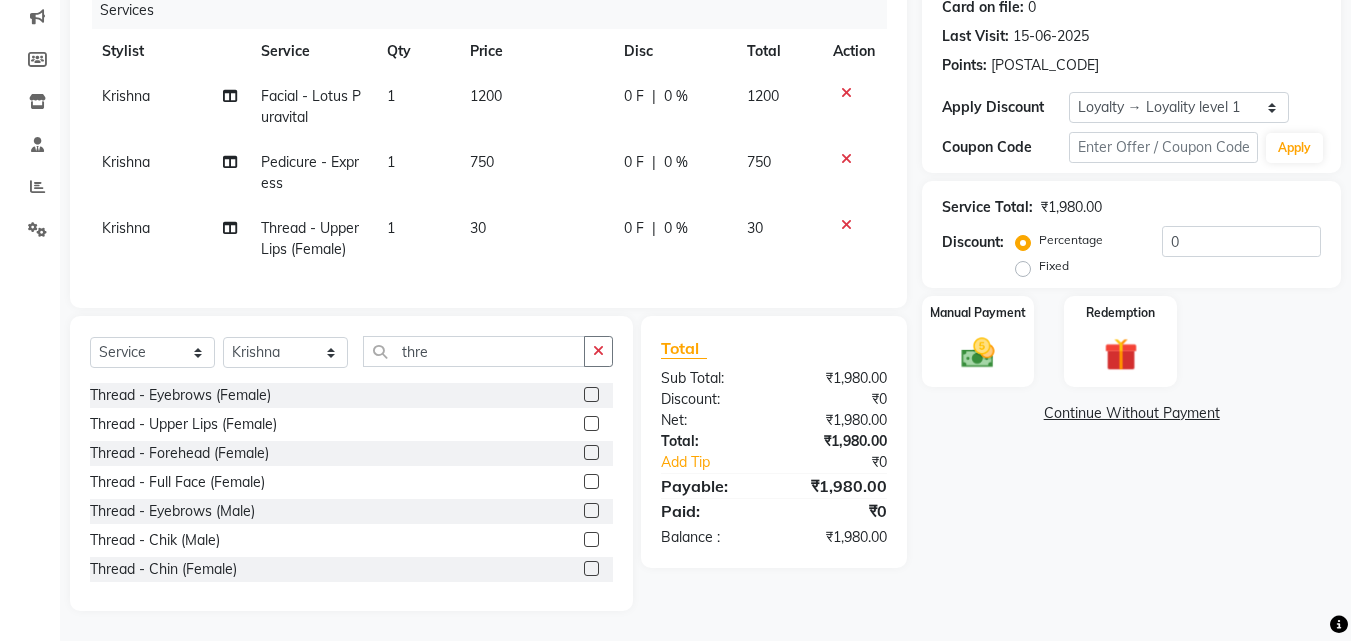 click 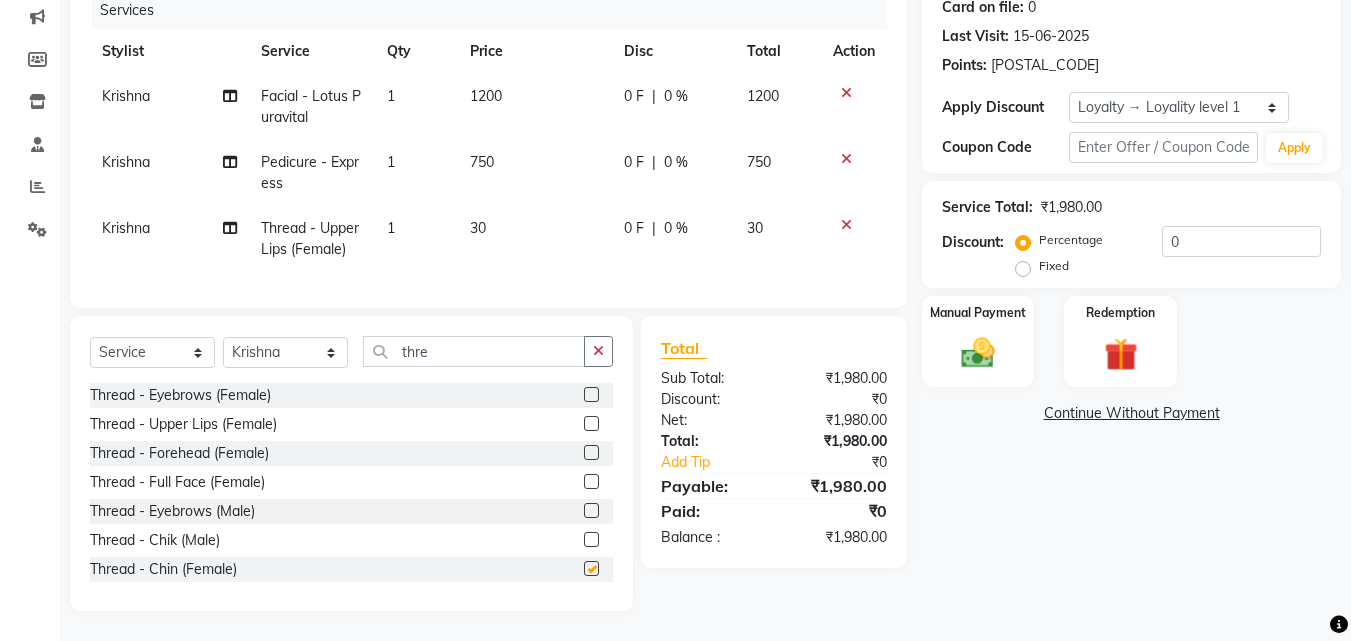 drag, startPoint x: 574, startPoint y: 566, endPoint x: 560, endPoint y: 525, distance: 43.32436 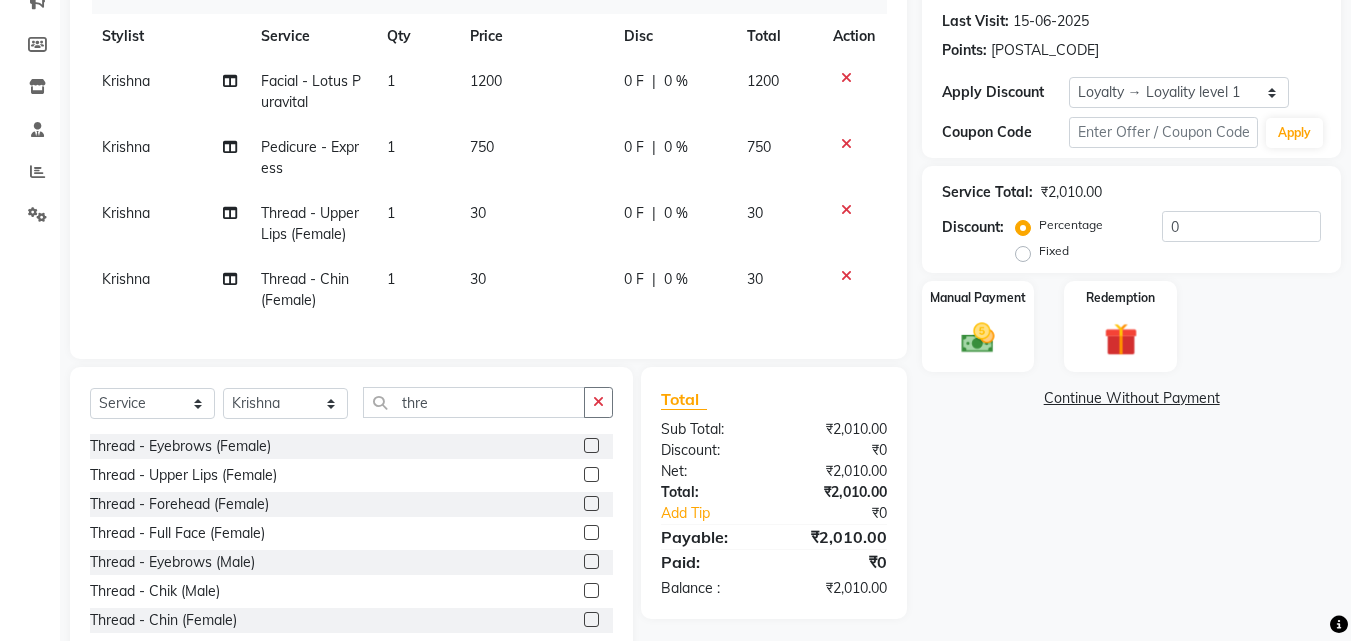checkbox on "false" 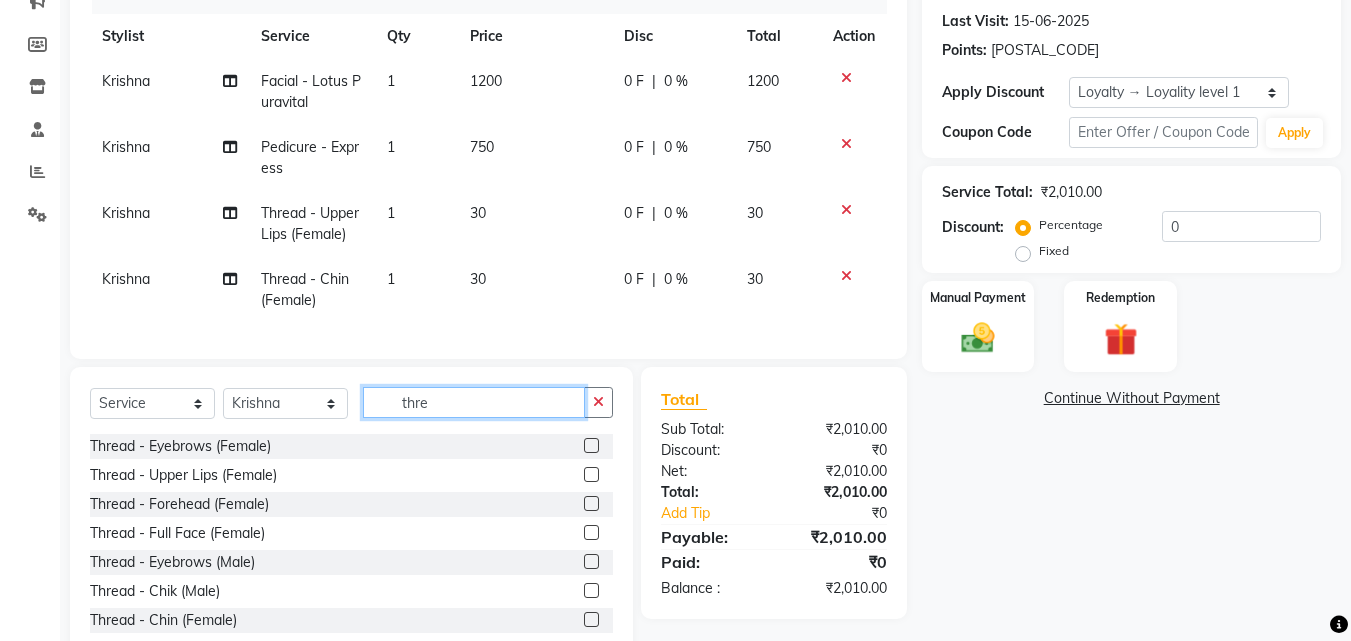 click on "thre" 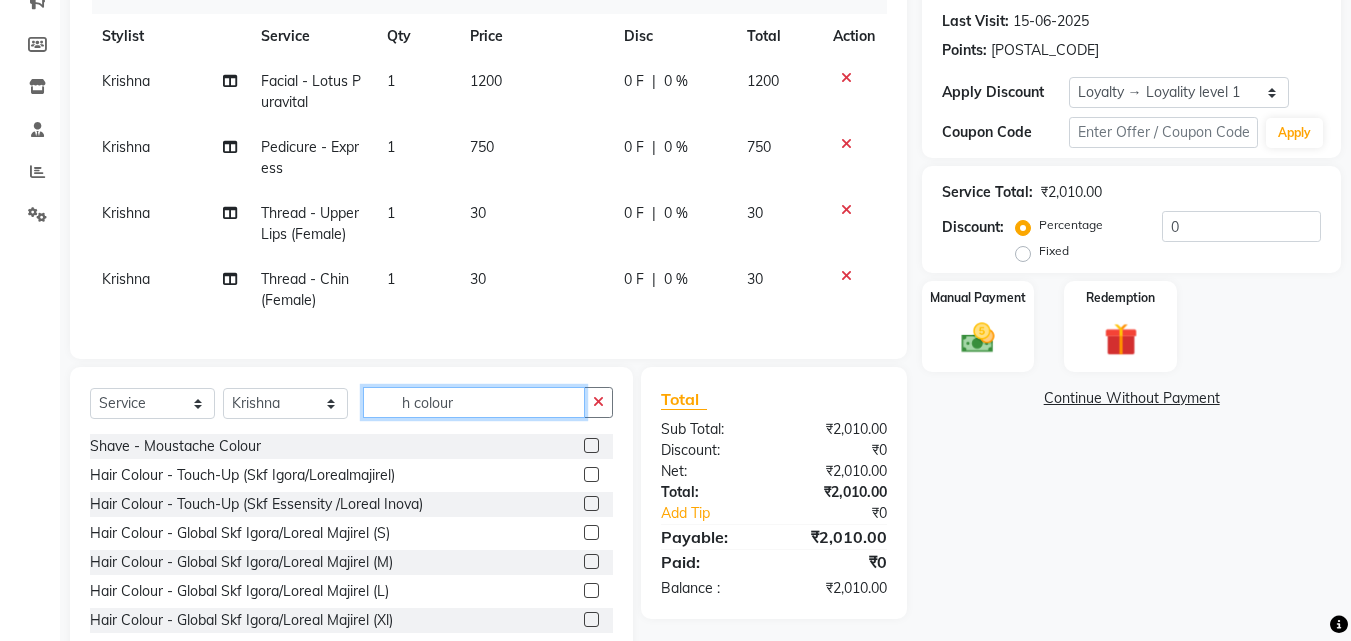 scroll, scrollTop: 337, scrollLeft: 0, axis: vertical 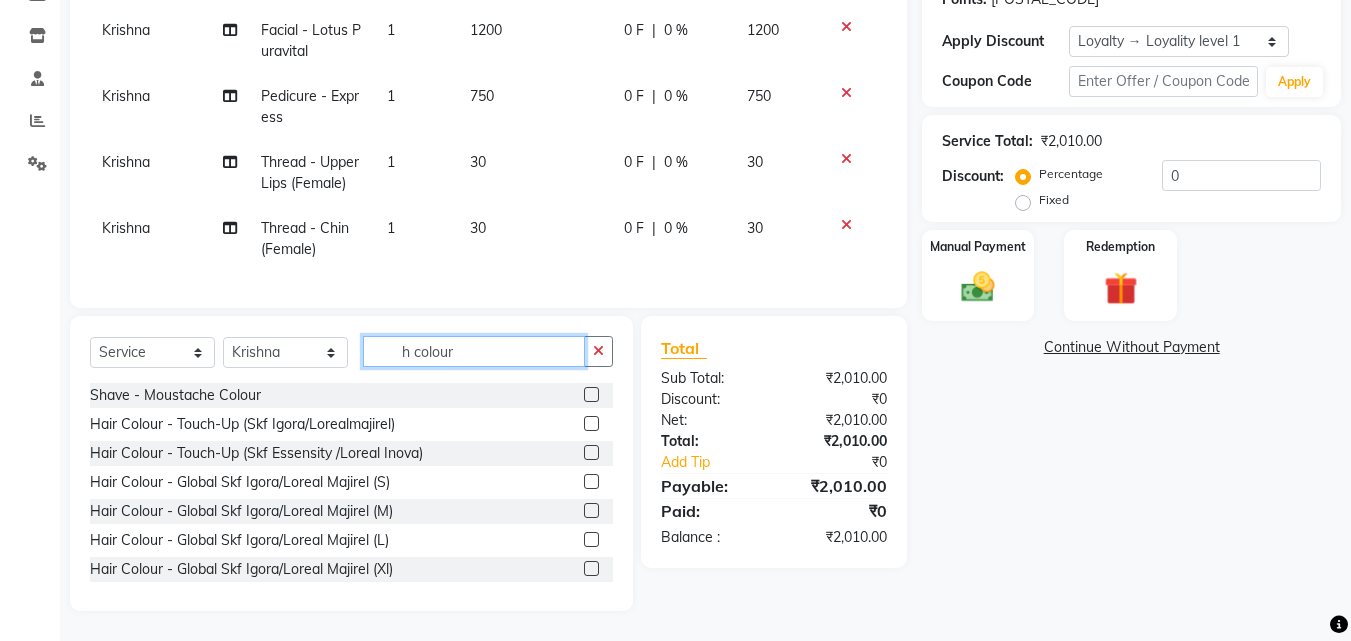 type on "h colour" 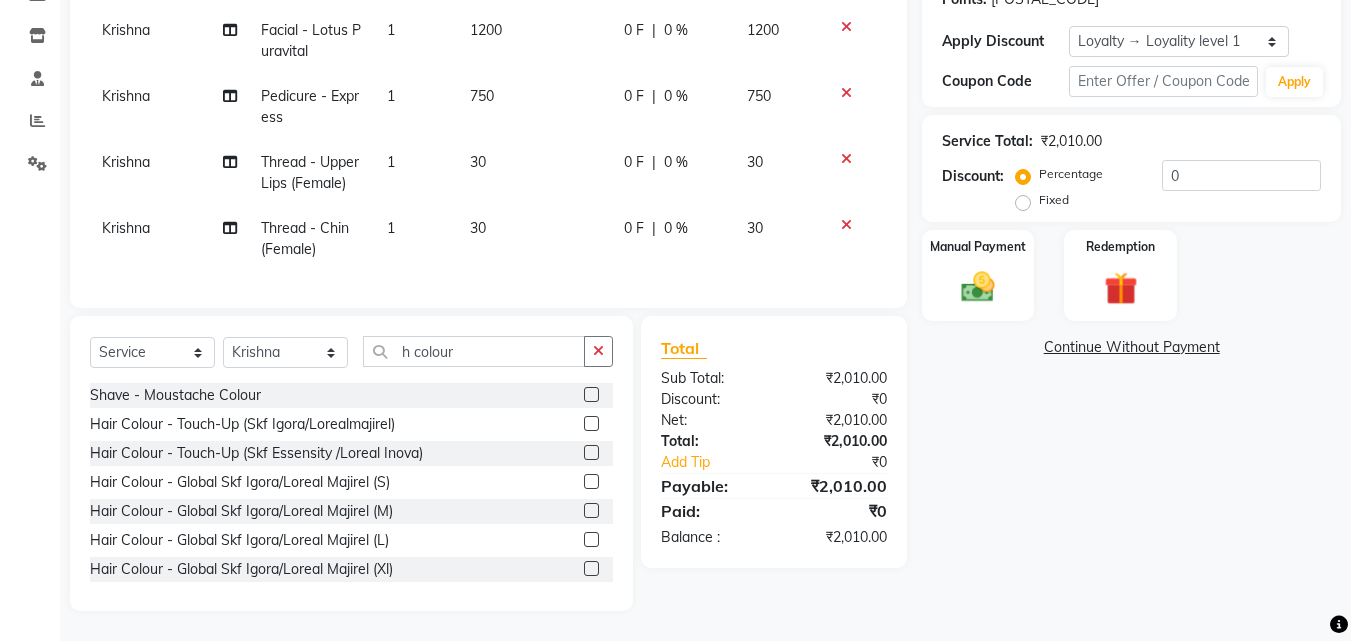 click 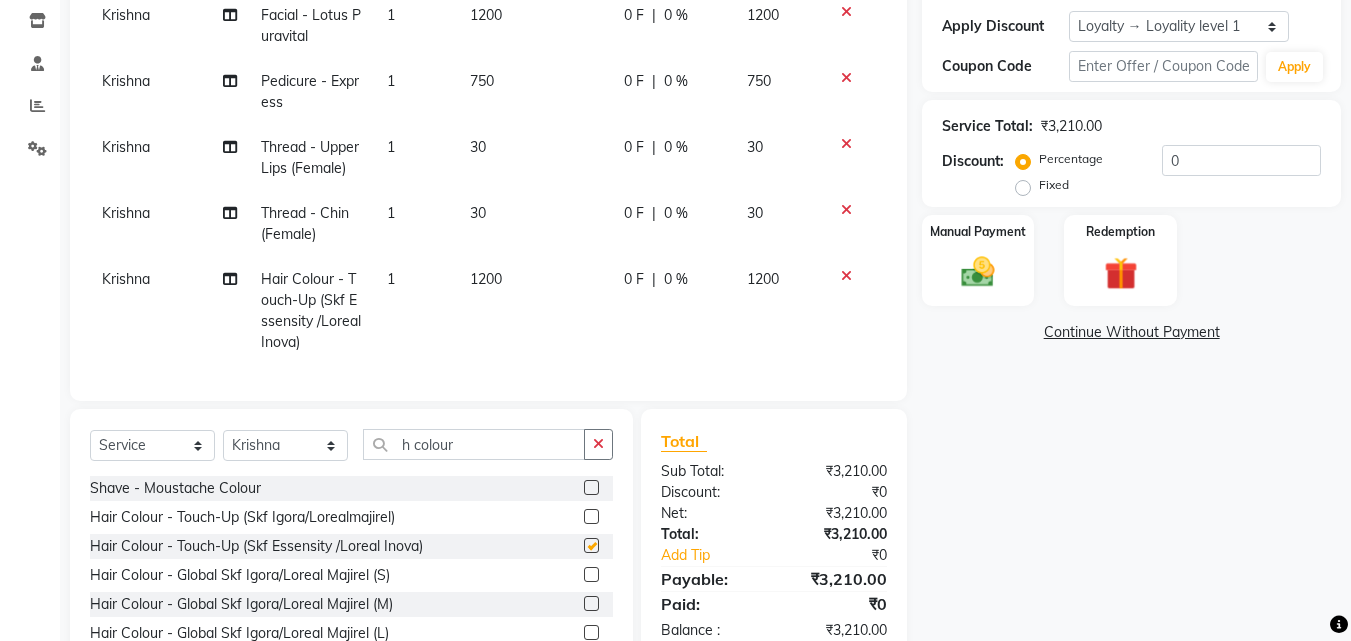 checkbox on "false" 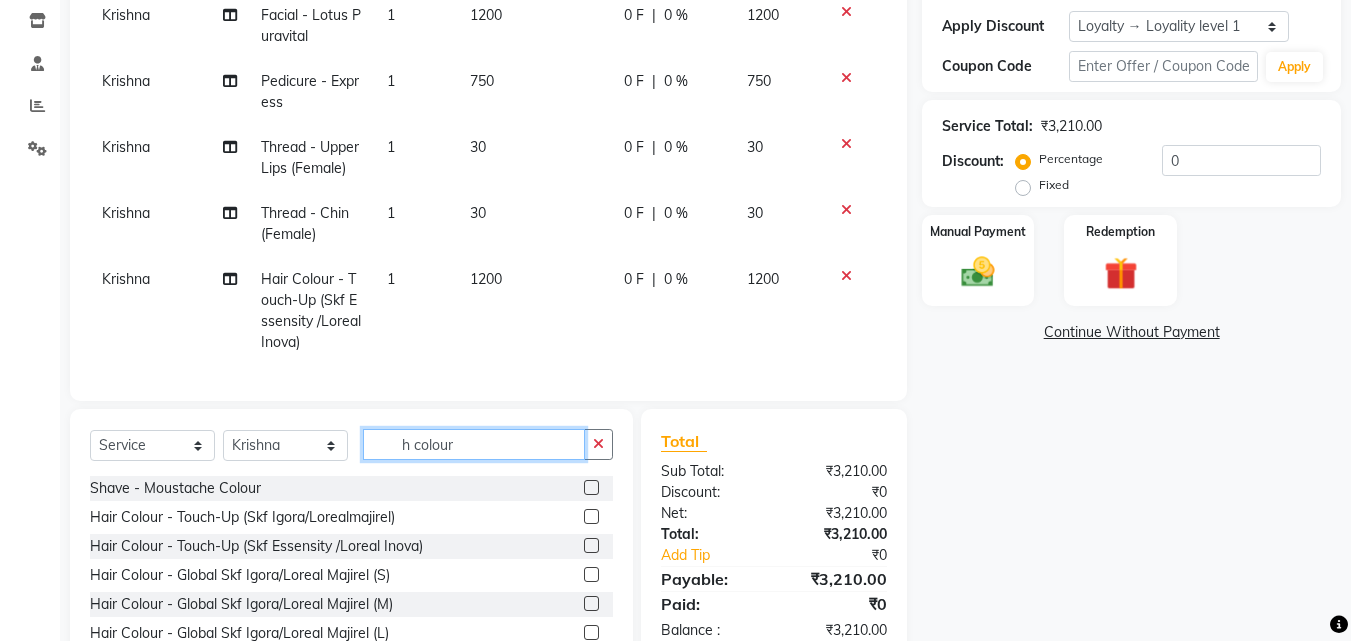 click on "h colour" 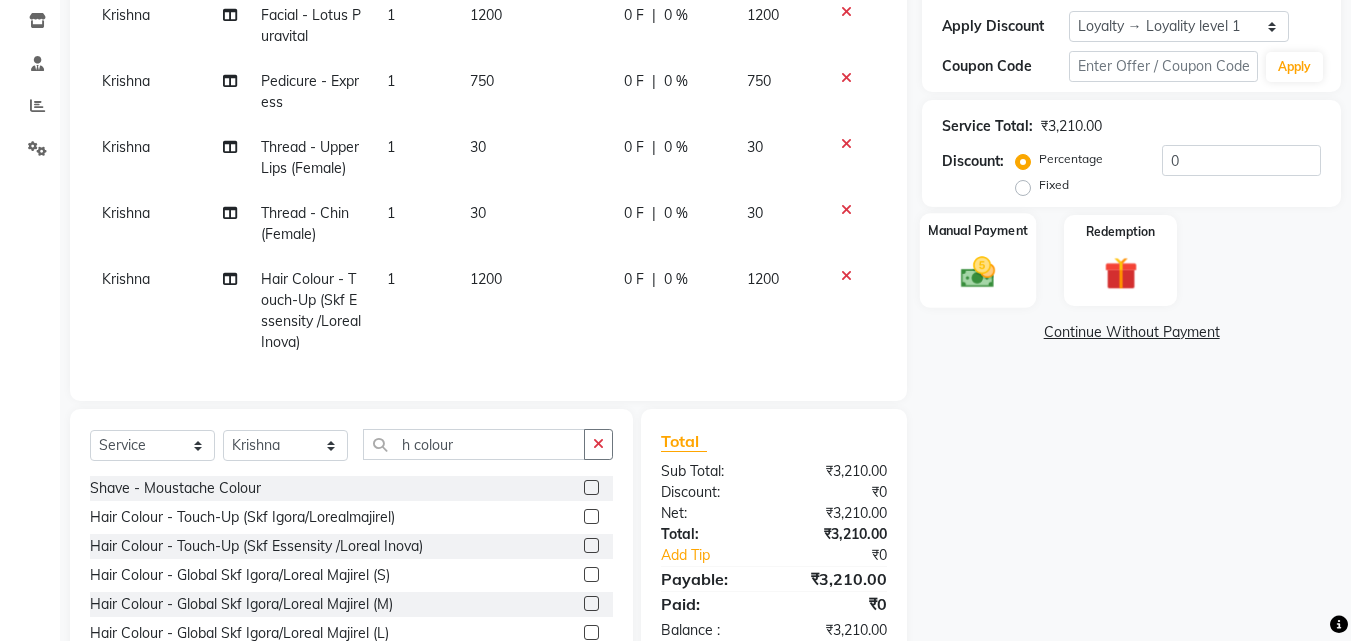 click 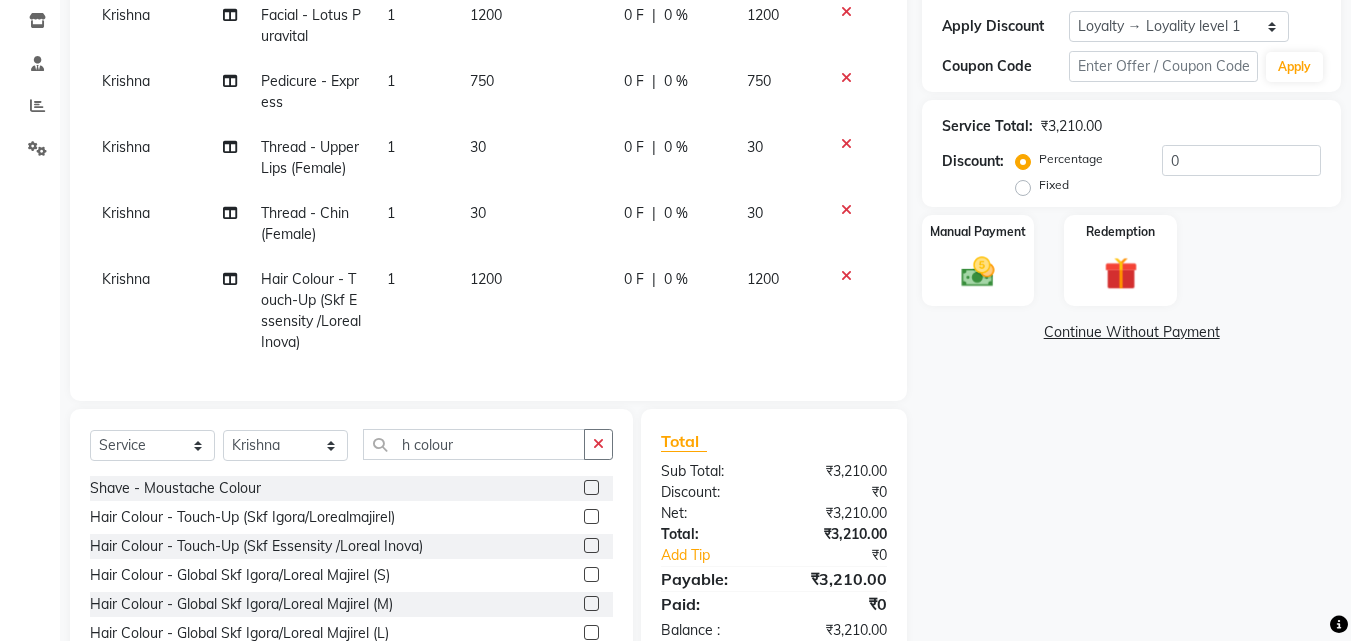 drag, startPoint x: 1005, startPoint y: 258, endPoint x: 1240, endPoint y: 263, distance: 235.05319 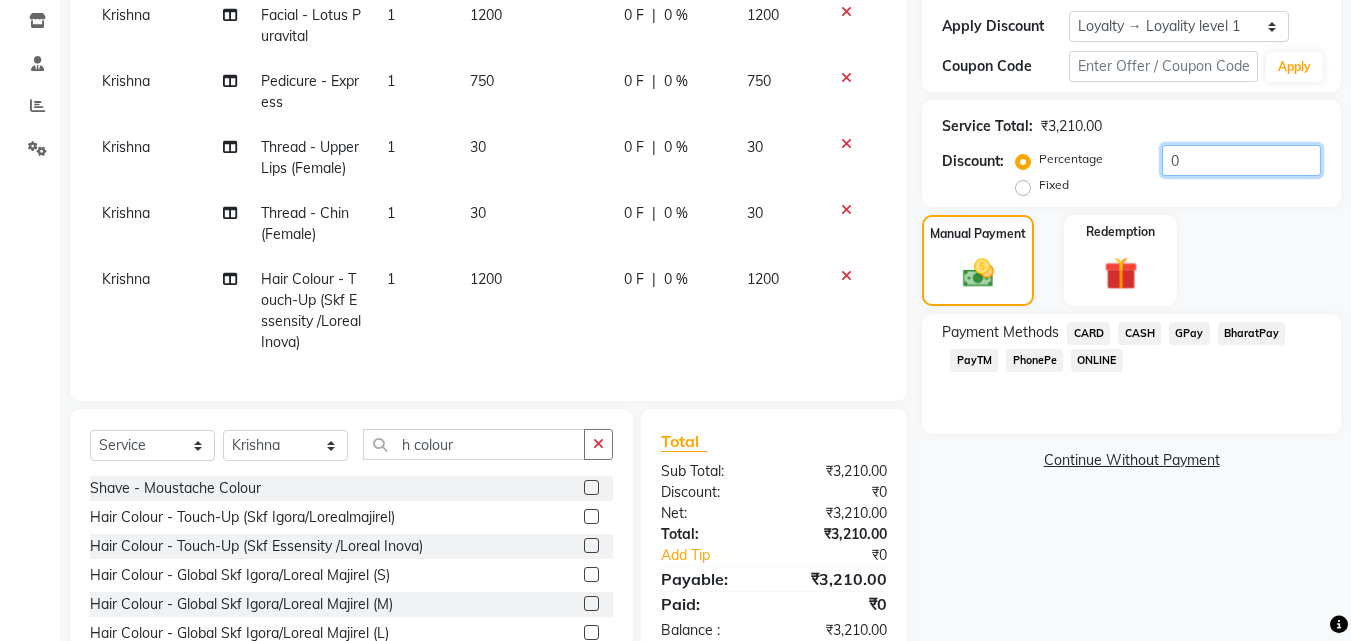 click on "0" 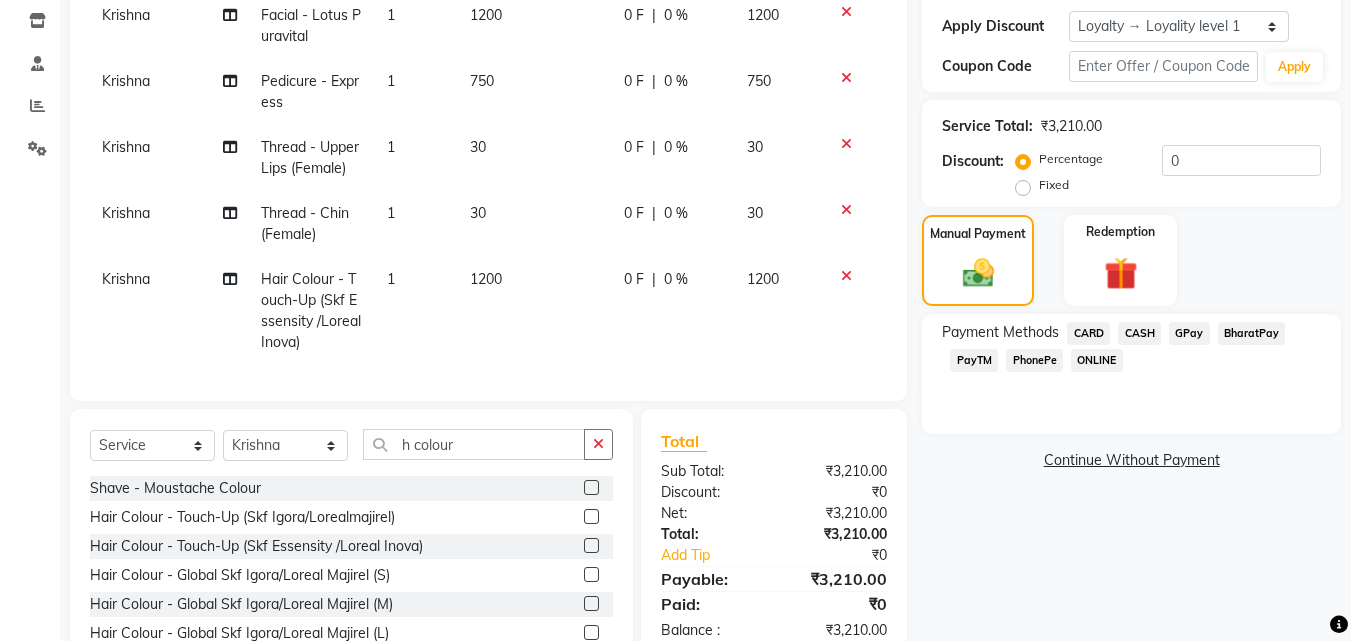 click on "0 F | 0 %" 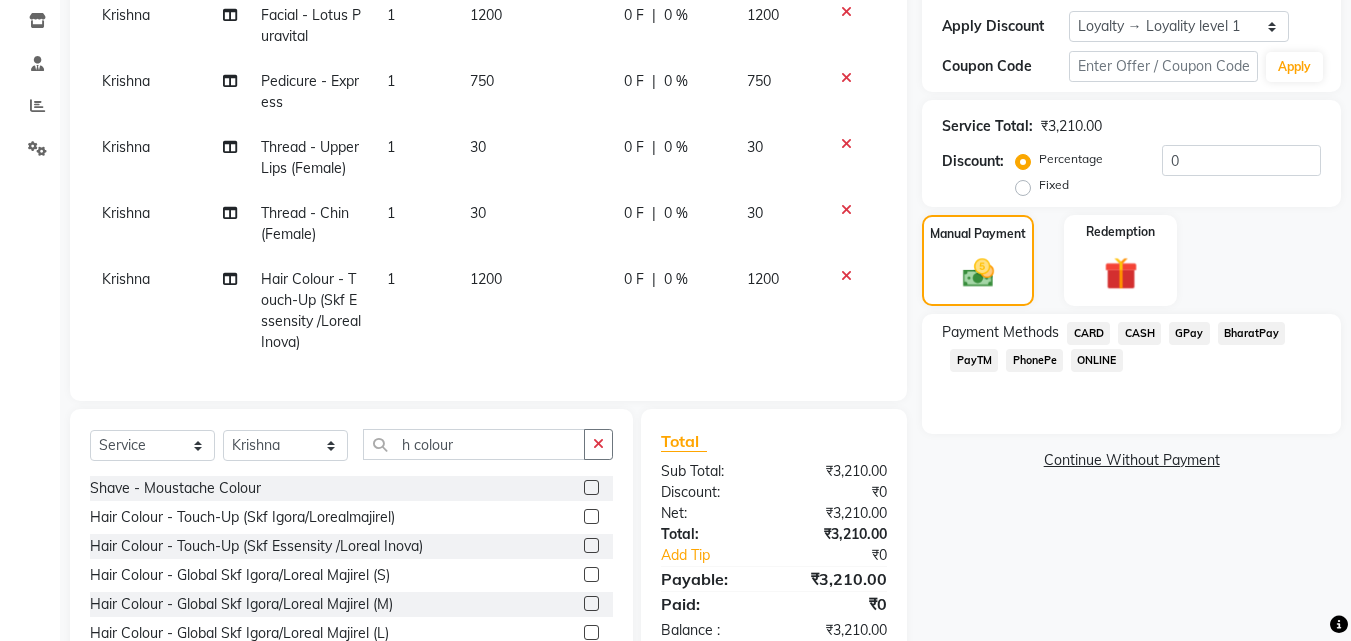 click on "0 F | 0 %" 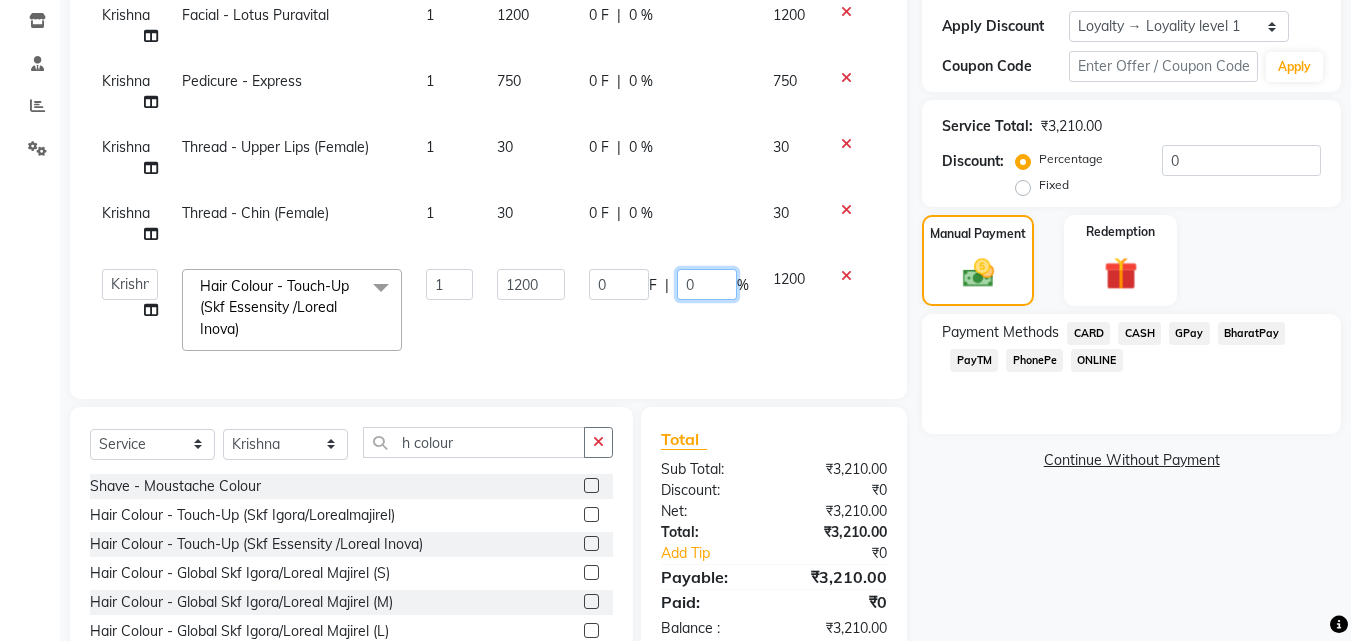 click on "0" 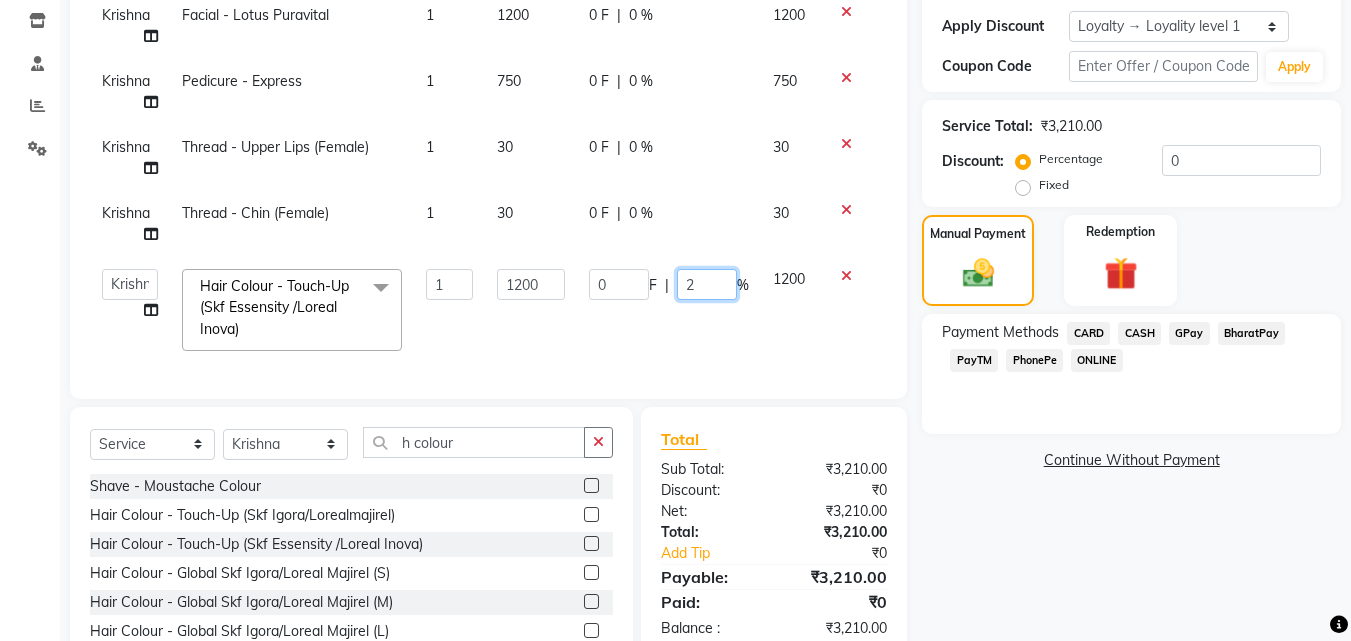 type on "20" 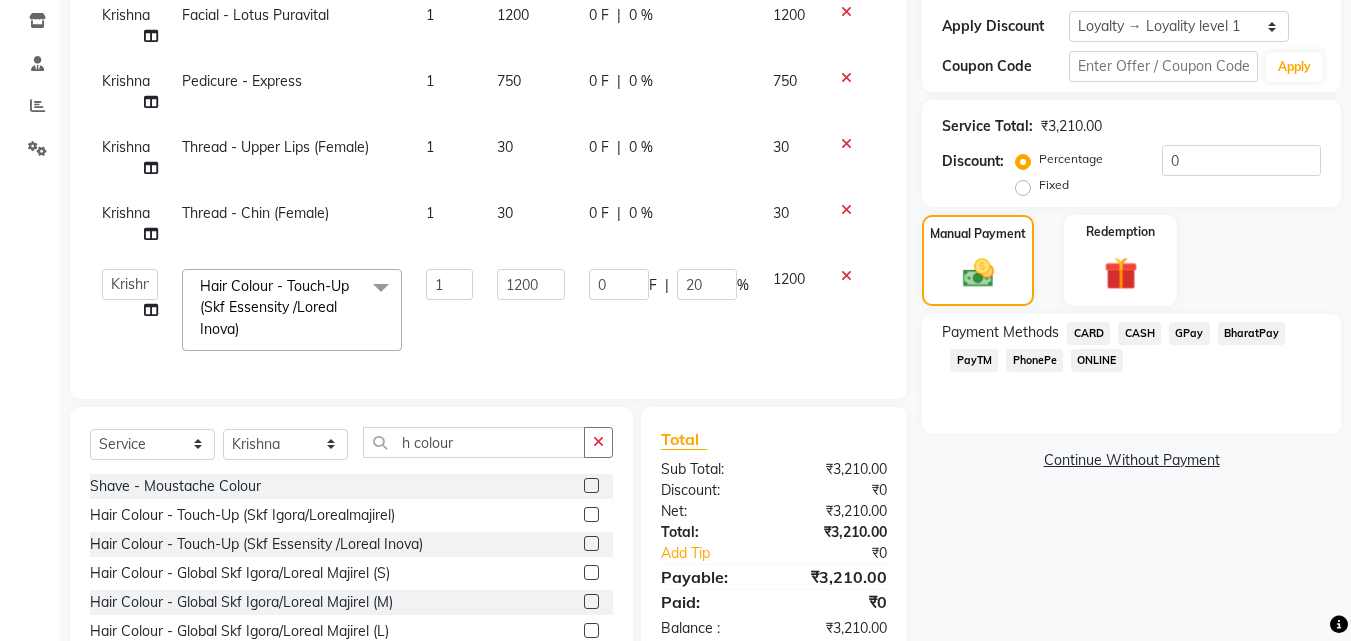 click on "0 F | 0 %" 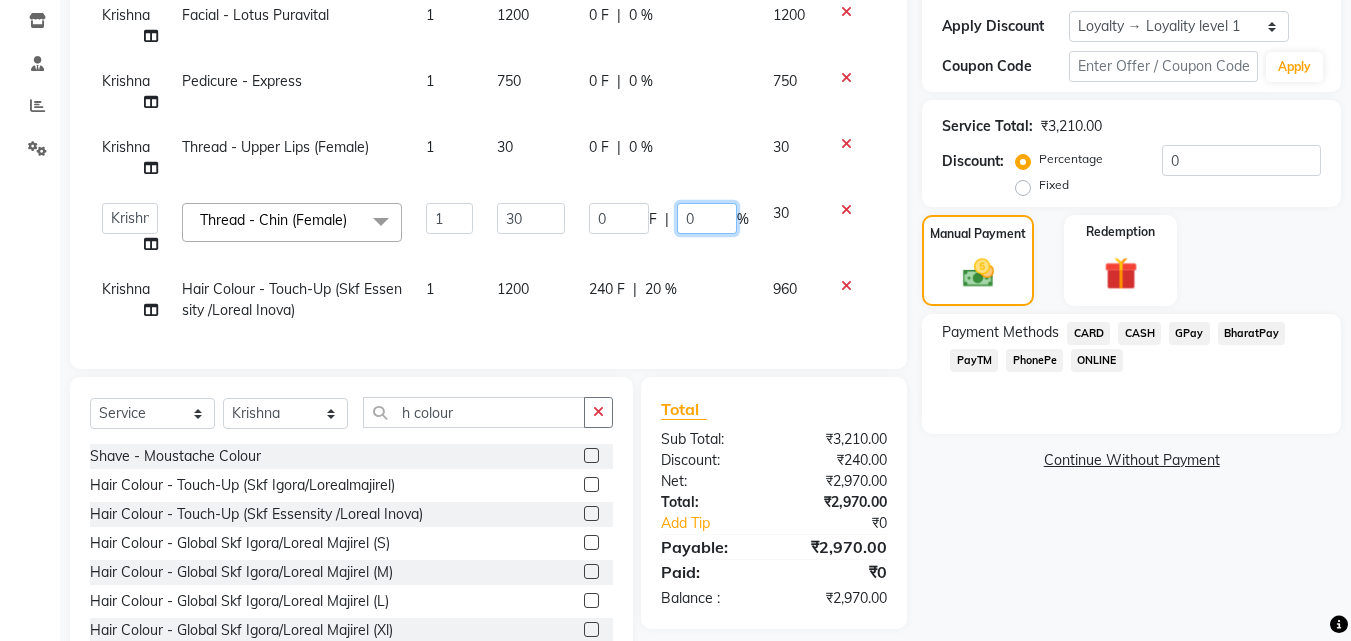 click on "0" 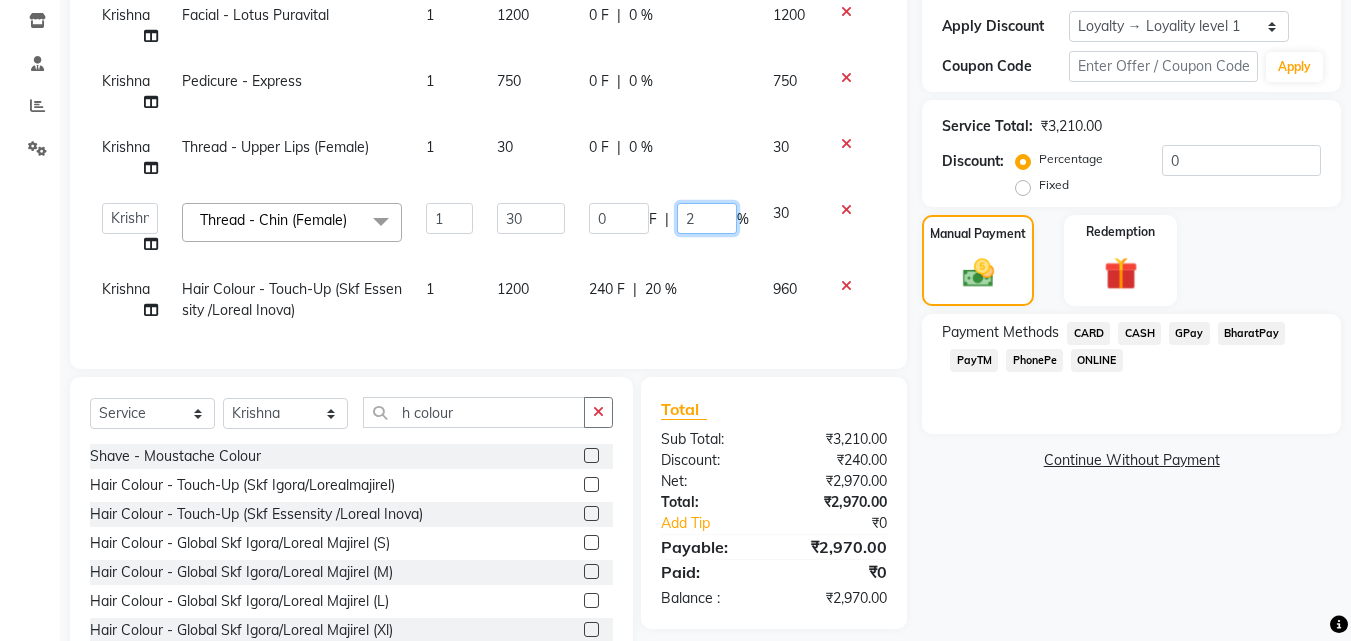 type on "25" 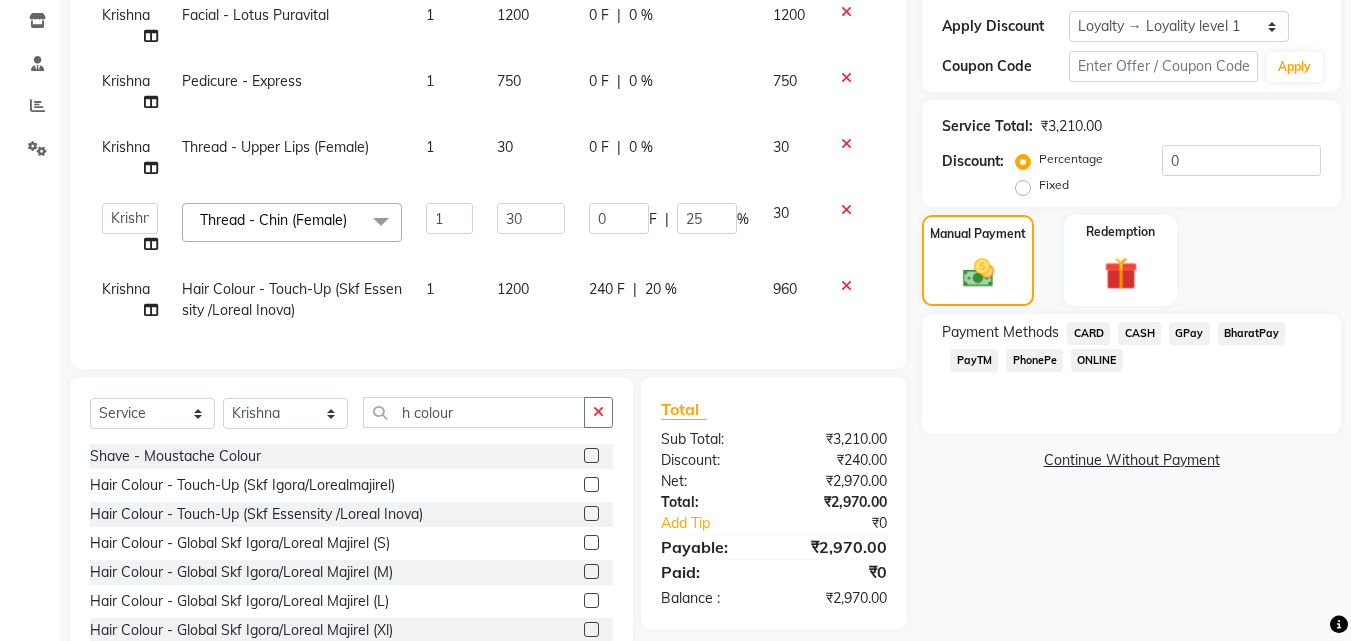 click on "0 F | 0 %" 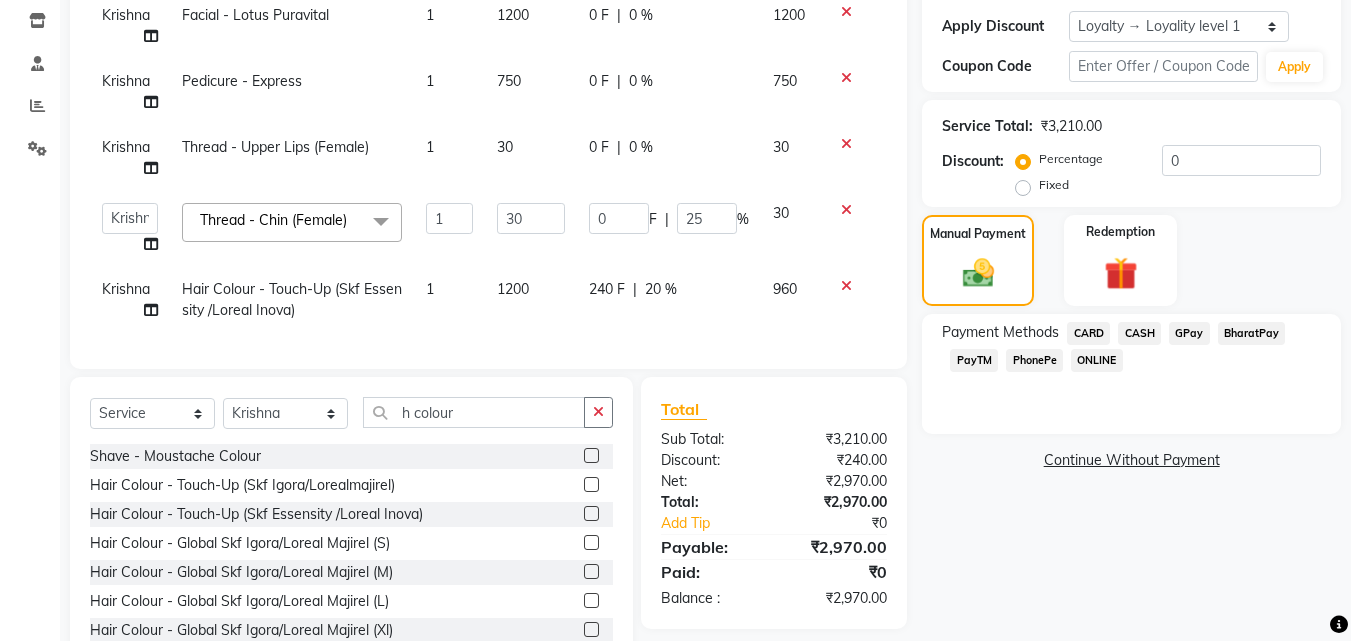 select on "79288" 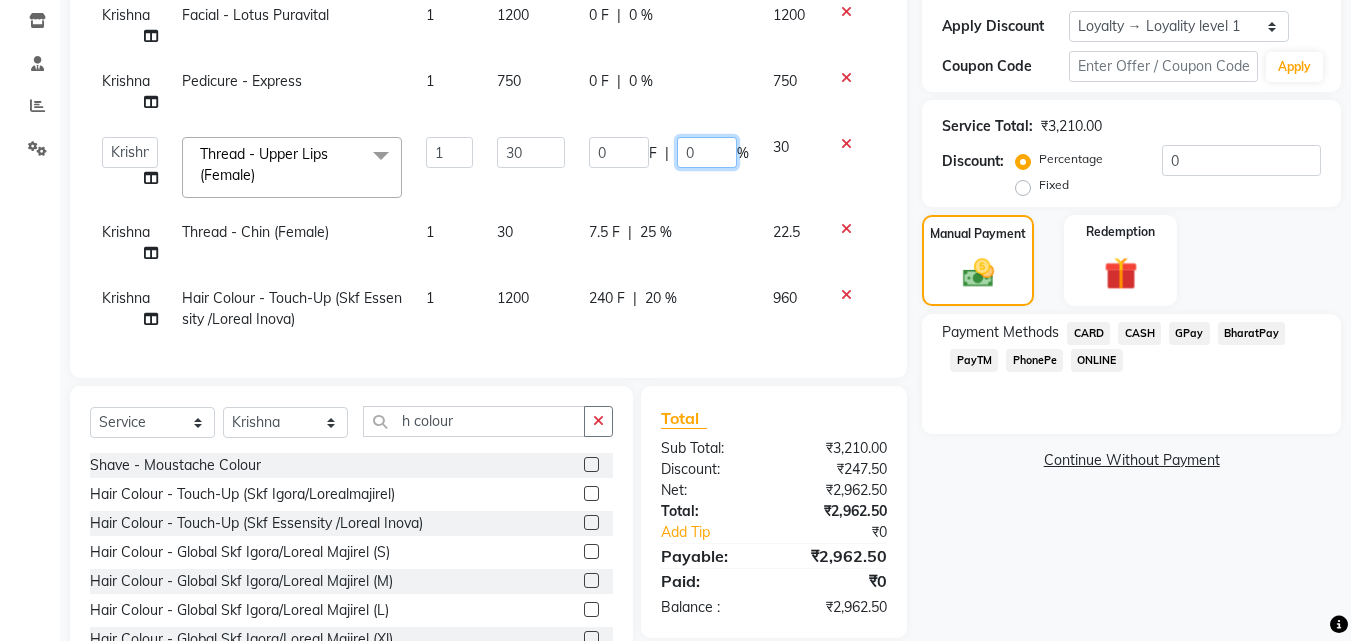 click on "0" 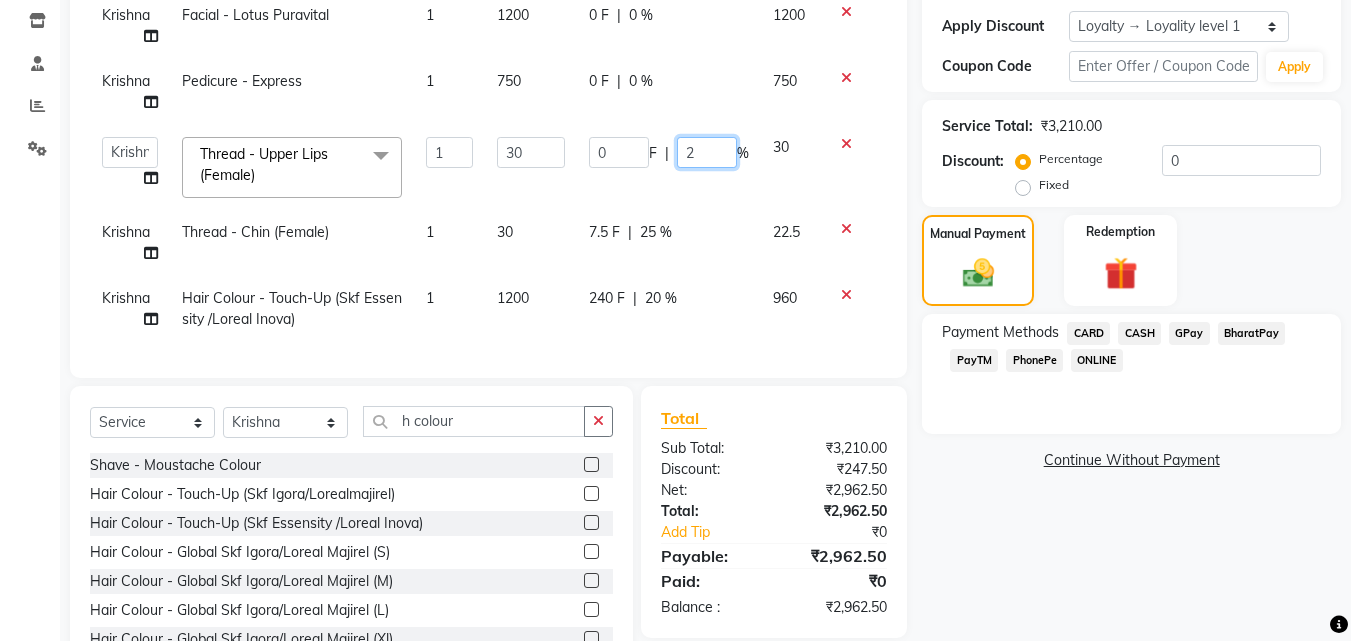 type on "25" 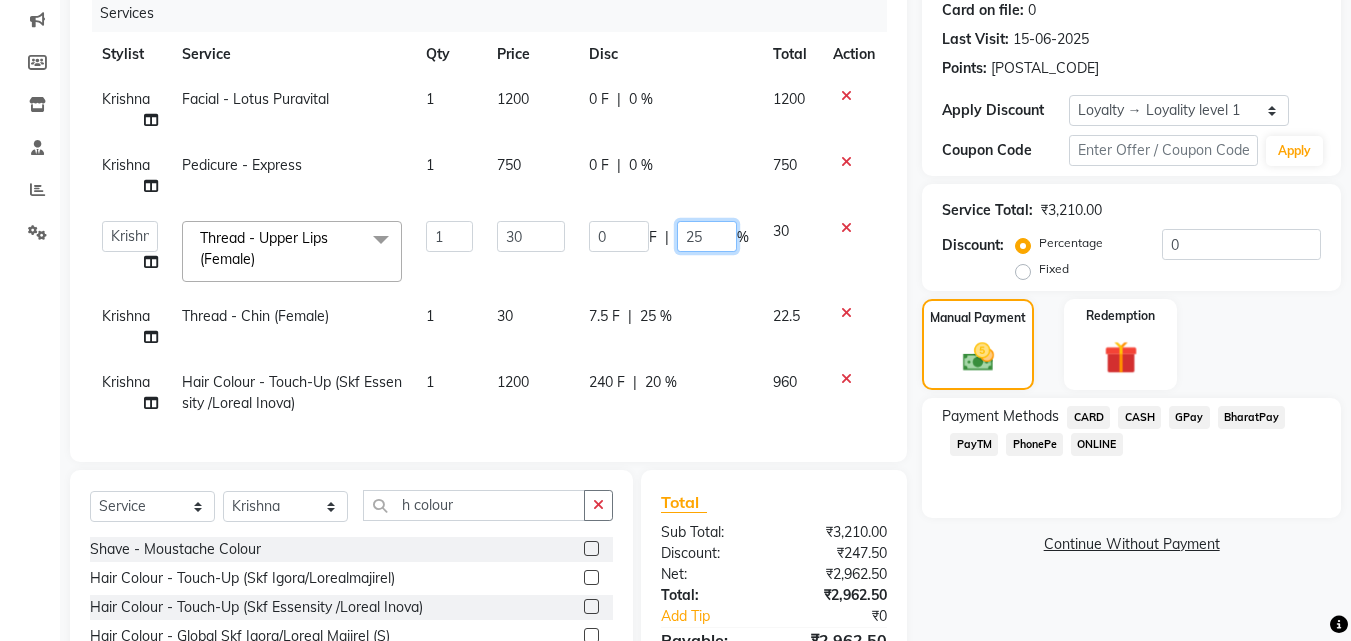scroll, scrollTop: 237, scrollLeft: 0, axis: vertical 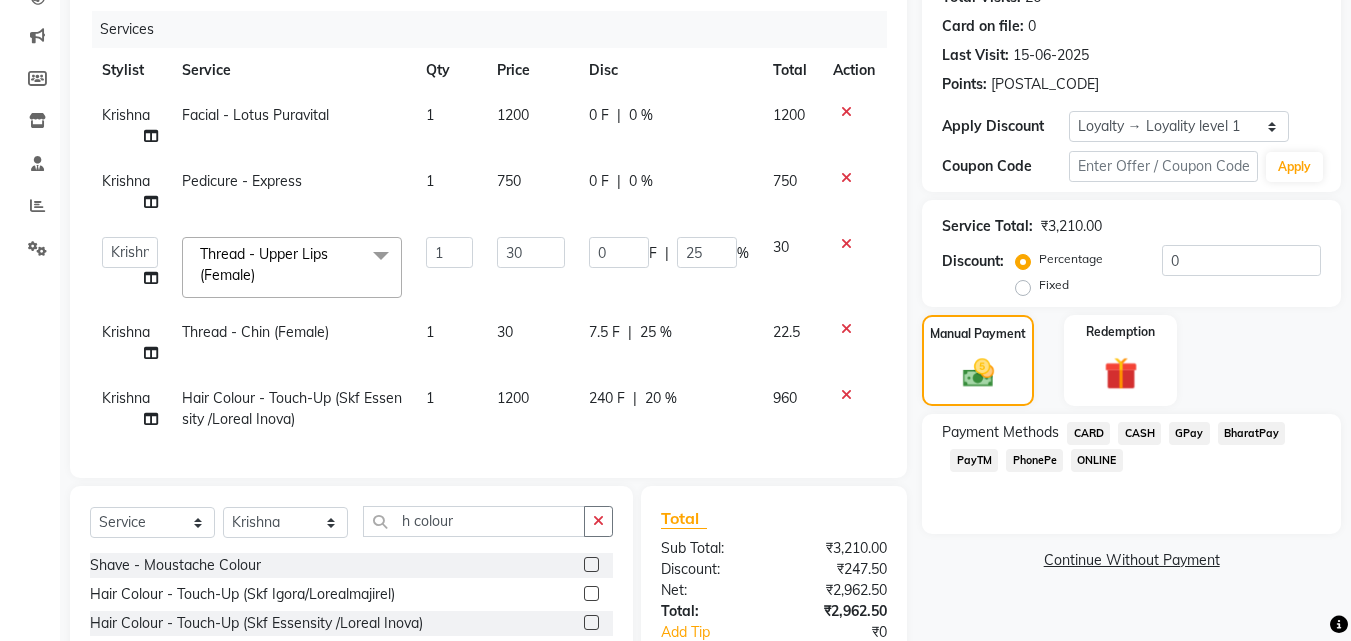 click on "0 F | 0 %" 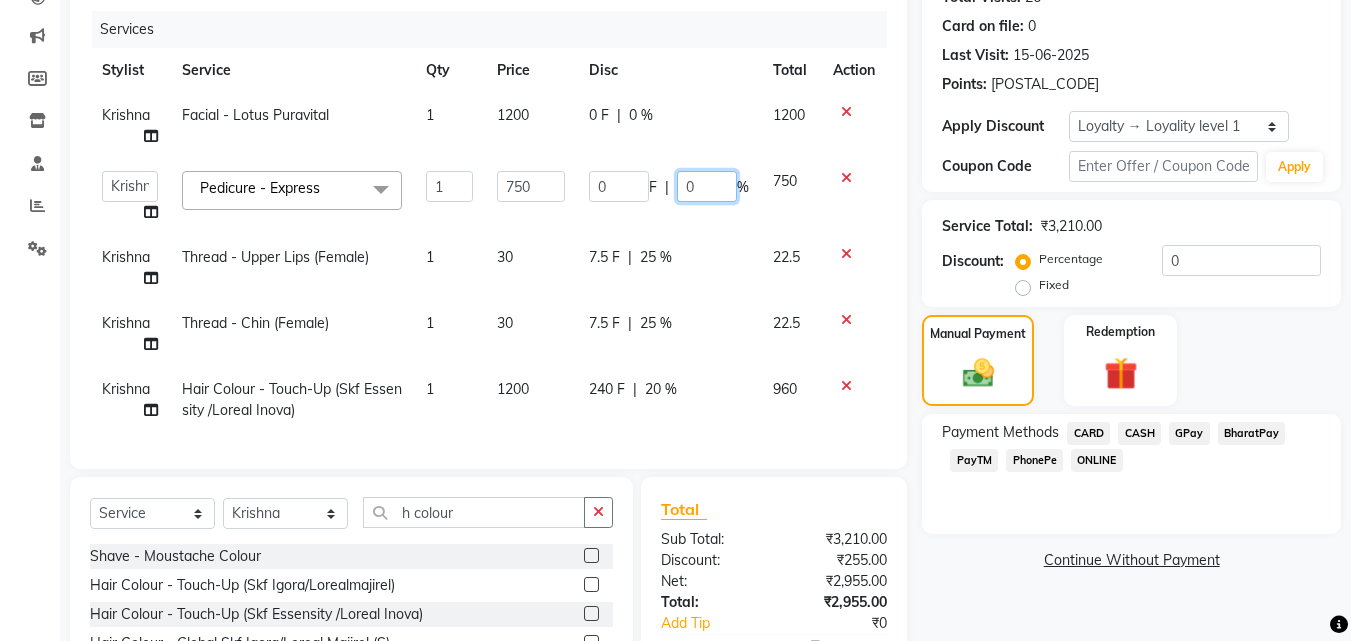 click on "0" 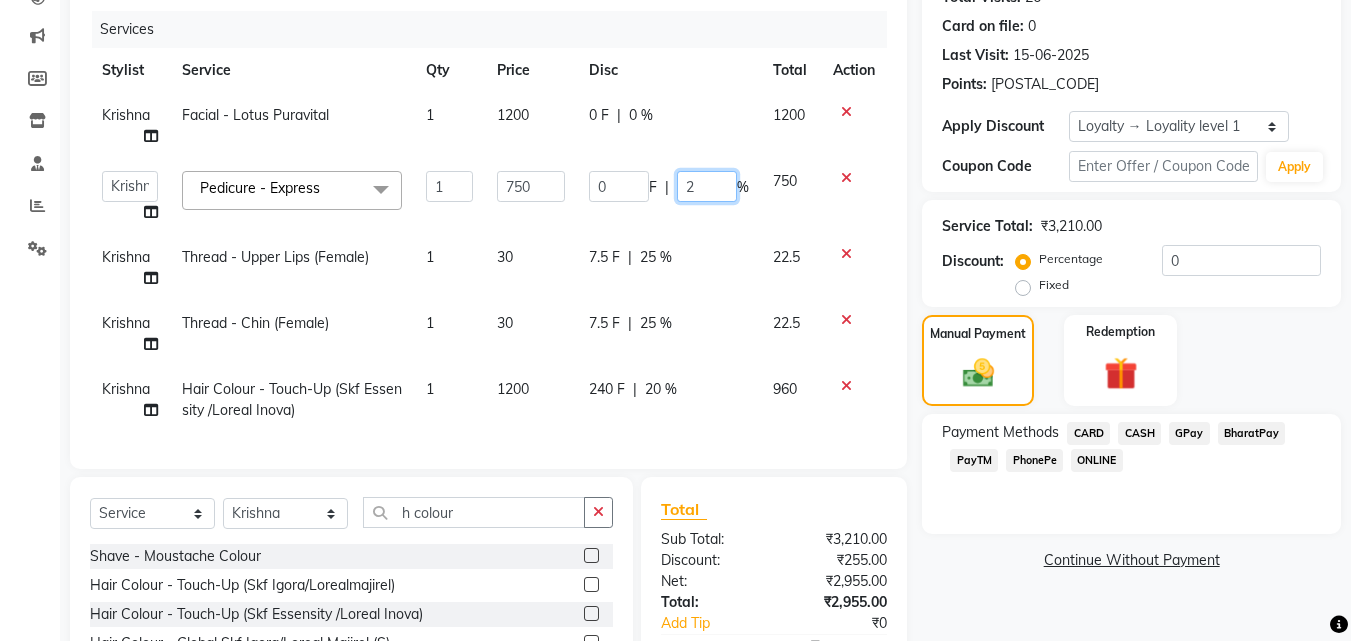 type on "25" 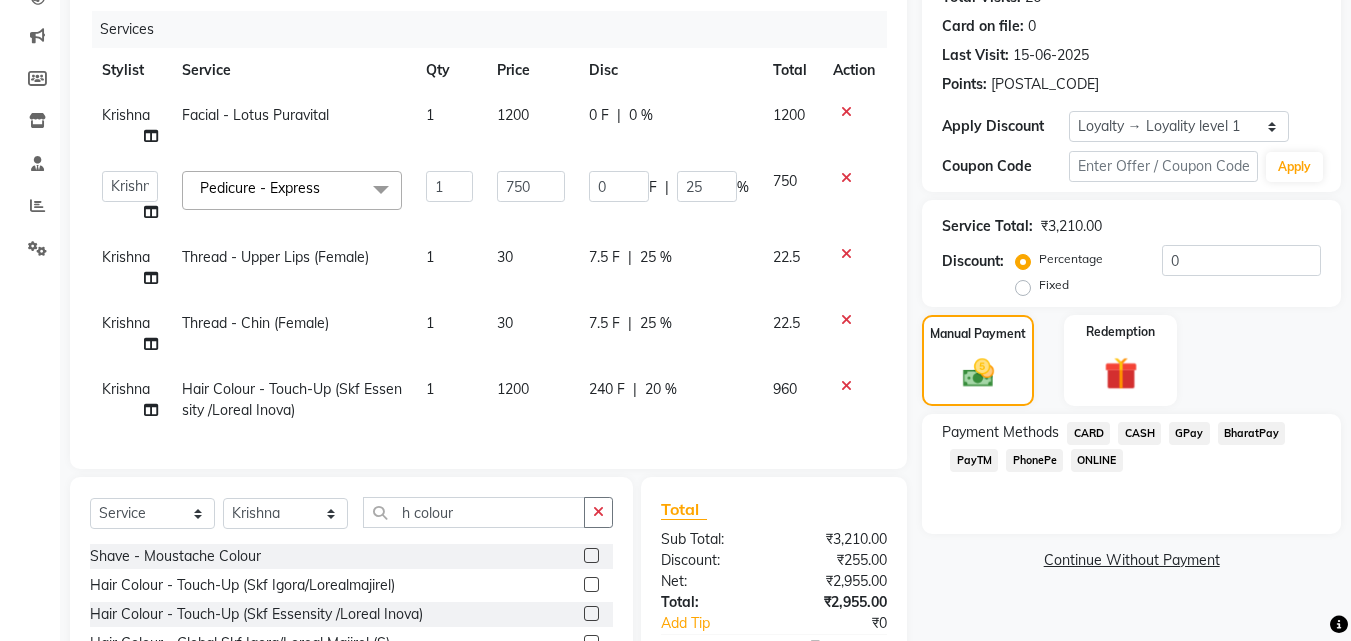 click on "0 F | 0 %" 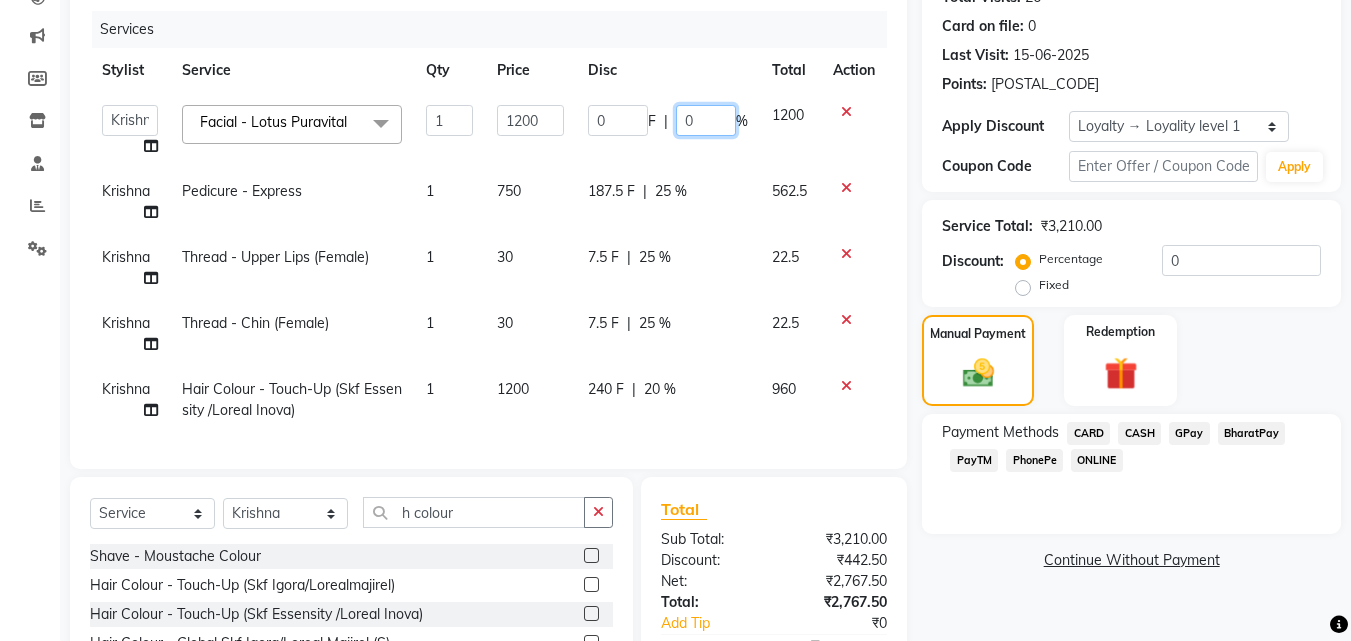 click on "0" 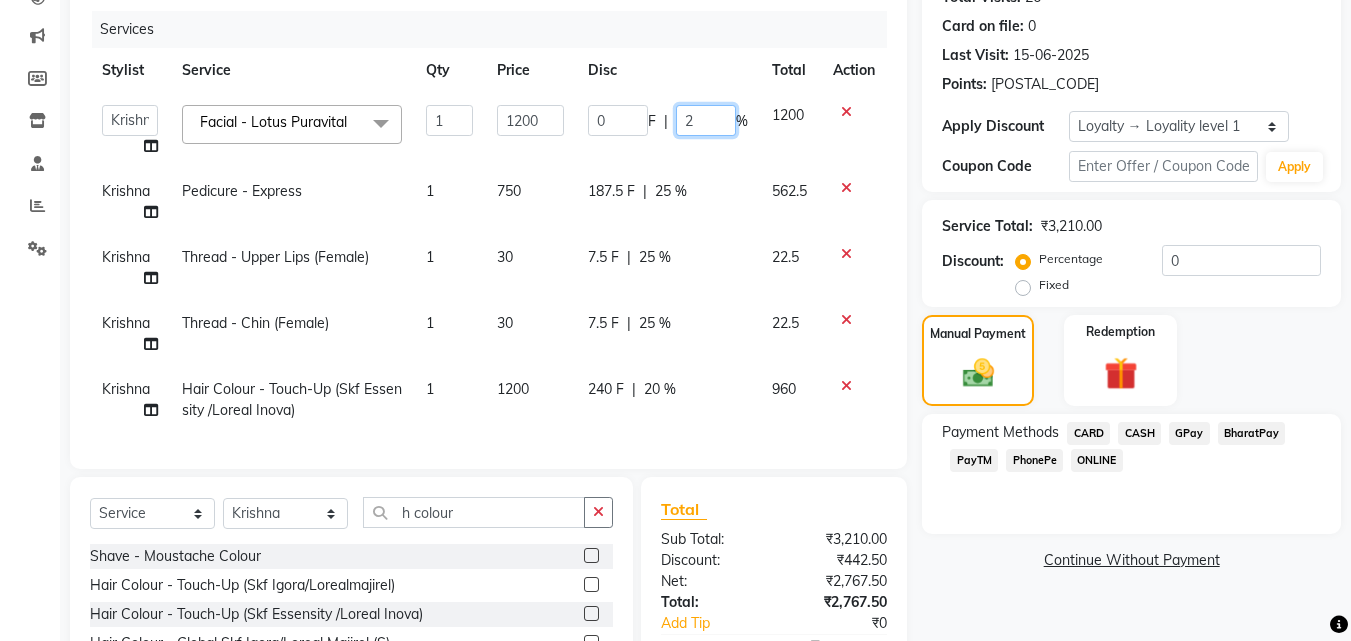 type on "25" 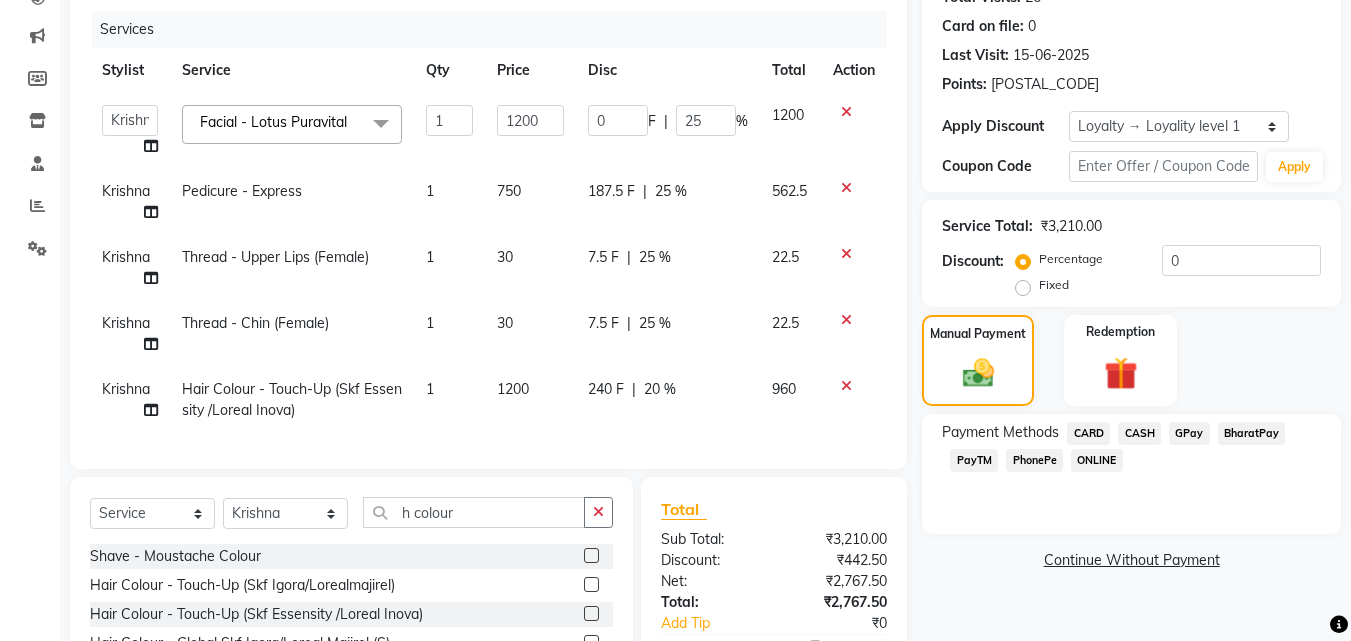 click on "0 F | 25 %" 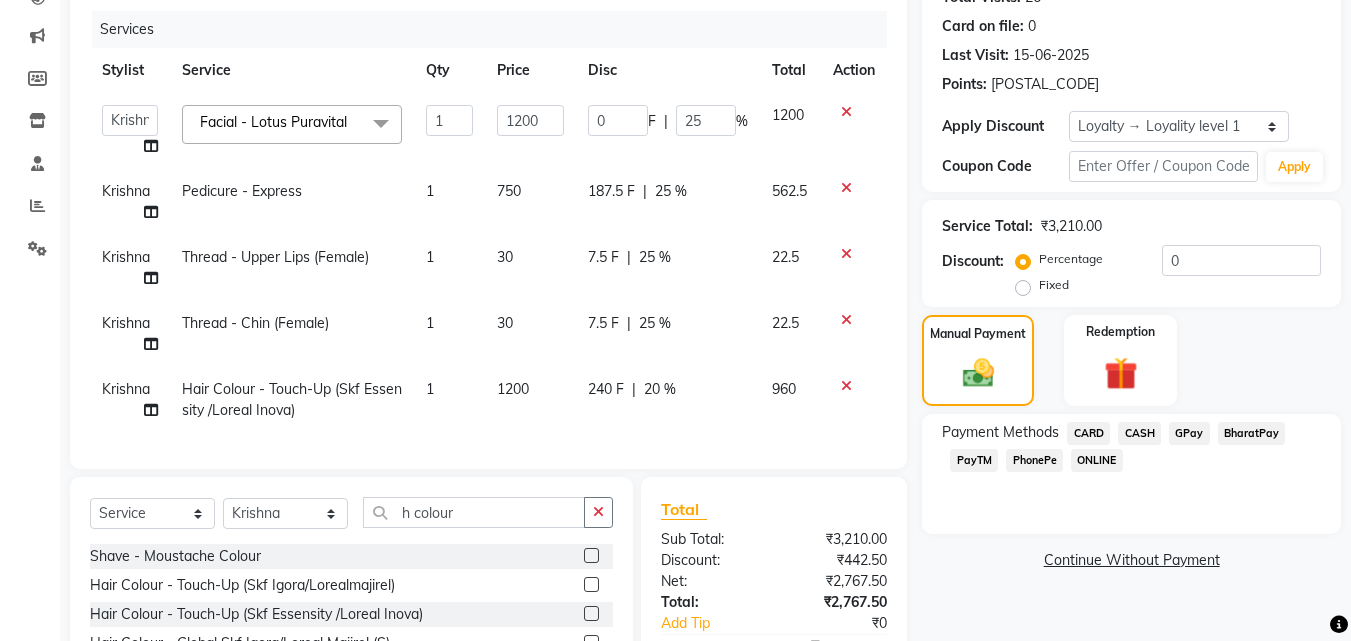click on "0 F | 25 %" 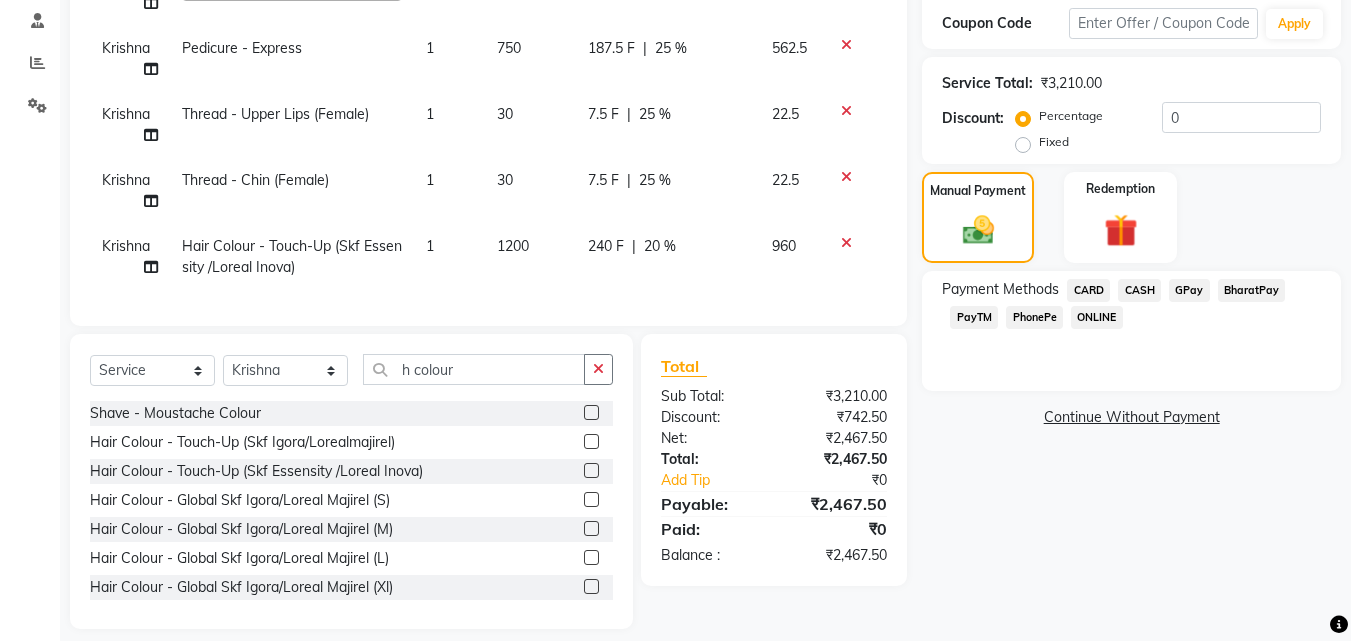 scroll, scrollTop: 382, scrollLeft: 0, axis: vertical 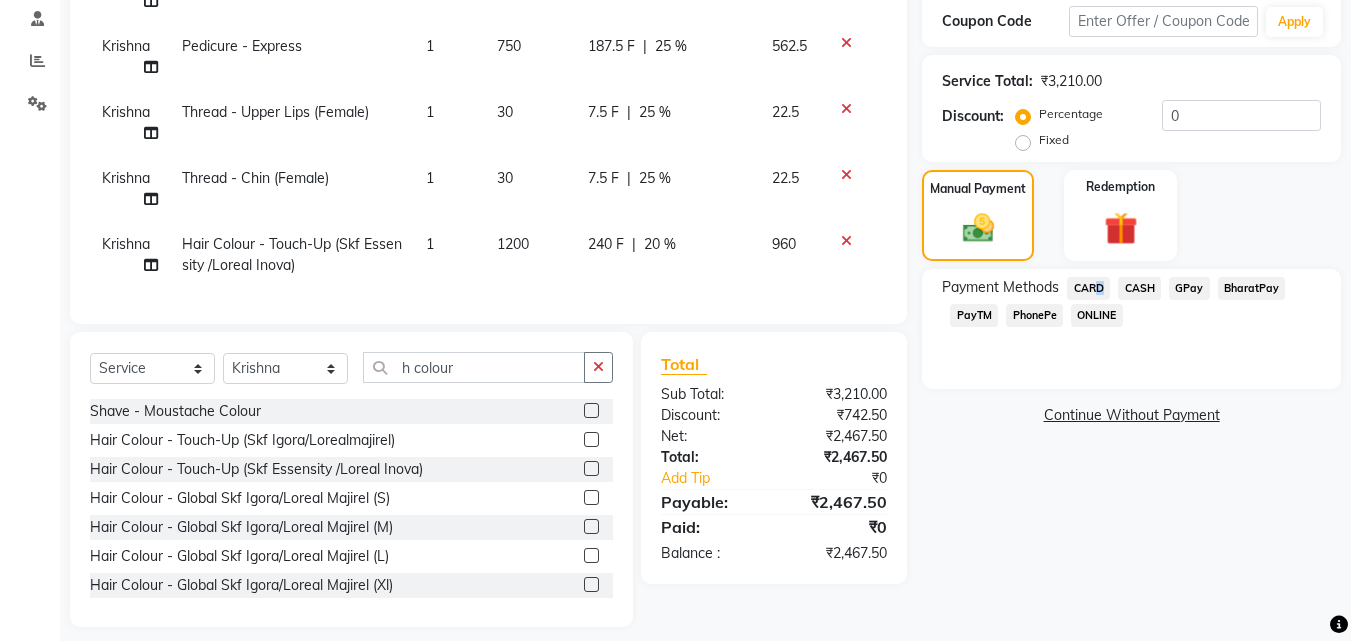 click on "CARD" 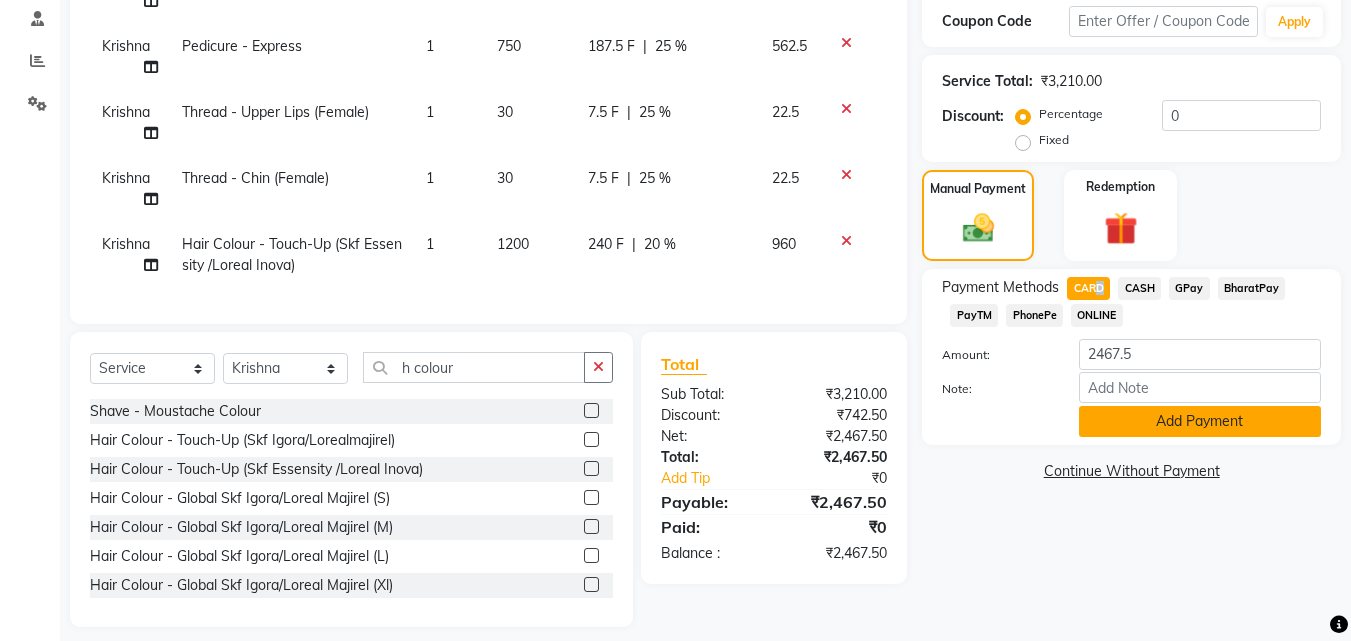 click on "Add Payment" 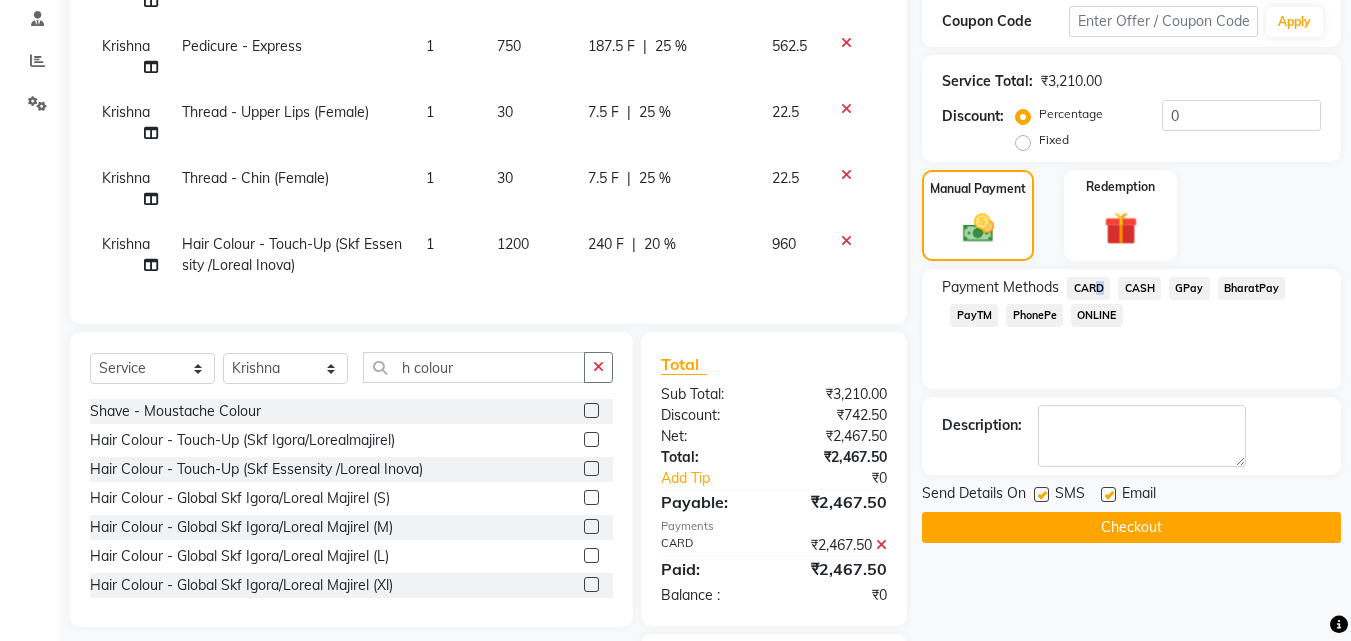 scroll, scrollTop: 532, scrollLeft: 0, axis: vertical 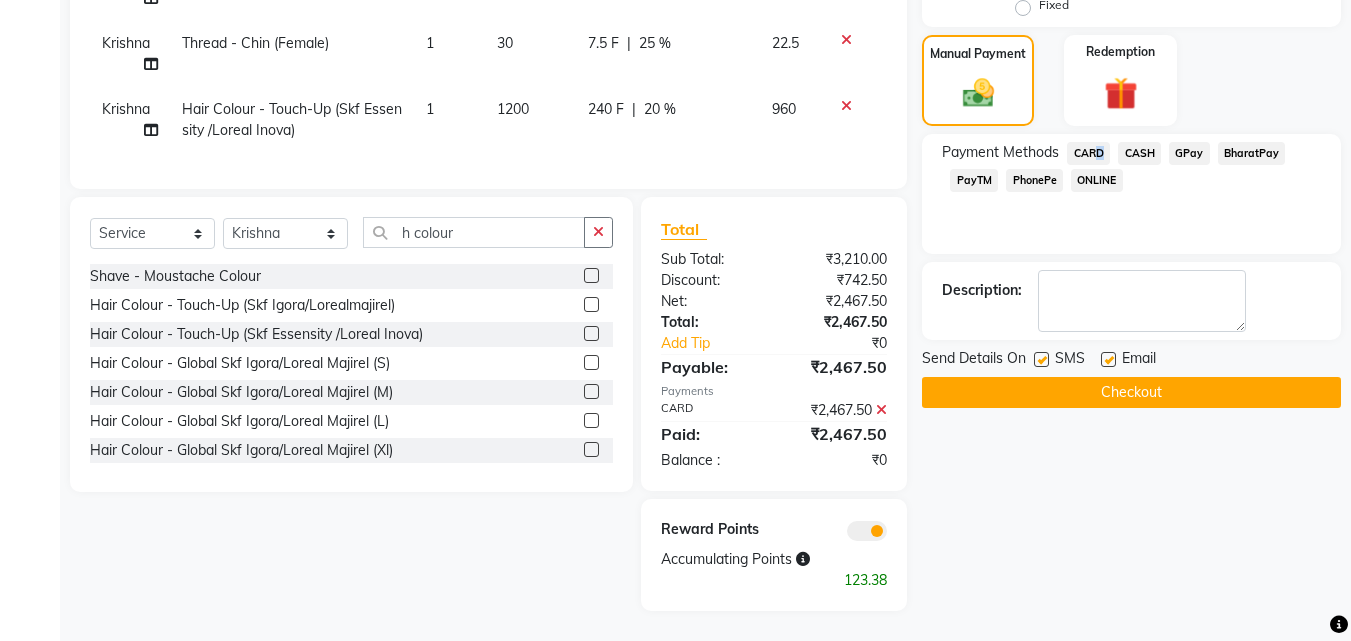 click 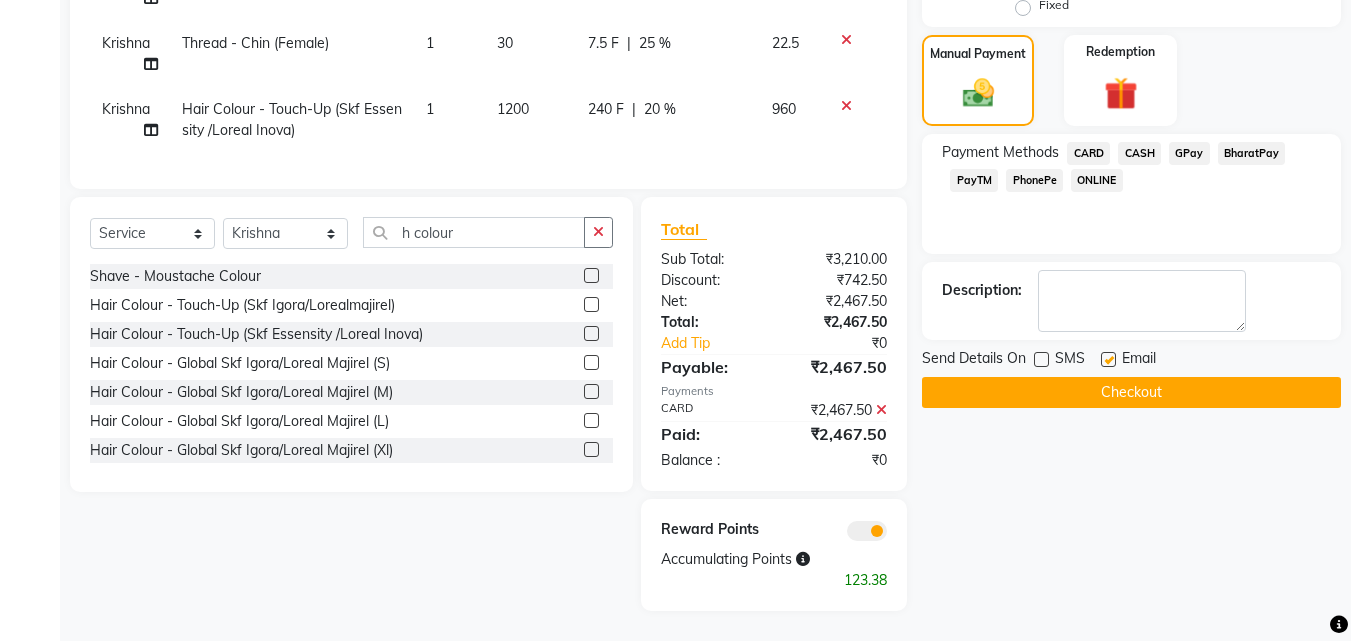 click 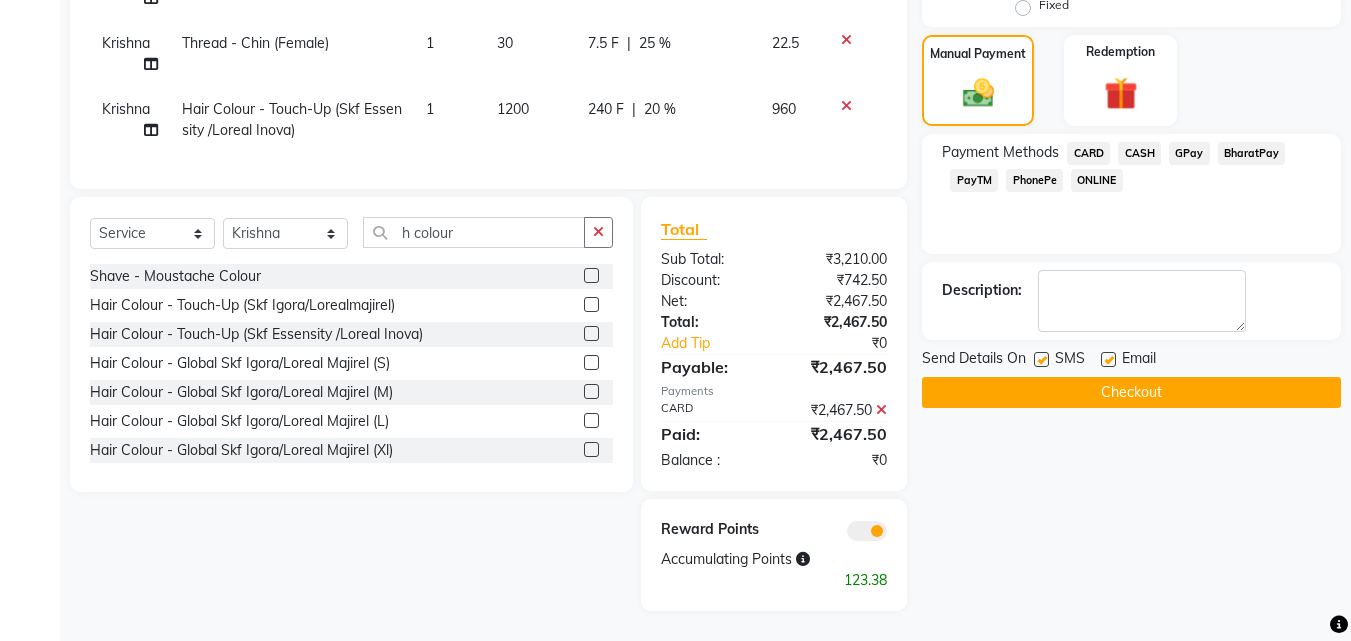 click on "Checkout" 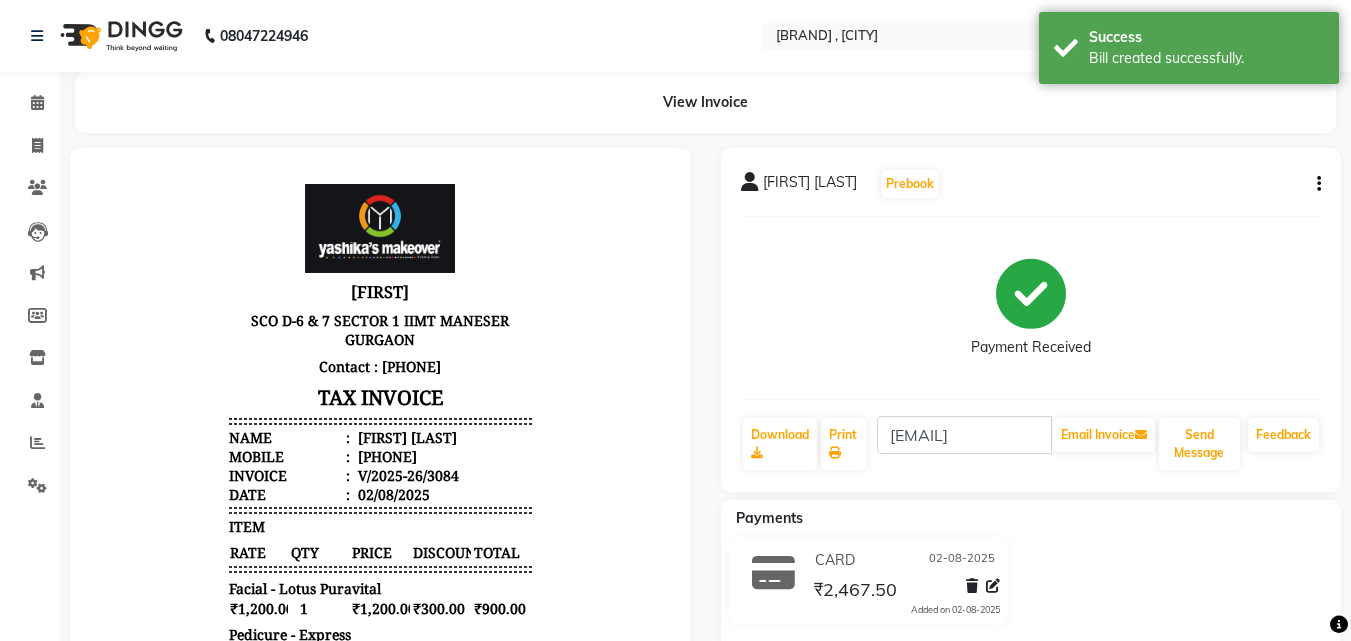 scroll, scrollTop: 0, scrollLeft: 0, axis: both 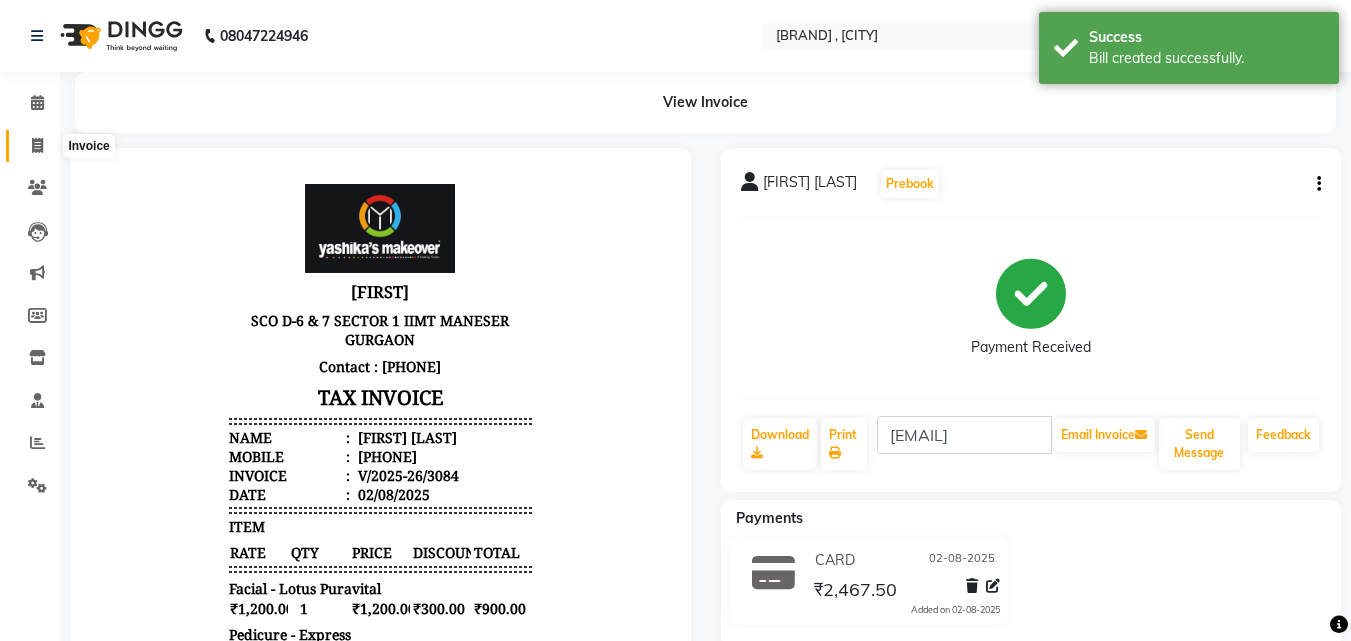 click 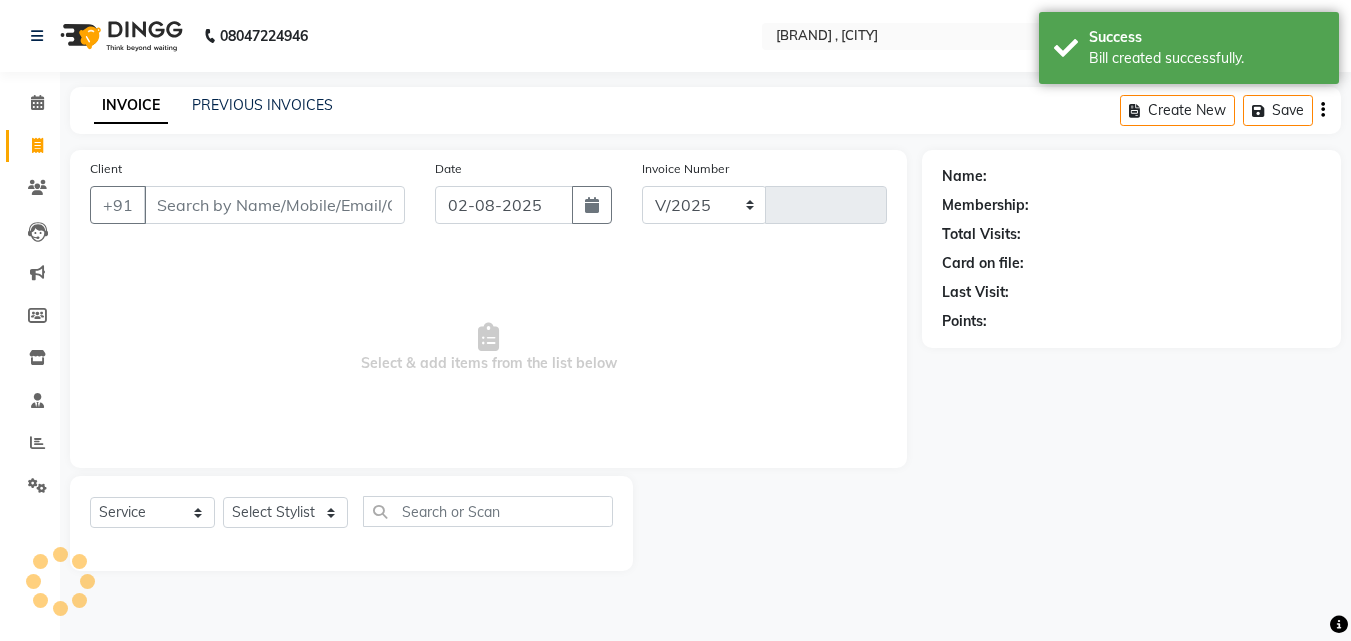 select on "820" 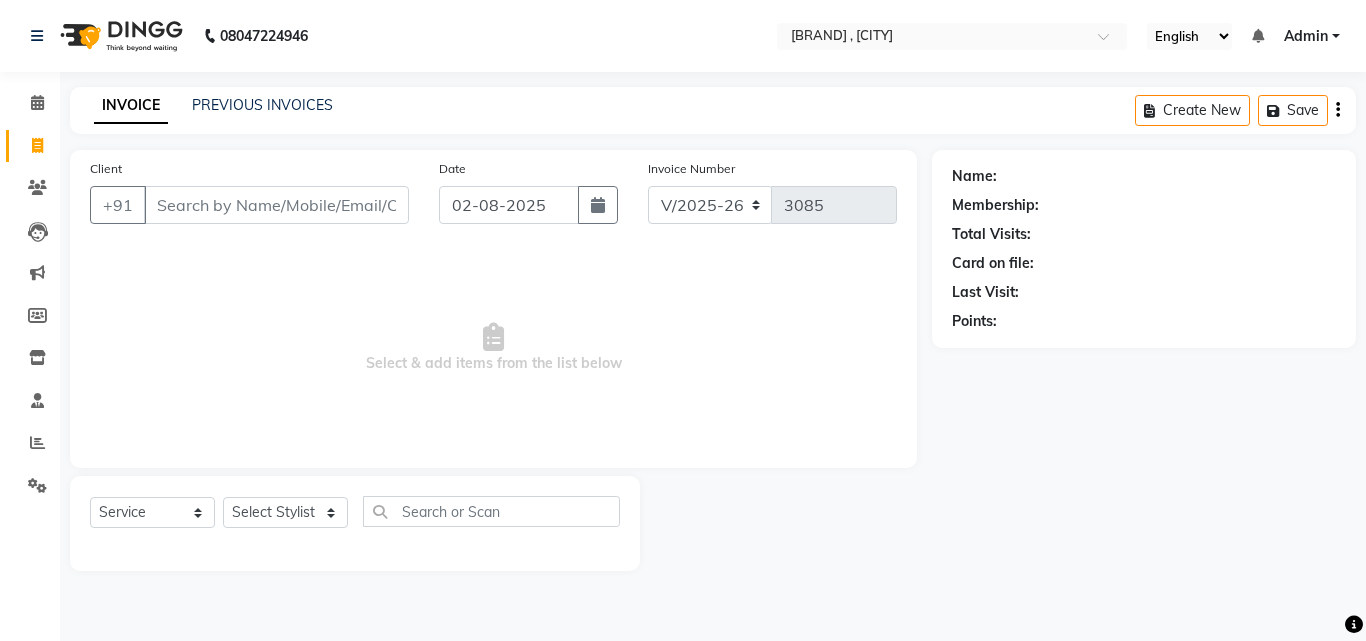 click on "Client" at bounding box center [276, 205] 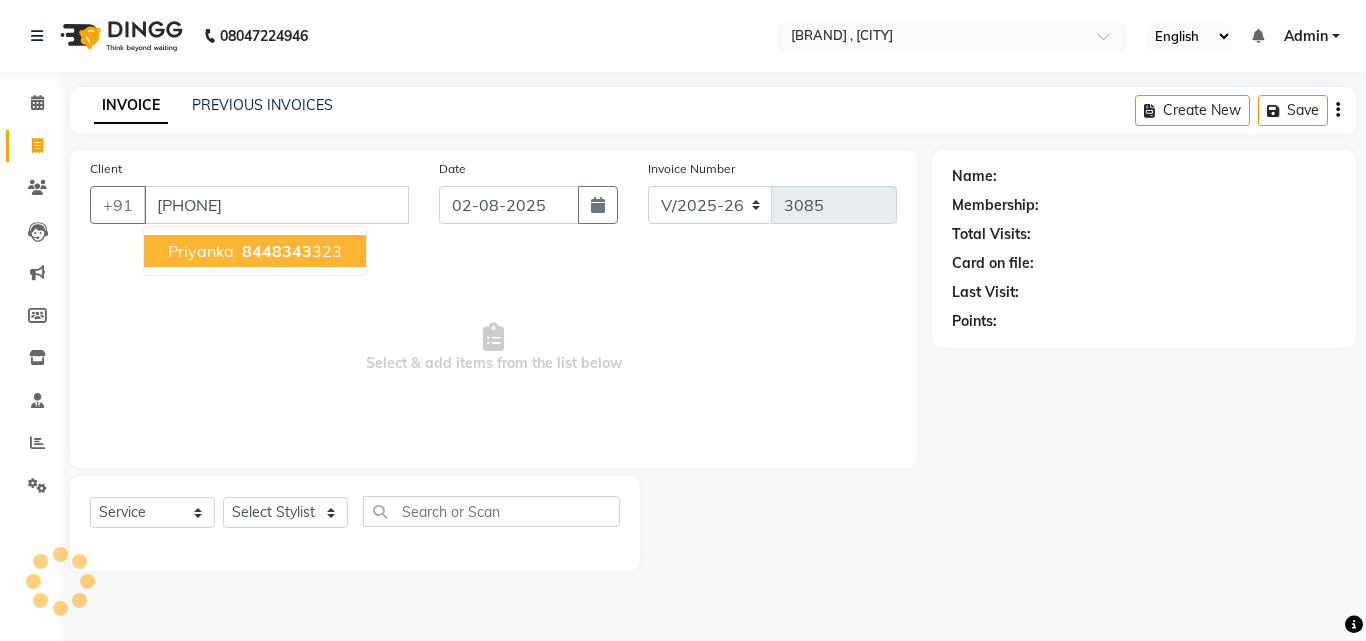 type on "[PHONE]" 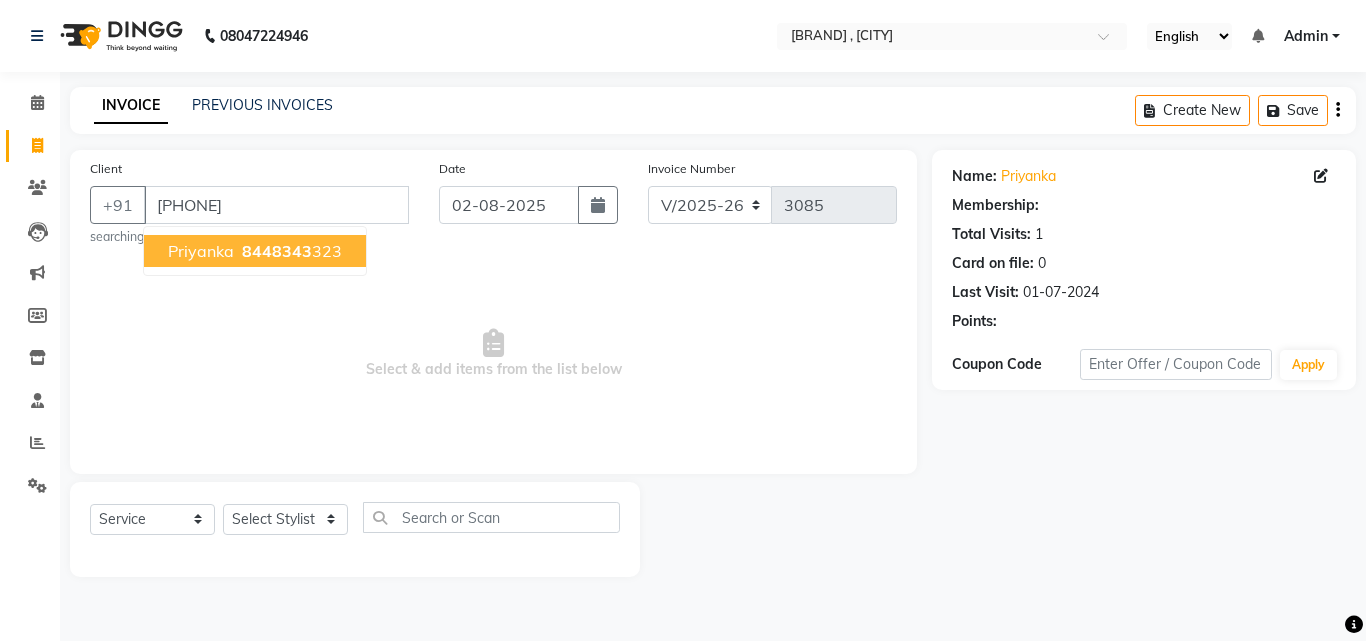 select on "1: Object" 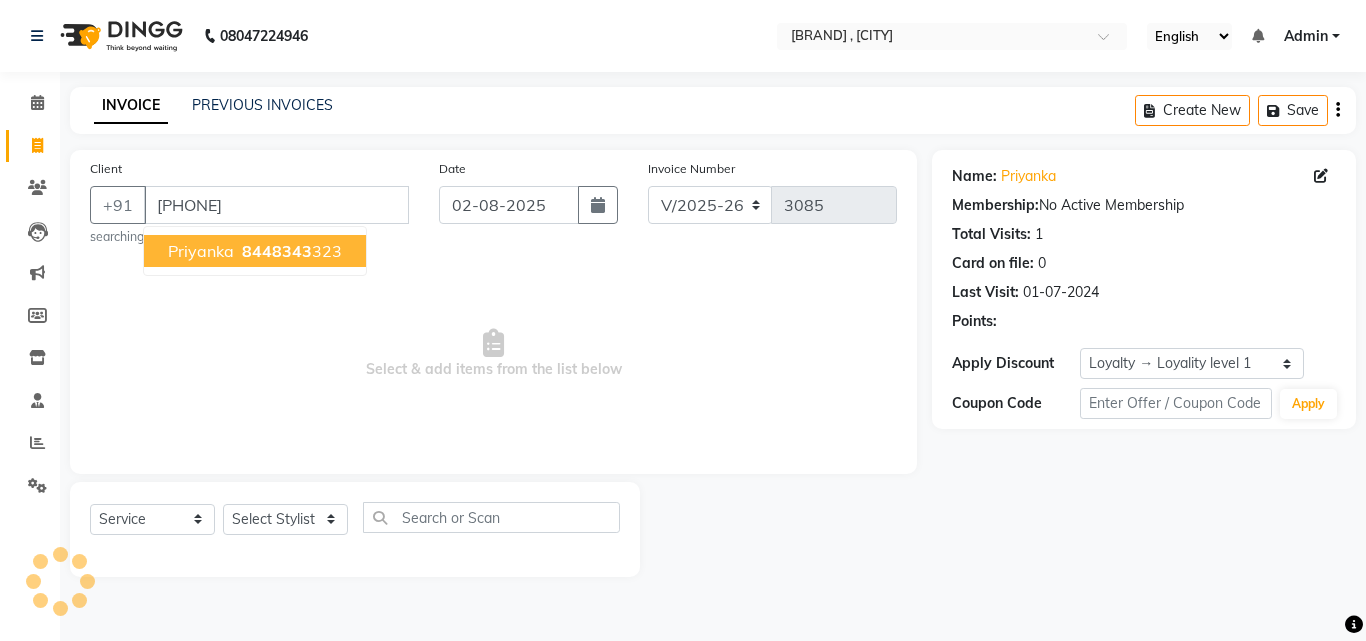 click on "8448343" at bounding box center (277, 251) 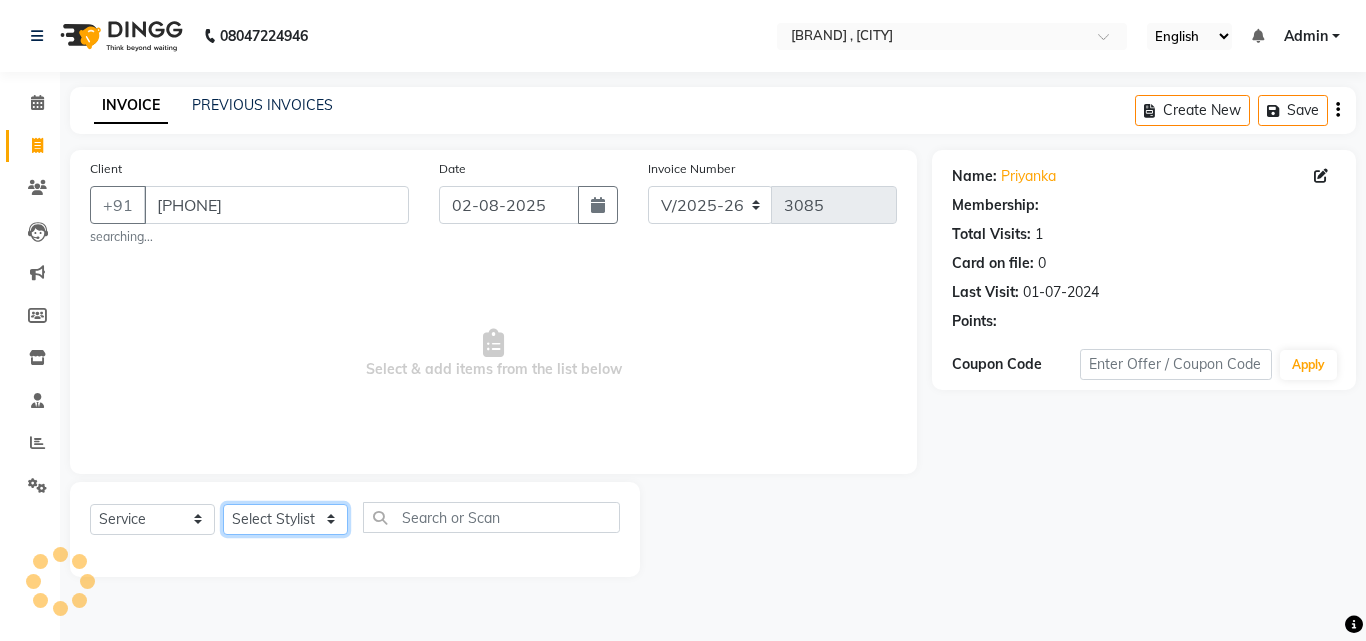 click on "Select Stylist [FIRST] [FIRST] [FIRST] [FIRST] [FIRST] [FIRST] [FIRST] [FIRST] [FIRST] [FIRST] [FIRST] [FIRST] [FIRST] ([DATE]) [FIRST]" 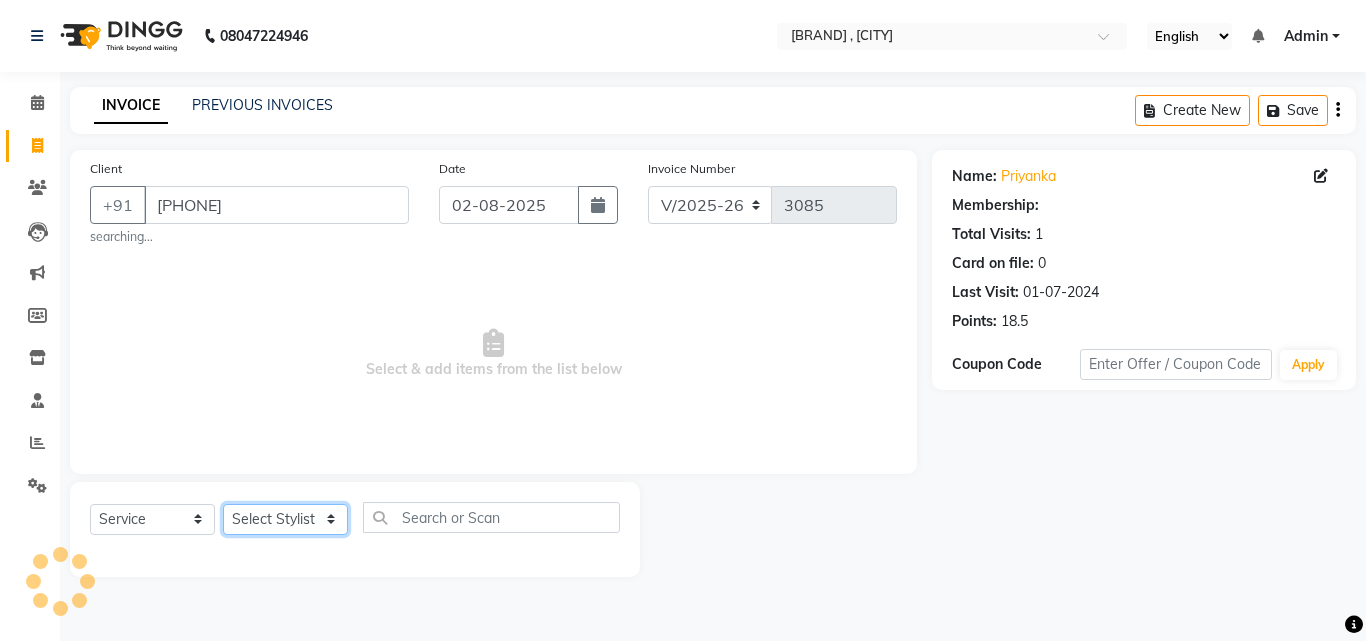 select on "1: Object" 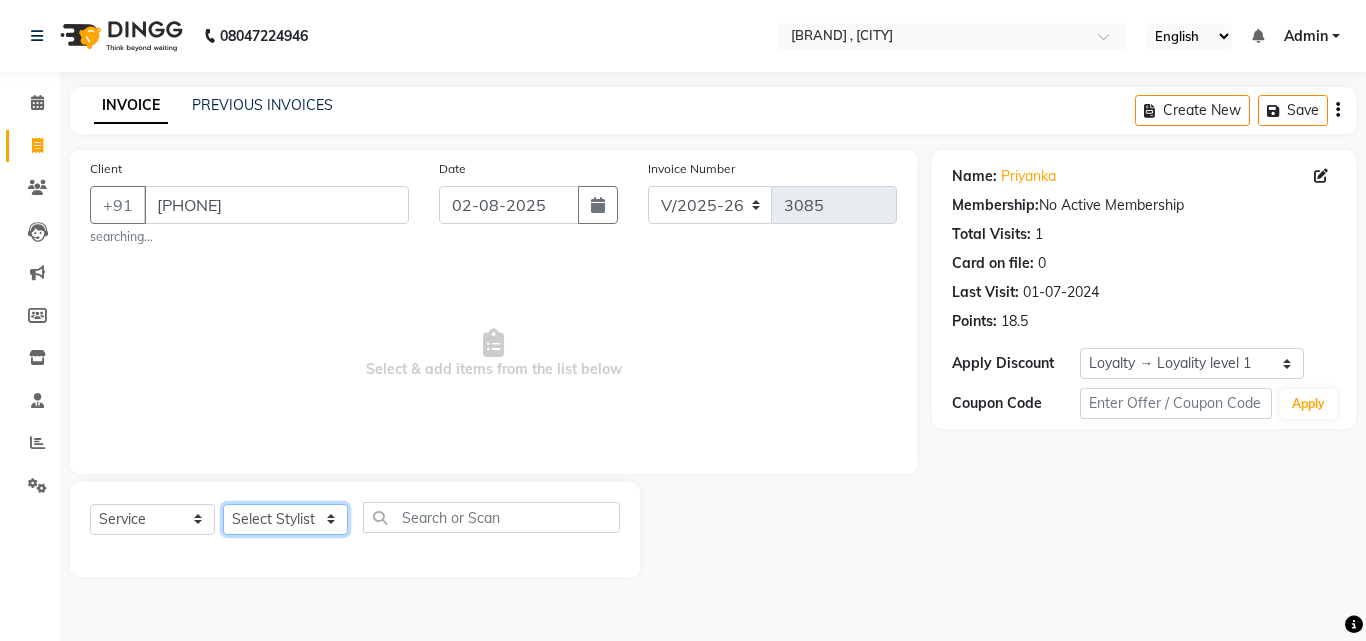 select on "63321" 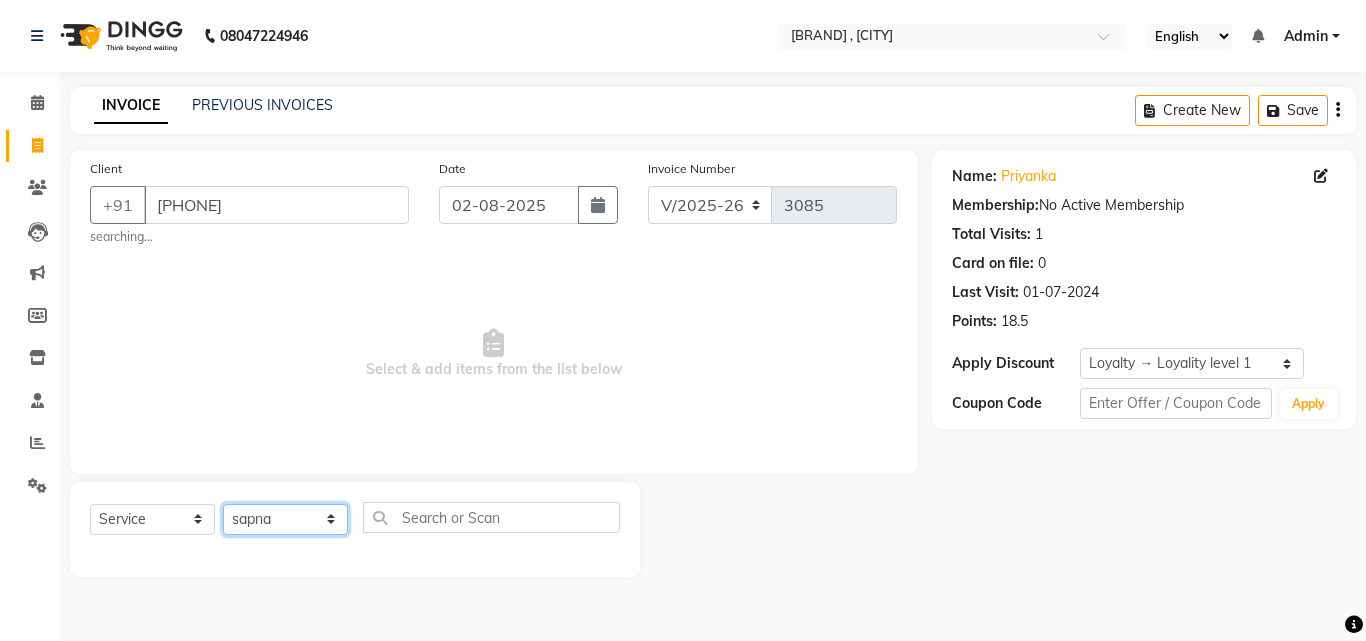 click on "Select Stylist [FIRST] [FIRST] [FIRST] [FIRST] [FIRST] [FIRST] [FIRST] [FIRST] [FIRST] [FIRST] [FIRST] [FIRST] [FIRST] ([DATE]) [FIRST]" 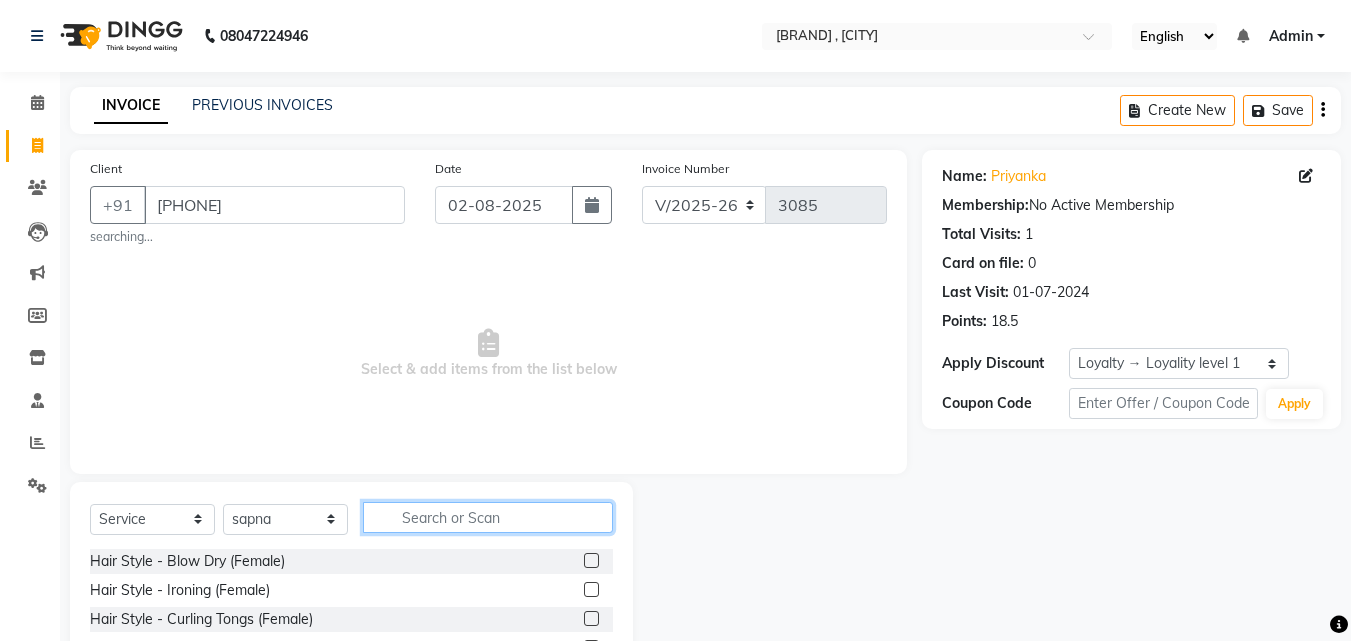 click 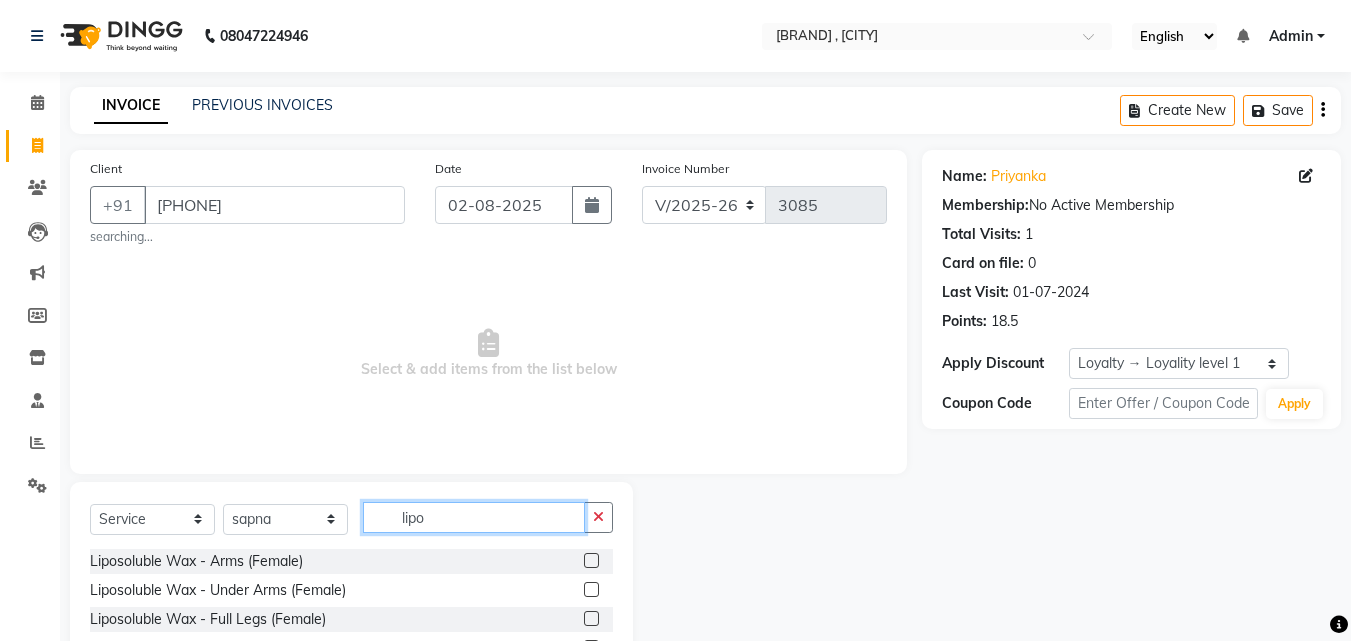 type on "lipo" 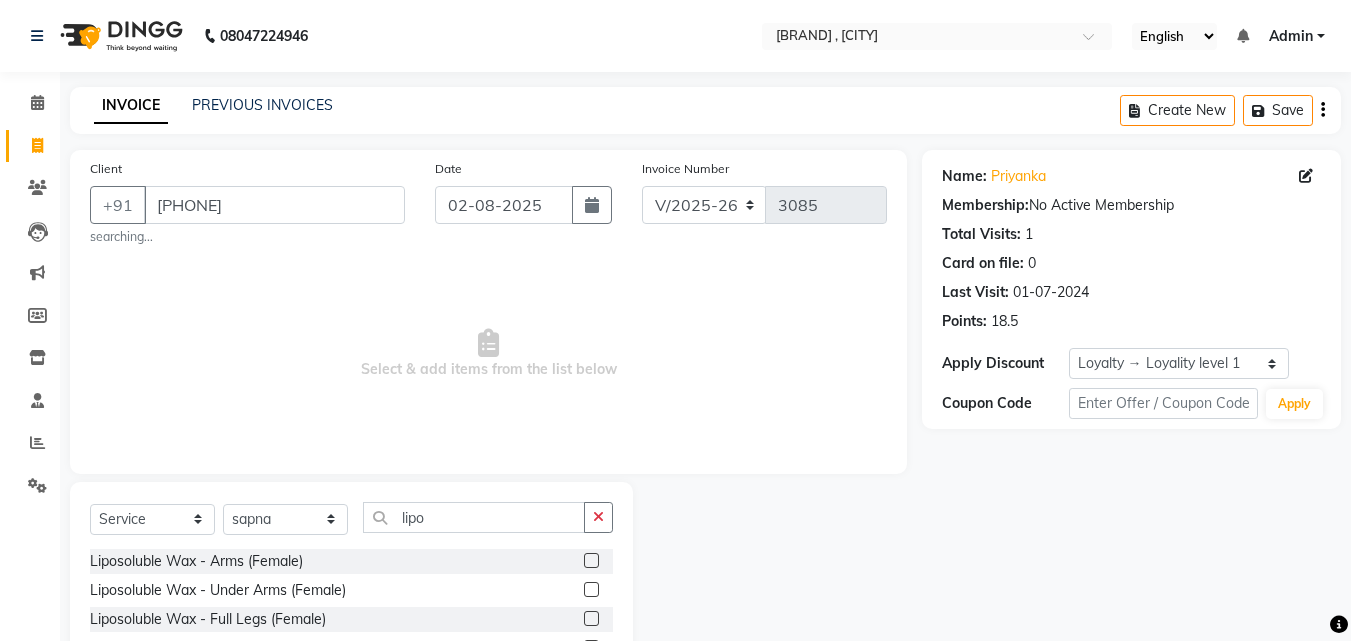 click 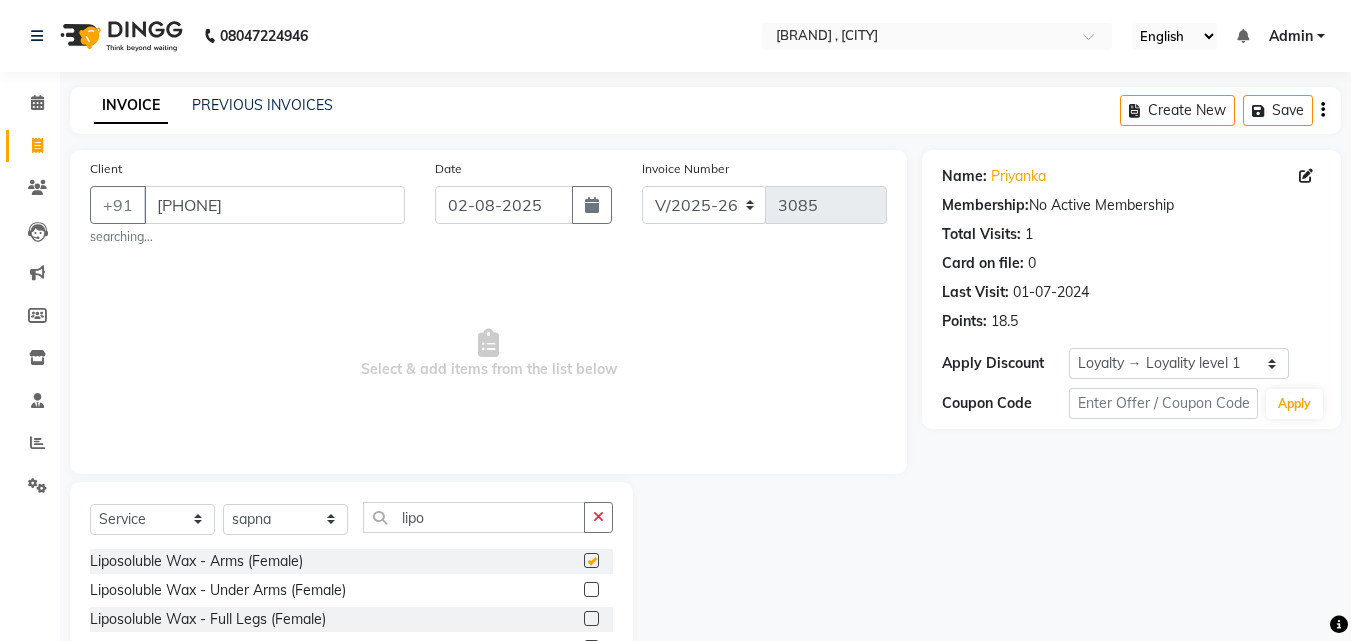 click 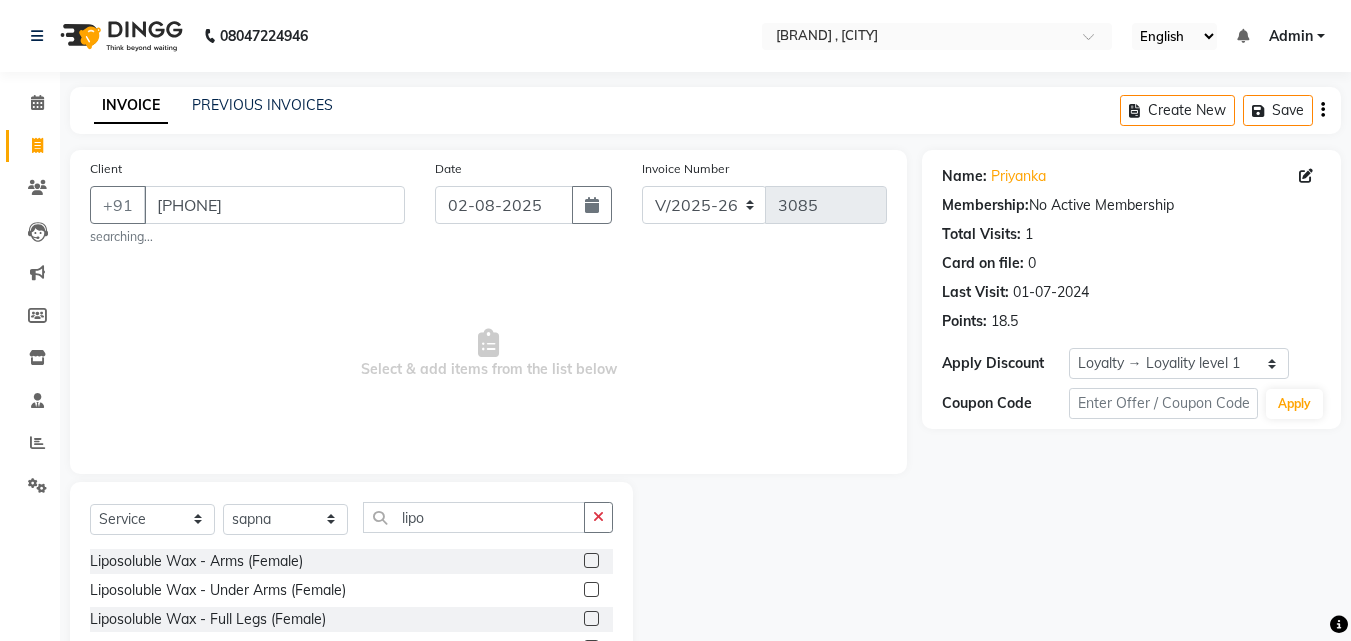 click 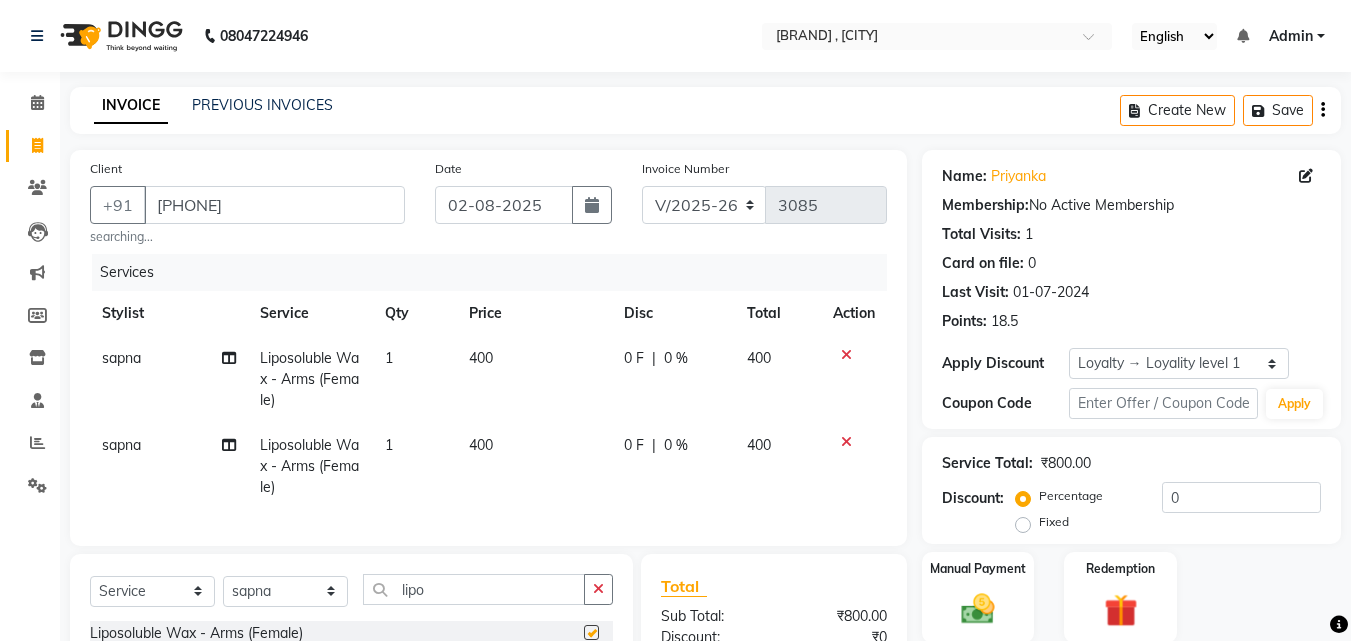 checkbox on "false" 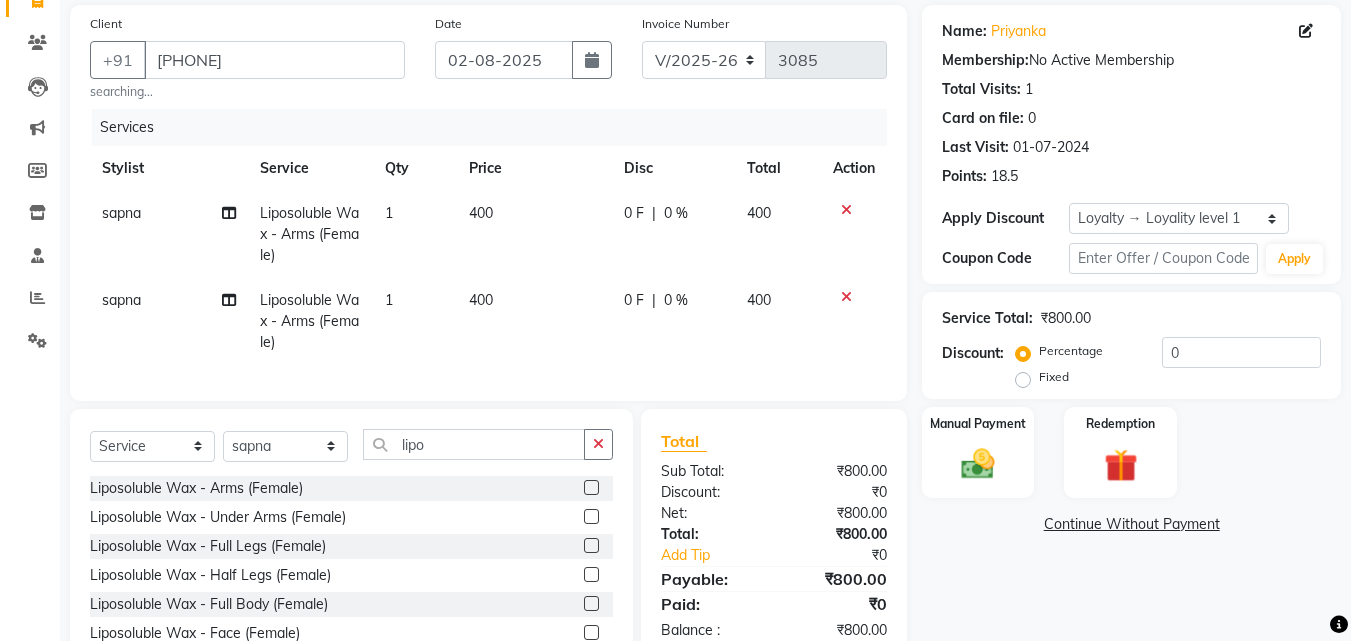 scroll, scrollTop: 253, scrollLeft: 0, axis: vertical 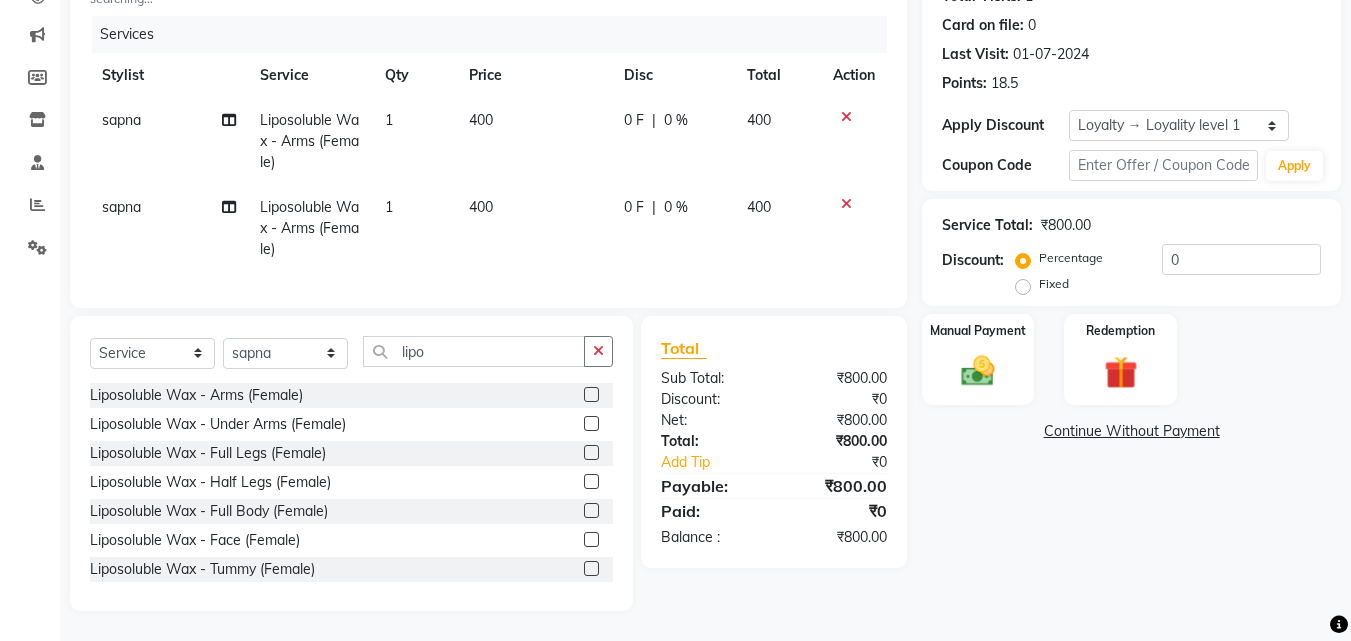 drag, startPoint x: 577, startPoint y: 426, endPoint x: 612, endPoint y: 478, distance: 62.681736 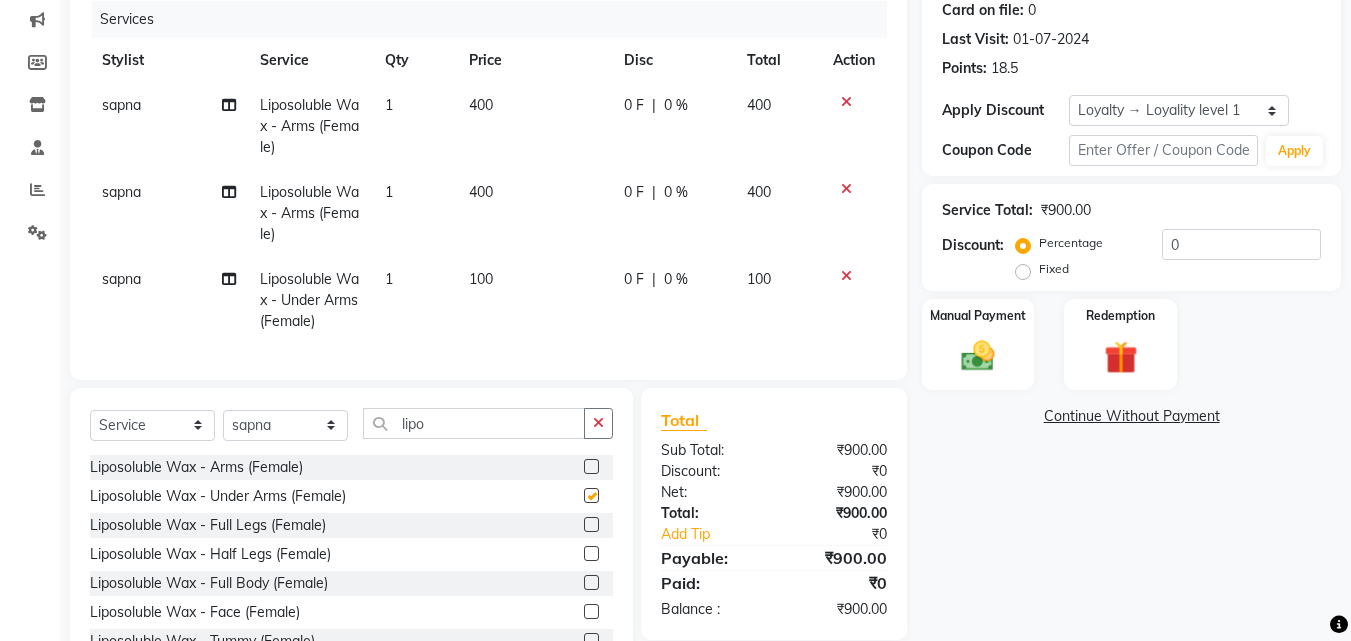 checkbox on "false" 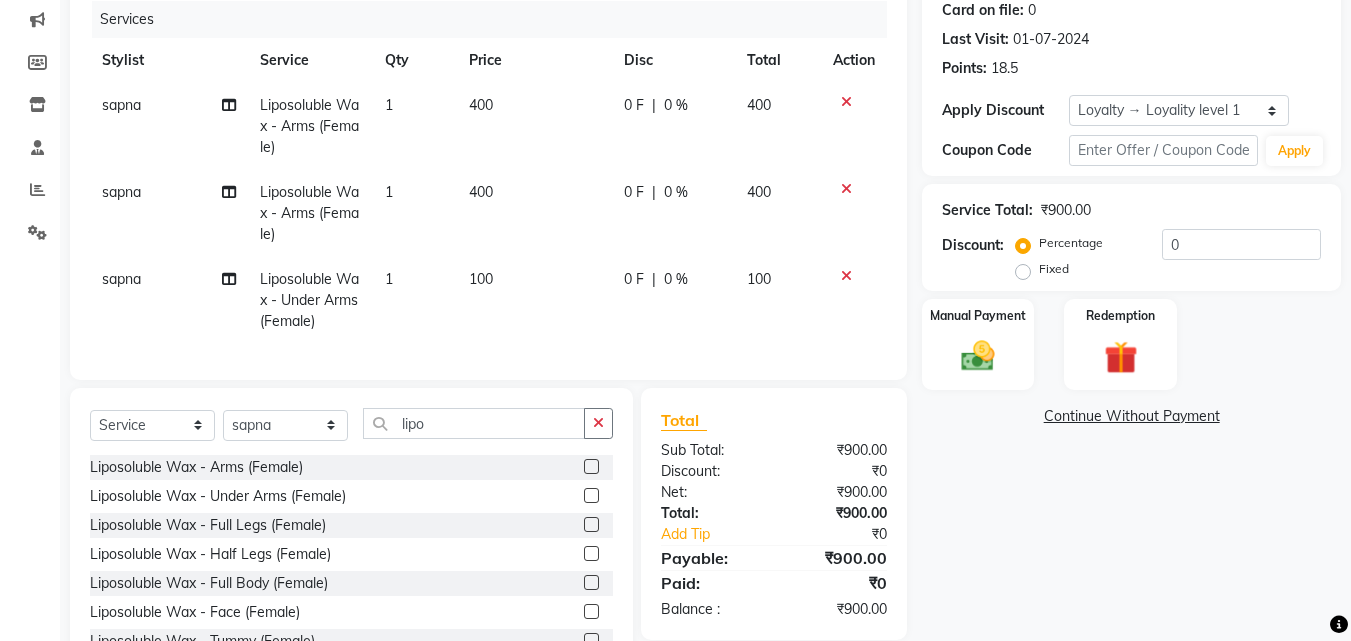 click 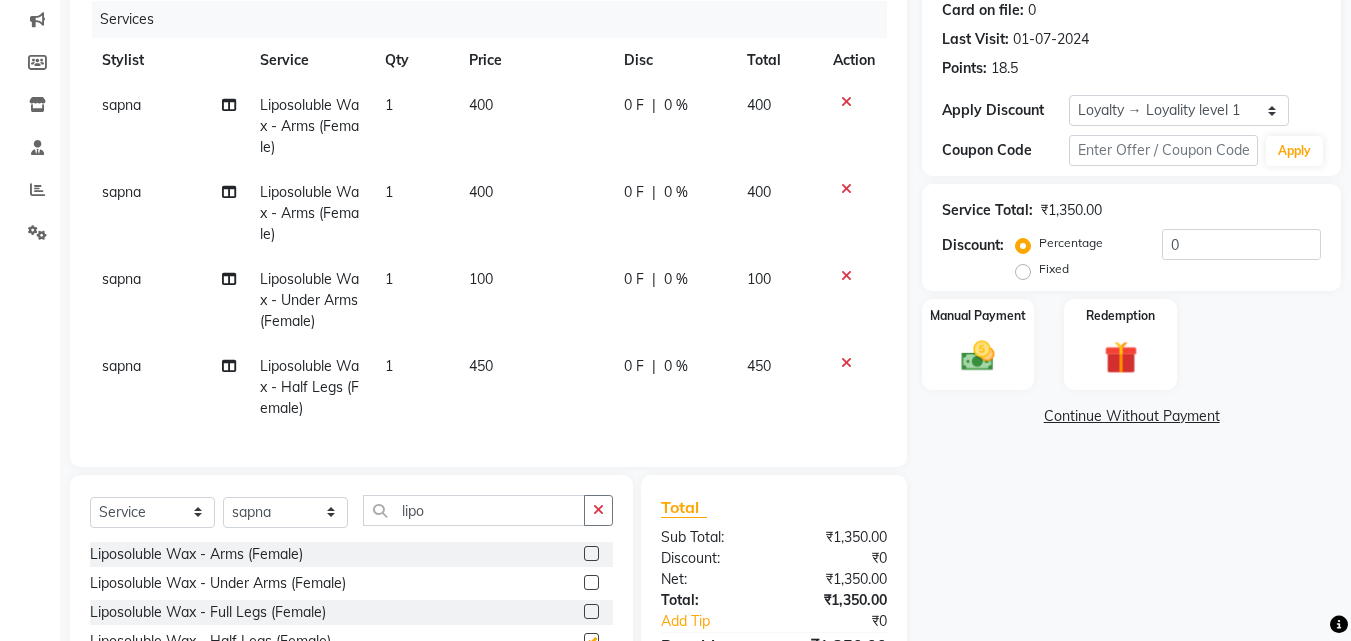 click 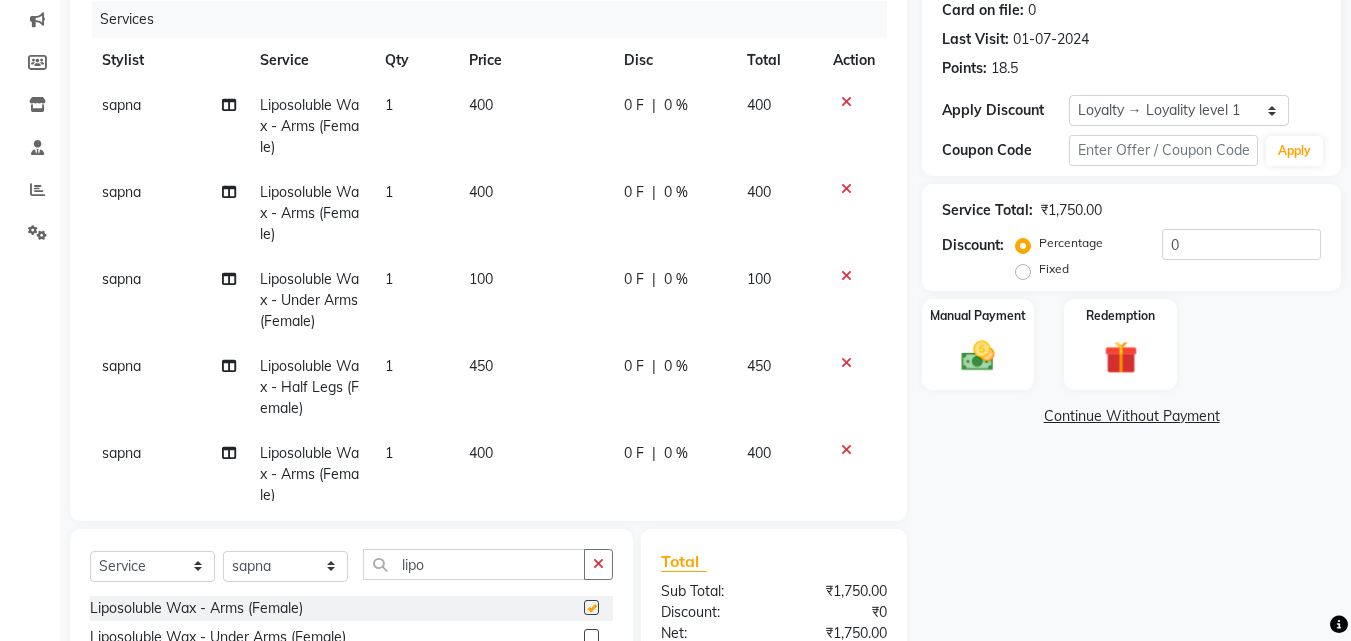 checkbox on "false" 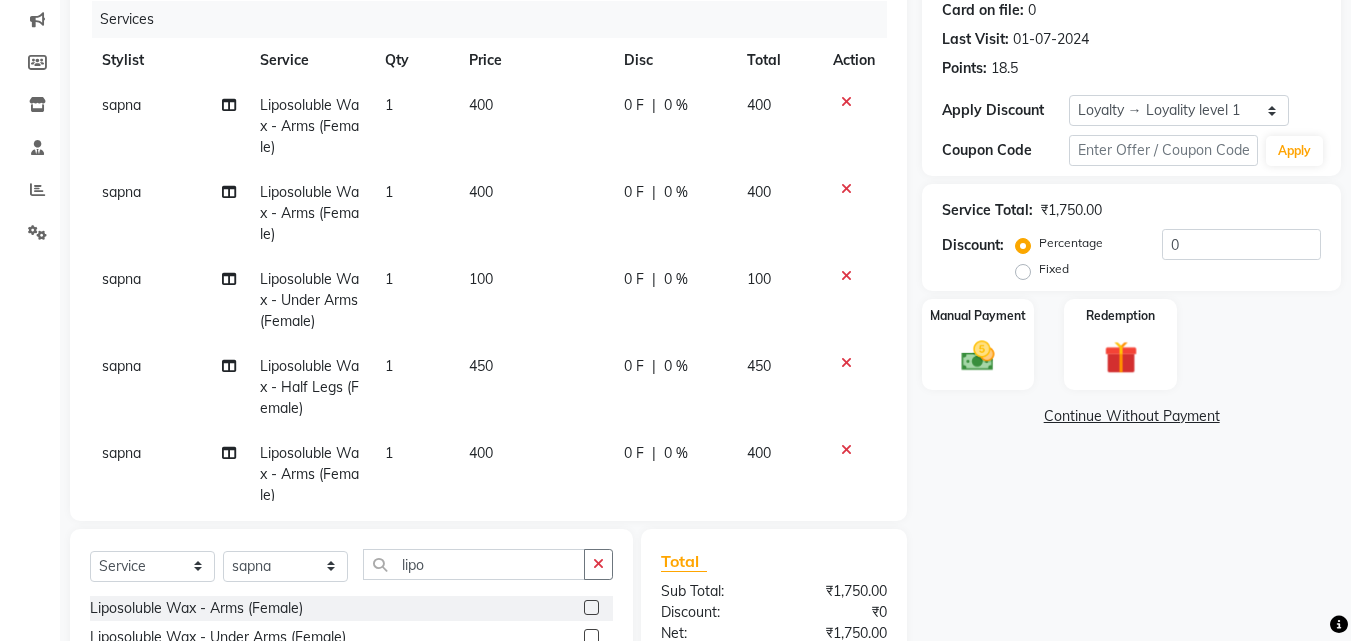 click 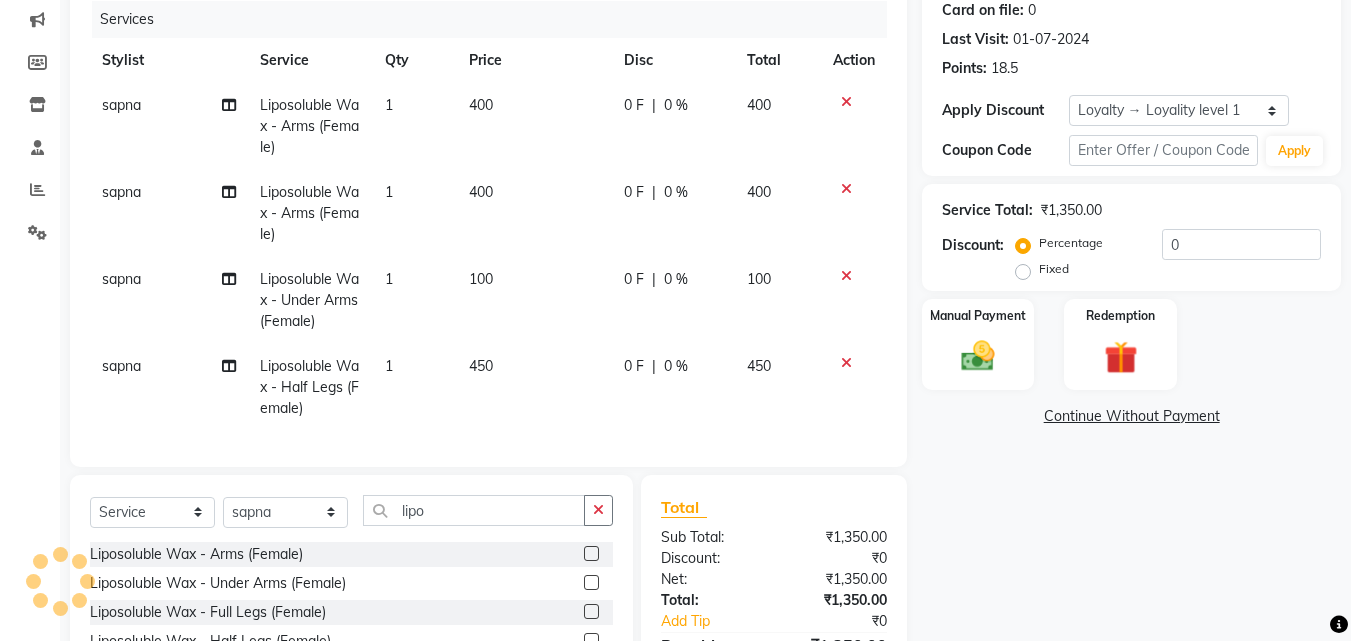 click 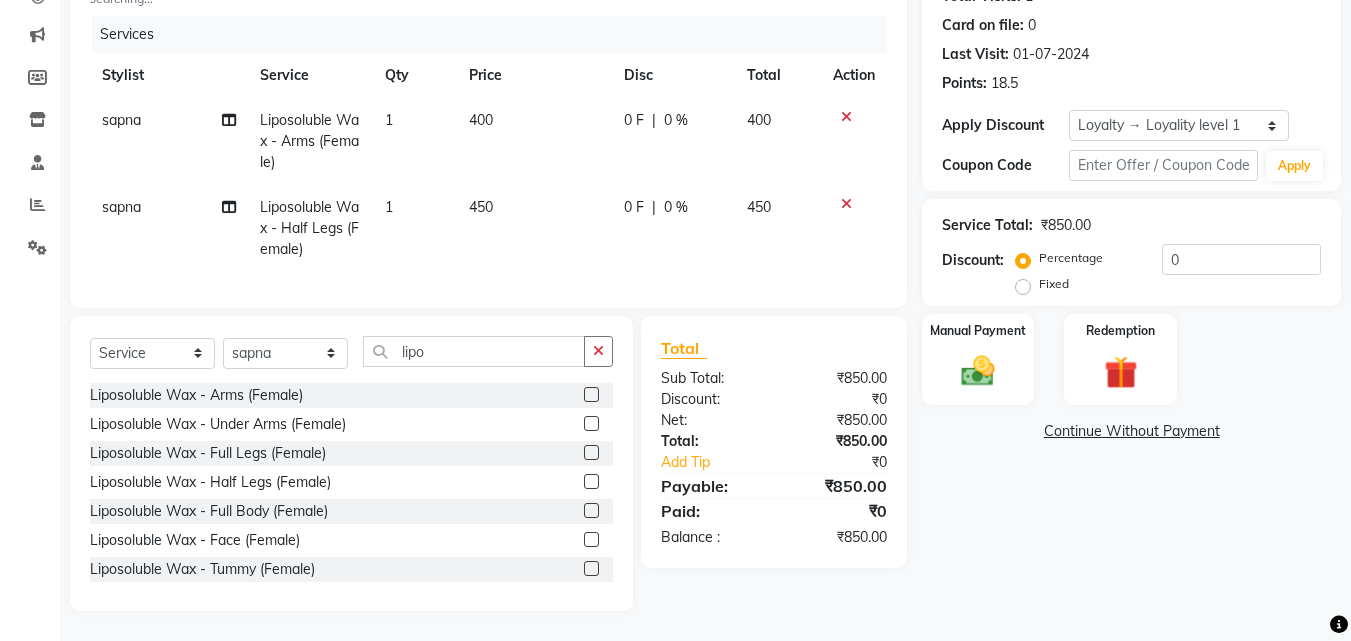 click 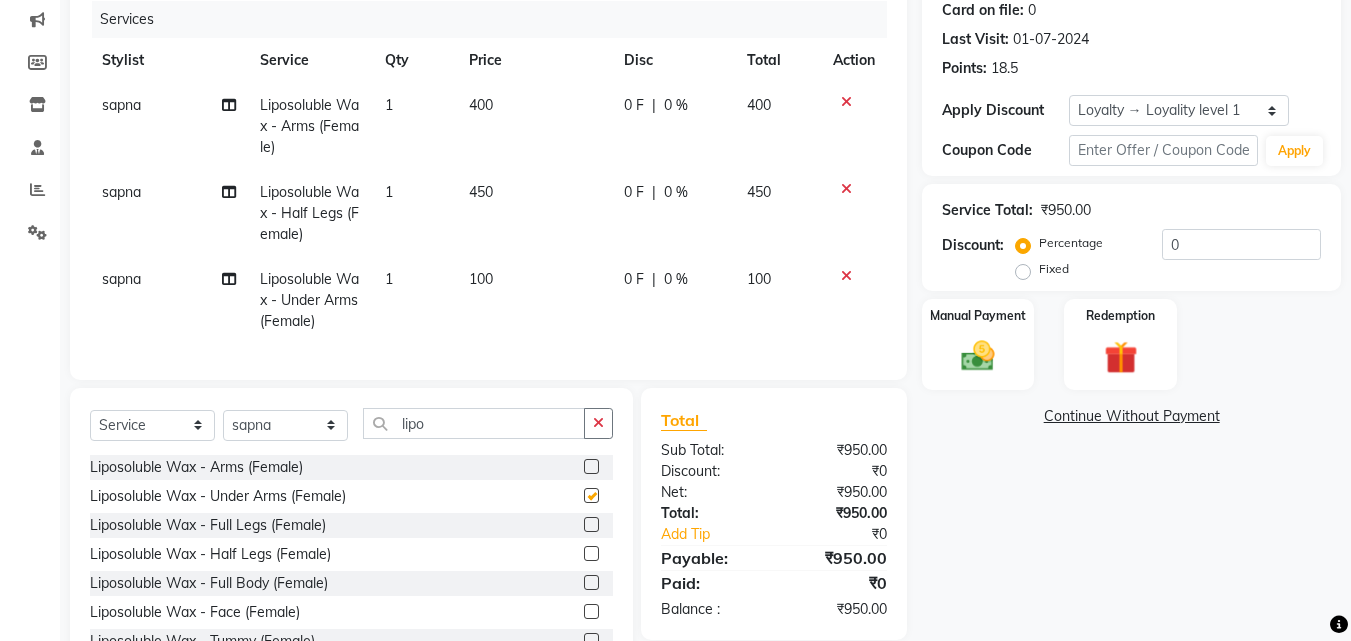 checkbox on "false" 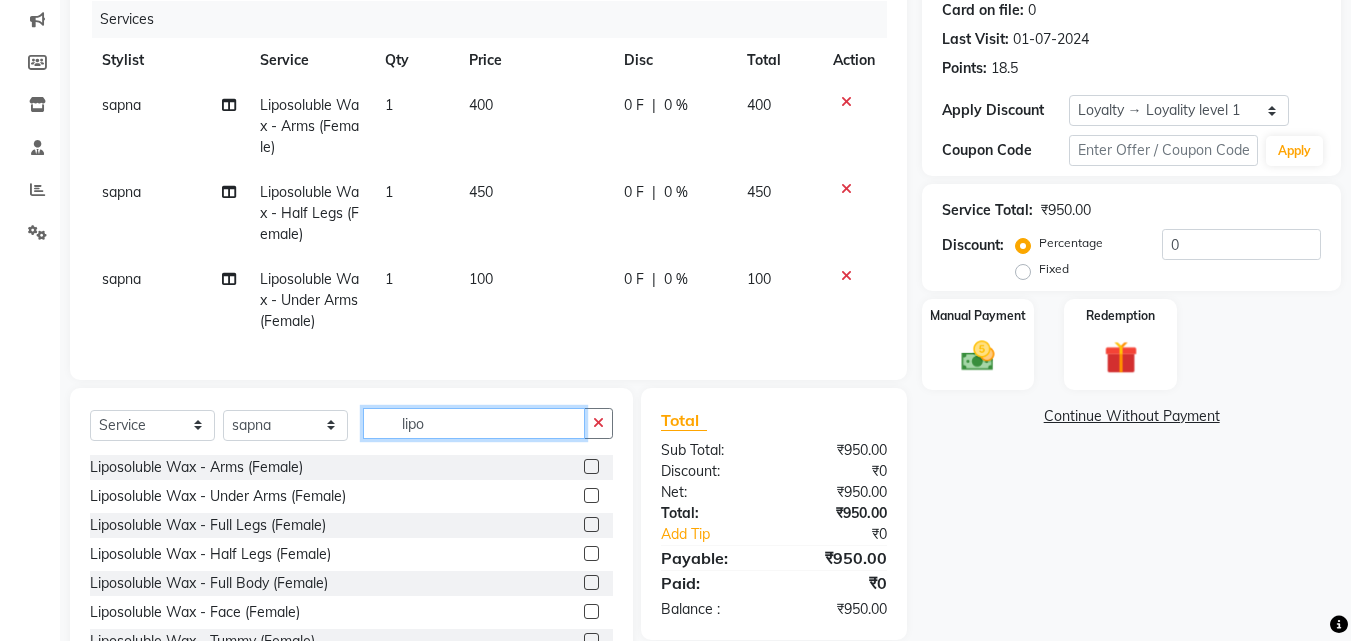 click on "lipo" 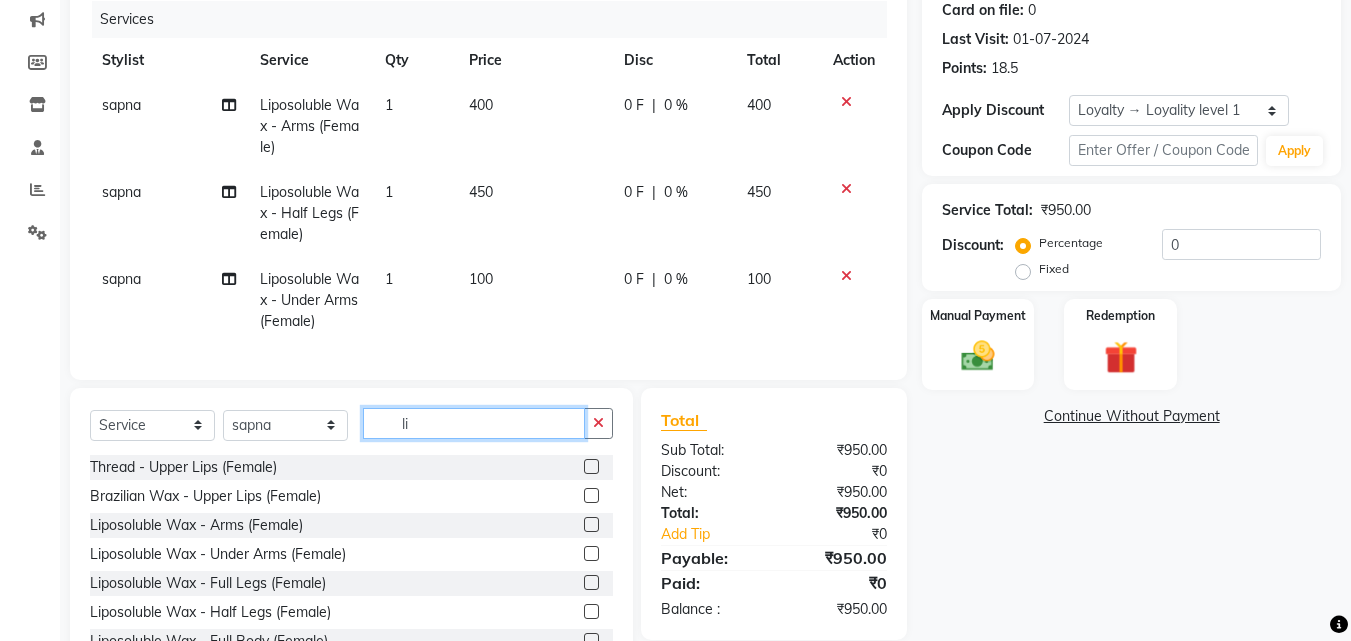 type on "l" 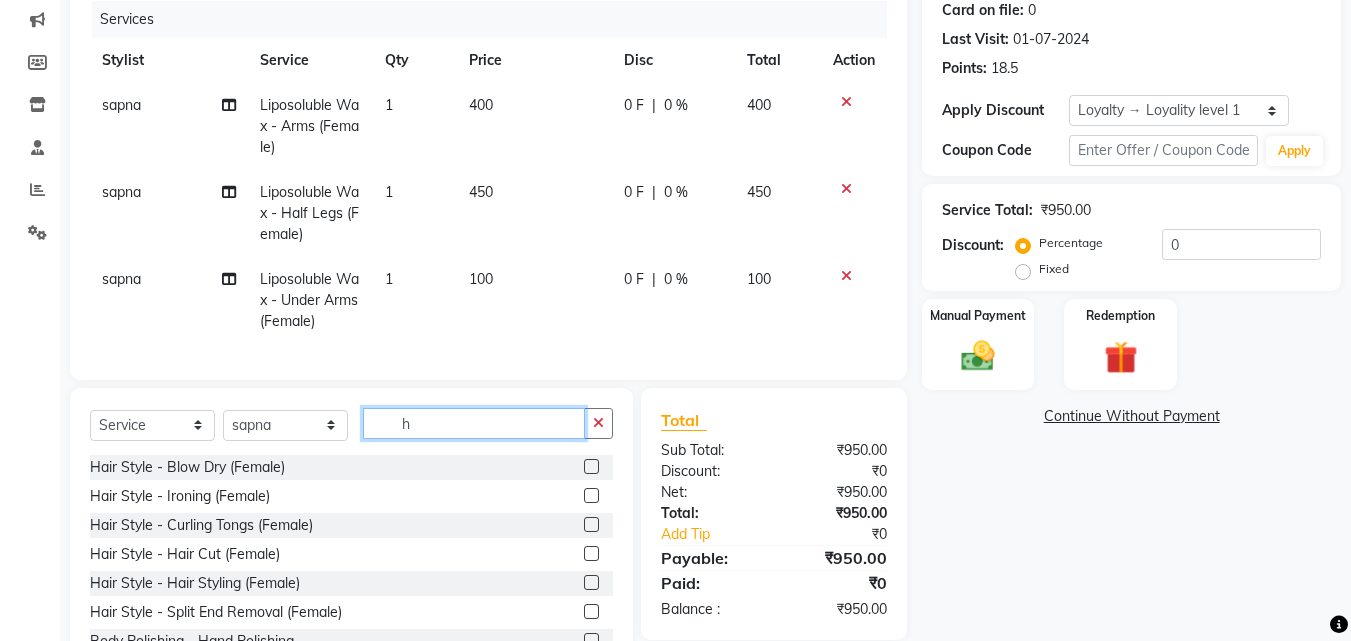 type on "h" 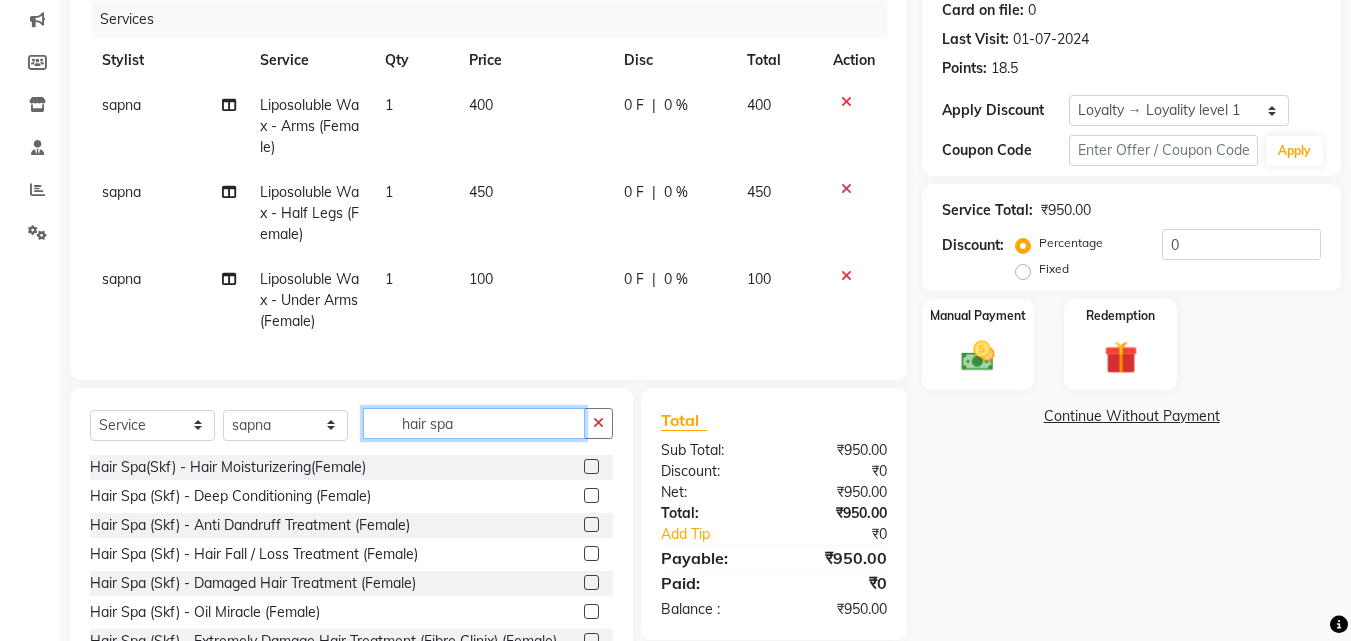 type on "hair spa" 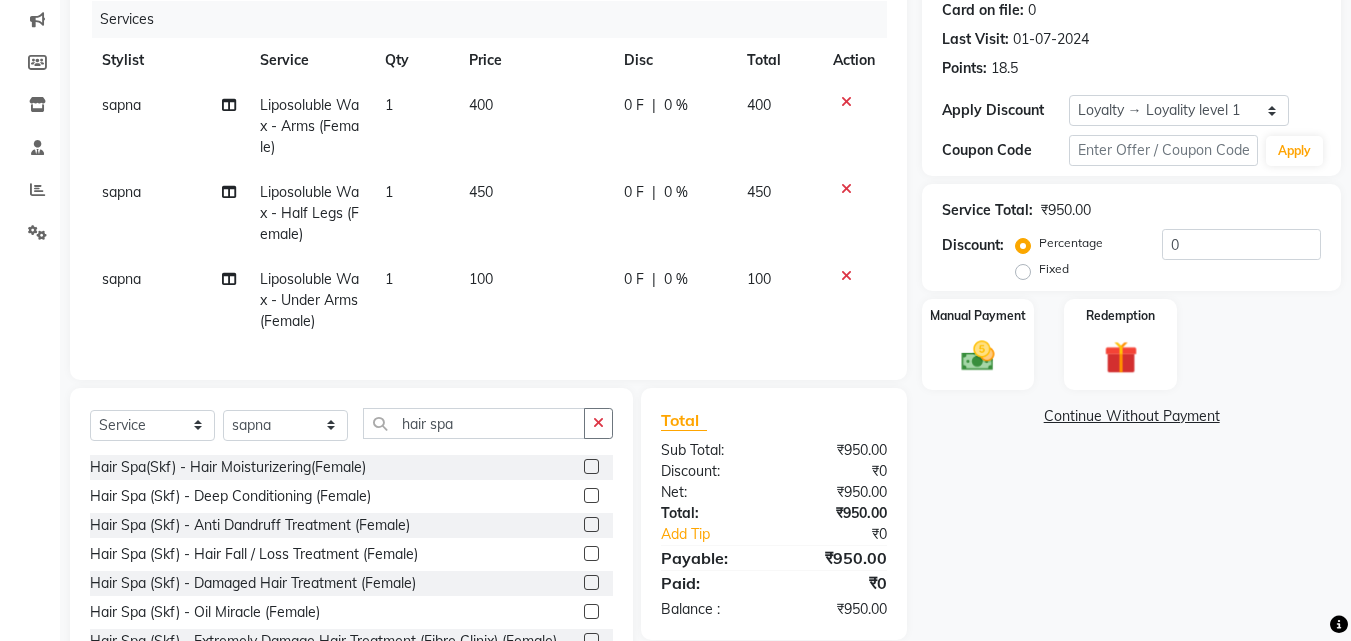 click 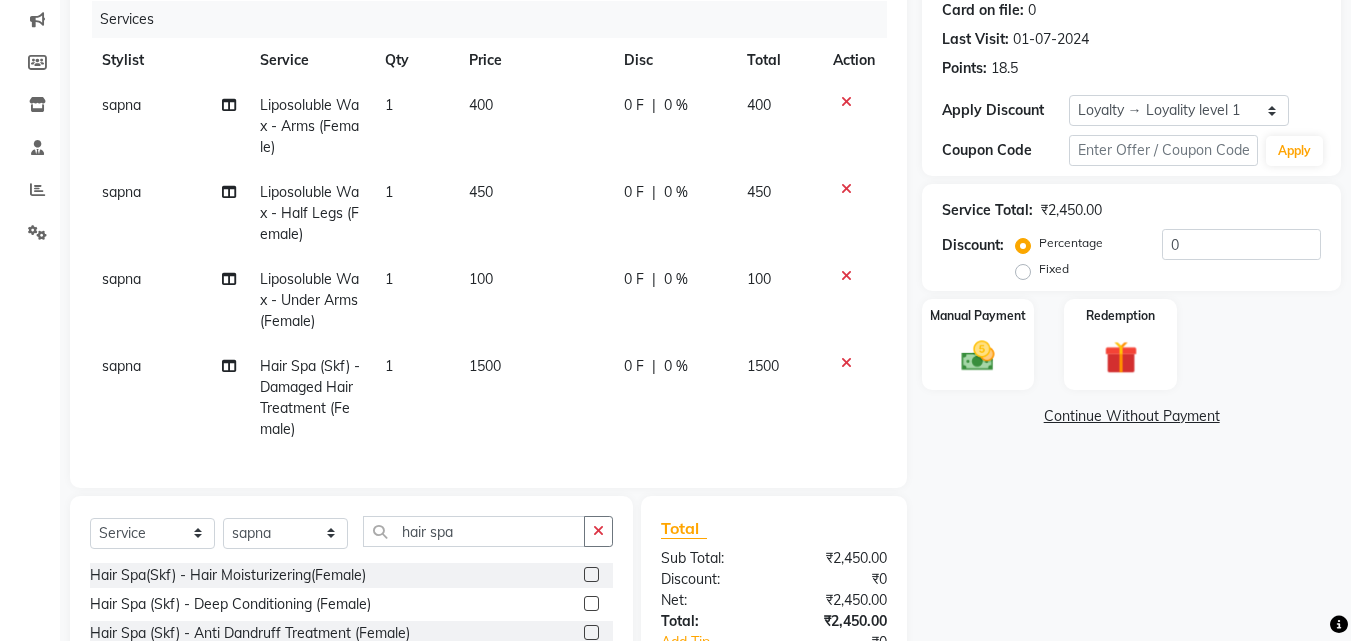 checkbox on "false" 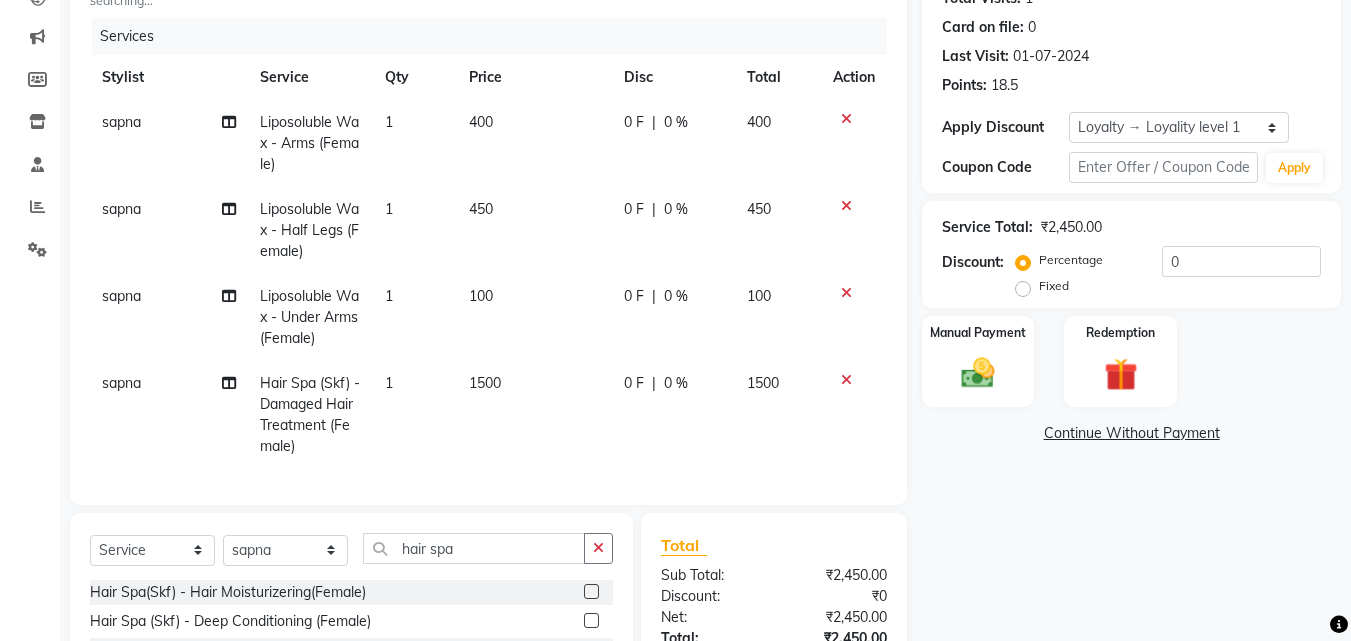 scroll, scrollTop: 216, scrollLeft: 0, axis: vertical 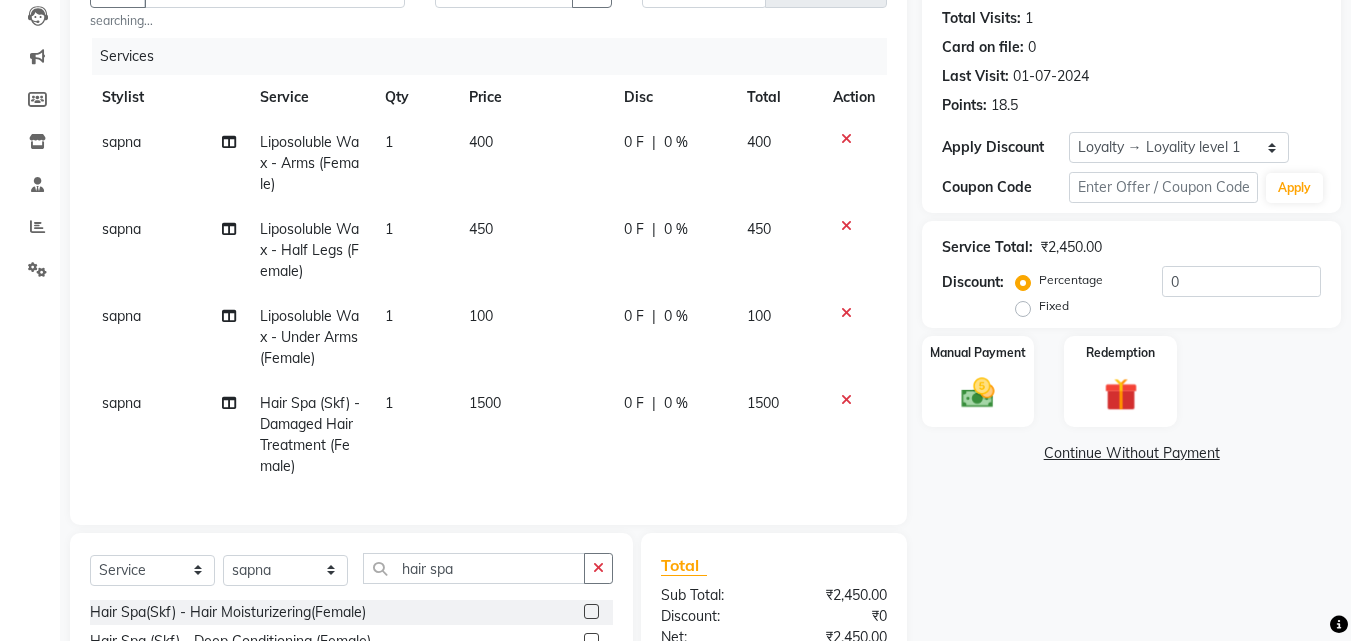 click on "0 %" 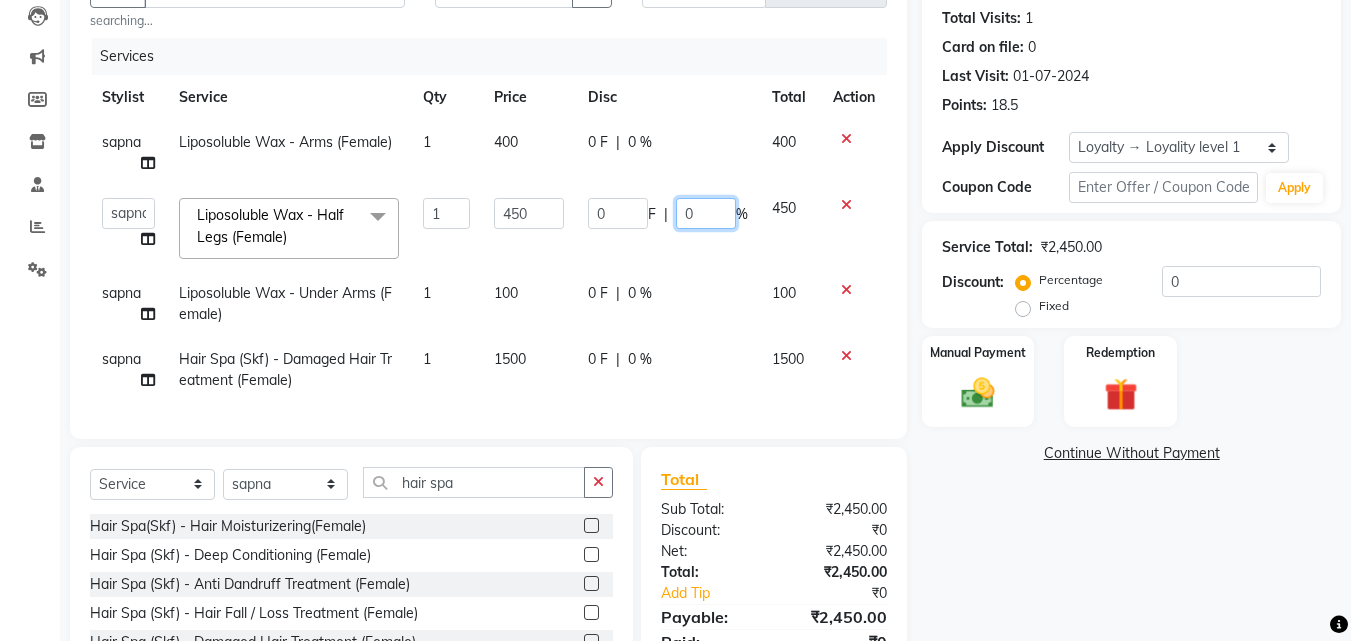 click on "0" 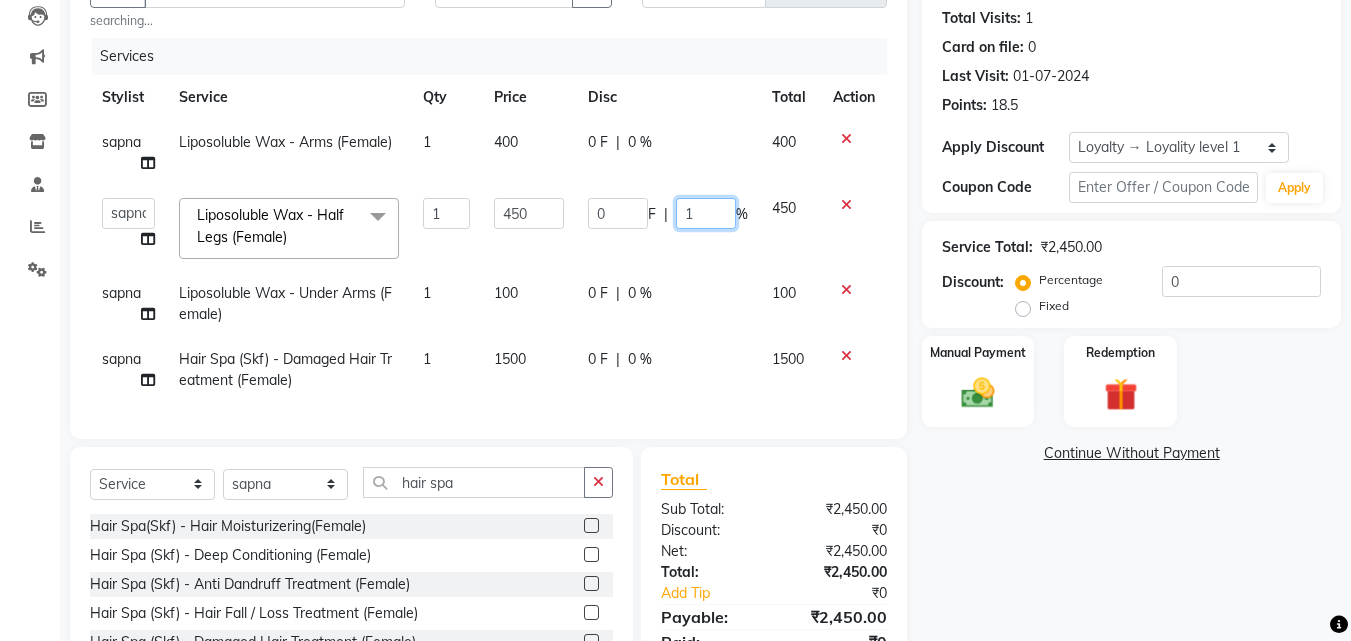 type on "15" 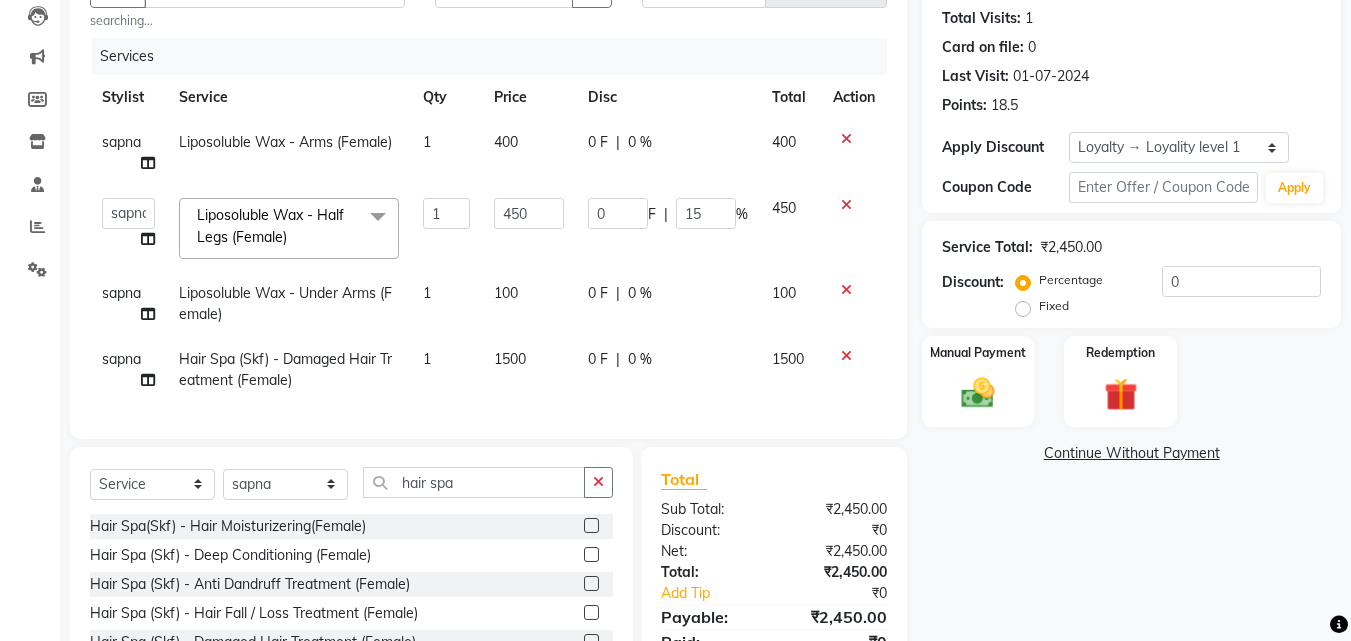 click on "0 F | 15 %" 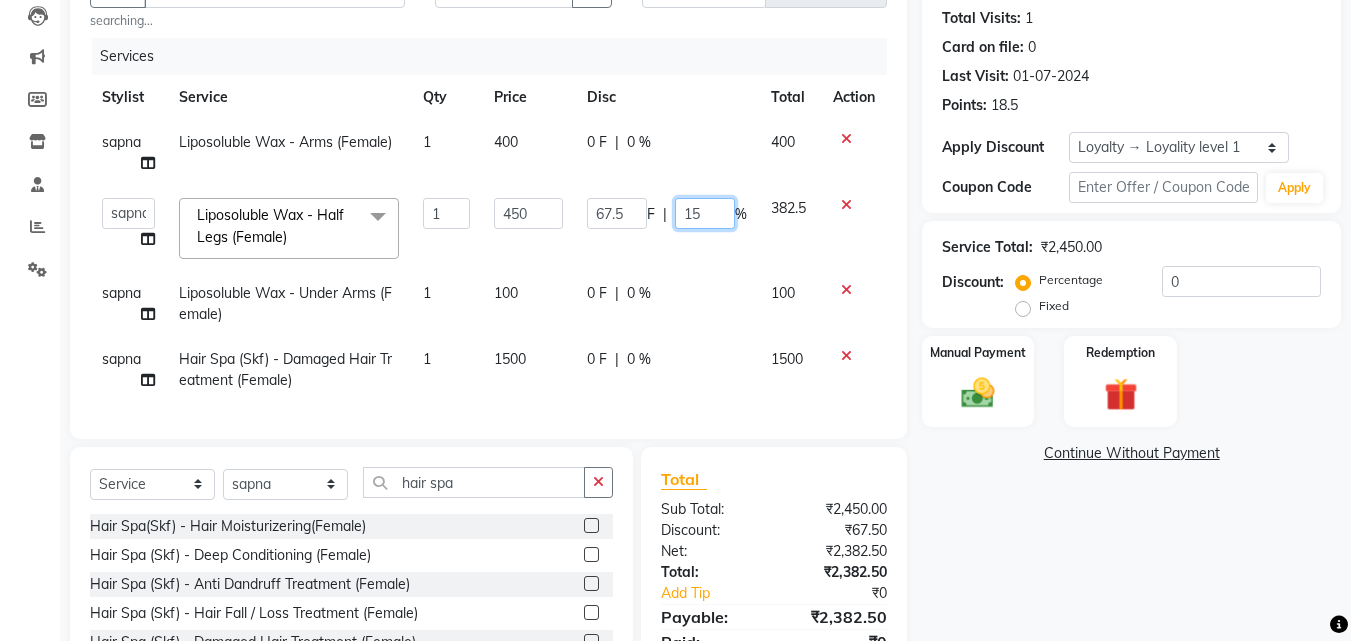 click on "15" 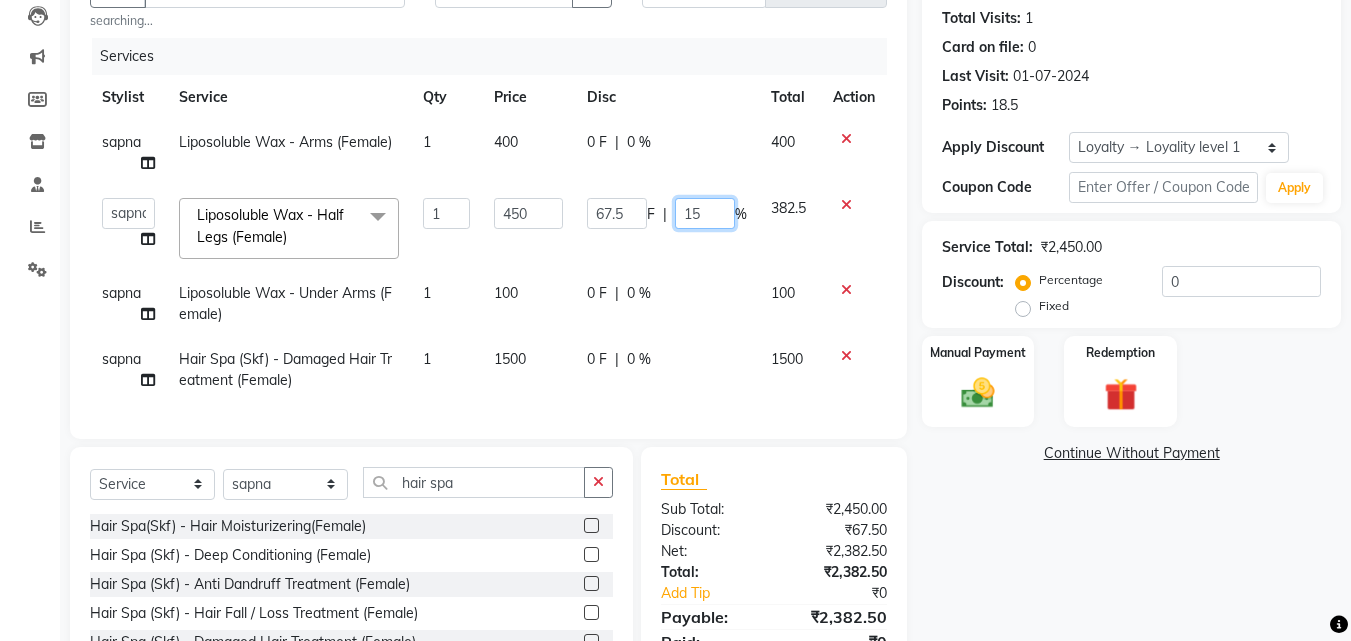 click on "15" 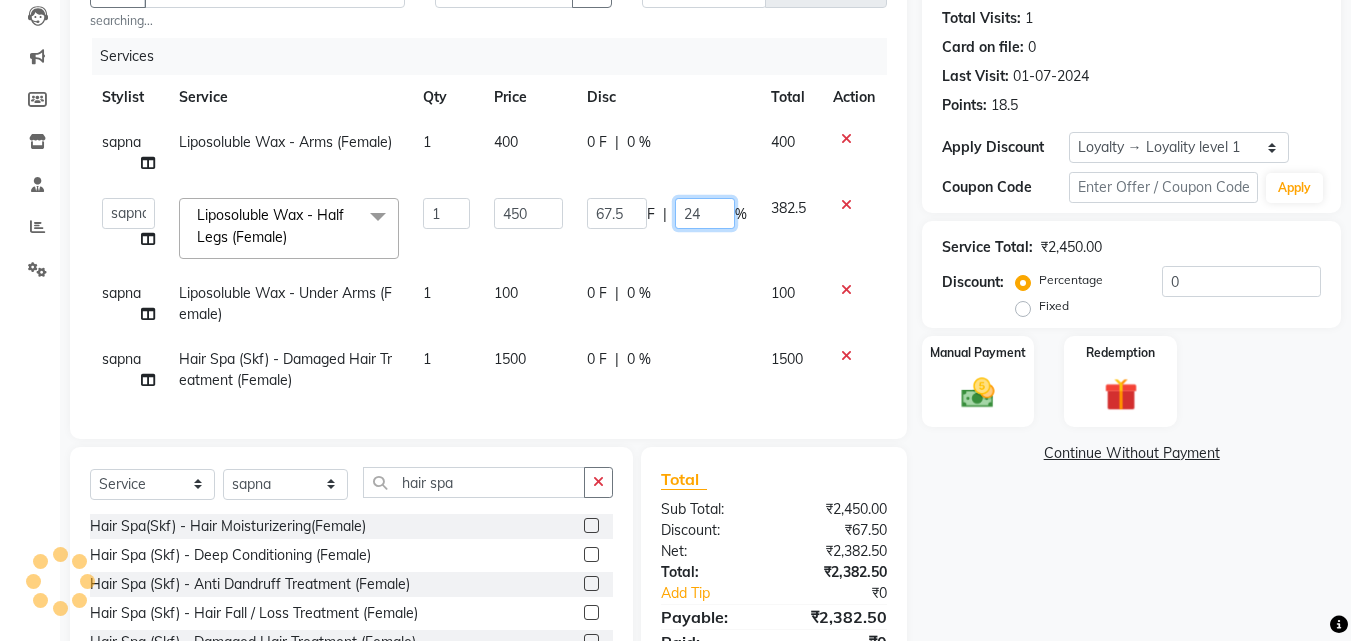type on "2" 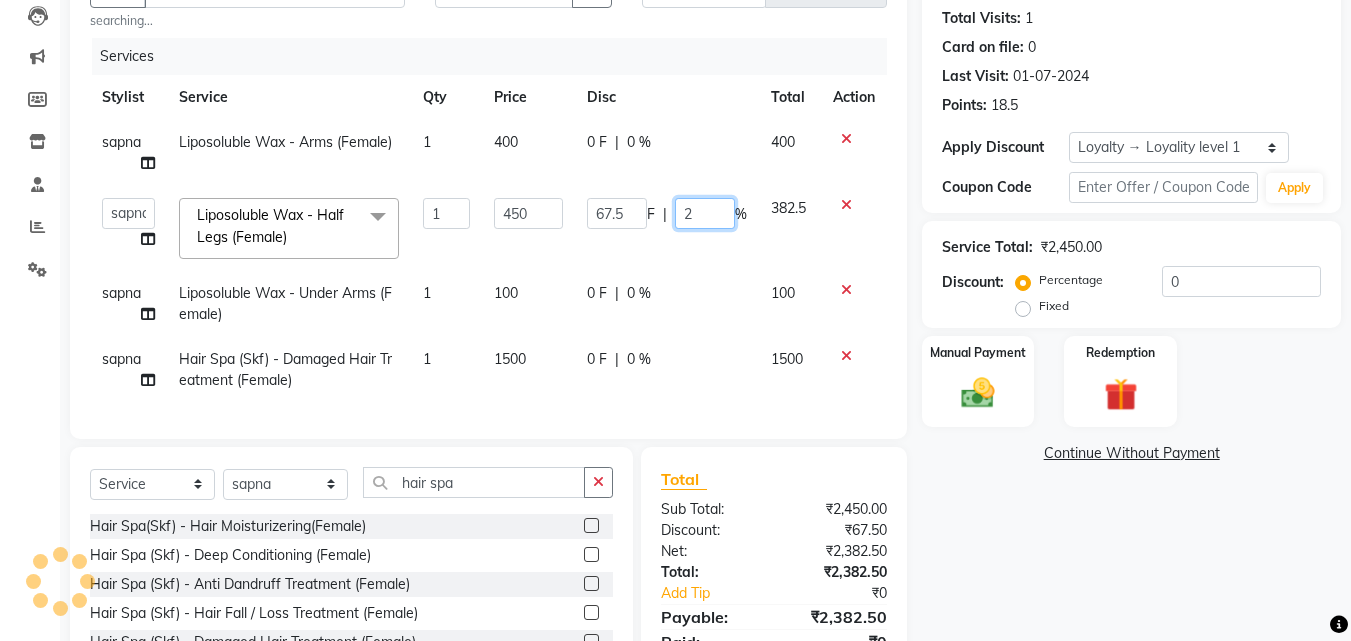 type 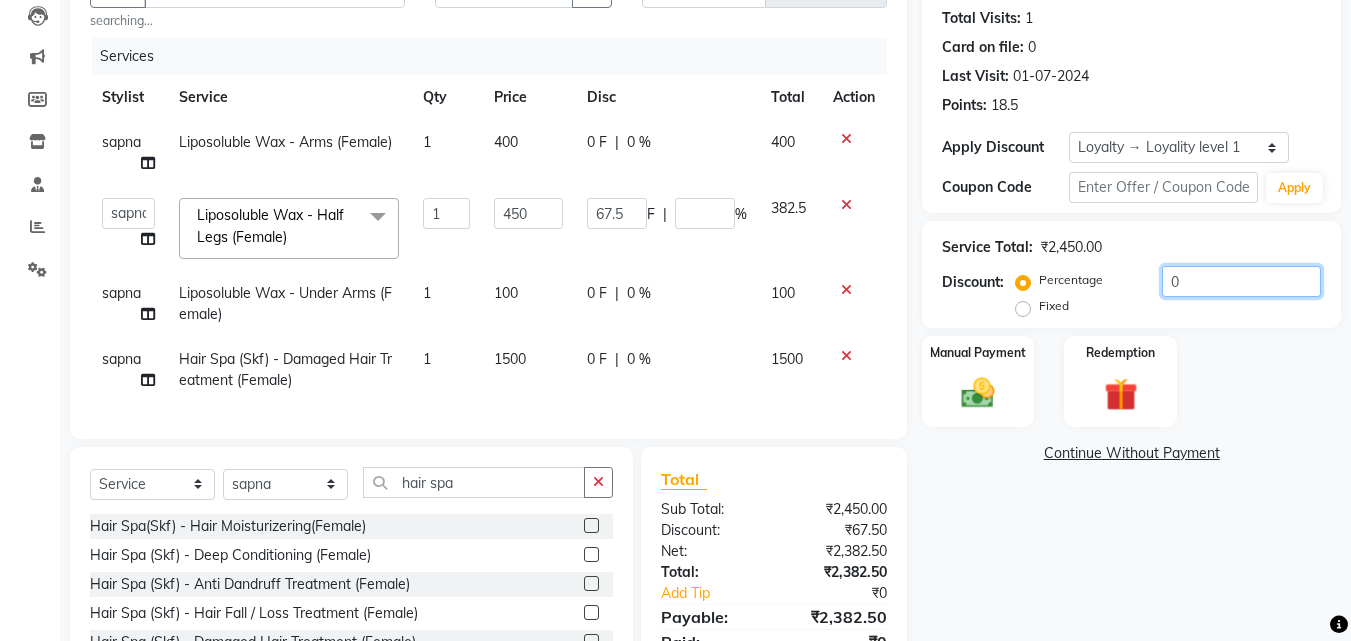 click on "0" 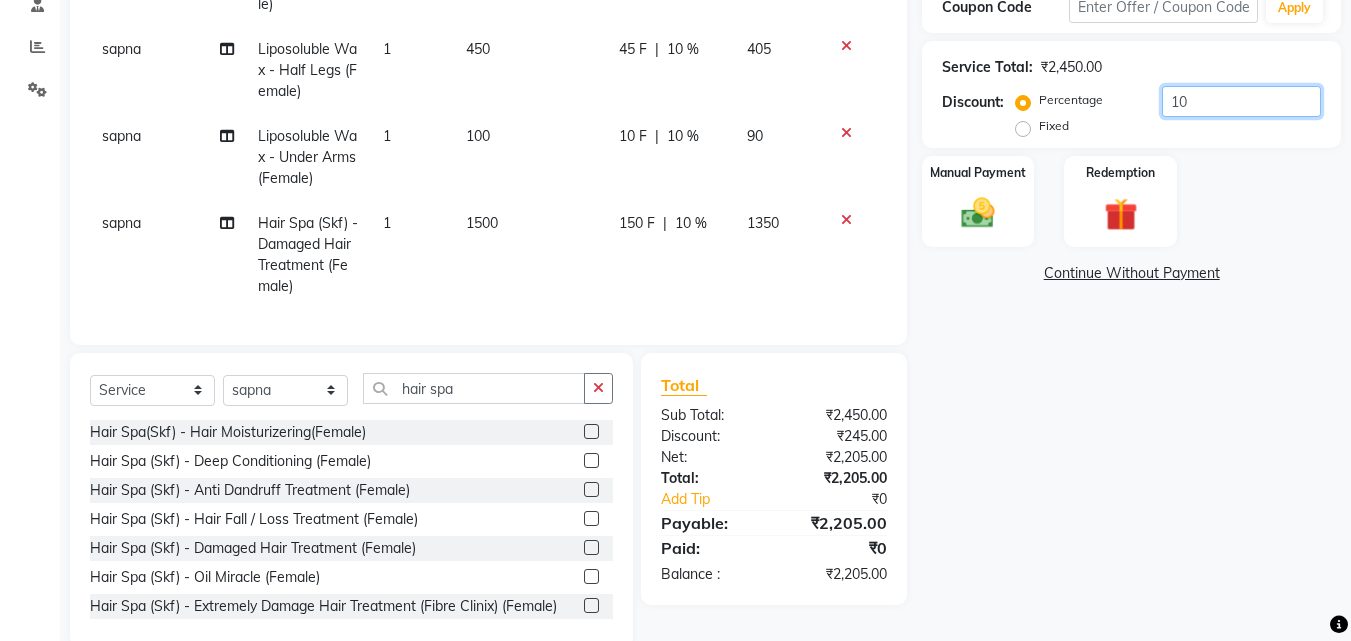 scroll, scrollTop: 410, scrollLeft: 0, axis: vertical 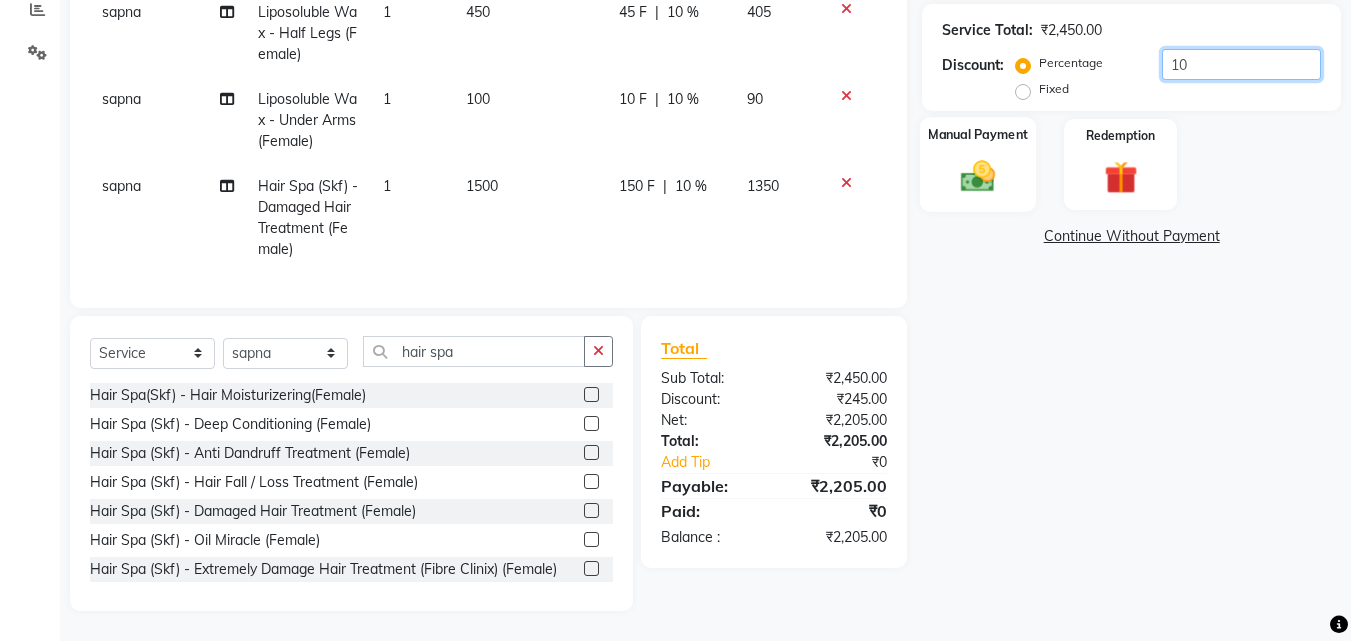 type on "10" 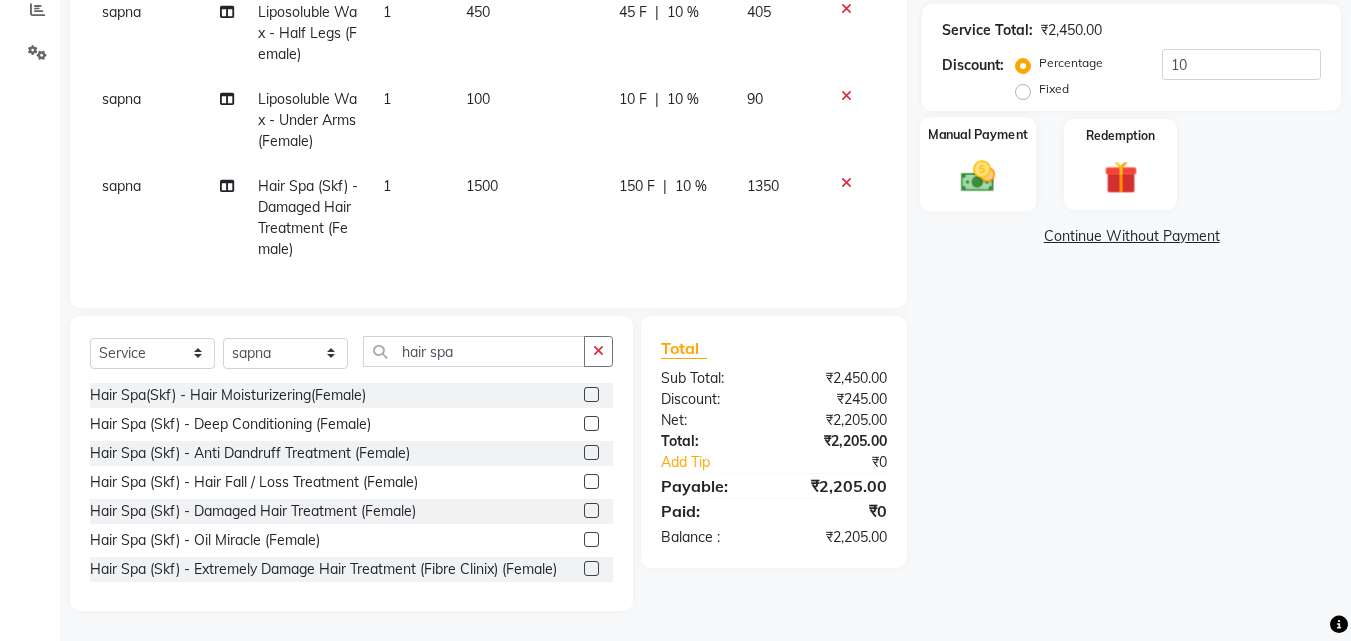 click 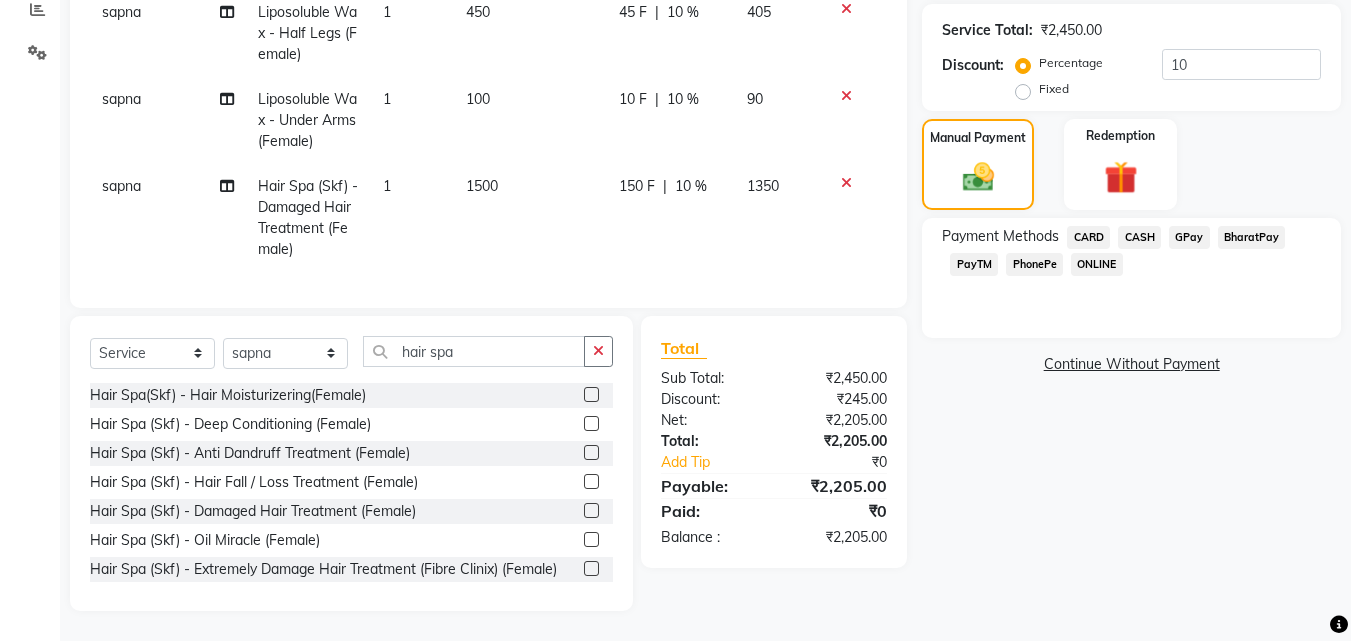 click on "sapna" 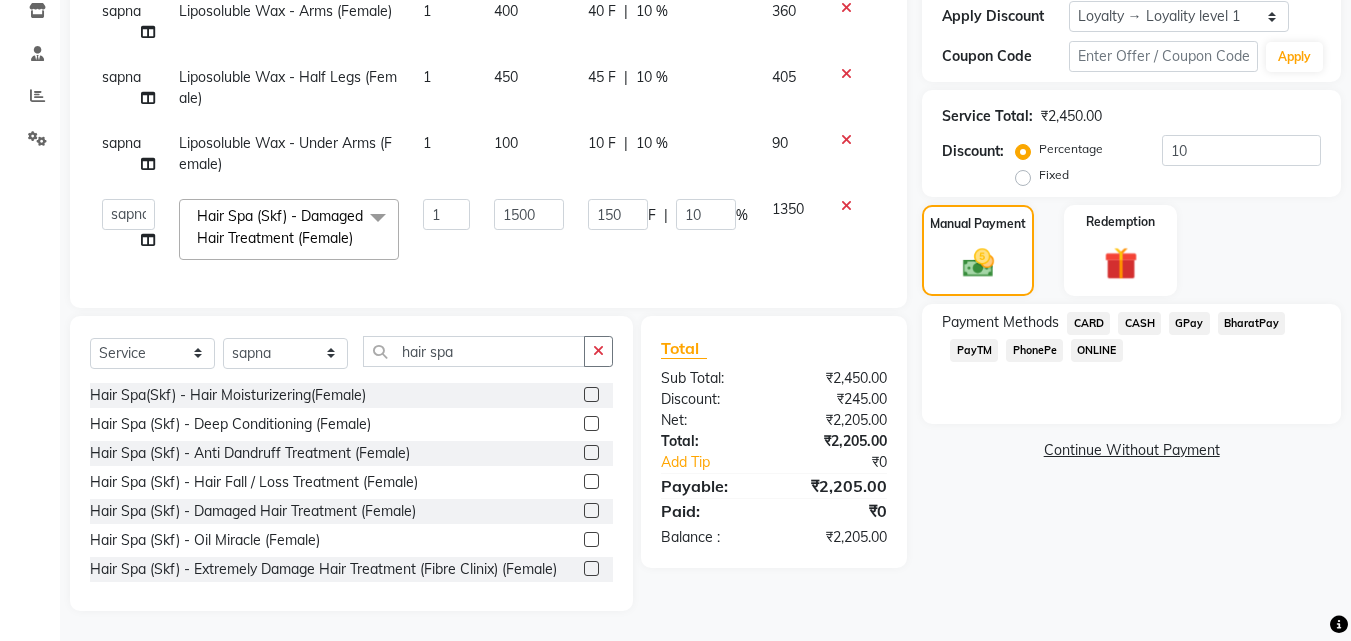 scroll, scrollTop: 384, scrollLeft: 0, axis: vertical 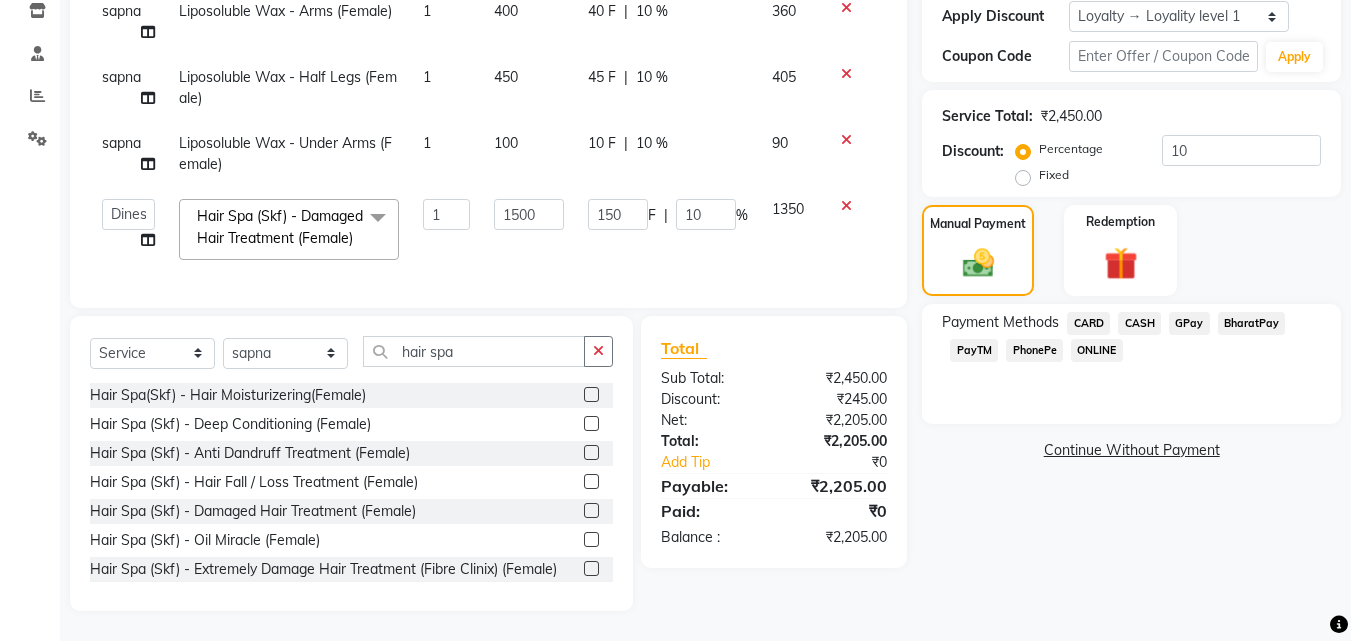 select on "14414" 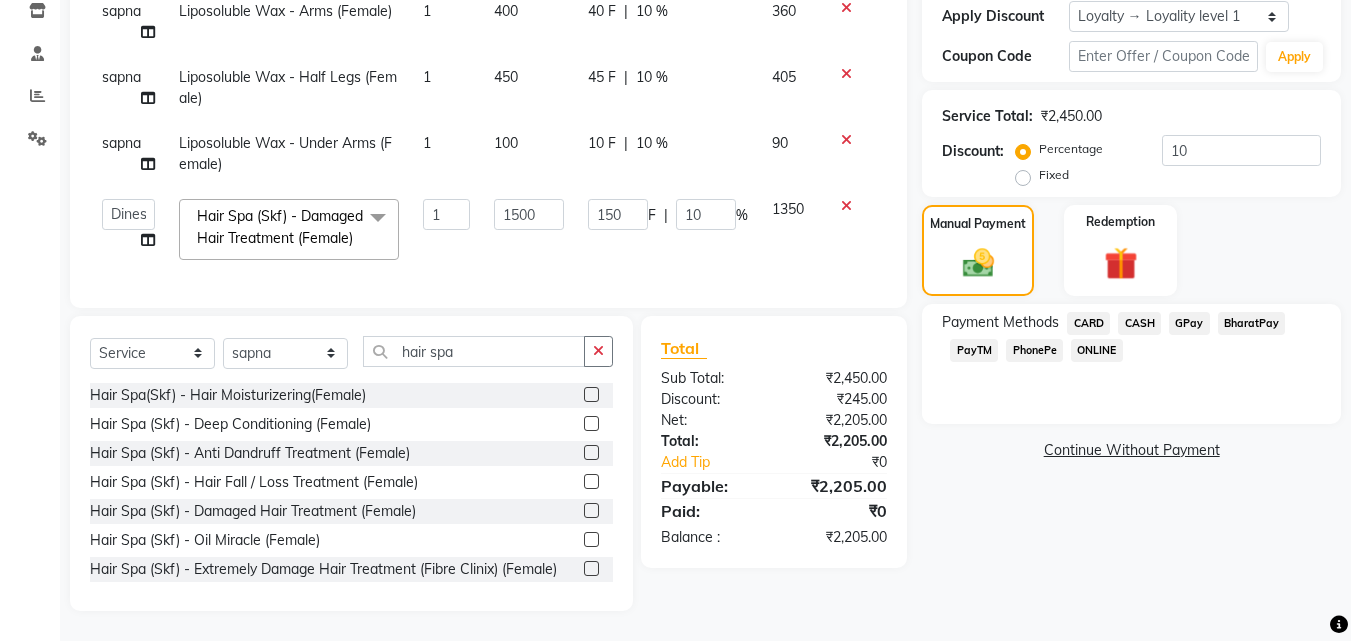 click on "CASH" 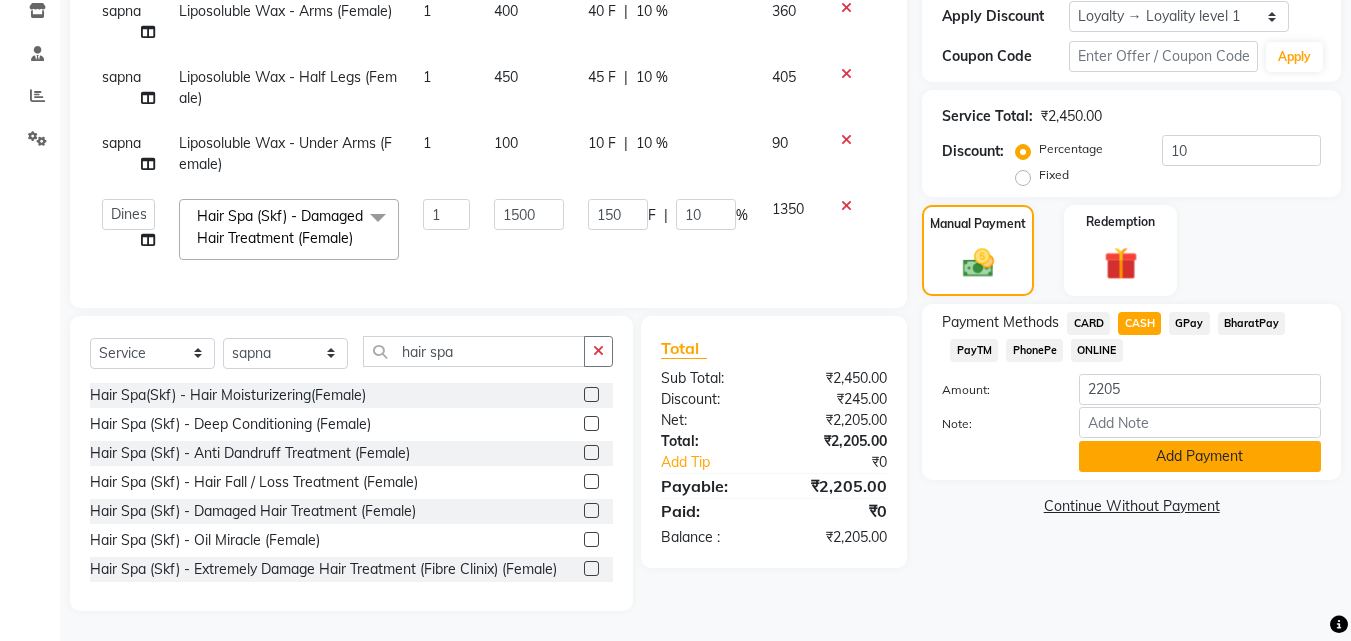 click on "Add Payment" 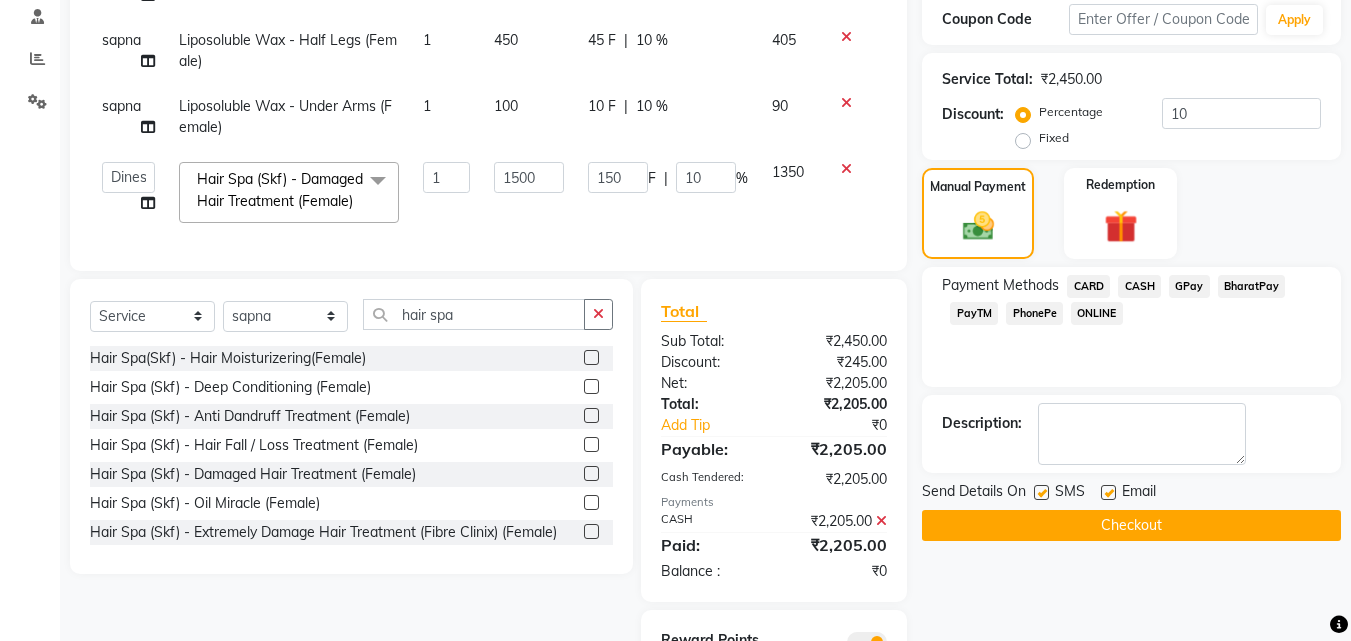 click 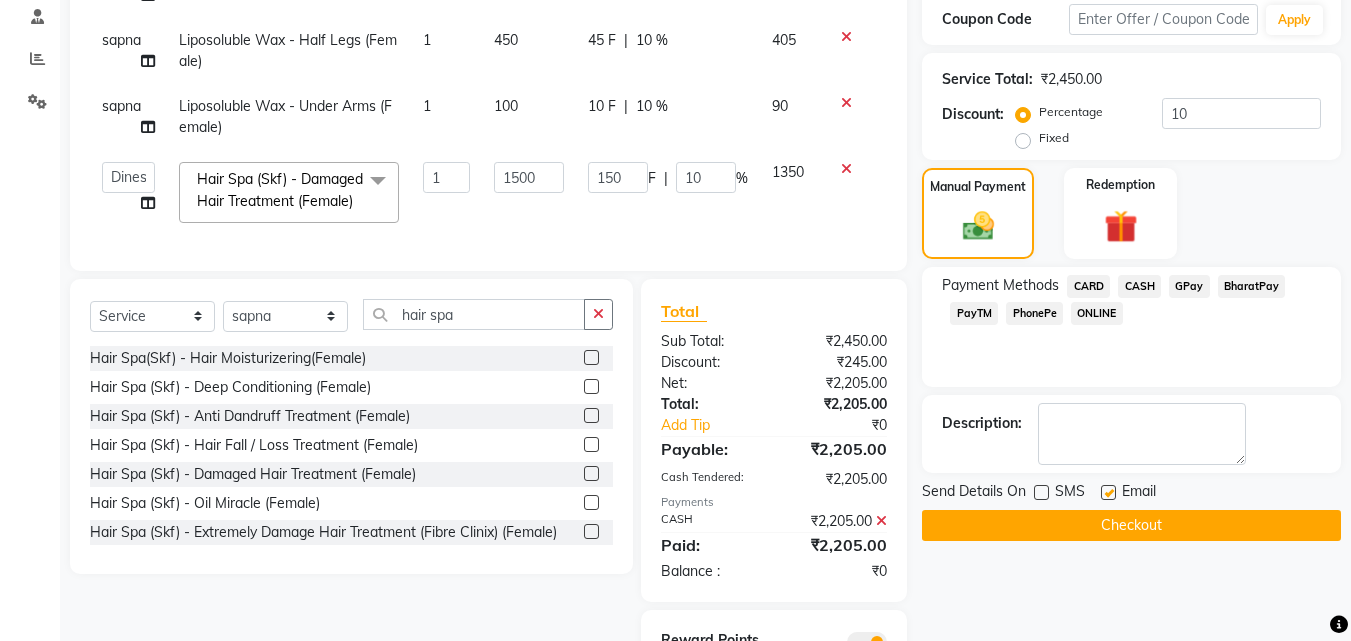 click 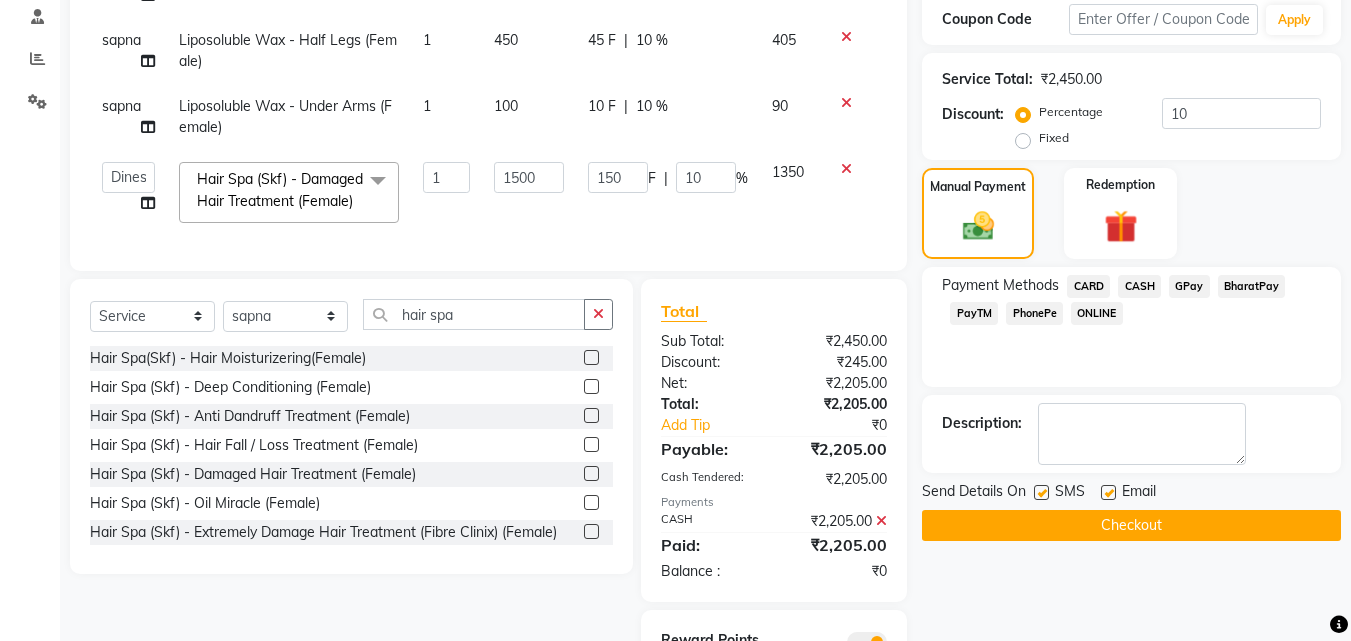 click 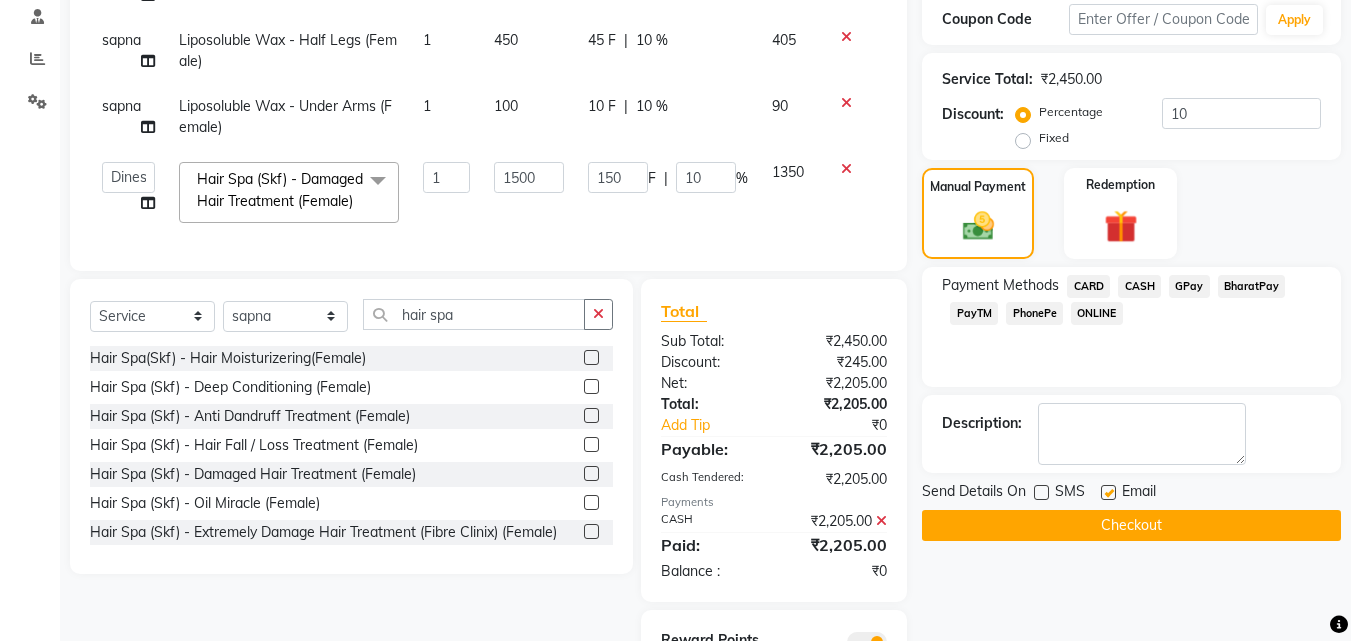 click 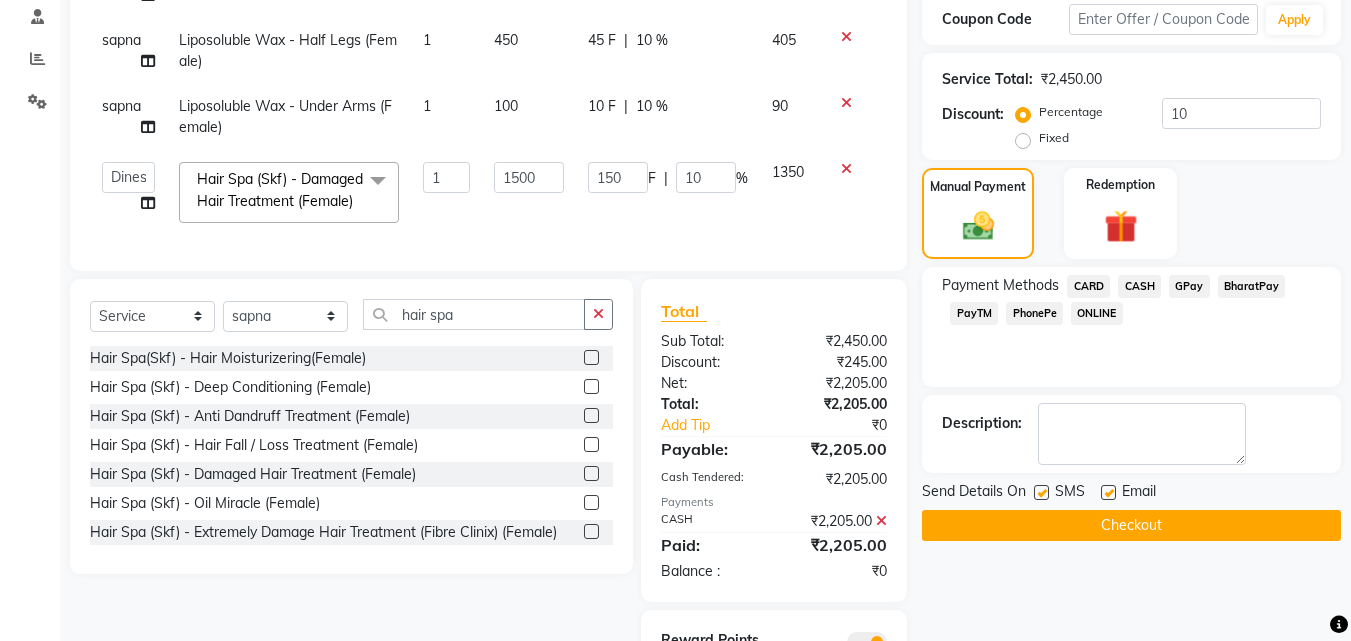click 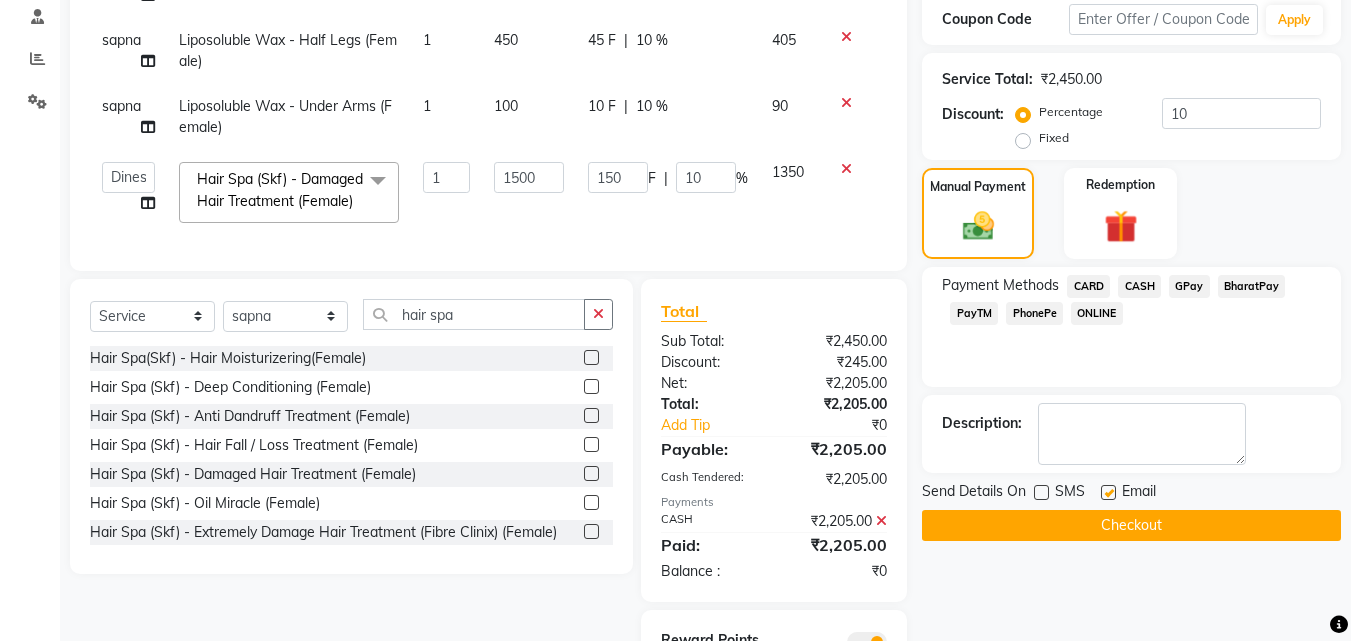 click 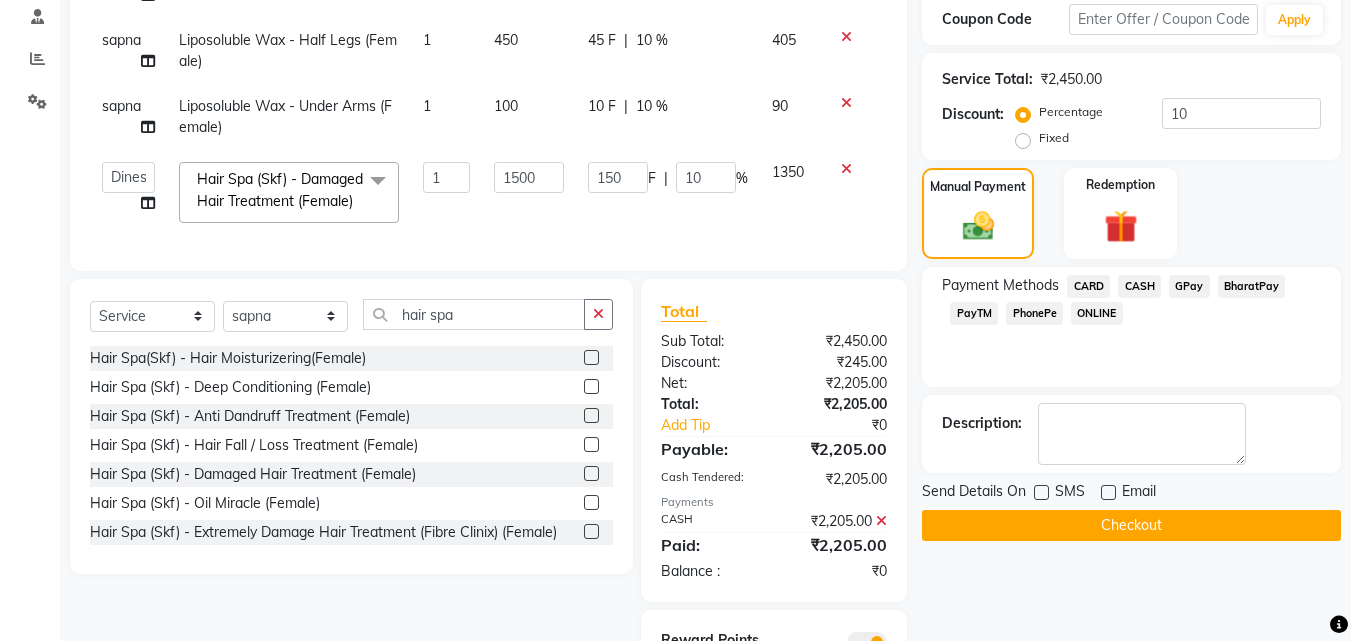 click 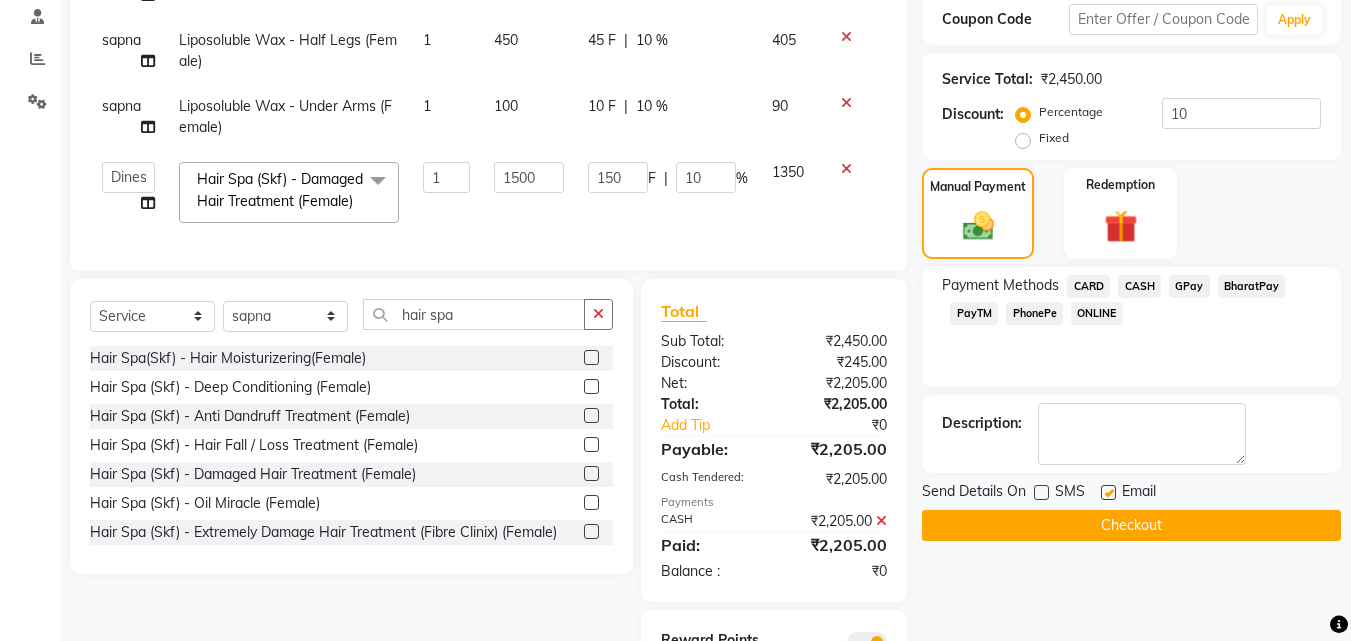 click 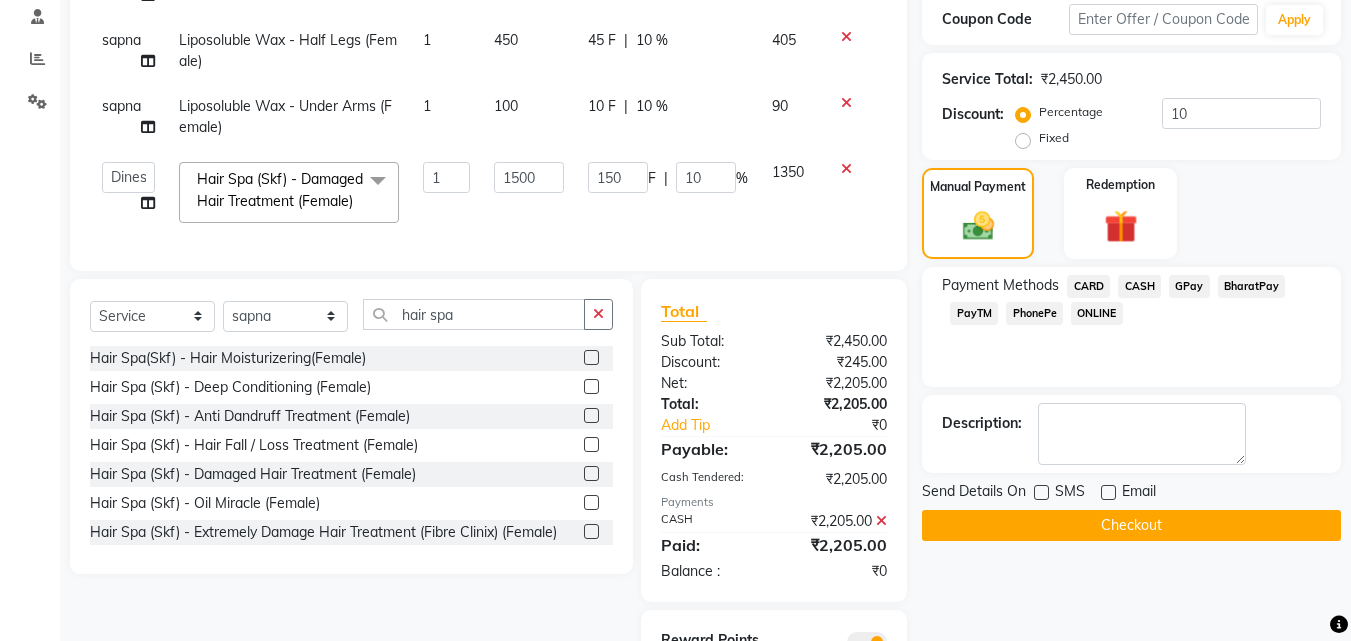 click on "Checkout" 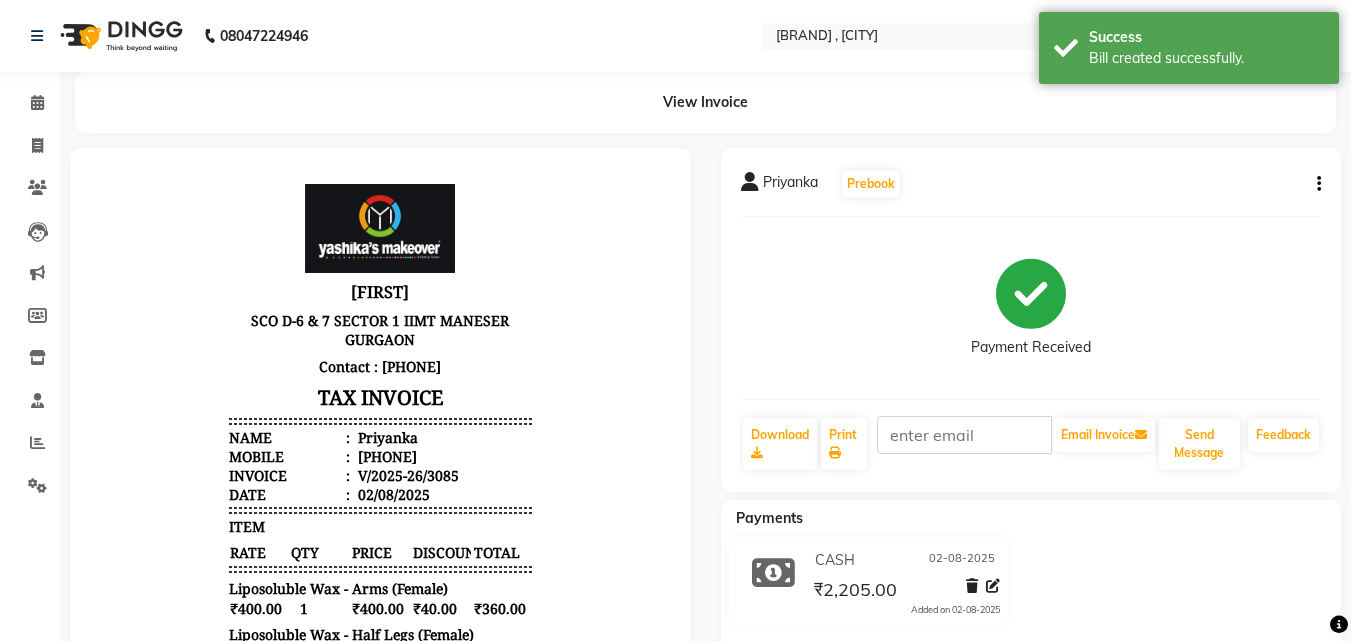 scroll, scrollTop: 0, scrollLeft: 0, axis: both 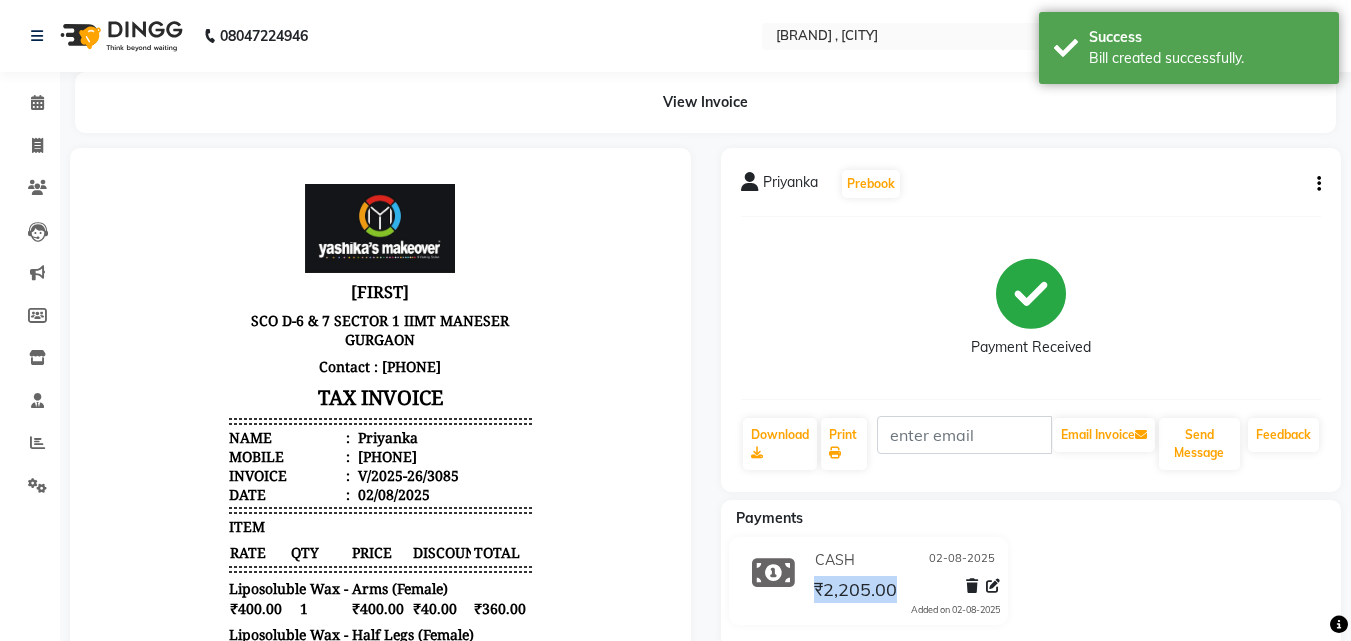 drag, startPoint x: 1161, startPoint y: 578, endPoint x: 1181, endPoint y: 602, distance: 31.241 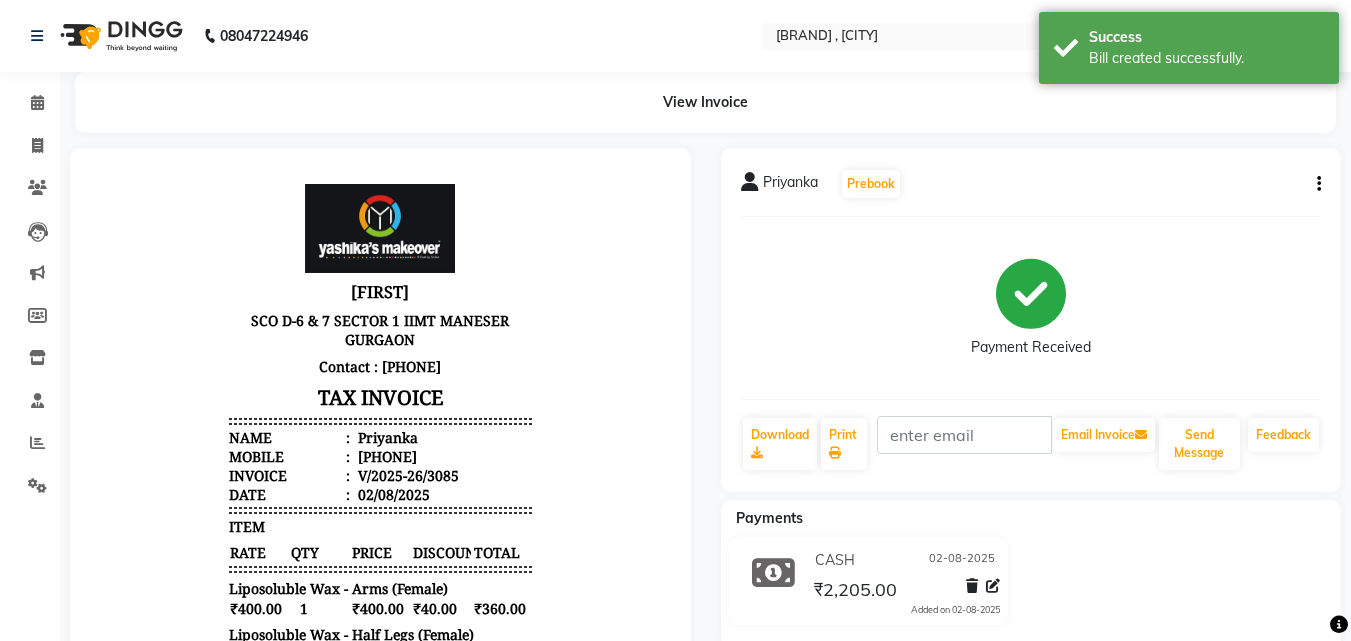 click on "CASH 02-08-2025 [PRICE]  Added on 02-08-2025" 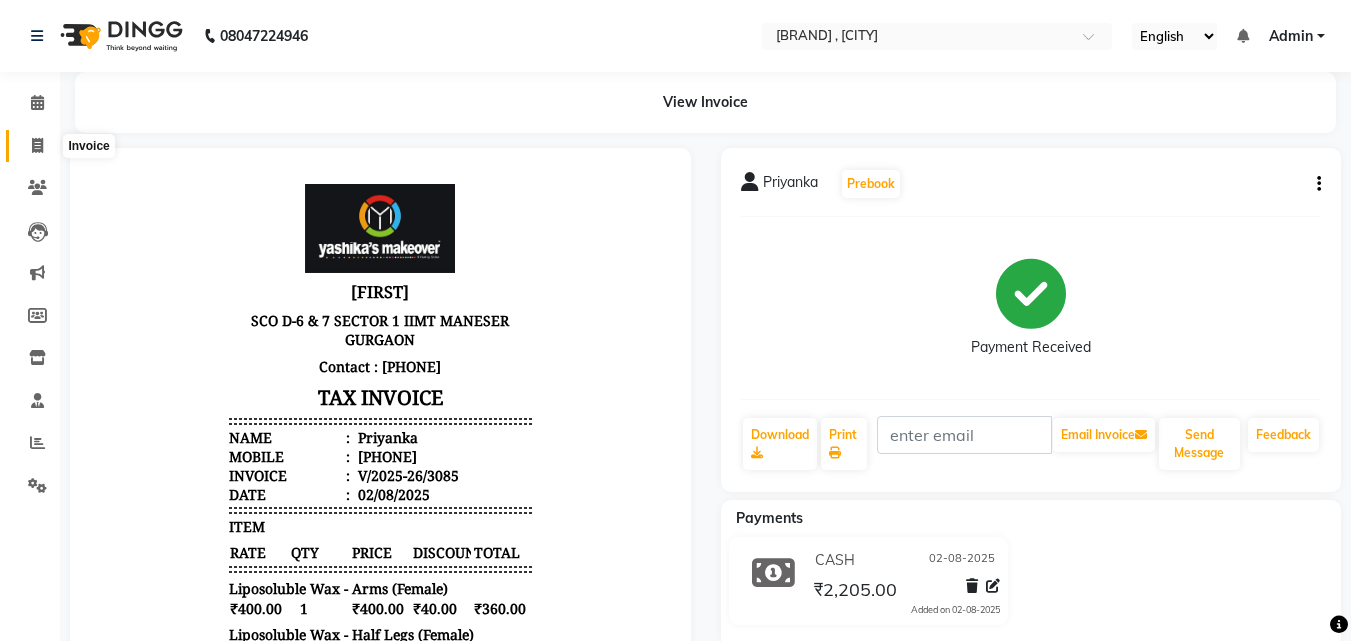 click 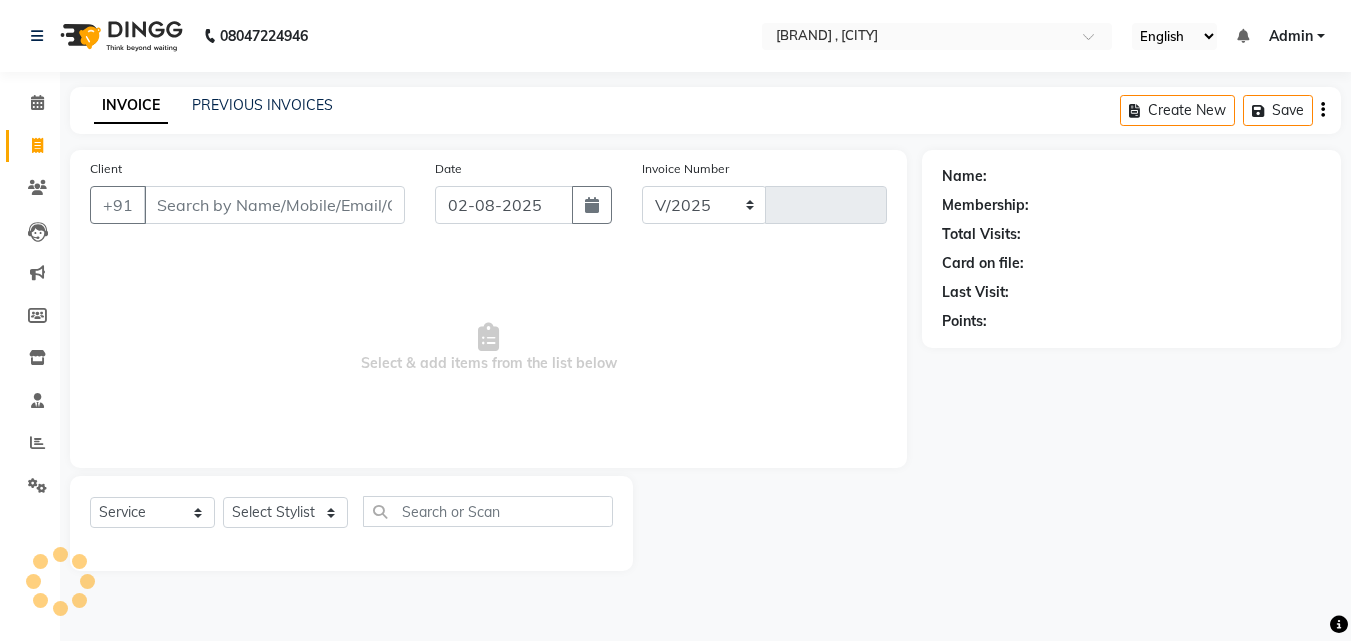 click on "Client" at bounding box center (274, 205) 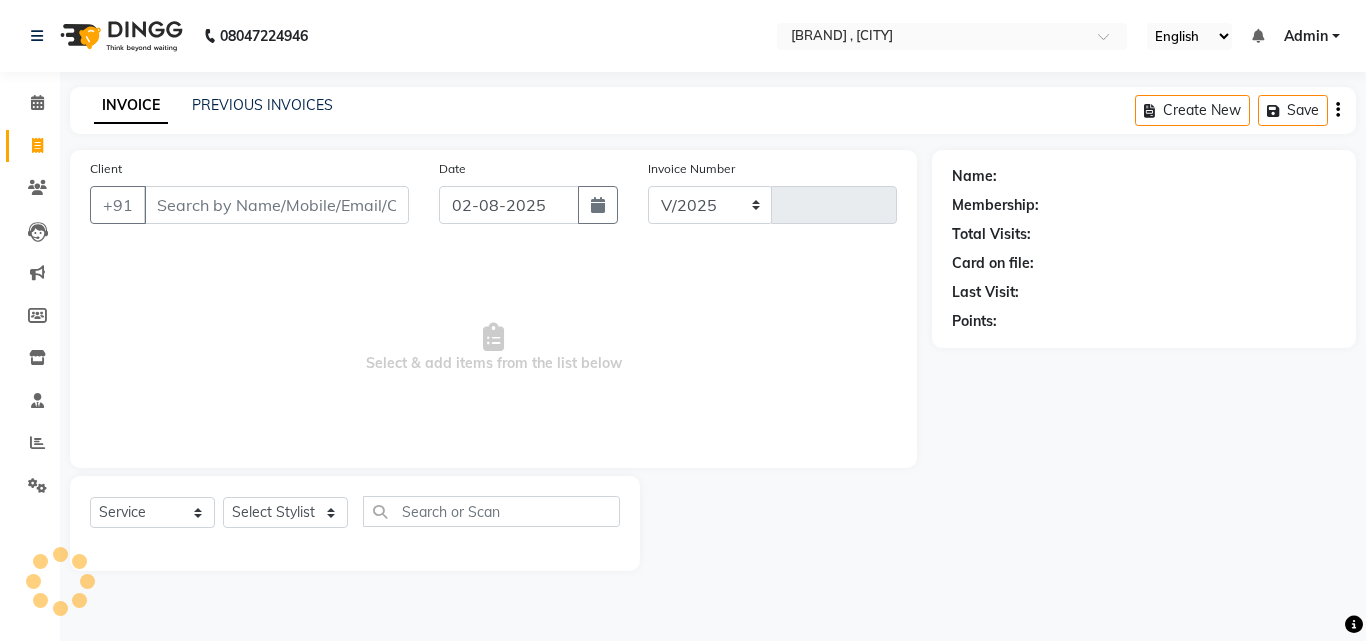 select on "820" 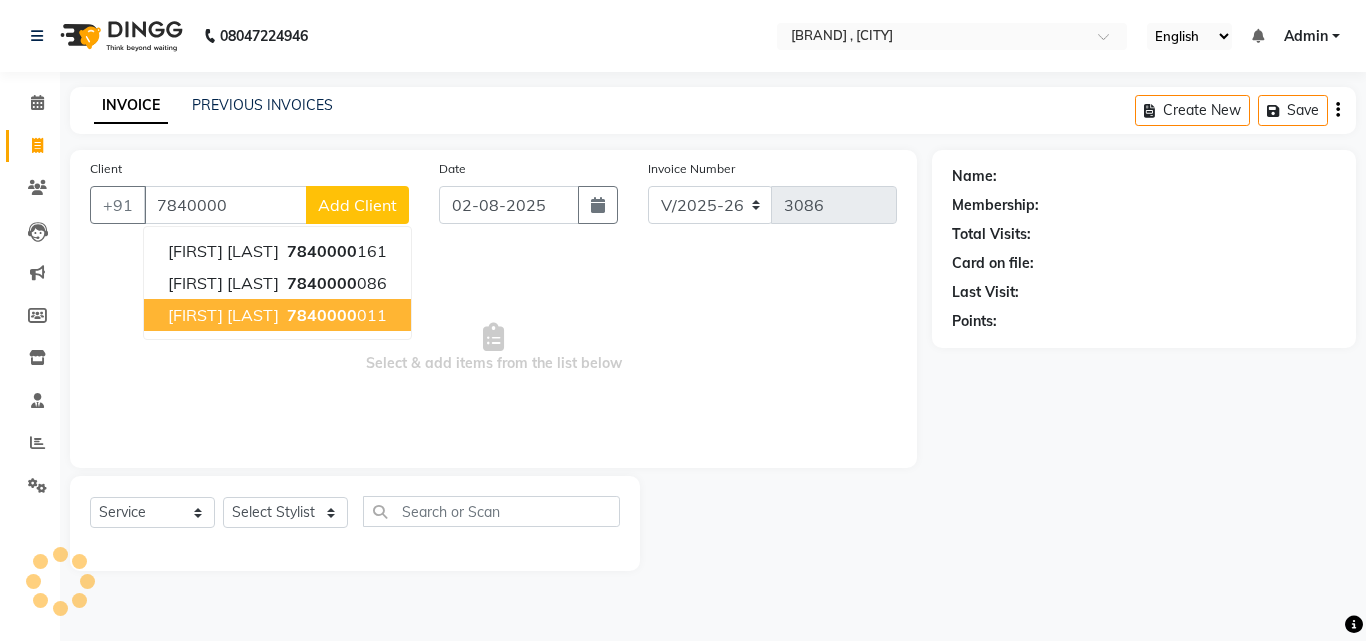 click on "7840000" at bounding box center [322, 315] 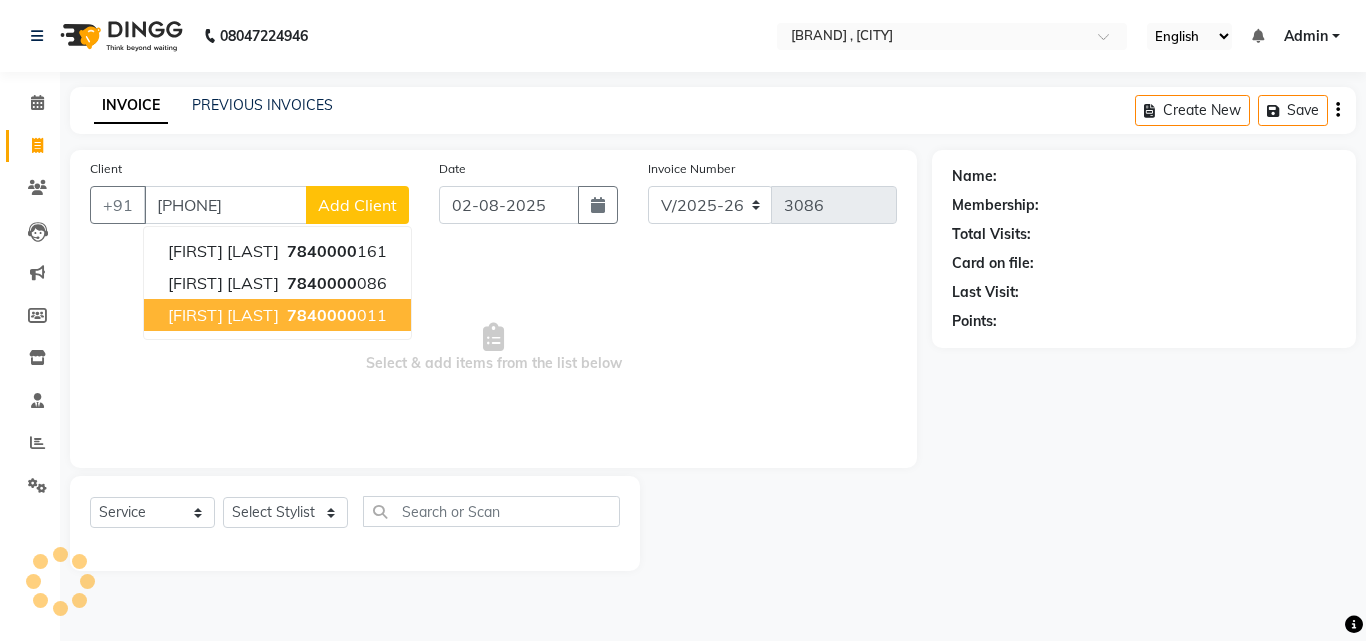 type on "[PHONE]" 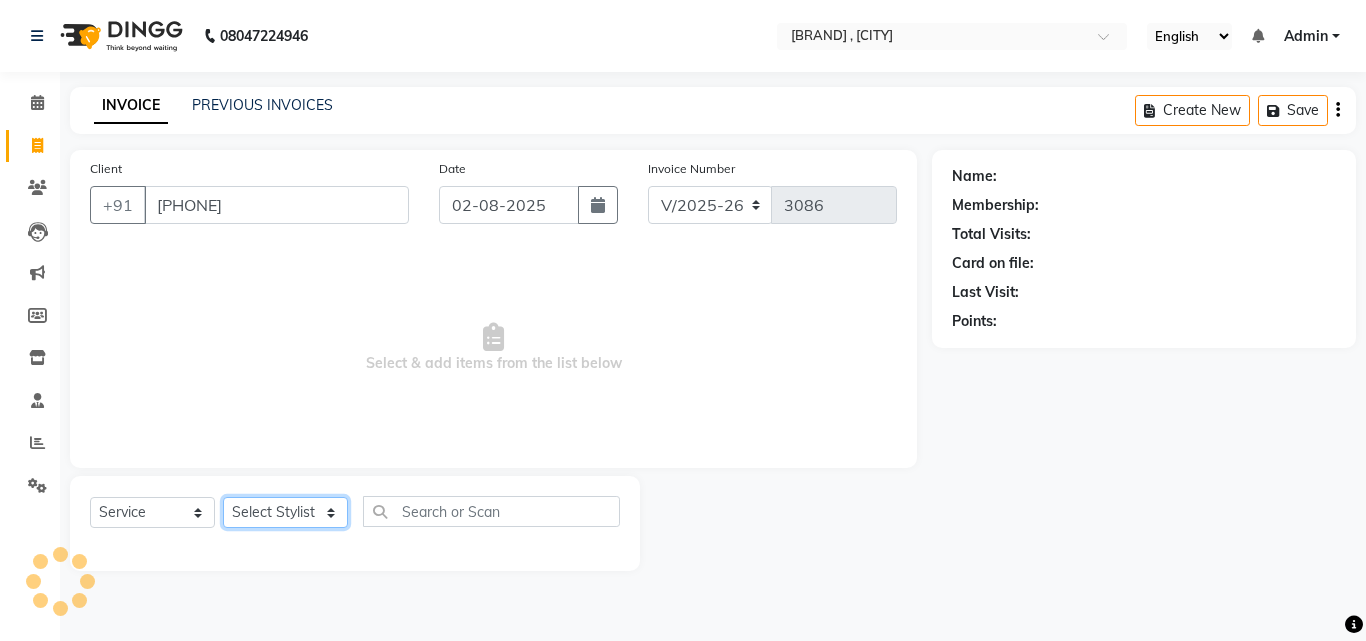 click on "Select Stylist [FIRST] [FIRST] [FIRST] [FIRST] [FIRST] [FIRST] [FIRST] [FIRST] [FIRST] [FIRST] [FIRST] [FIRST] [FIRST] ([DATE]) [FIRST]" 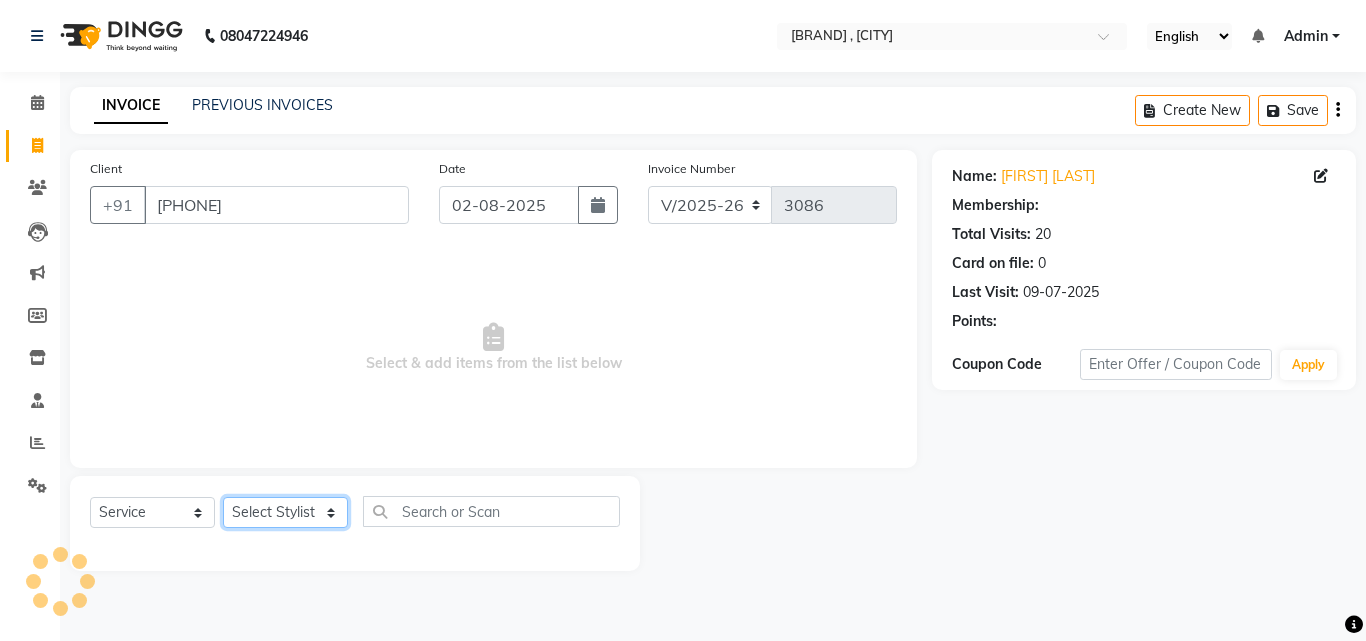 select on "1: Object" 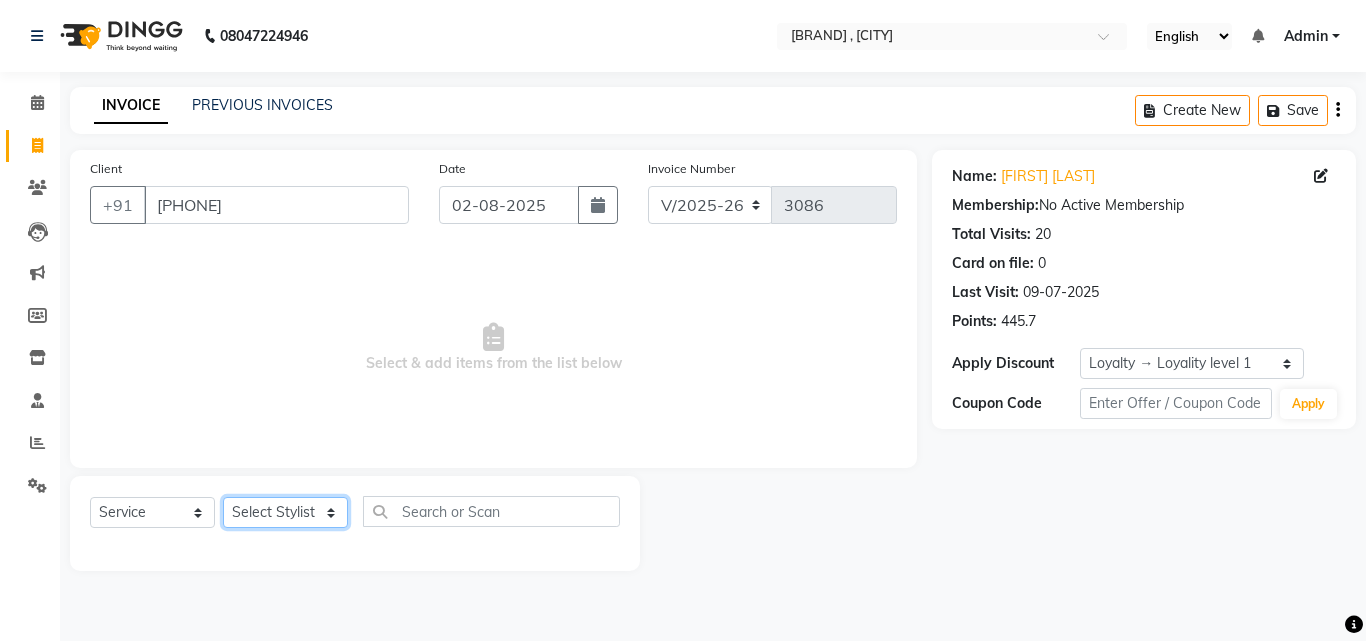 click on "Select Stylist [FIRST] [FIRST] [FIRST] [FIRST] [FIRST] [FIRST] [FIRST] [FIRST] [FIRST] [FIRST] [FIRST] [FIRST] [FIRST] ([DATE]) [FIRST]" 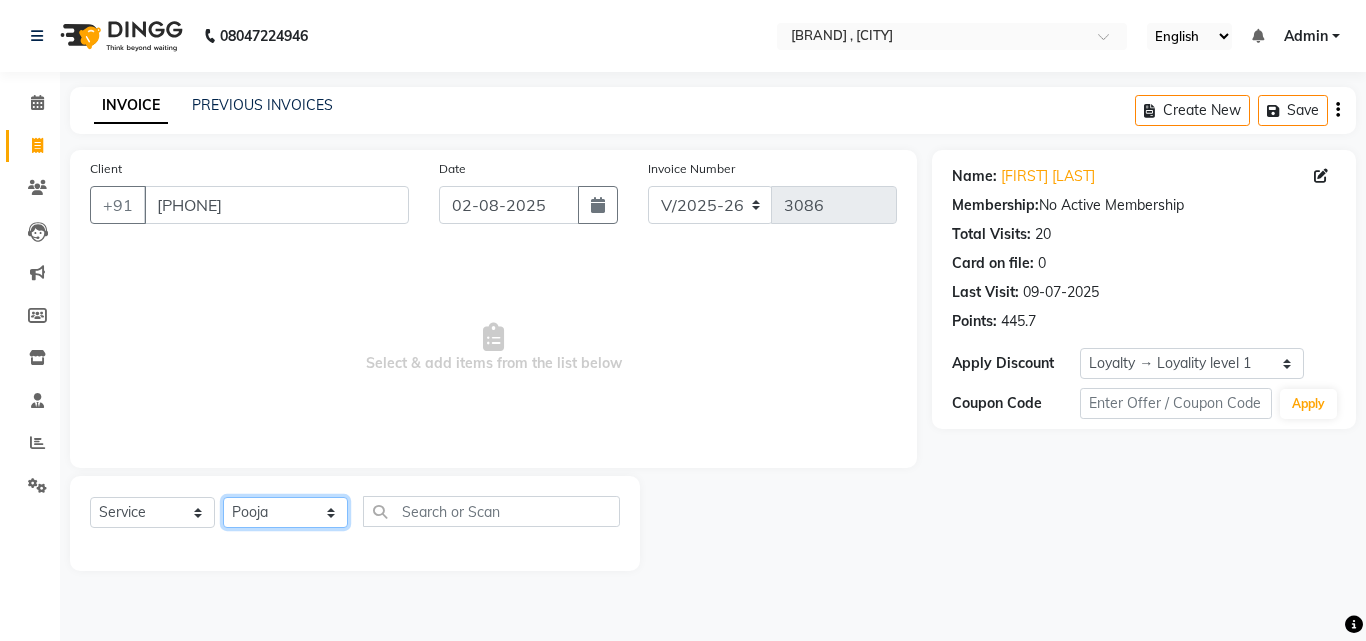 click on "Select Stylist [FIRST] [FIRST] [FIRST] [FIRST] [FIRST] [FIRST] [FIRST] [FIRST] [FIRST] [FIRST] [FIRST] [FIRST] [FIRST] ([DATE]) [FIRST]" 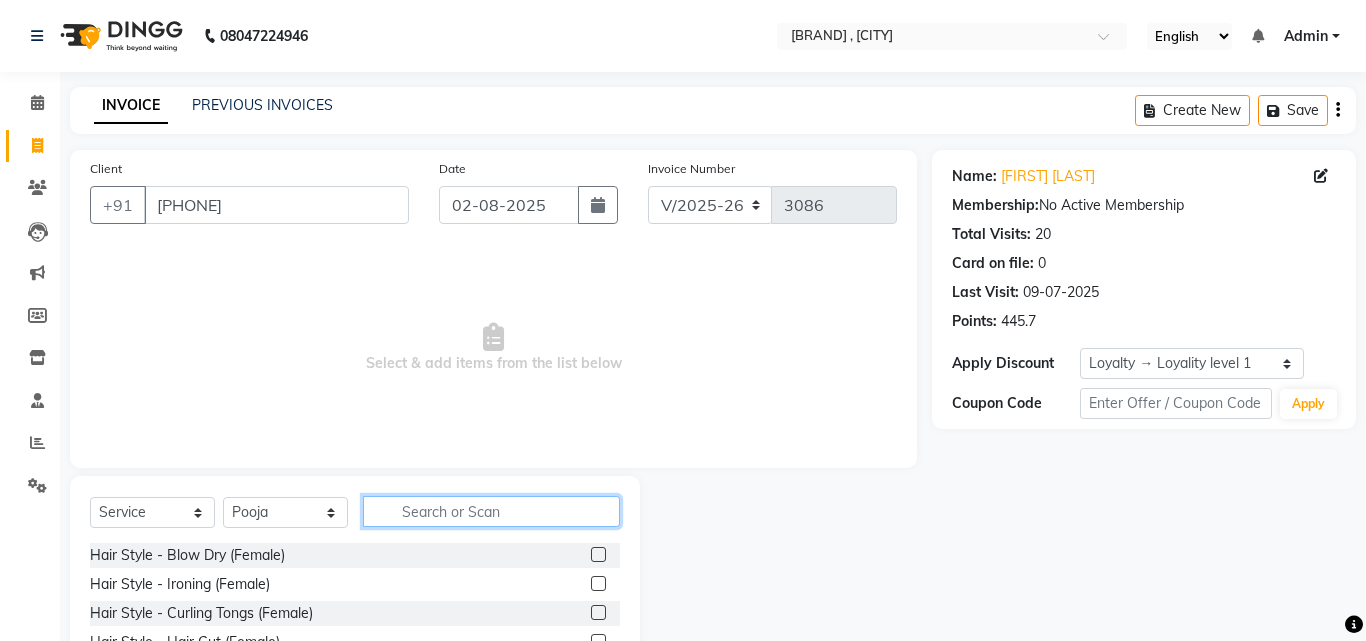 click 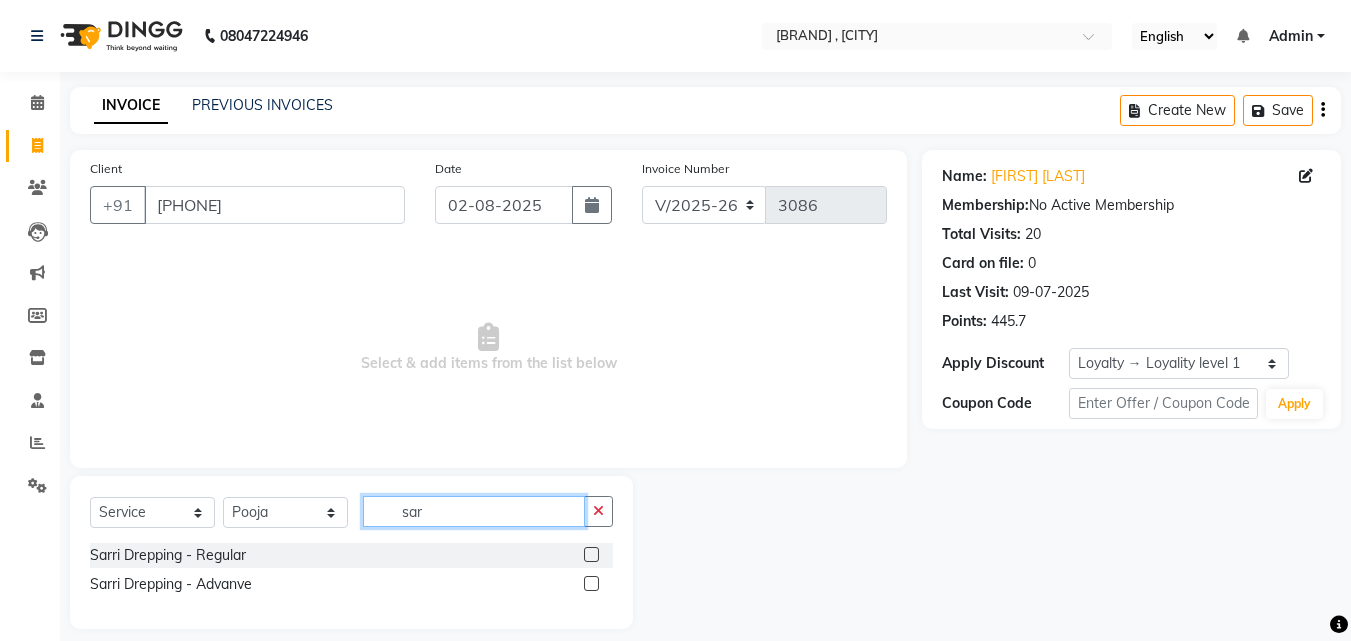 type on "sar" 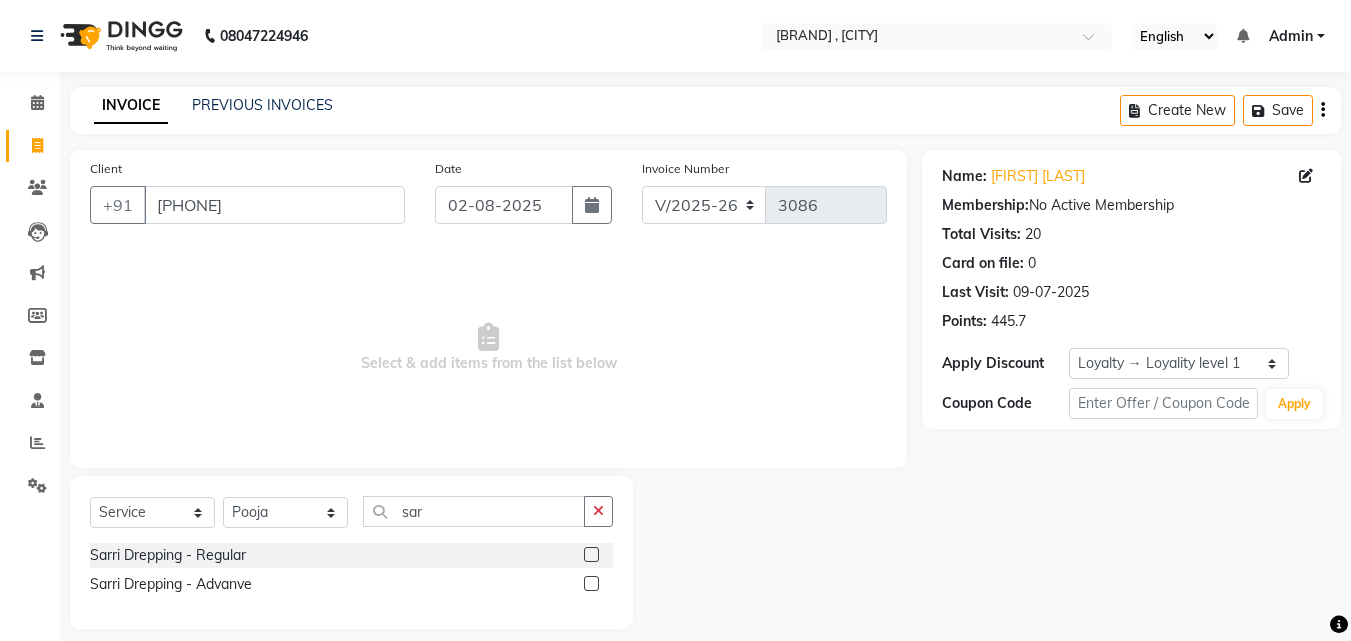 click 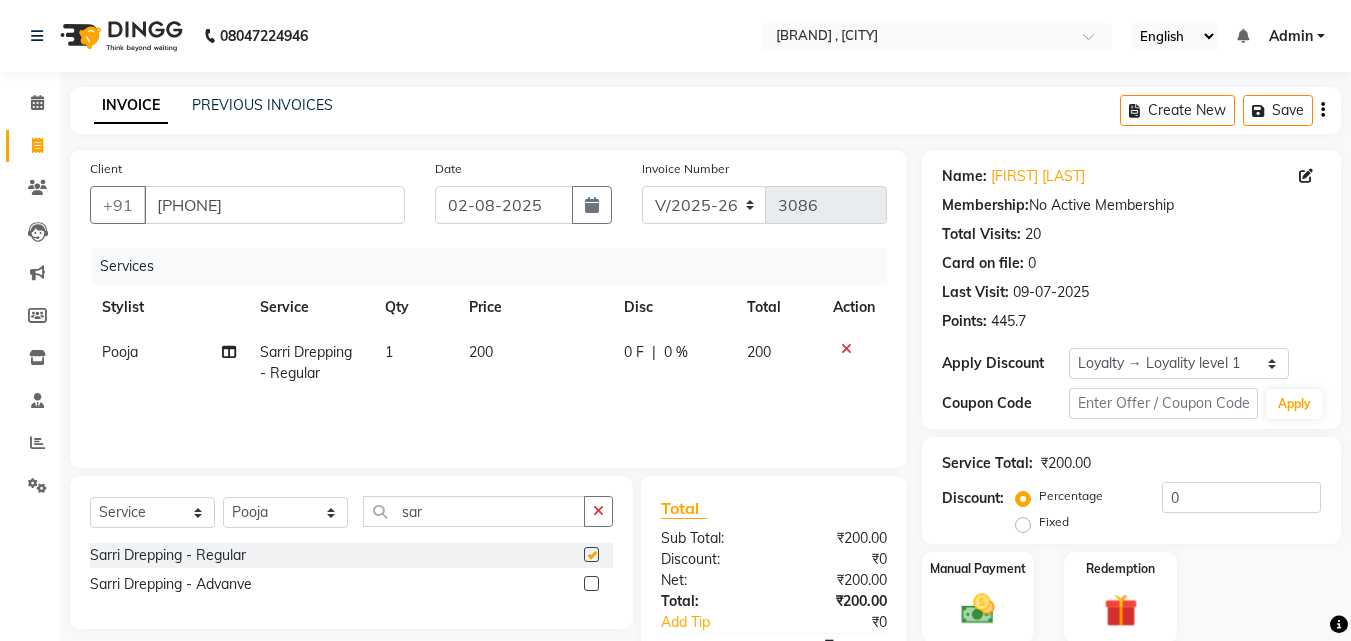 checkbox on "false" 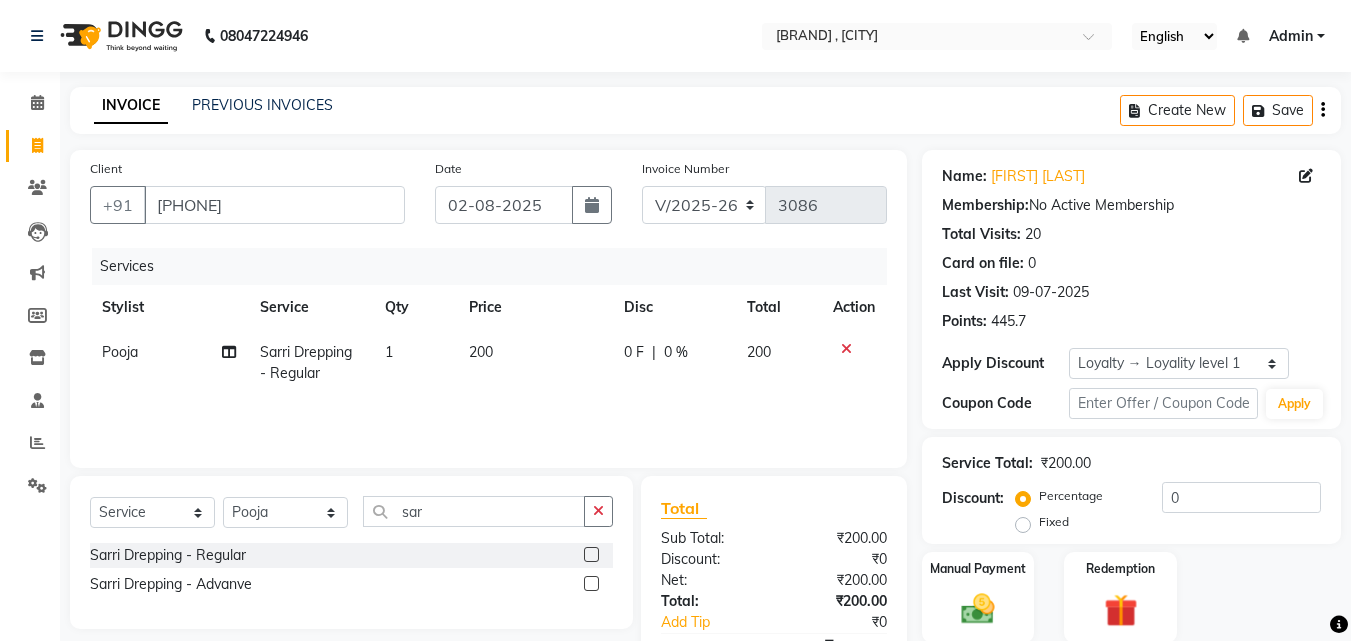 click 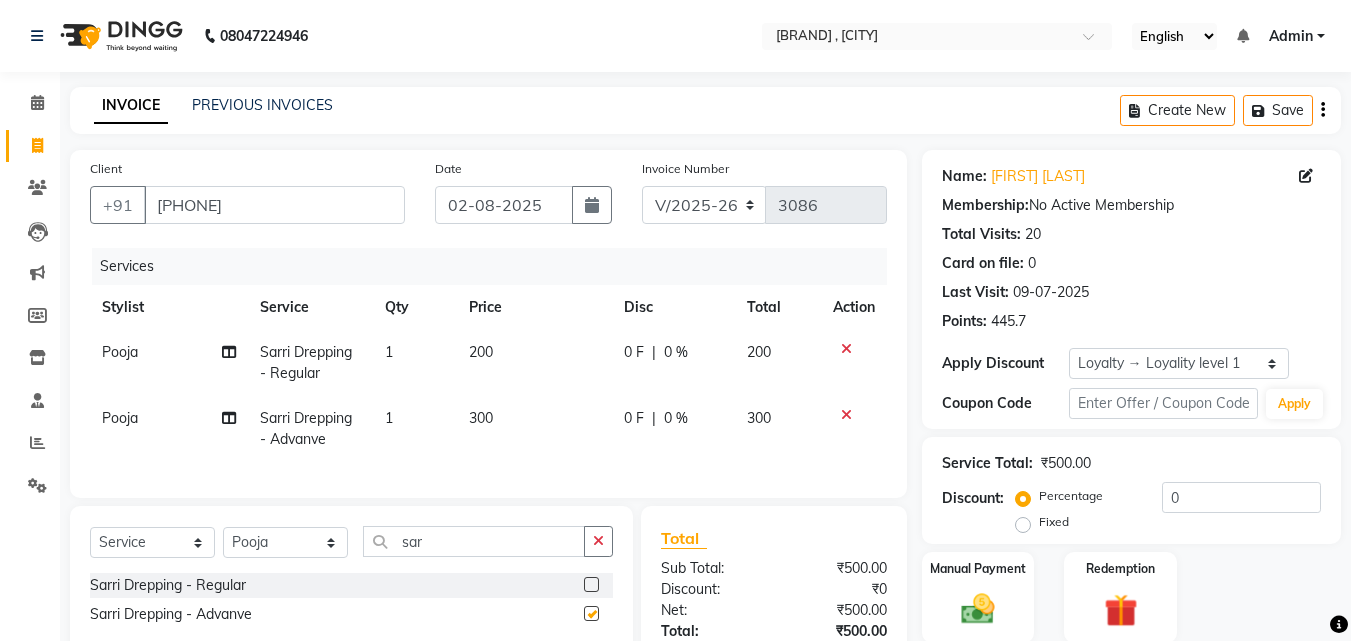 checkbox on "false" 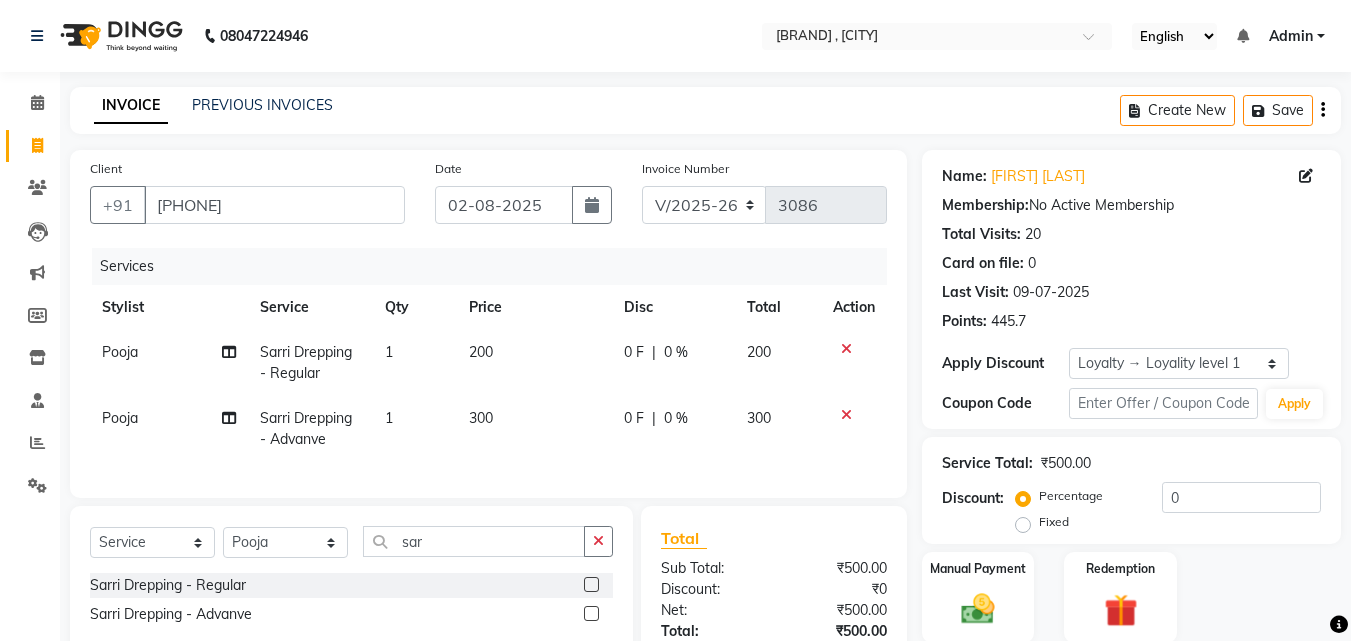 click 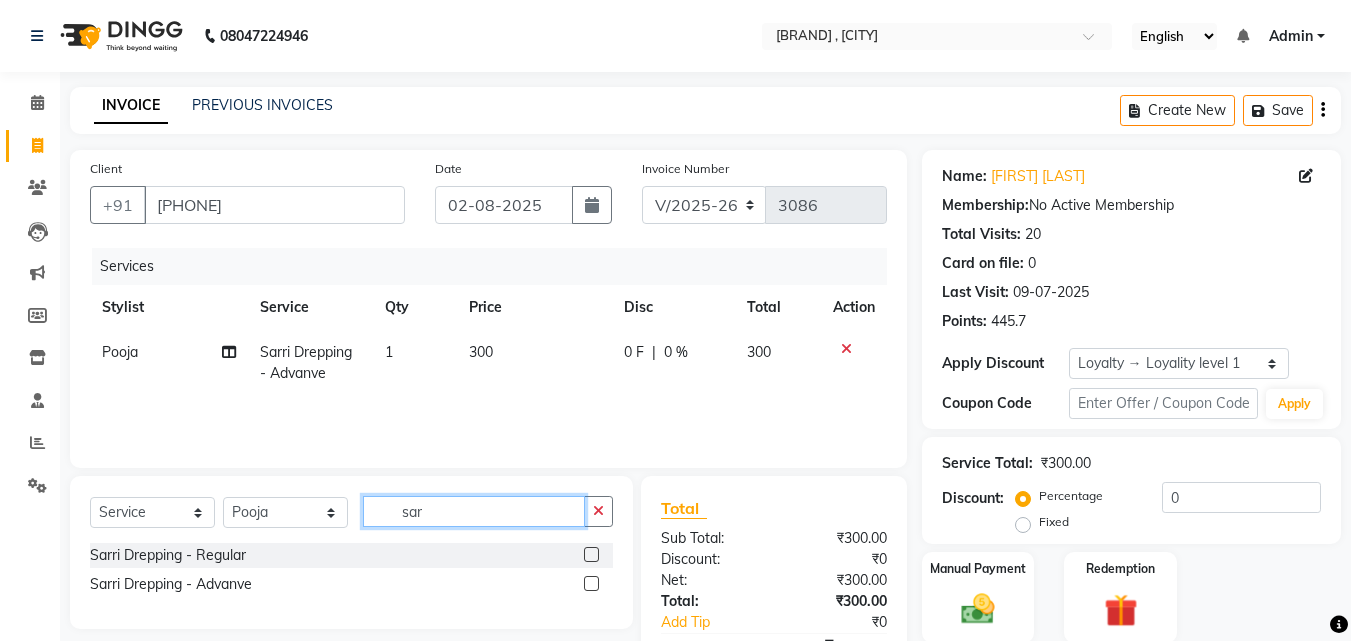 click on "sar" 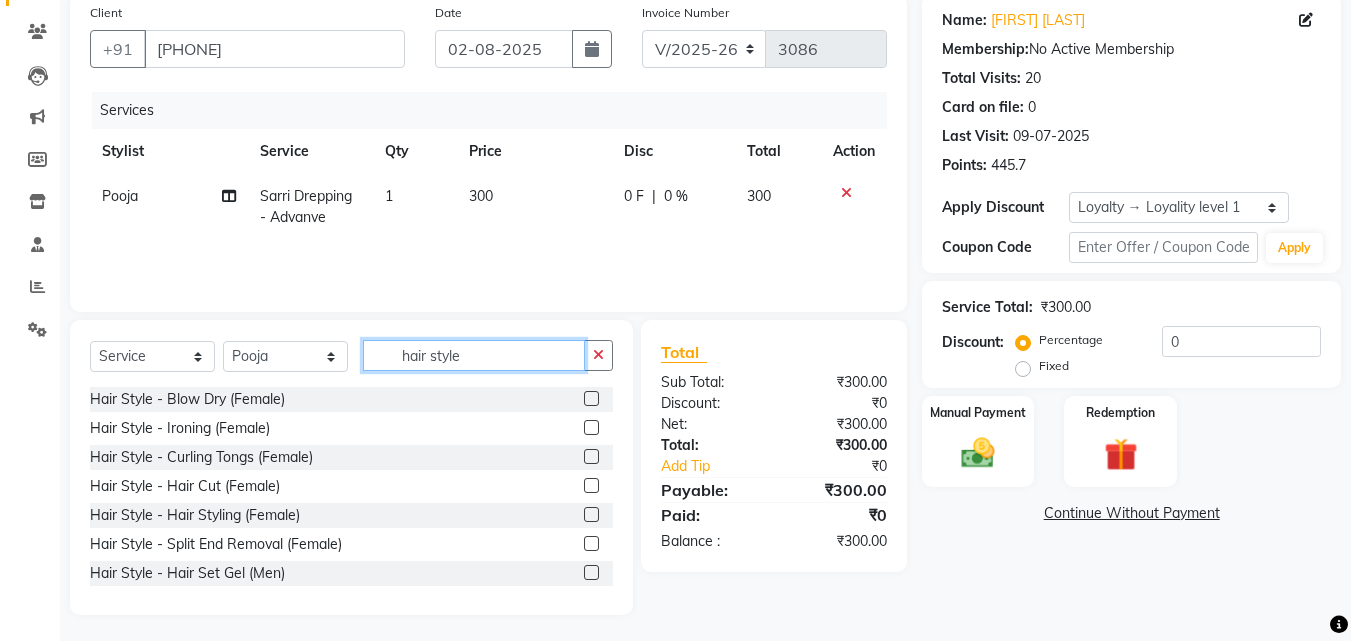 scroll, scrollTop: 160, scrollLeft: 0, axis: vertical 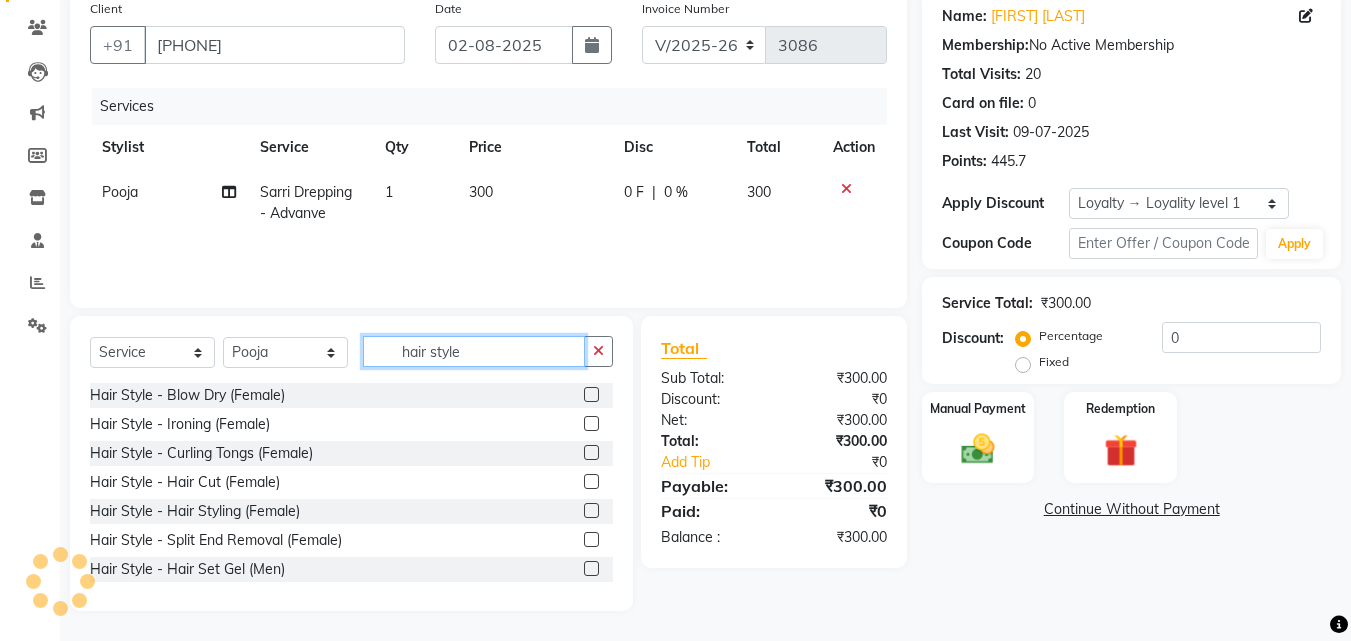 type on "hair style" 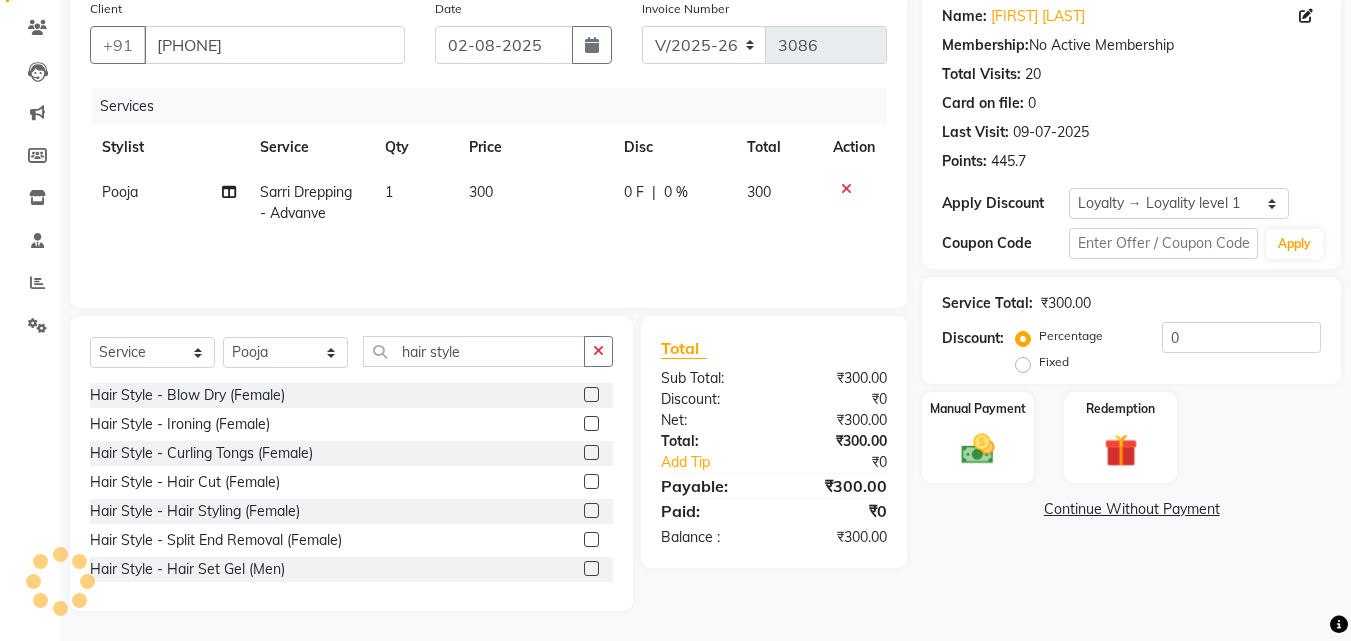 click 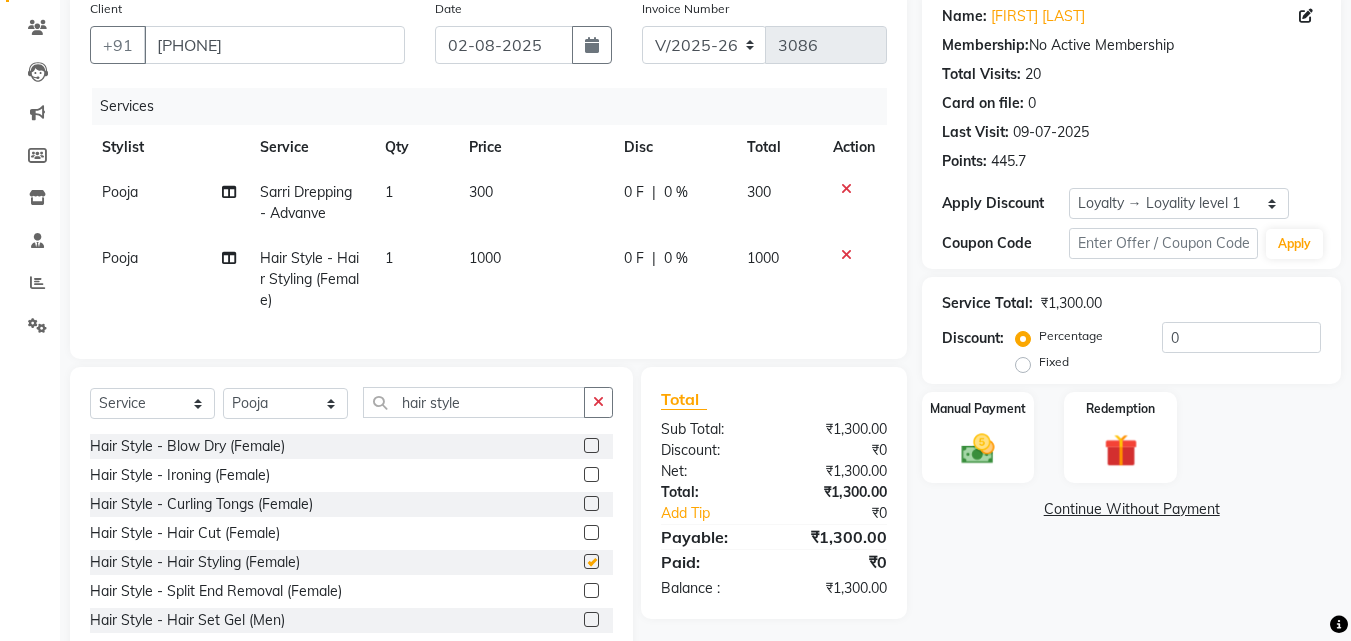 checkbox on "false" 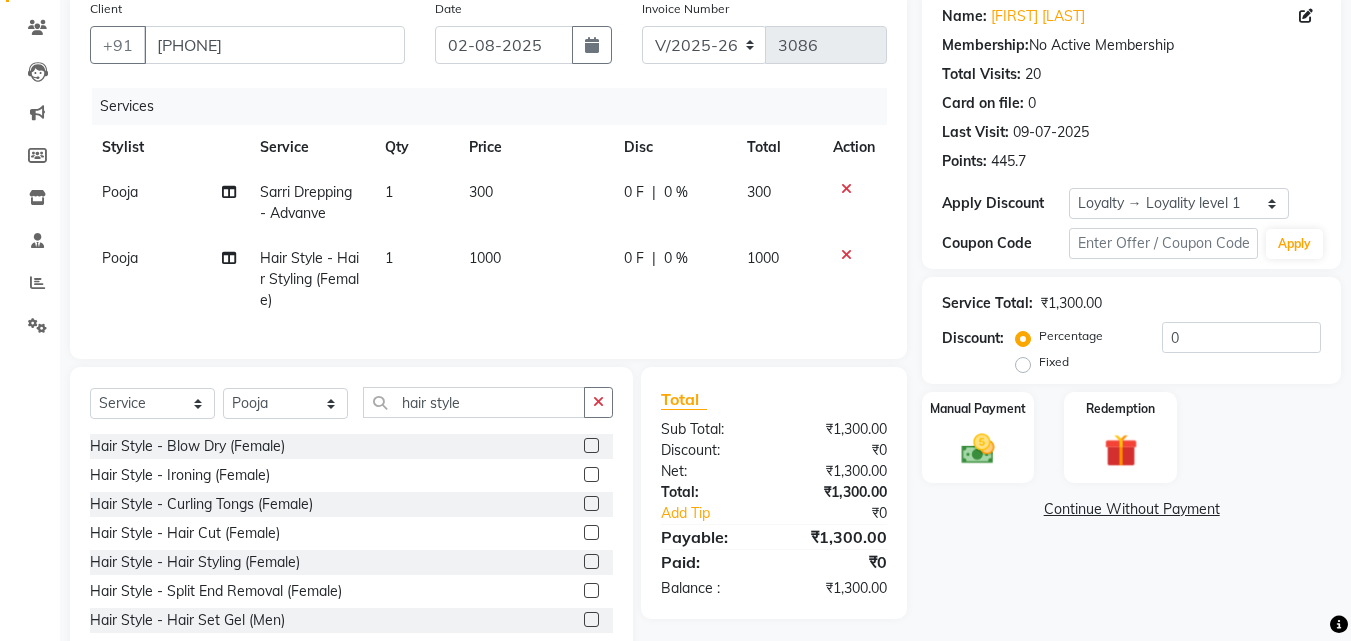click on "1000" 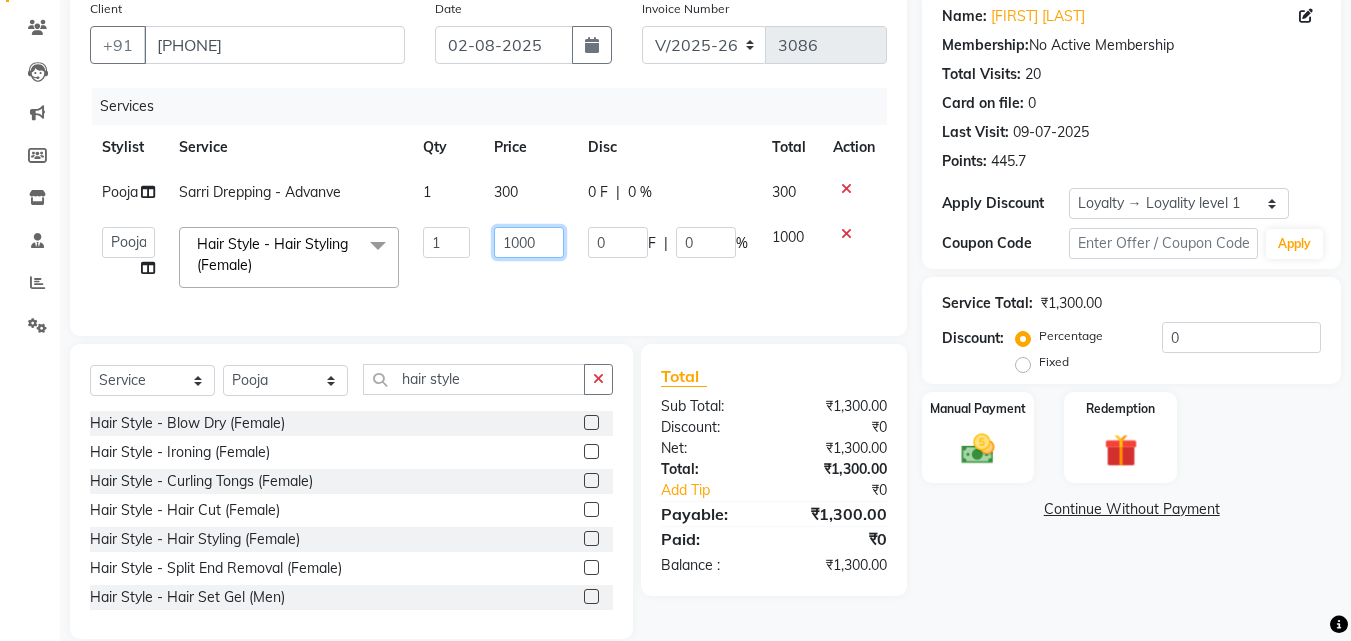 click on "1000" 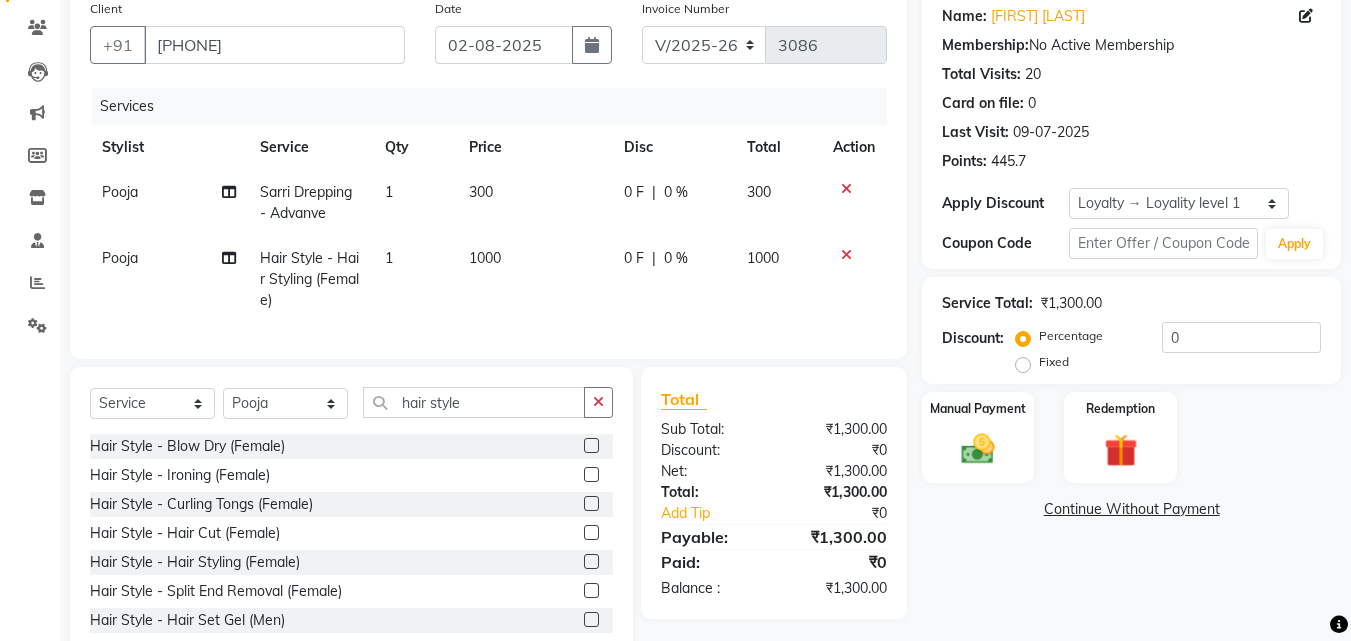 click on "0 F | 0 %" 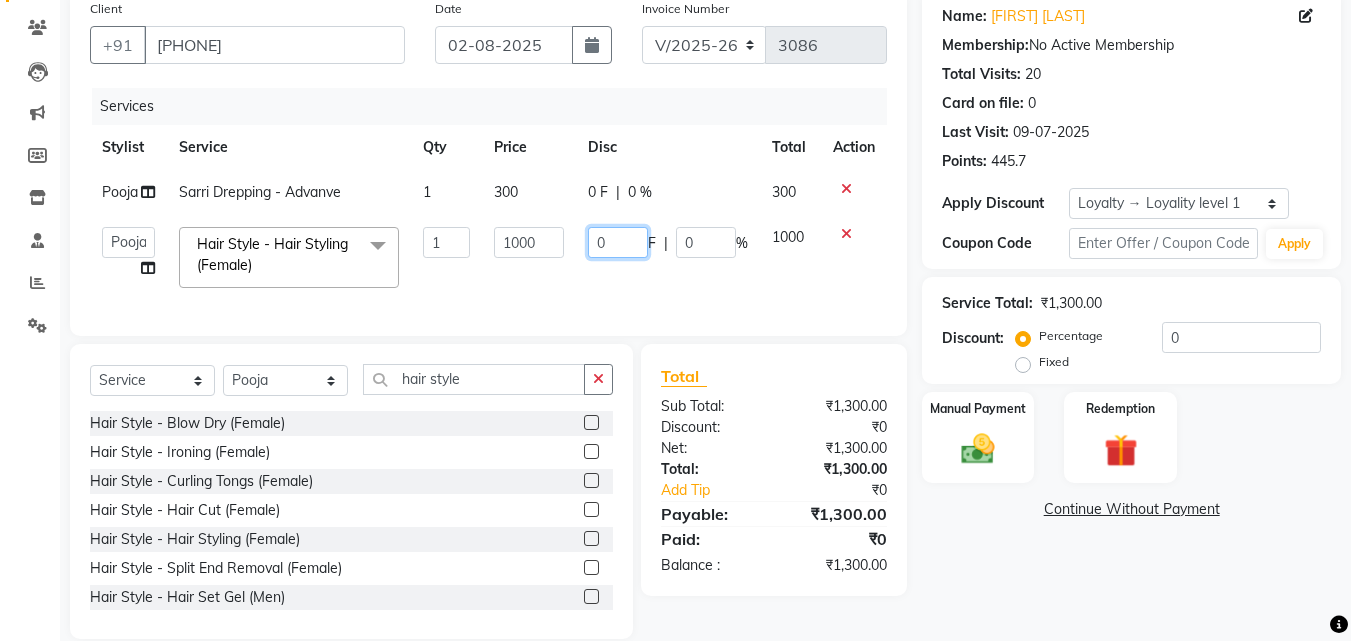 click on "0" 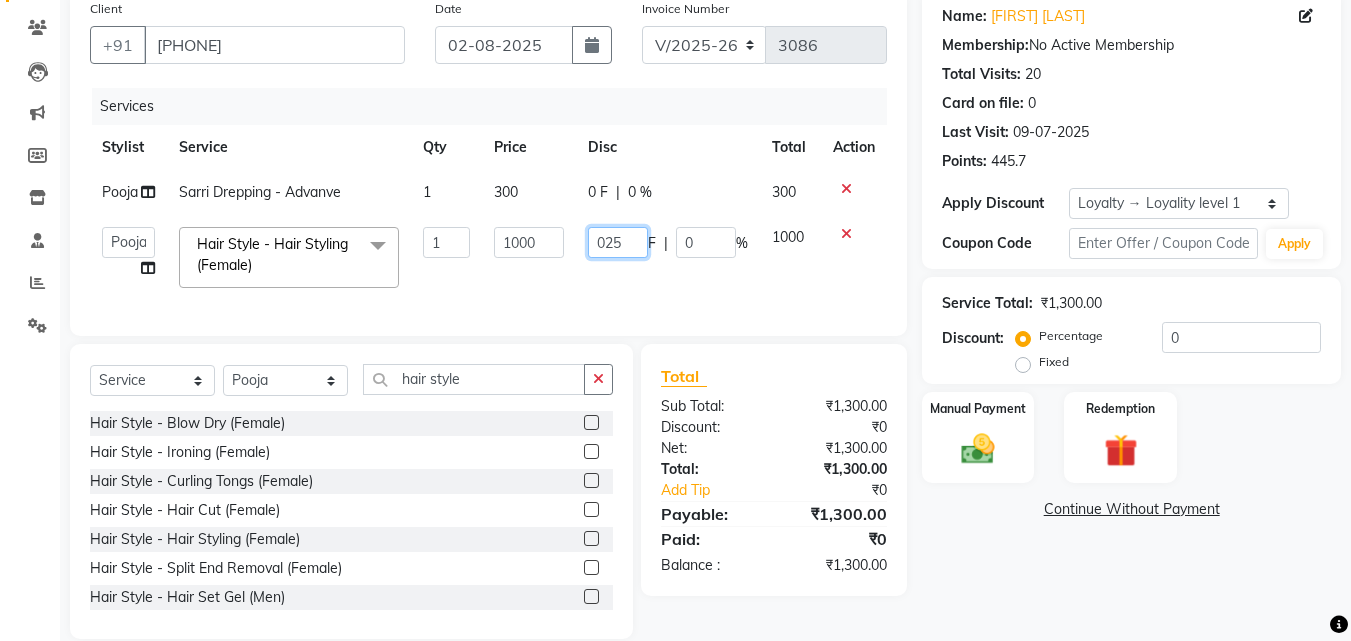 type on "0250" 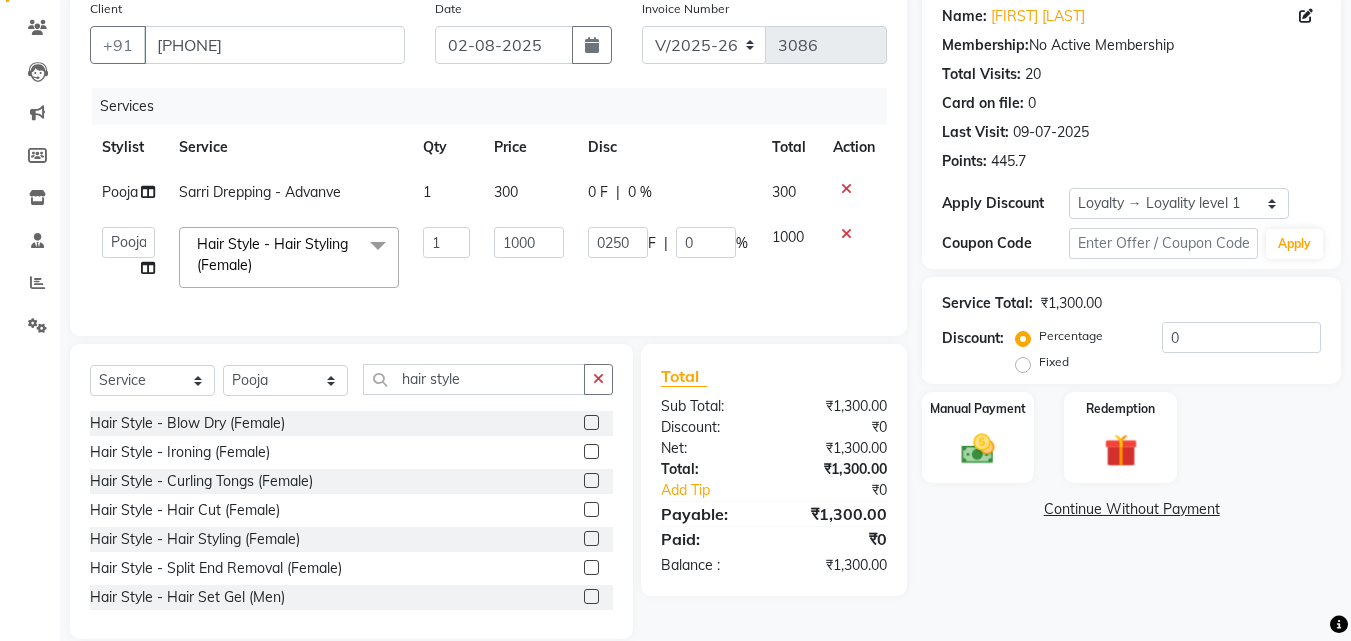 click on "0250 F | 0 %" 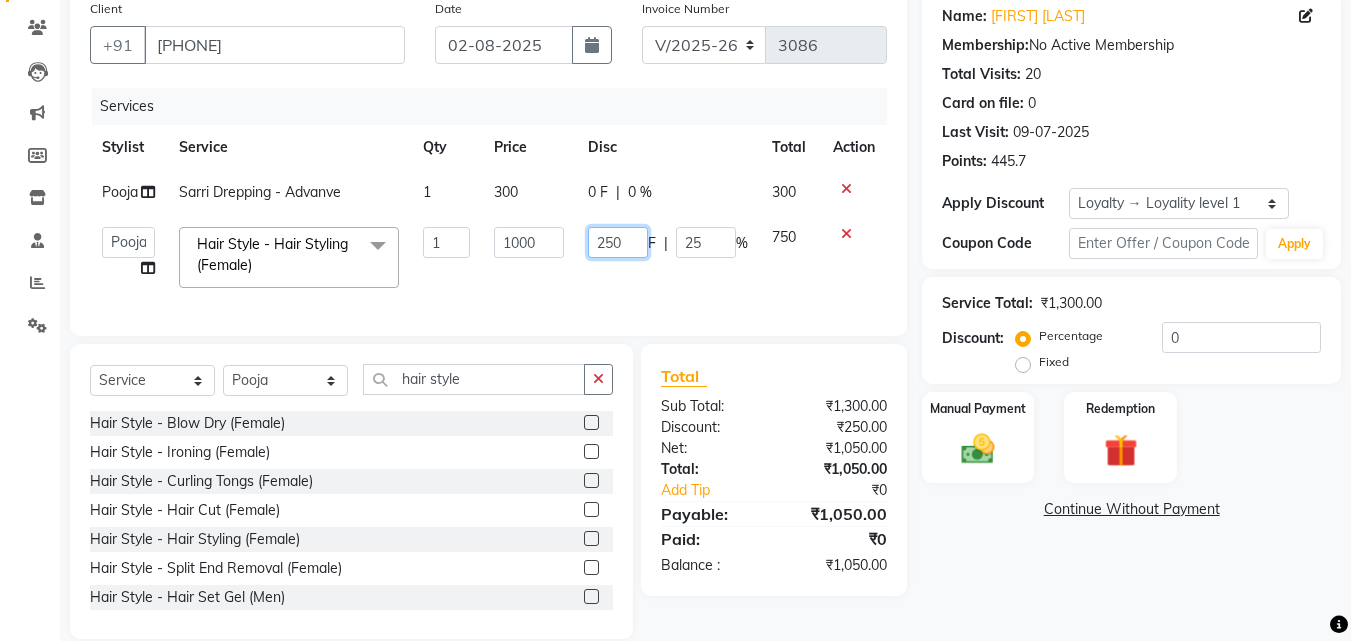 click on "250" 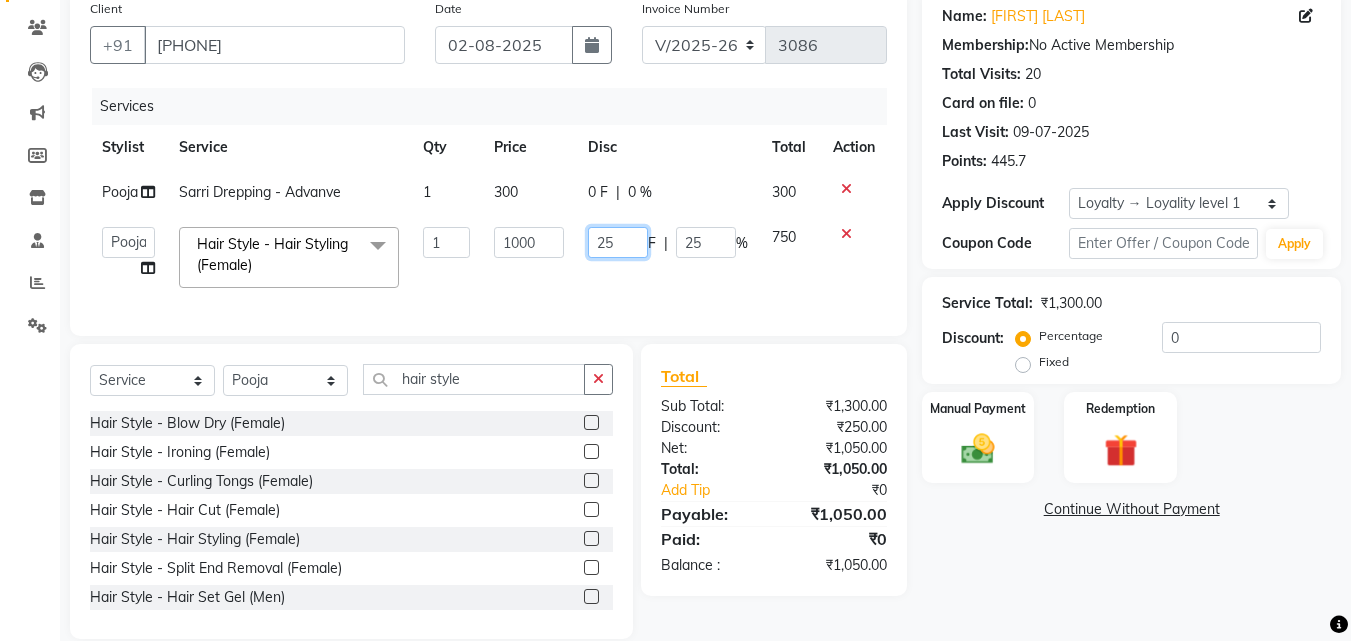 type on "2" 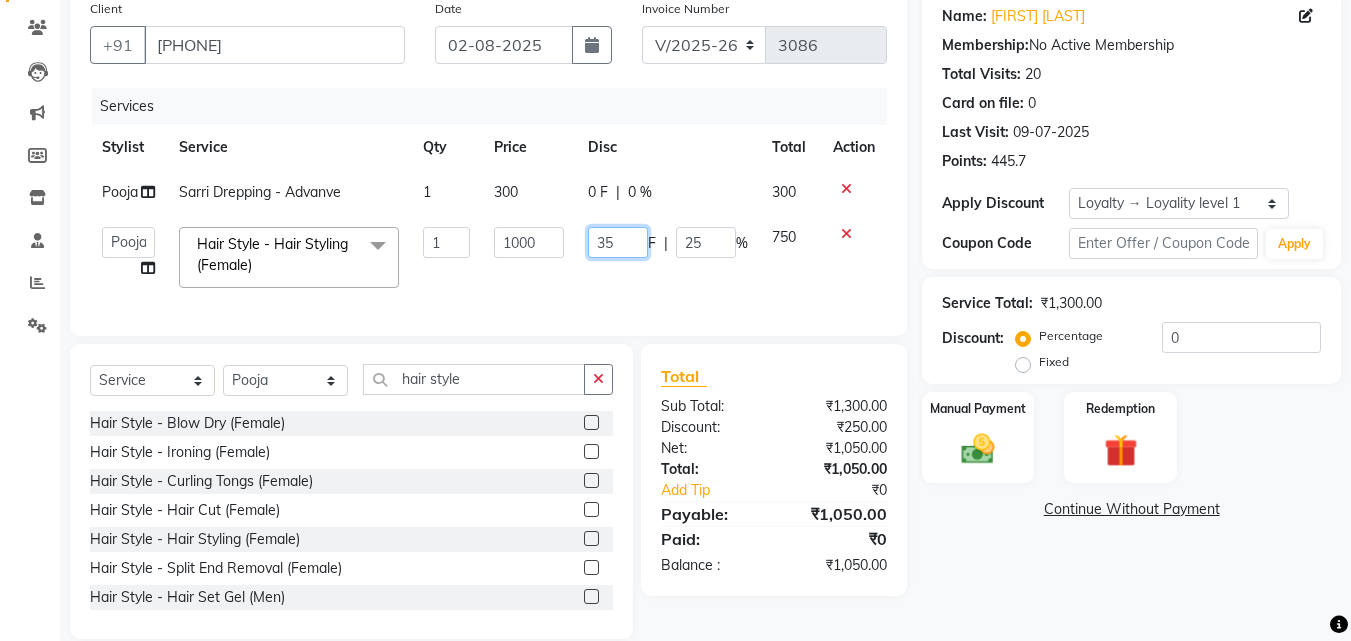 type on "350" 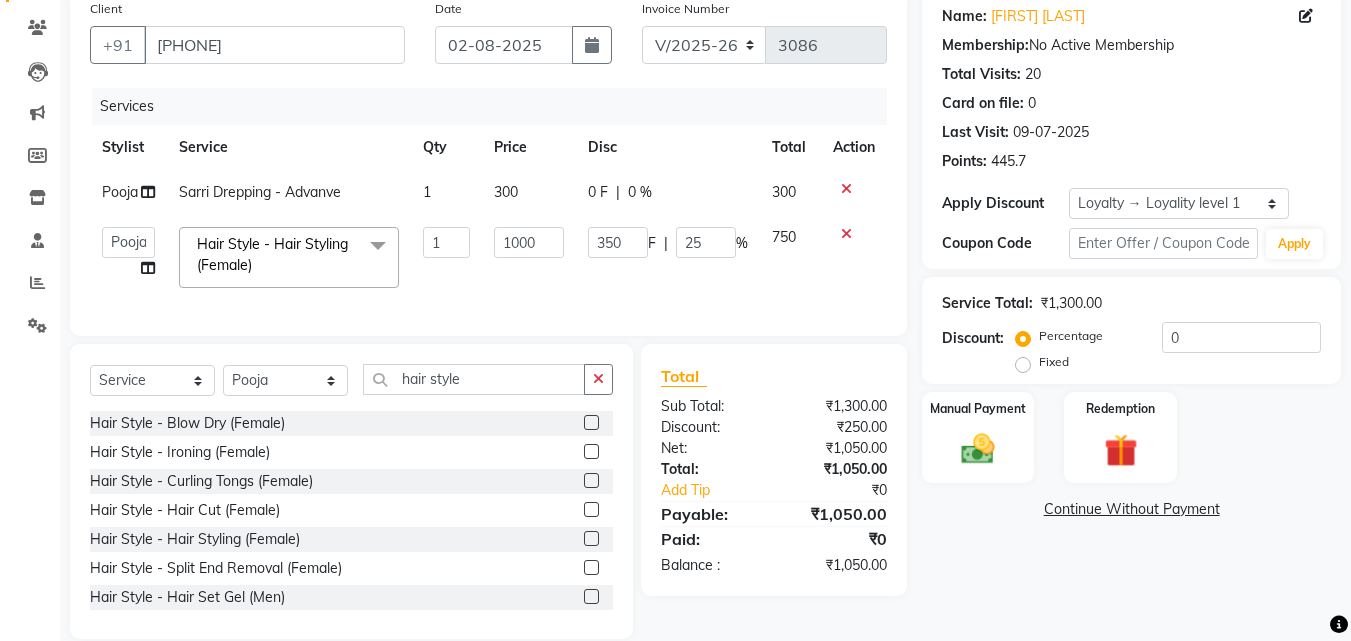 click on "350 F | 25 %" 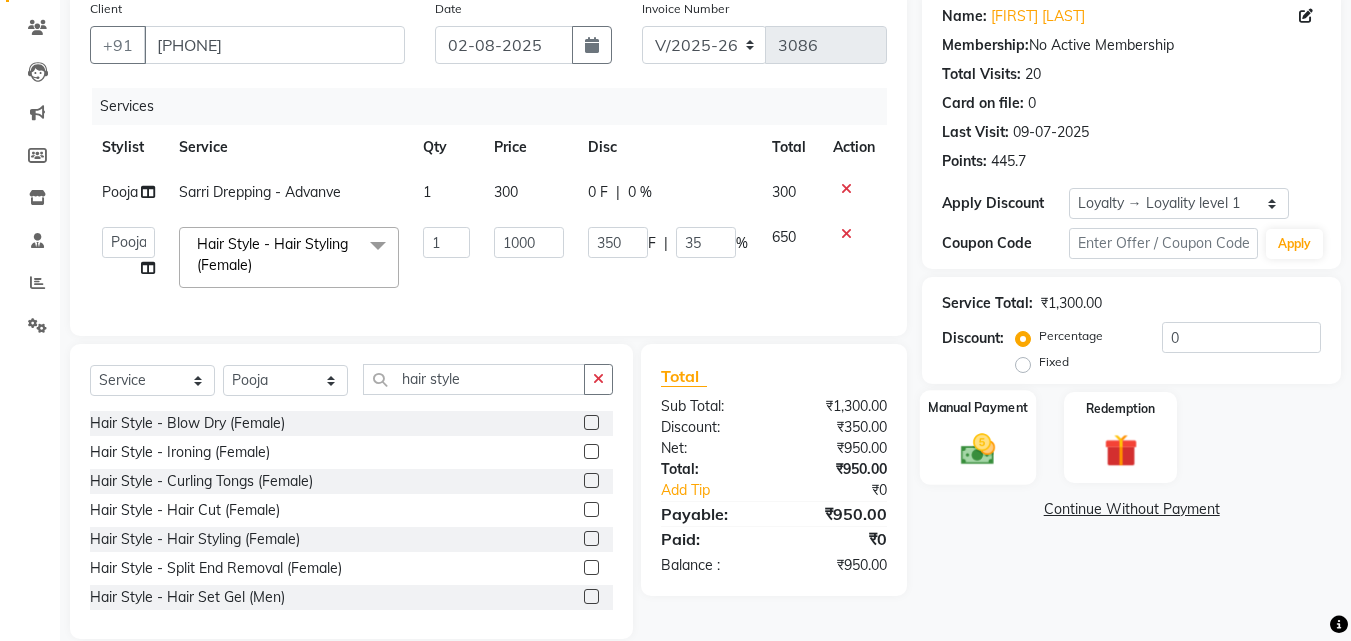 click 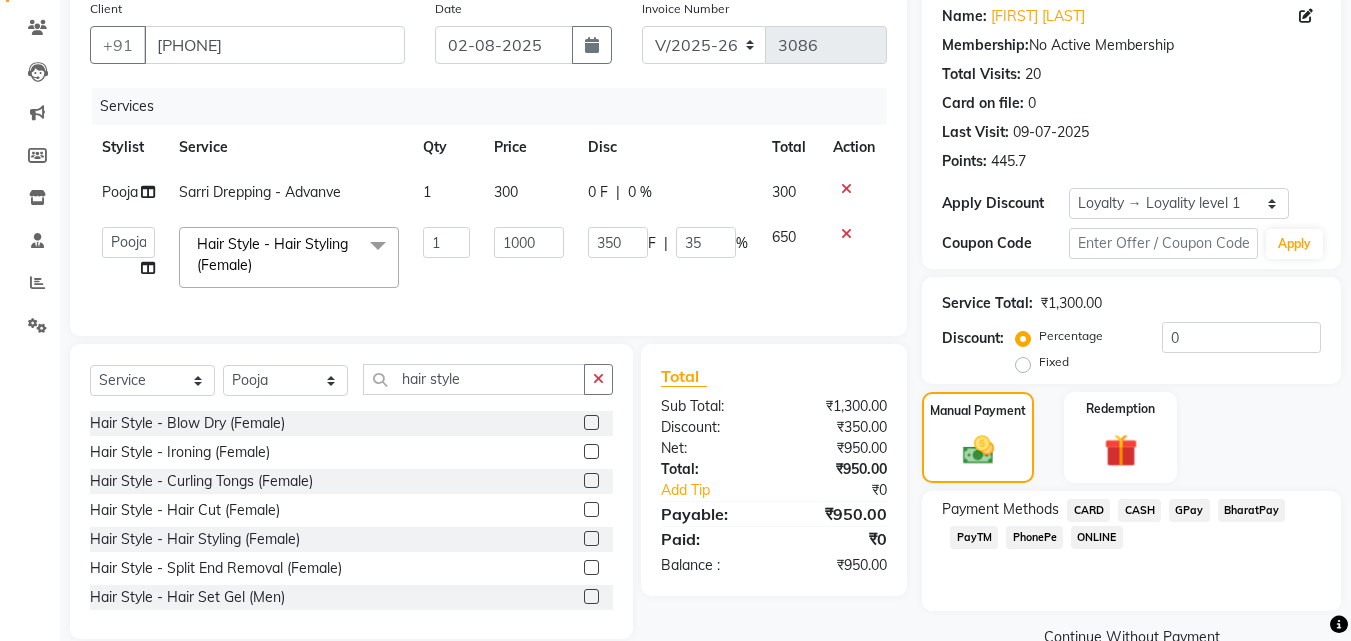 click on "PhonePe" 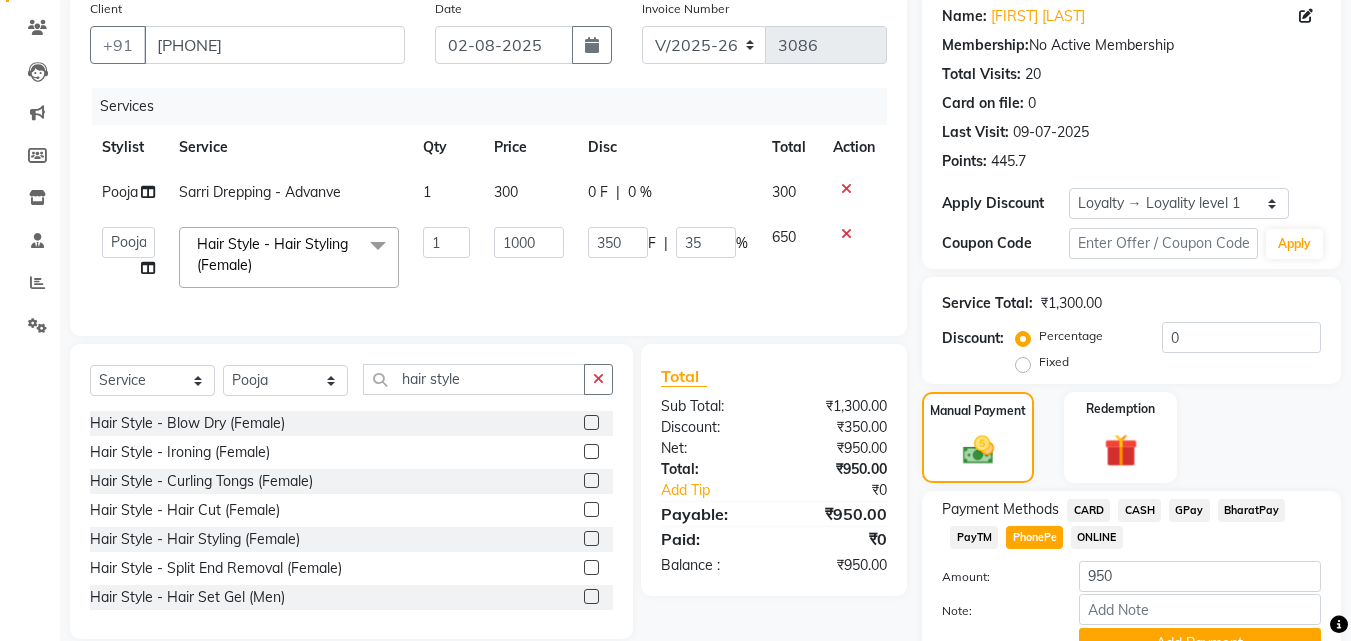 scroll, scrollTop: 257, scrollLeft: 0, axis: vertical 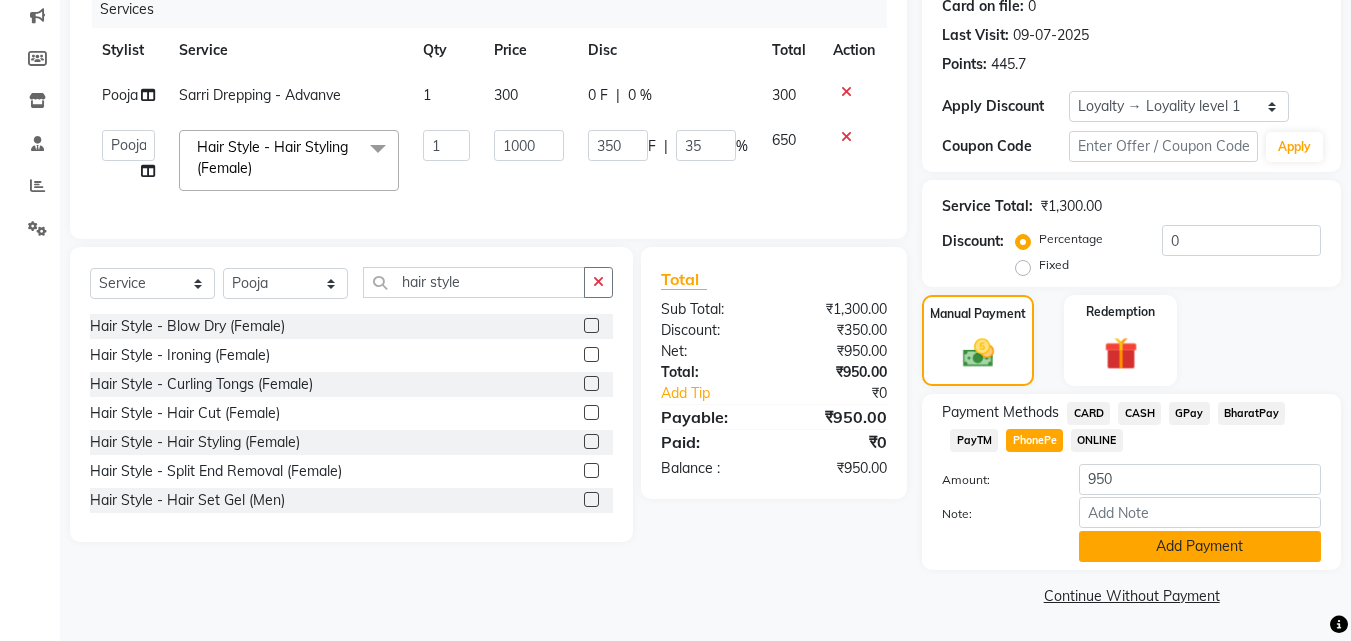 click on "Add Payment" 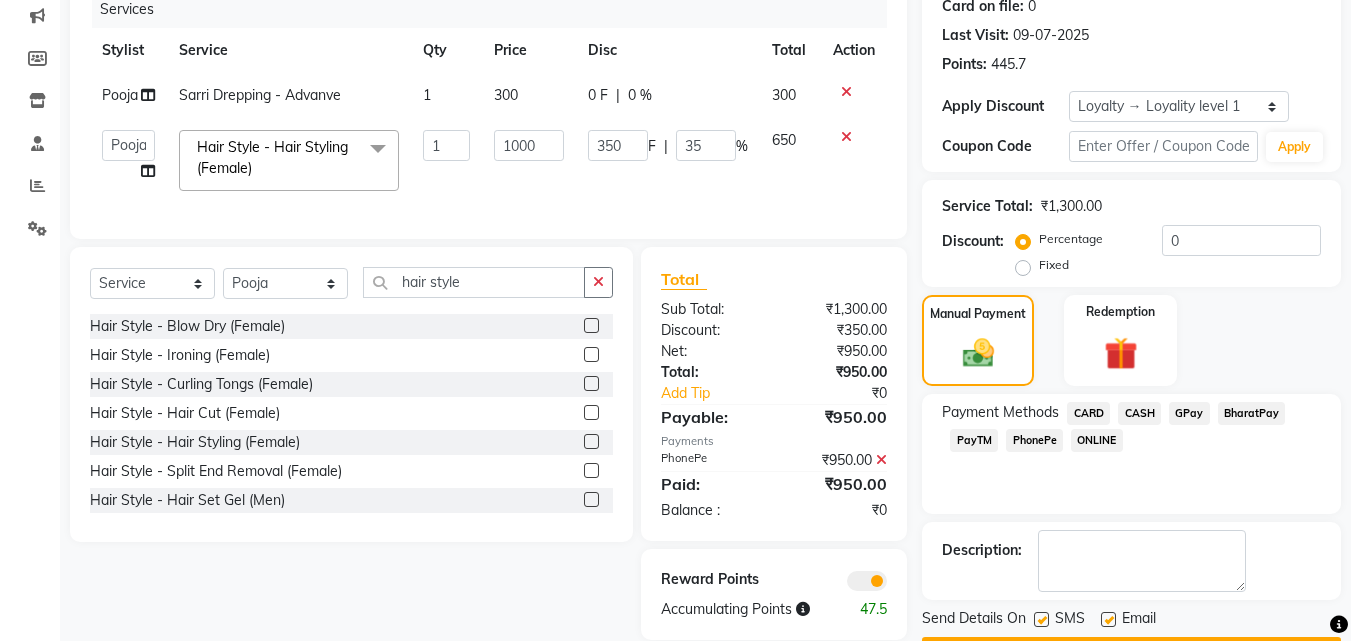 scroll, scrollTop: 314, scrollLeft: 0, axis: vertical 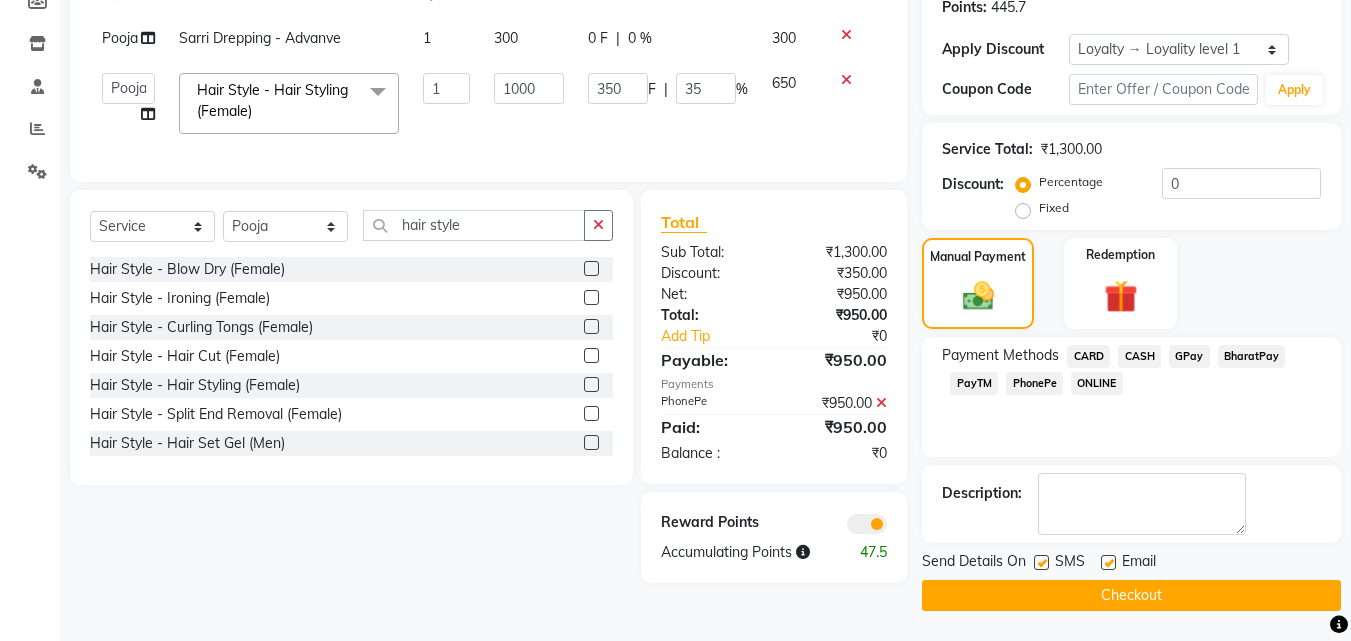 click 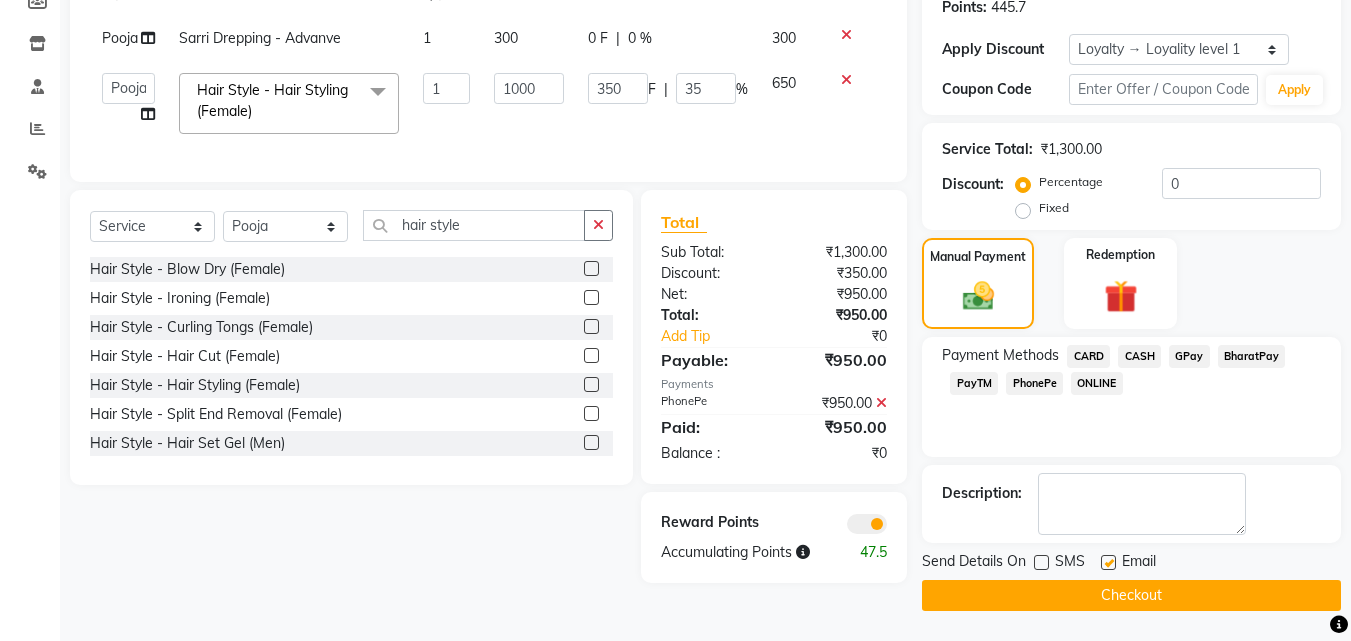 click 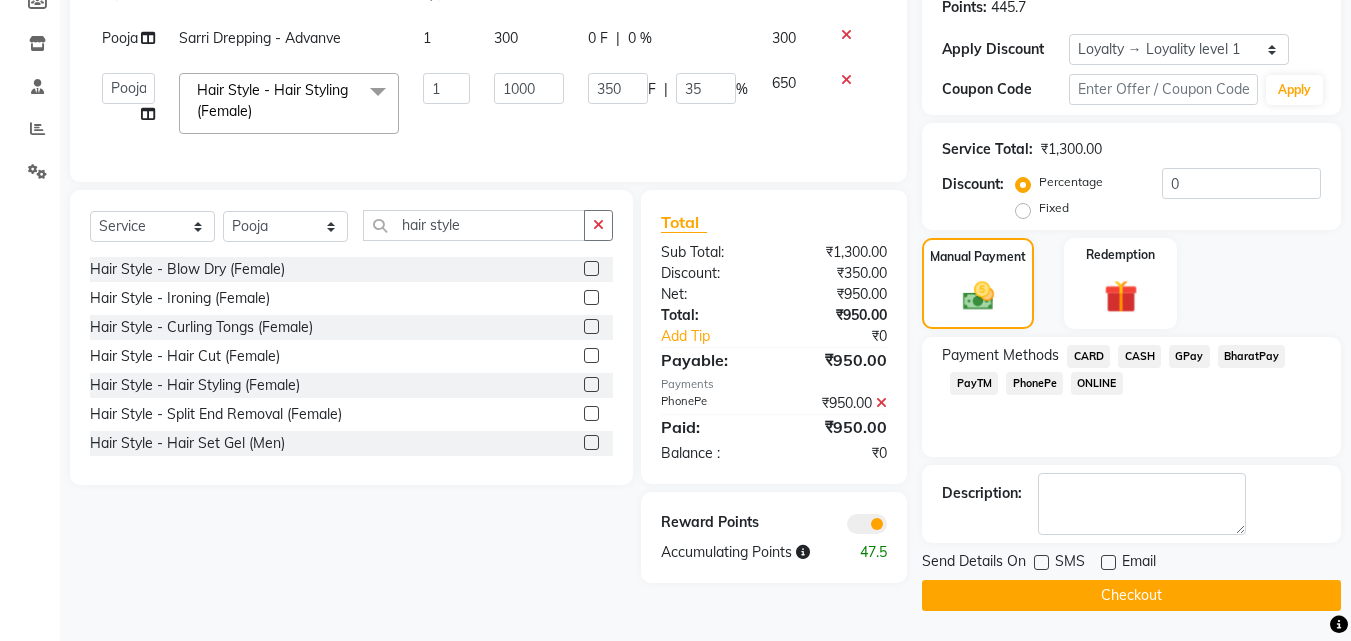 click on "Checkout" 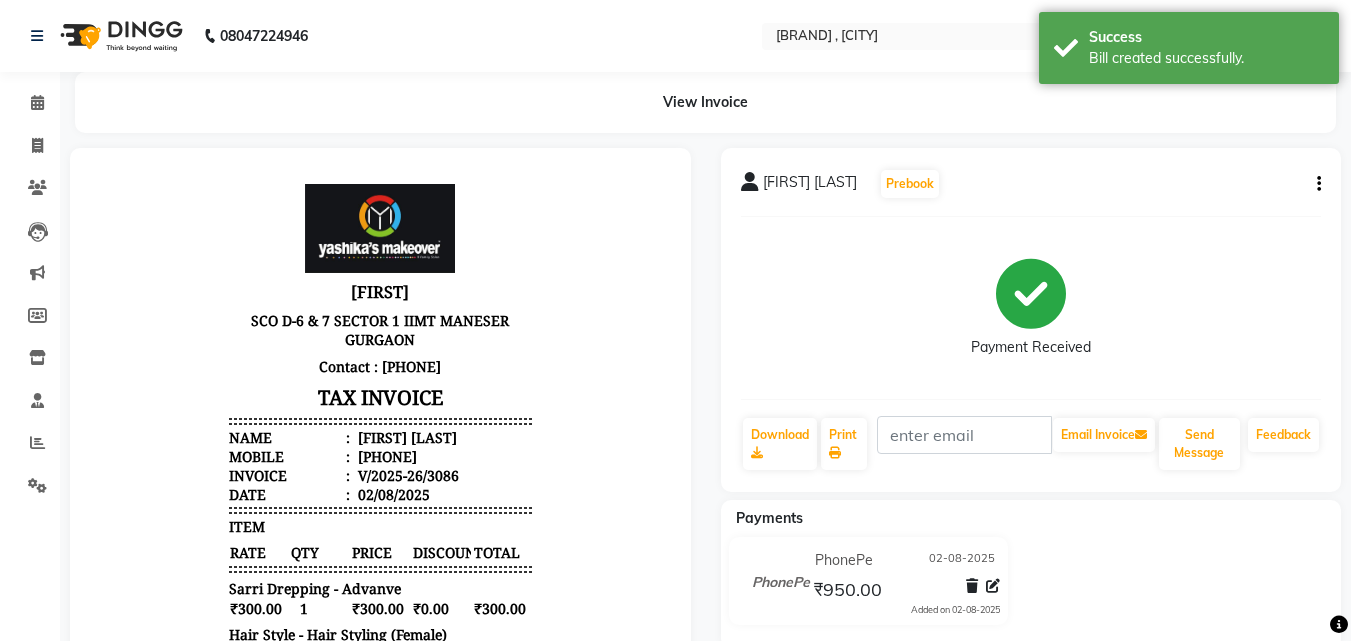 scroll, scrollTop: 0, scrollLeft: 0, axis: both 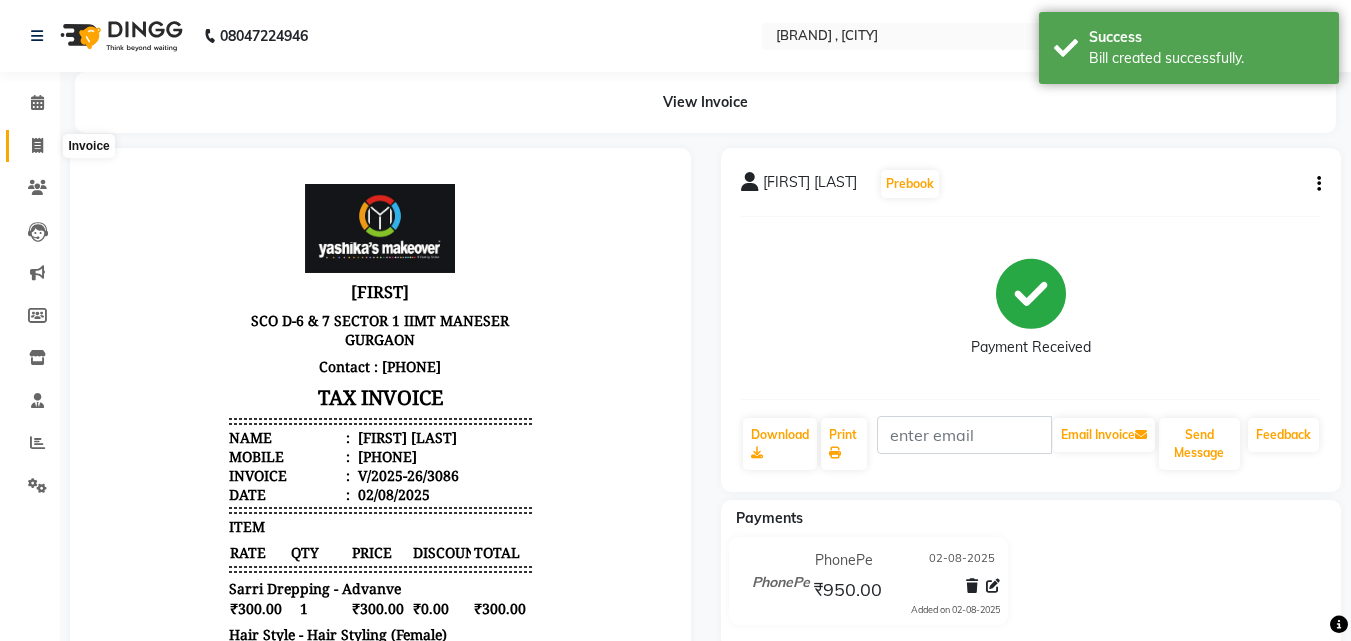 click 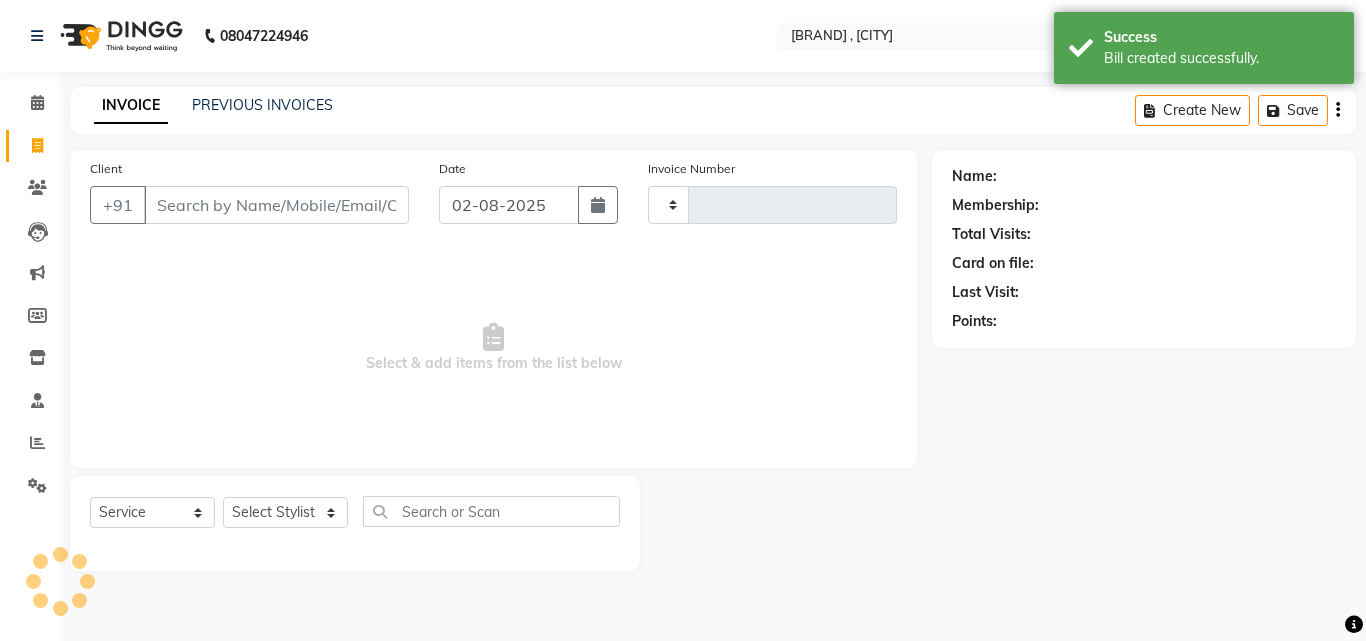 type on "3087" 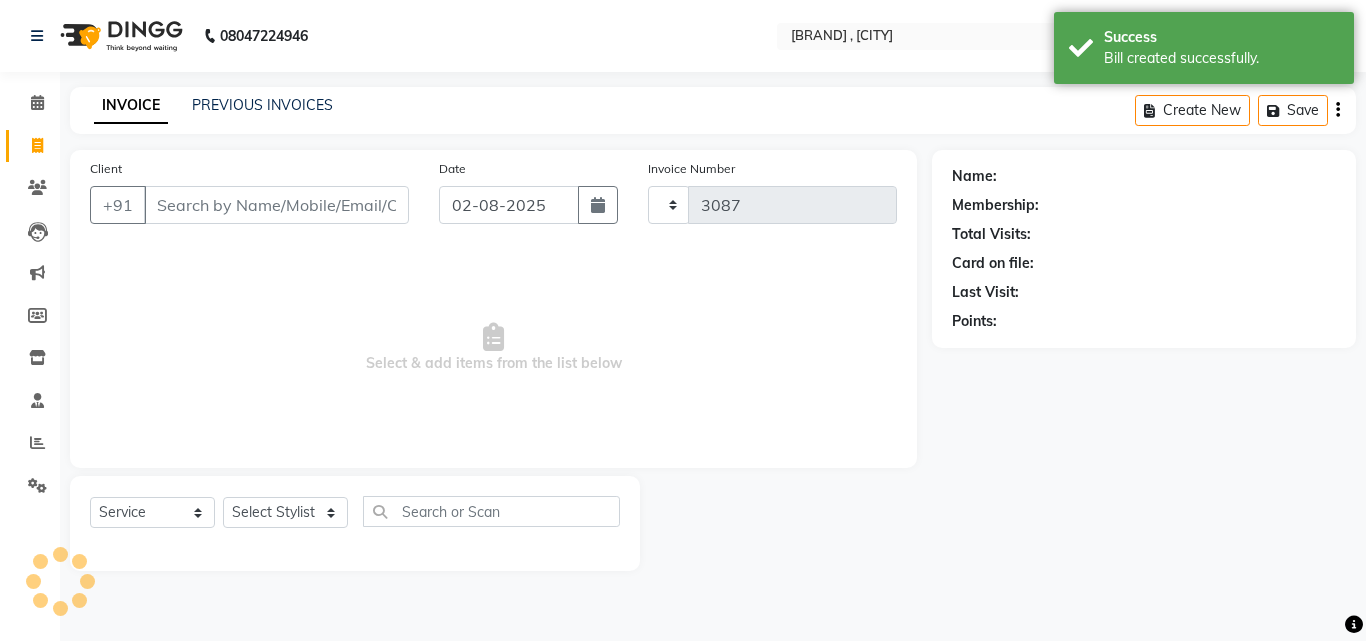 select on "820" 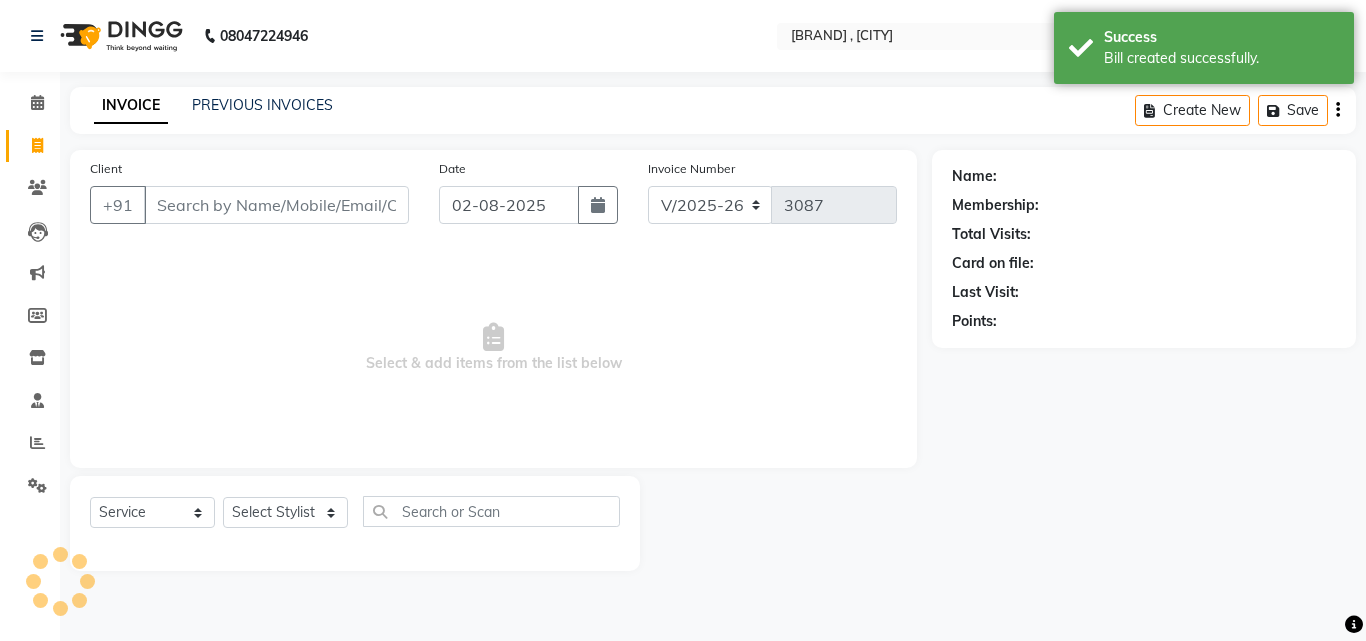 click on "Client" at bounding box center [276, 205] 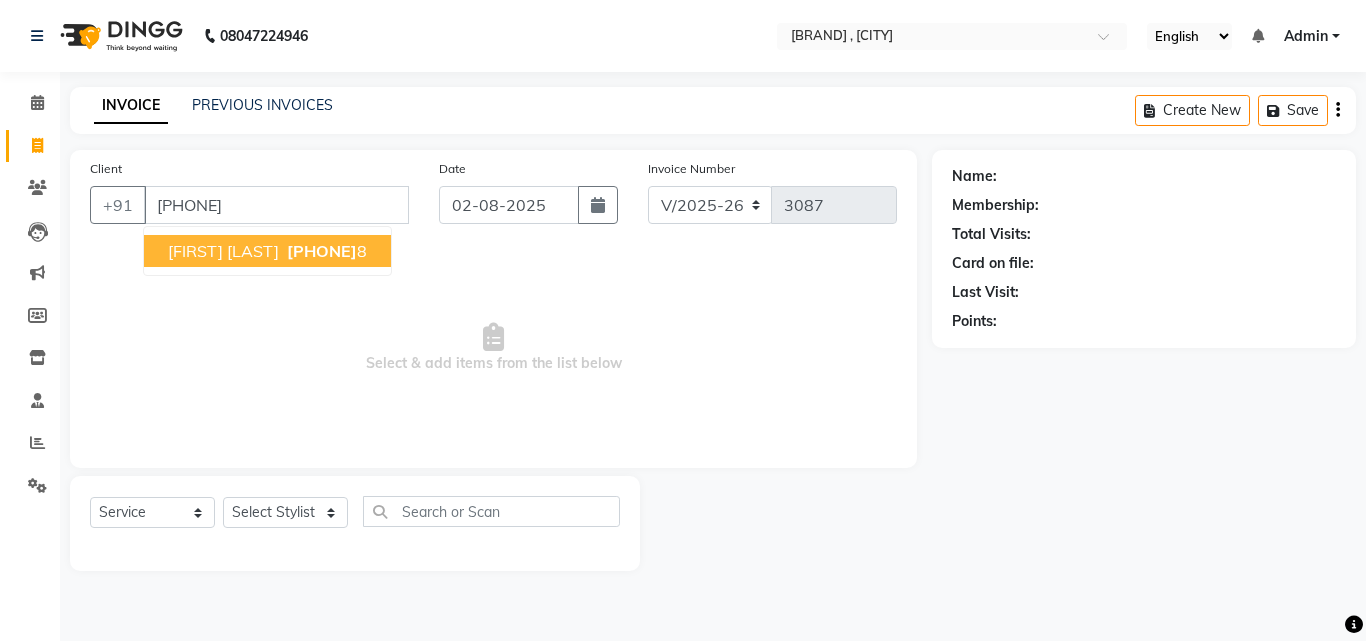type on "[PHONE]" 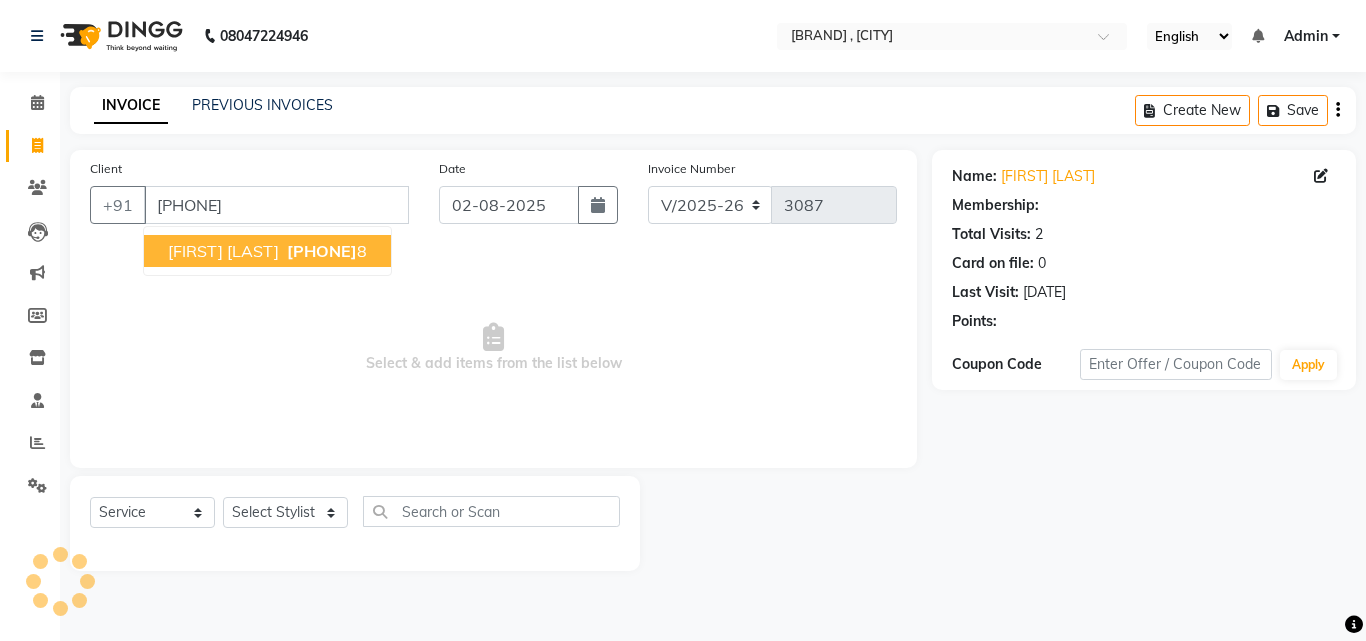 select on "1: Object" 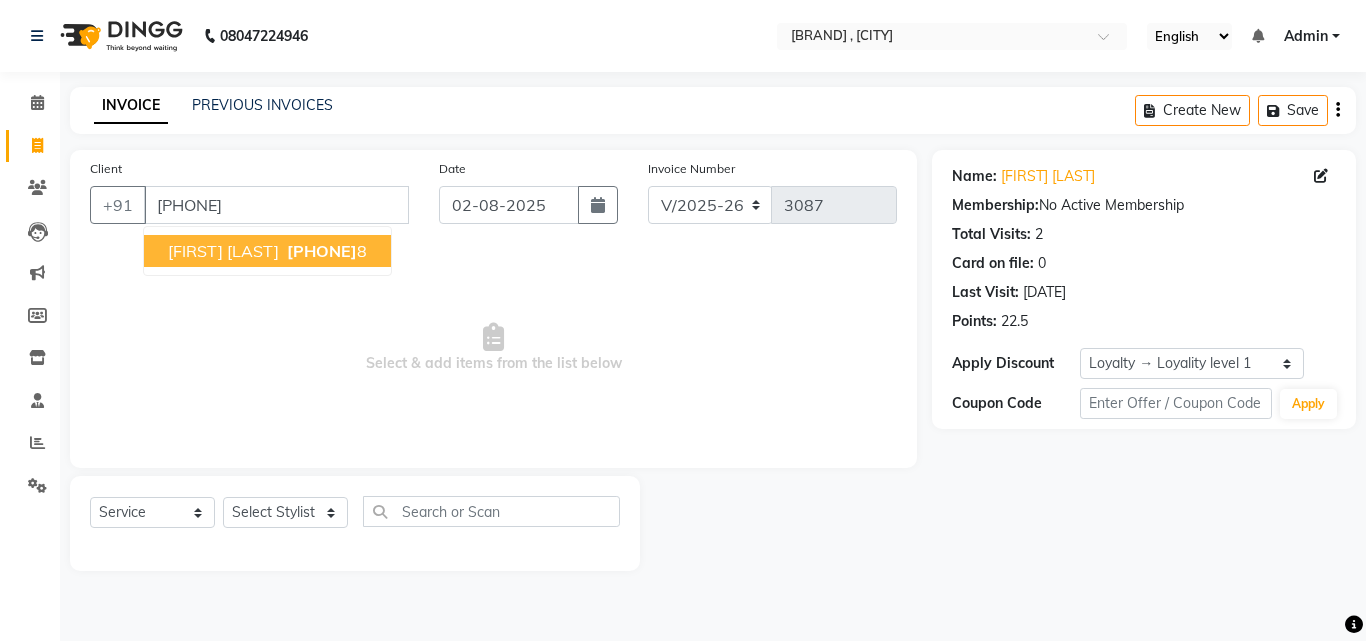 click on "[FIRST] [LAST]   [PHONE]  8" at bounding box center (267, 251) 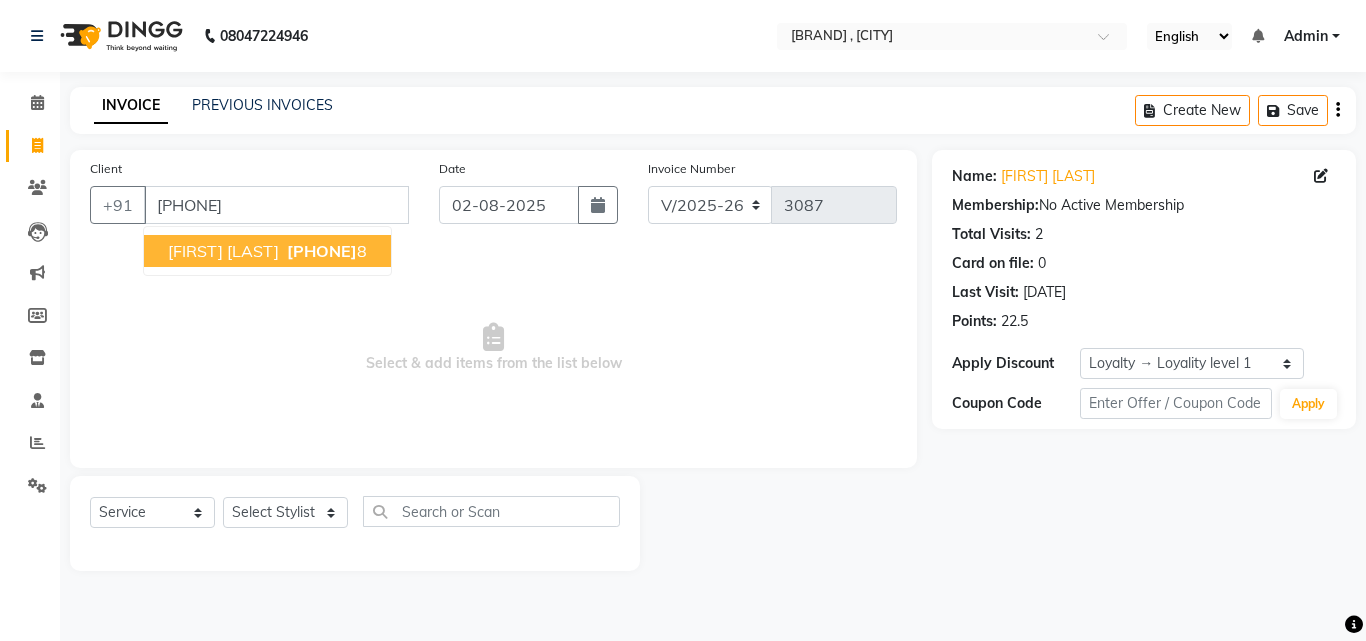 click on "[PHONE]" at bounding box center (322, 251) 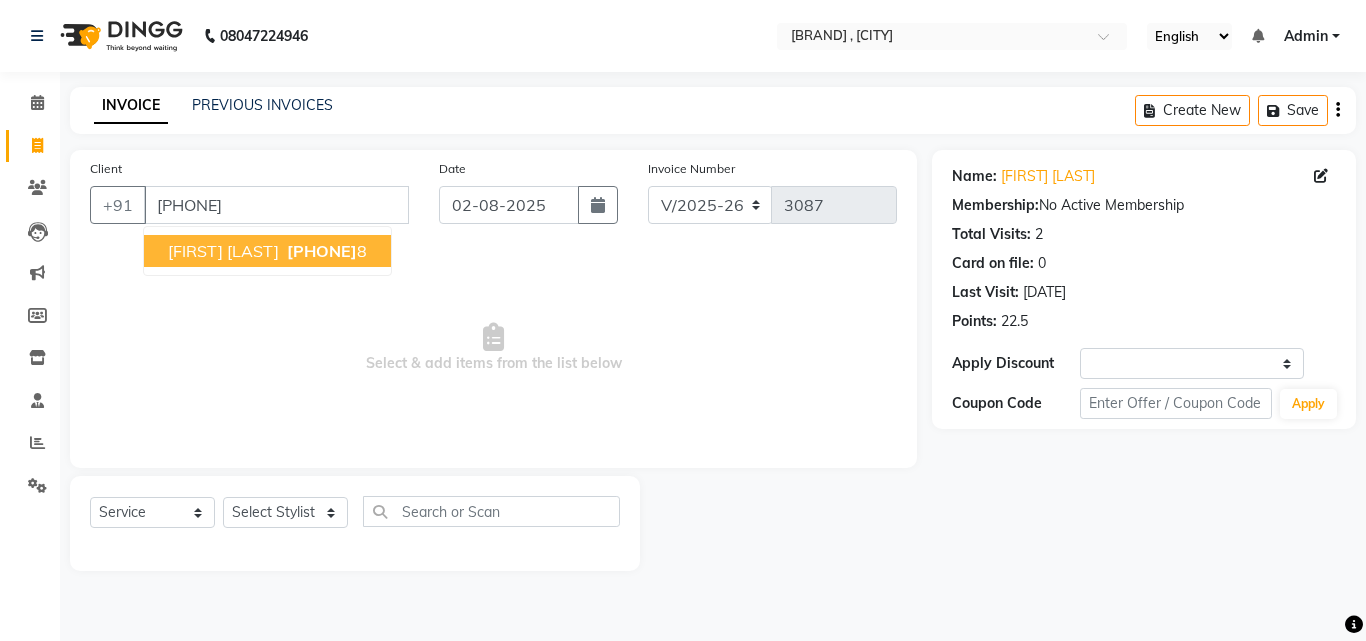 click on "Select & add items from the list below" at bounding box center [493, 348] 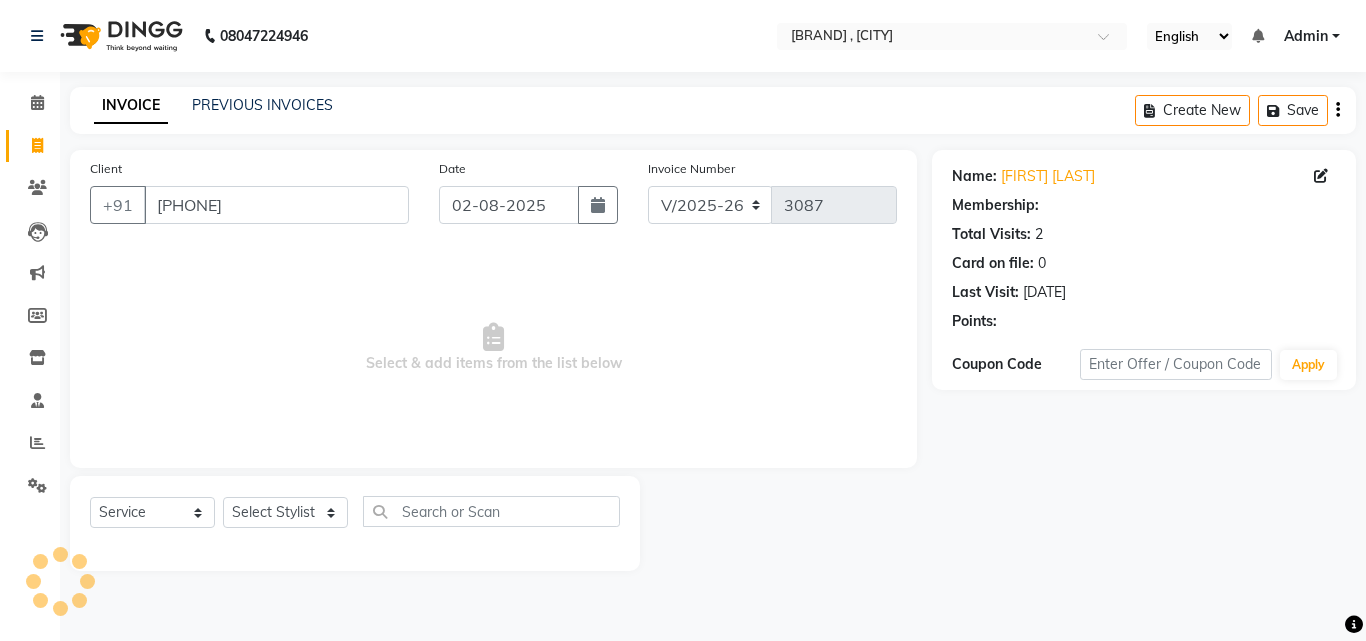 select on "1: Object" 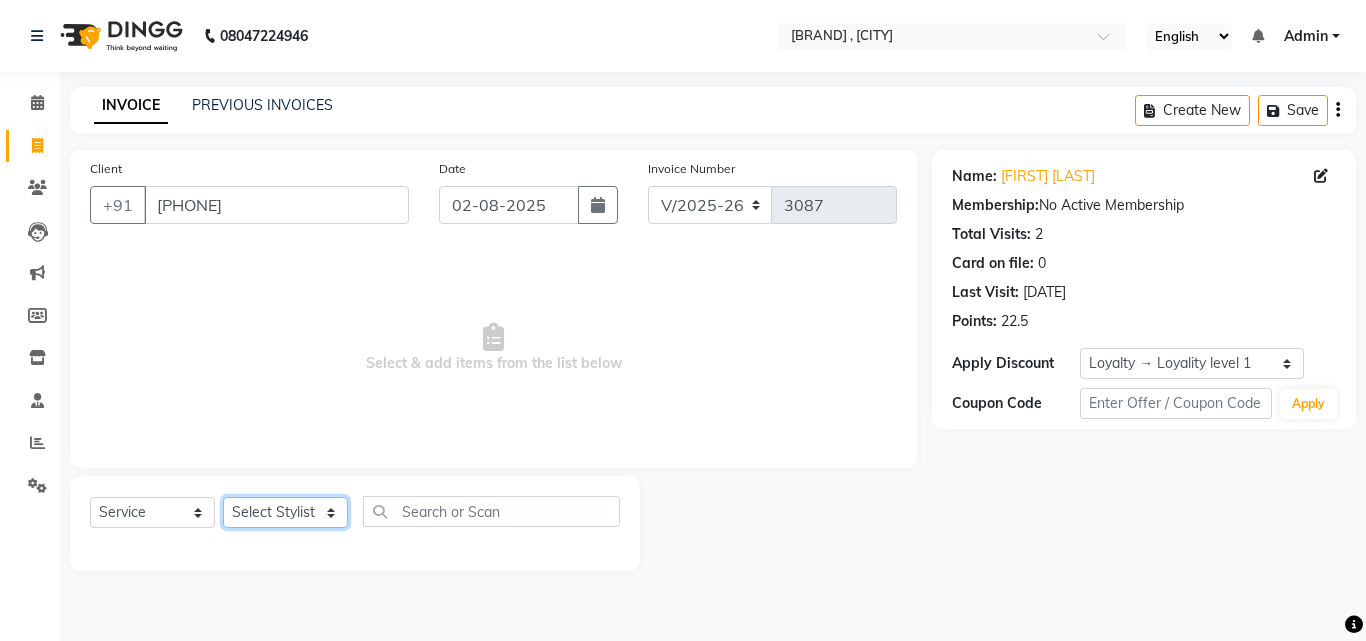 click on "Select Stylist [FIRST] [FIRST] [FIRST] [FIRST] [FIRST] [FIRST] [FIRST] [FIRST] [FIRST] [FIRST] [FIRST] [FIRST] [FIRST] ([DATE]) [FIRST]" 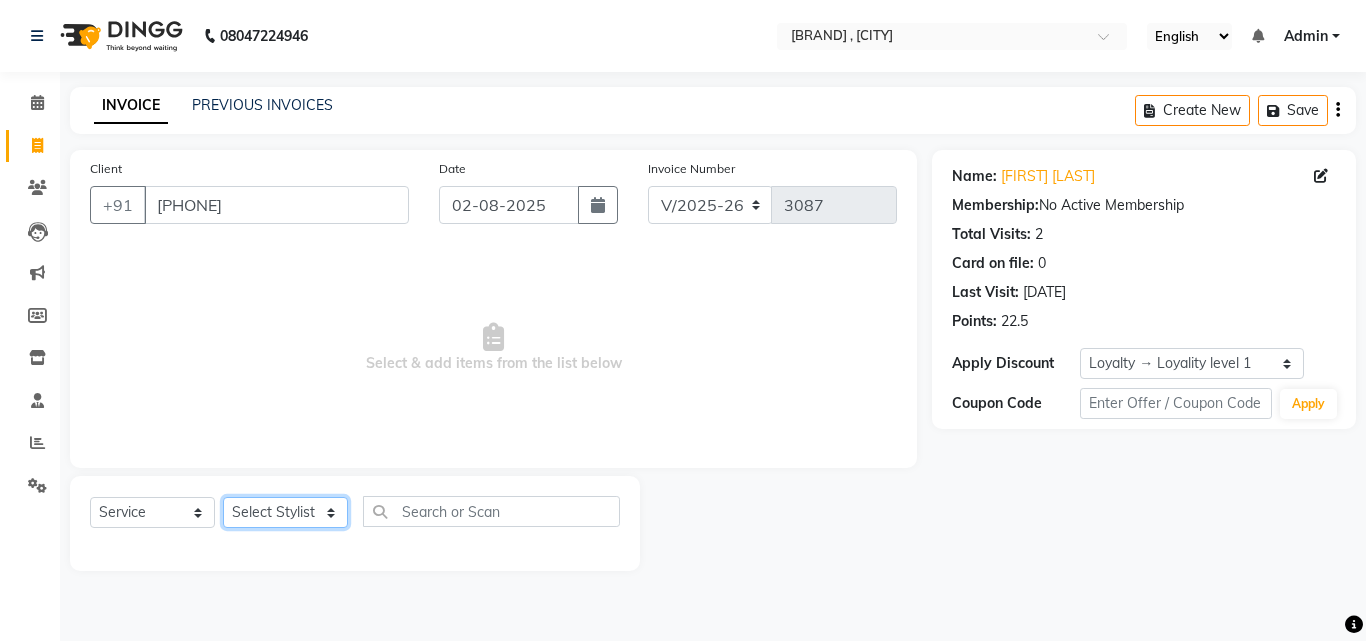 select on "14414" 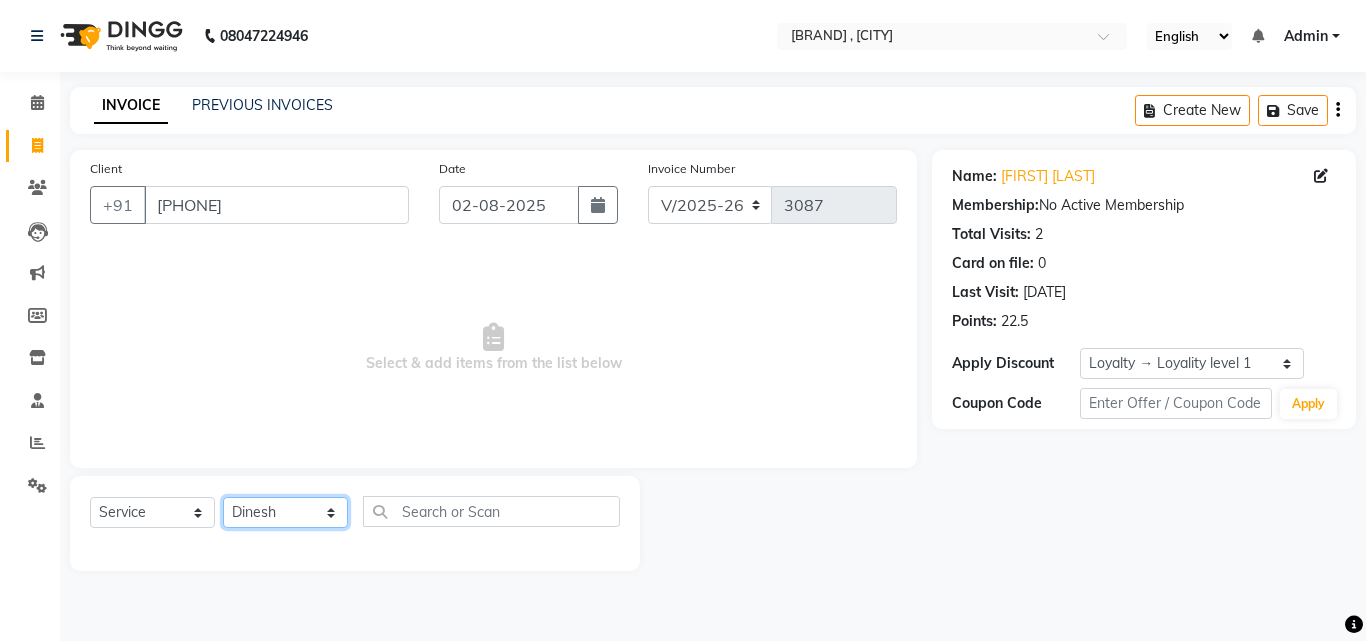 click on "Select Stylist [FIRST] [FIRST] [FIRST] [FIRST] [FIRST] [FIRST] [FIRST] [FIRST] [FIRST] [FIRST] [FIRST] [FIRST] [FIRST] ([DATE]) [FIRST]" 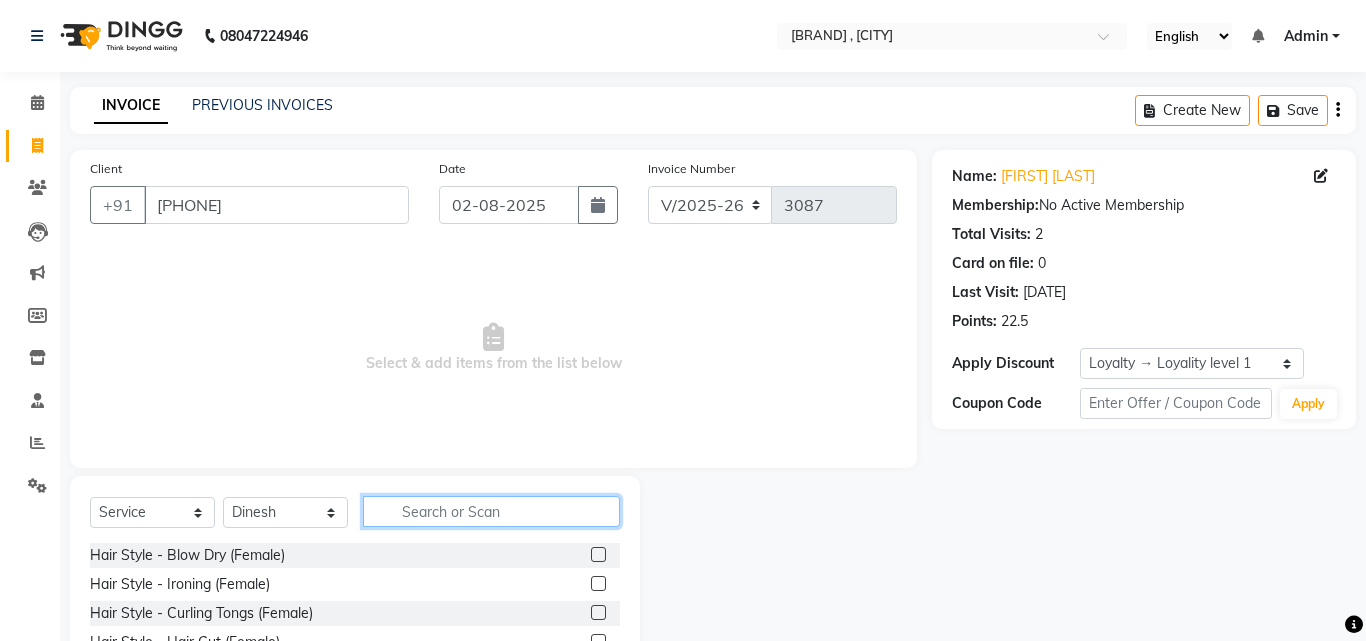 click 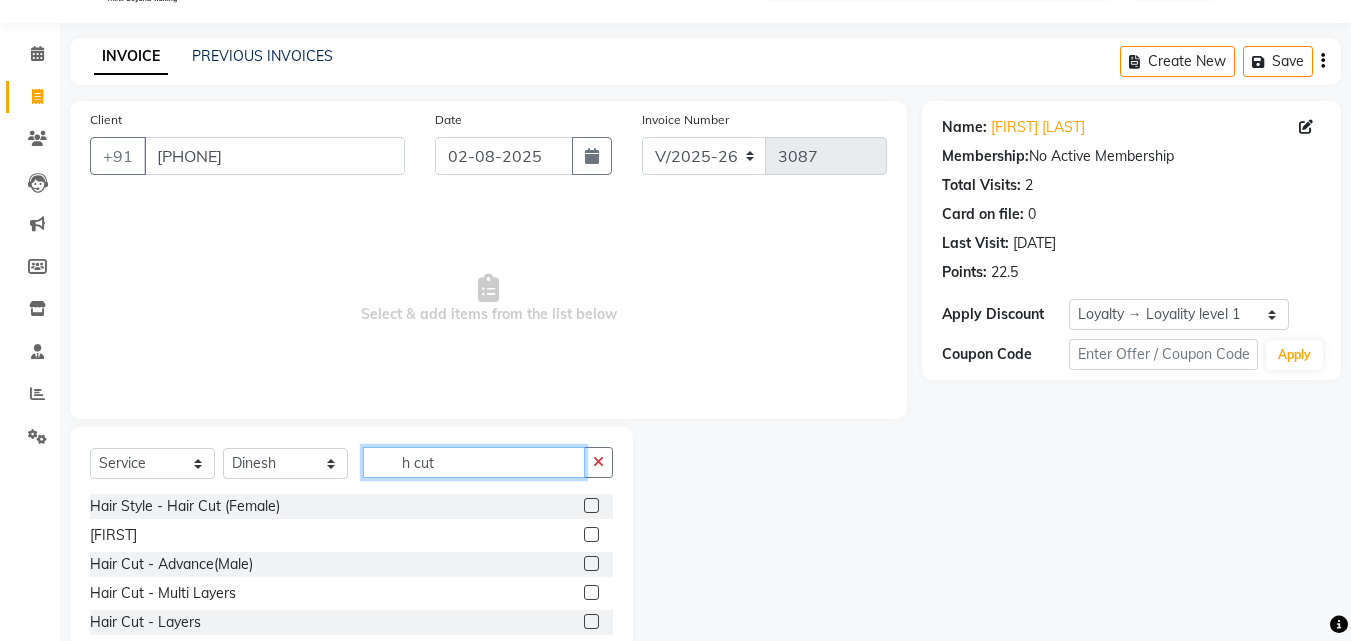 scroll, scrollTop: 160, scrollLeft: 0, axis: vertical 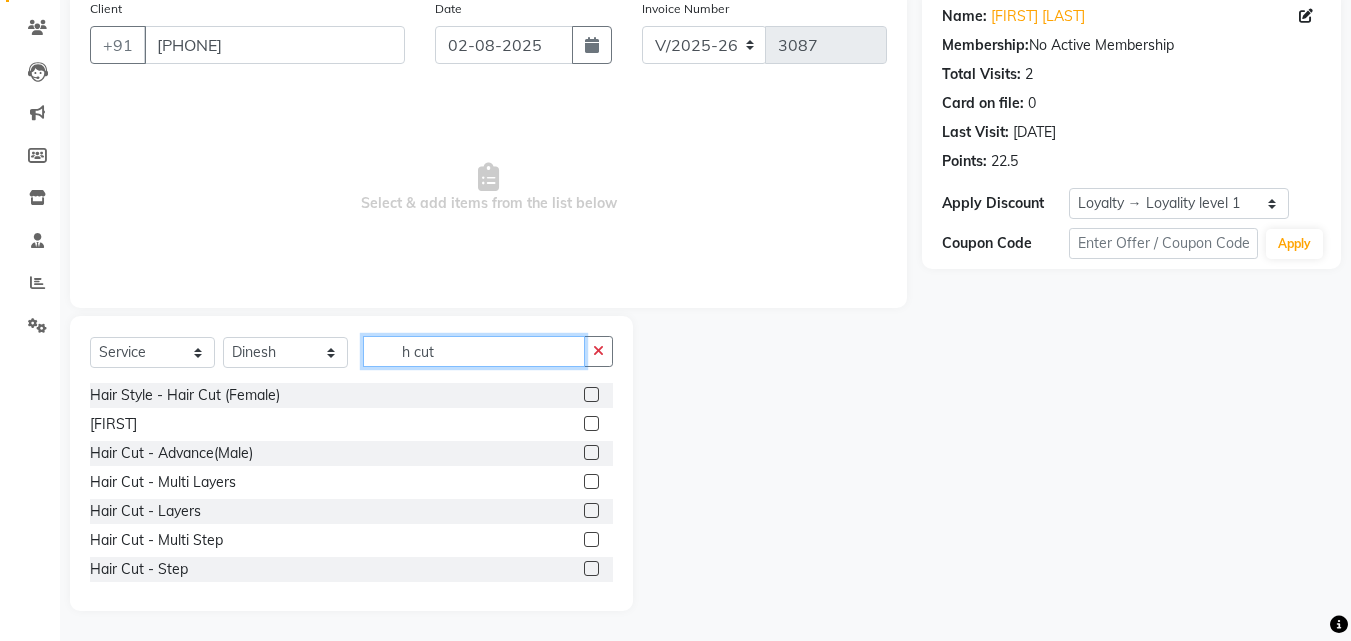 type on "h cut" 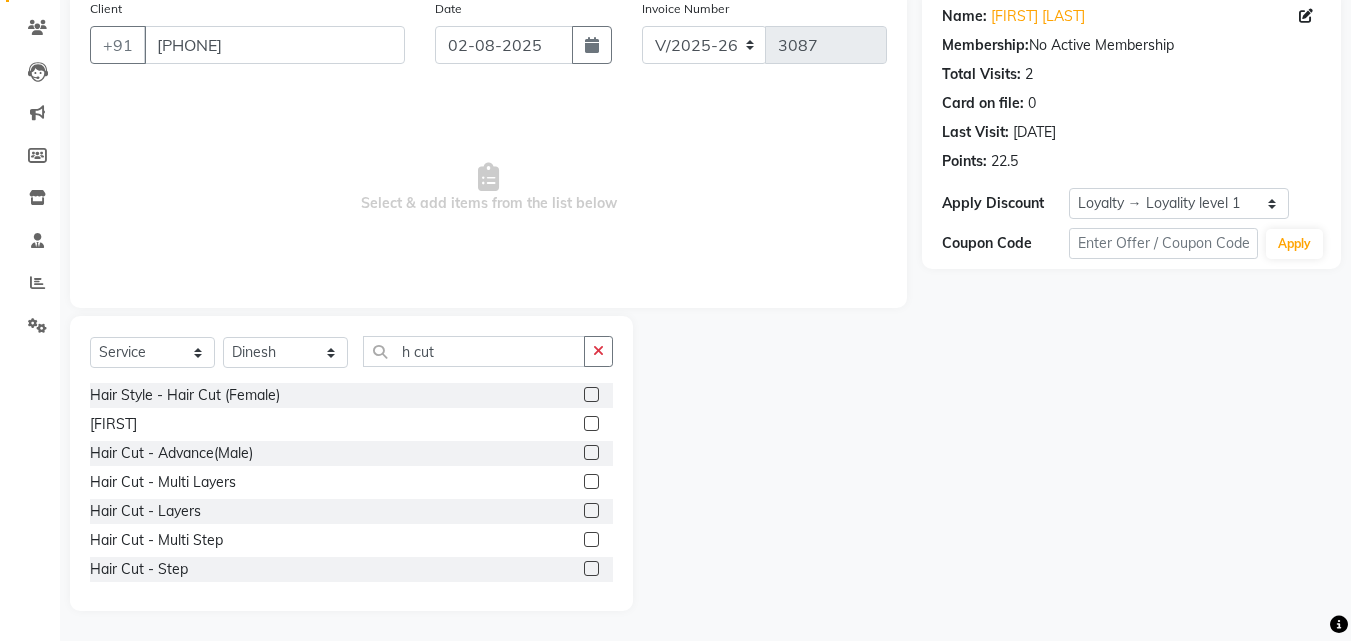 click 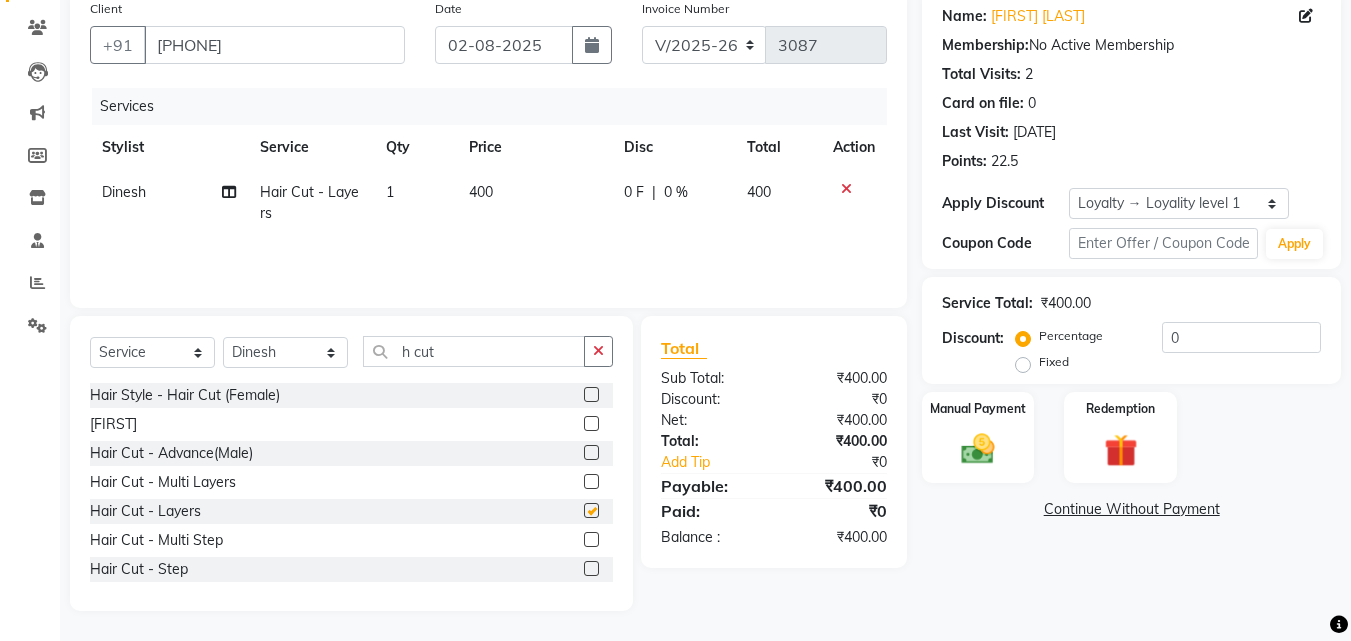 checkbox on "false" 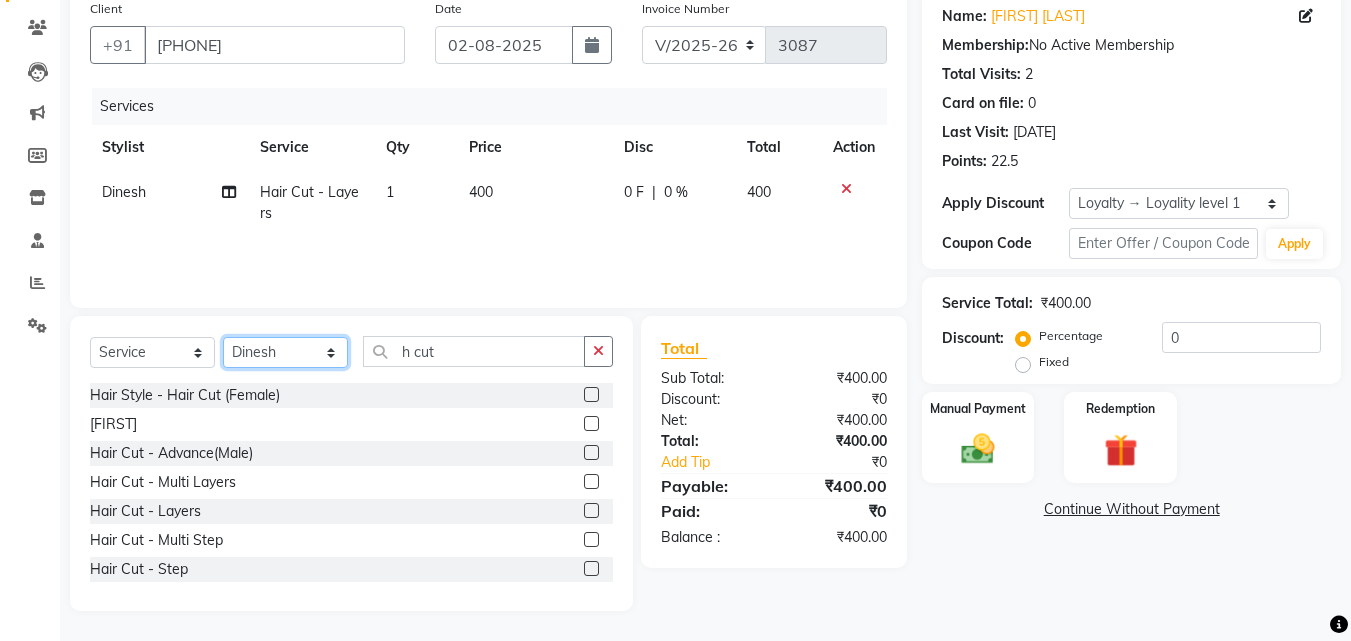 click on "Select Stylist [FIRST] [FIRST] [FIRST] [FIRST] [FIRST] [FIRST] [FIRST] [FIRST] [FIRST] [FIRST] [FIRST] [FIRST] [FIRST] ([DATE]) [FIRST]" 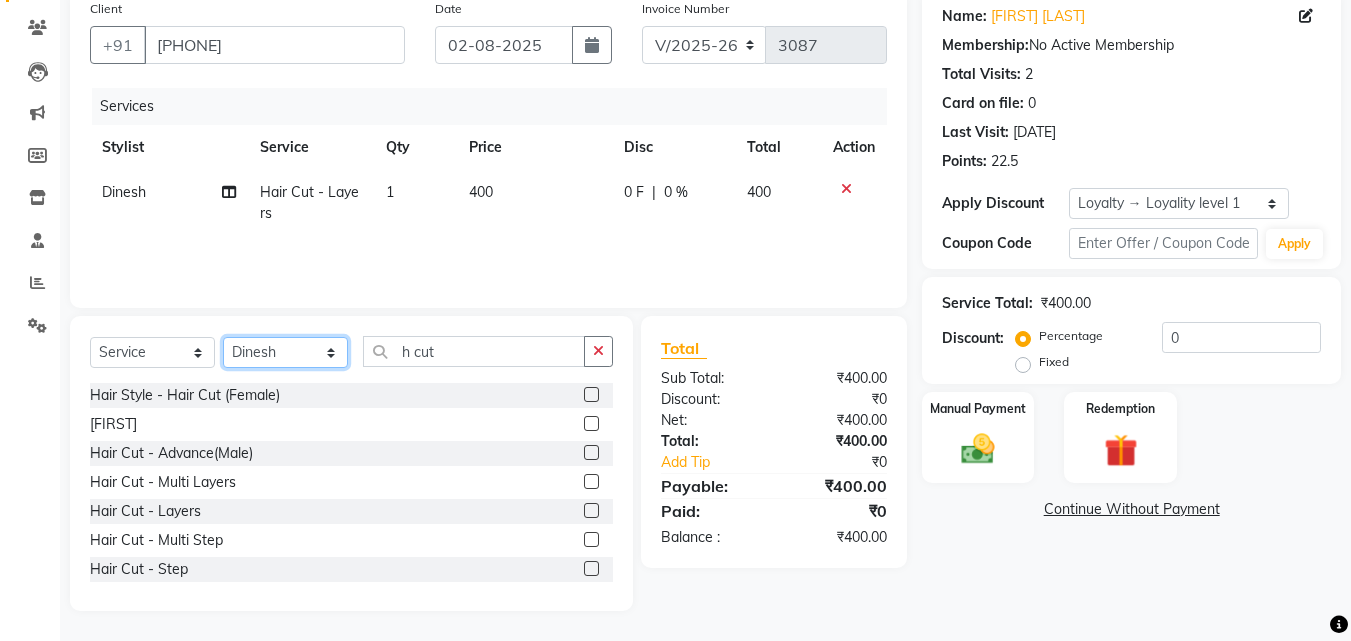 select on "63321" 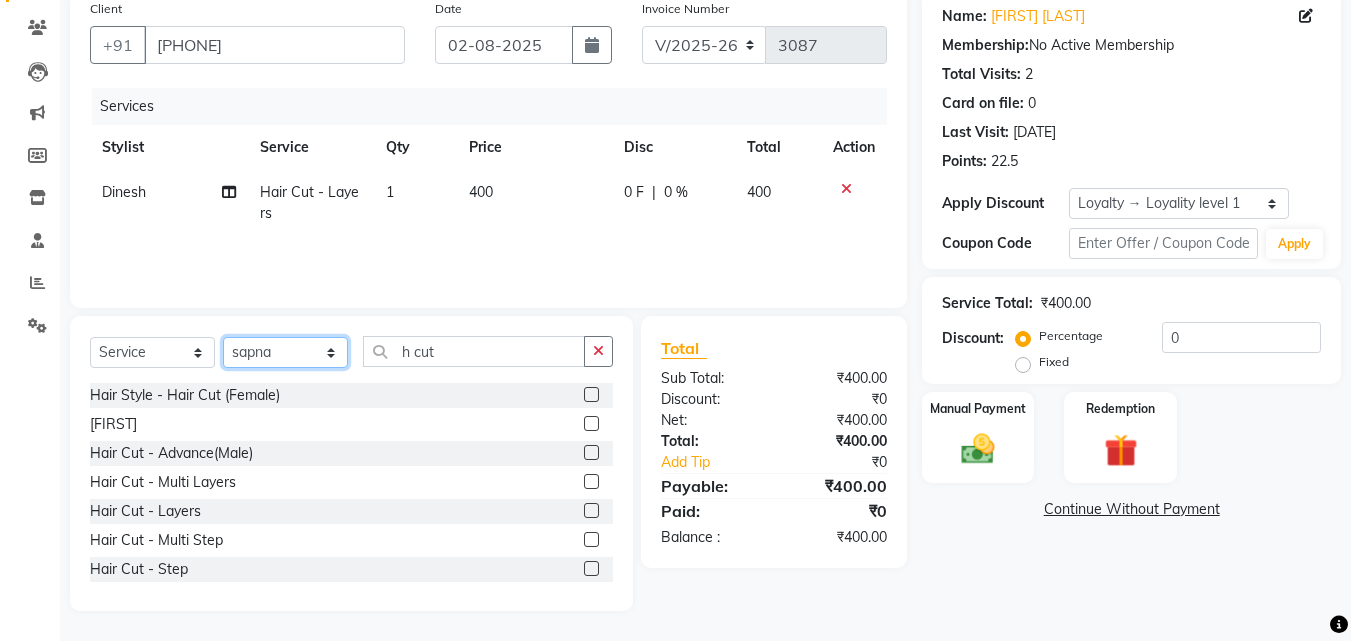 click on "Select Stylist [FIRST] [FIRST] [FIRST] [FIRST] [FIRST] [FIRST] [FIRST] [FIRST] [FIRST] [FIRST] [FIRST] [FIRST] [FIRST] ([DATE]) [FIRST]" 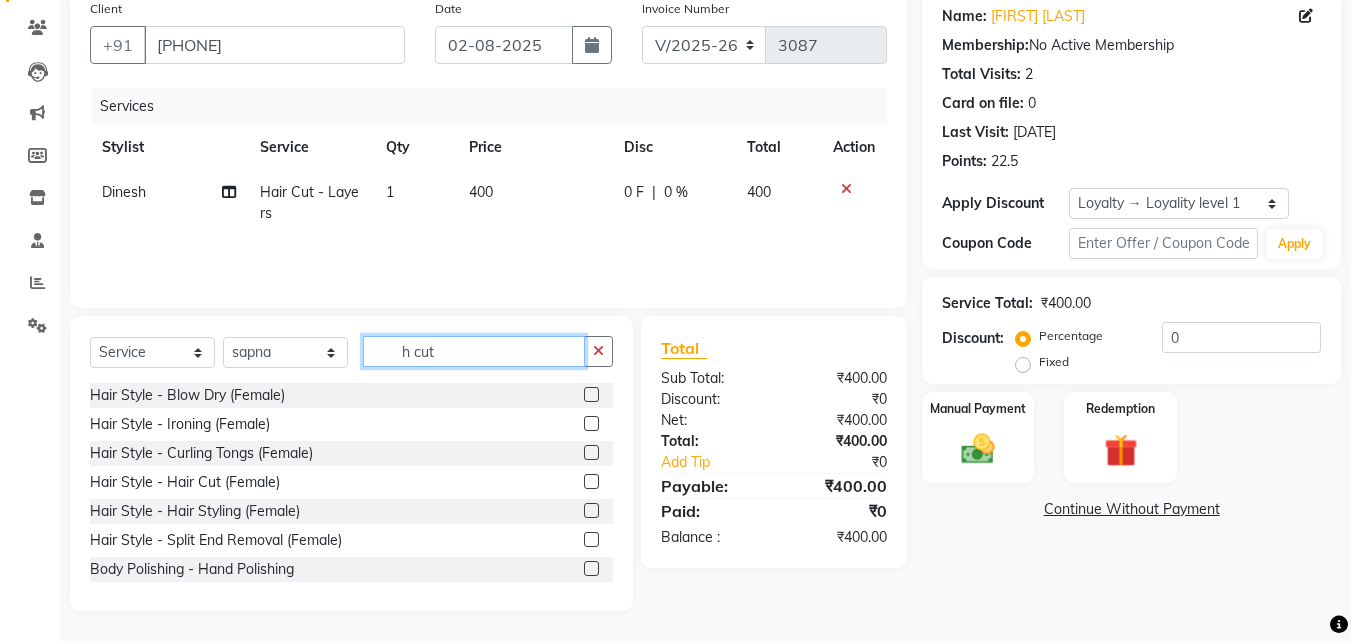 click on "h cut" 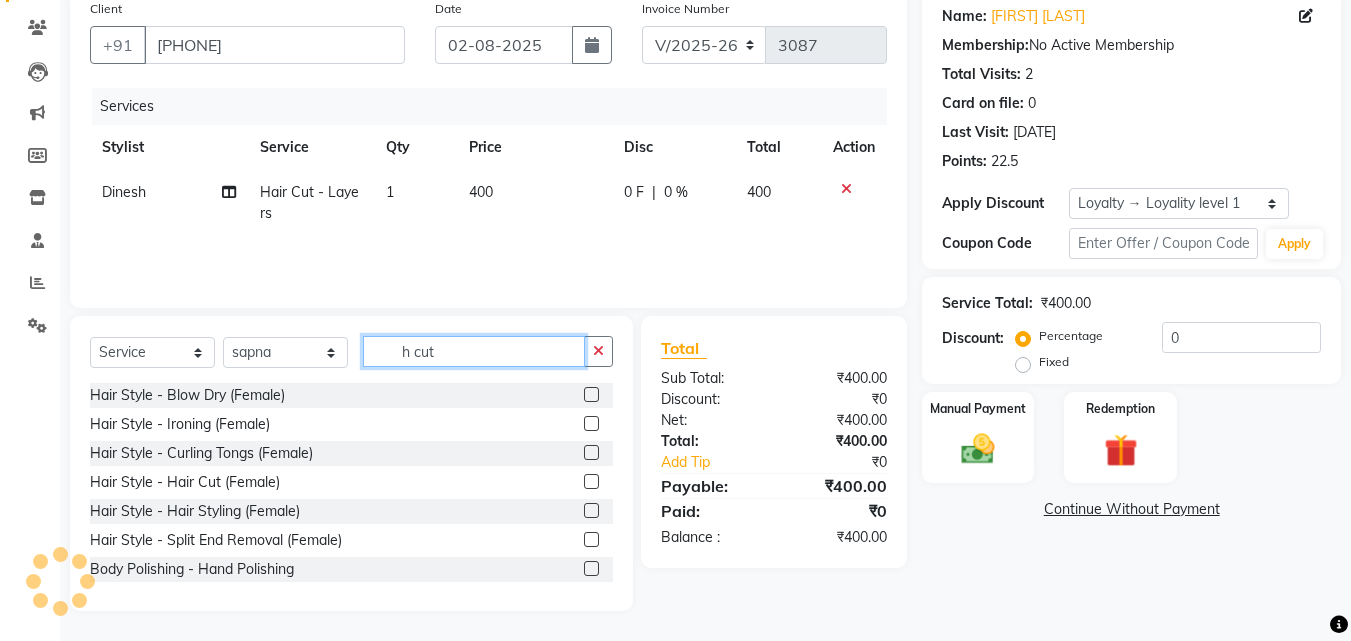 click on "h cut" 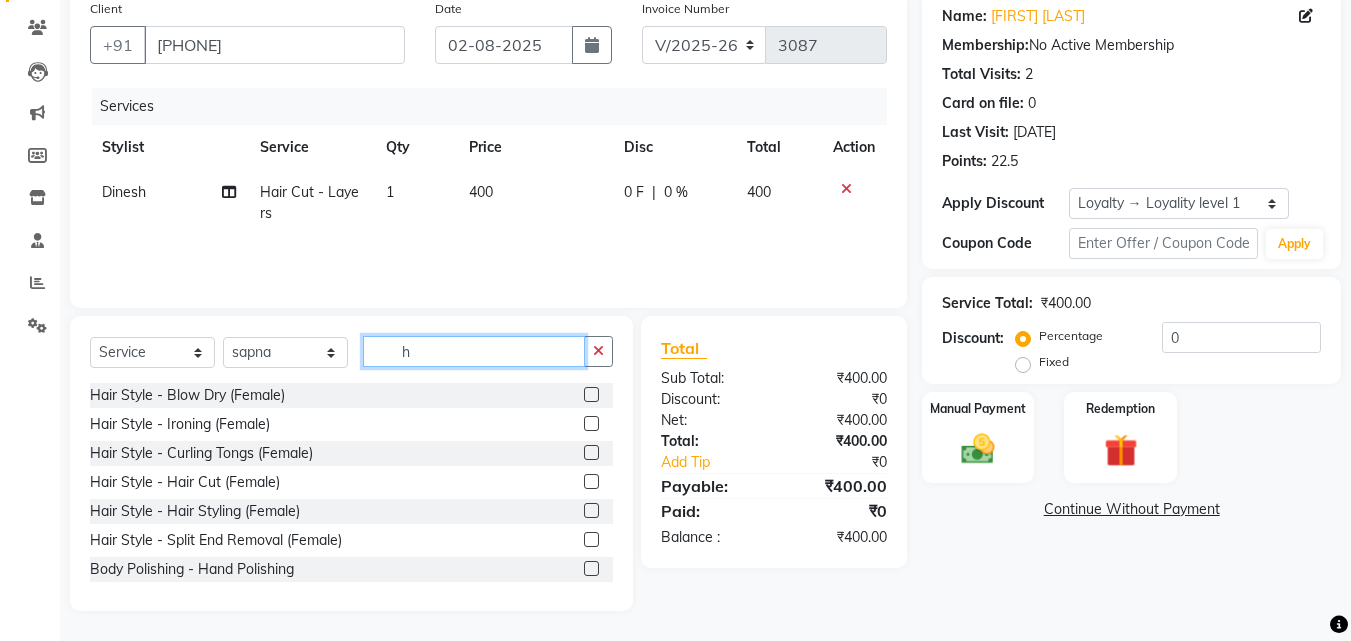 type on "h" 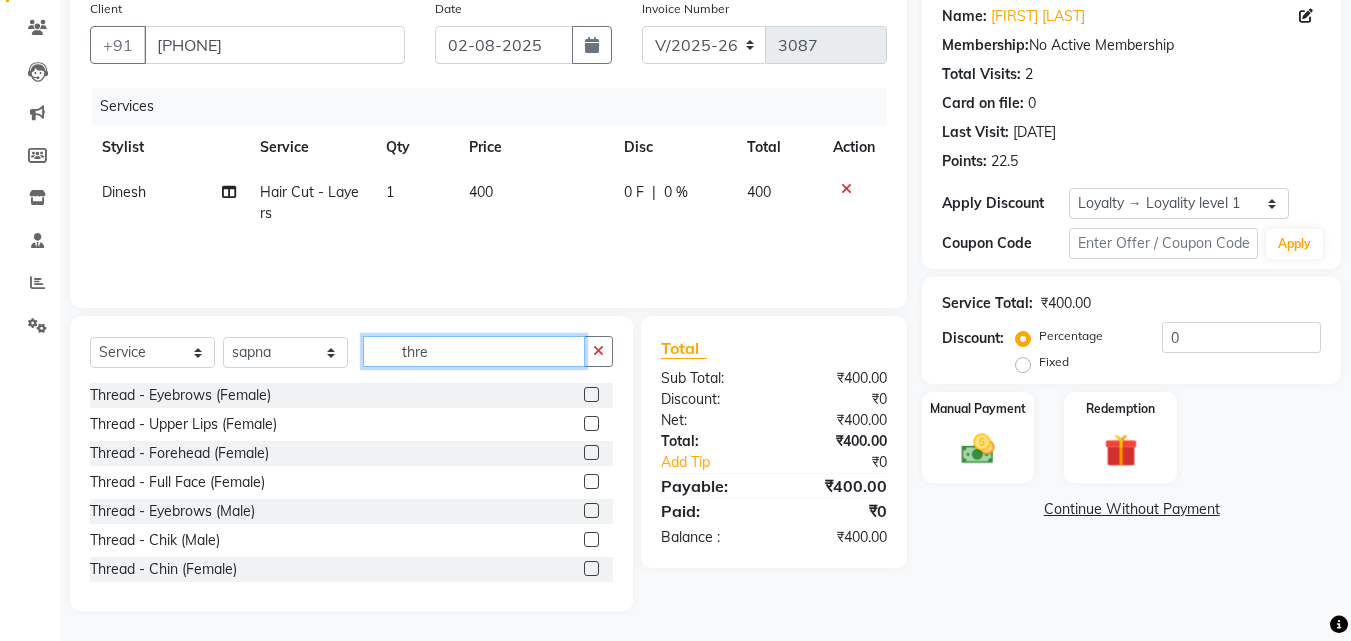 type on "thre" 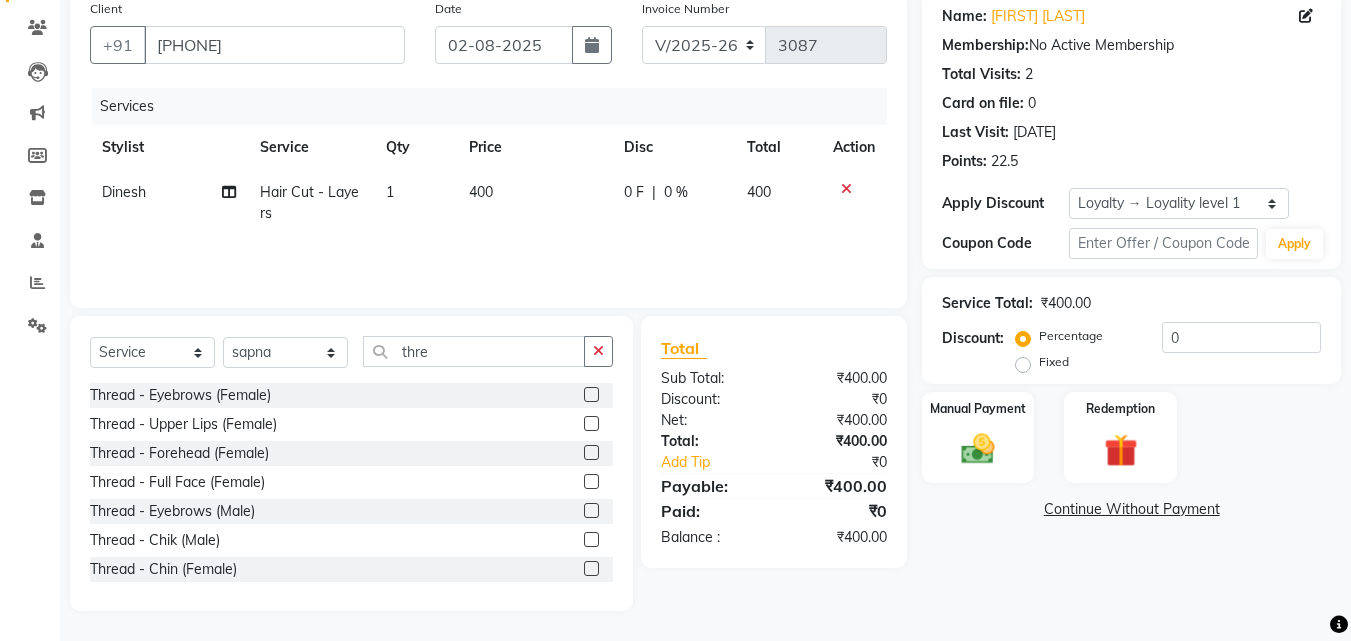 click 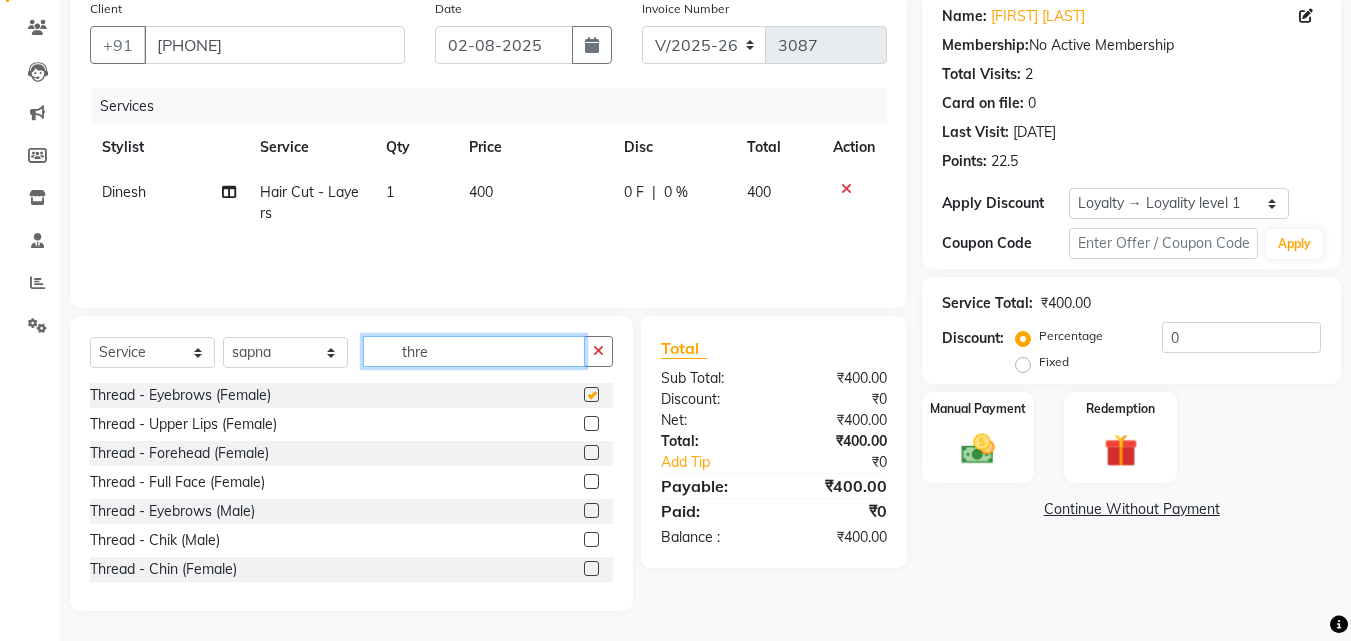 click on "thre" 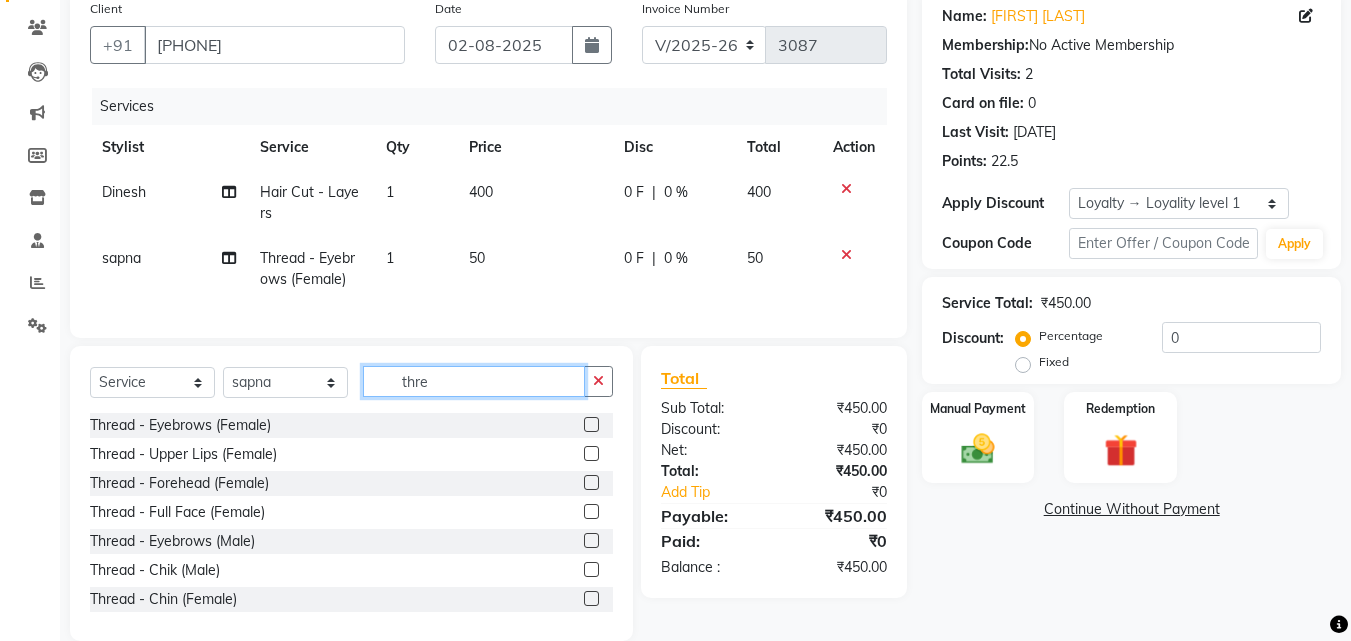 checkbox on "false" 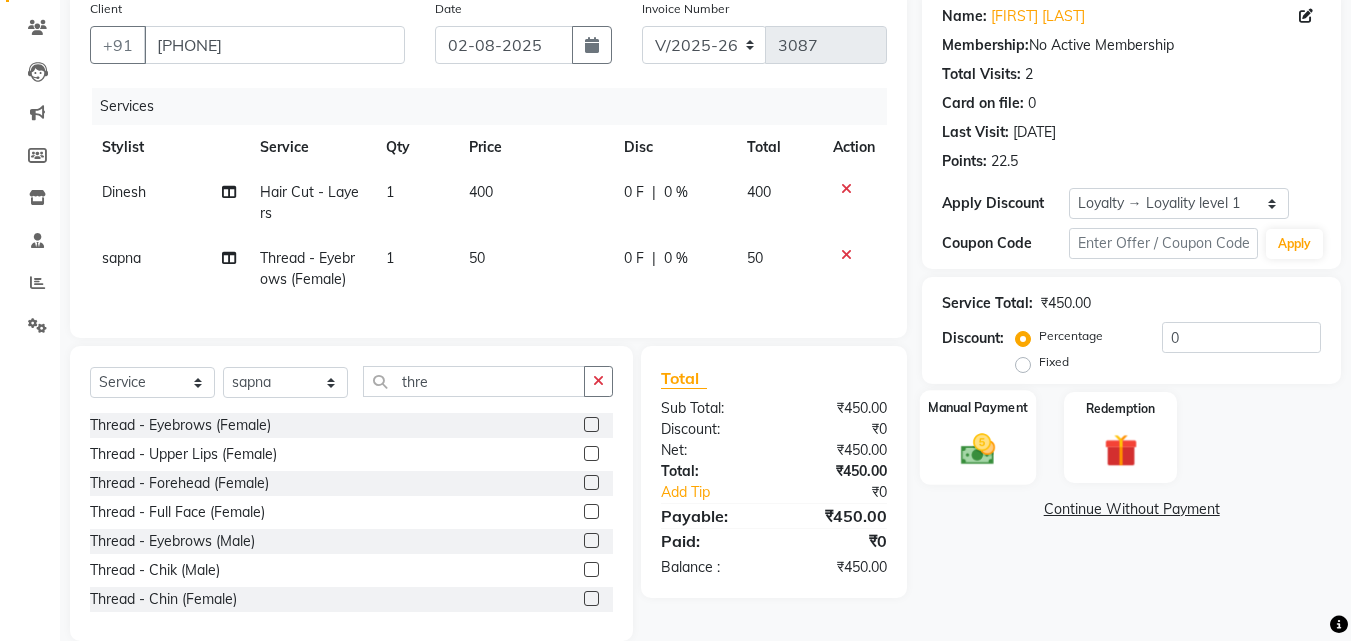 click on "Manual Payment" 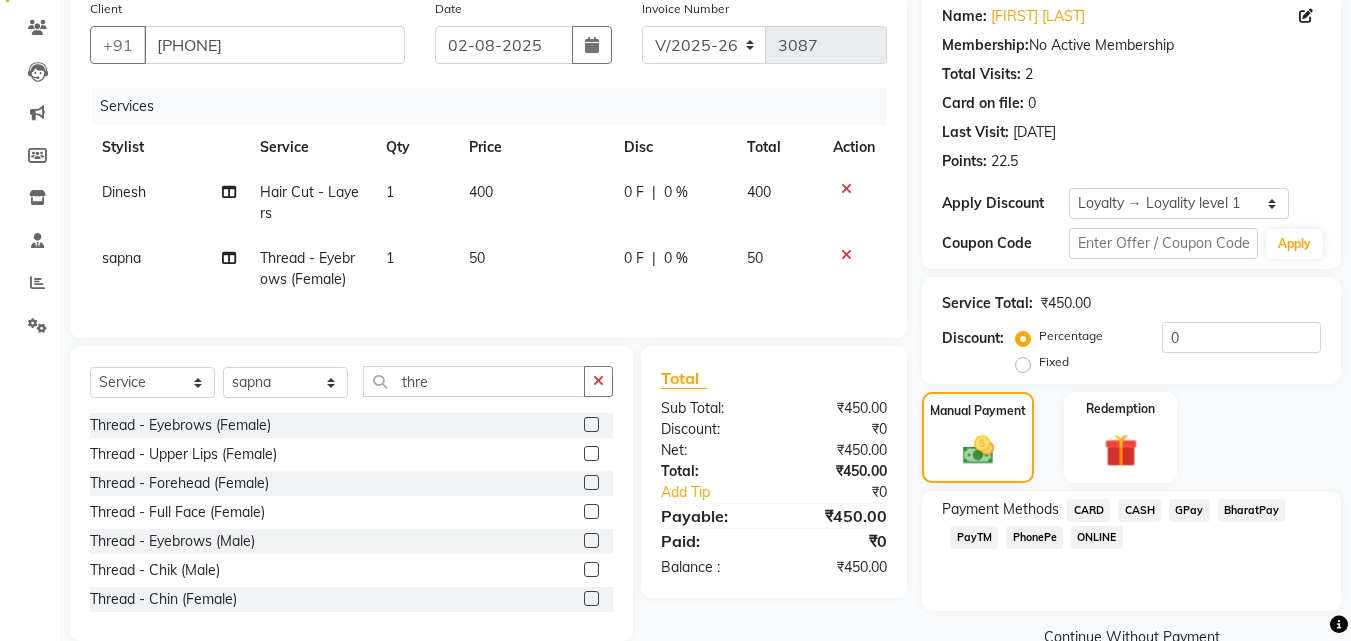 click on "CASH" 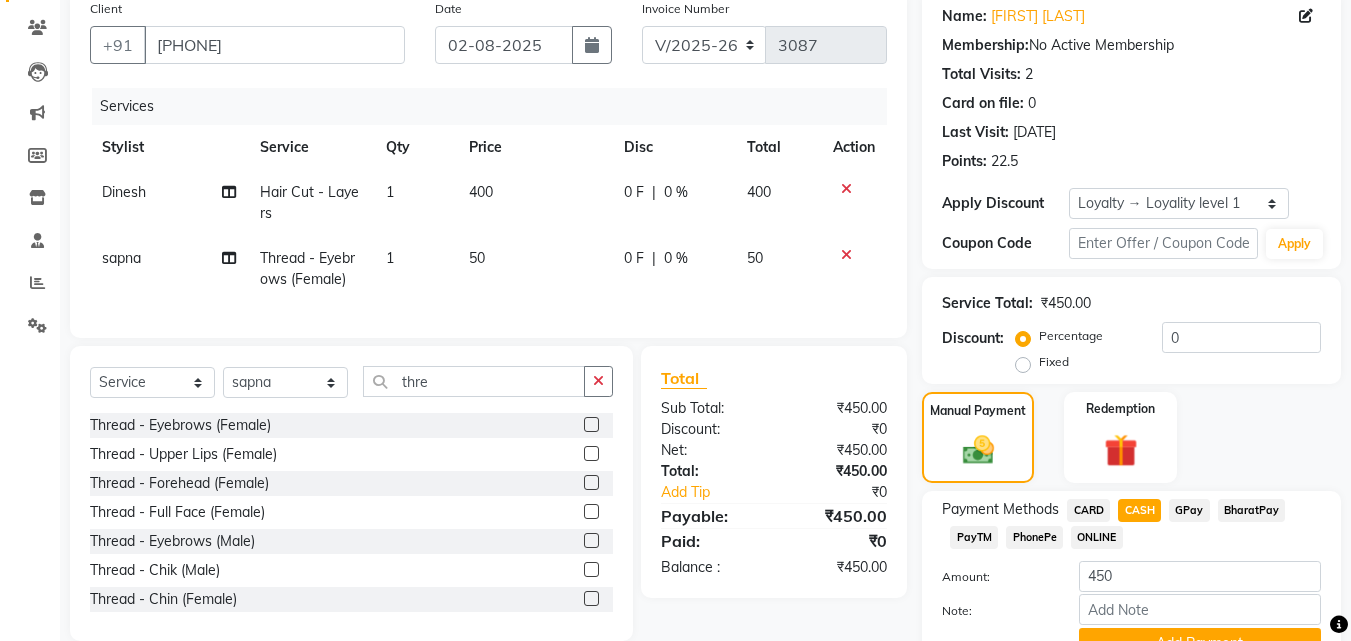 scroll, scrollTop: 257, scrollLeft: 0, axis: vertical 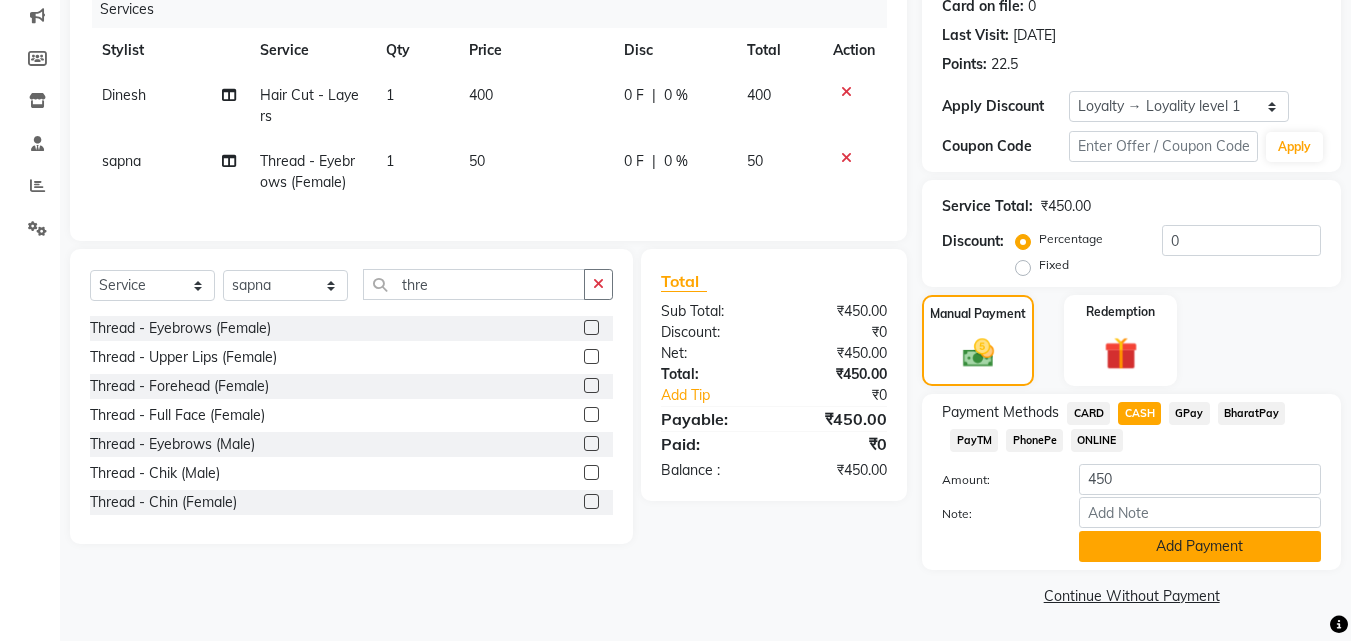 click on "Add Payment" 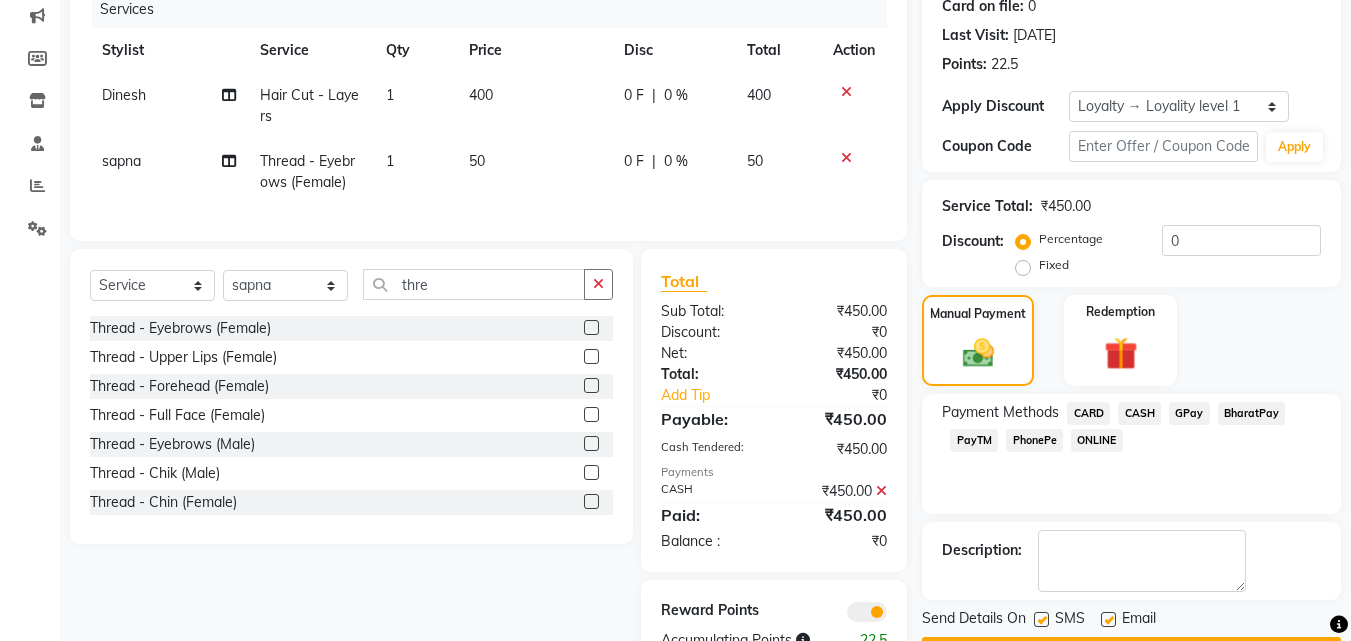 scroll, scrollTop: 332, scrollLeft: 0, axis: vertical 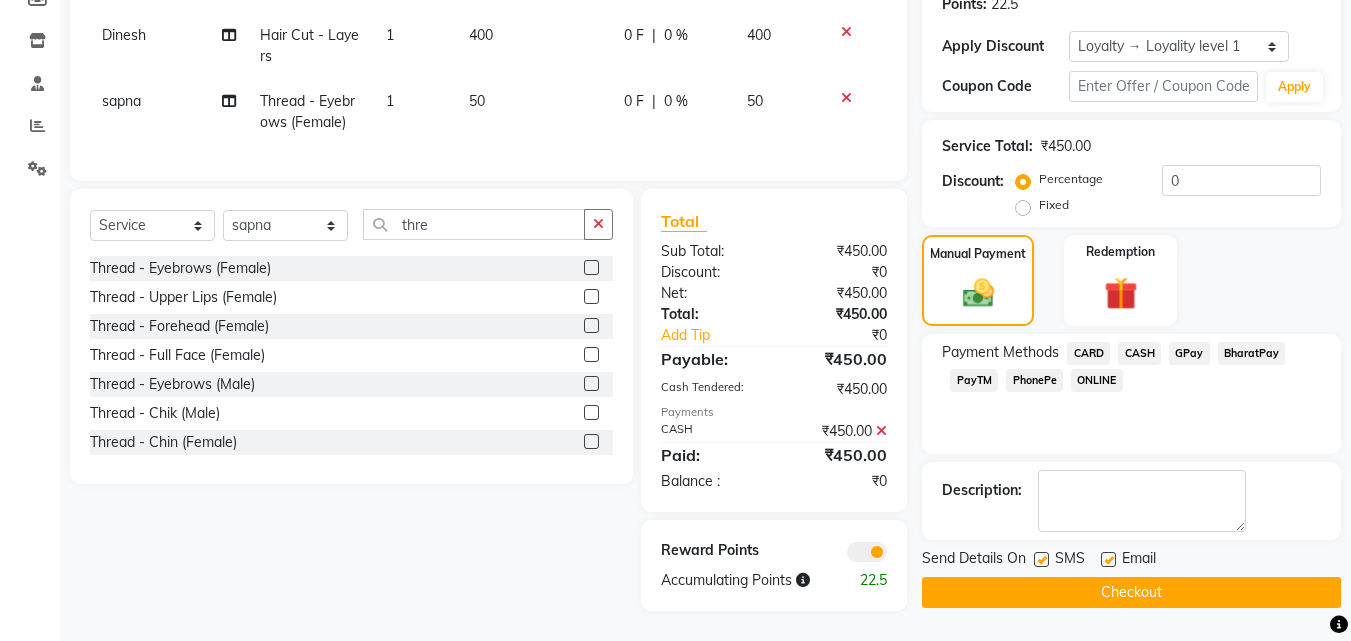 click 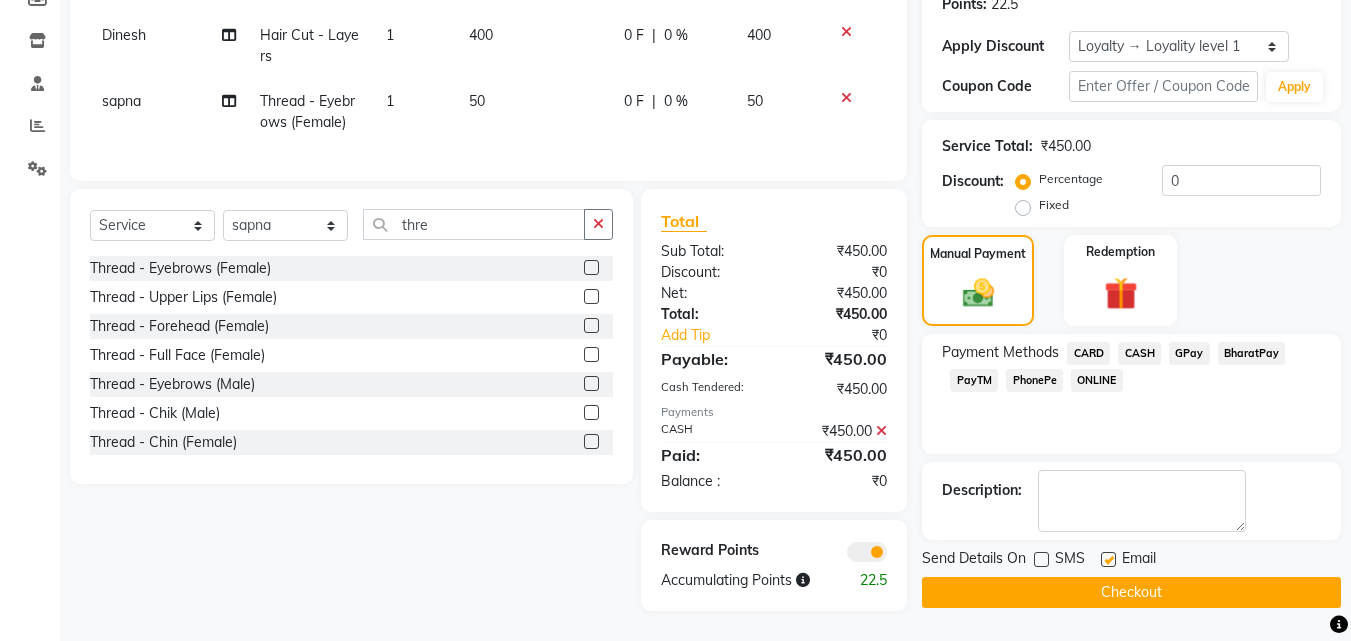 click 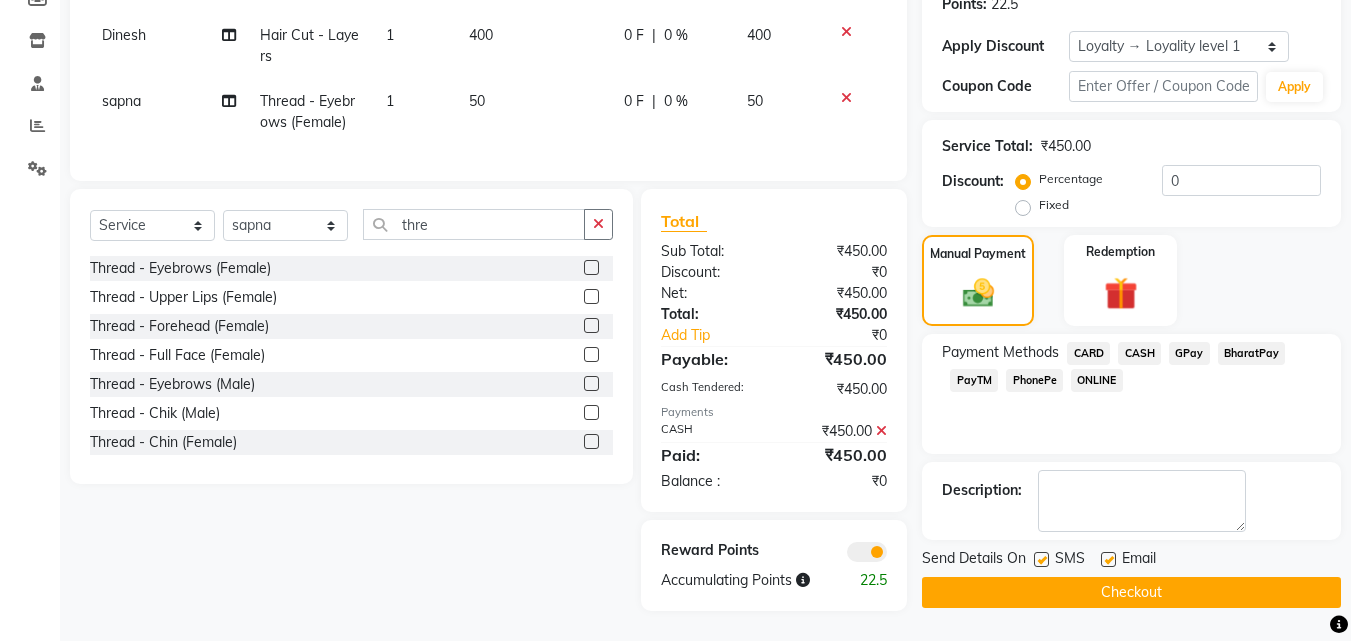 click 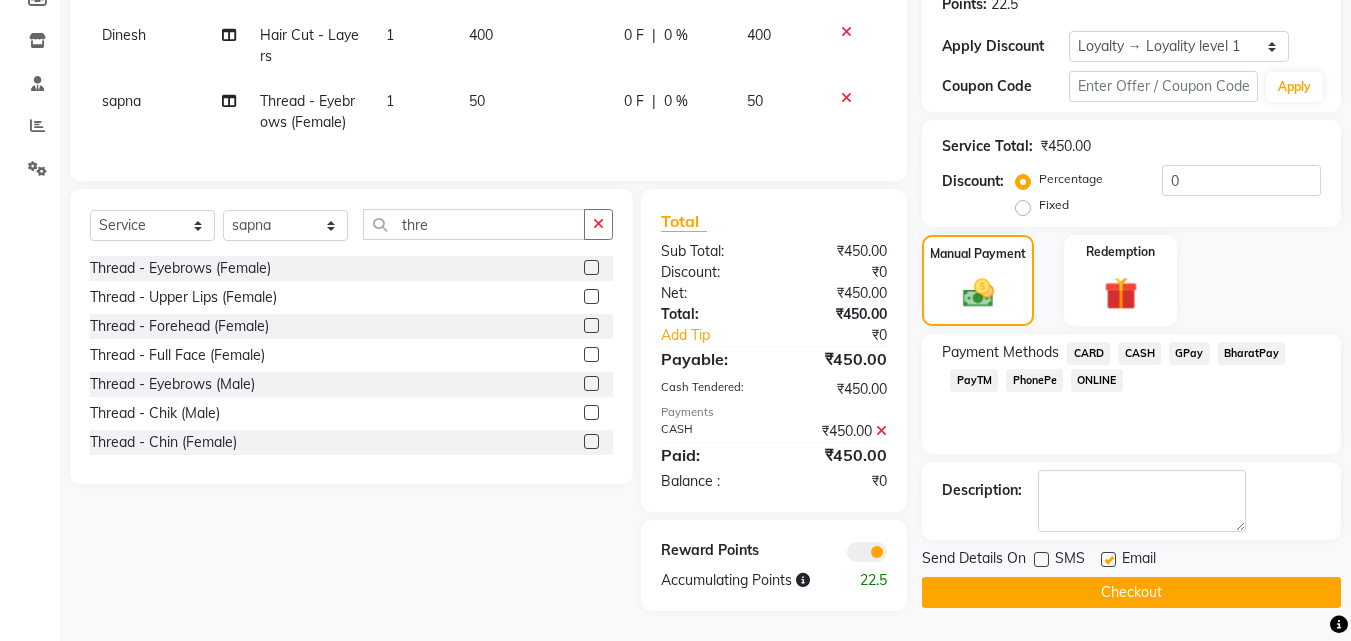 click 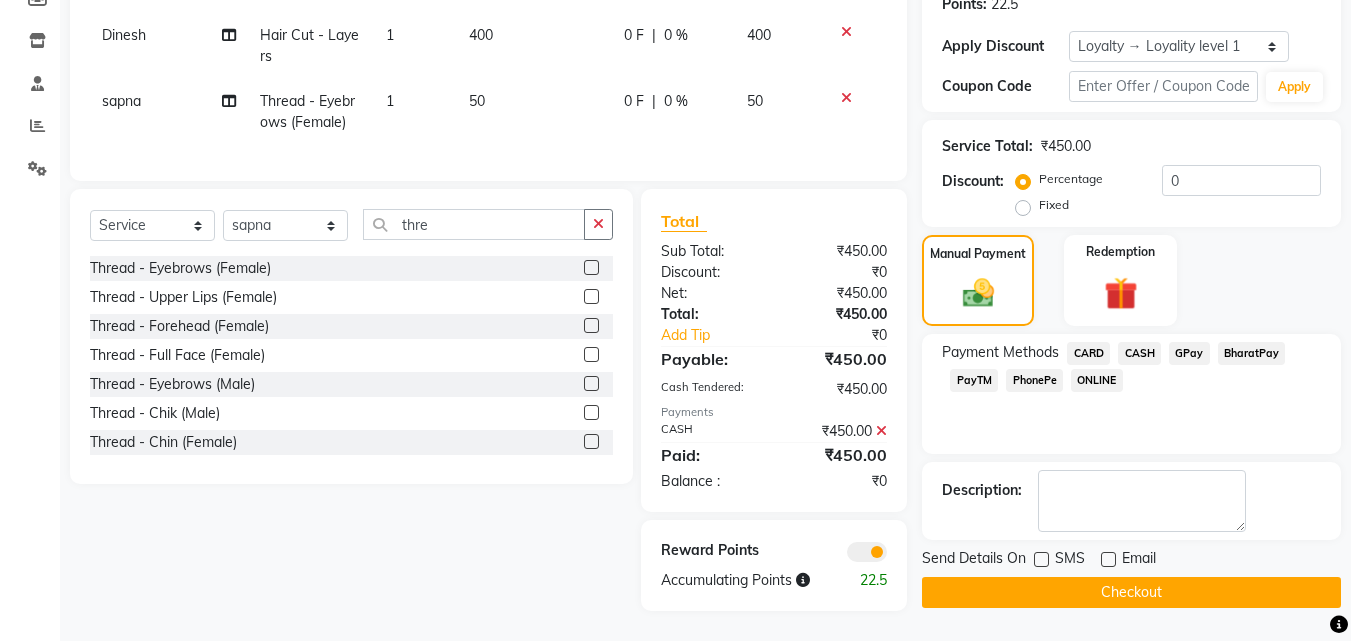 click on "Checkout" 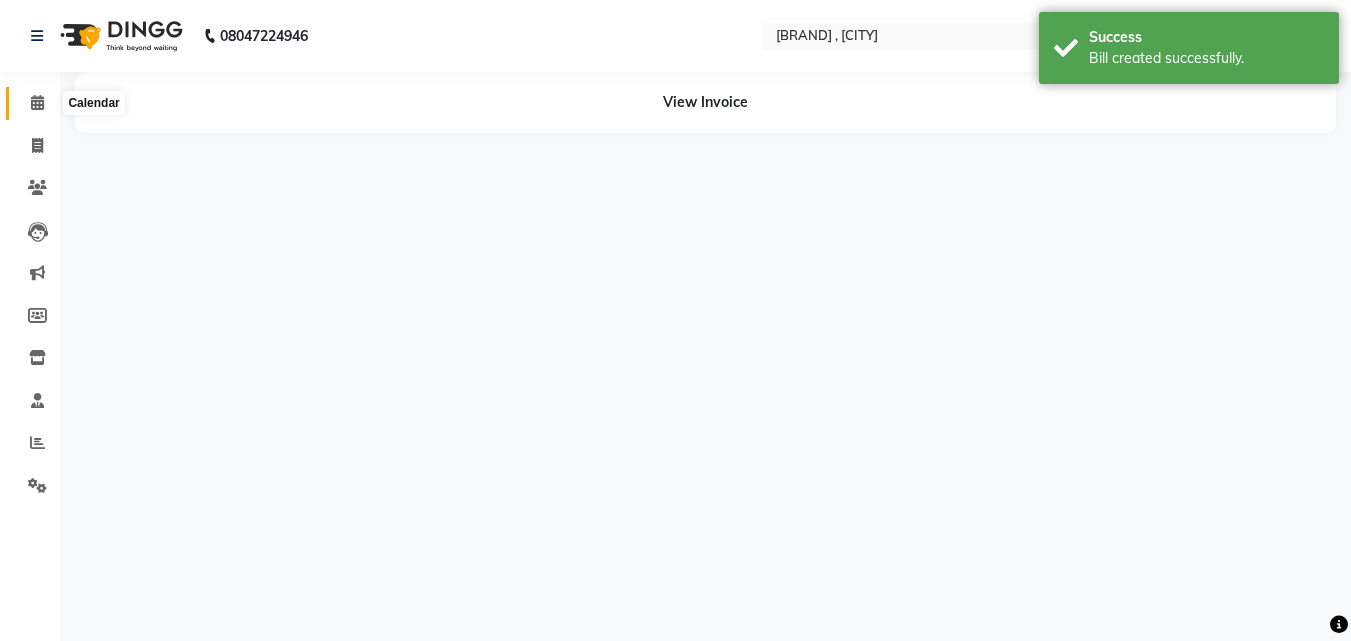 scroll, scrollTop: 0, scrollLeft: 0, axis: both 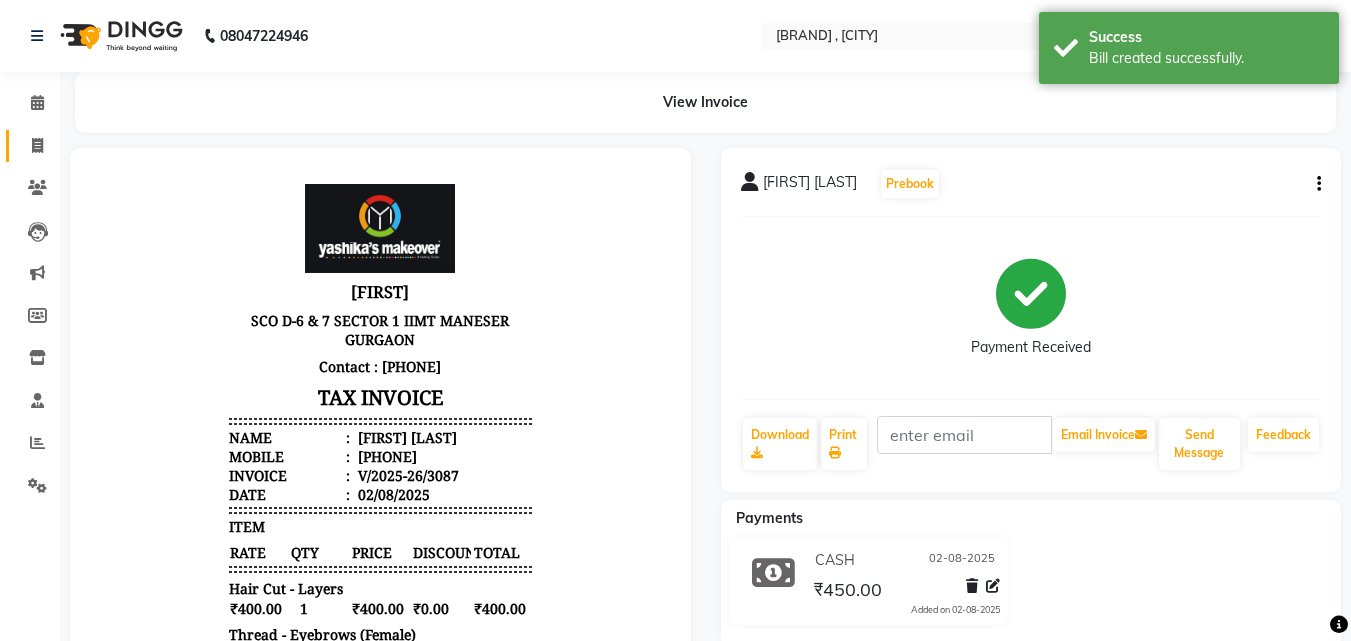 click 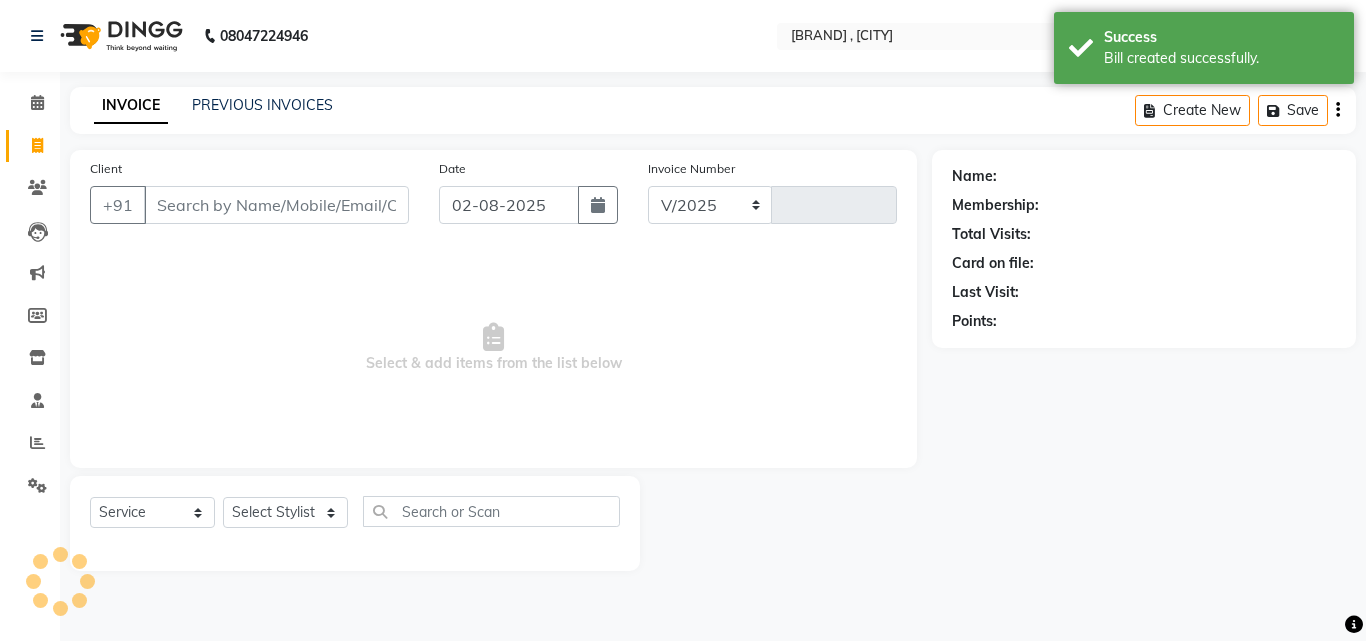 select on "820" 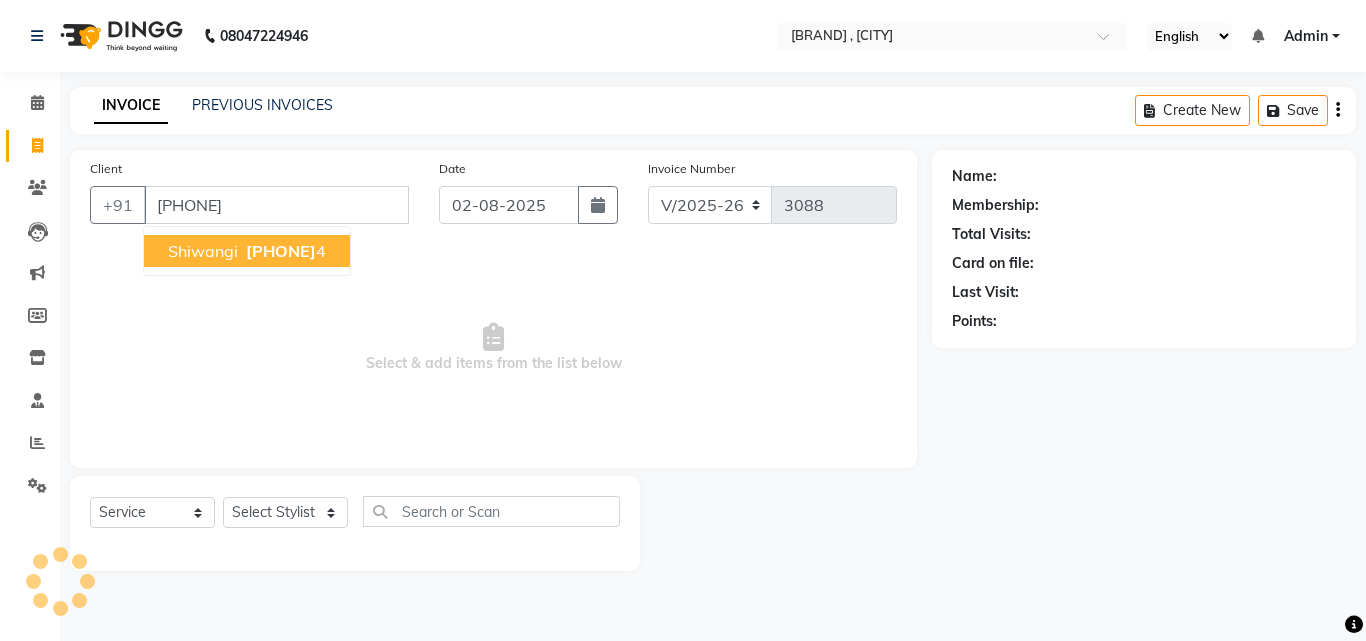 type on "[PHONE]" 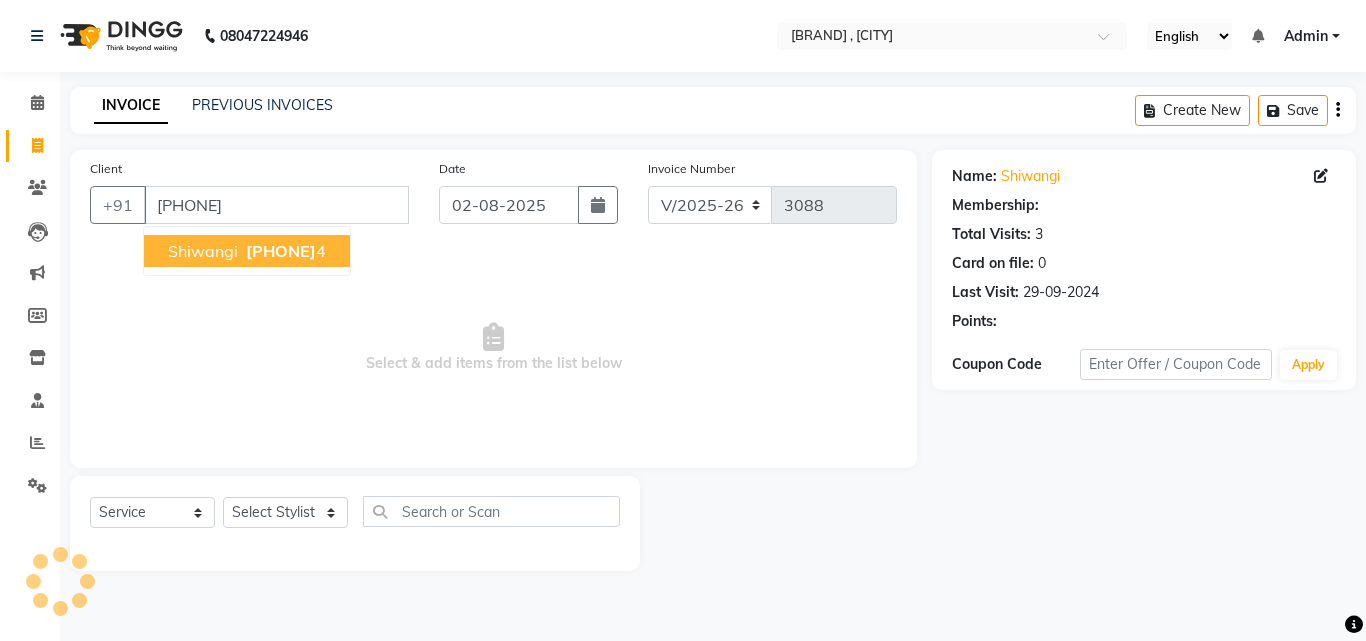 select on "1: Object" 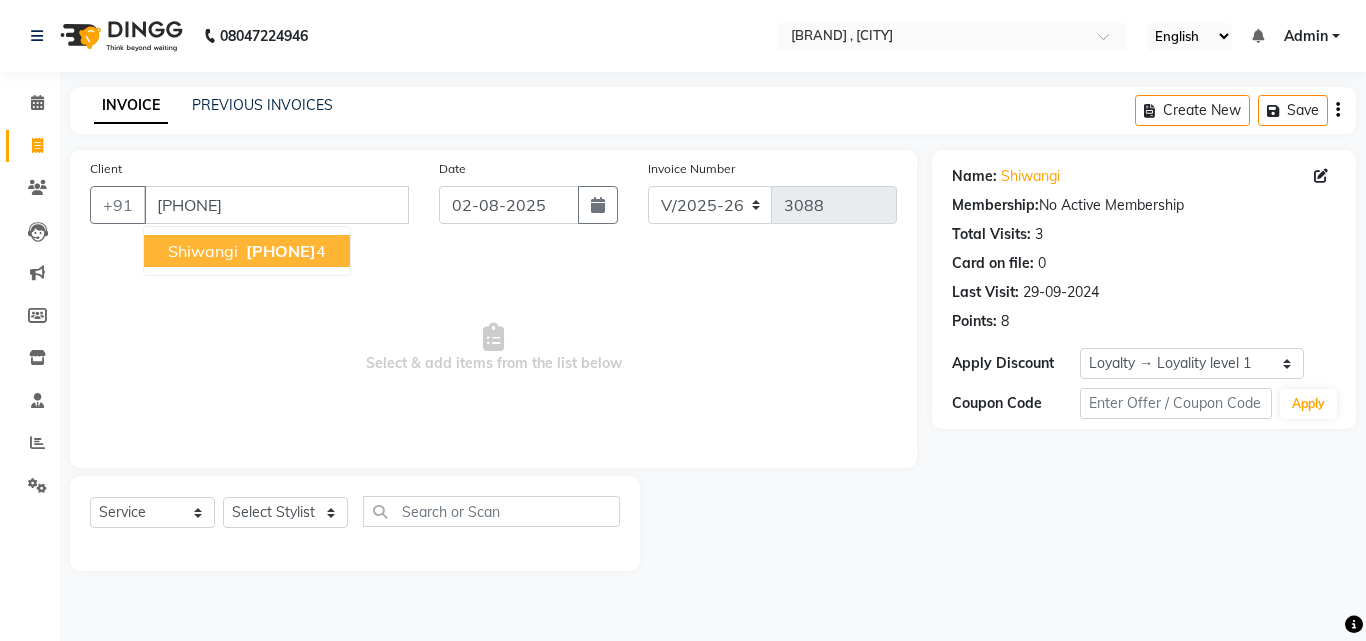 click on "[FIRST]   [PHONE]  4" at bounding box center (247, 251) 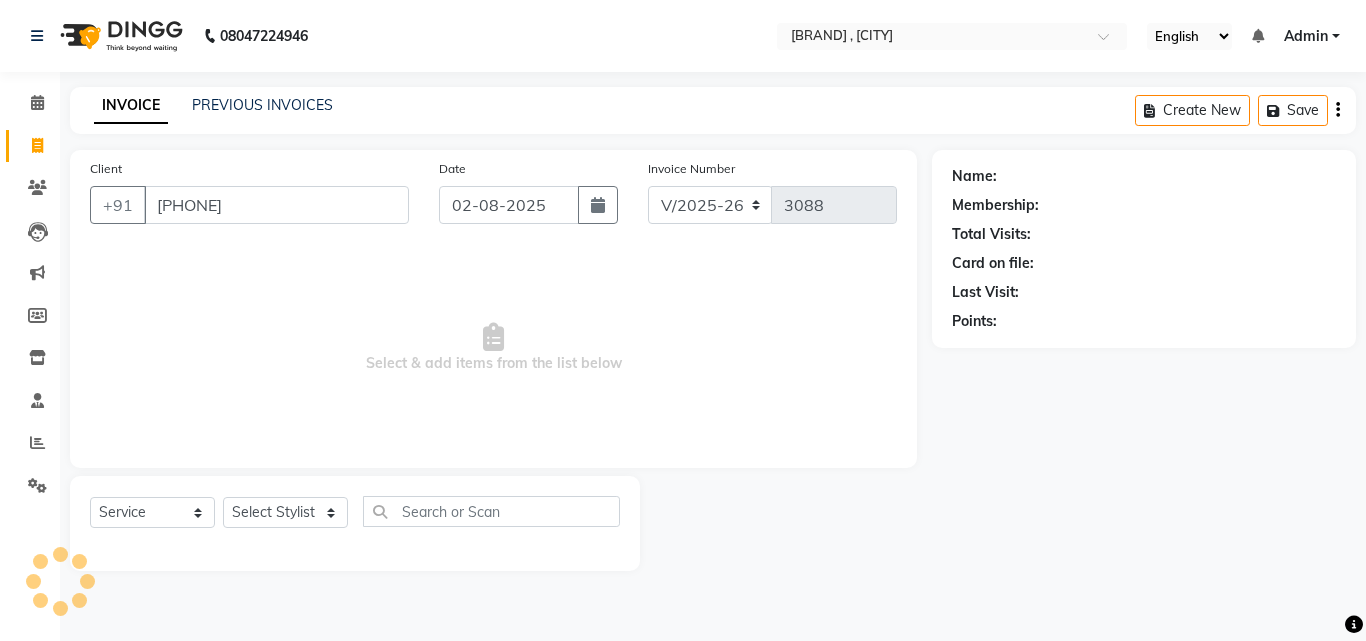 select on "1: Object" 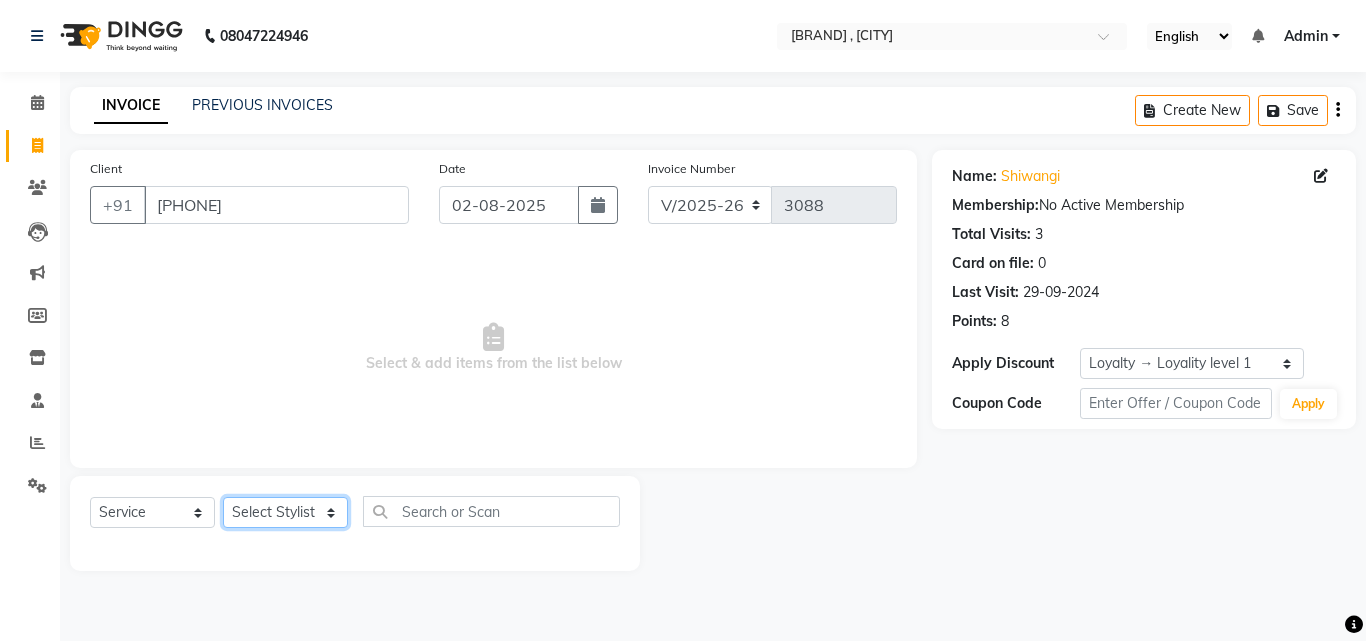 click on "Select Stylist [FIRST] [FIRST] [FIRST] [FIRST] [FIRST] [FIRST] [FIRST] [FIRST] [FIRST] [FIRST] [FIRST] [FIRST] [FIRST] ([DATE]) [FIRST]" 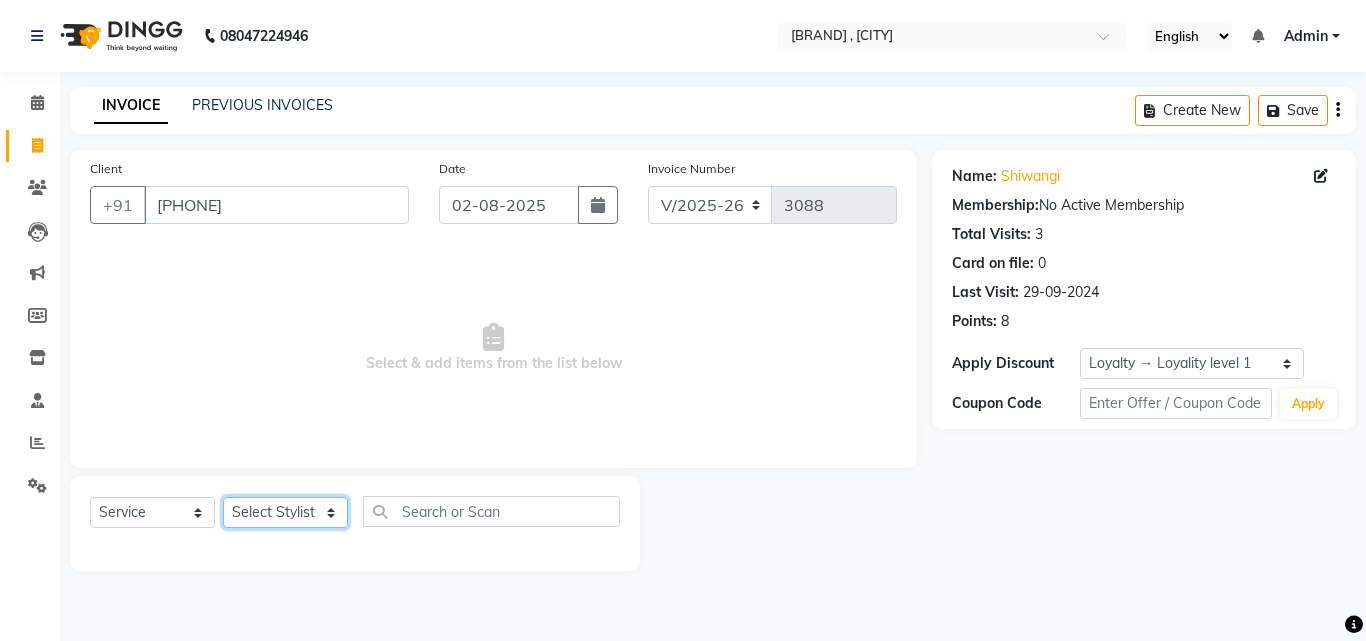 select on "87304" 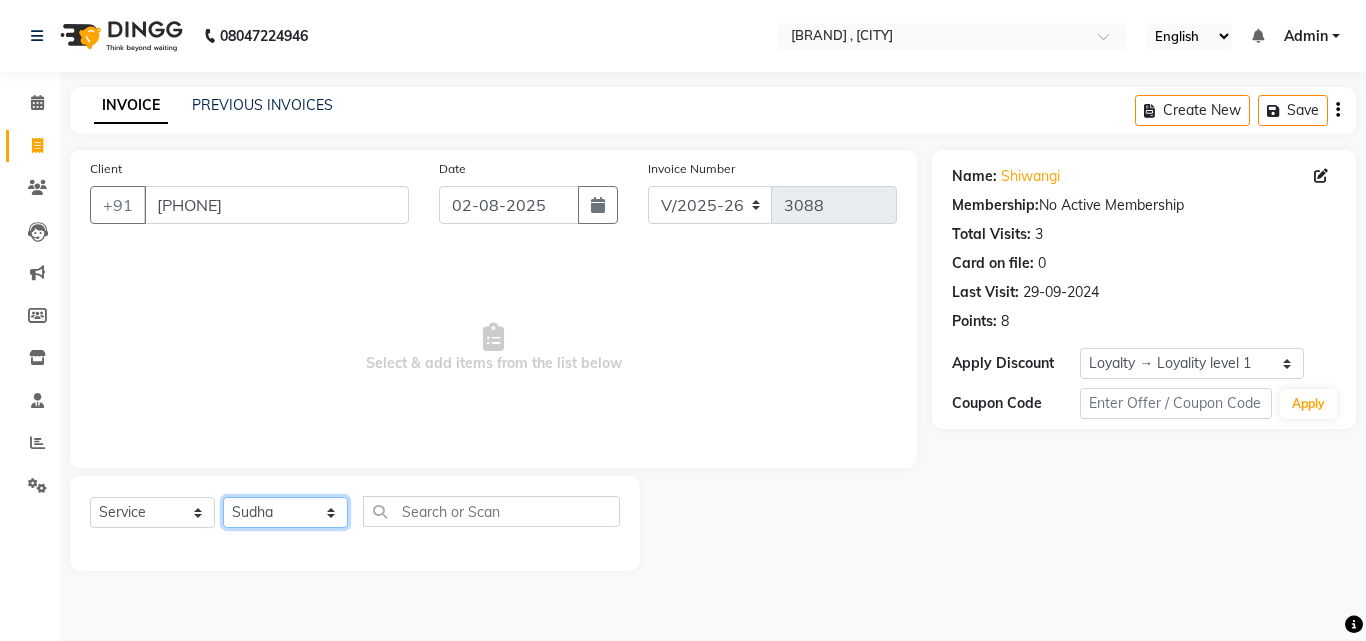 click on "Select Stylist [FIRST] [FIRST] [FIRST] [FIRST] [FIRST] [FIRST] [FIRST] [FIRST] [FIRST] [FIRST] [FIRST] [FIRST] [FIRST] ([DATE]) [FIRST]" 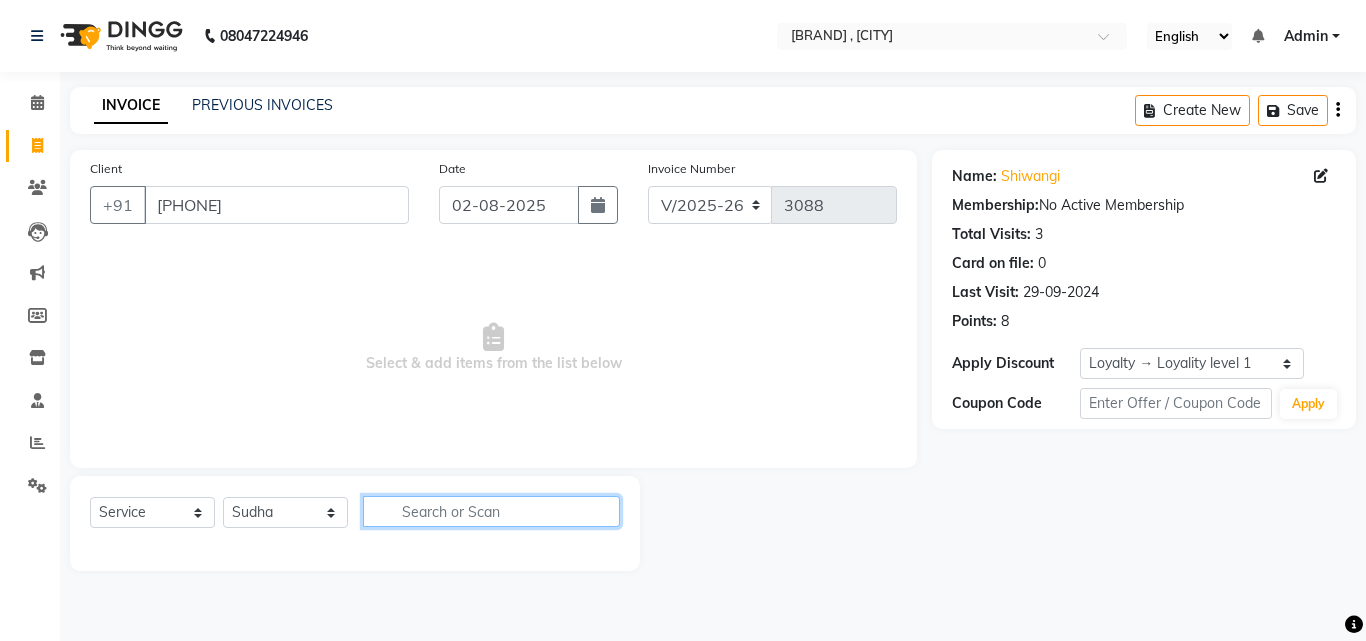 click 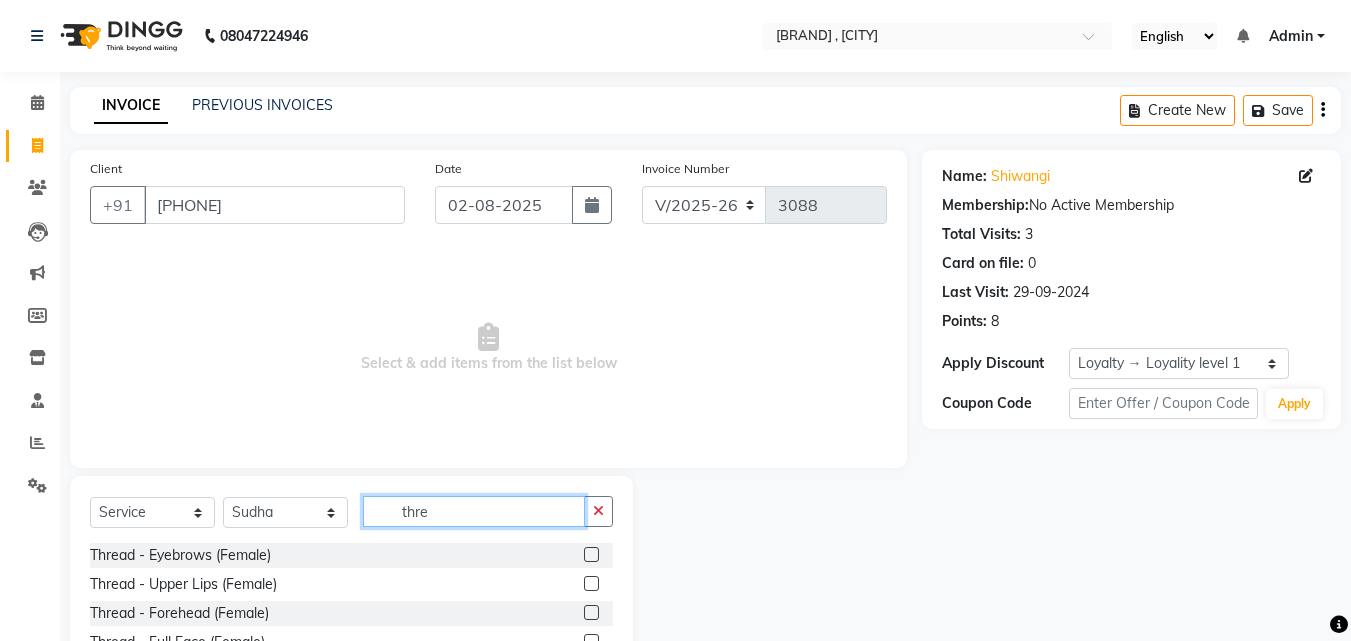 type on "thre" 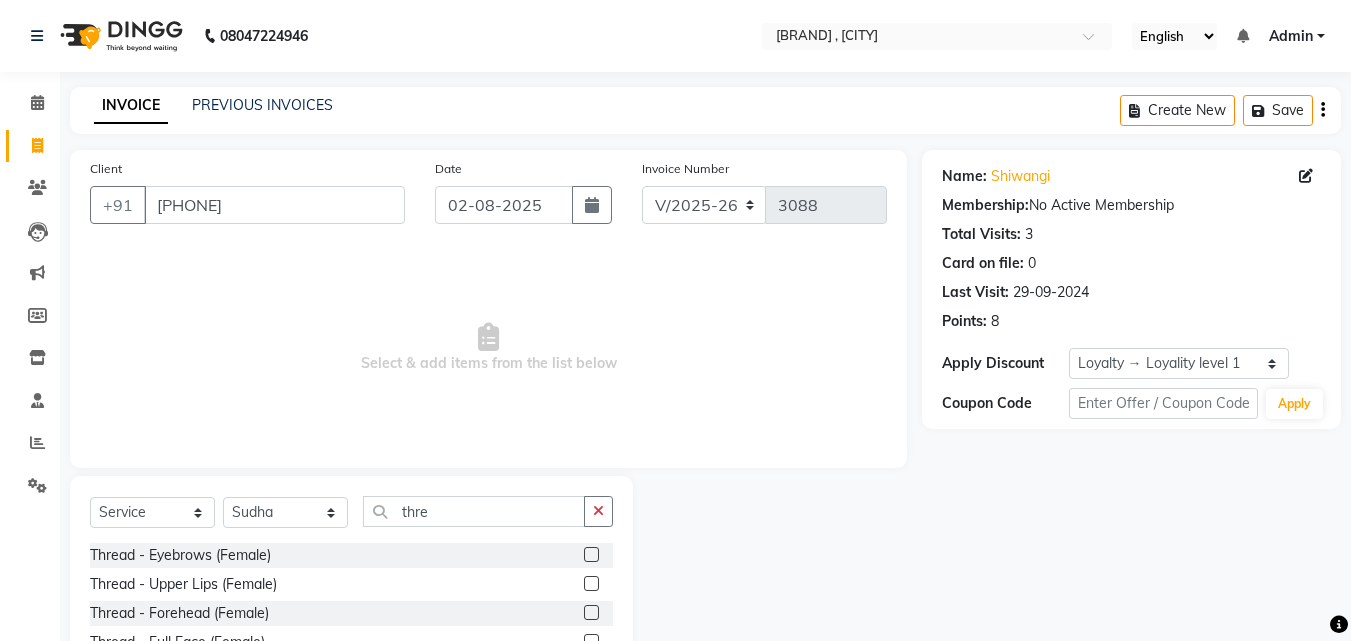 click 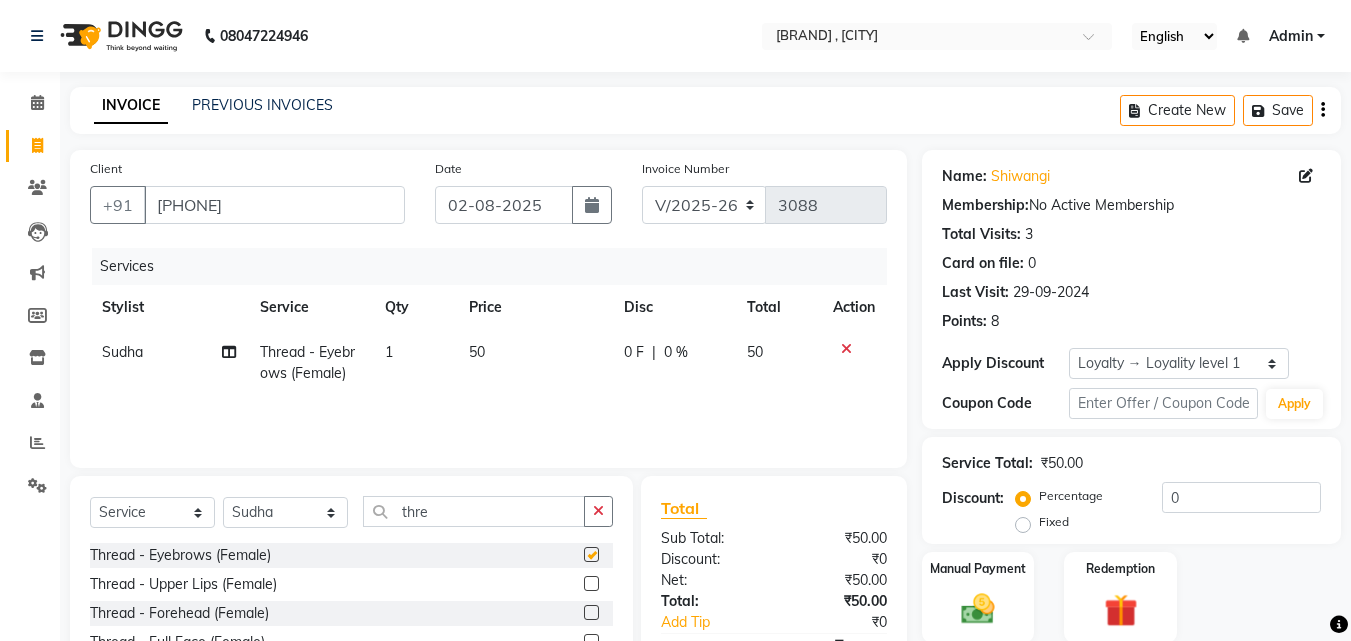 checkbox on "false" 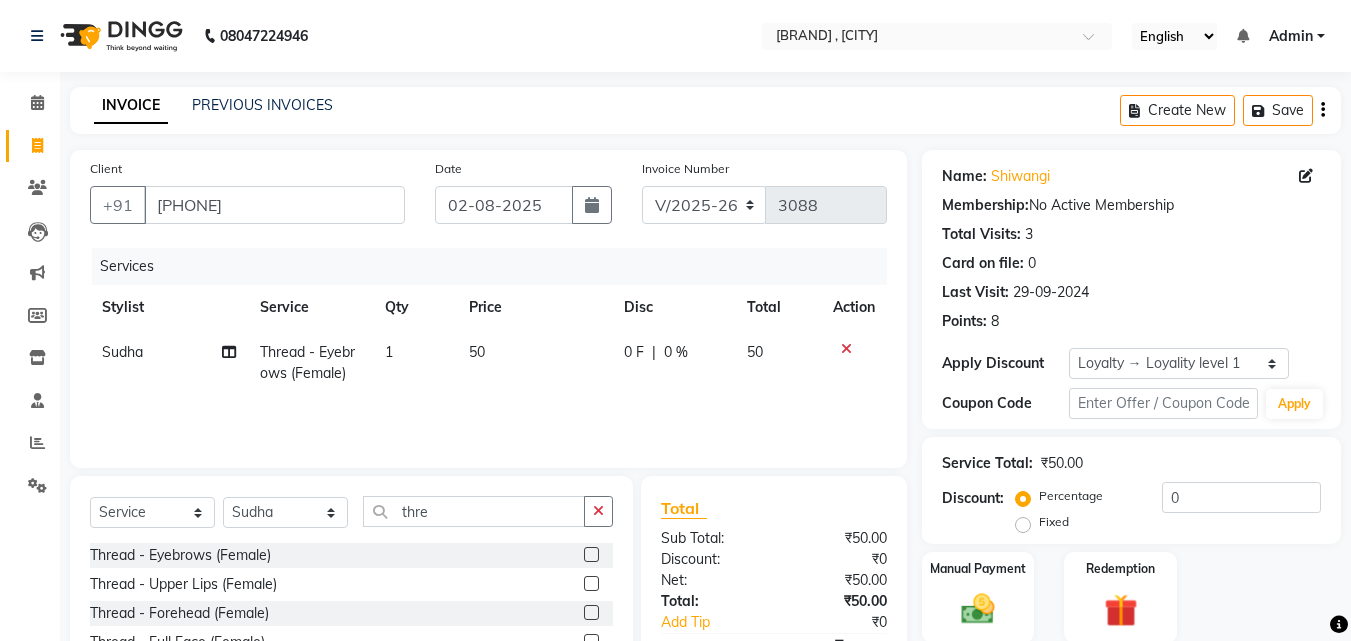 click 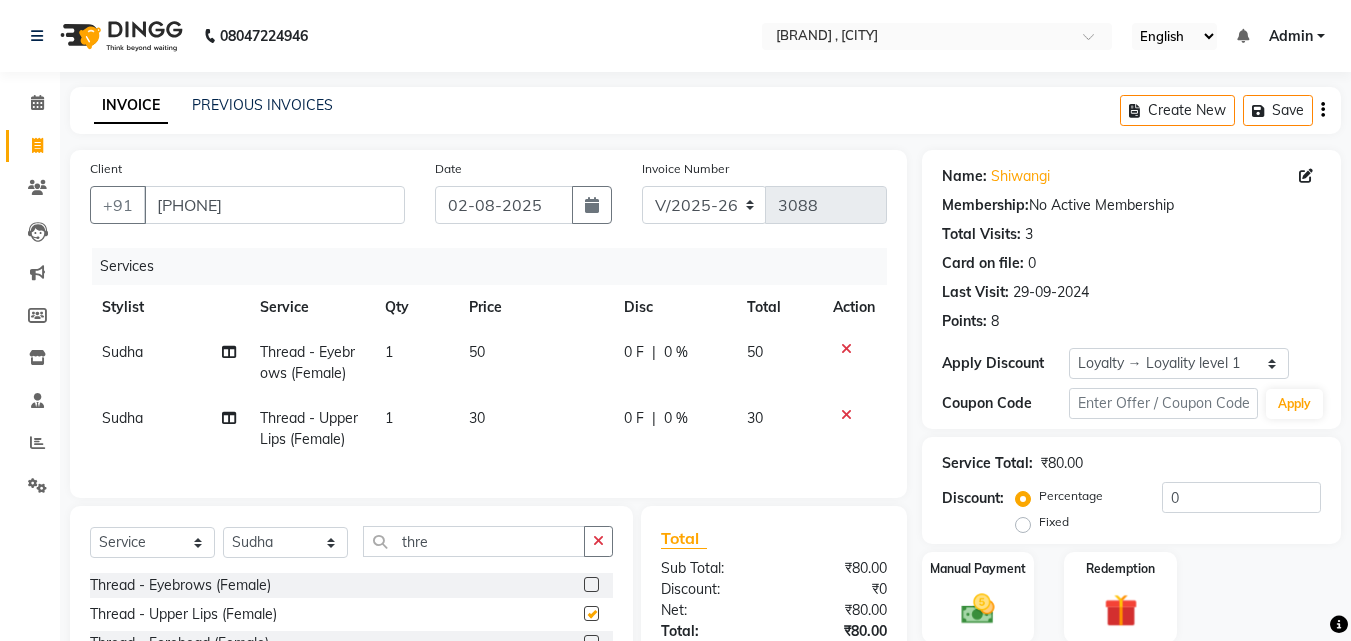 checkbox on "false" 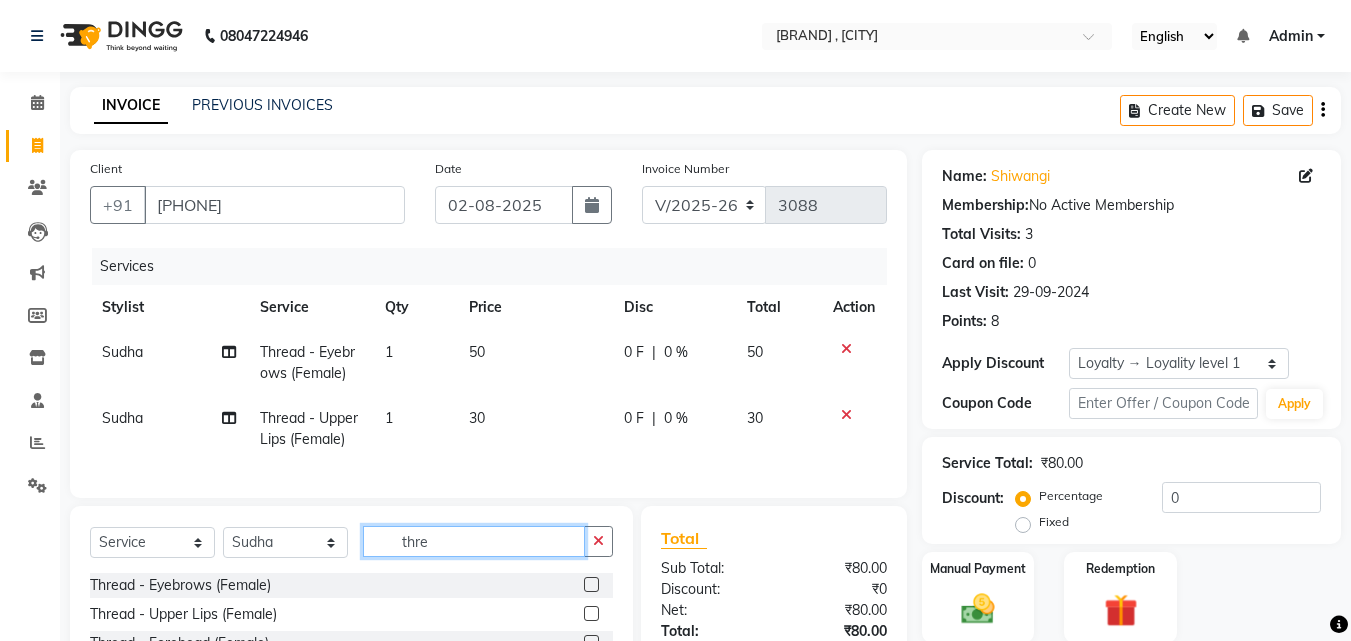 click on "thre" 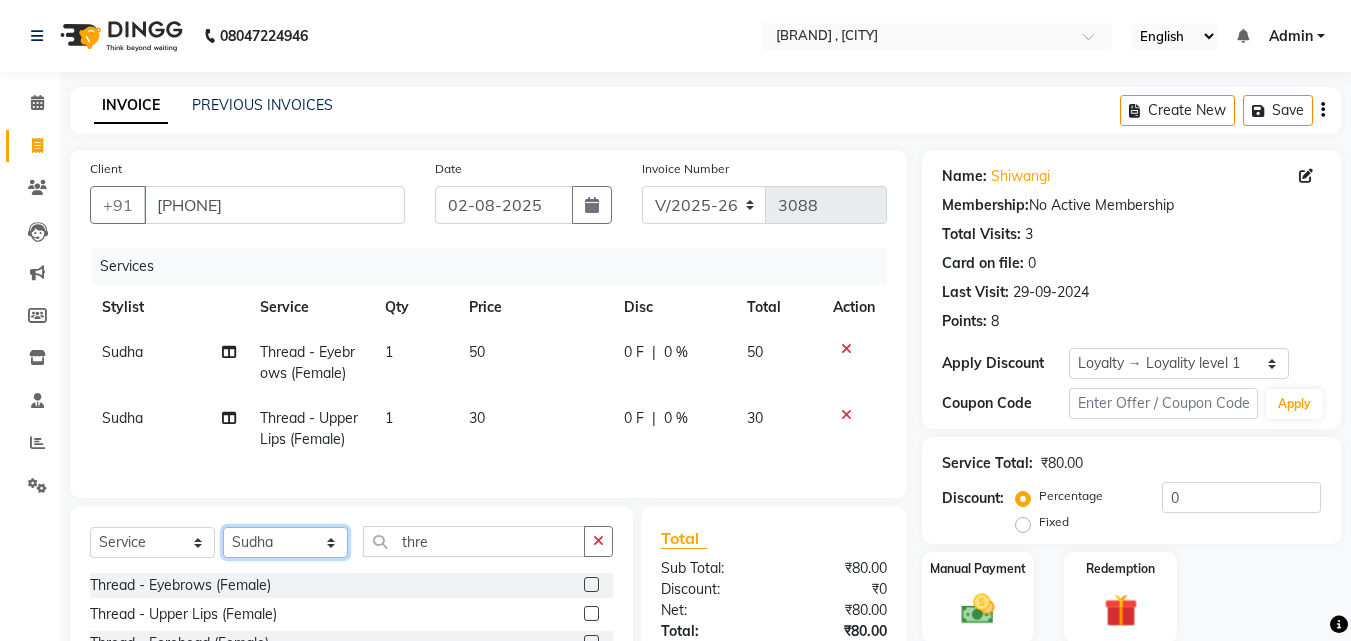 click on "Select Stylist [FIRST] [FIRST] [FIRST] [FIRST] [FIRST] [FIRST] [FIRST] [FIRST] [FIRST] [FIRST] [FIRST] [FIRST] [FIRST] ([DATE]) [FIRST]" 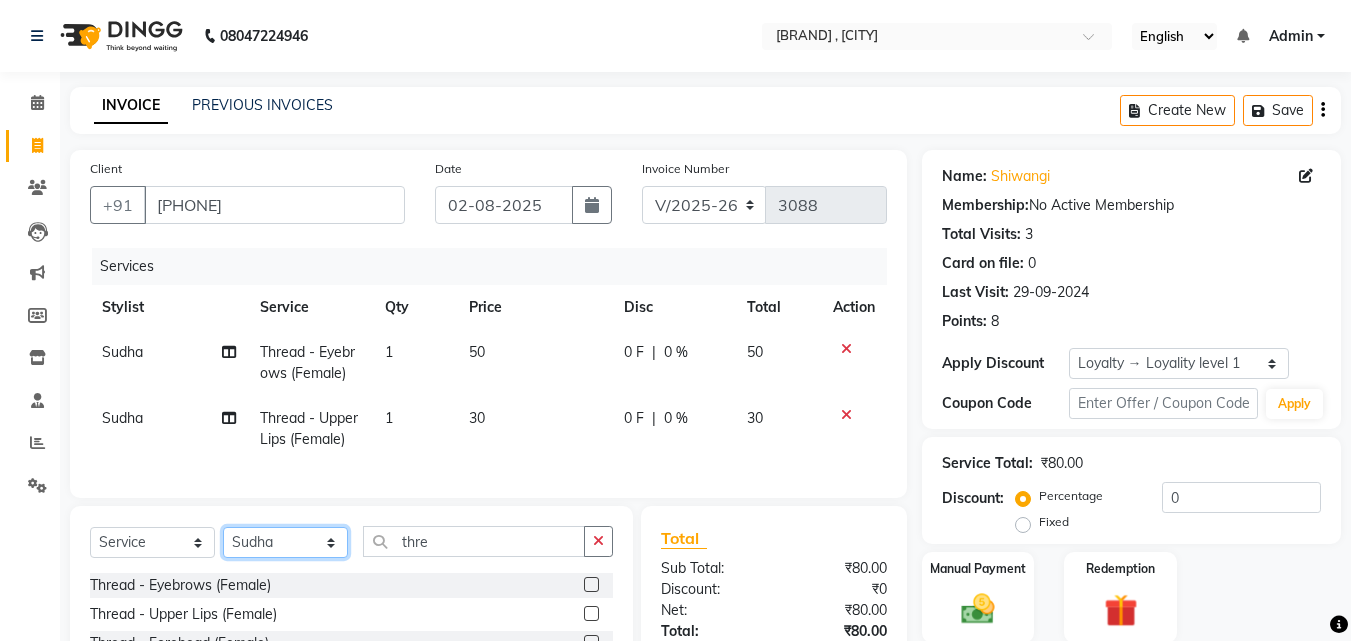 select on "14414" 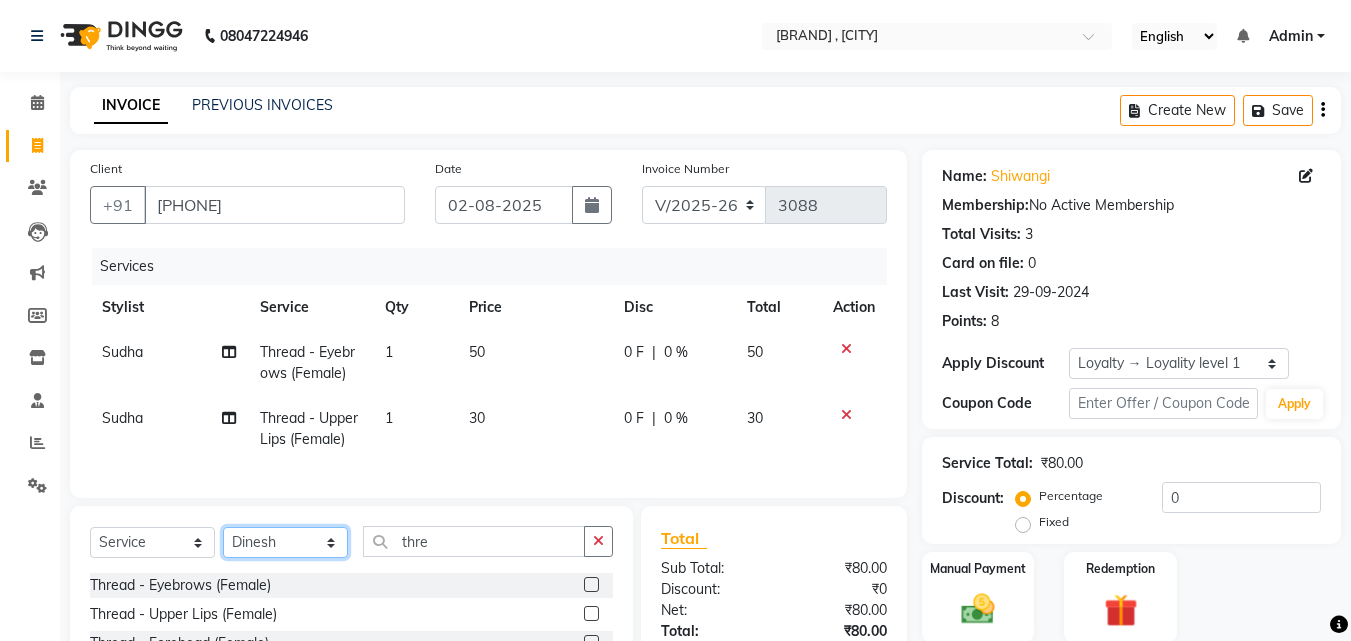 click on "Select Stylist [FIRST] [FIRST] [FIRST] [FIRST] [FIRST] [FIRST] [FIRST] [FIRST] [FIRST] [FIRST] [FIRST] [FIRST] [FIRST] ([DATE]) [FIRST]" 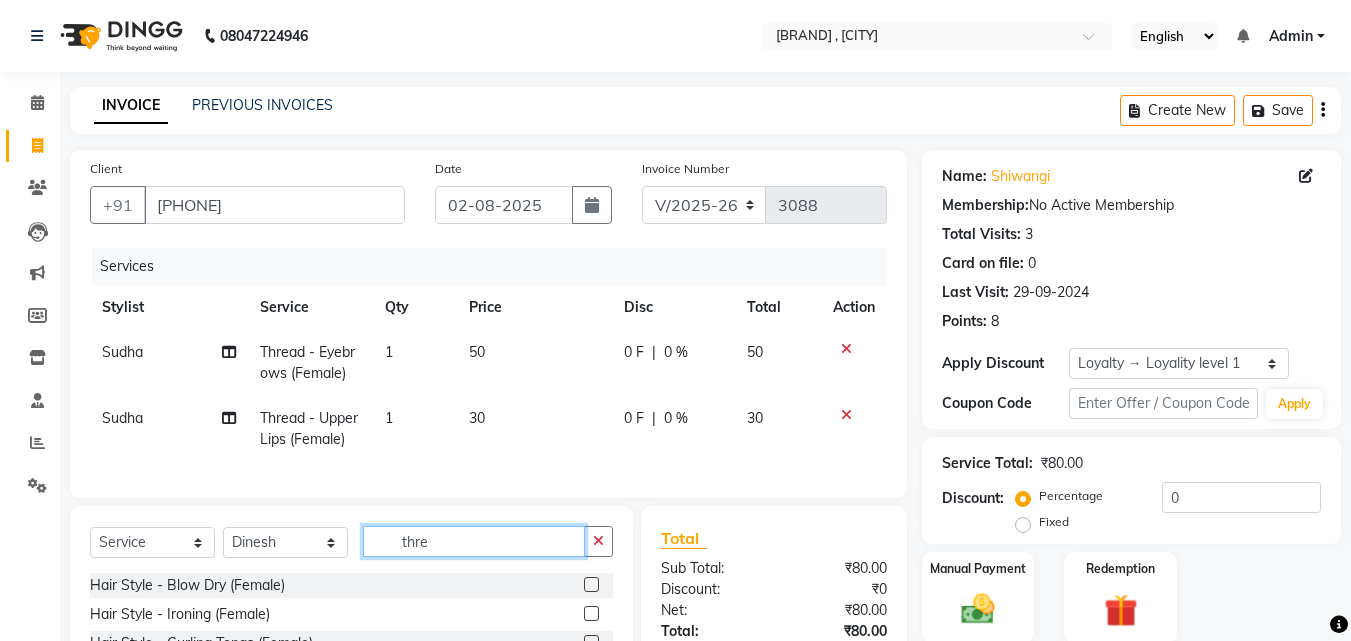 click on "thre" 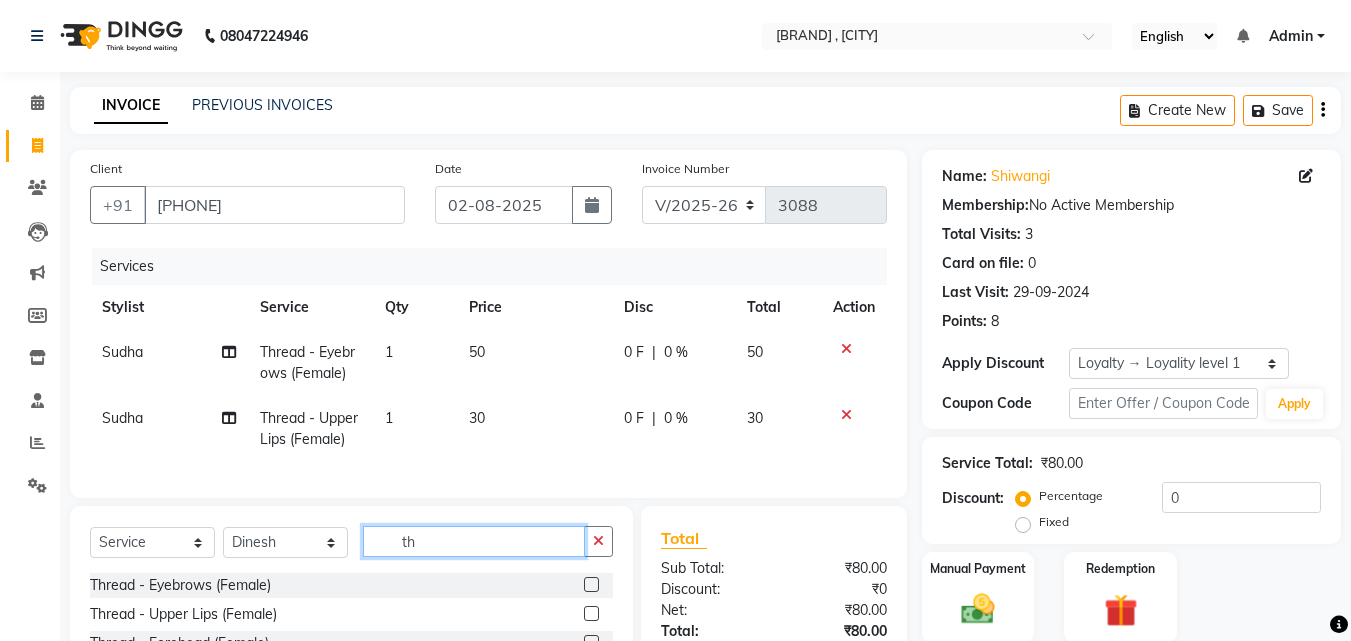 type on "t" 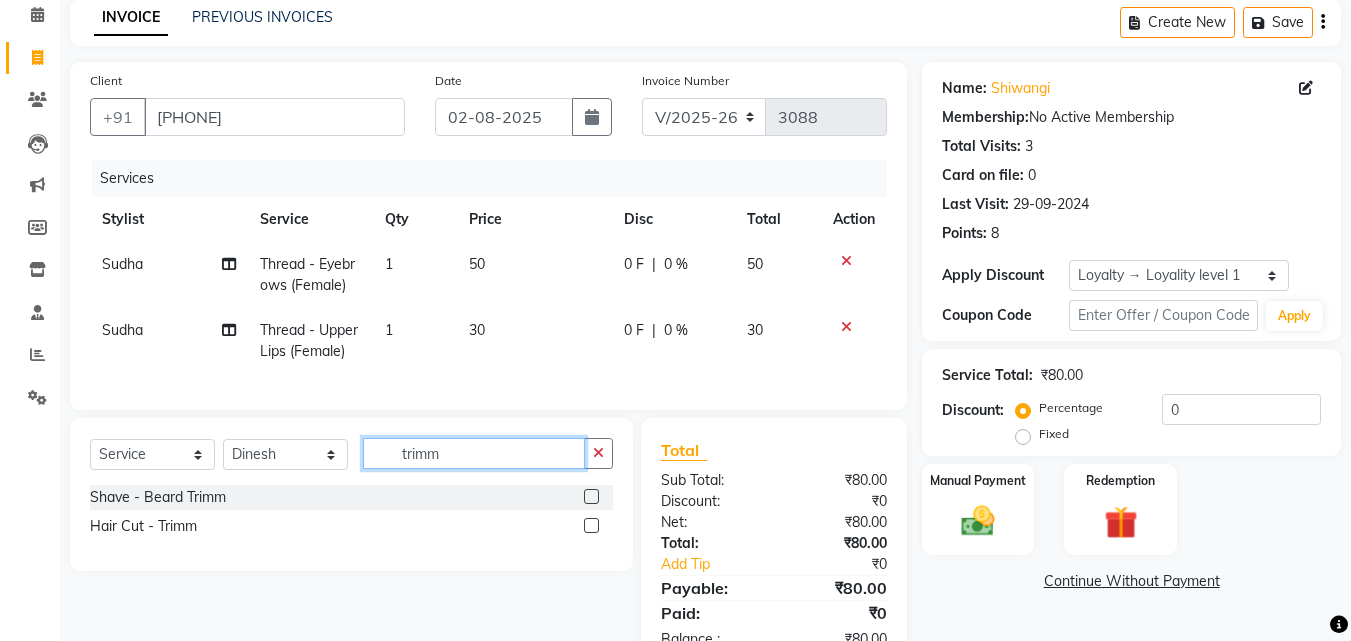 scroll, scrollTop: 108, scrollLeft: 0, axis: vertical 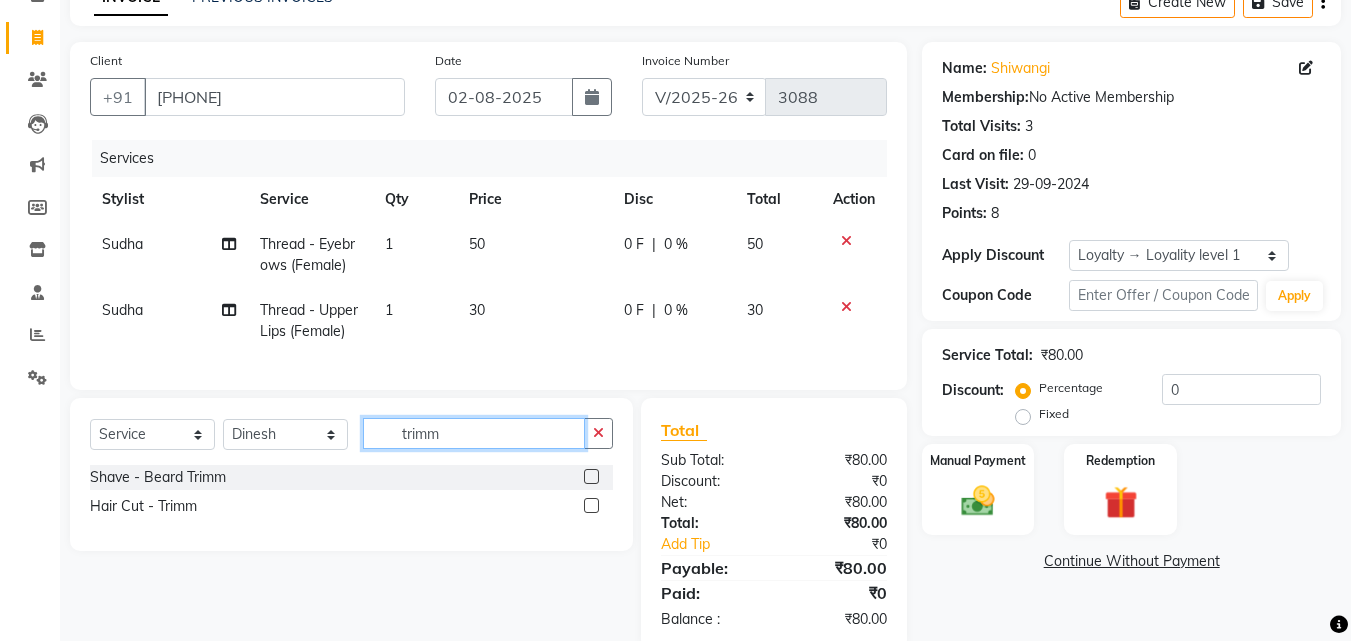 type on "trimm" 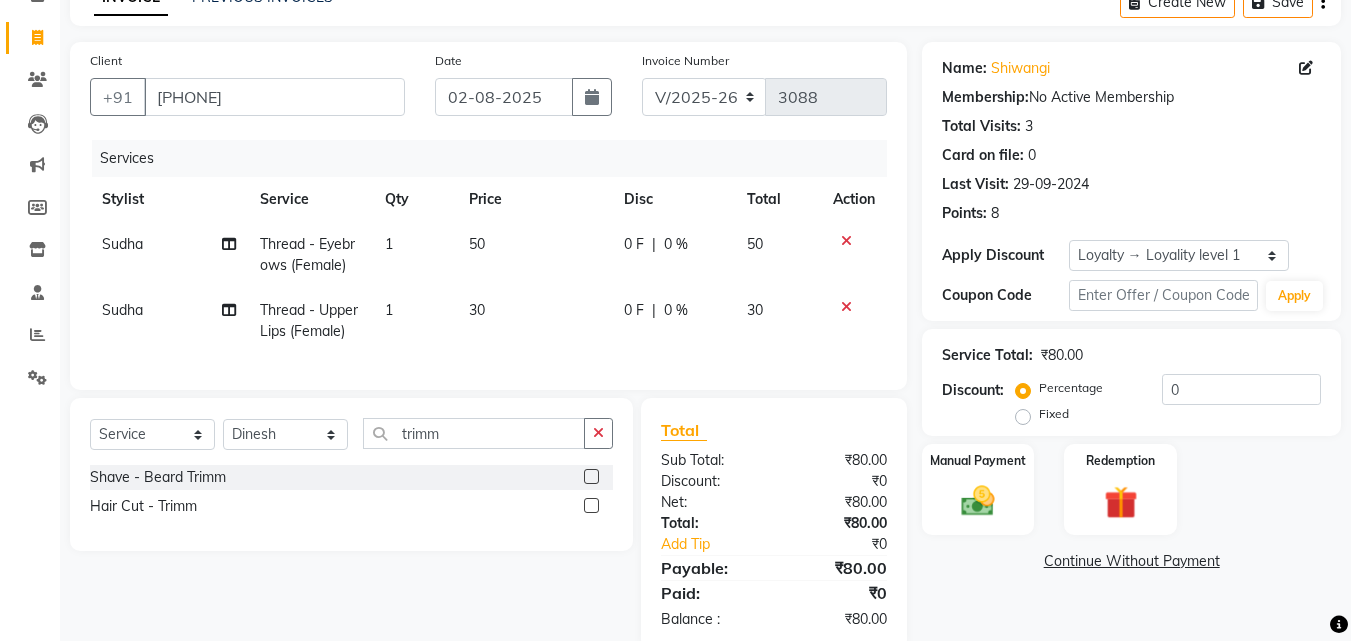 click 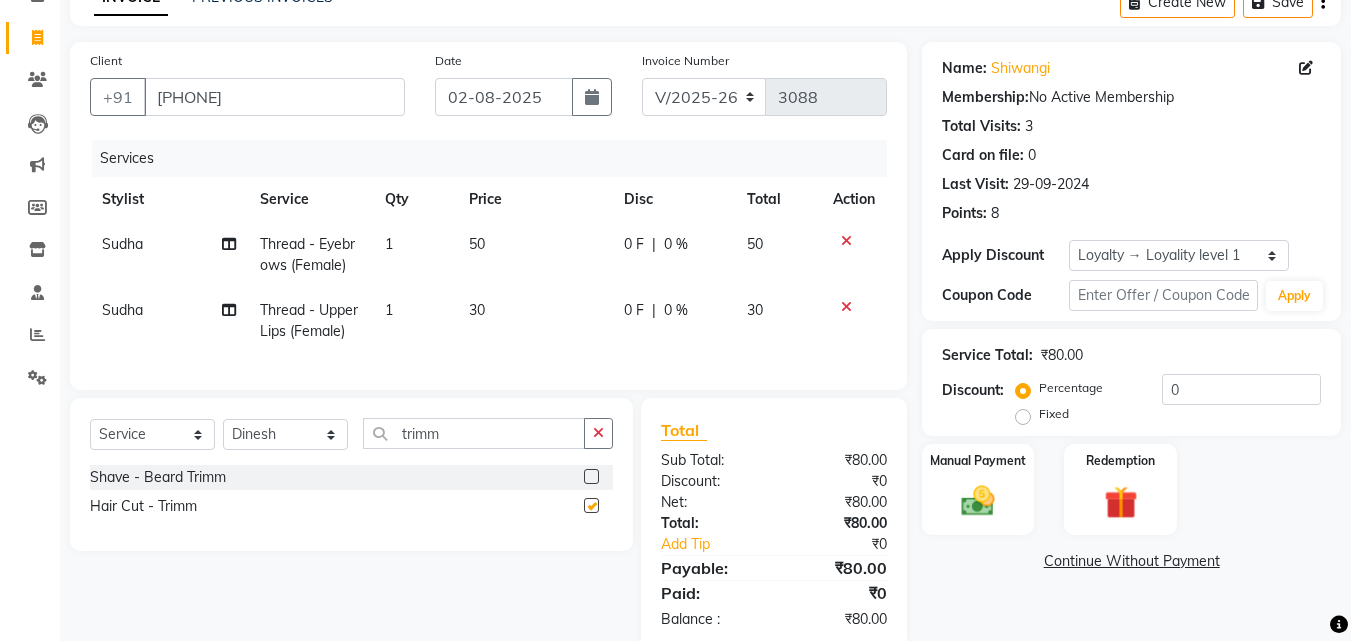 click 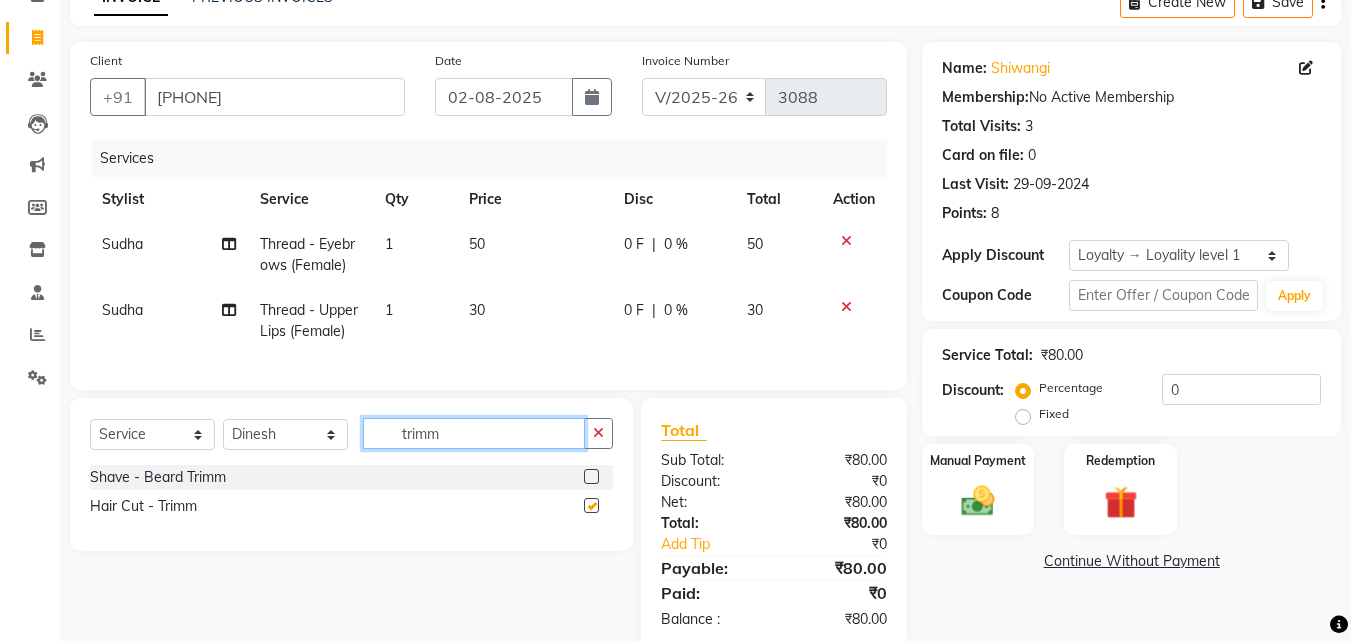 type 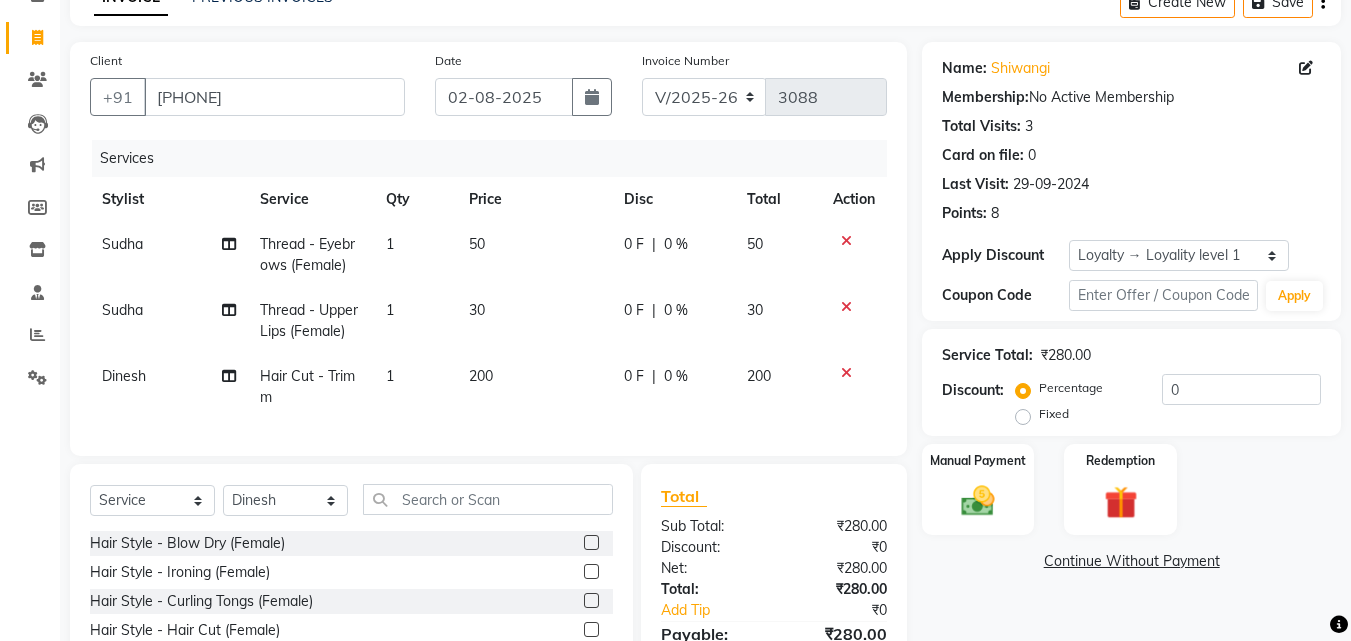 click on "200" 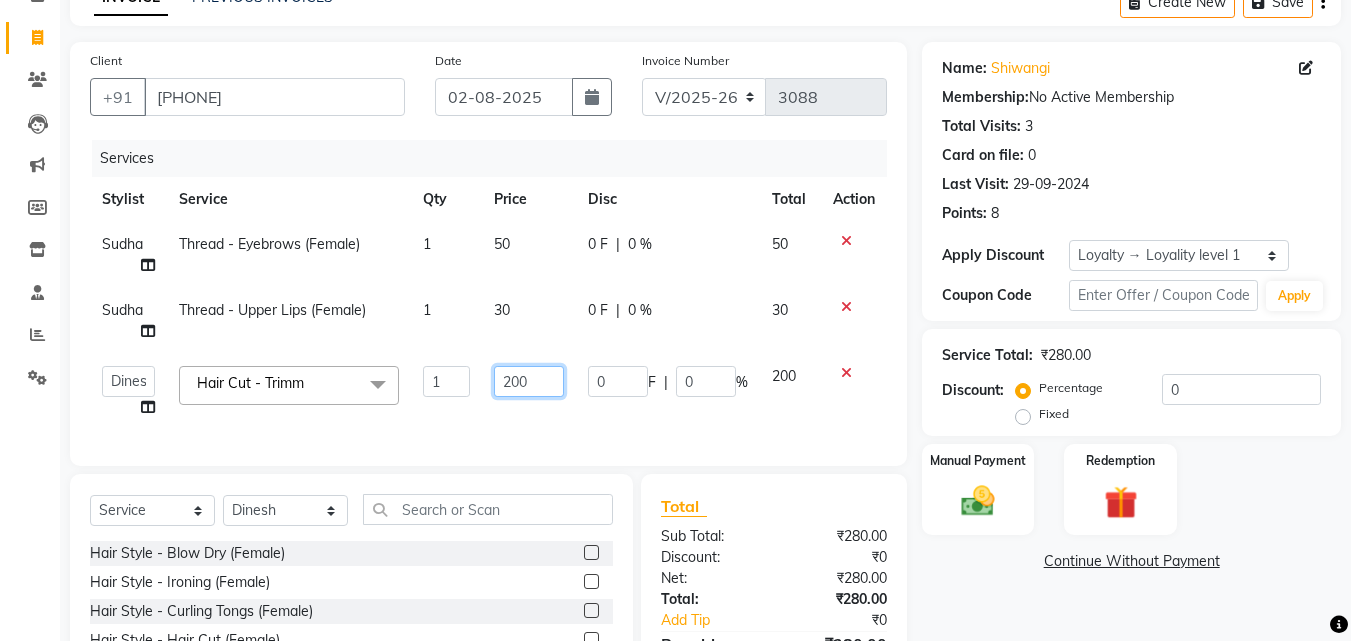 click on "200" 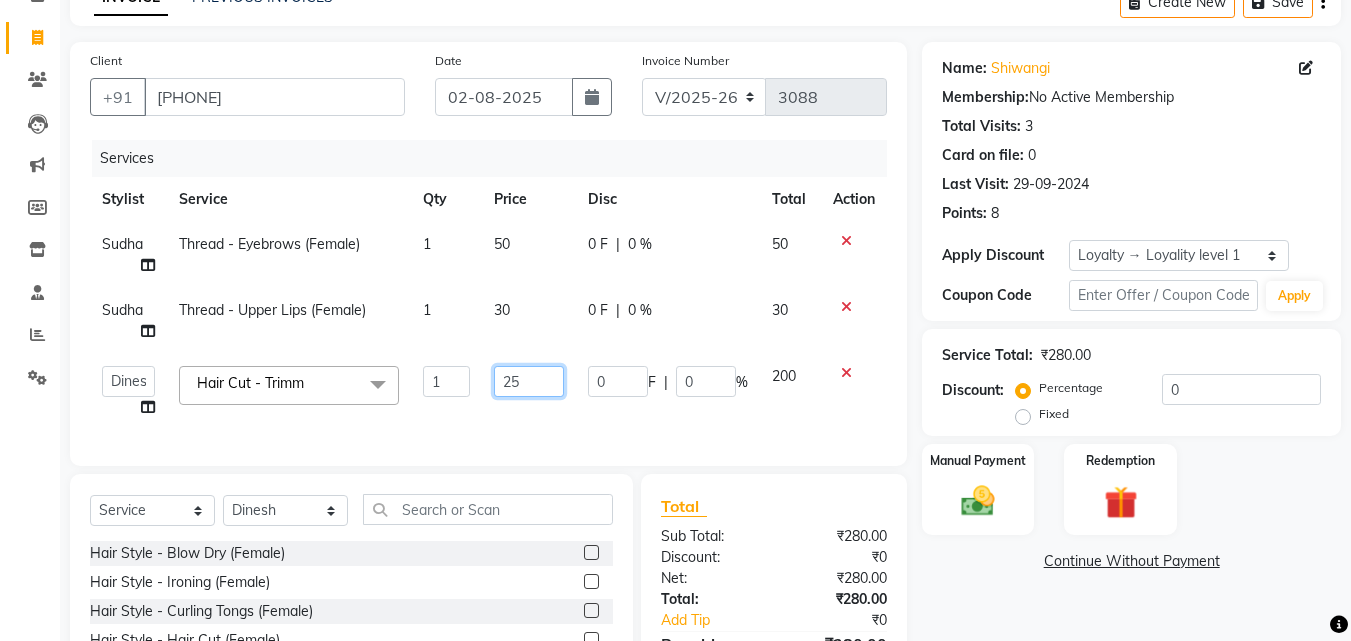 type on "250" 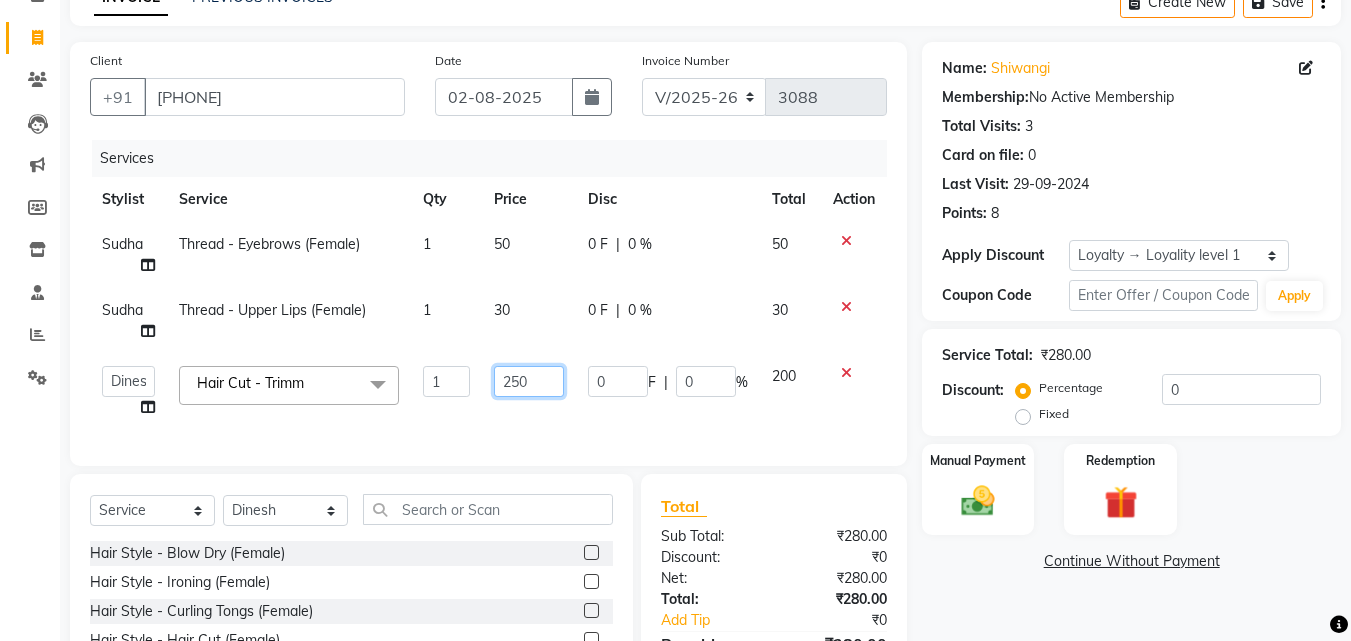drag, startPoint x: 533, startPoint y: 396, endPoint x: 526, endPoint y: 426, distance: 30.805843 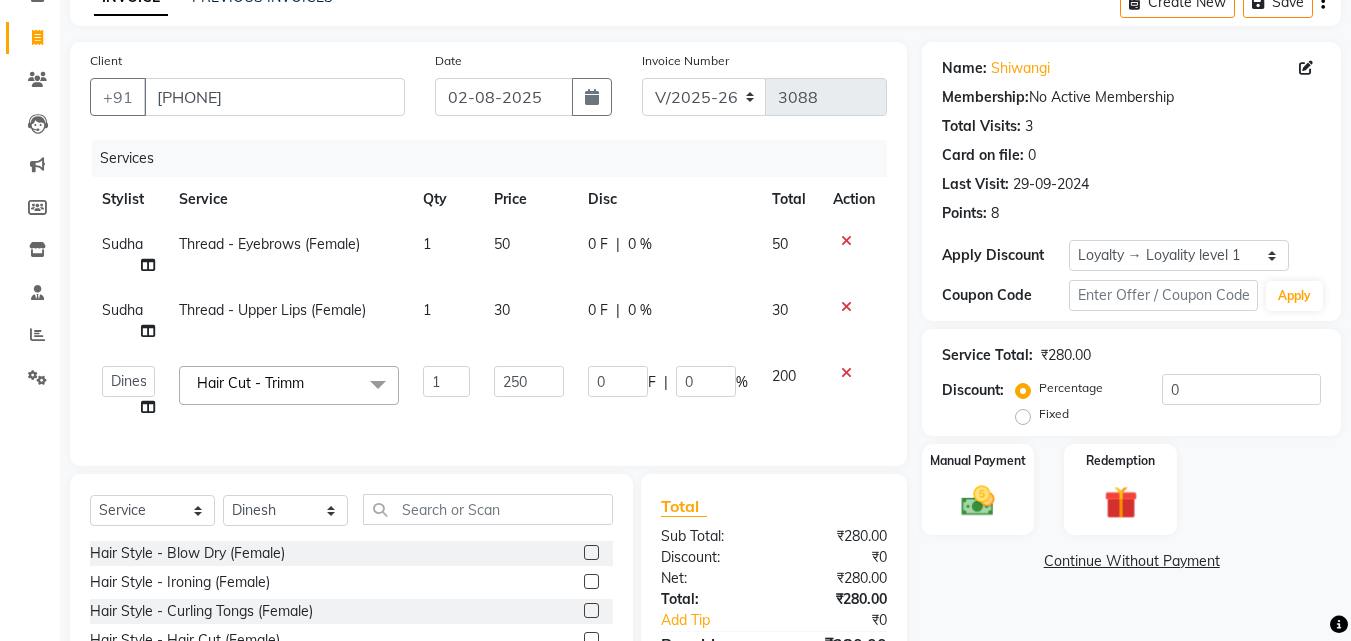 click on "Services Stylist Service Qty Price Disc Total Action [FIRST] Thread - Eyebrows (Female) 1 50 0 F | 0 % 50 [FIRST] Thread - Upper Lips (Female) 1 30 0 F | 0 % 30  [FIRST]   [FIRST]   [FIRST]   [FIRST]   [FIRST]   [FIRST]   [FIRST]   [FIRST]   [FIRST]   [FIRST]   [FIRST]   [FIRST]   [FIRST] ([DATE]) [FIRST] Hair Cut - Trimm  x Hair Style - Blow Dry (Female) Hair Style - Ironing (Female) Hair Style - Curling Tongs (Female) Hair Style - Hair Cut (Female) Hair Style - Hair Styling (Female) Hair Style - Split End Removal (Female) Body Polishing - Hand Polishing Clean-Up - Face Massage(GEL) Clean-Up - Face Massage(CREAM) Shave - Moustache Band Shave - Moustache Colour Hair Style - Hair Set Gel (Men) Hair Style -Hair Set Sprey (Men) Hair Style -Hair Set Sprey (Men) Thread - Eyebrows (Female) Thread - Upper Lips (Female) Thread - Forehead (Female) Thread - Full Face (Female) Thread - Eyebrows (Male) Thread - Chik (Male) Thread - Chin (Female) Thread - Side Locks (Female) Honey Wax - Arms (Female) [FIRST] - [FIRST]" 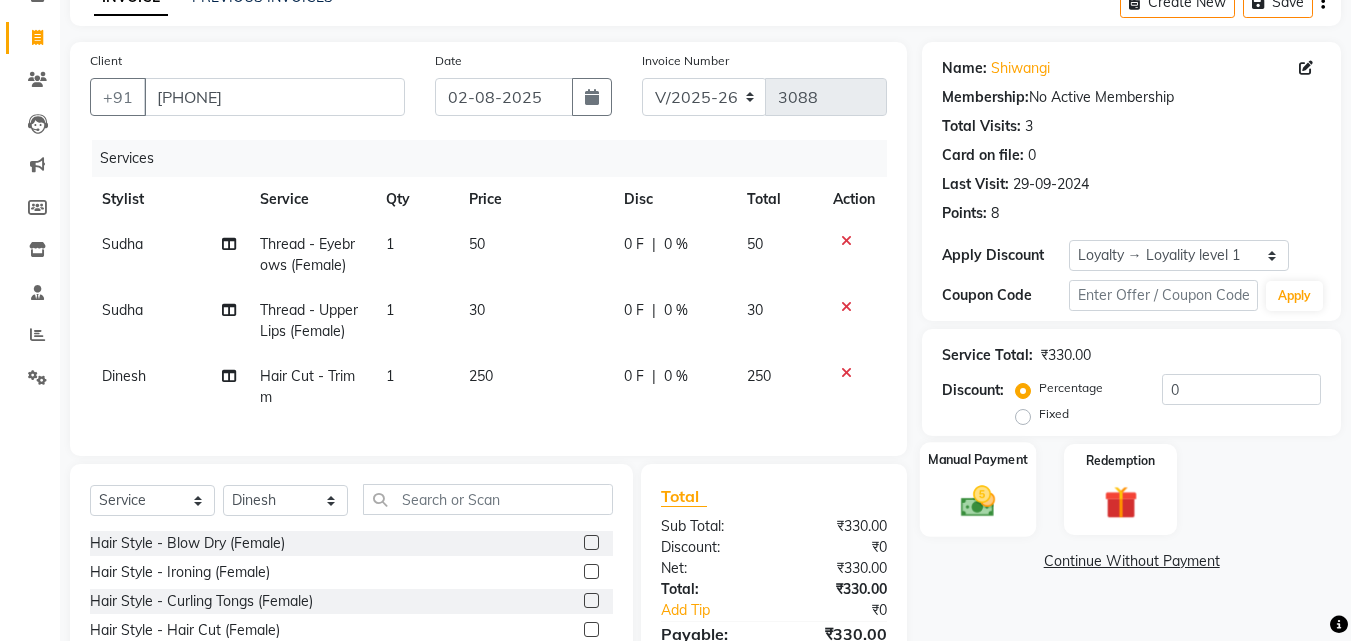 click on "Manual Payment" 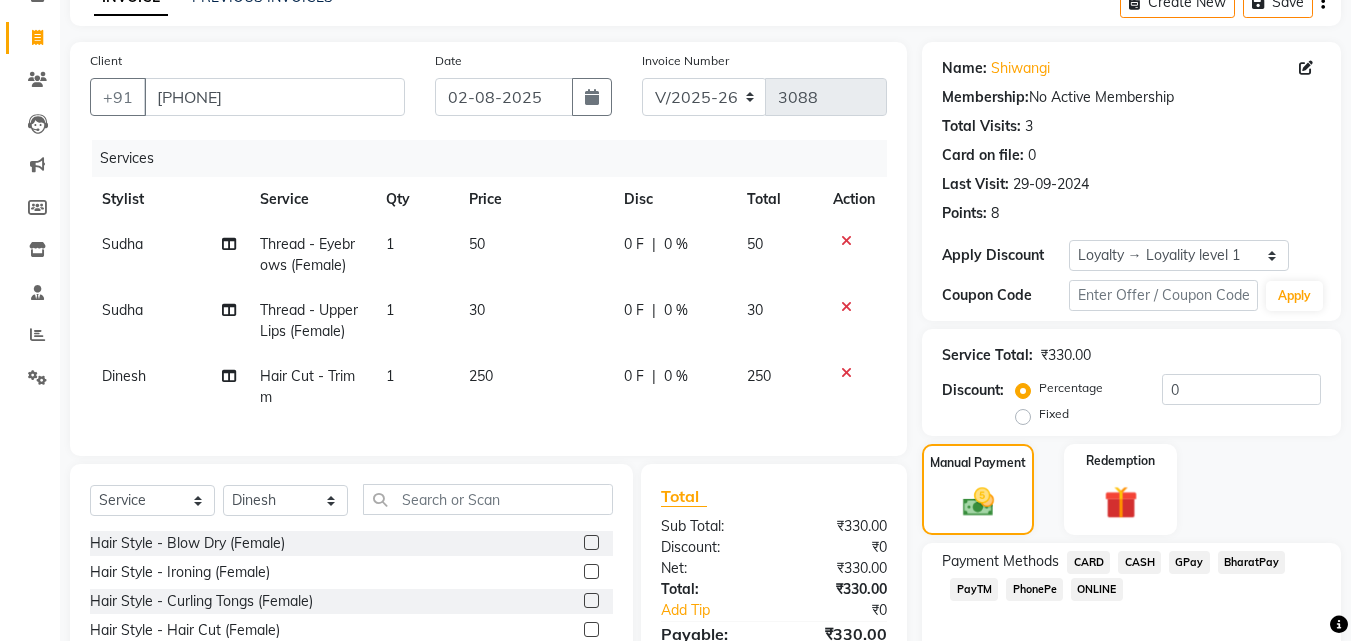 click on "CASH" 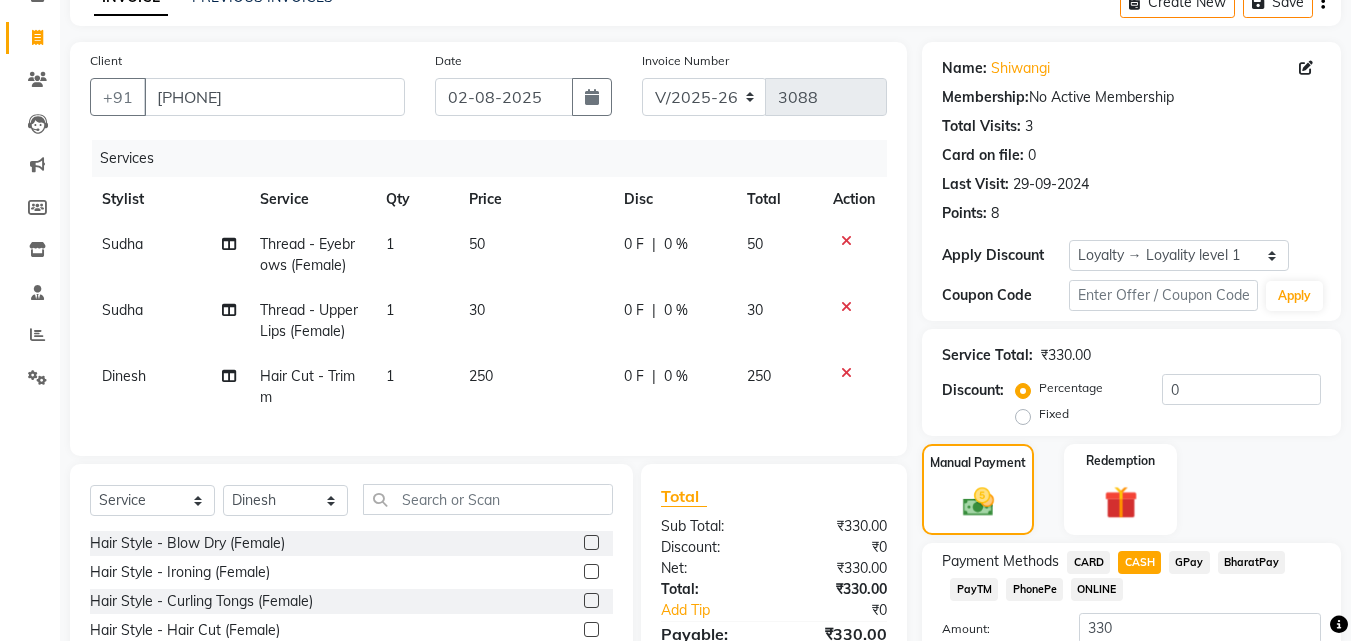 scroll, scrollTop: 226, scrollLeft: 0, axis: vertical 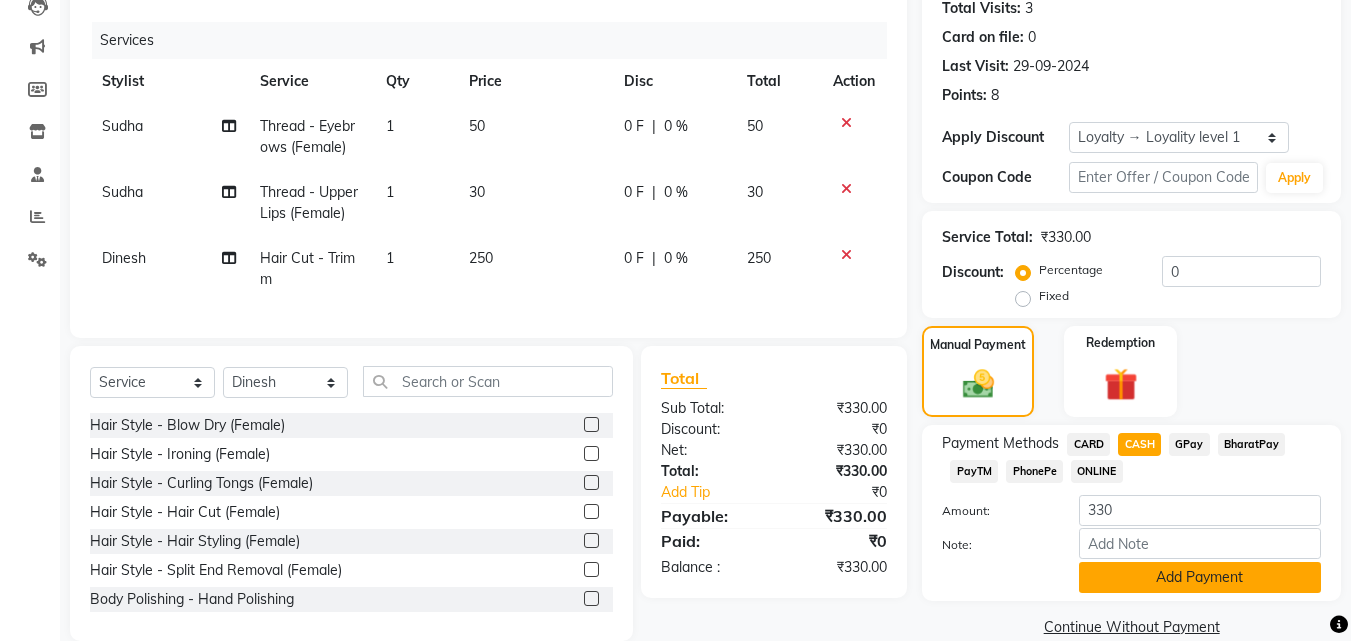click on "Add Payment" 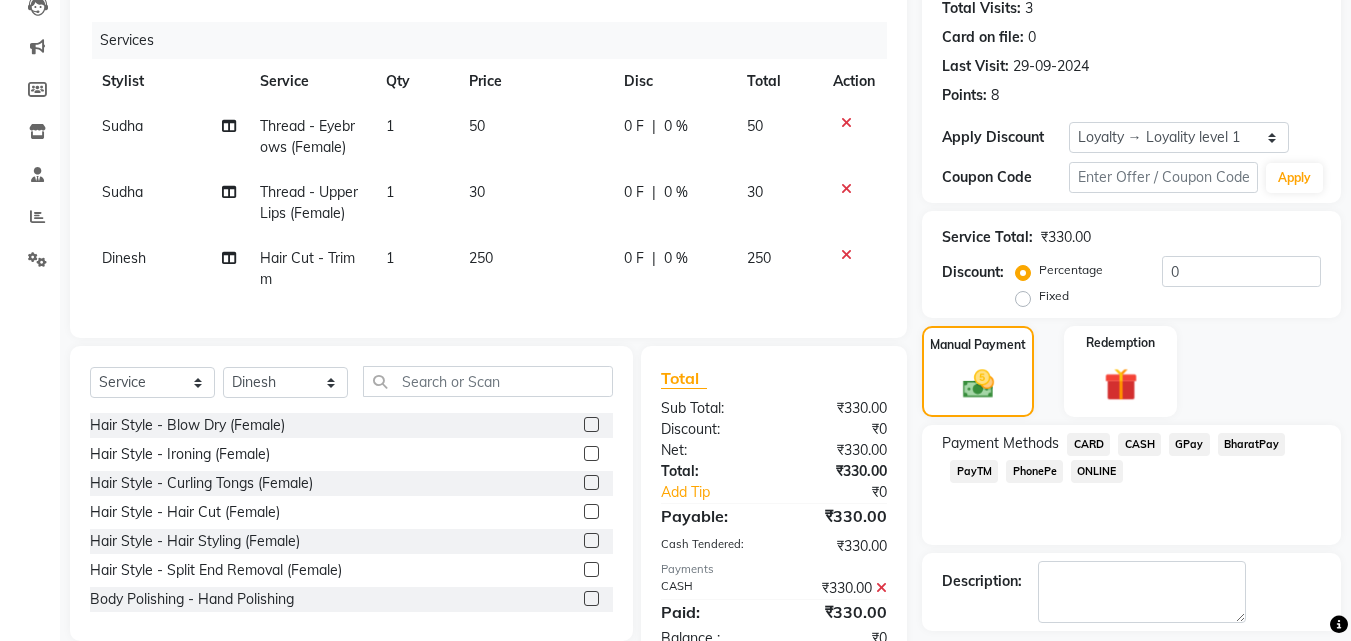 scroll, scrollTop: 281, scrollLeft: 0, axis: vertical 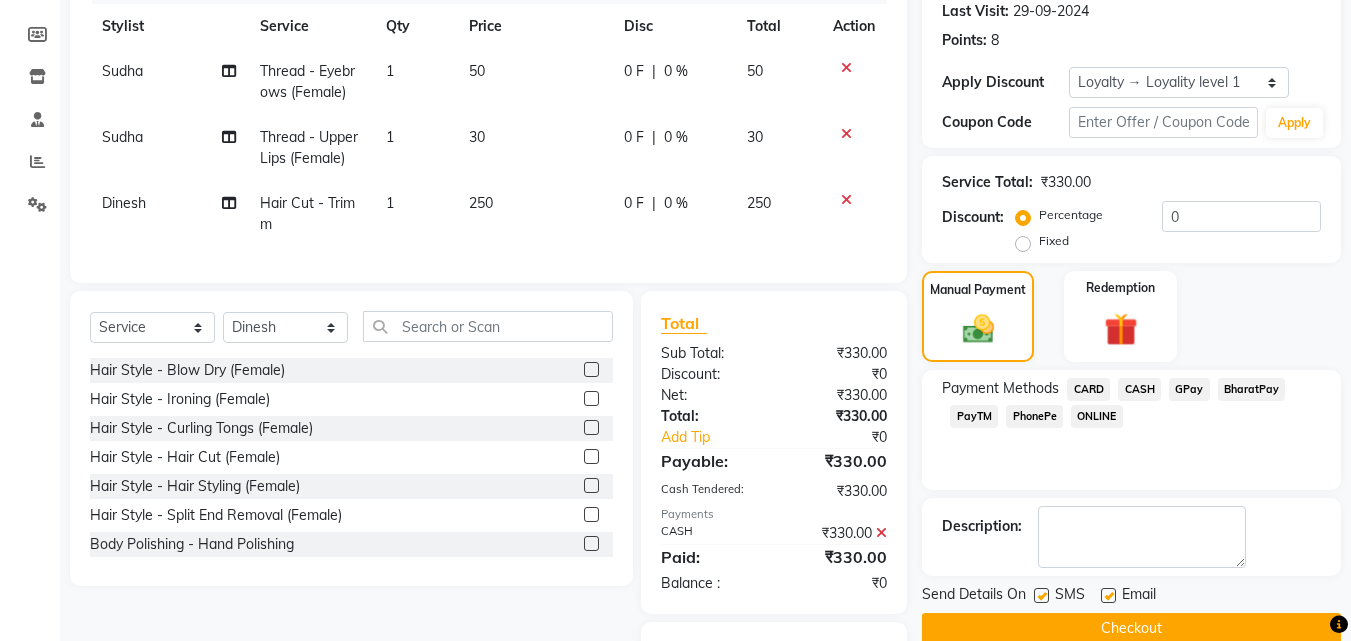 click 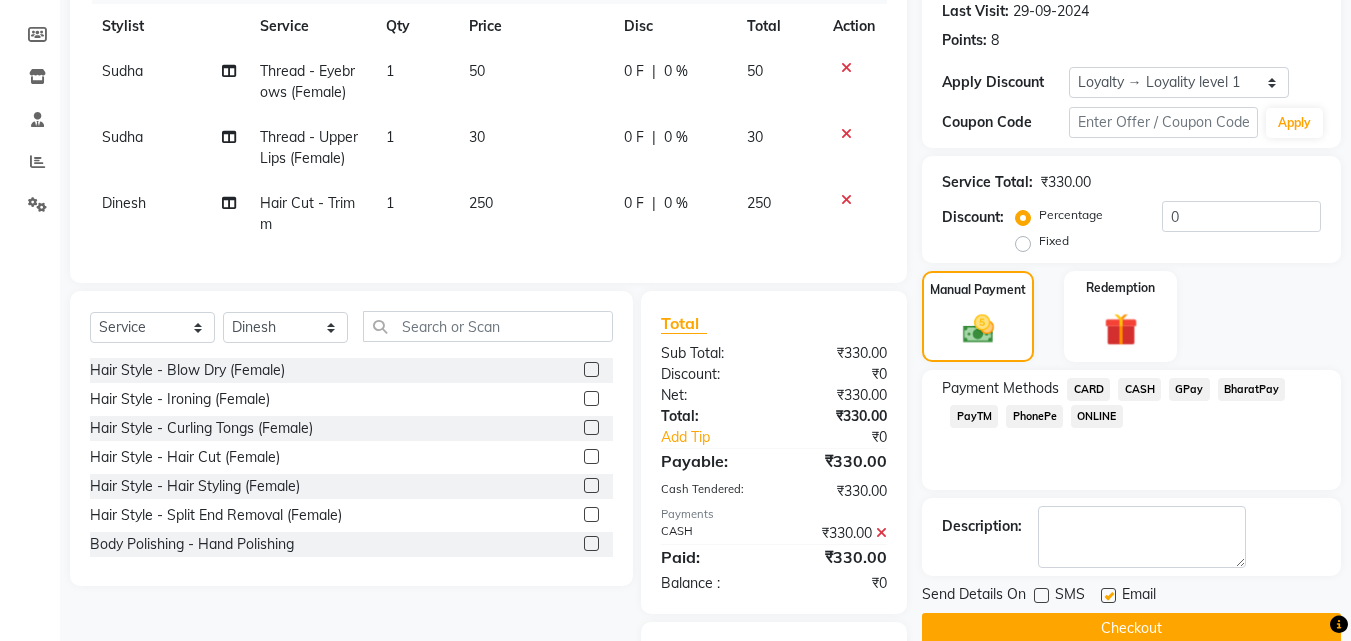click 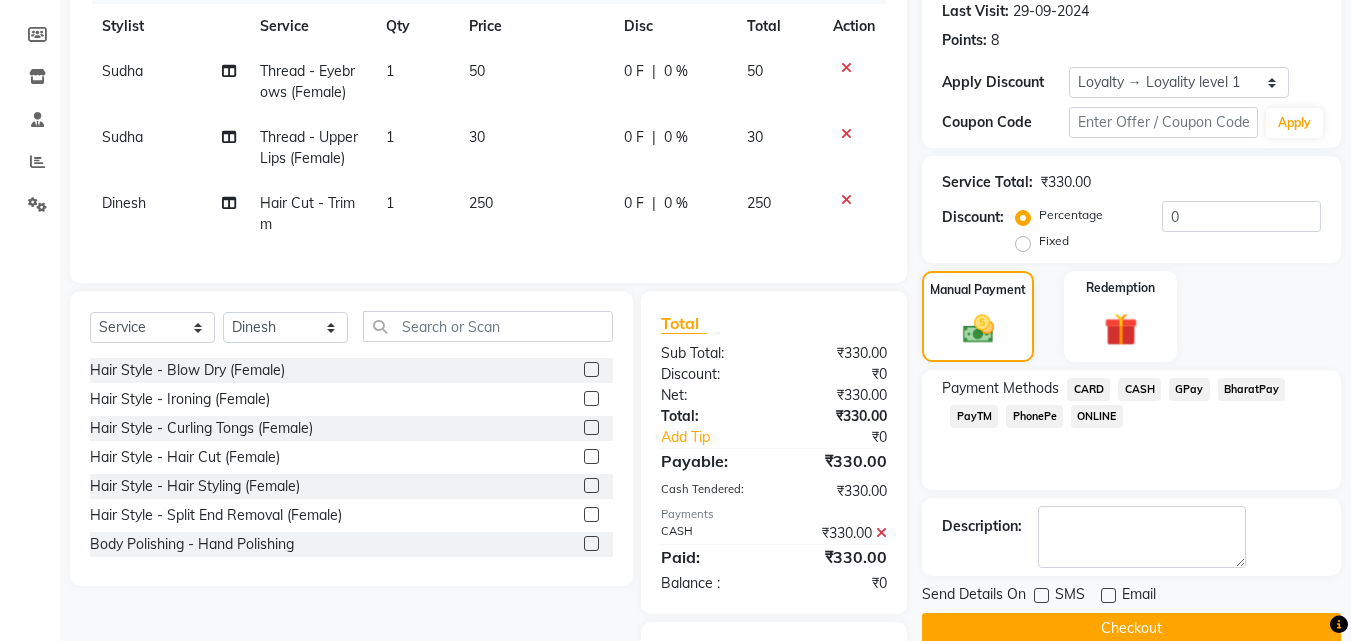 scroll, scrollTop: 398, scrollLeft: 0, axis: vertical 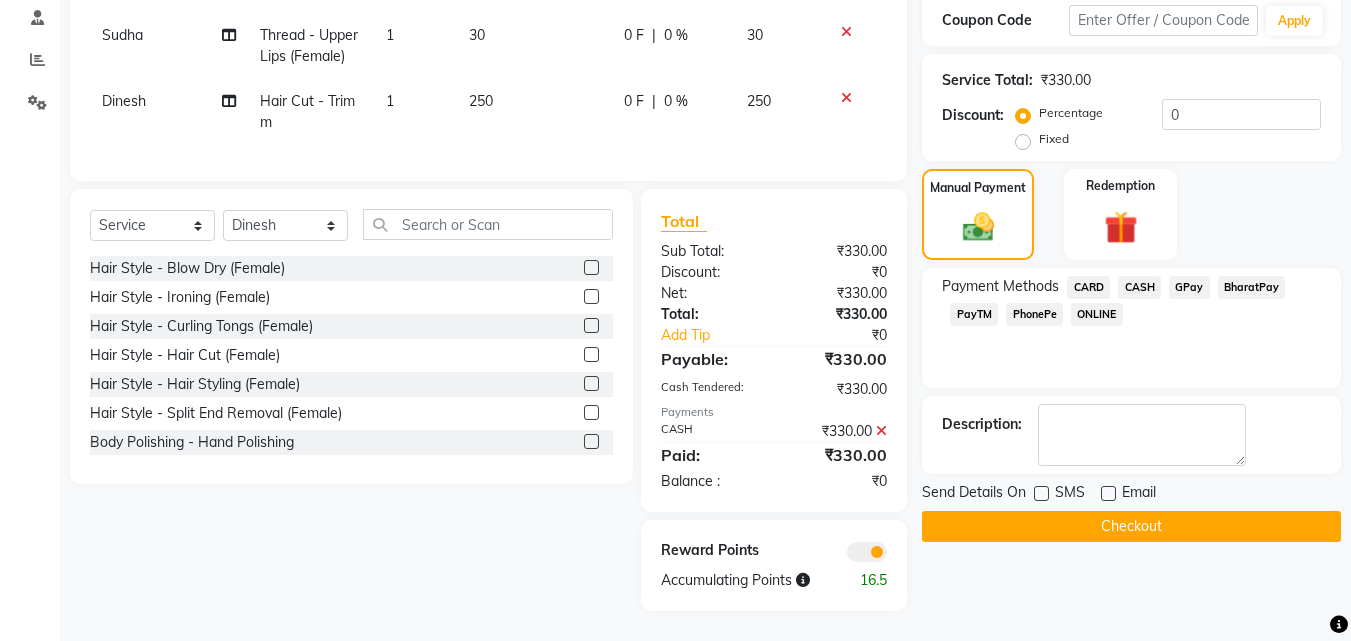 click on "Checkout" 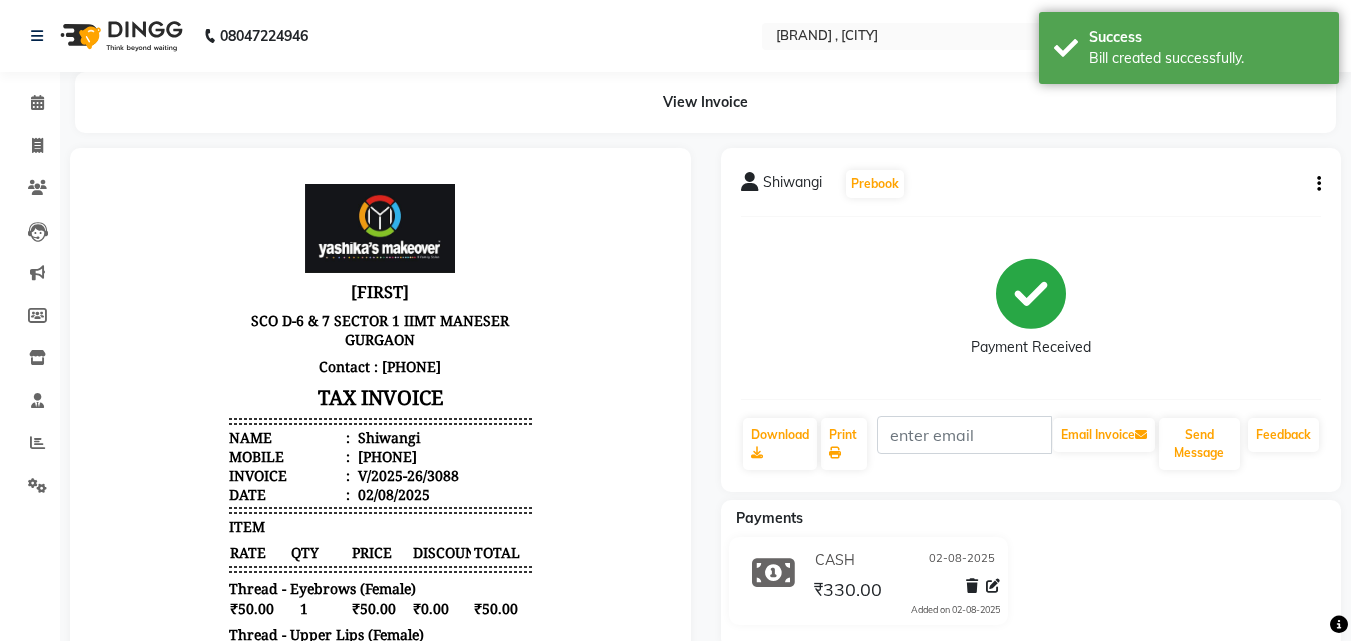 scroll, scrollTop: 0, scrollLeft: 0, axis: both 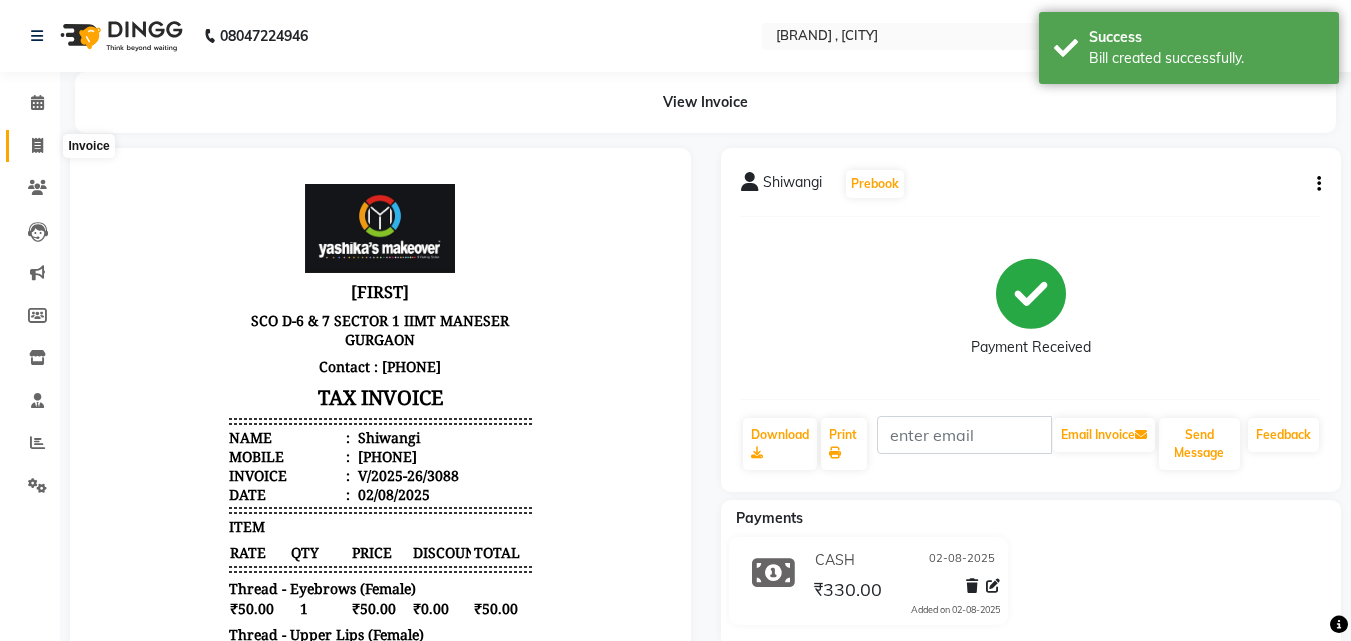 click 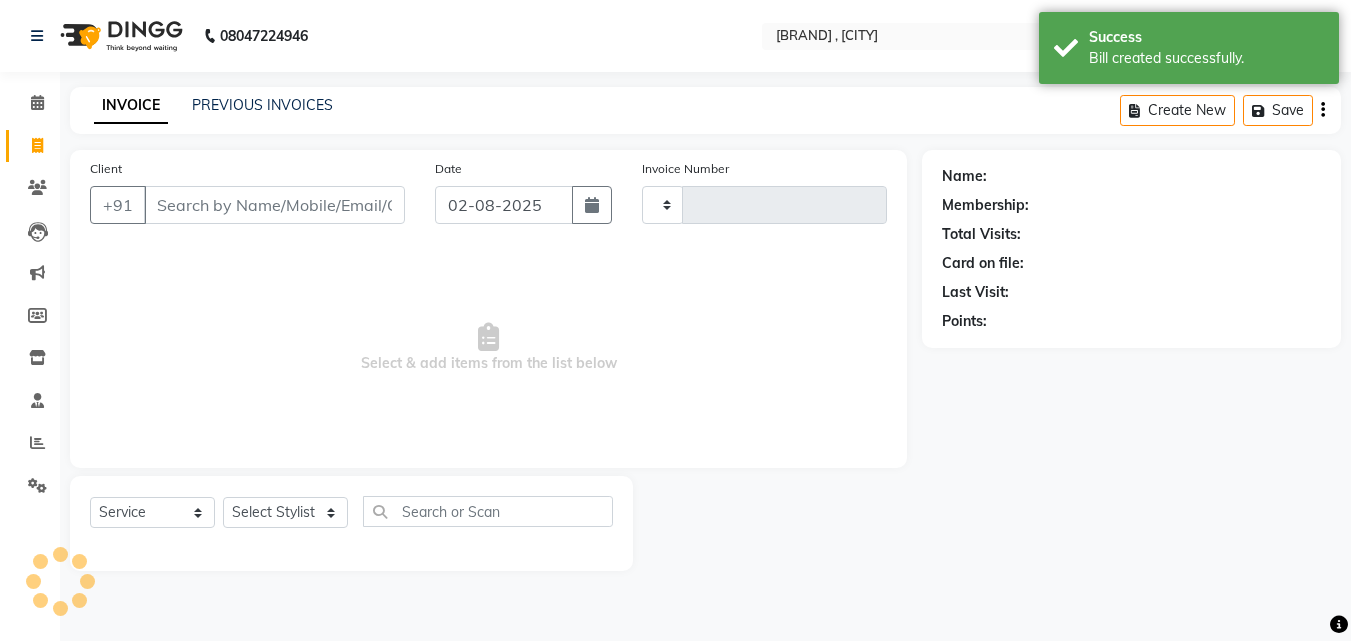 click on "Client" at bounding box center (274, 205) 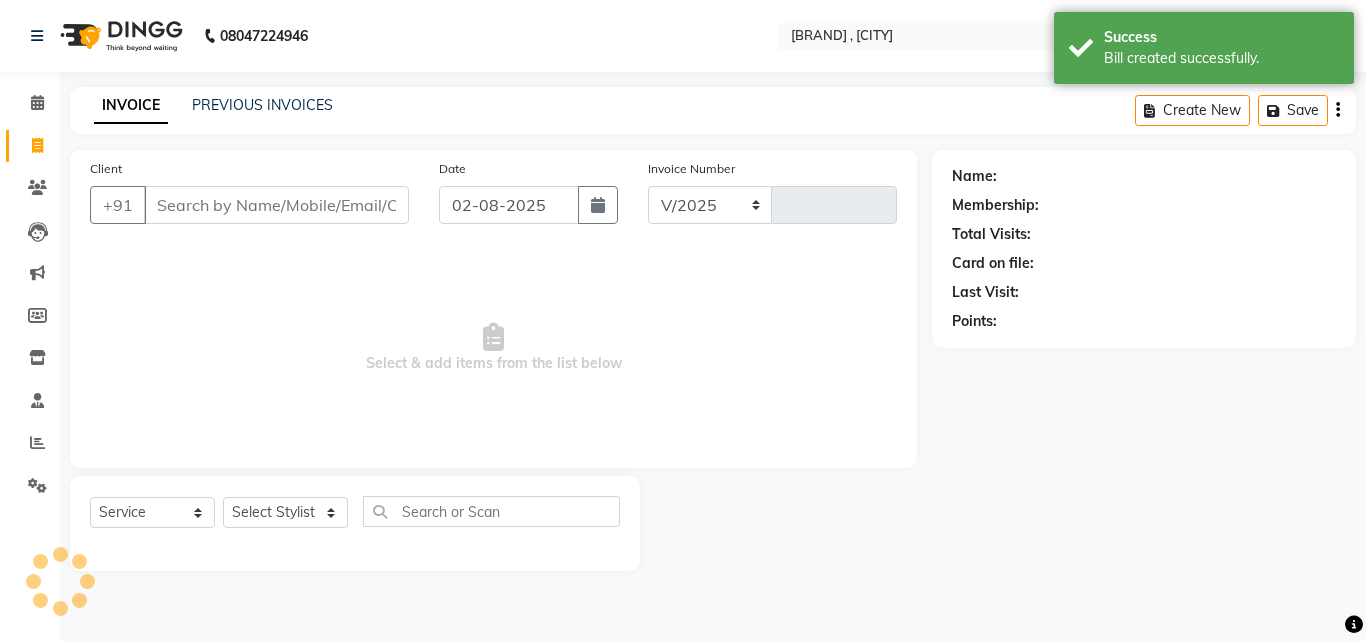 select on "820" 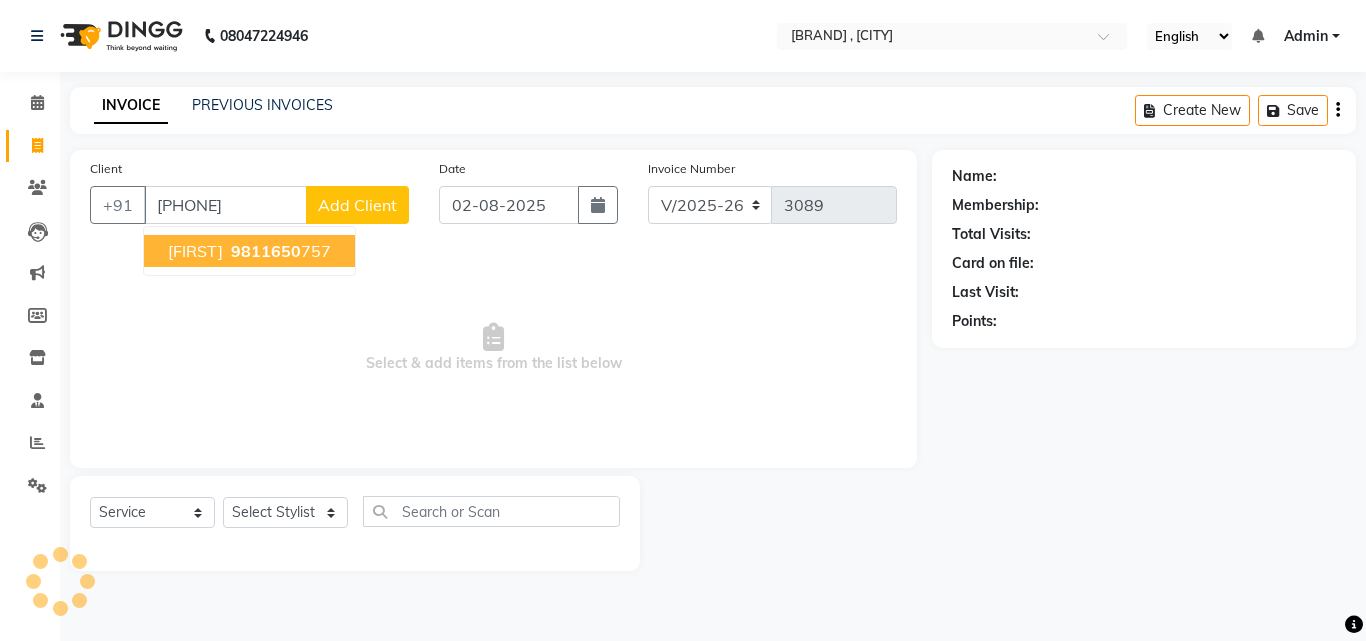 type on "[PHONE]" 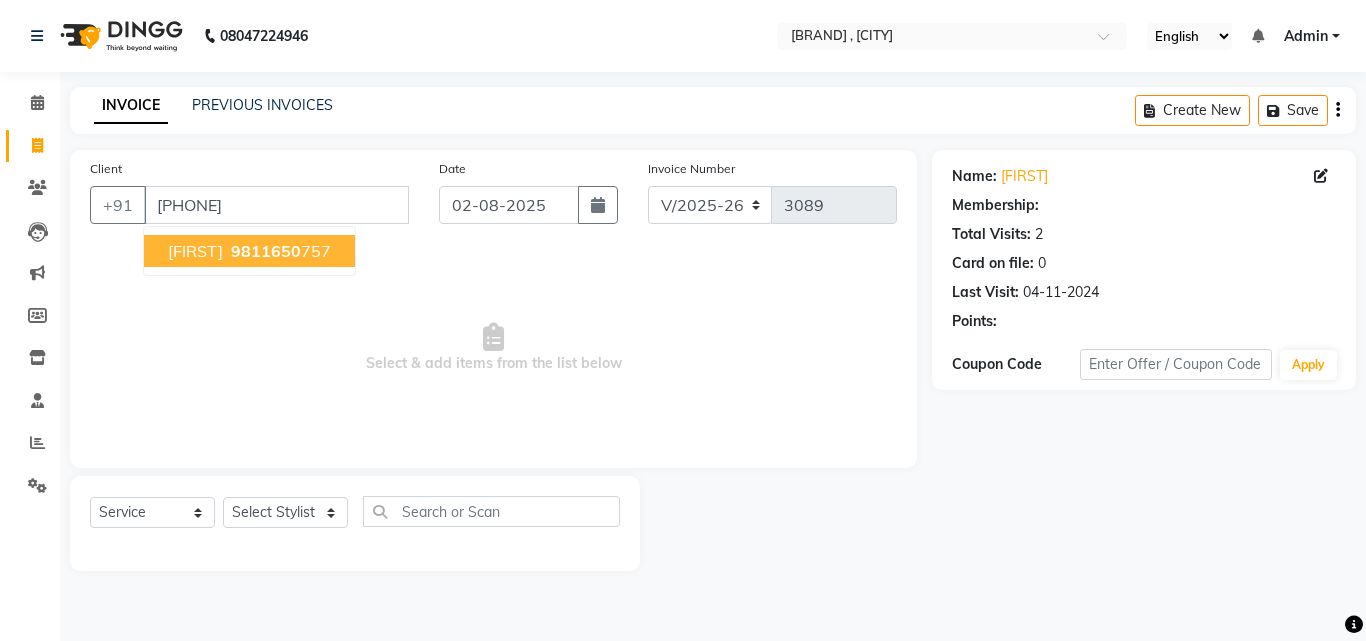 select on "1: Object" 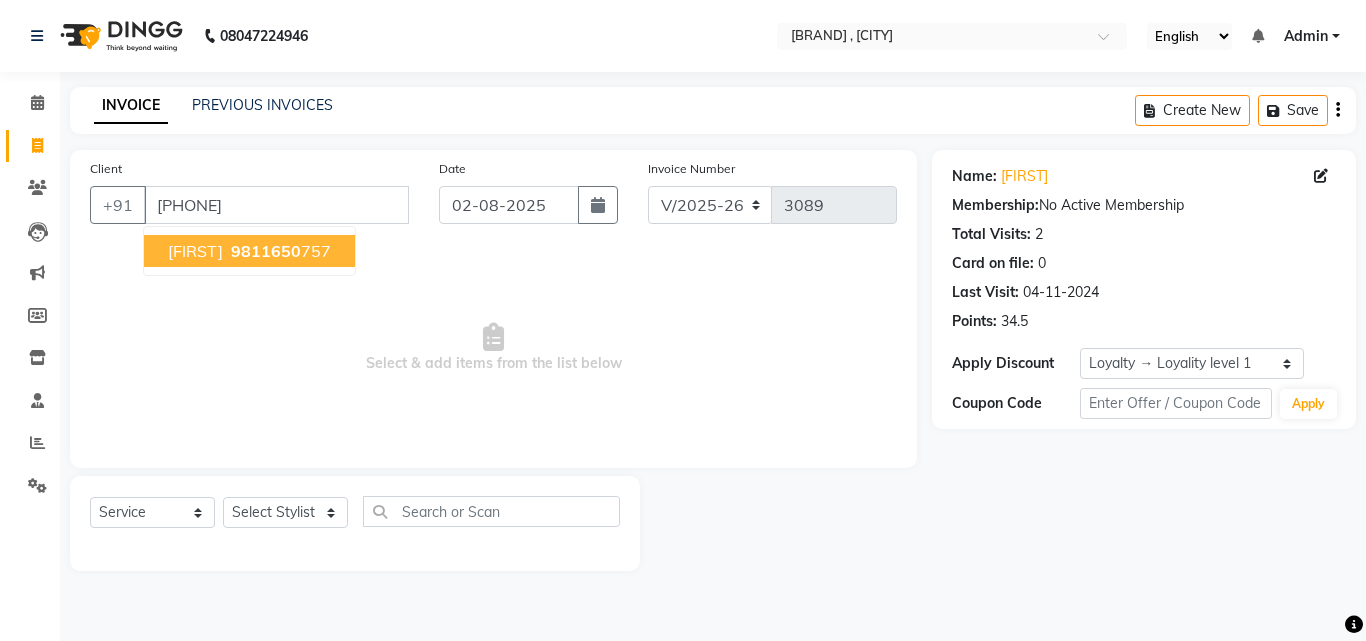click on "9811650" at bounding box center (266, 251) 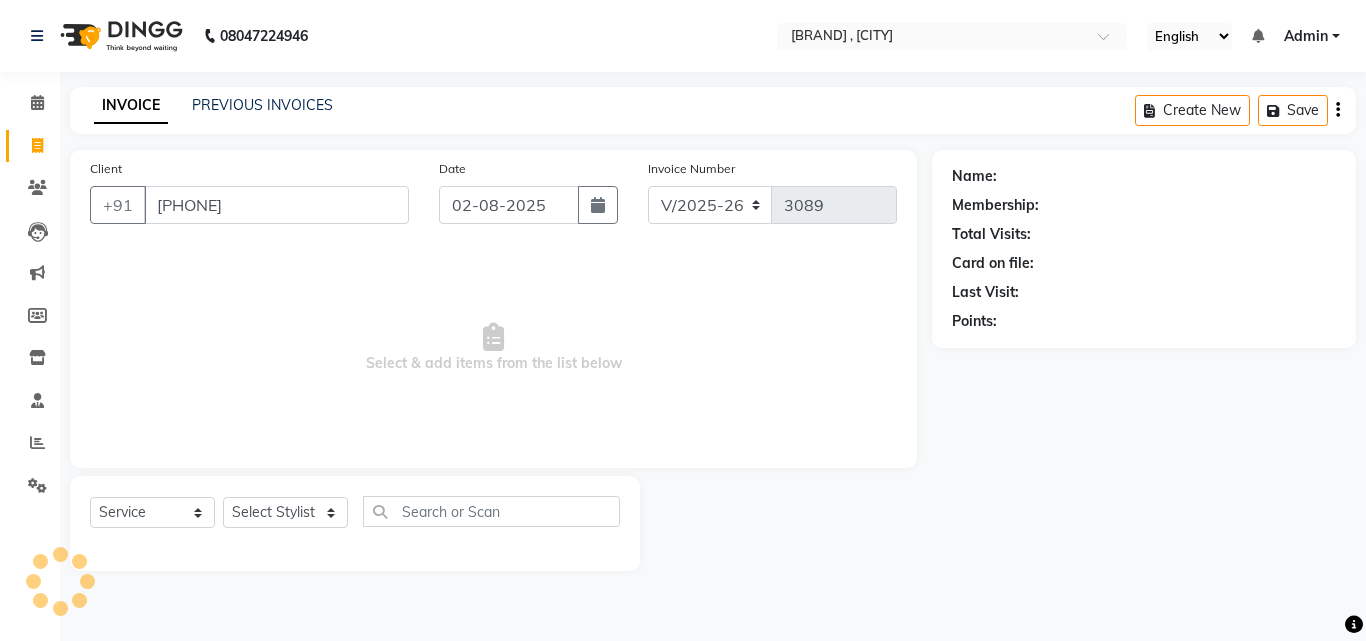 select on "1: Object" 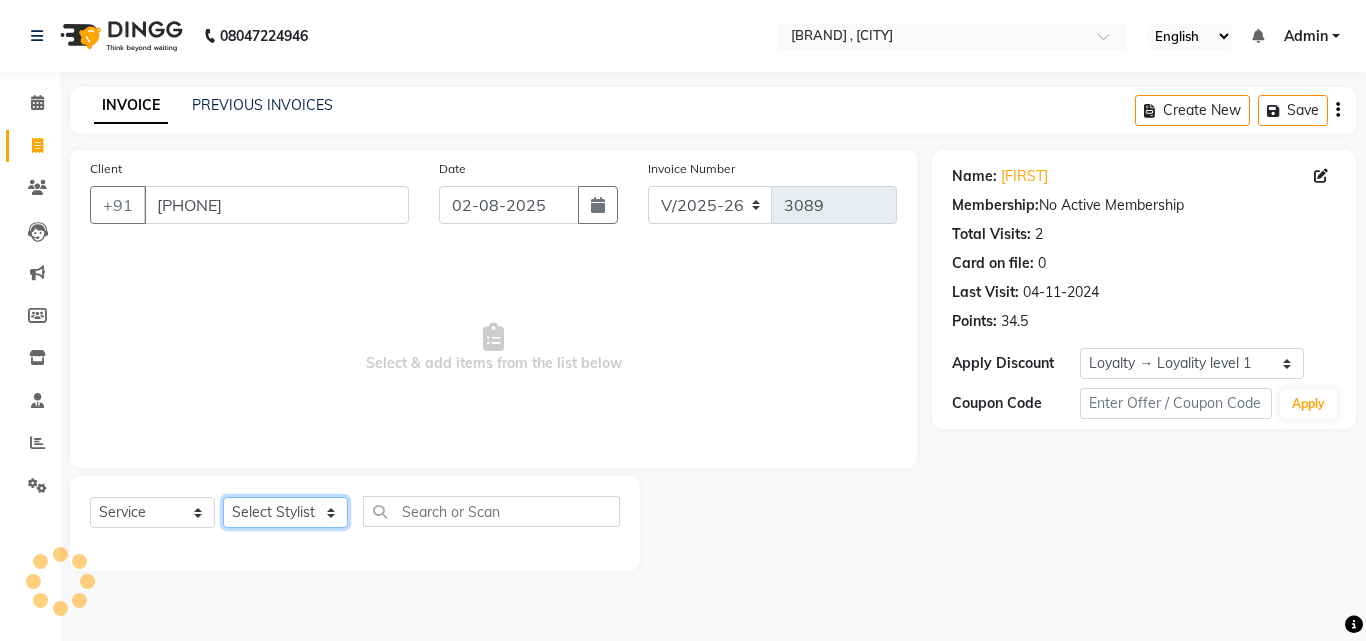 click on "Select Stylist [FIRST] [FIRST] [FIRST] [FIRST] [FIRST] [FIRST] [FIRST] [FIRST] [FIRST] [FIRST] [FIRST] [FIRST] [FIRST] ([DATE]) [FIRST]" 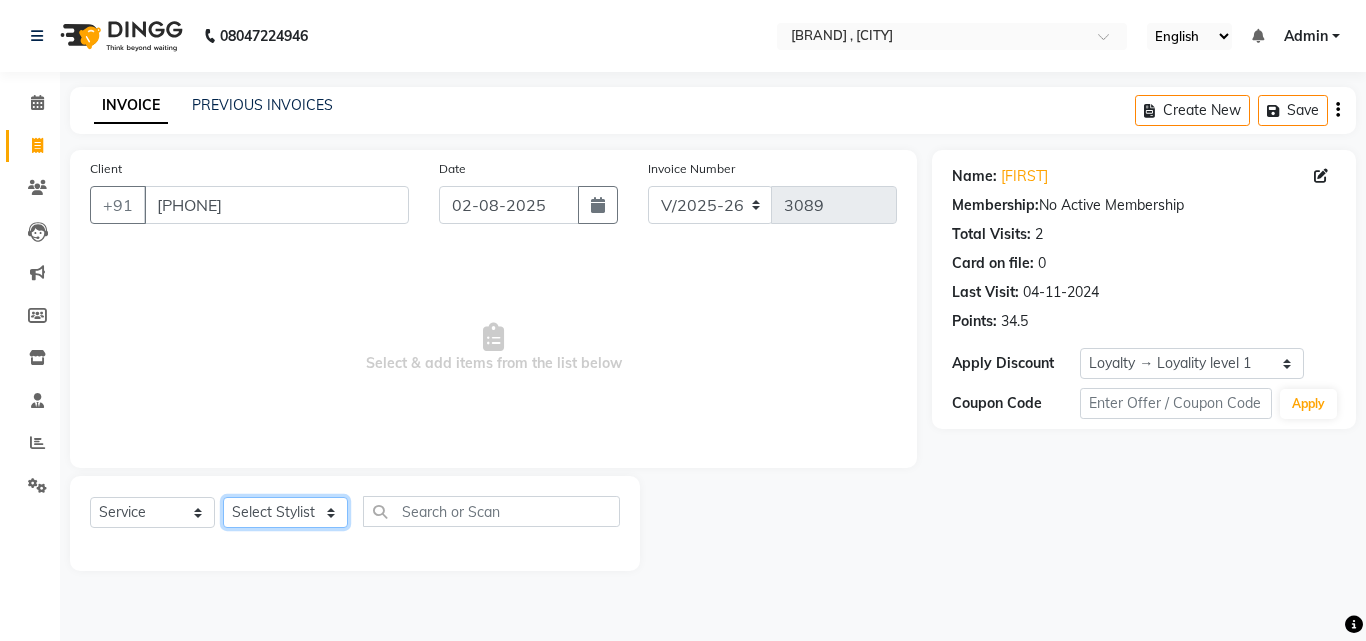 select on "79288" 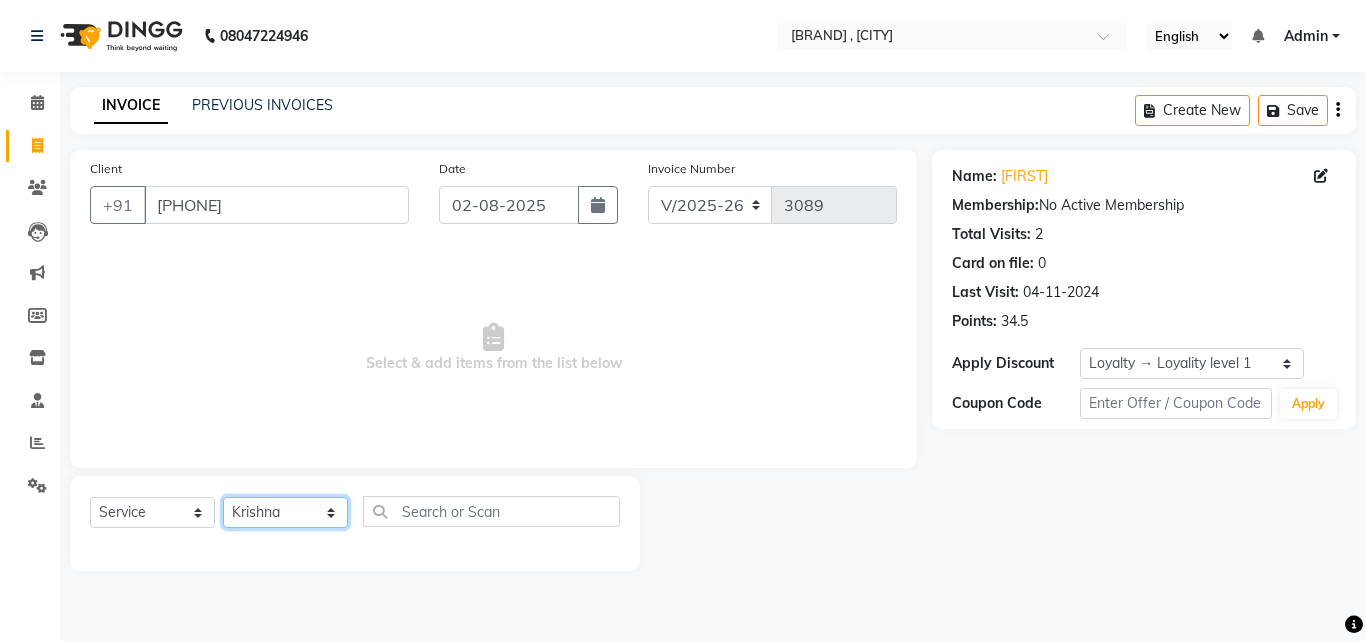 click on "Select Stylist [FIRST] [FIRST] [FIRST] [FIRST] [FIRST] [FIRST] [FIRST] [FIRST] [FIRST] [FIRST] [FIRST] [FIRST] [FIRST] ([DATE]) [FIRST]" 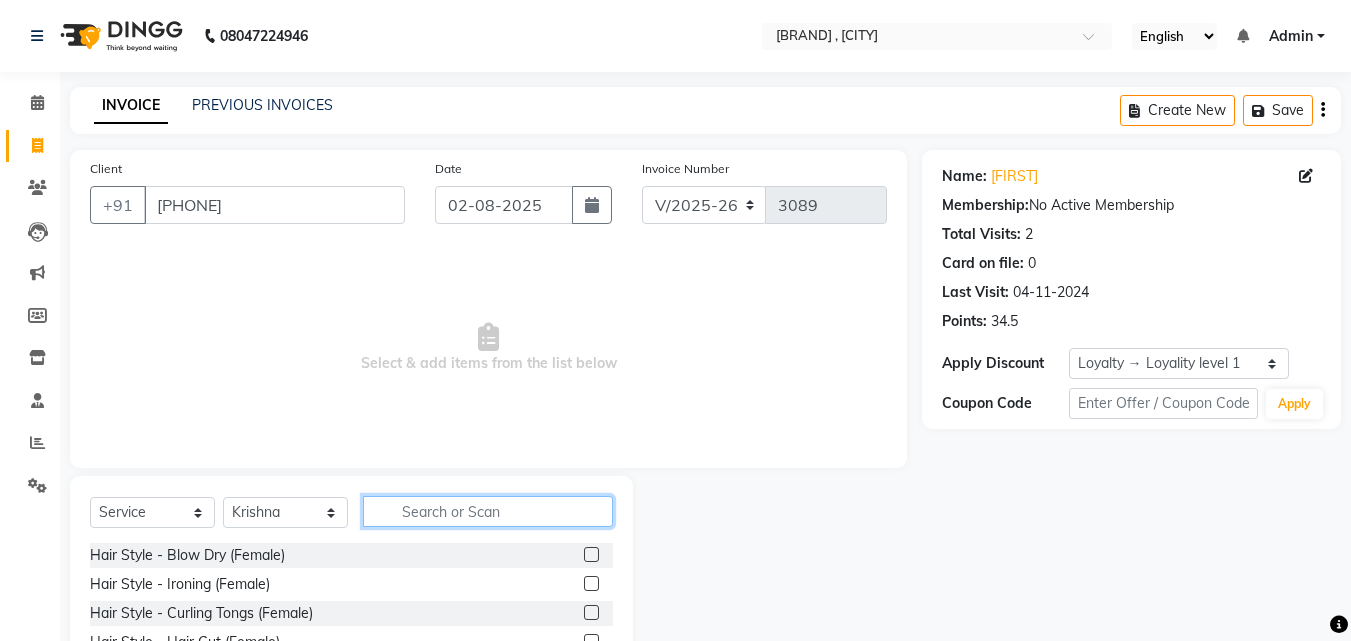 click 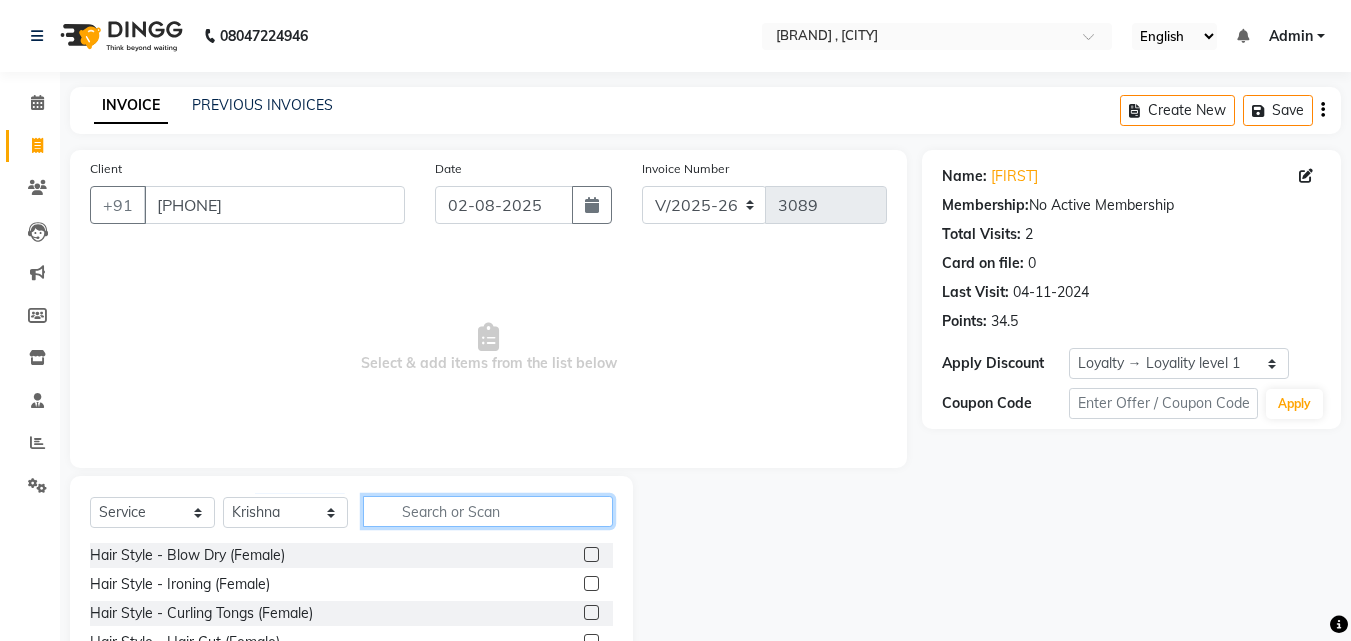 click 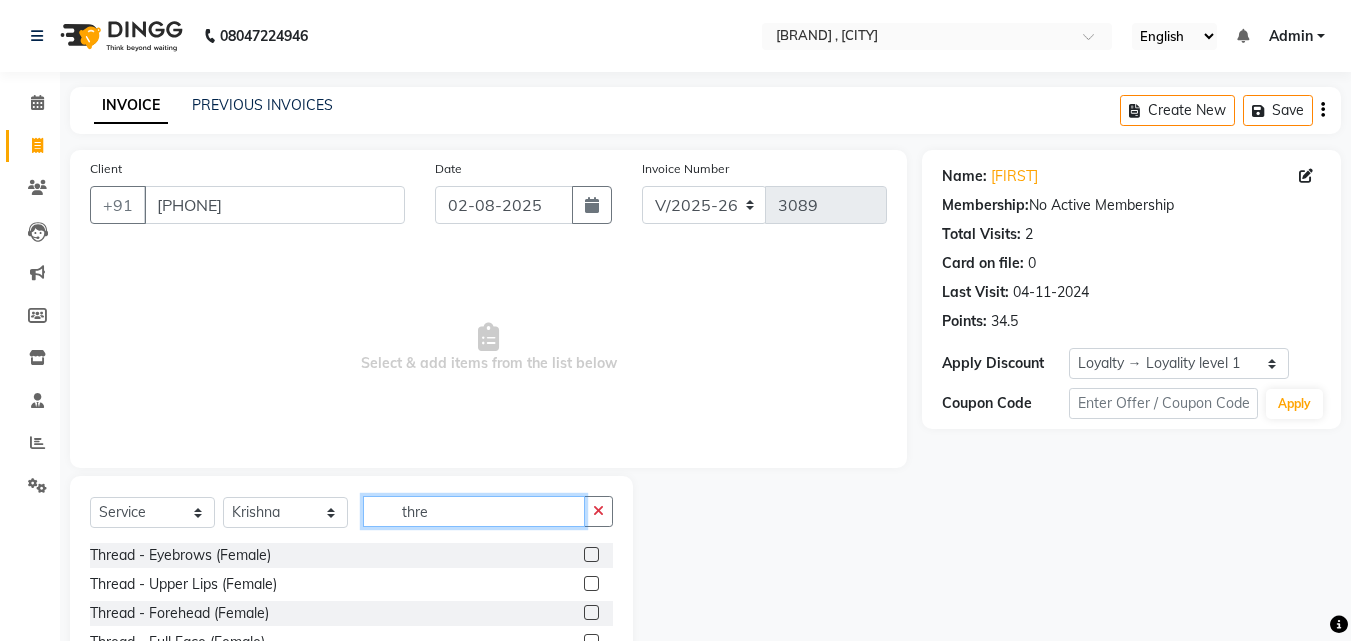 type on "thre" 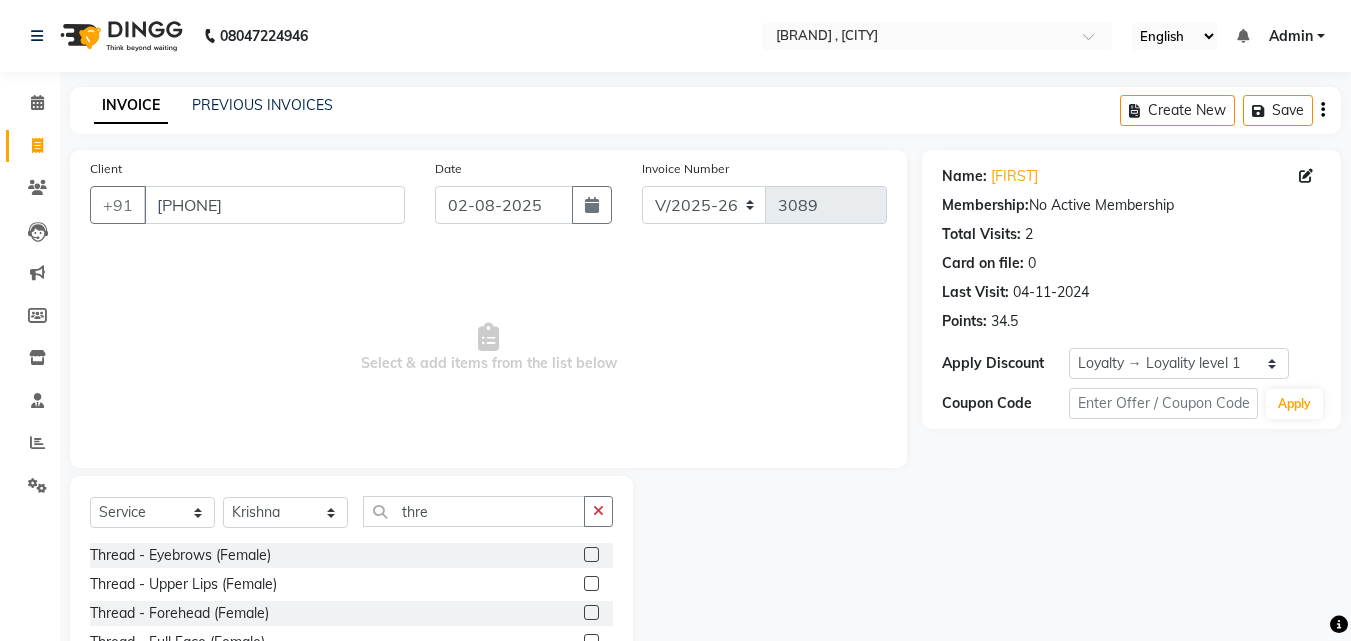 click 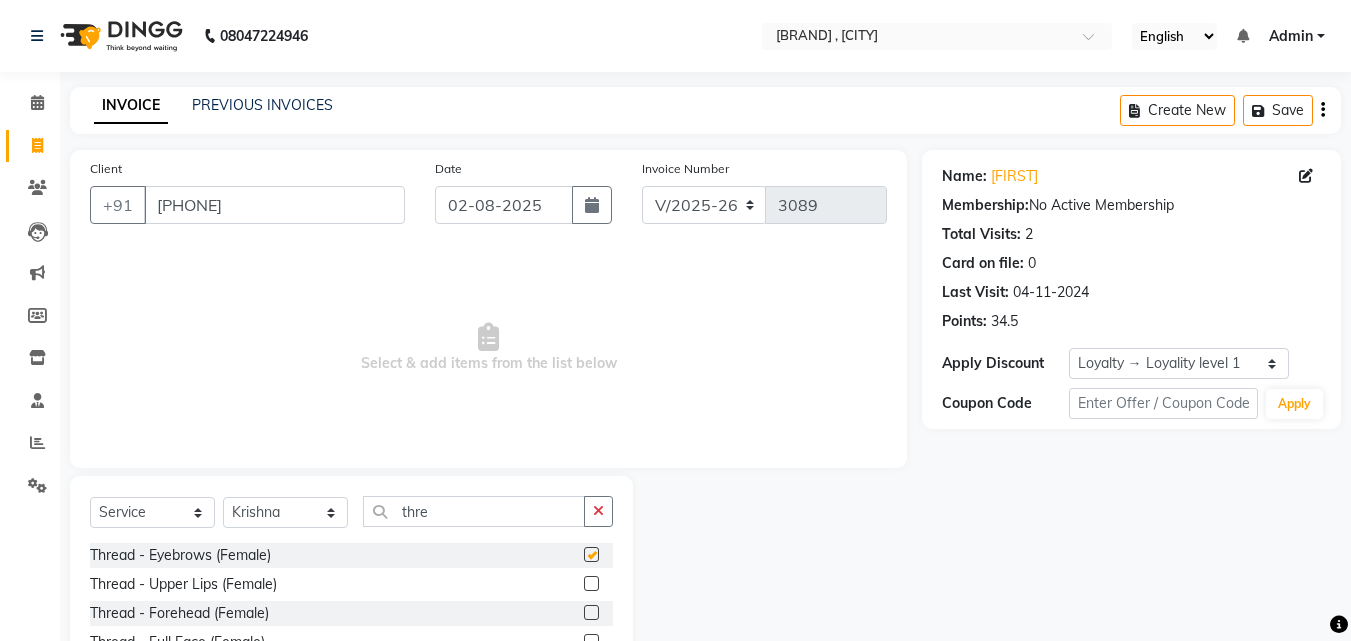 click 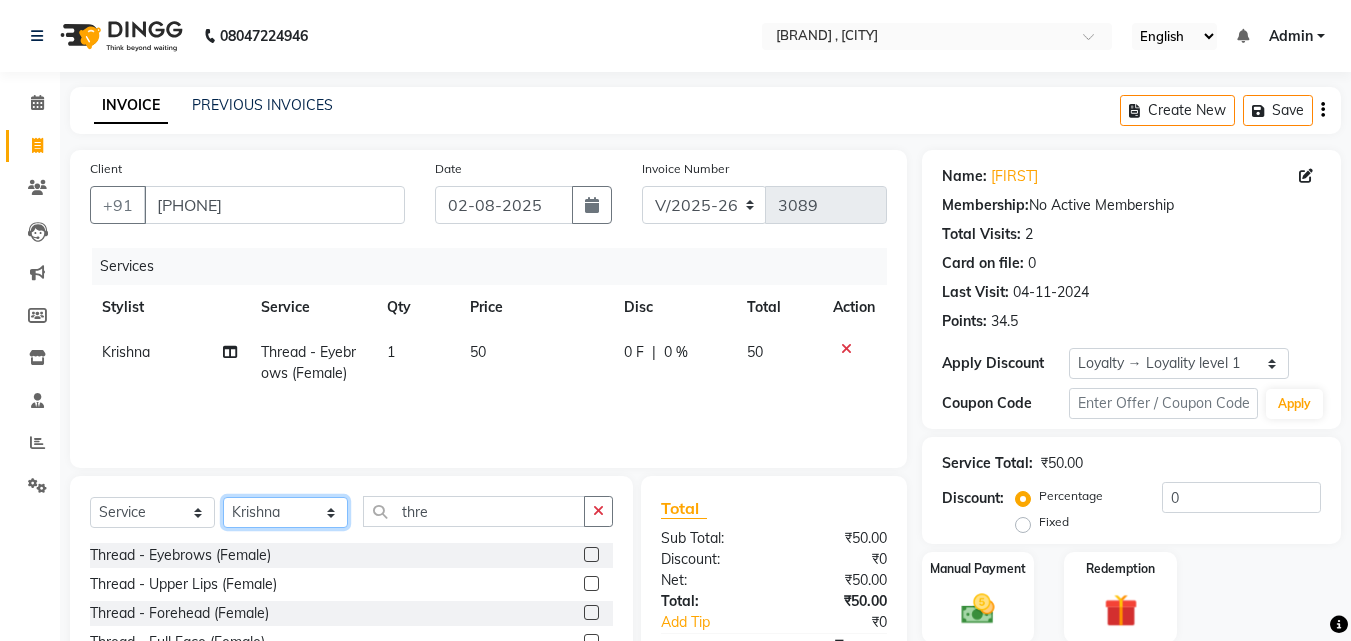 click on "Select Stylist [FIRST] [FIRST] [FIRST] [FIRST] [FIRST] [FIRST] [FIRST] [FIRST] [FIRST] [FIRST] [FIRST] [FIRST] [FIRST] ([DATE]) [FIRST]" 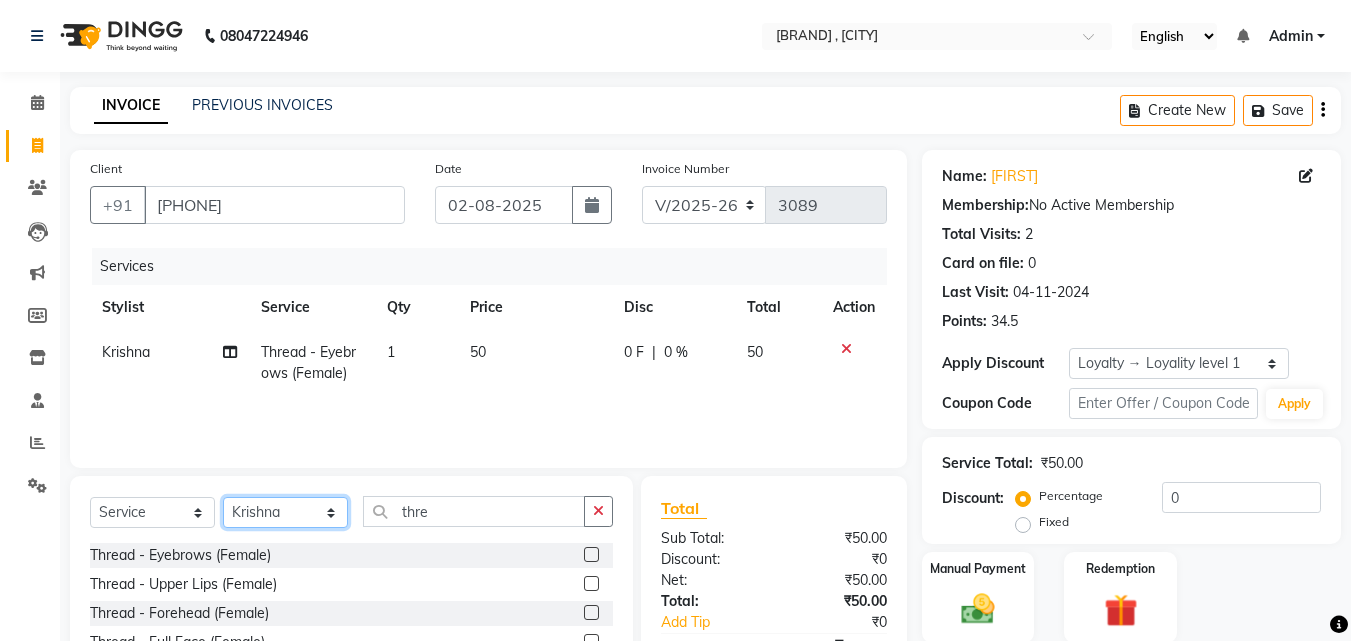 select on "14414" 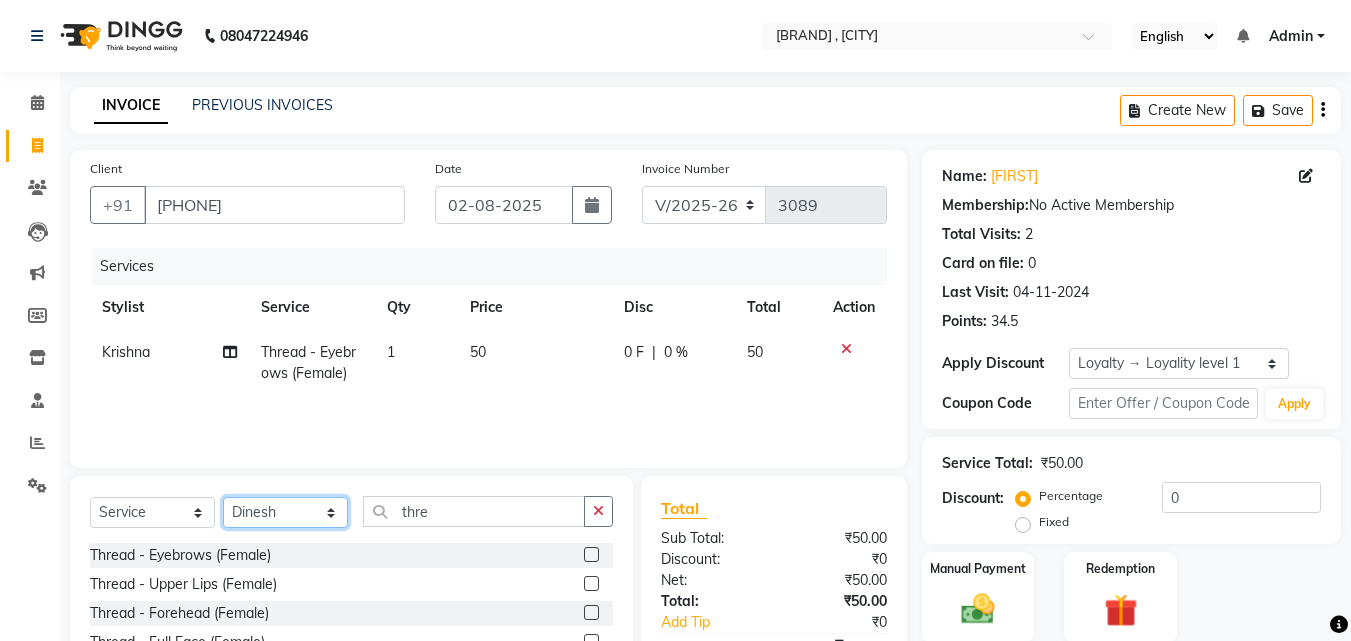click on "Select Stylist [FIRST] [FIRST] [FIRST] [FIRST] [FIRST] [FIRST] [FIRST] [FIRST] [FIRST] [FIRST] [FIRST] [FIRST] [FIRST] ([DATE]) [FIRST]" 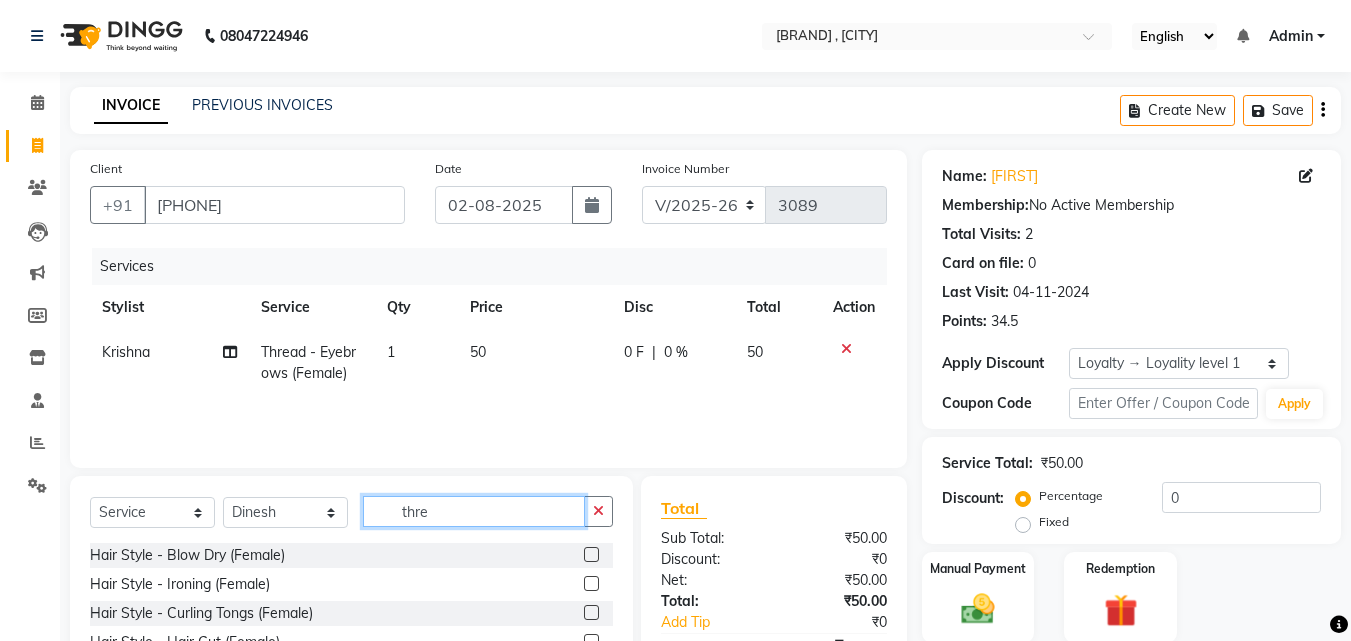click on "thre" 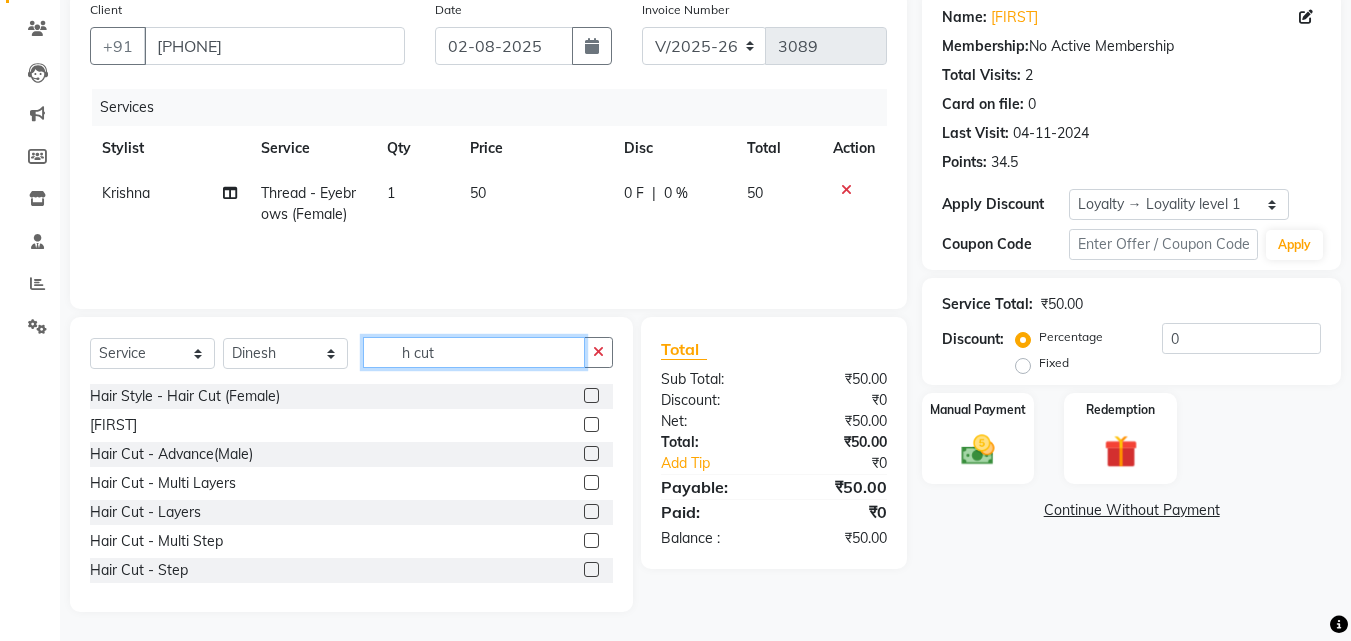 scroll, scrollTop: 160, scrollLeft: 0, axis: vertical 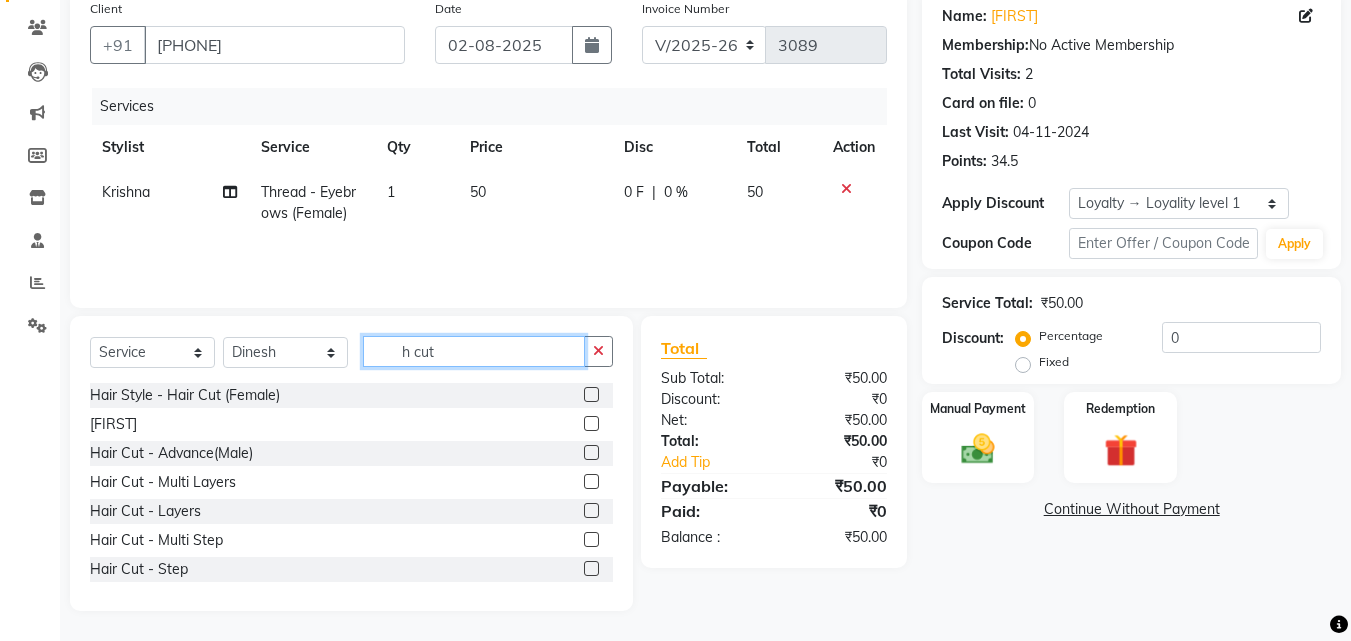 type on "h cut" 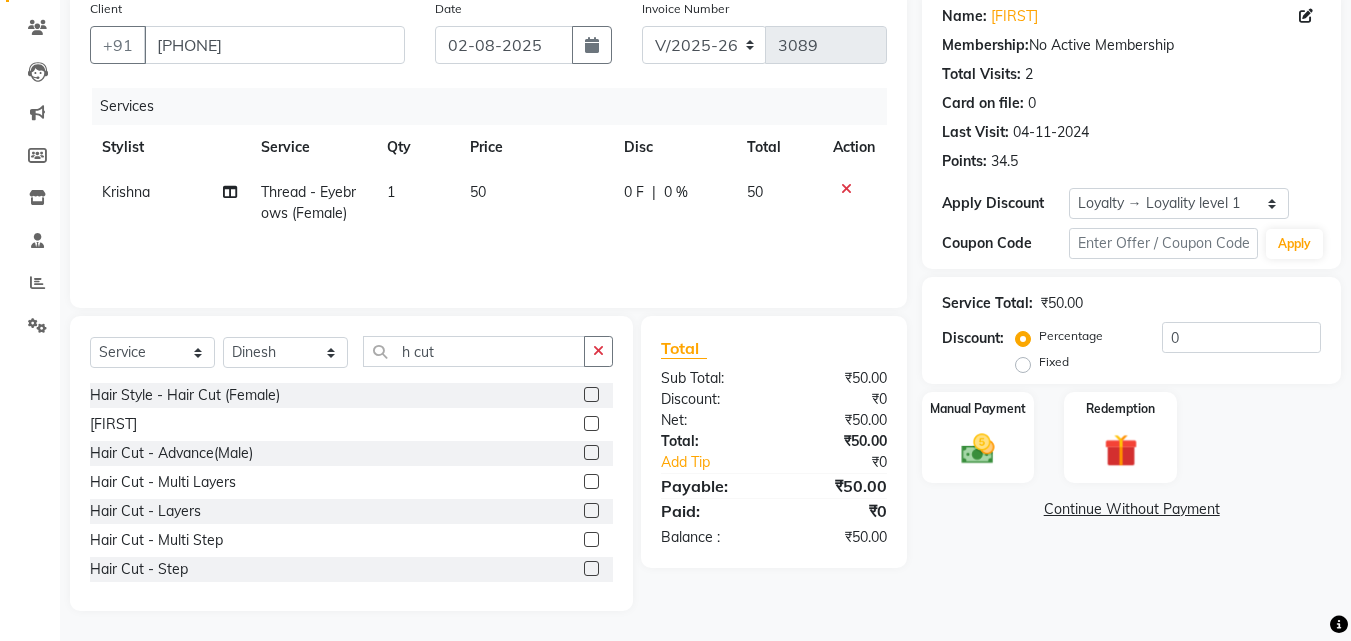 click 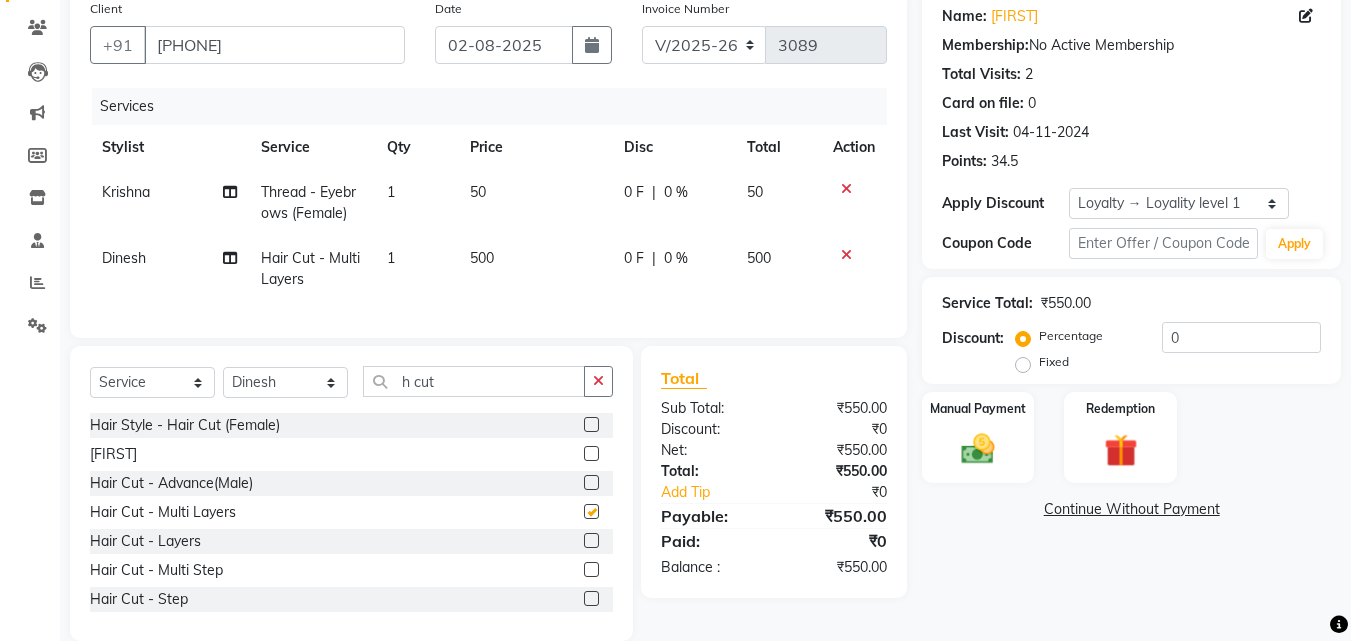 checkbox on "false" 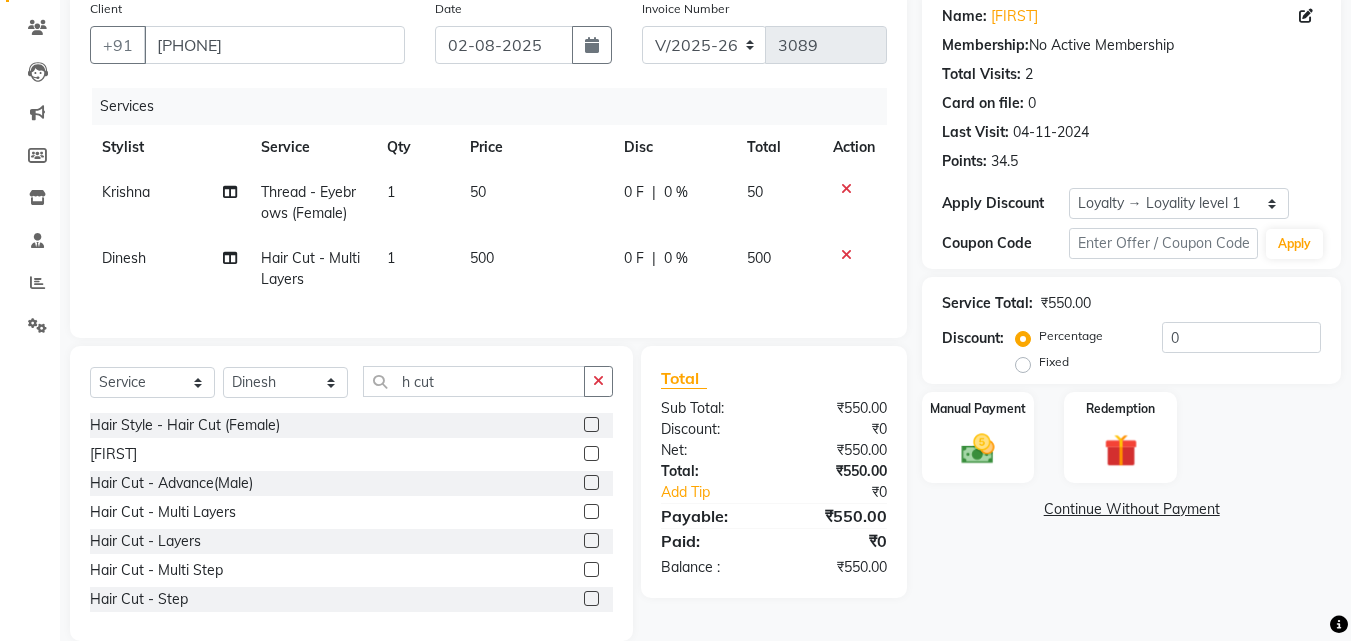 click 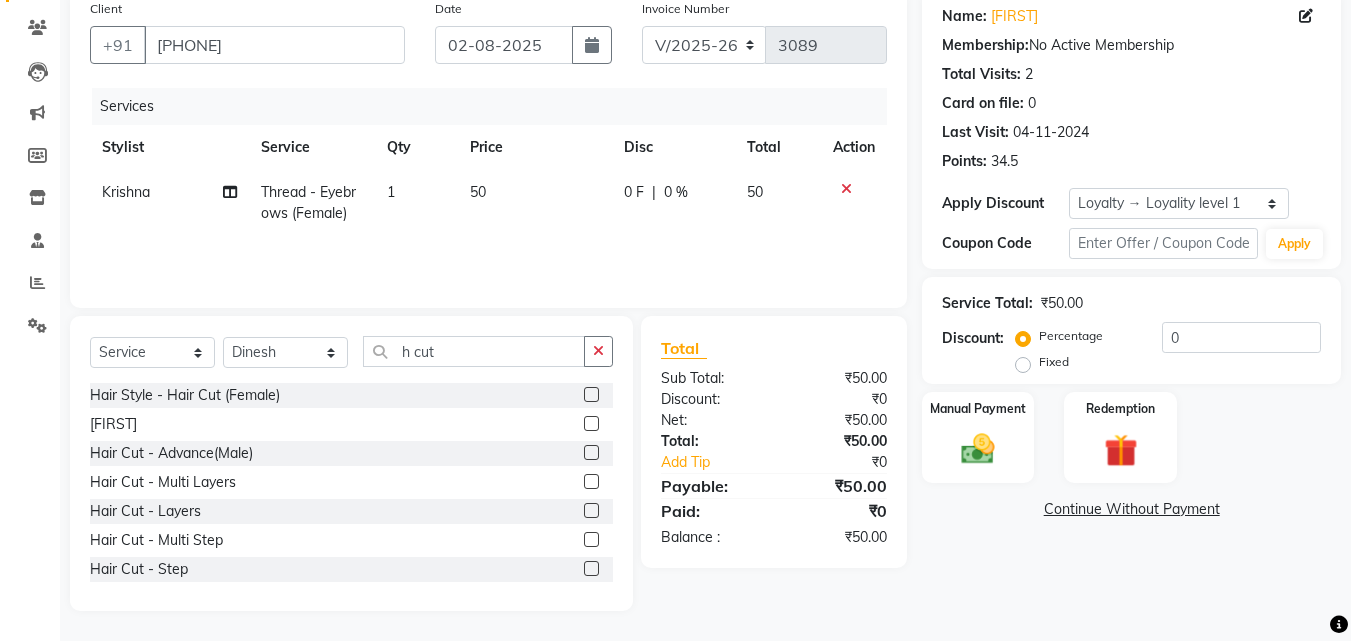 click 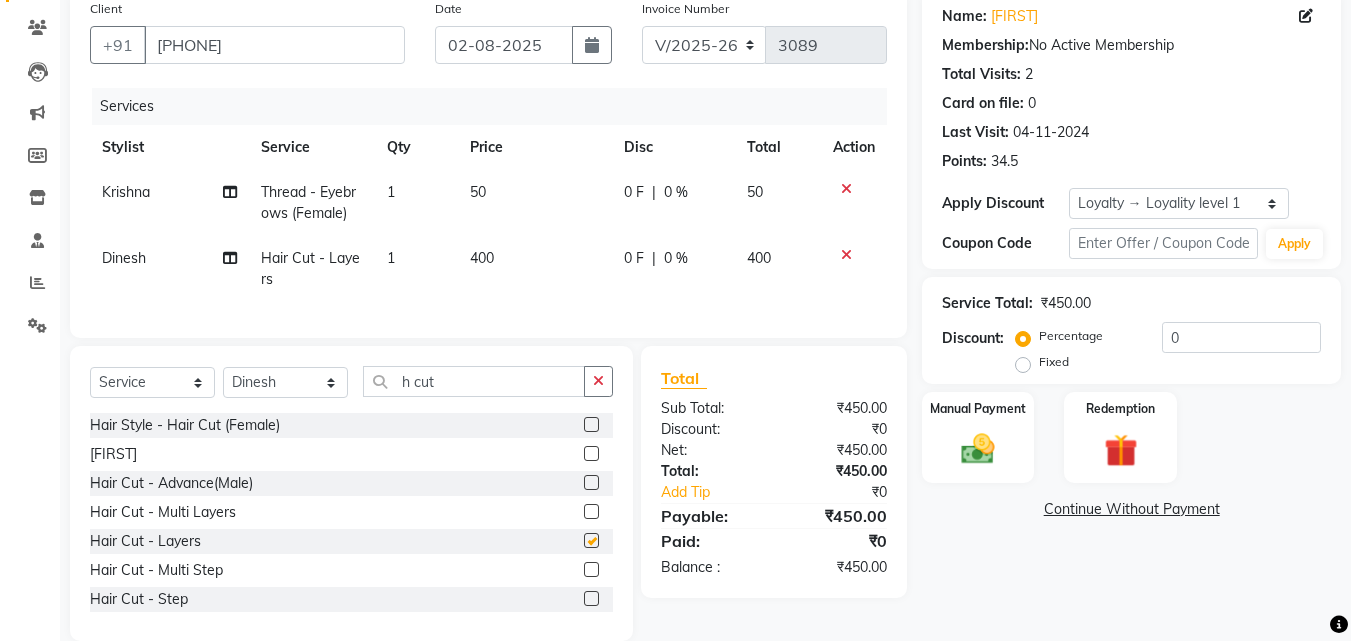 checkbox on "false" 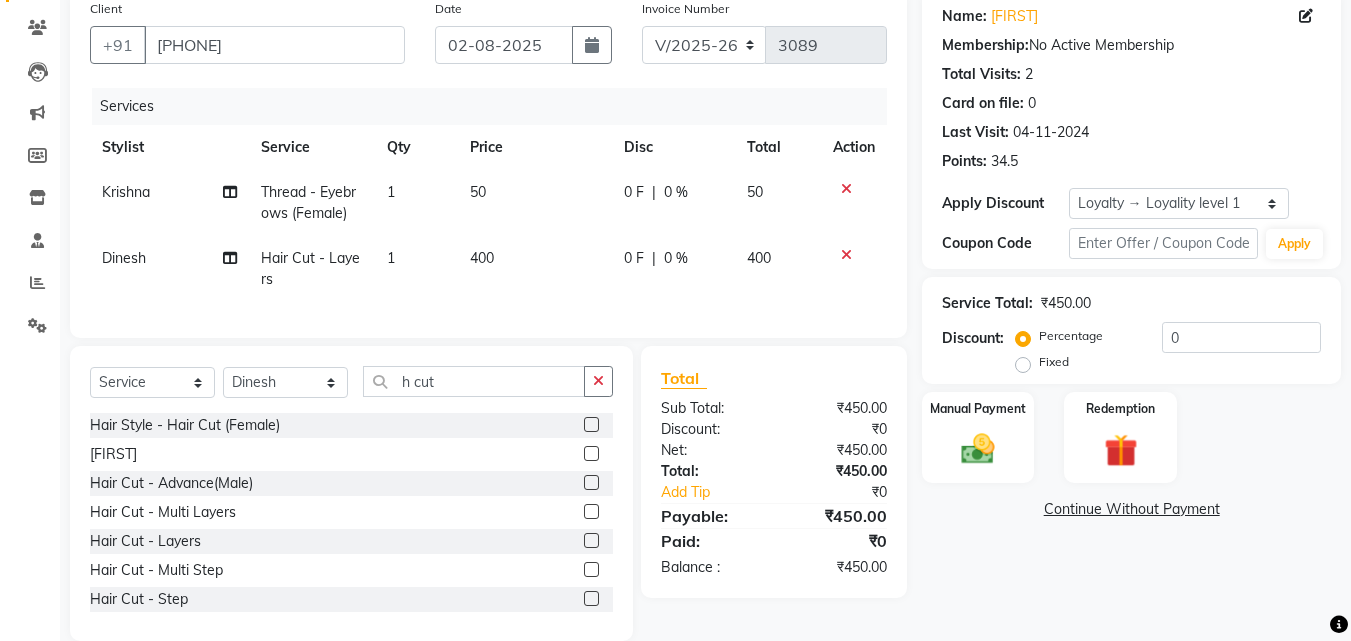 click on "0 F" 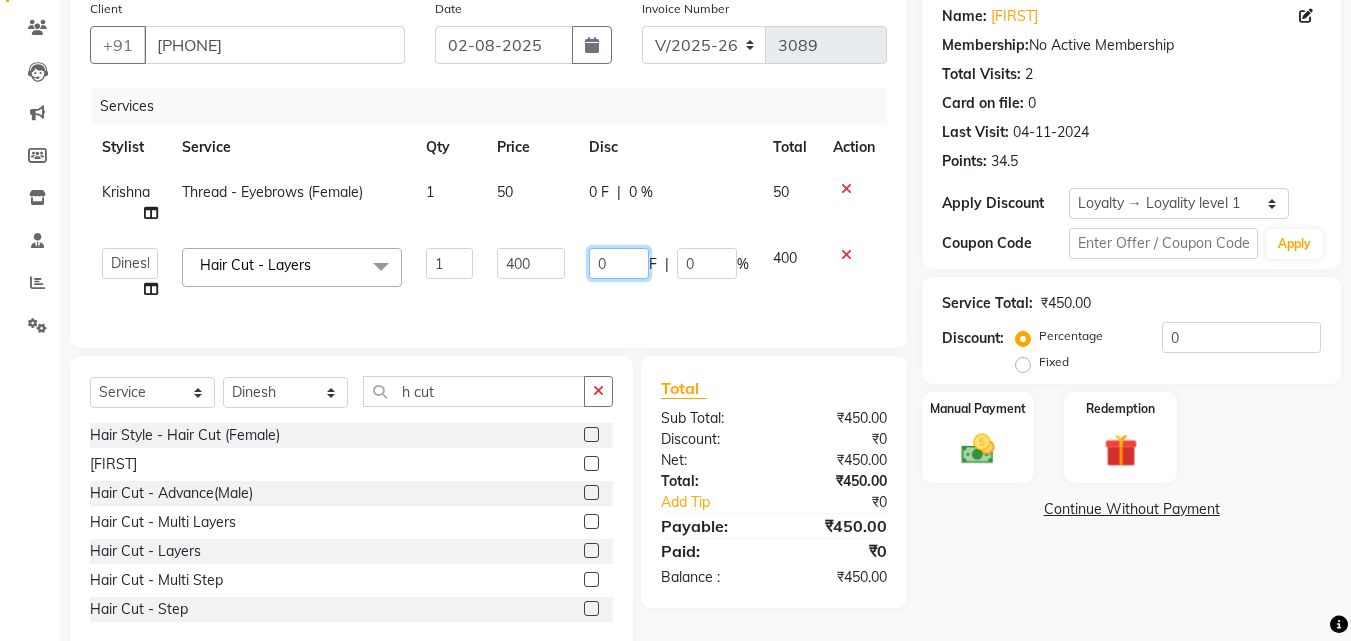 click on "0" 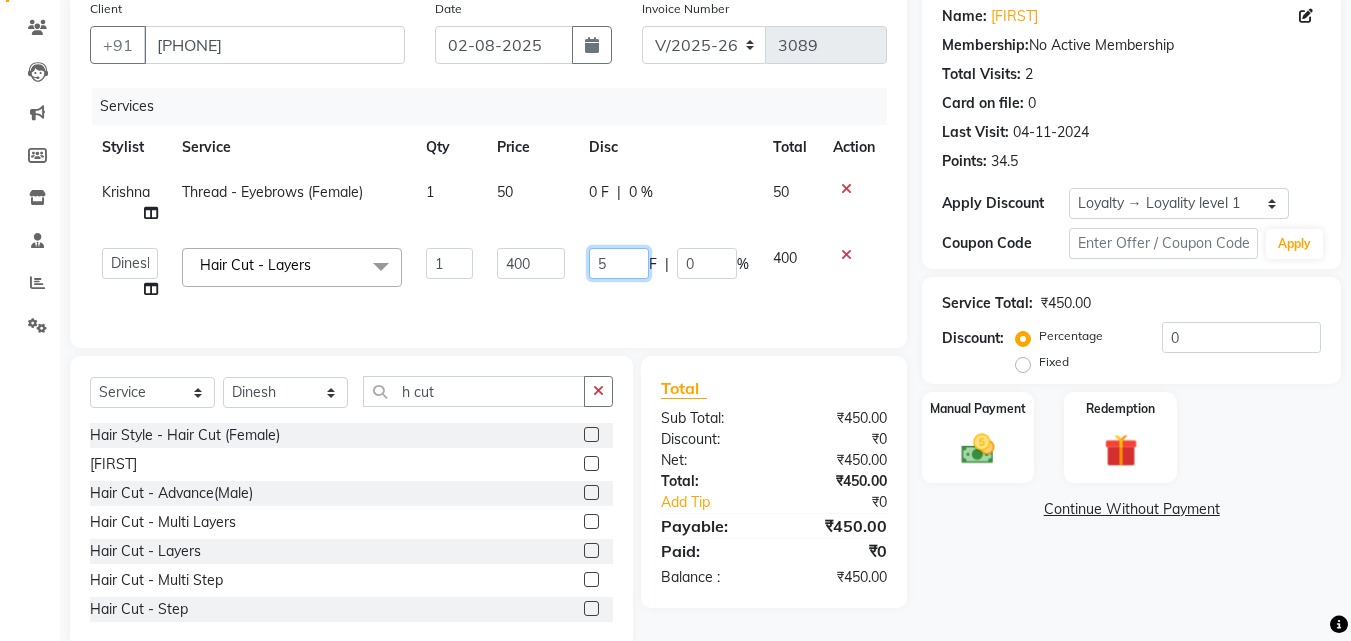 type on "50" 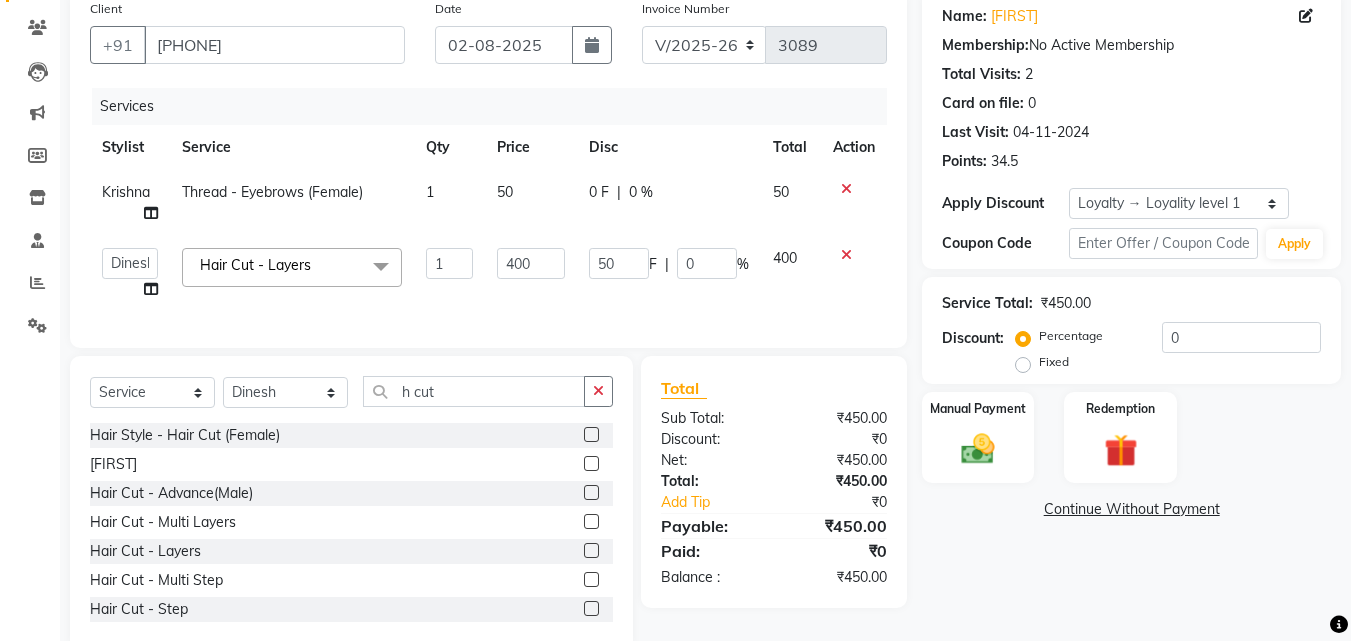 click on "Services Stylist Service Qty Price Disc Total Action [FIRST] Thread - Eyebrows (Female) 1 50 0 F | 0 % 50  [FIRST]   [FIRST]   [FIRST]   [FIRST]   [FIRST]   [FIRST]   [FIRST]   [FIRST]   [FIRST]   [FIRST]   [FIRST]   [FIRST]   [FIRST] ([DATE]) [FIRST] Hair Cut - Layers  x Hair Style - Blow Dry (Female) Hair Style - Ironing (Female) Hair Style - Curling Tongs (Female) Hair Style - Hair Cut (Female) Hair Style - Hair Styling (Female) Hair Style - Split End Removal (Female) Body Polishing - Hand Polishing Clean-Up - Face Massage(GEL) Clean-Up - Face Massage(CREAM) Shave - Moustache Band Shave - Moustache Colour Hair Style - Hair Set Gel (Men) Hair Style -Hair Set Sprey (Men) Hair Style -Hair Set Sprey (Men) Thread - Eyebrows (Female) Thread - Upper Lips (Female) Thread - Forehead (Female) Thread - Full Face (Female) Thread - Eyebrows (Male) Thread - Chik (Male) Thread - Chin (Female) Thread - Side Locks (Female) Honey Wax - Arms (Female) 1 400" 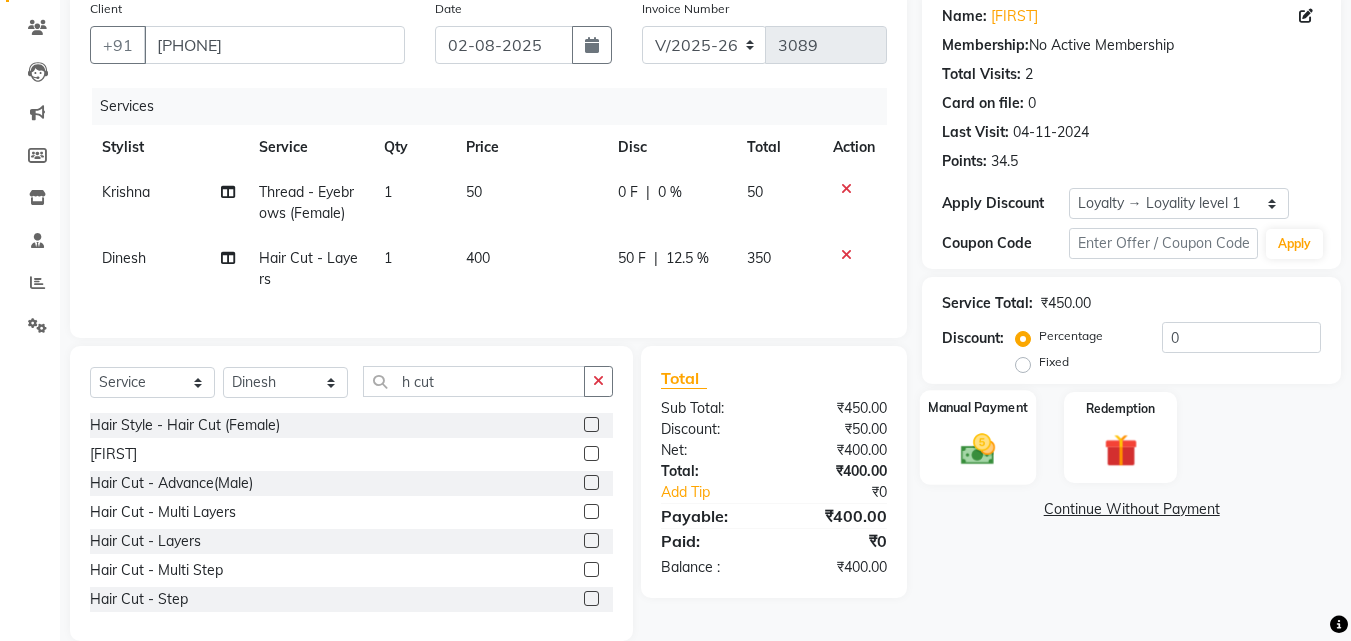 click 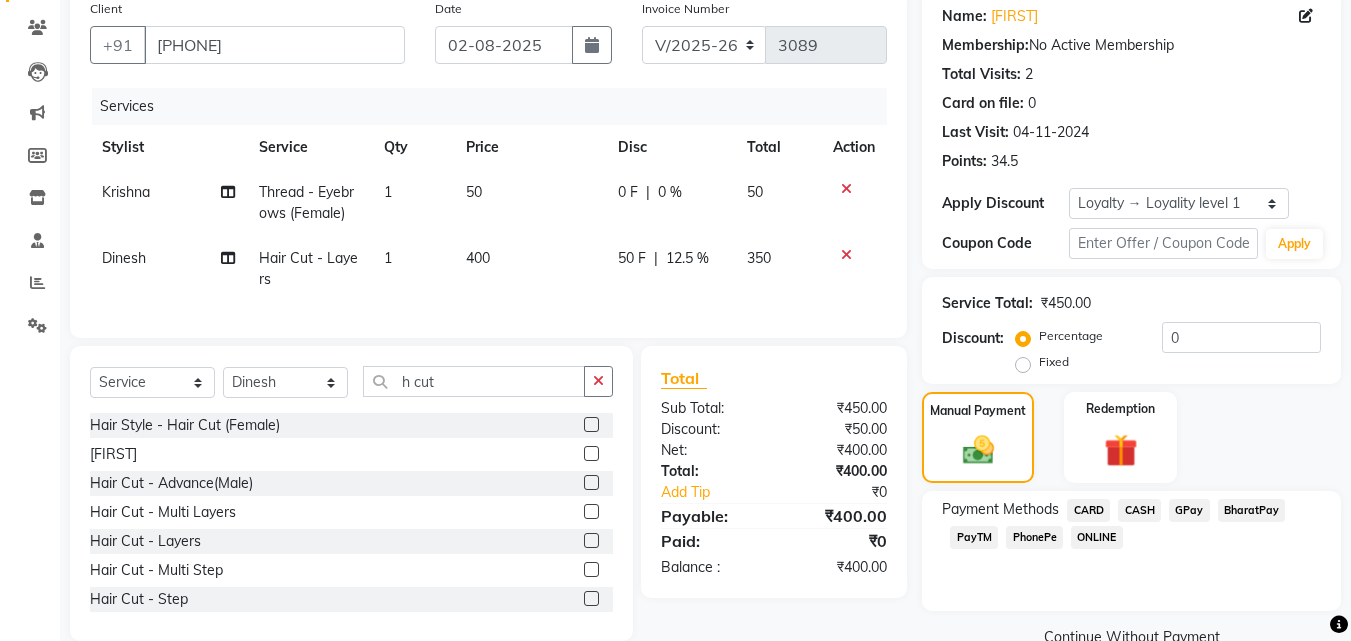 click on "CASH" 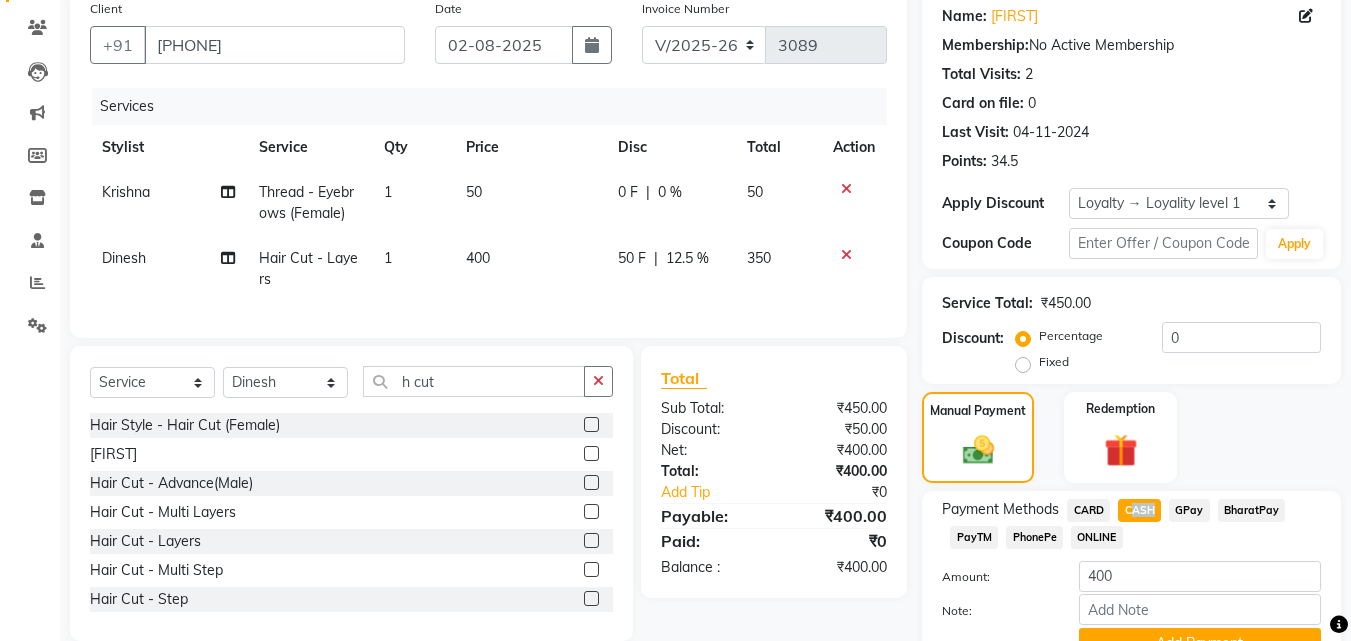 scroll, scrollTop: 257, scrollLeft: 0, axis: vertical 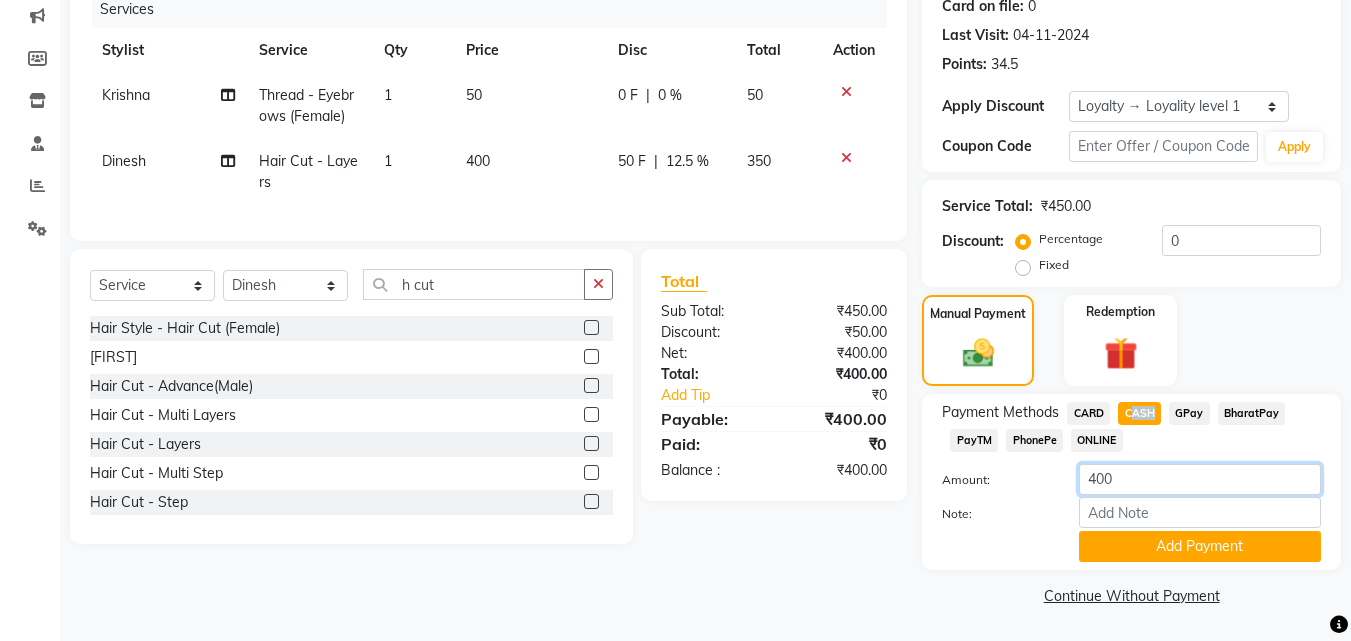 click on "400" 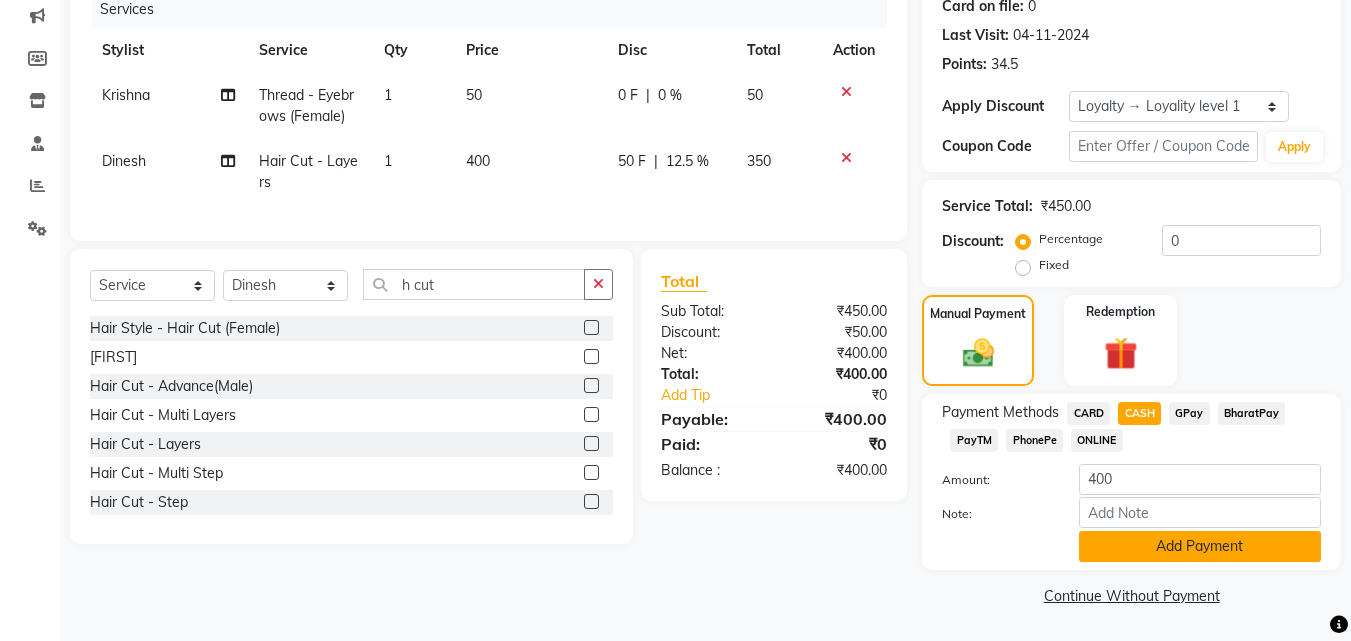 click on "Add Payment" 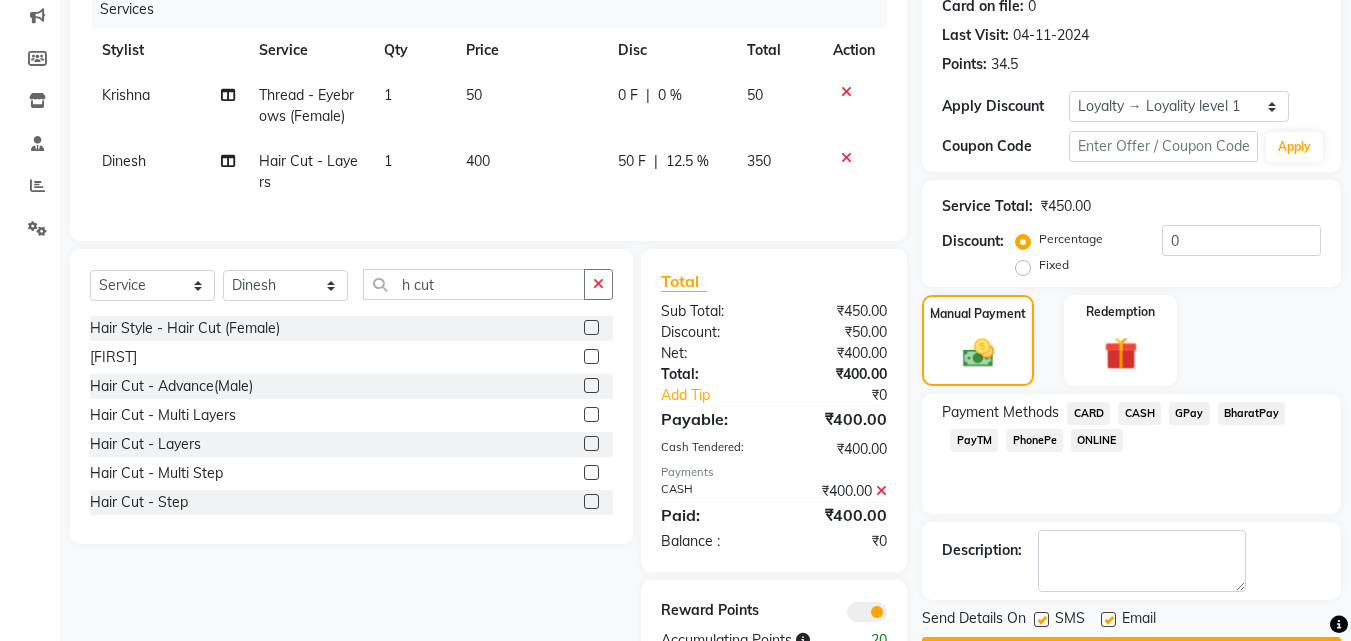 scroll, scrollTop: 332, scrollLeft: 0, axis: vertical 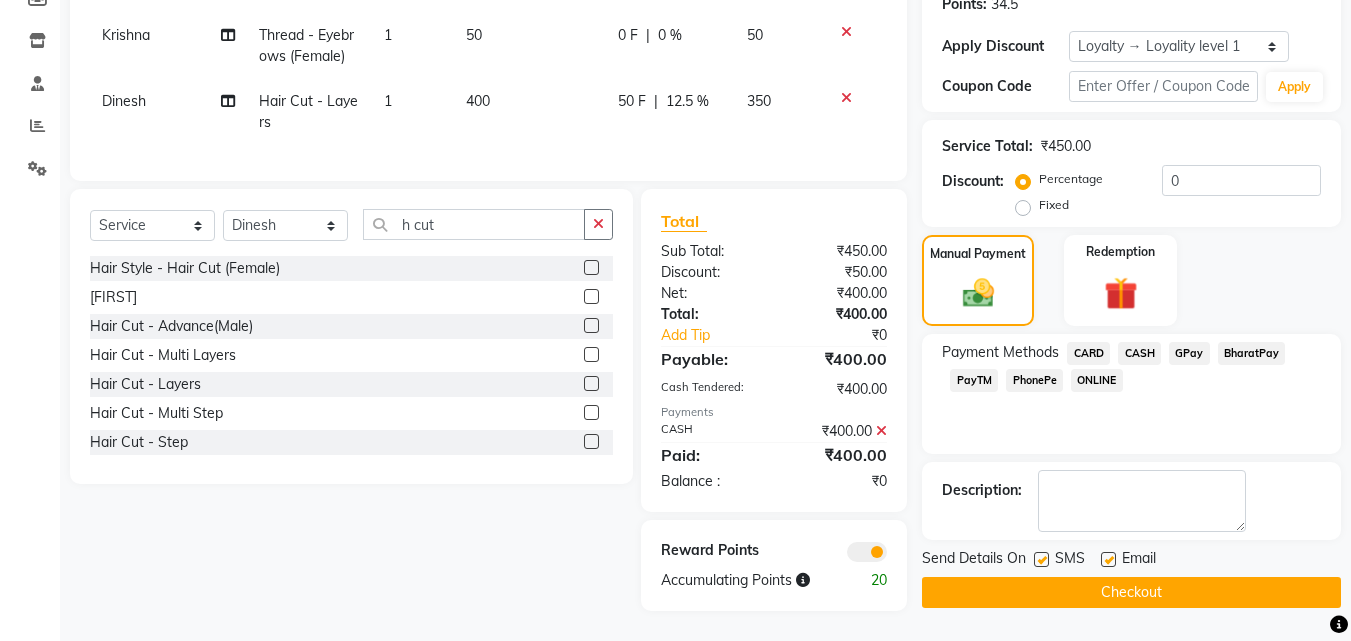 drag, startPoint x: 1339, startPoint y: 490, endPoint x: 1046, endPoint y: 513, distance: 293.90134 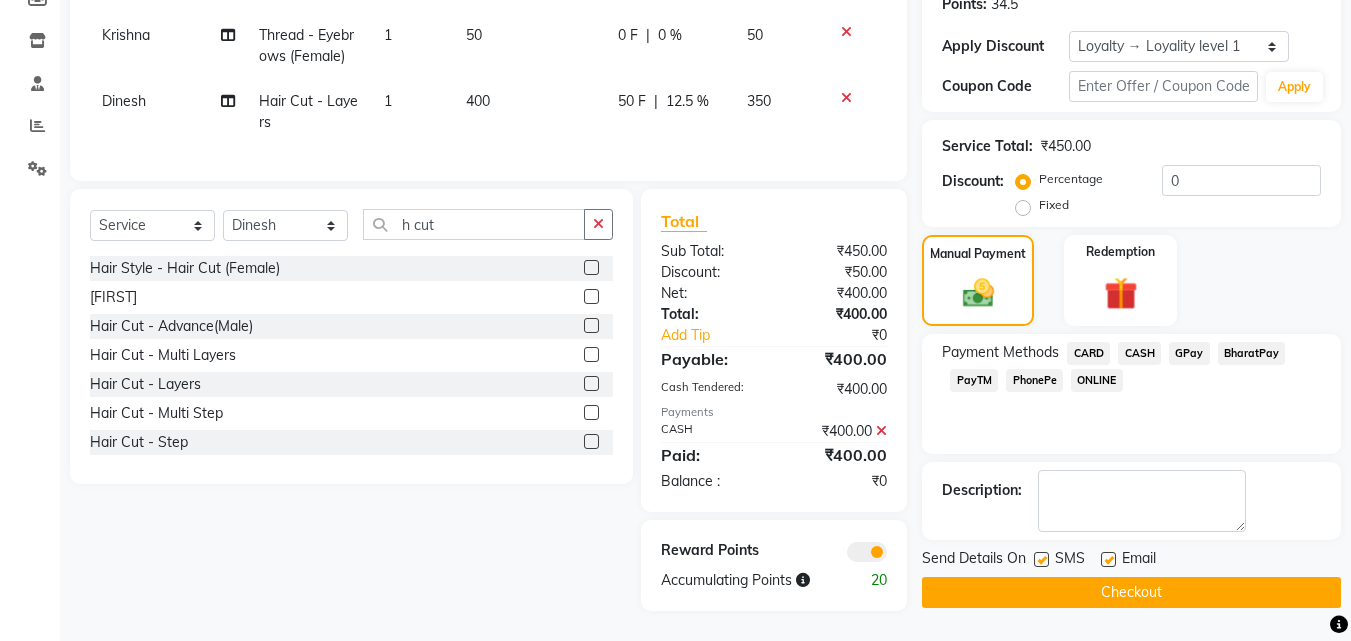 click 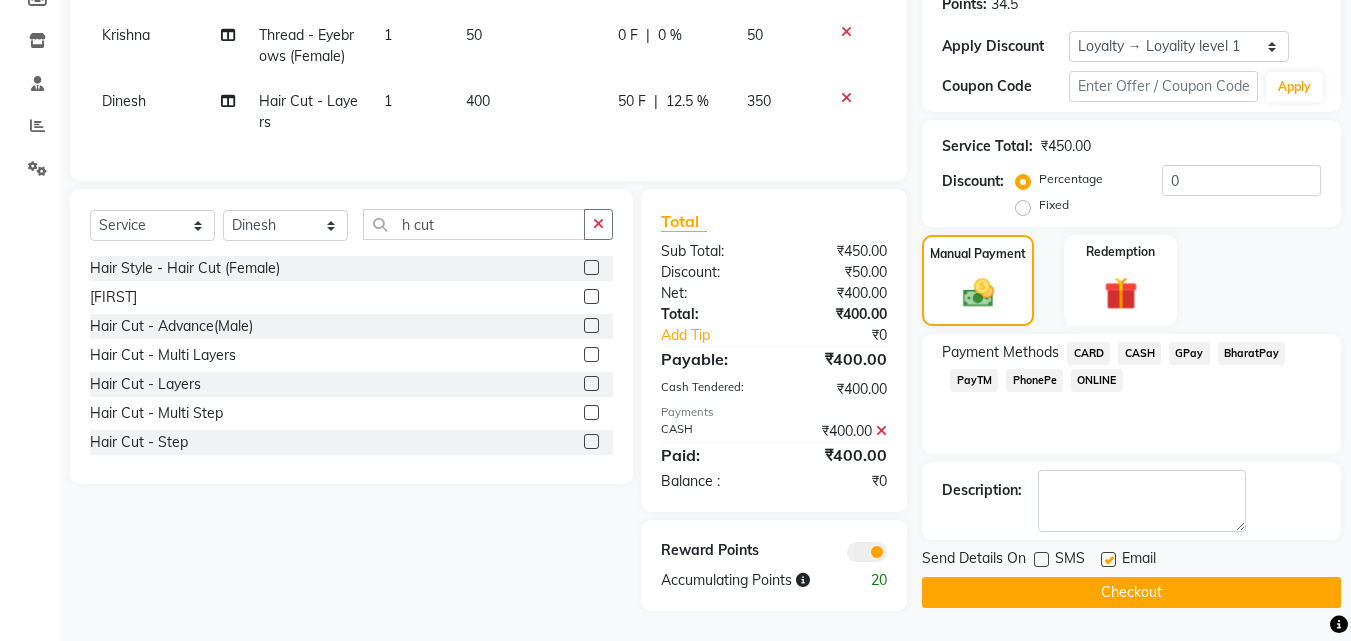 click 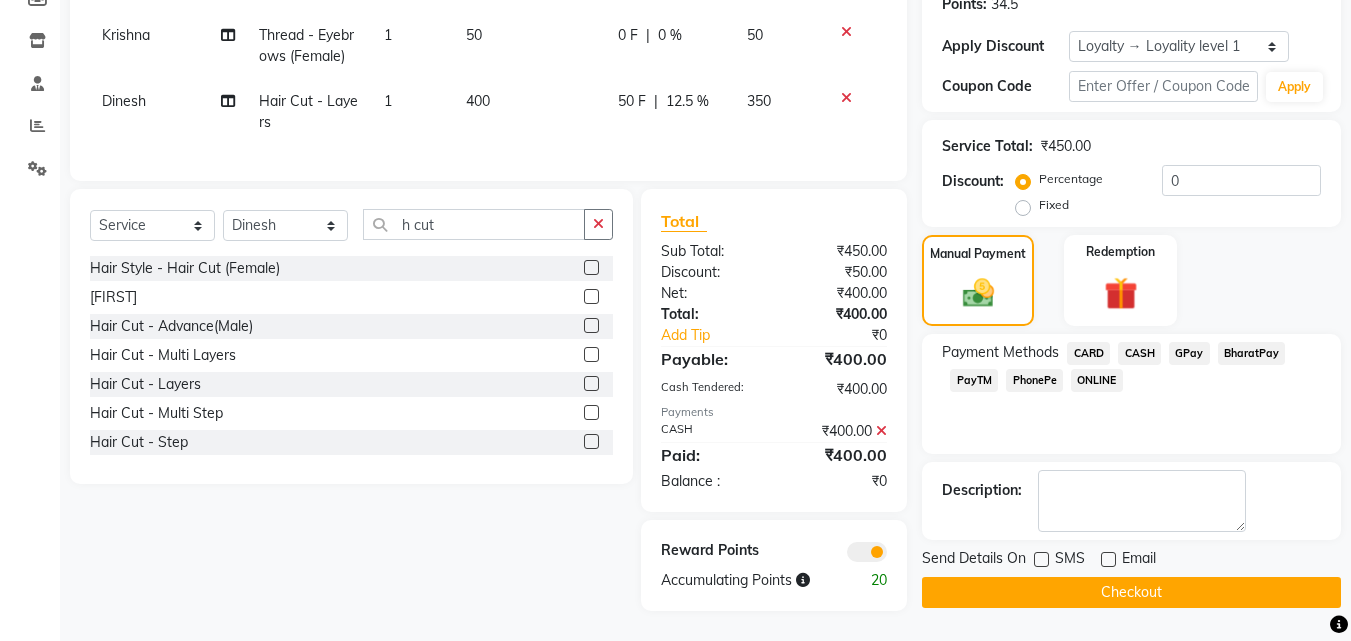 click on "Checkout" 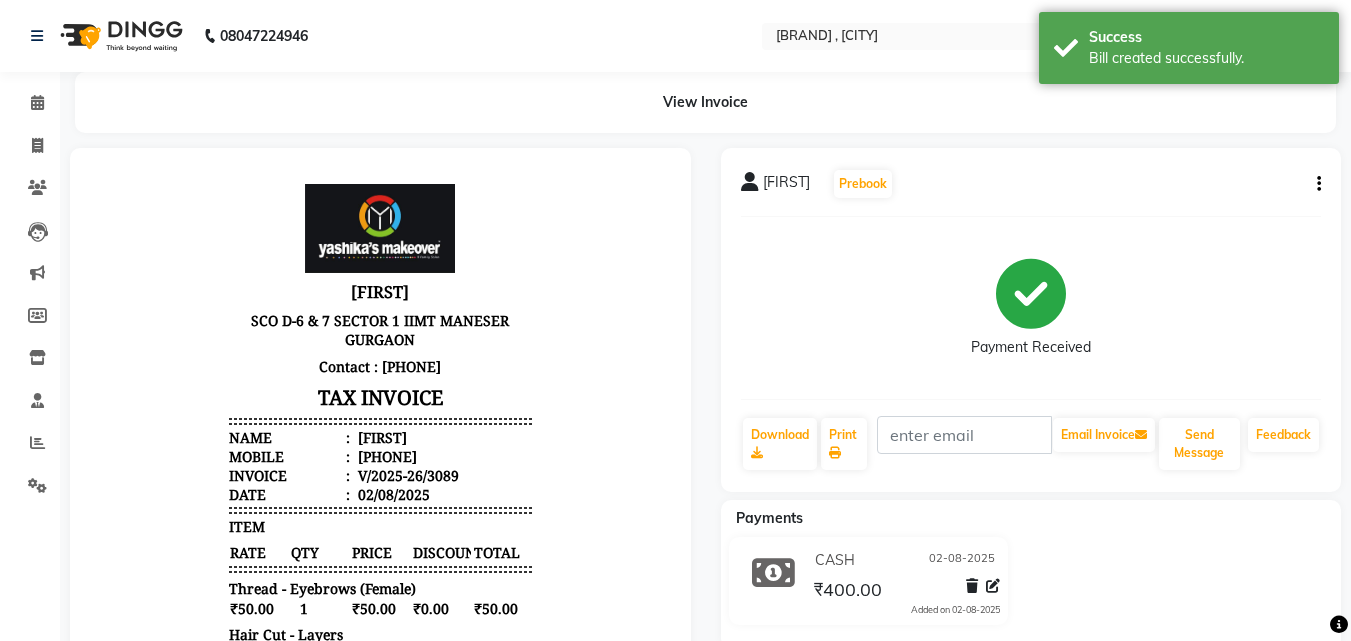 scroll, scrollTop: 0, scrollLeft: 0, axis: both 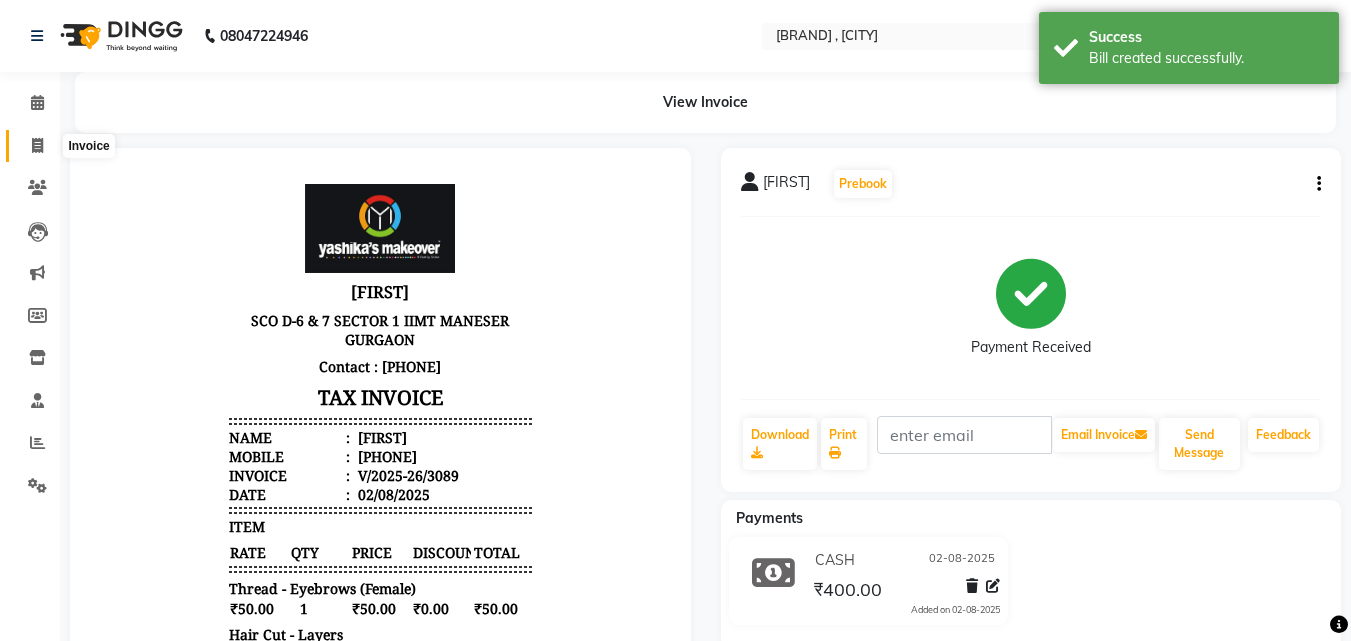 click 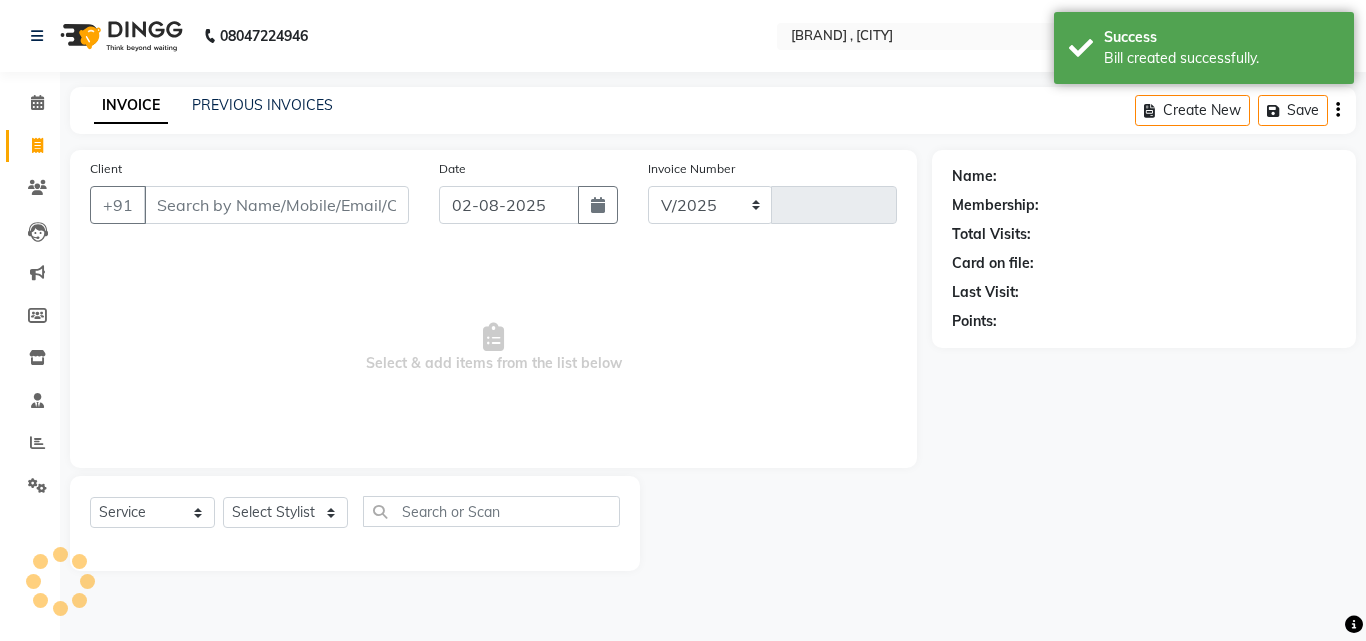 select on "820" 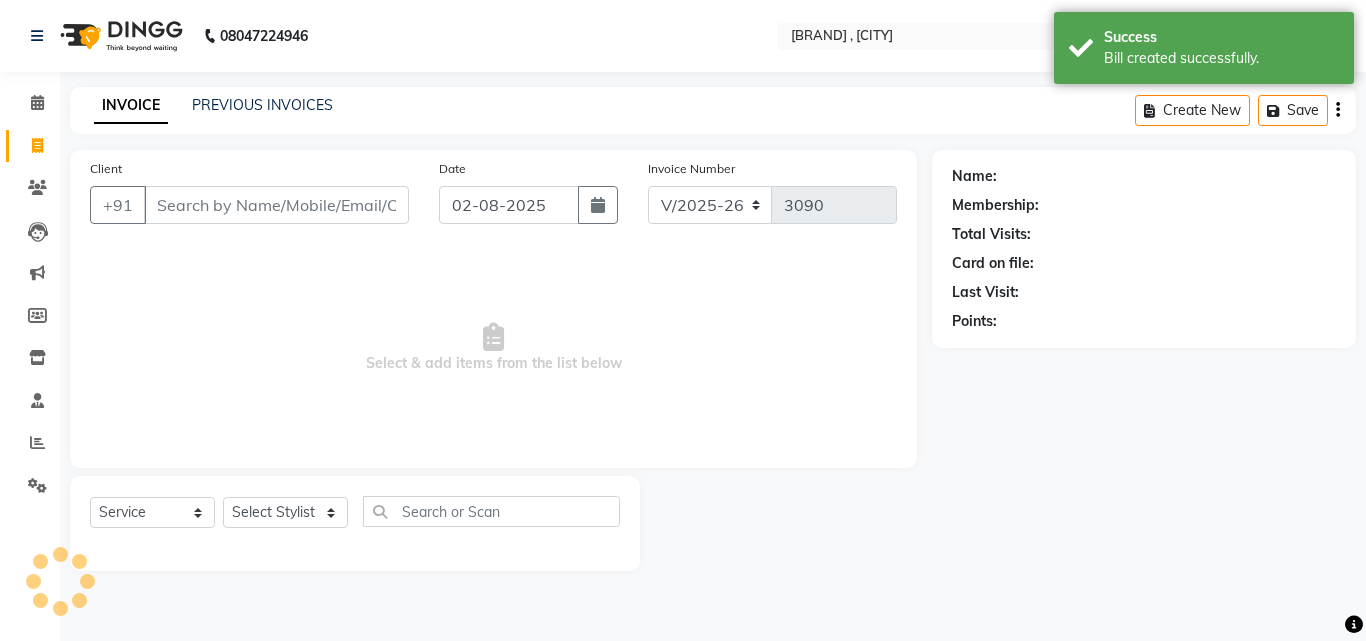 click on "Client" at bounding box center [276, 205] 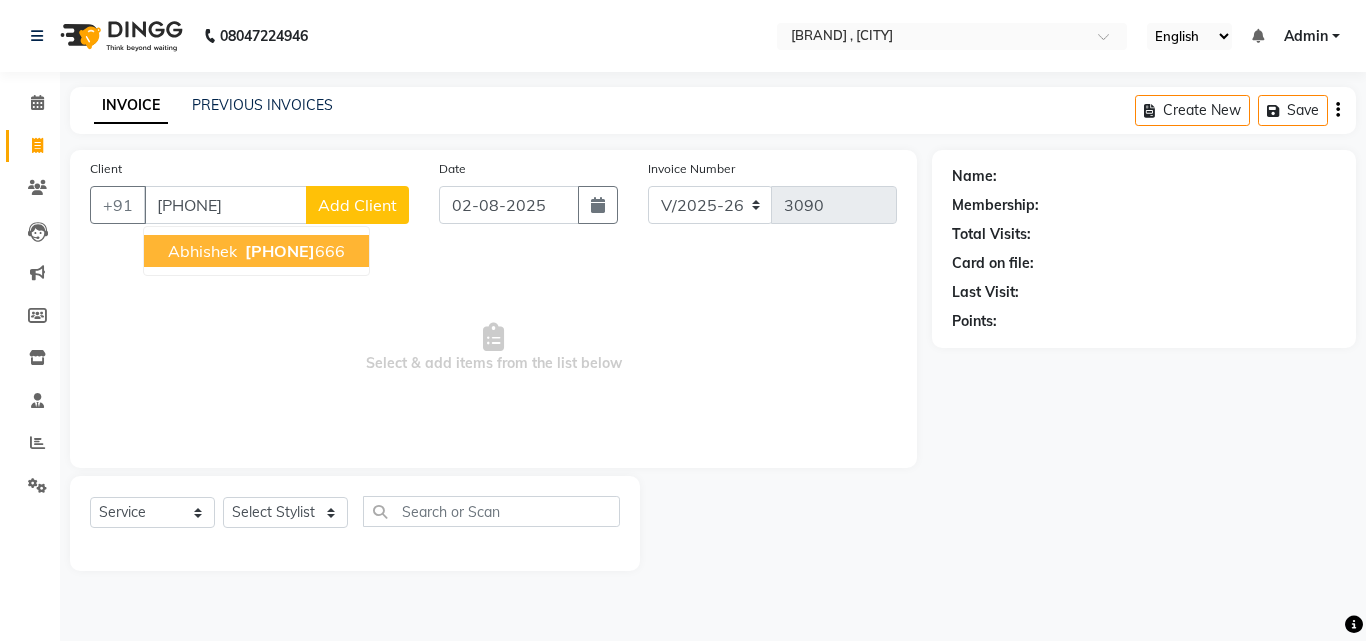 click on "7088084 666" at bounding box center (293, 251) 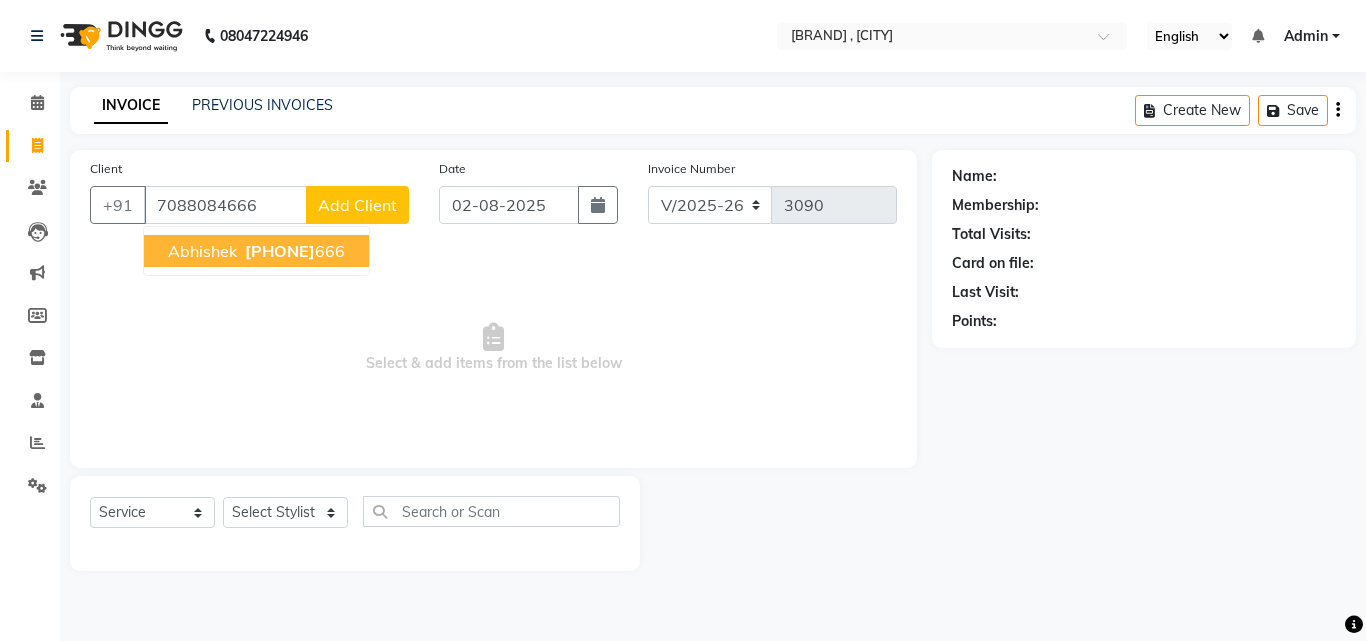 drag, startPoint x: 337, startPoint y: 249, endPoint x: 337, endPoint y: 264, distance: 15 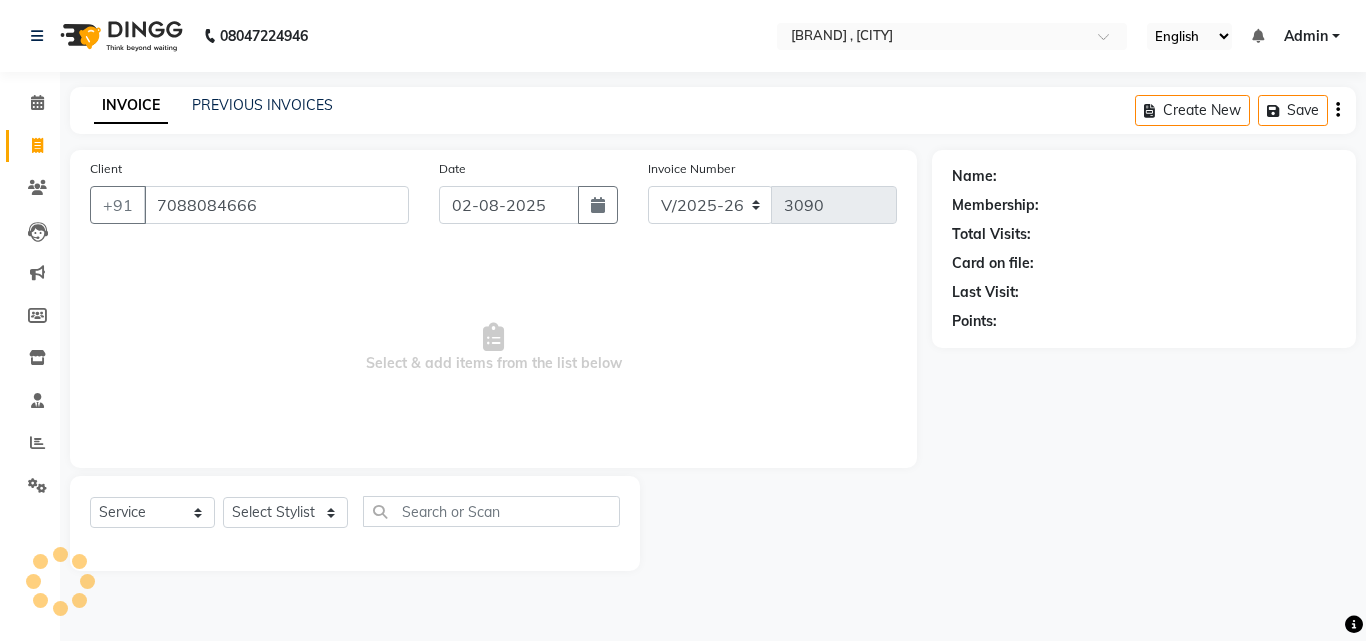 select on "1: Object" 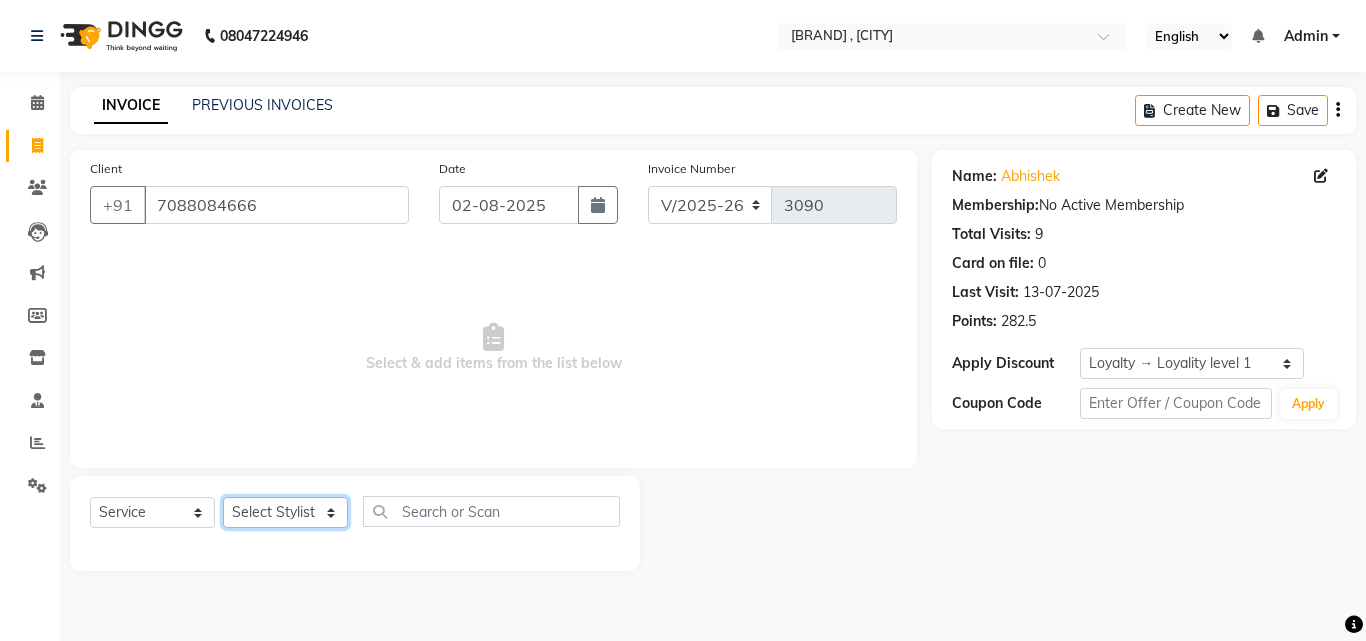 click on "Select Stylist [FIRST] [FIRST] [FIRST] [FIRST] [FIRST] [FIRST] [FIRST] [FIRST] [FIRST] [FIRST] [FIRST] [FIRST] [FIRST] ([DATE]) [FIRST]" 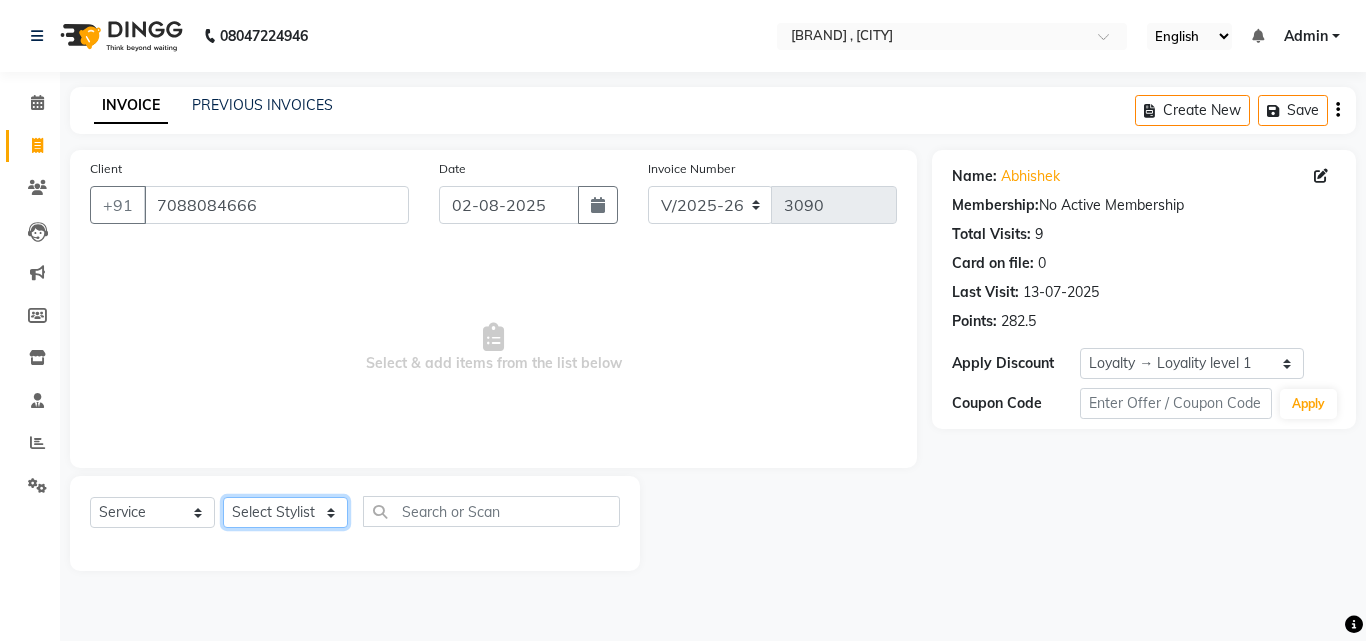 select on "14414" 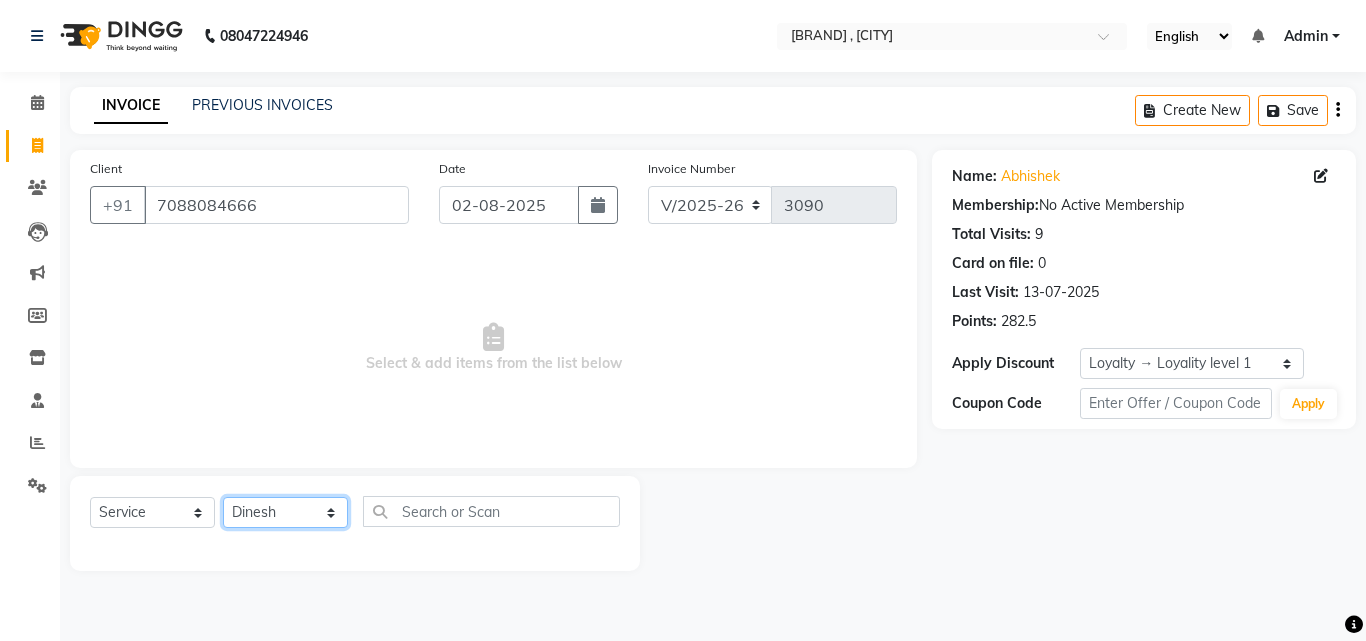 click on "Select Stylist [FIRST] [FIRST] [FIRST] [FIRST] [FIRST] [FIRST] [FIRST] [FIRST] [FIRST] [FIRST] [FIRST] [FIRST] [FIRST] ([DATE]) [FIRST]" 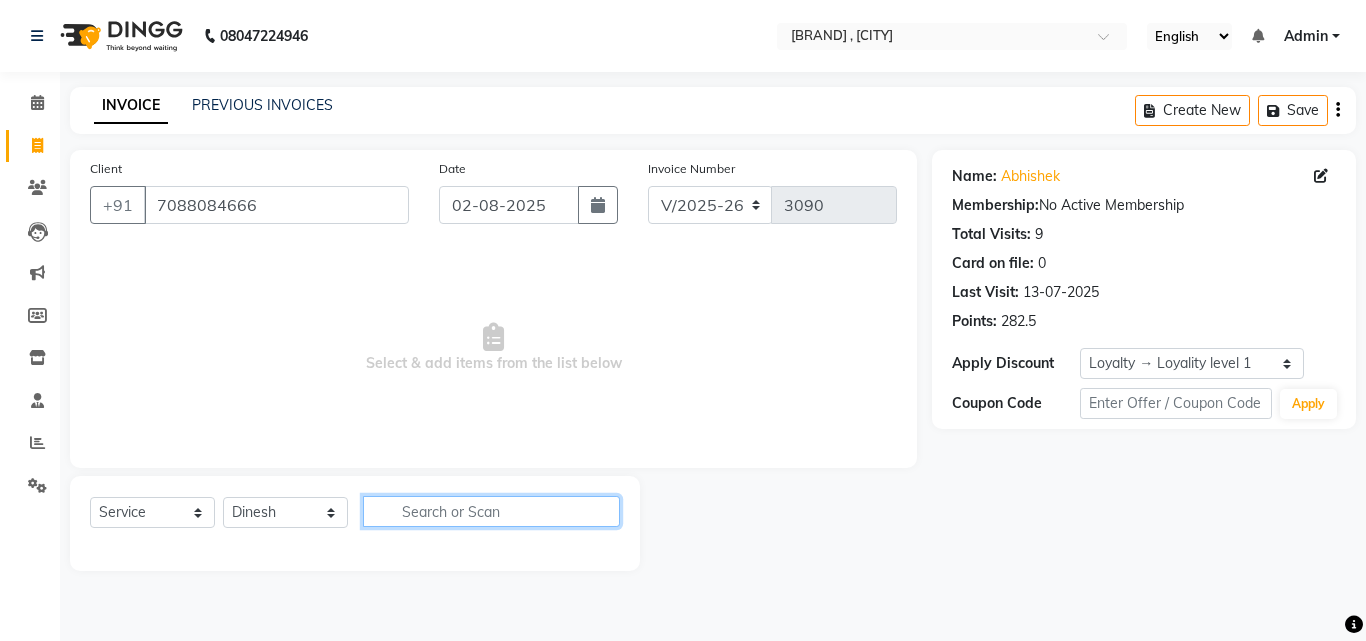 click 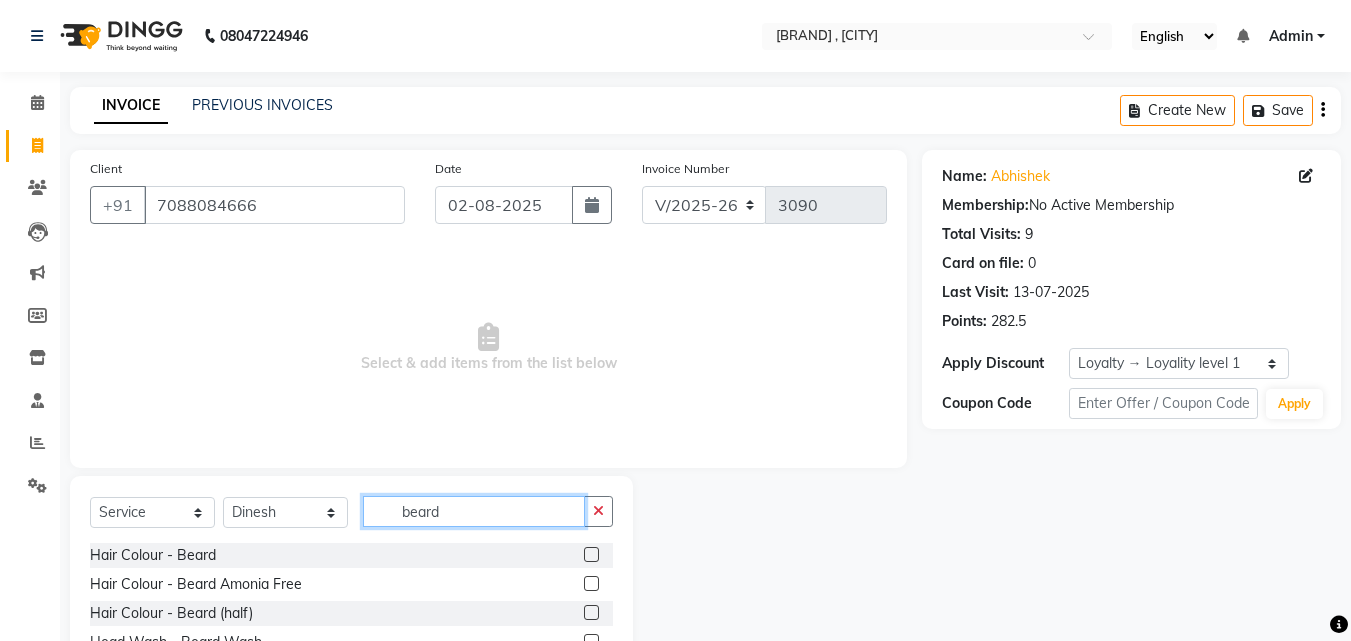 scroll, scrollTop: 123, scrollLeft: 0, axis: vertical 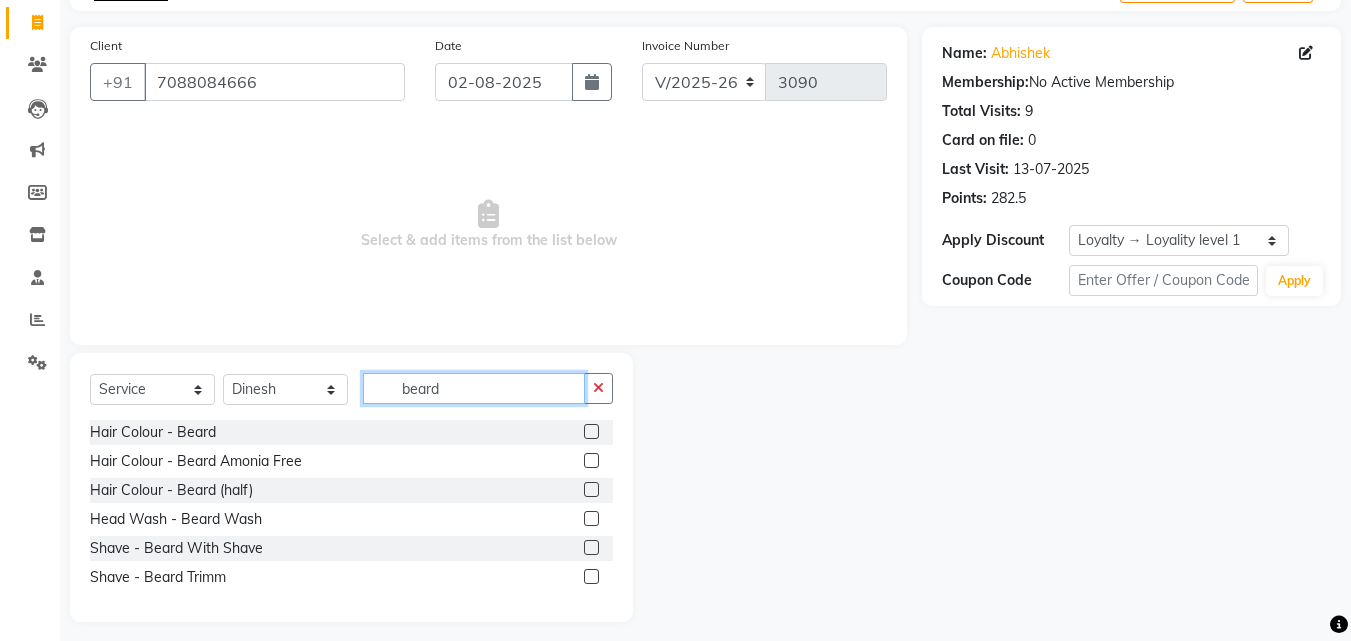 type on "beard" 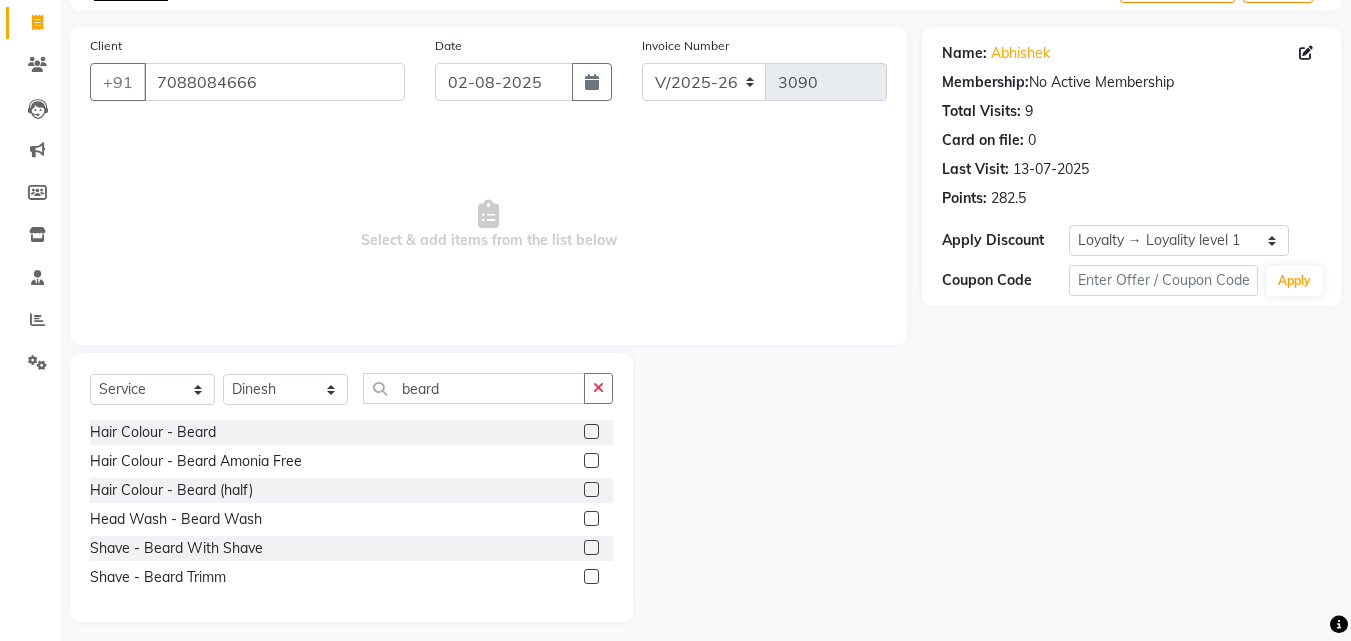 click 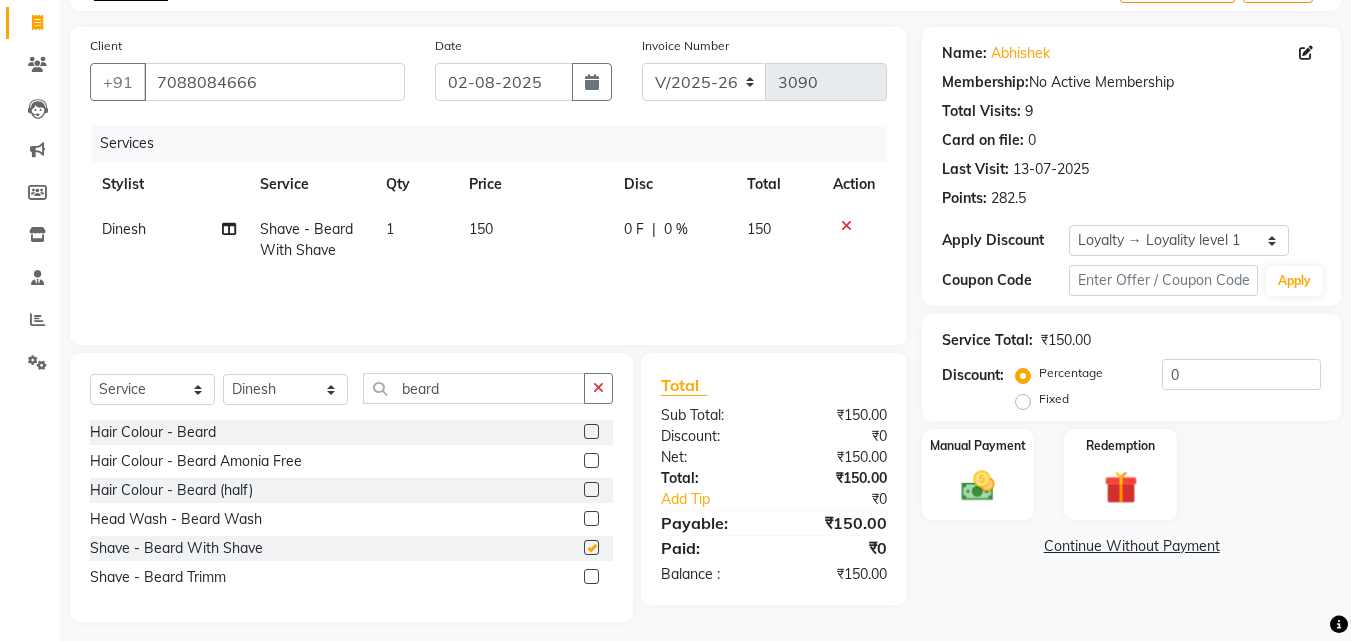 checkbox on "false" 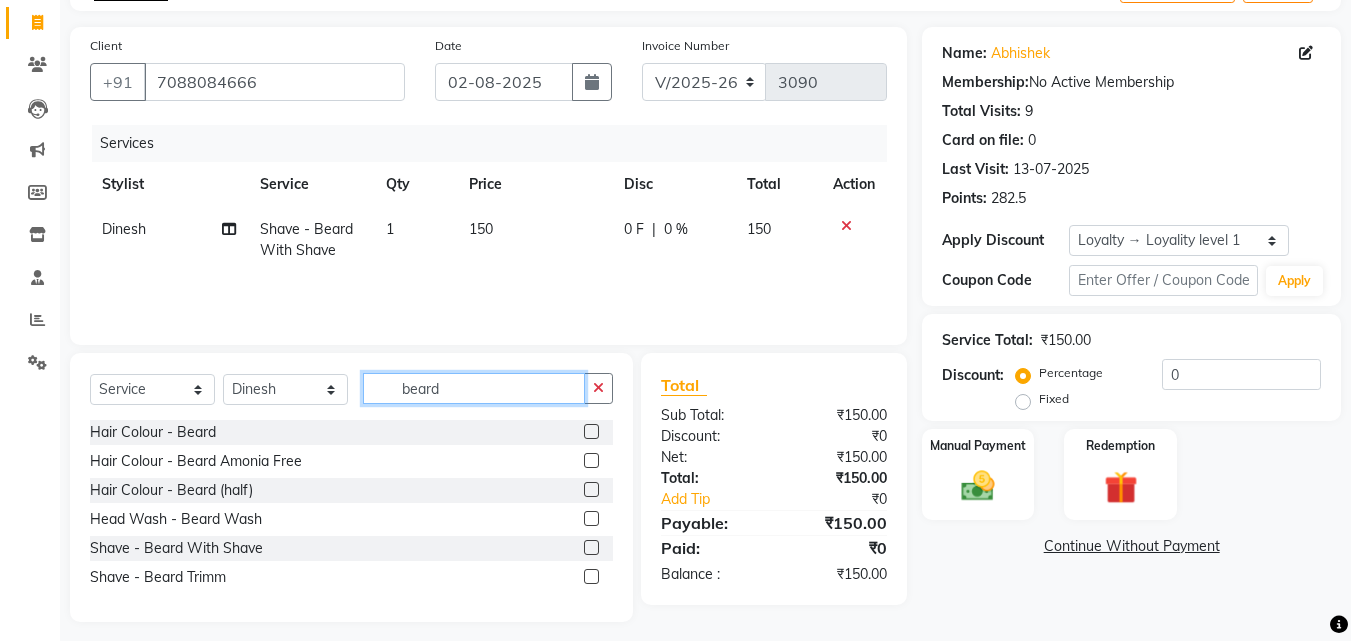click on "beard" 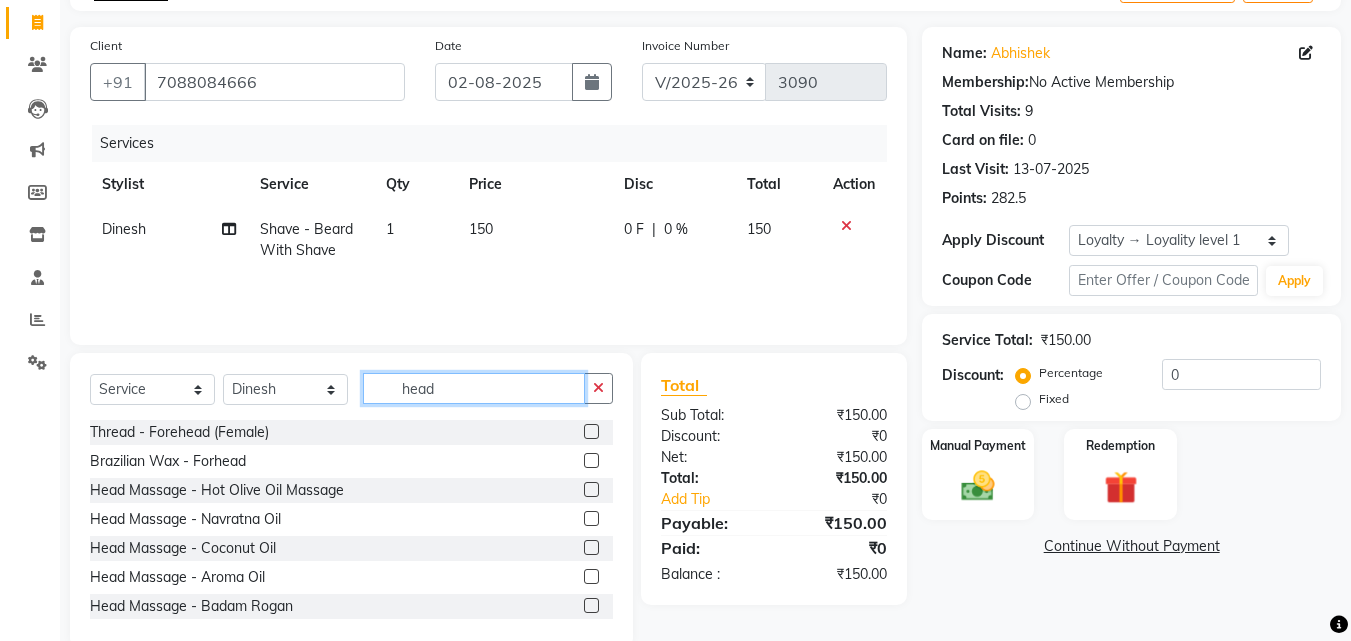 type on "head" 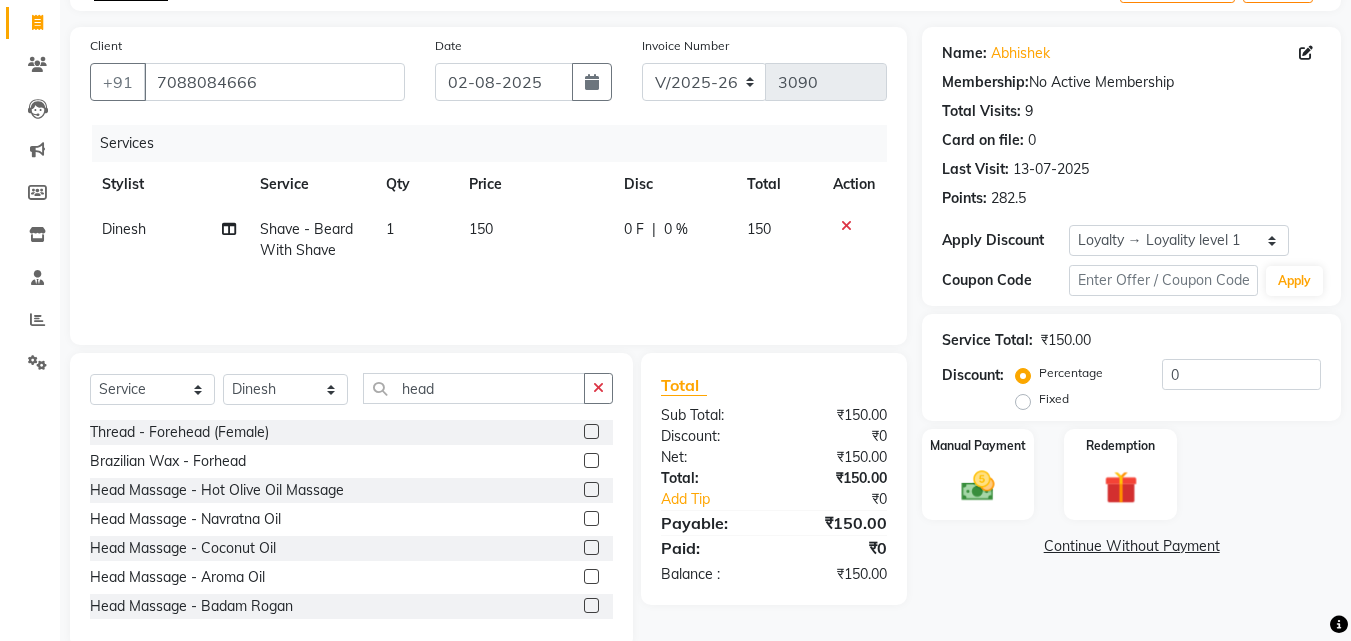 click 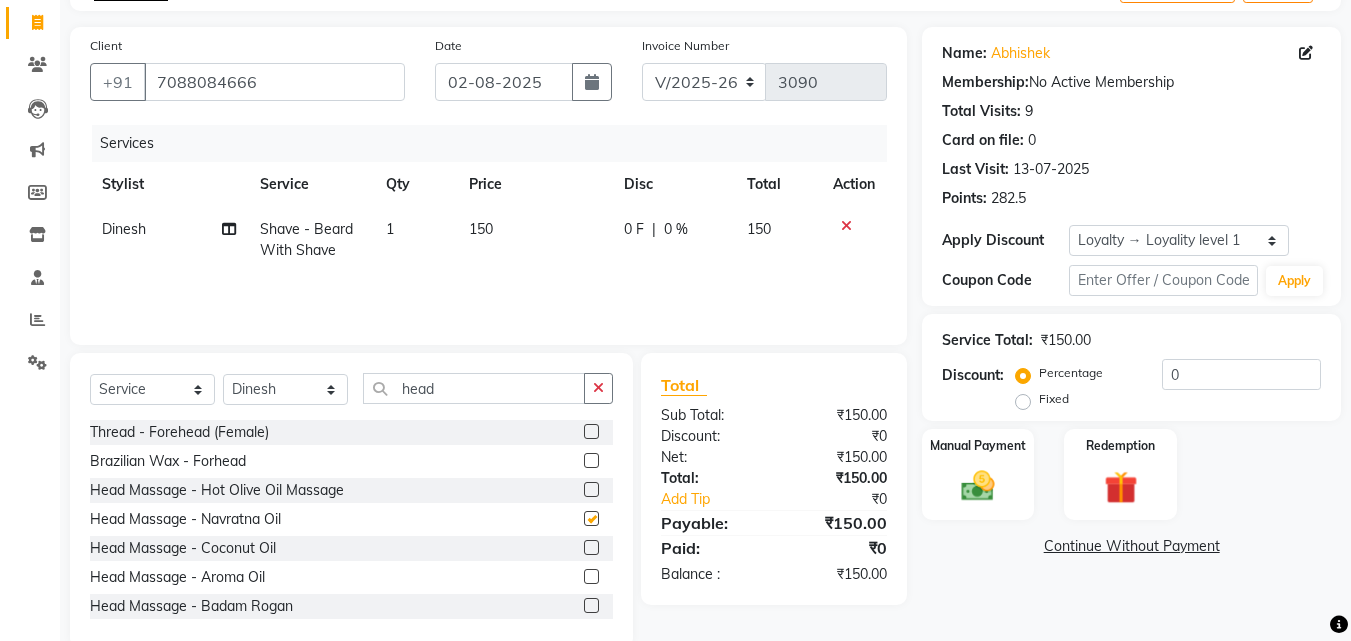 click on "Thread - Forehead (Female)  Brazilian Wax - Forhead  Head Massage - Hot Olive Oil Massage  Head Massage - Navratna Oil  Head Massage - Coconut Oil  Head Massage - Aroma Oil  Head Massage - Badam Rogan  Head Massage - Olive Oil With Hair Lenth Application(Female)  Head Massage - Gel  Head Massage - Almond Oil  Head Massage - Dry  Head Wash - Shampoo+Conditioner (Rebounded Hair) Female  Head Wash - Shampoo+Conditioner (Keratin Hair) Female  Head Wash - Shampoo+Conditioner (Coloured Hair) Female  Head Wash - Shampoo+Conditioner  Regular (Female)  Head Wash - Shampoo Regular (Female)  Head Wash - Shampoo Regular (Male)  Head Wash - Shampoo+Conditioner Regular (Male)  Head Wash - Shampoo+Conditioner ( Chemical/ Coloured Hair ) Male  Head Wash - Beard Wash  Shave - Head (Beby)  Shave Head (Men)" 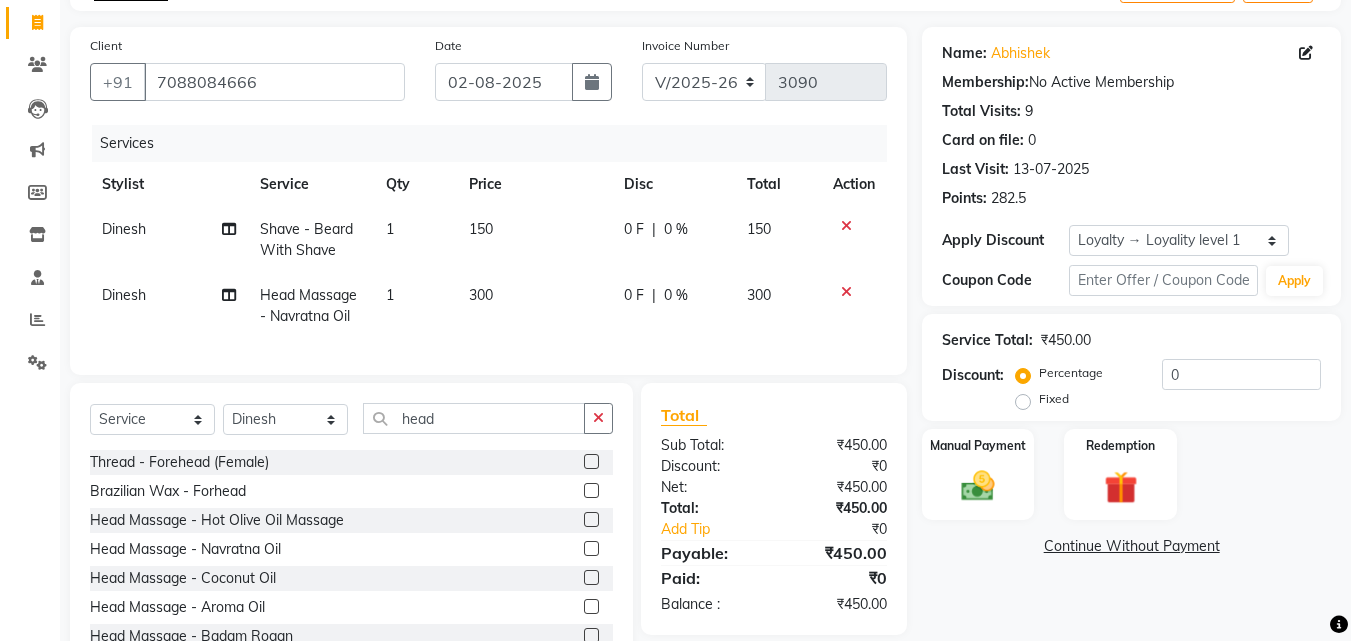 checkbox on "false" 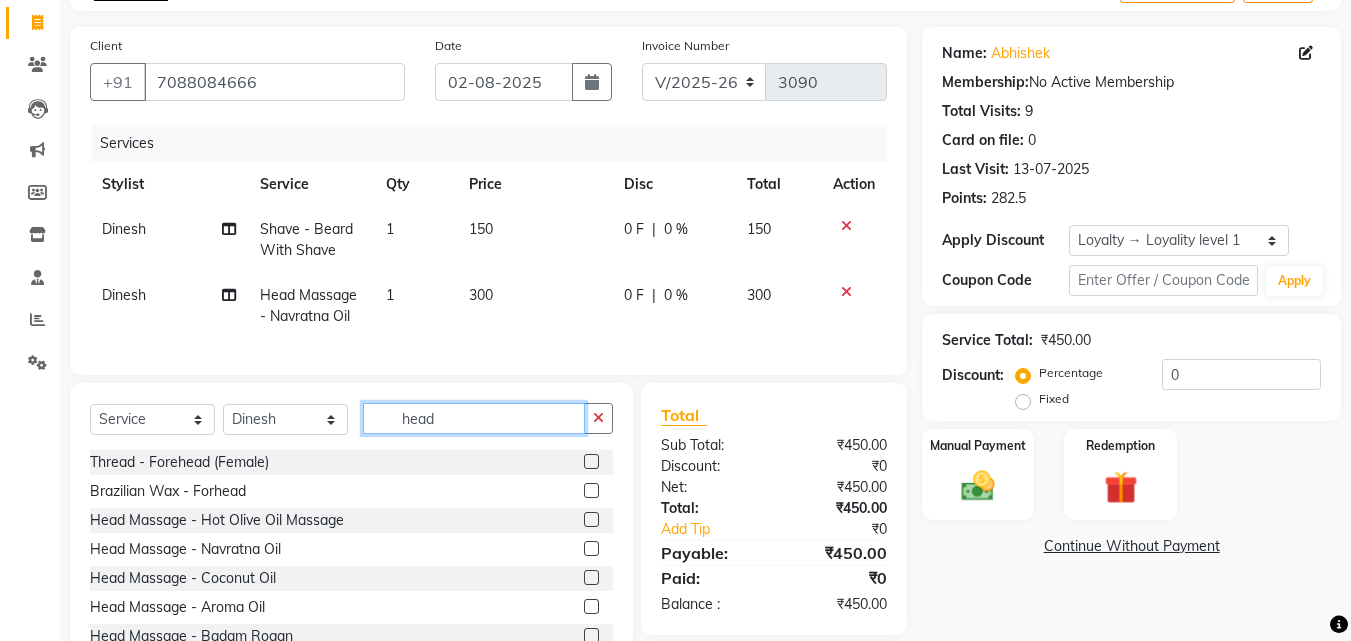 click on "head" 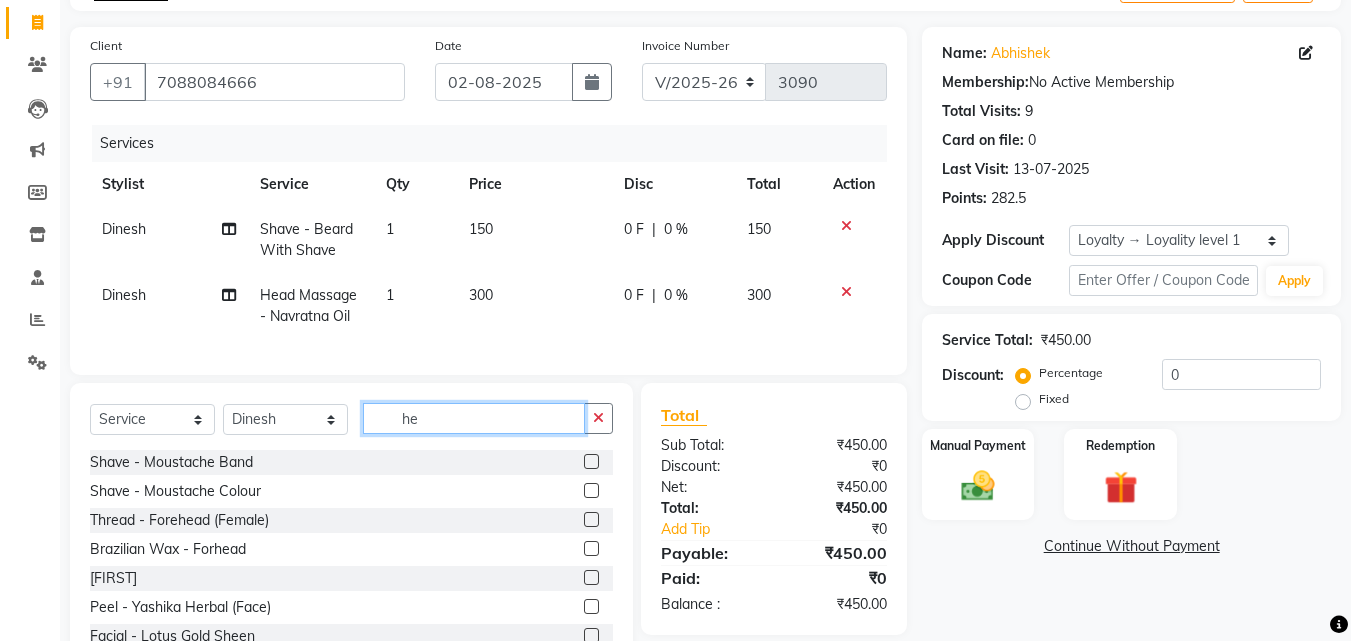 type on "h" 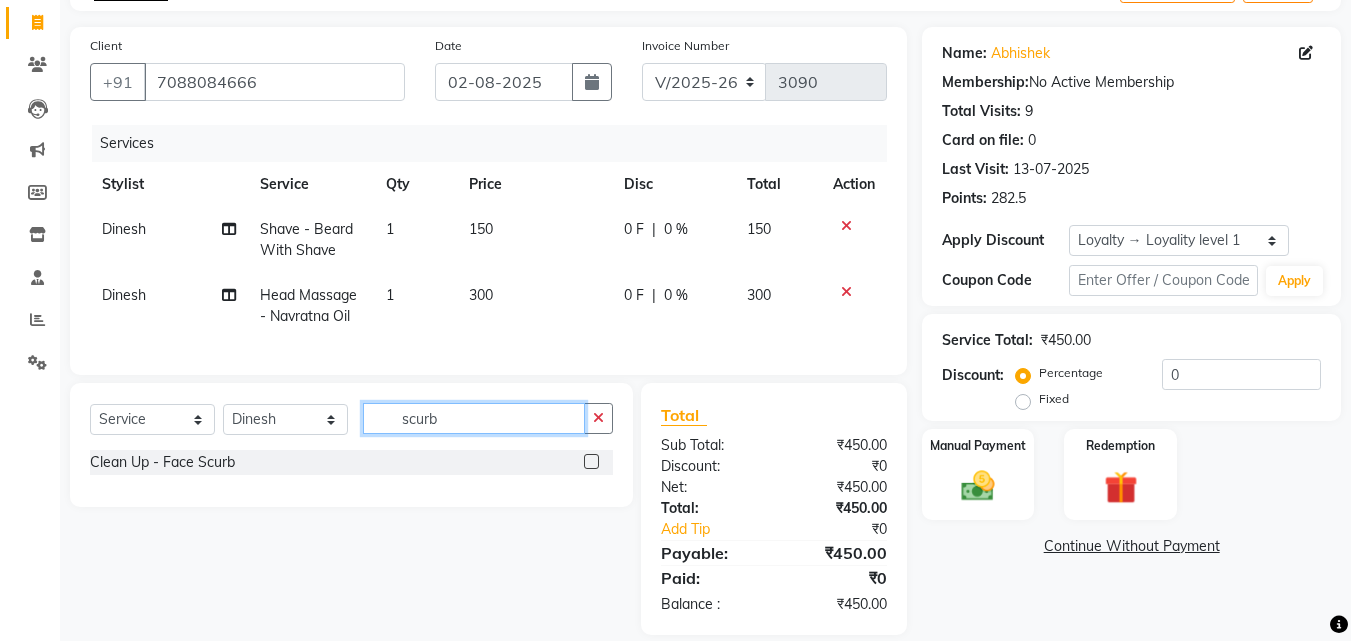 type on "scurb" 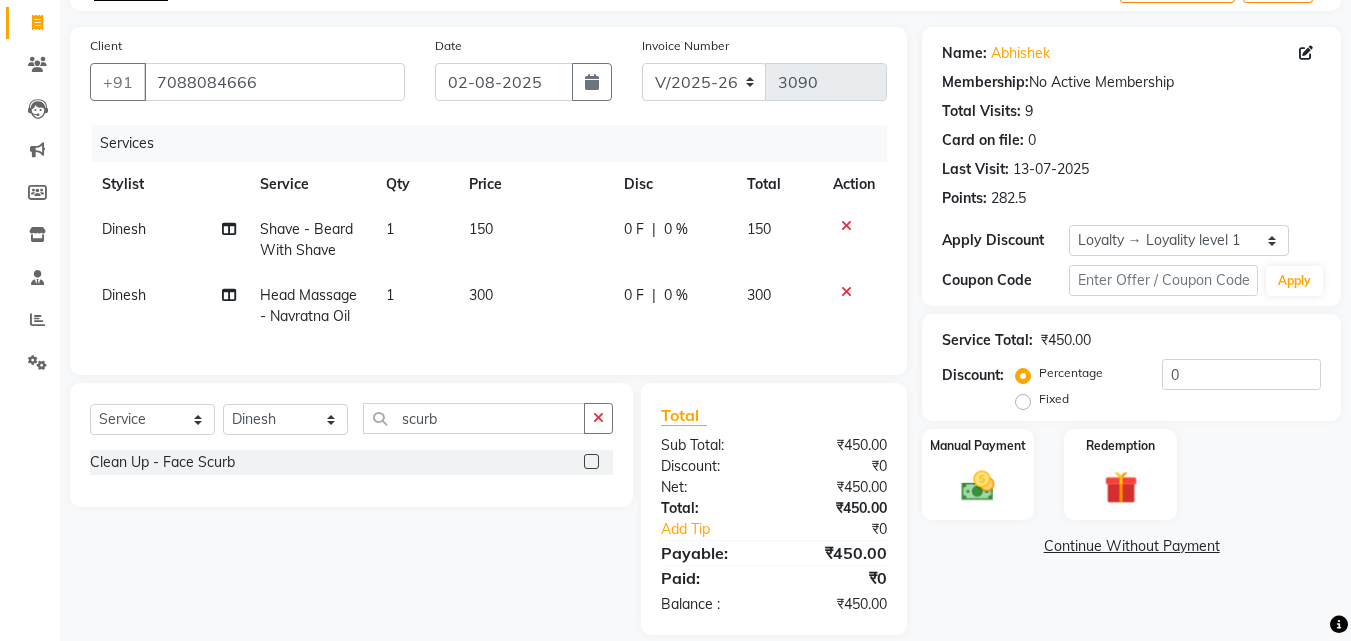 click 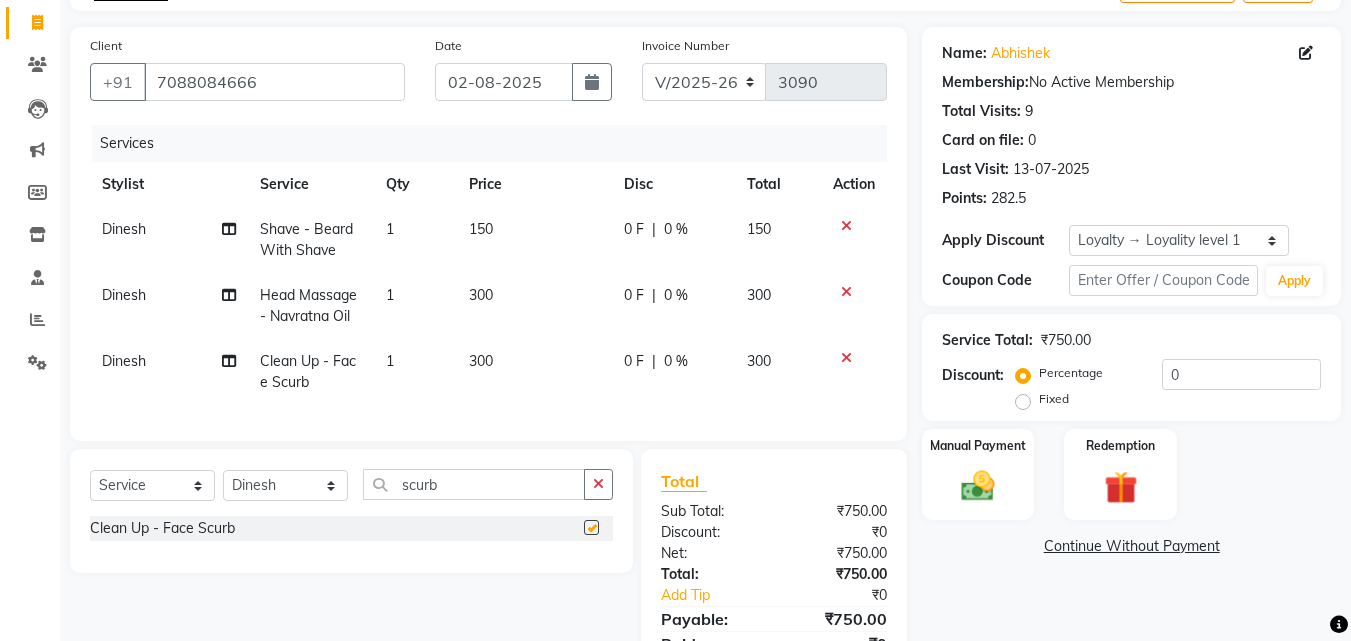 checkbox on "false" 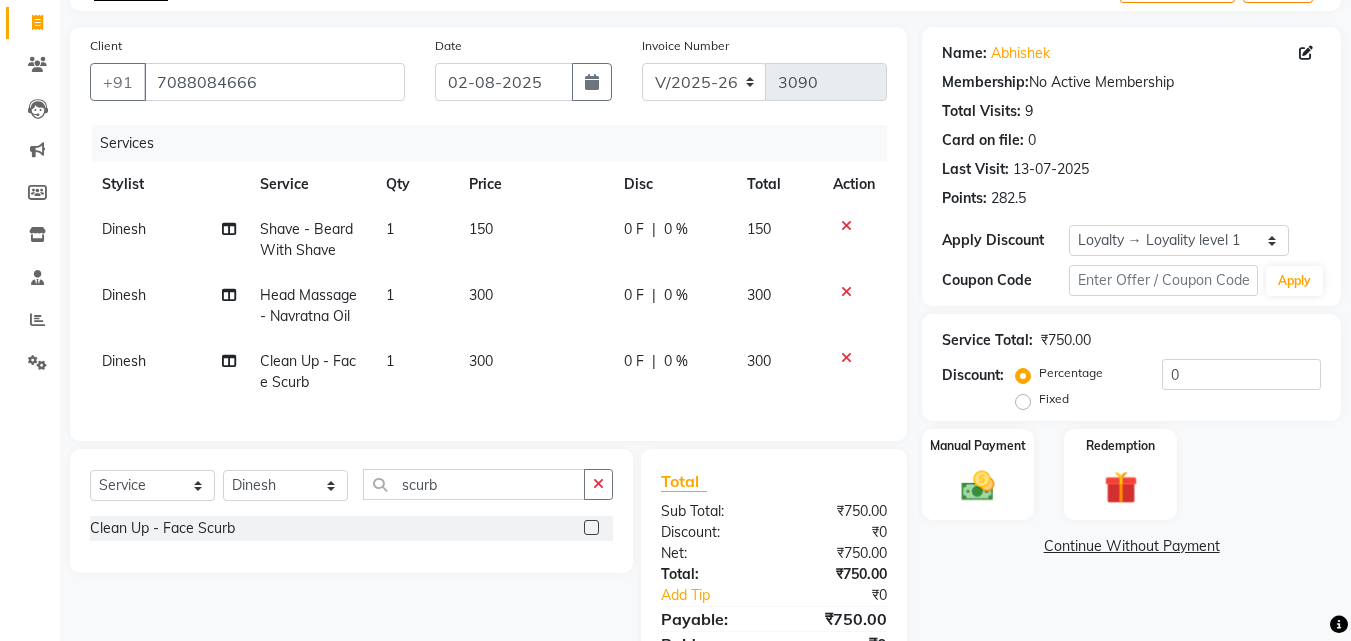 click on "Dinesh" 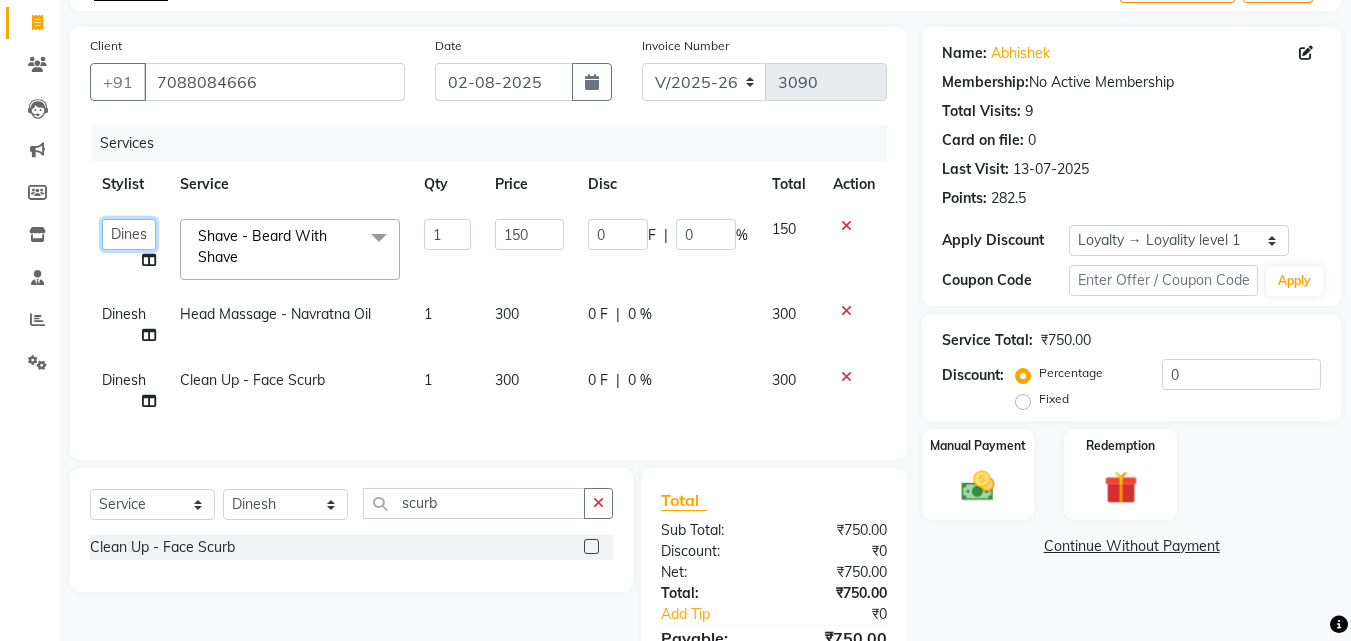 click on "[FIRST] [LAST]   [FIRST]   [FIRST]   [FIRST]   [FIRST]   [FIRST]   [FIRST]   [FIRST]   [FIRST]   [FIRST]   [FIRST]   [FIRST]   [FIRST]   [FIRST] ([DATE])" 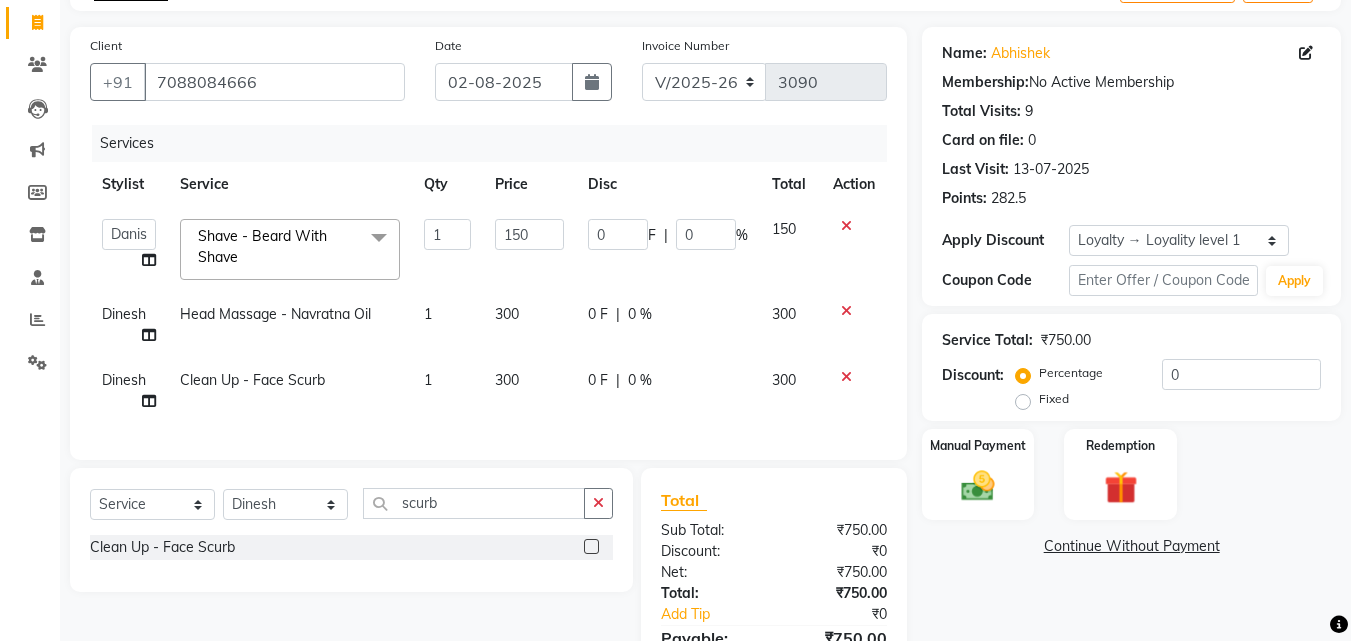 click on "Dinesh" 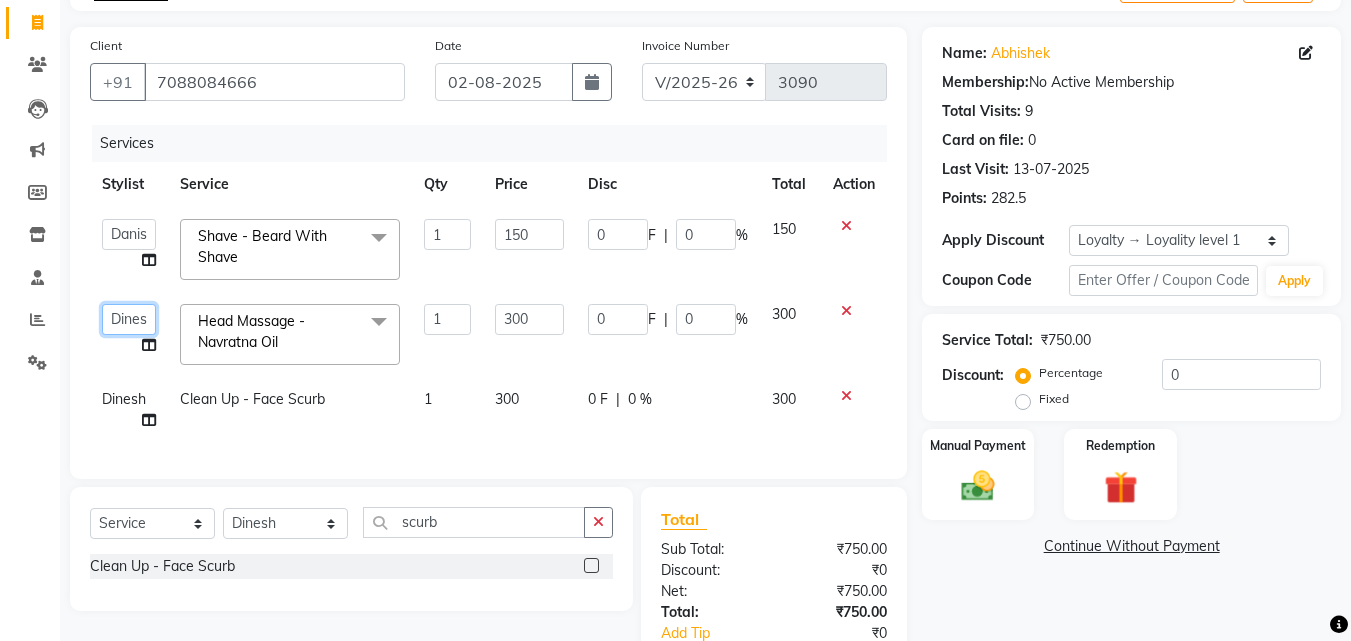 click on "[FIRST] [LAST]   [FIRST]   [FIRST]   [FIRST]   [FIRST]   [FIRST]   [FIRST]   [FIRST]   [FIRST]   [FIRST]   [FIRST]   [FIRST]   [FIRST]   [FIRST] ([DATE])" 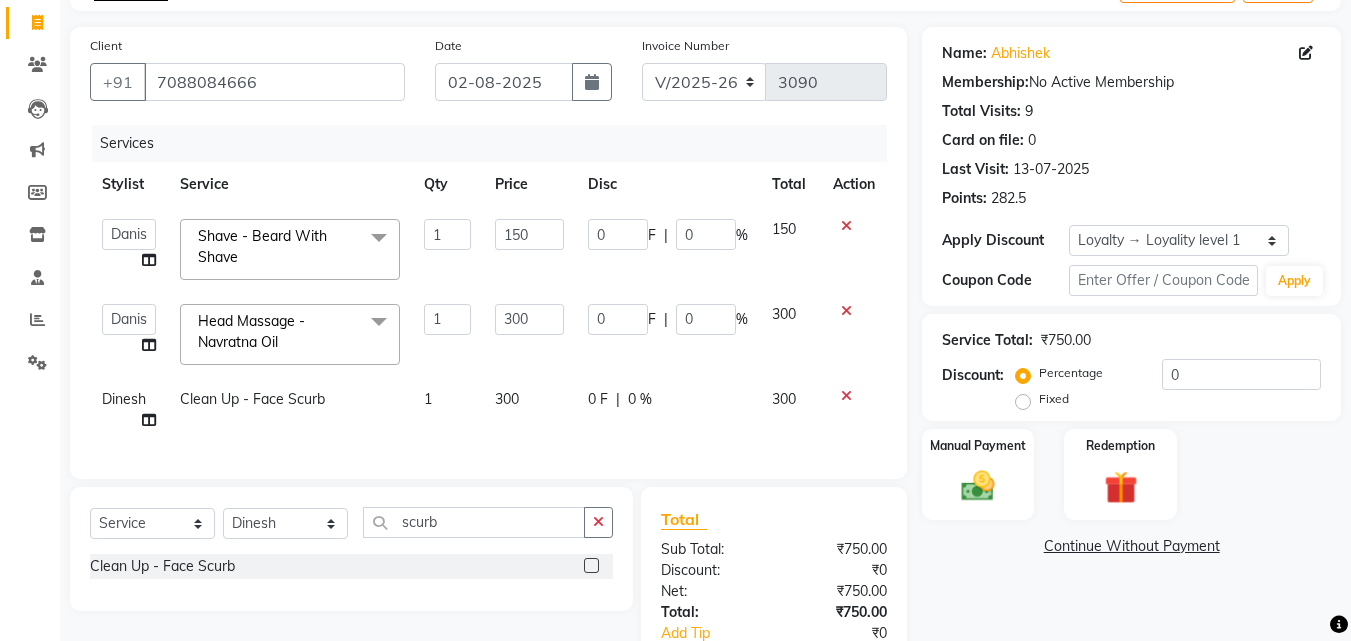 click on "Dinesh" 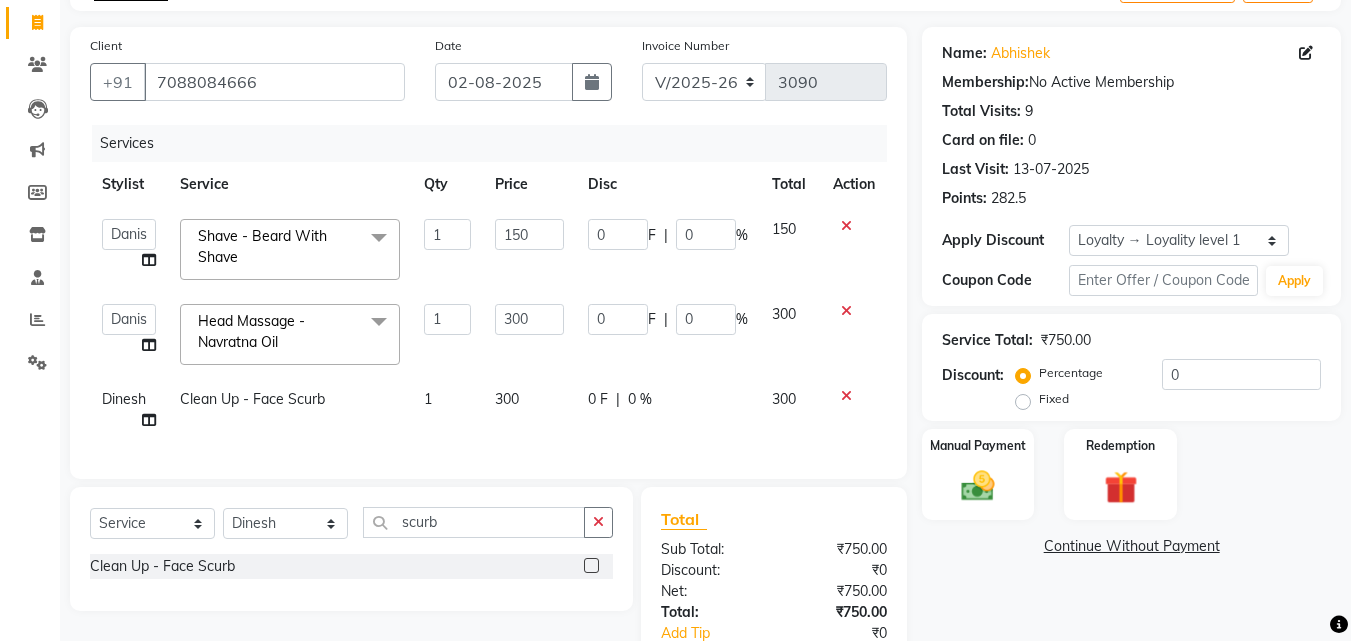 select on "14414" 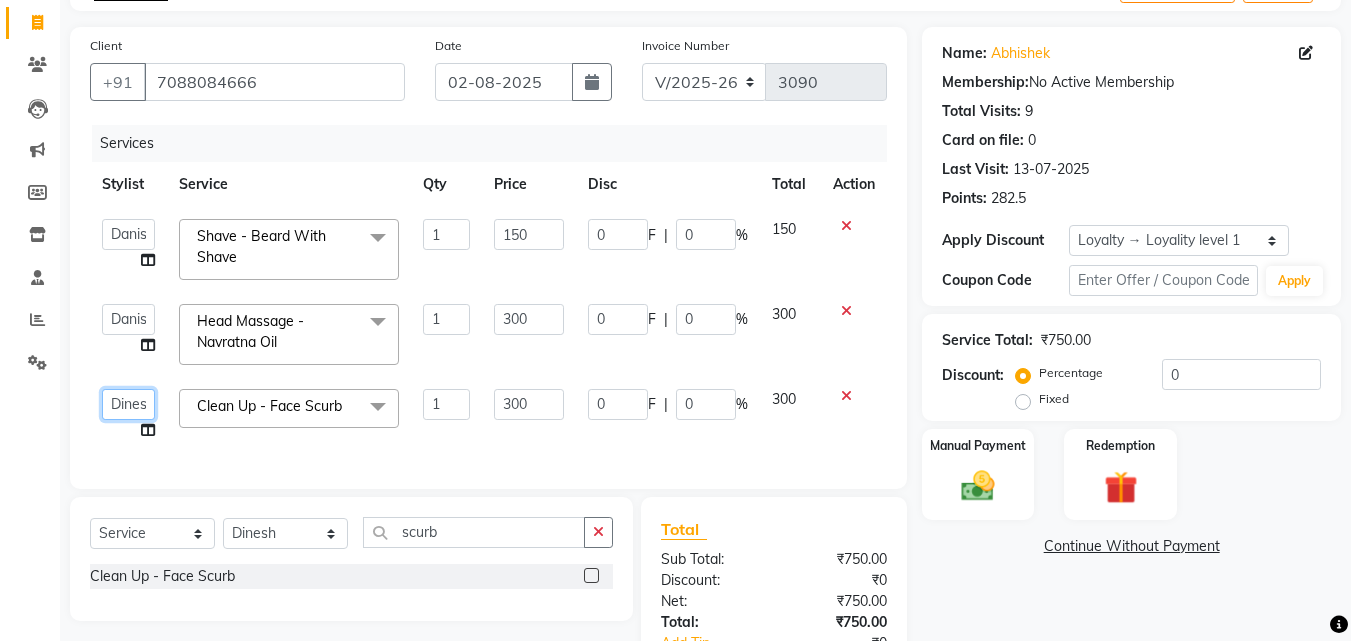click on "[FIRST] [LAST]   [FIRST]   [FIRST]   [FIRST]   [FIRST]   [FIRST]   [FIRST]   [FIRST]   [FIRST]   [FIRST]   [FIRST]   [FIRST]   [FIRST]   [FIRST] ([DATE])" 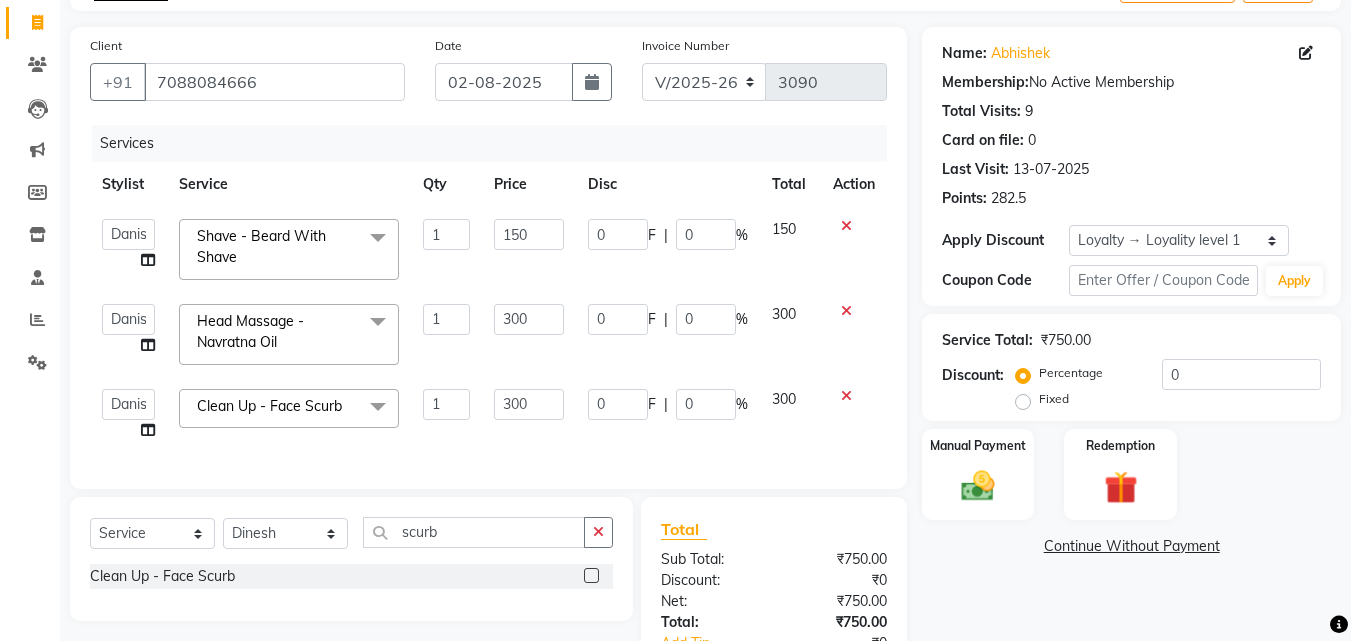 scroll, scrollTop: 276, scrollLeft: 0, axis: vertical 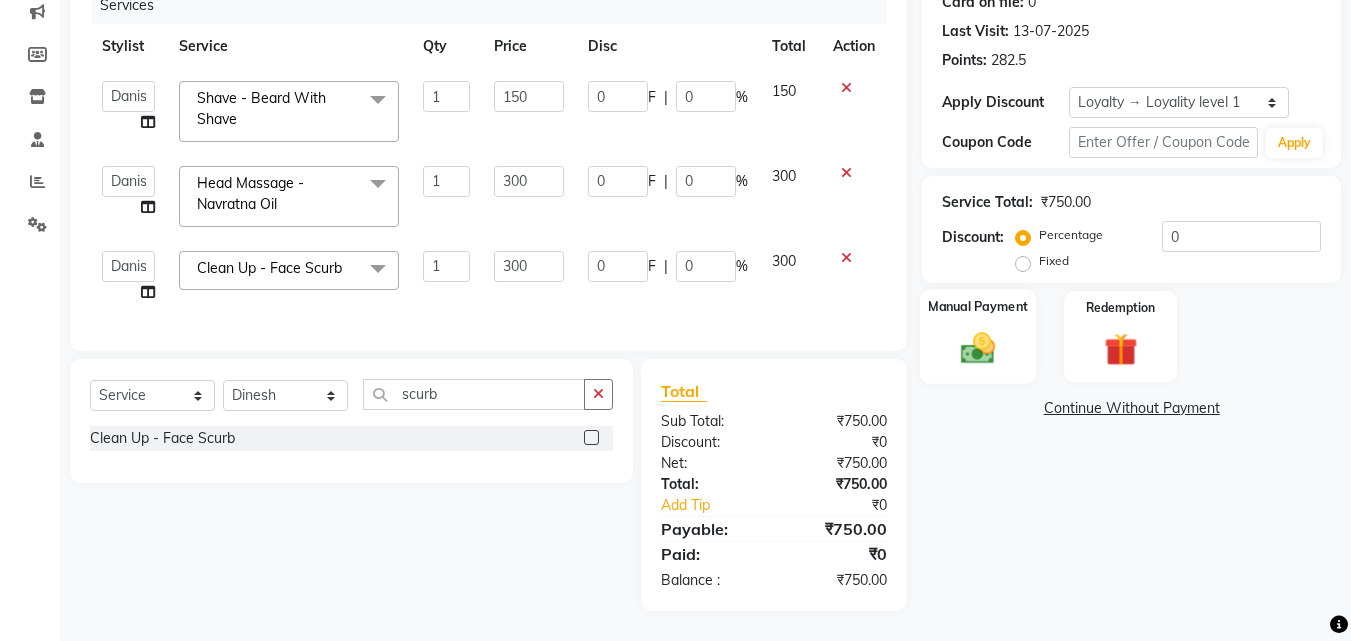 click on "Manual Payment" 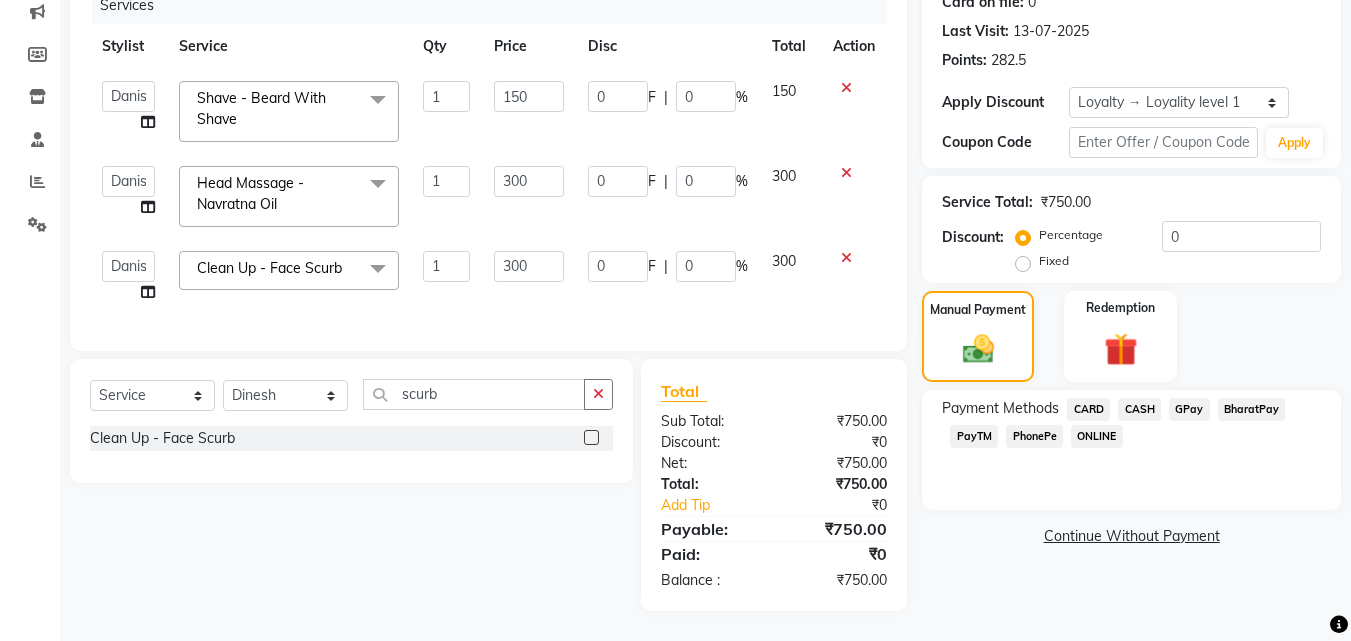 click on "PhonePe" 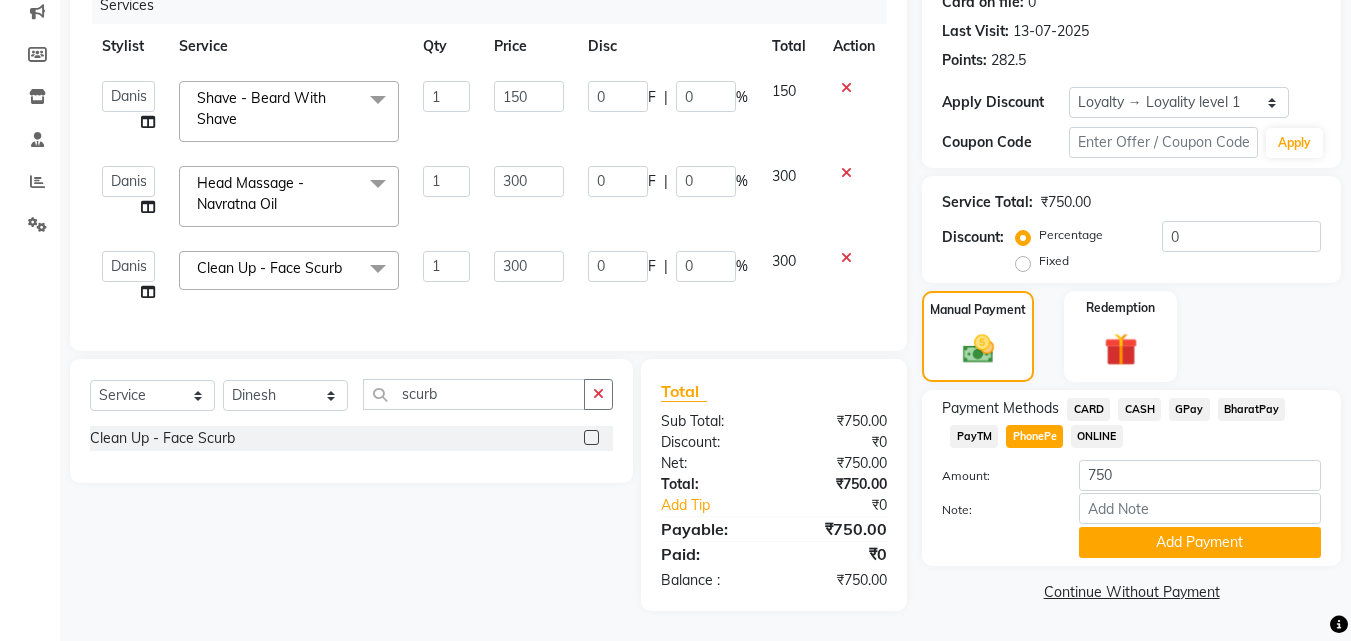click on "PhonePe" 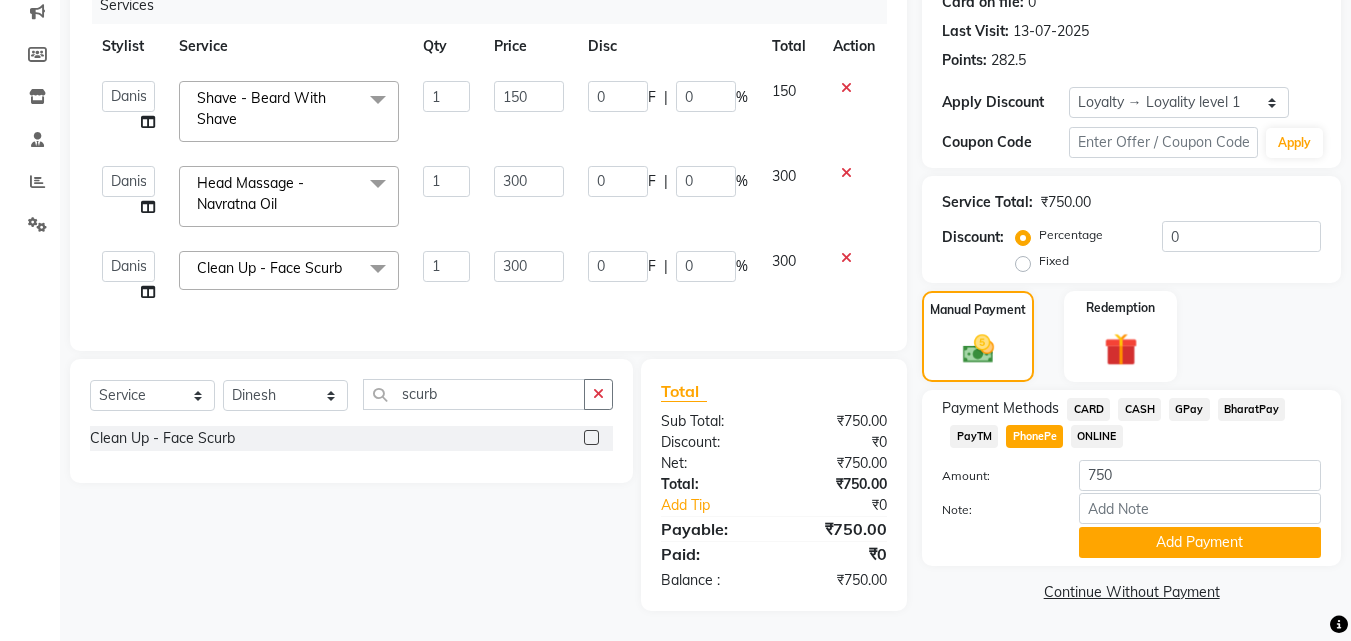 click on "CARD" 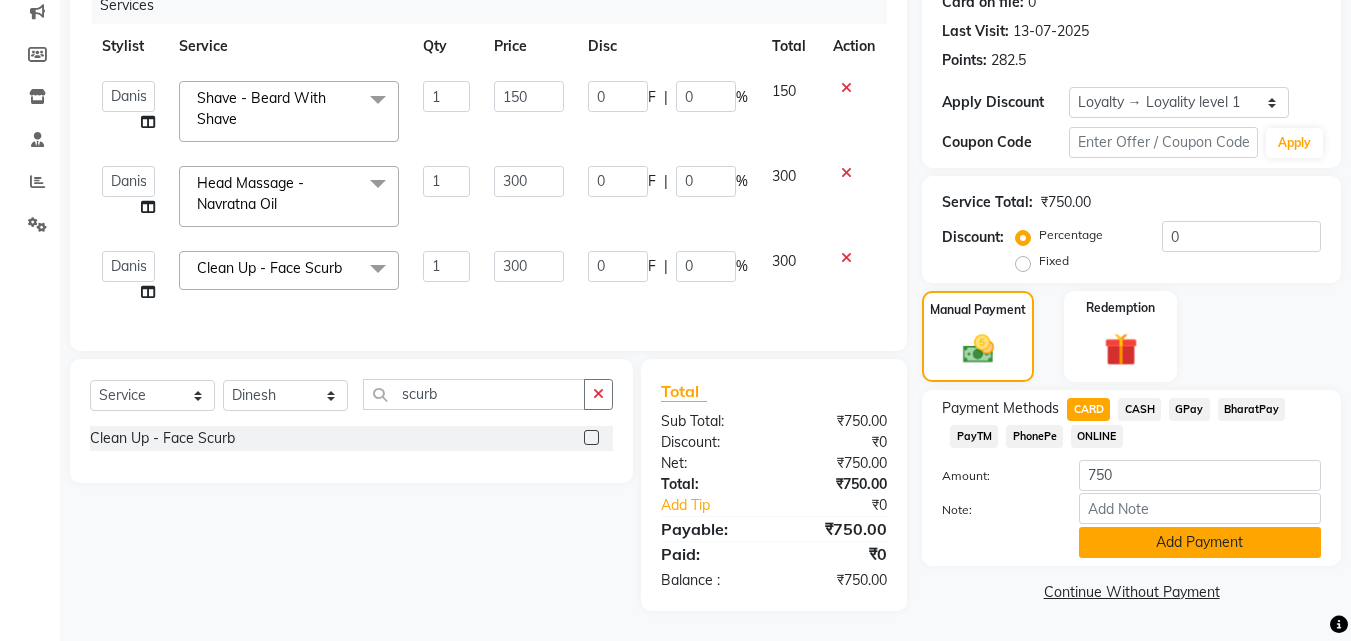 click on "Add Payment" 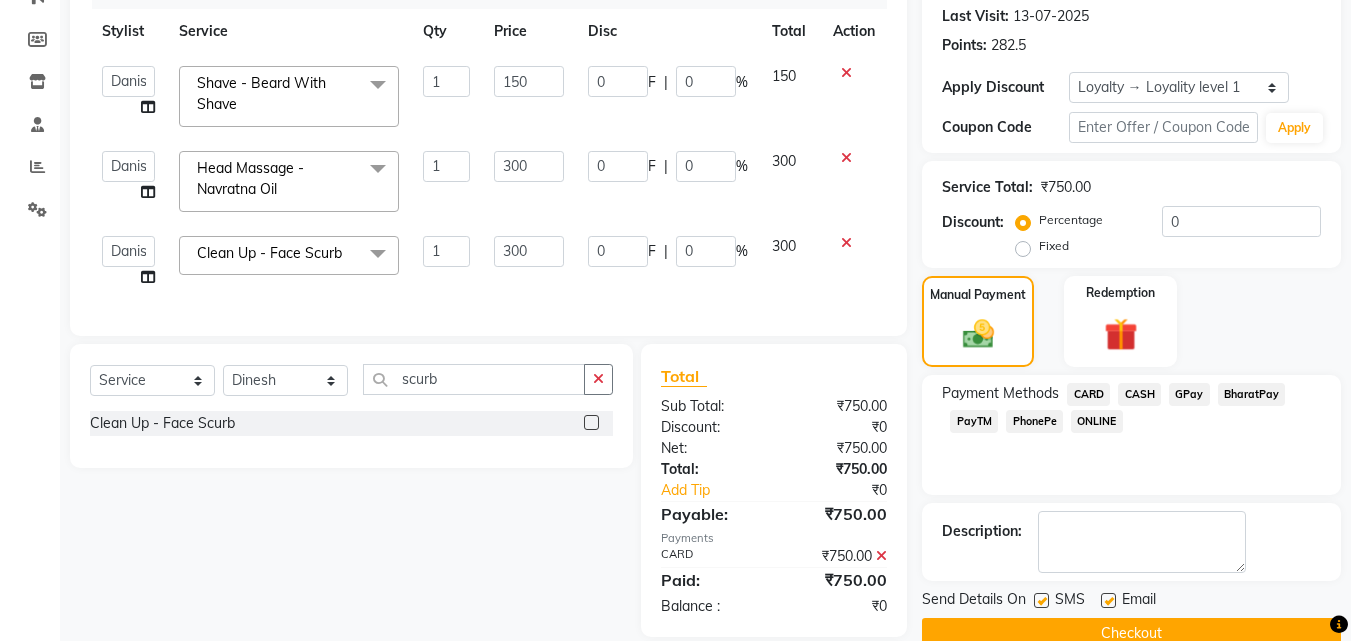 scroll, scrollTop: 416, scrollLeft: 0, axis: vertical 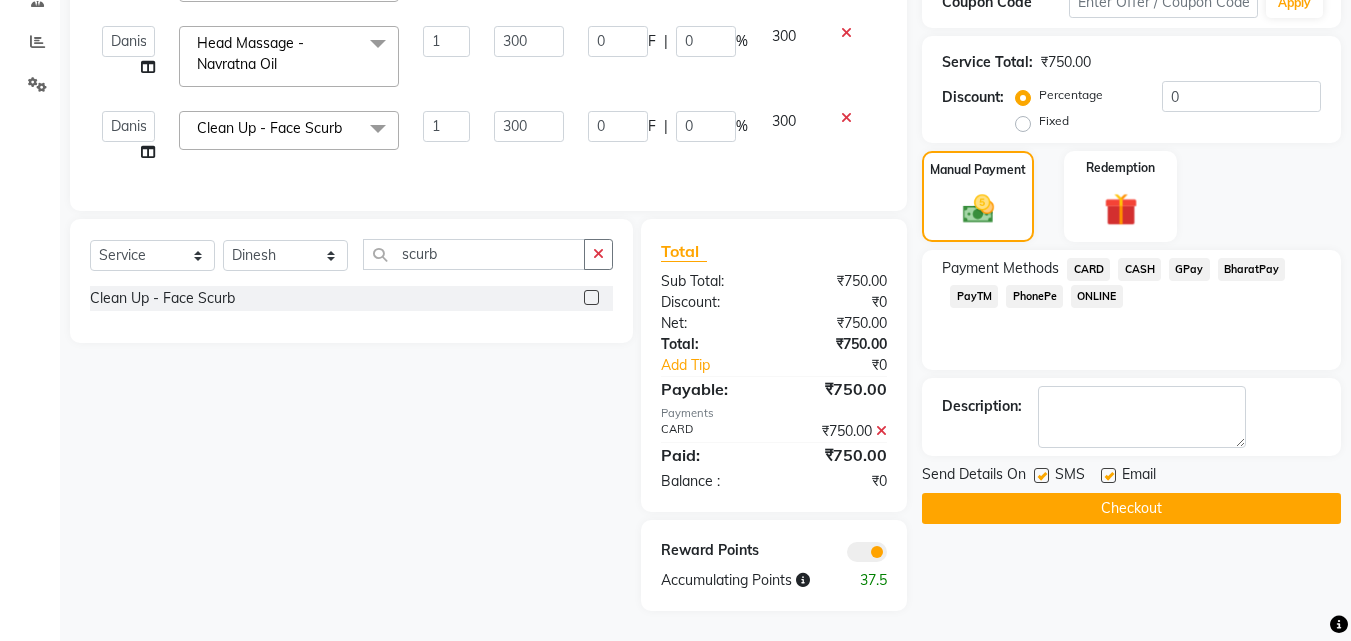click 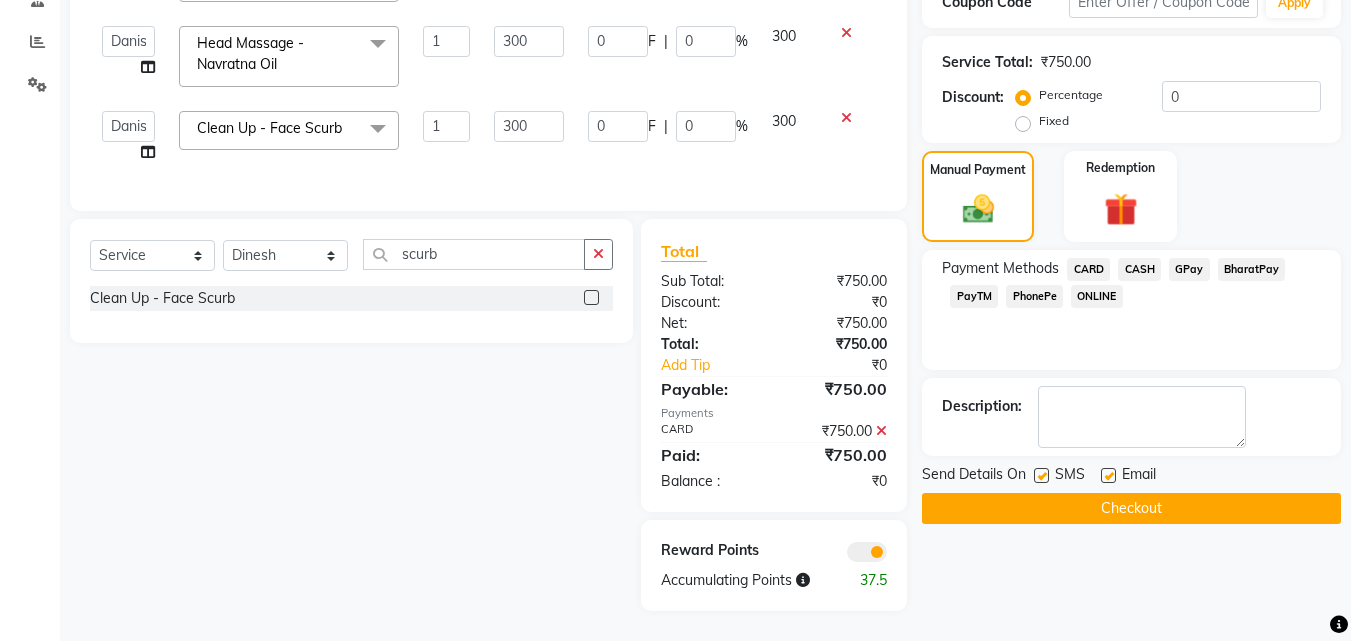 click at bounding box center [1040, 476] 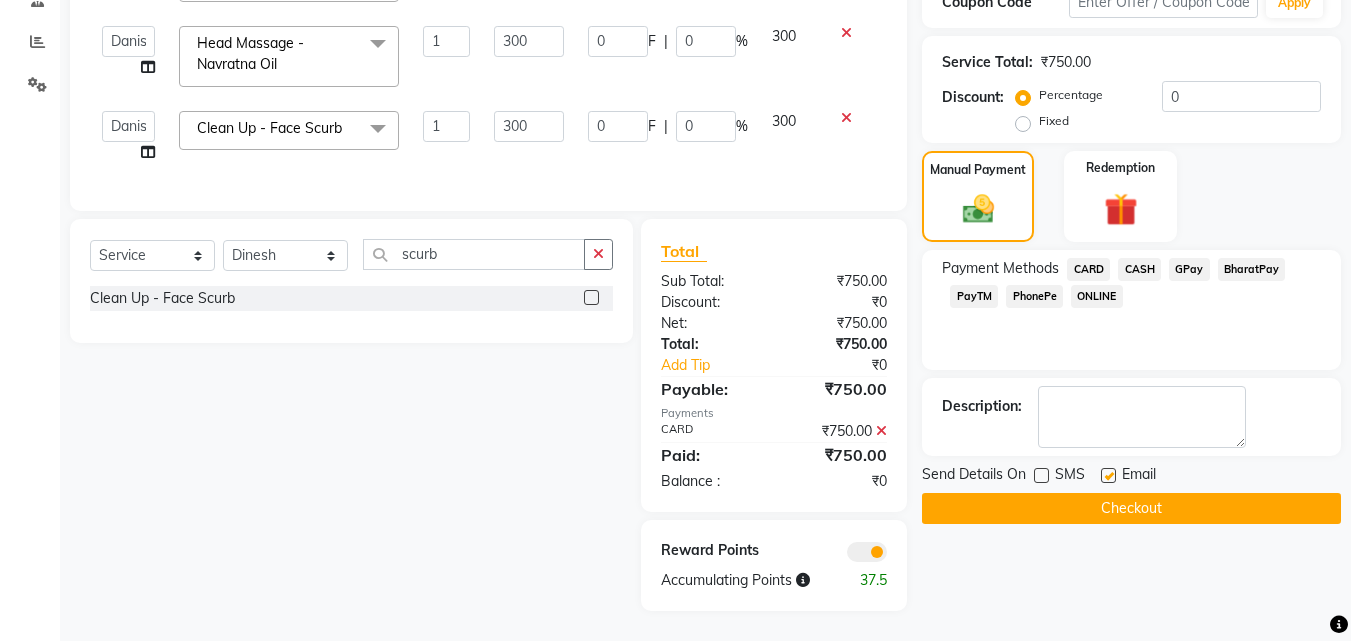 click 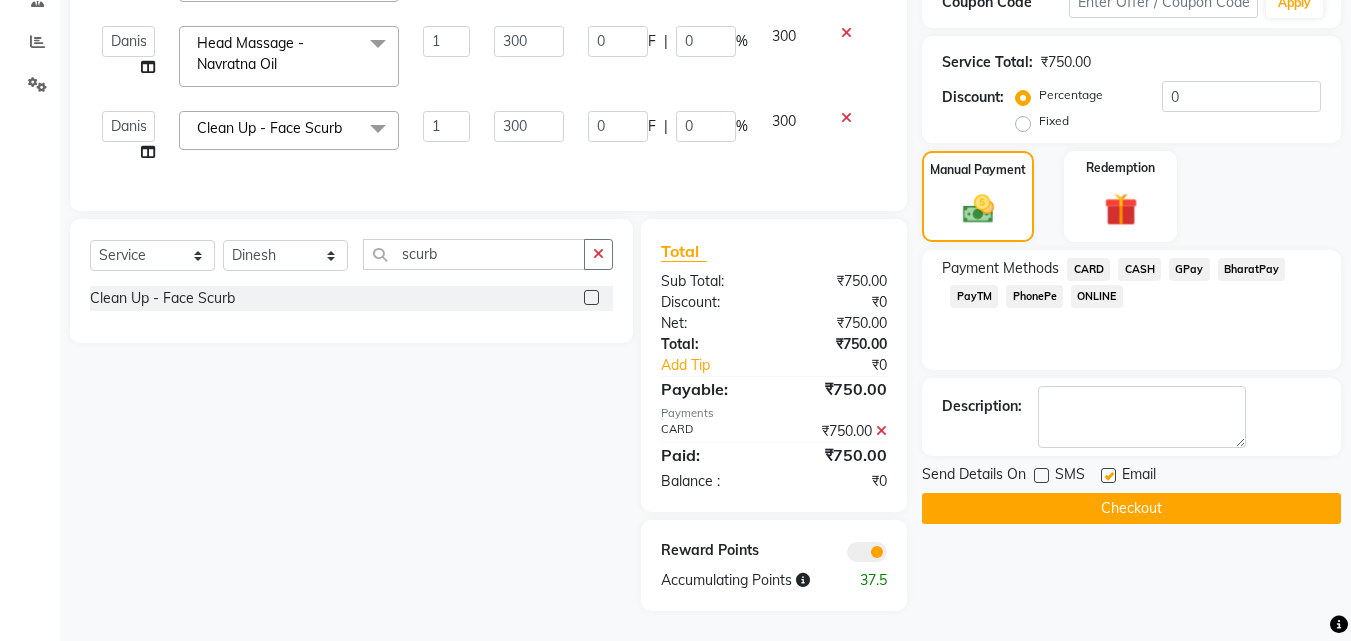 click at bounding box center (1107, 476) 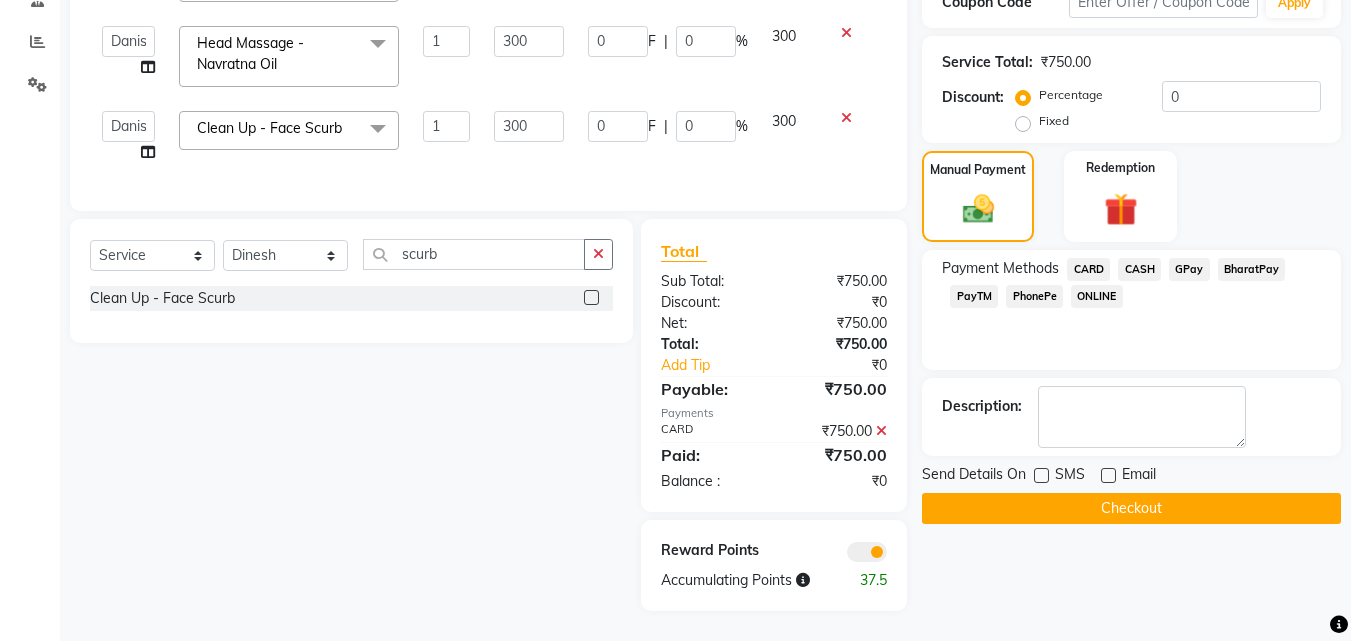 click on "Checkout" 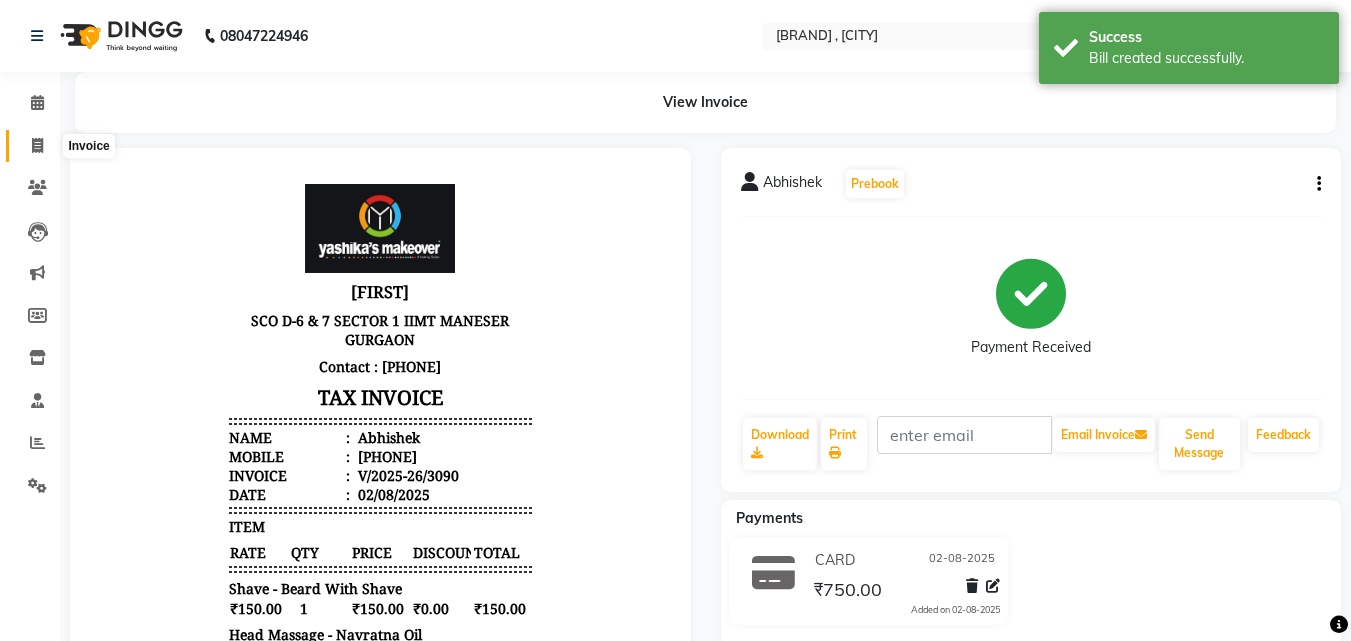 scroll, scrollTop: 0, scrollLeft: 0, axis: both 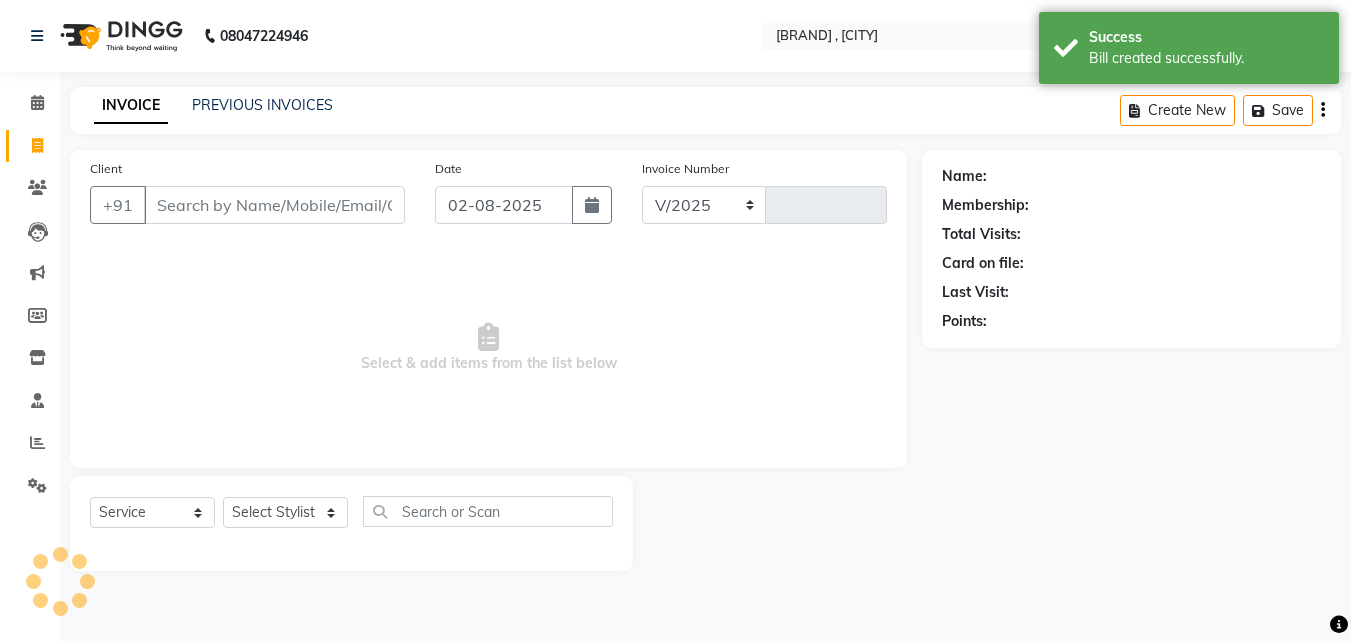 select on "820" 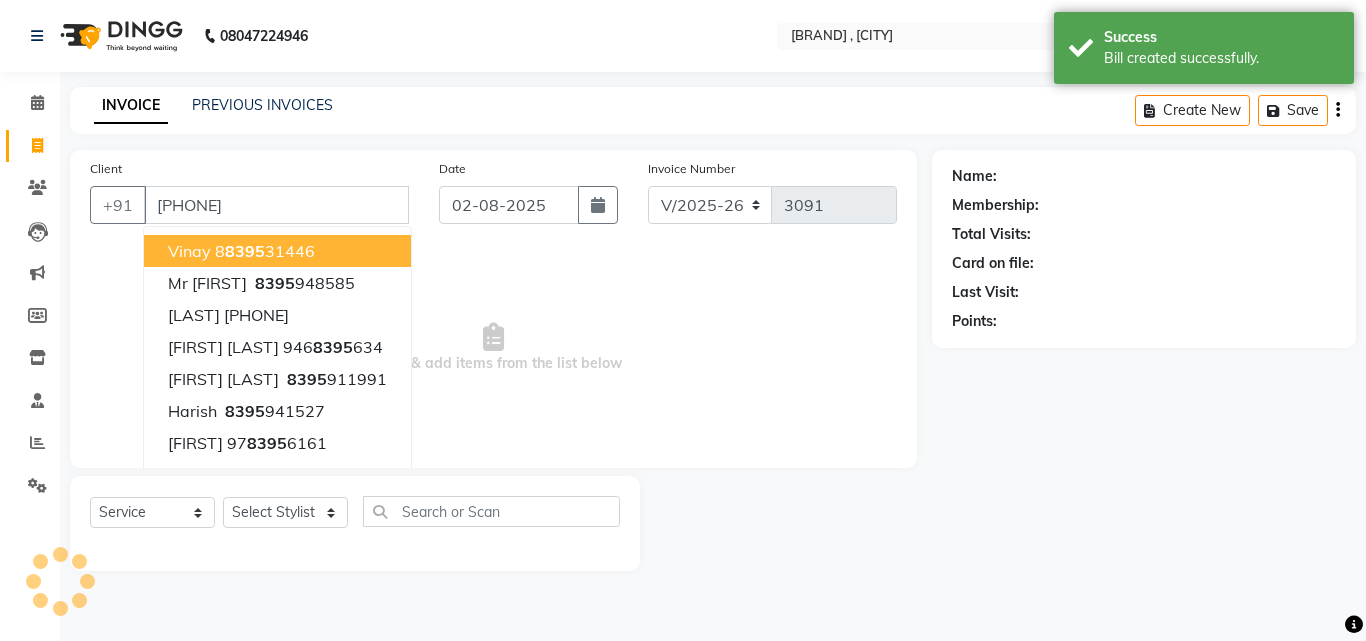 type on "[PHONE]" 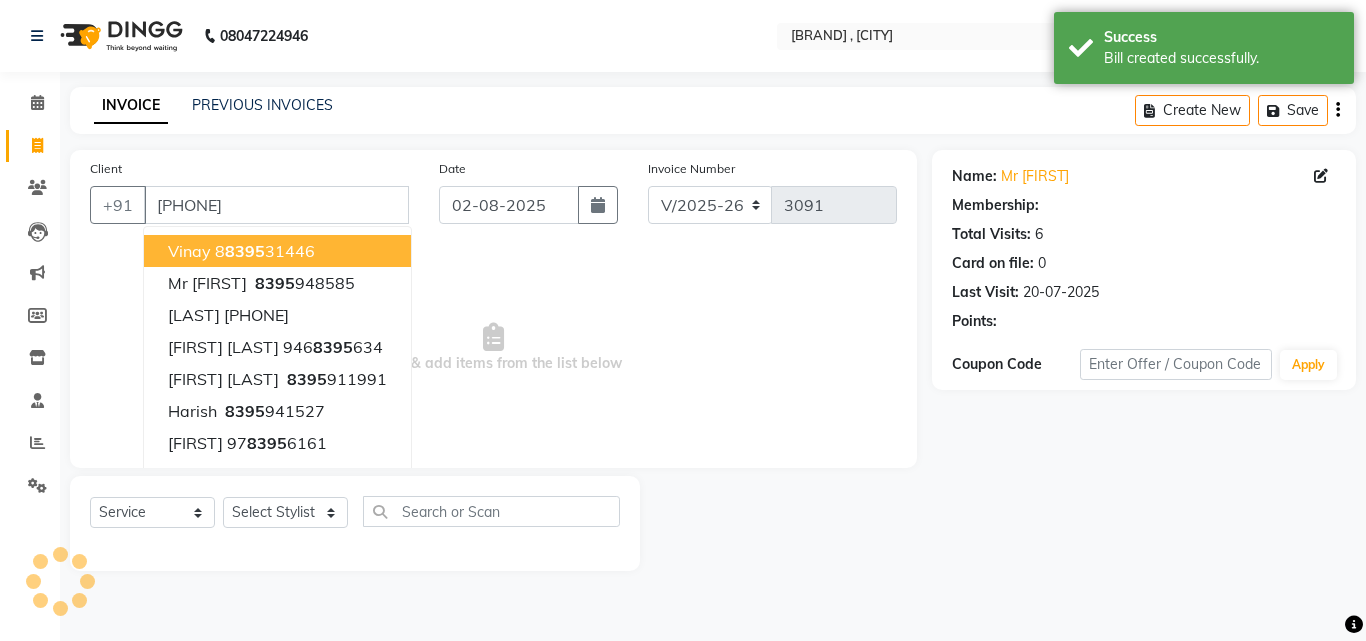 select on "1: Object" 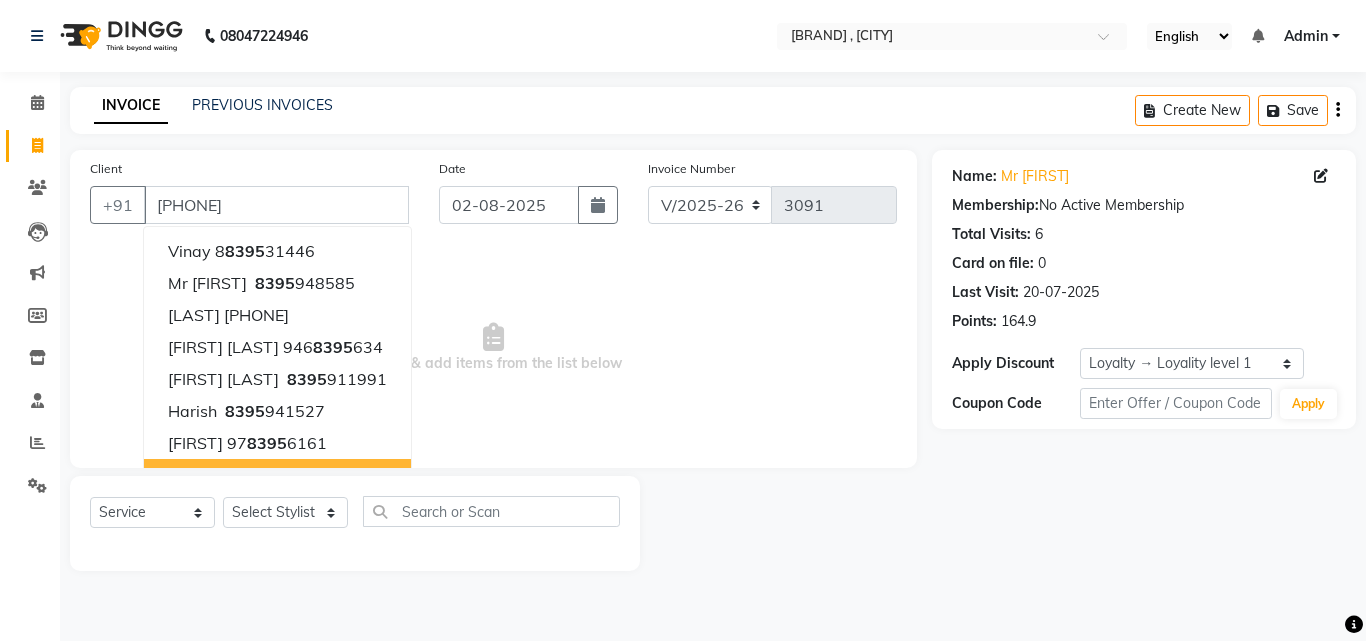 click on "Select & add items from the list below" at bounding box center (493, 348) 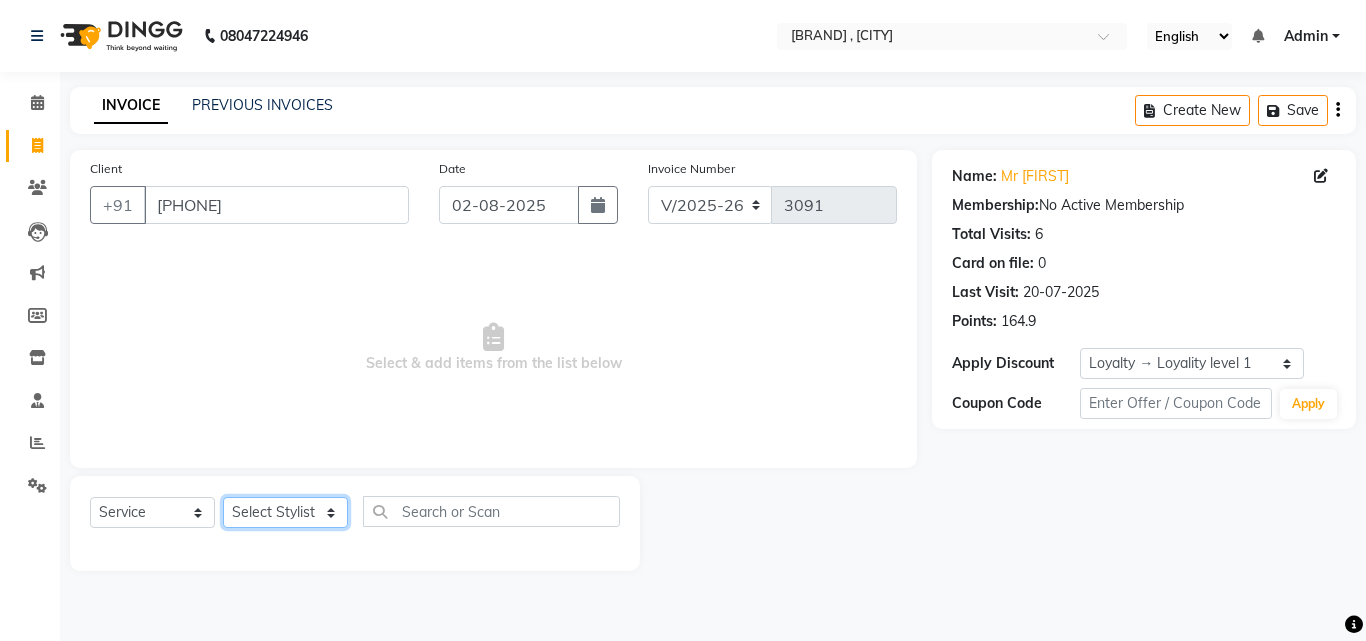 click on "Select Stylist [FIRST] [FIRST] [FIRST] [FIRST] [FIRST] [FIRST] [FIRST] [FIRST] [FIRST] [FIRST] [FIRST] [FIRST] [FIRST] ([DATE]) [FIRST]" 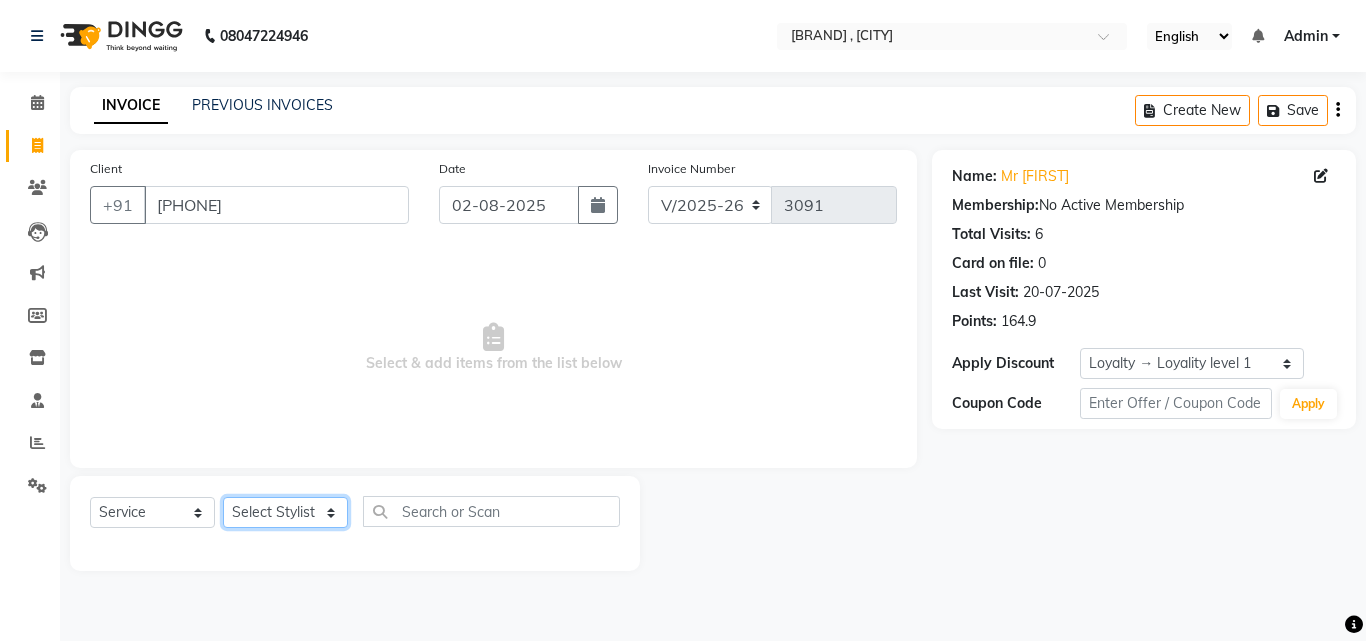 select on "14417" 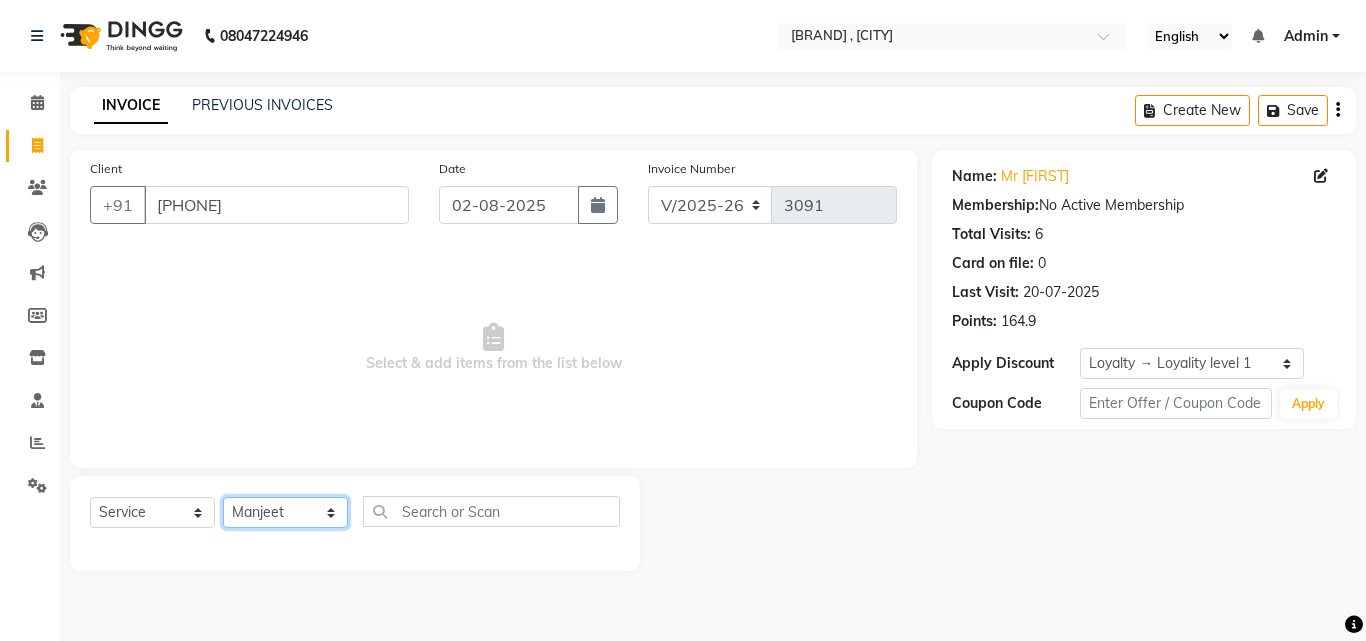 click on "Select Stylist [FIRST] [FIRST] [FIRST] [FIRST] [FIRST] [FIRST] [FIRST] [FIRST] [FIRST] [FIRST] [FIRST] [FIRST] [FIRST] ([DATE]) [FIRST]" 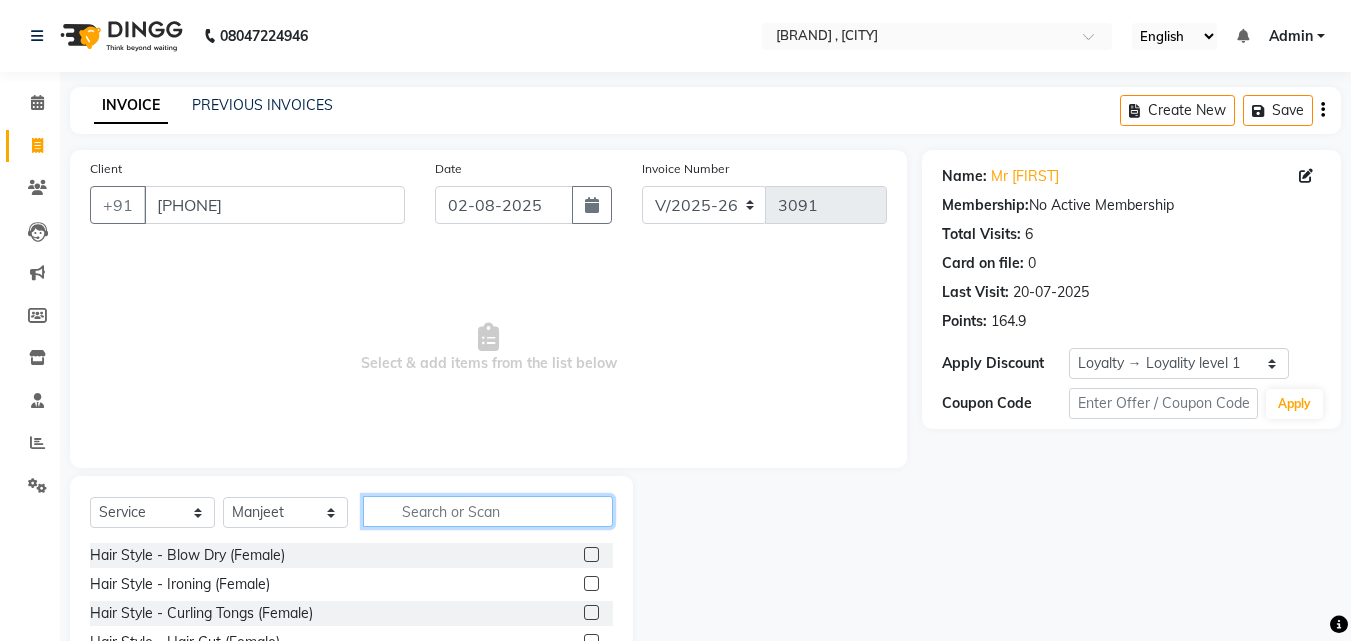 click 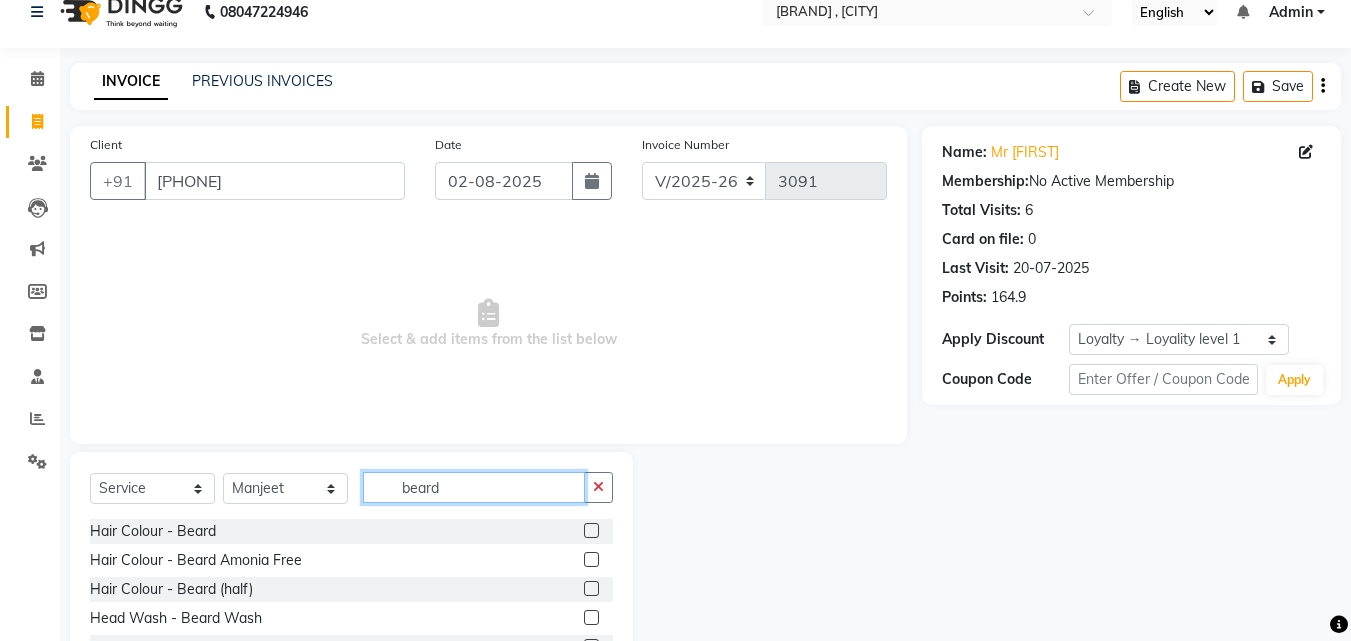 scroll, scrollTop: 134, scrollLeft: 0, axis: vertical 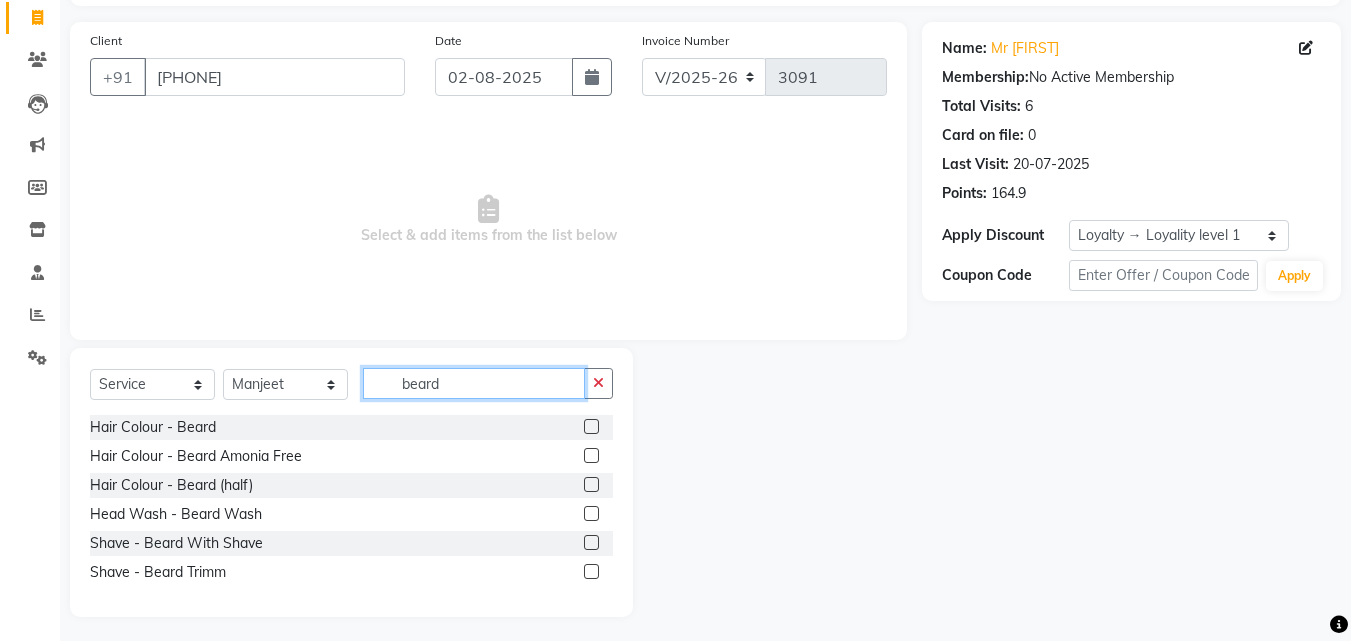 type on "beard" 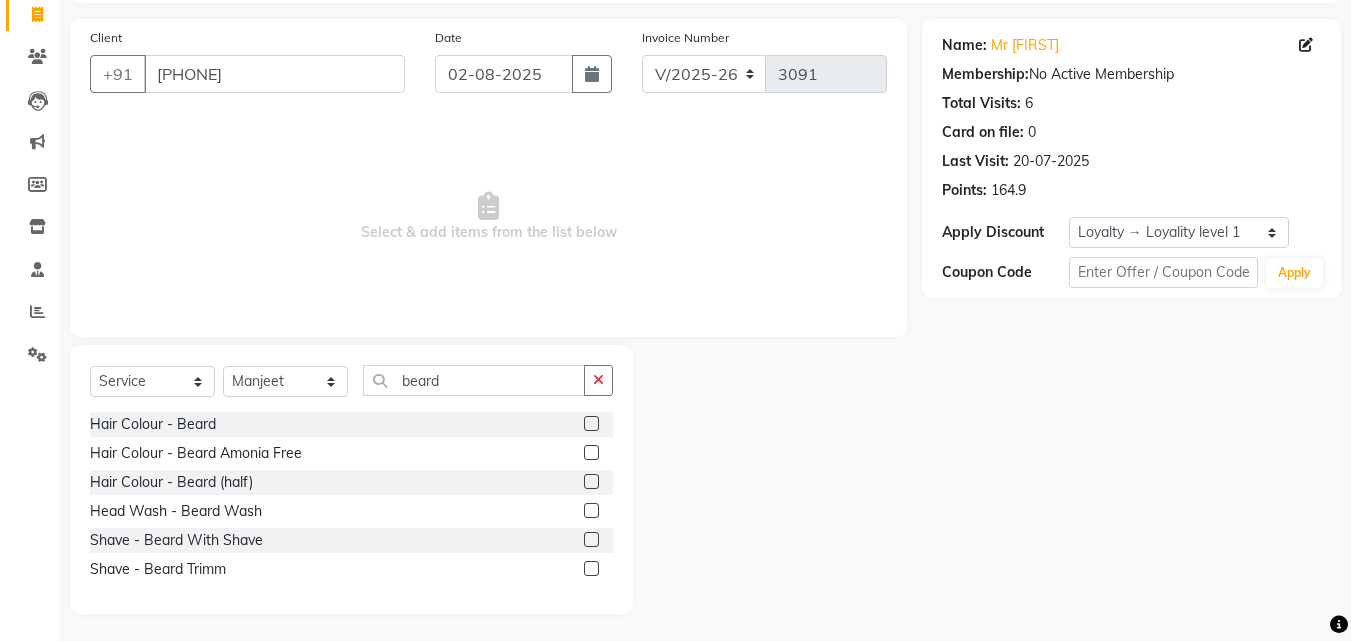 click on "Name: Mr [FIRST] Membership:  No Active Membership  Total Visits:  6 Card on file:  0 Last Visit:   20-07-2025 Points:   164.9  Apply Discount Select  Loyalty → Loyality level 1  Coupon Code Apply" 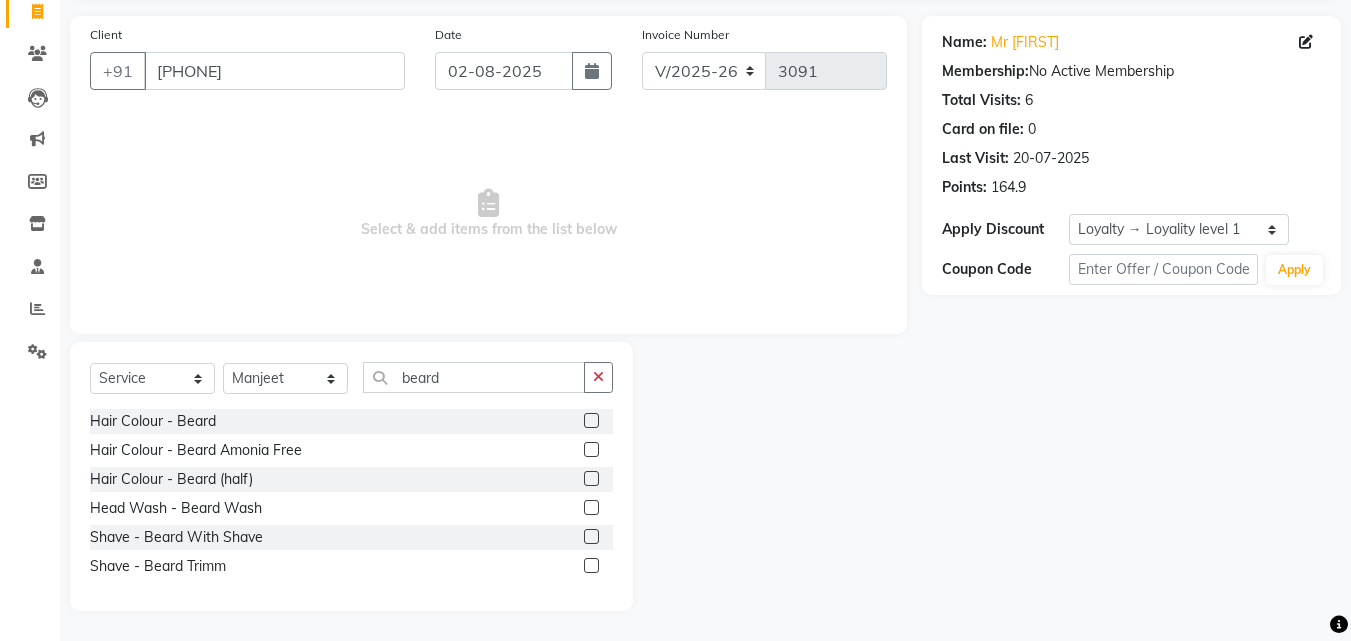 click 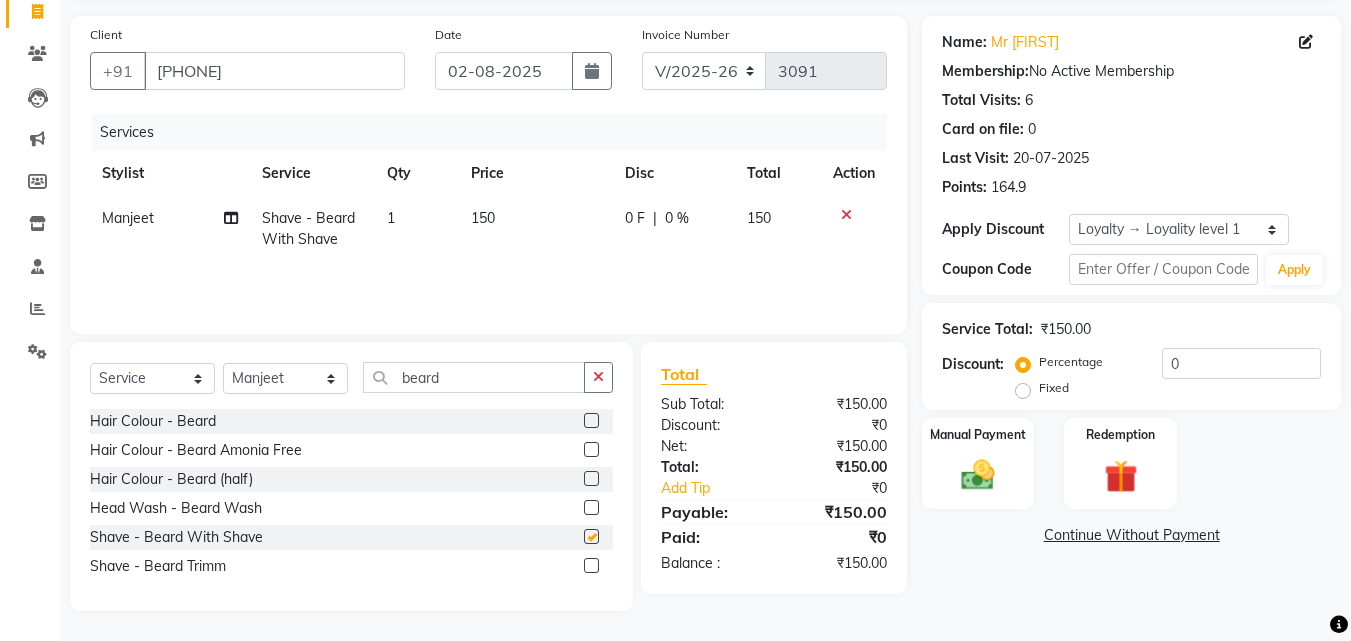 checkbox on "false" 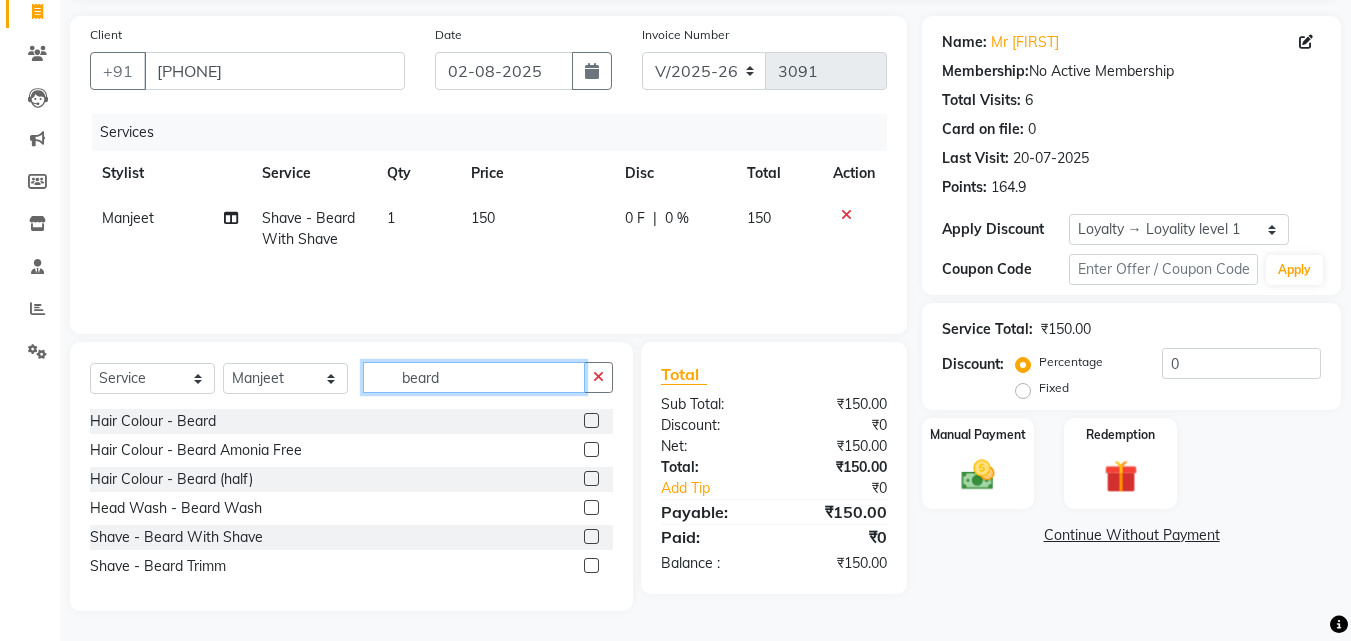 click on "beard" 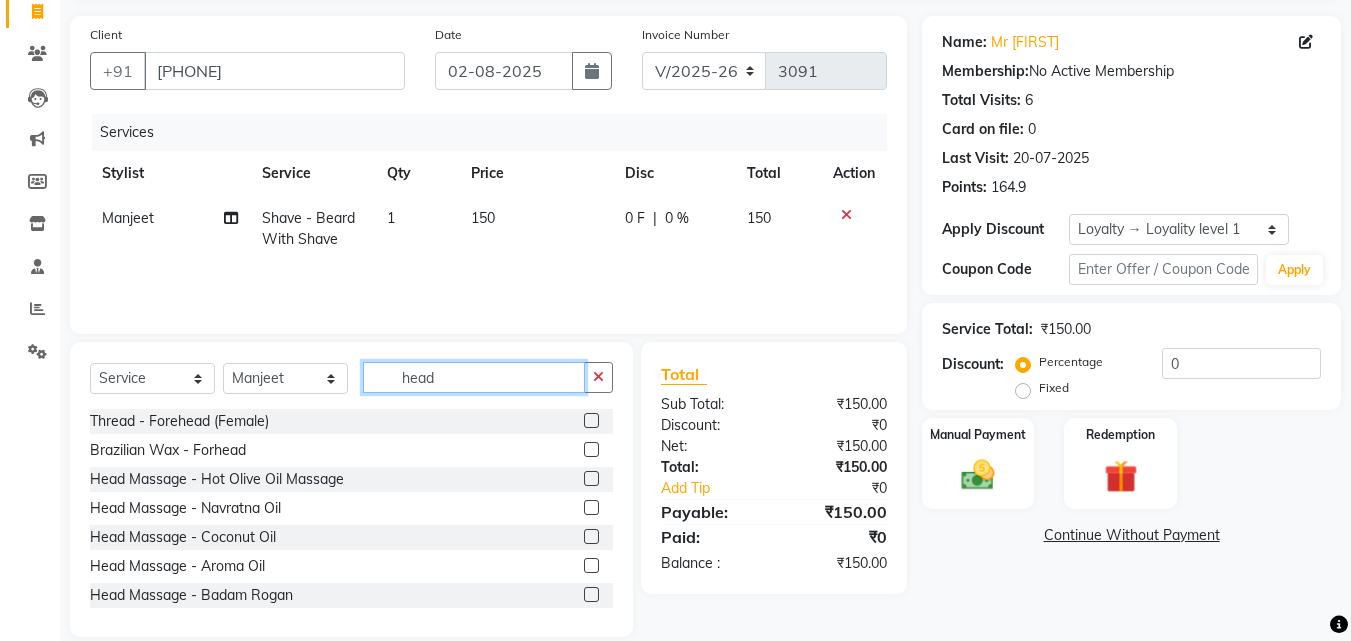 type on "head" 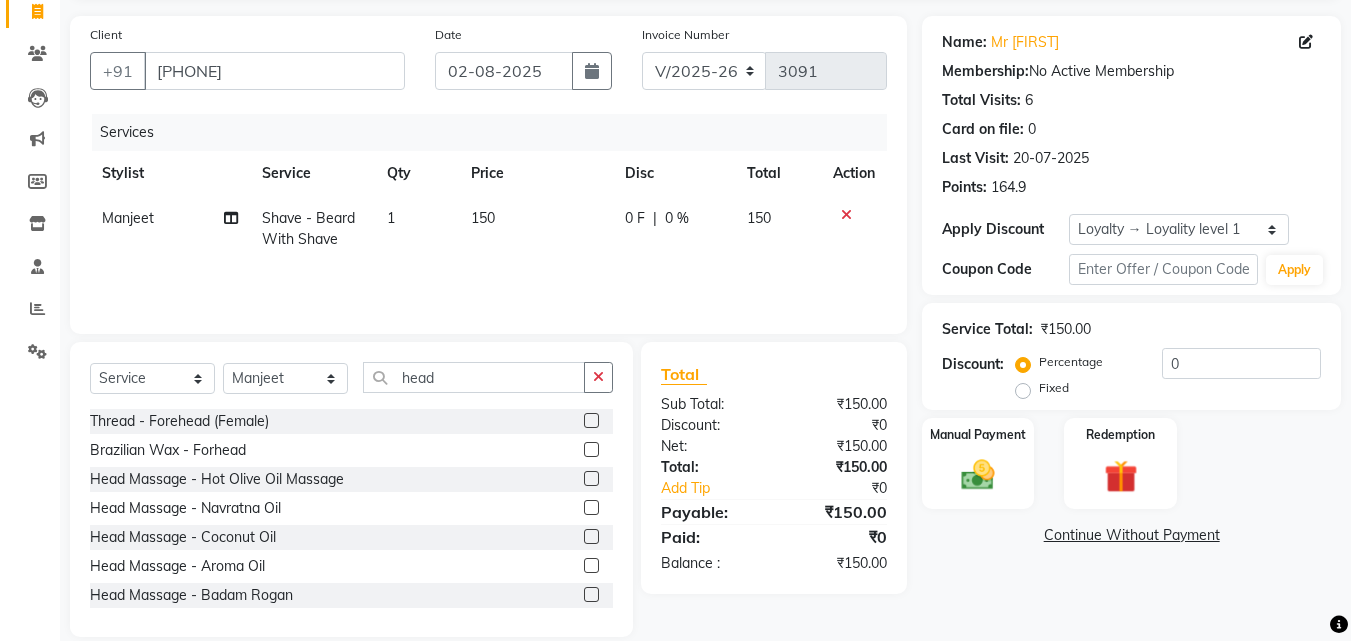 click 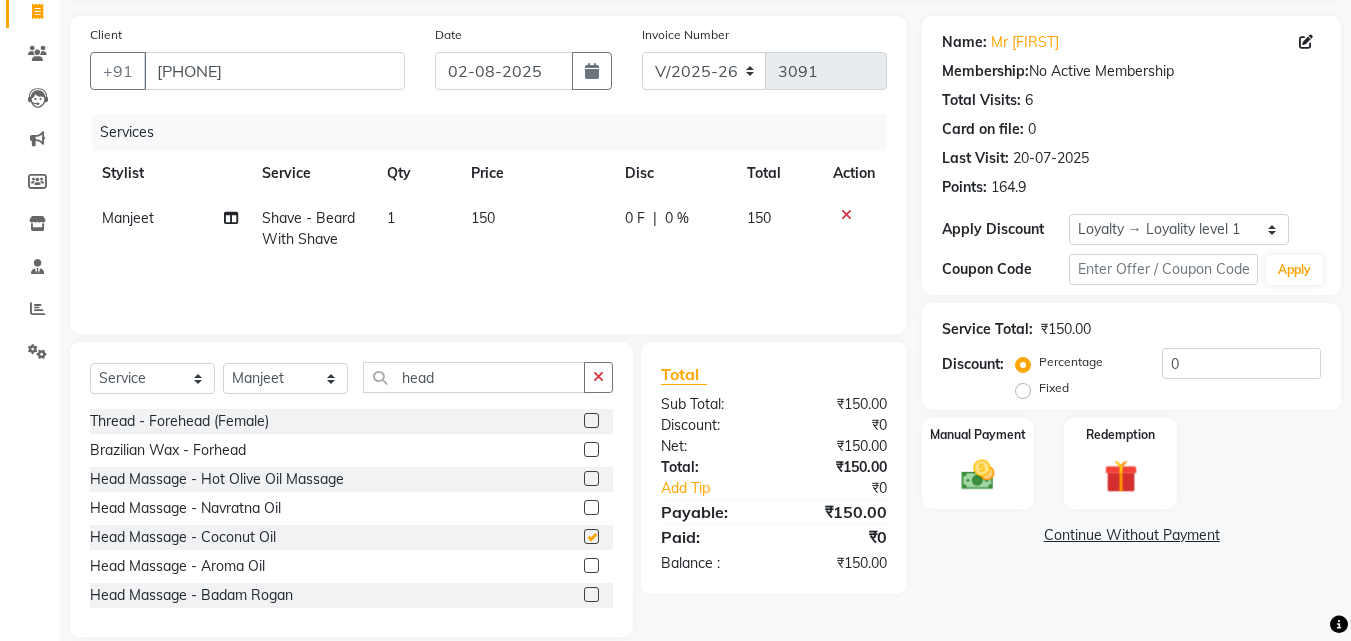 click 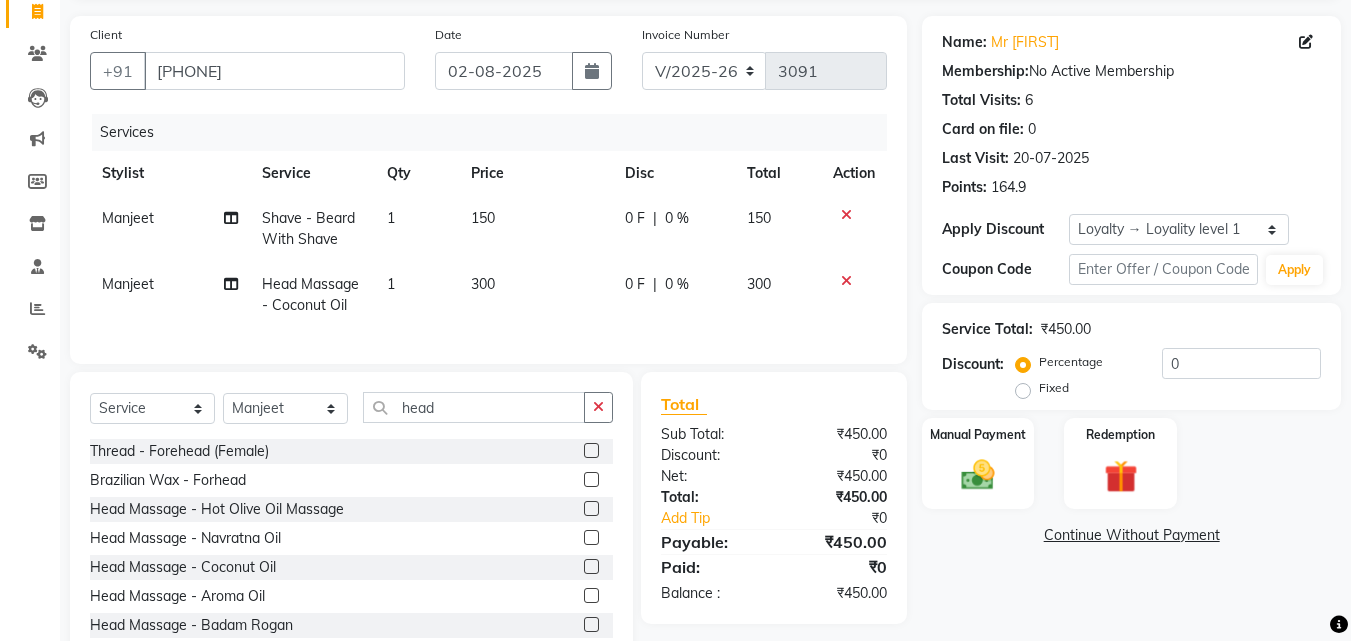 checkbox on "false" 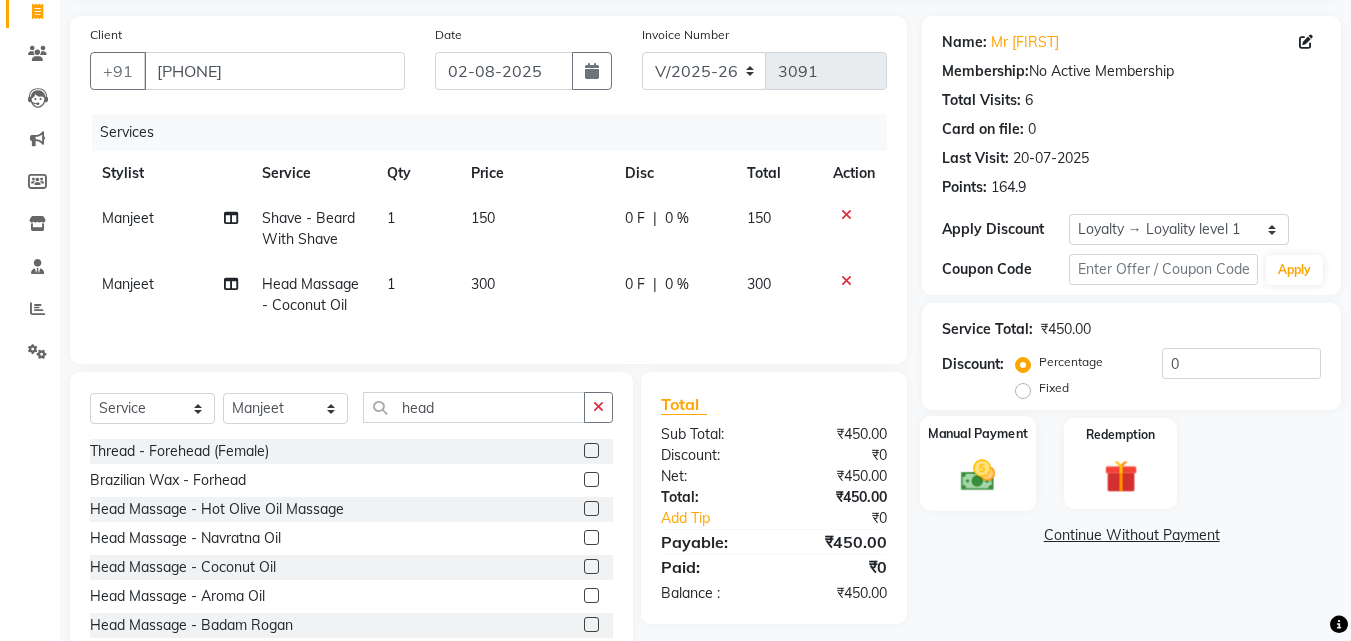 click on "Manual Payment" 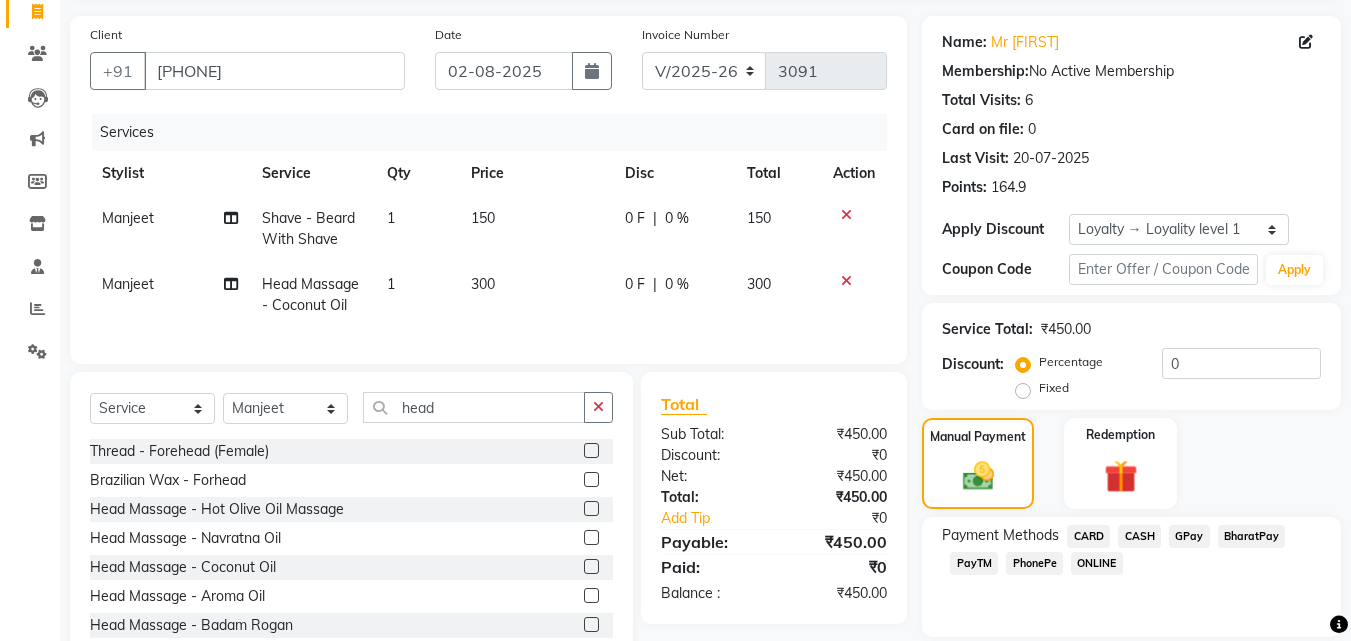 click on "CASH" 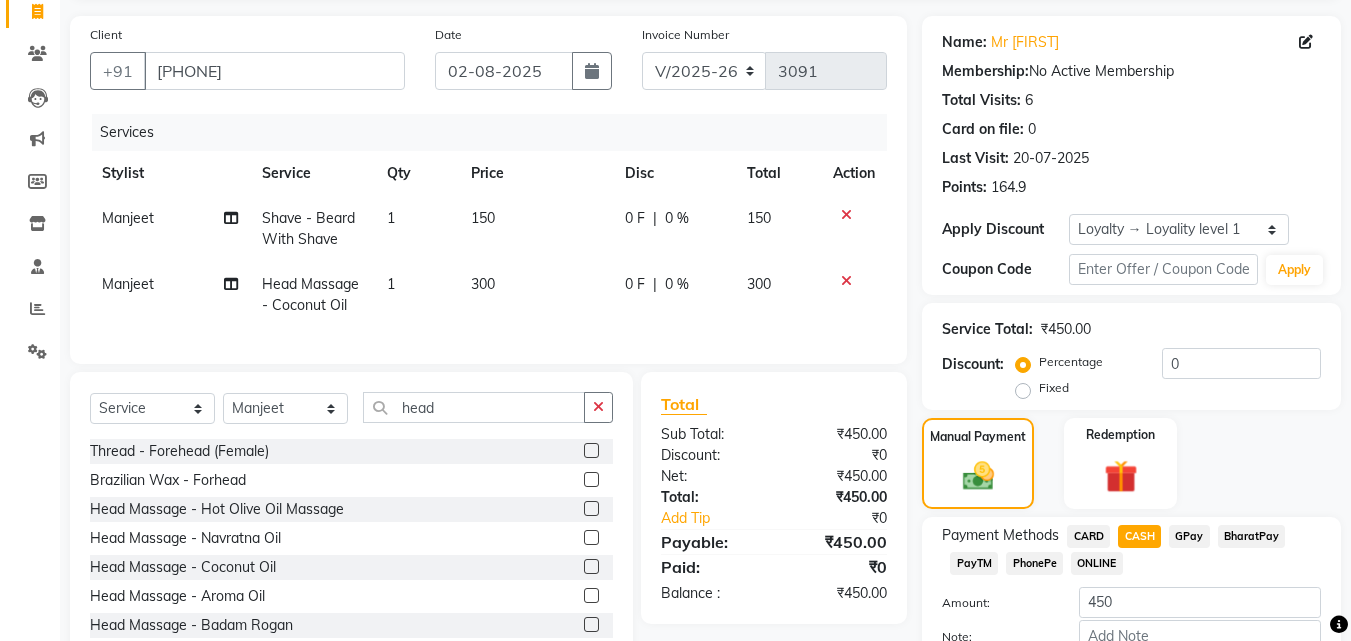 scroll, scrollTop: 257, scrollLeft: 0, axis: vertical 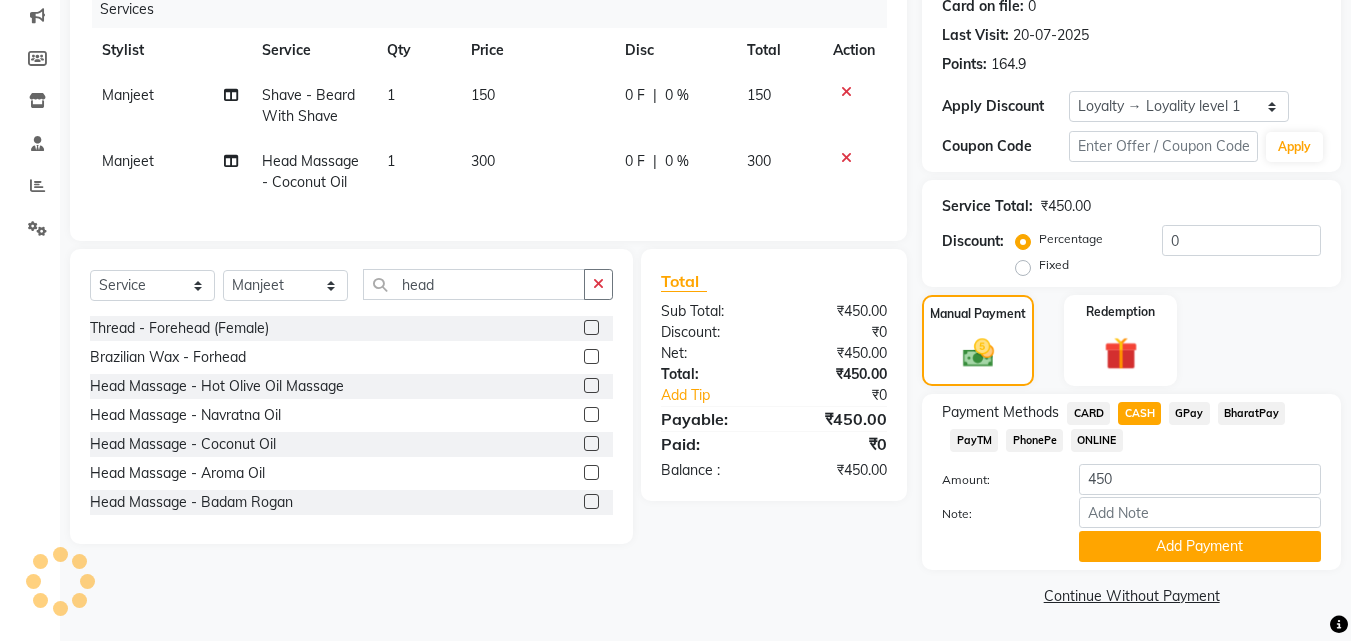 click on "Payment Methods  CARD   CASH   GPay   BharatPay   PayTM   PhonePe   ONLINE  Amount: 450 Note: Add Payment" 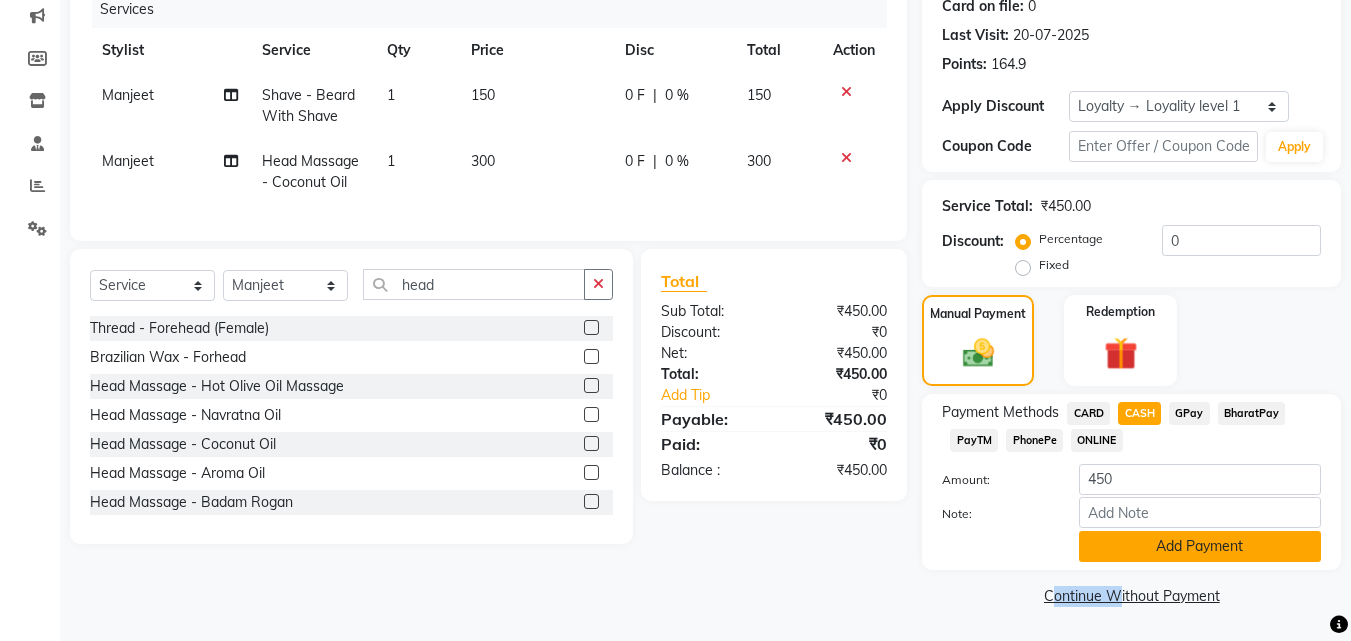 click on "Add Payment" 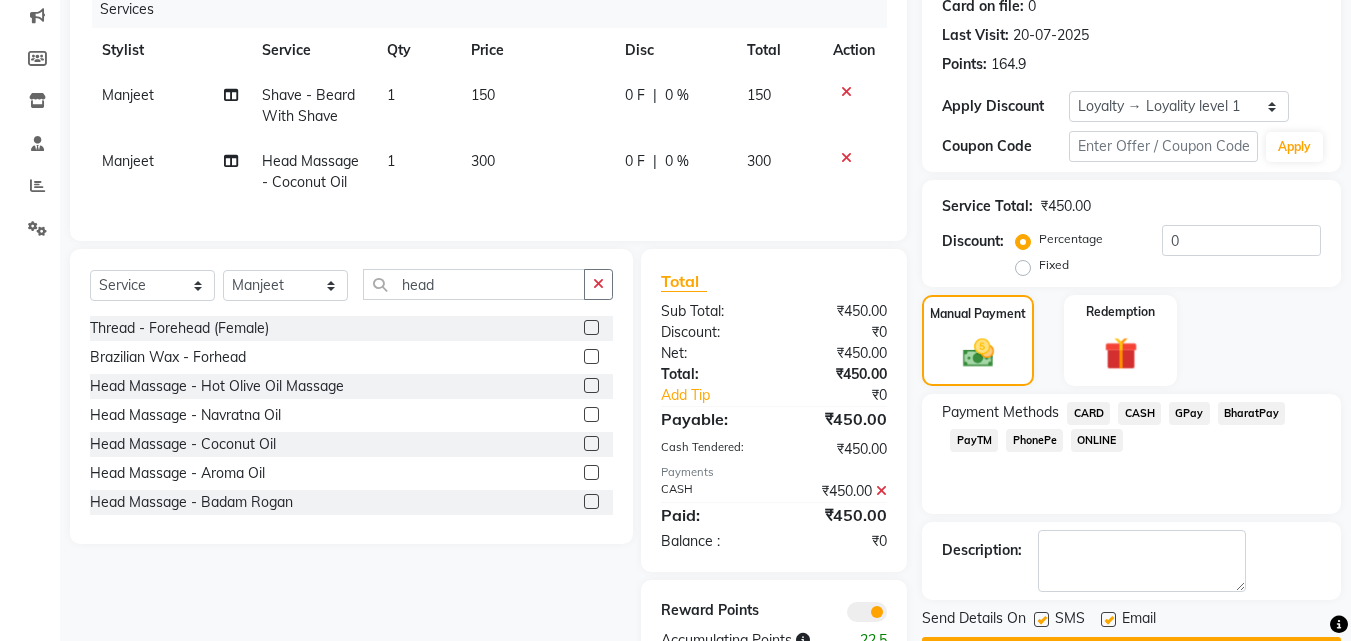 scroll, scrollTop: 332, scrollLeft: 0, axis: vertical 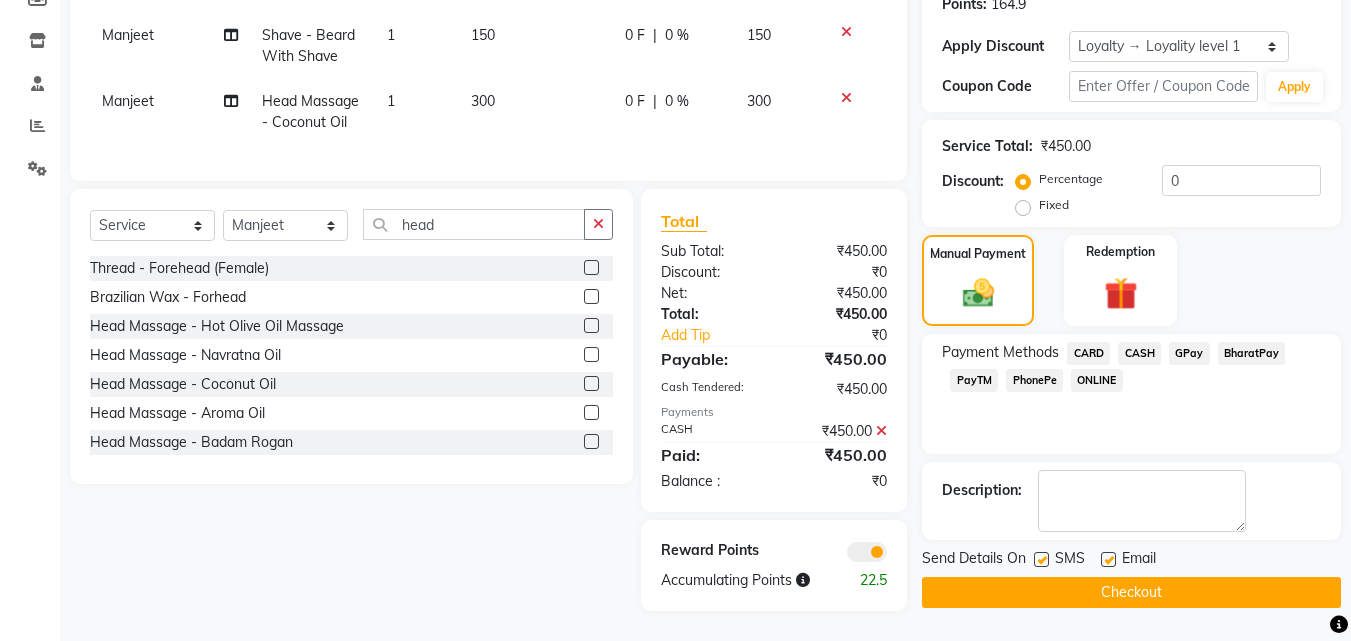 click 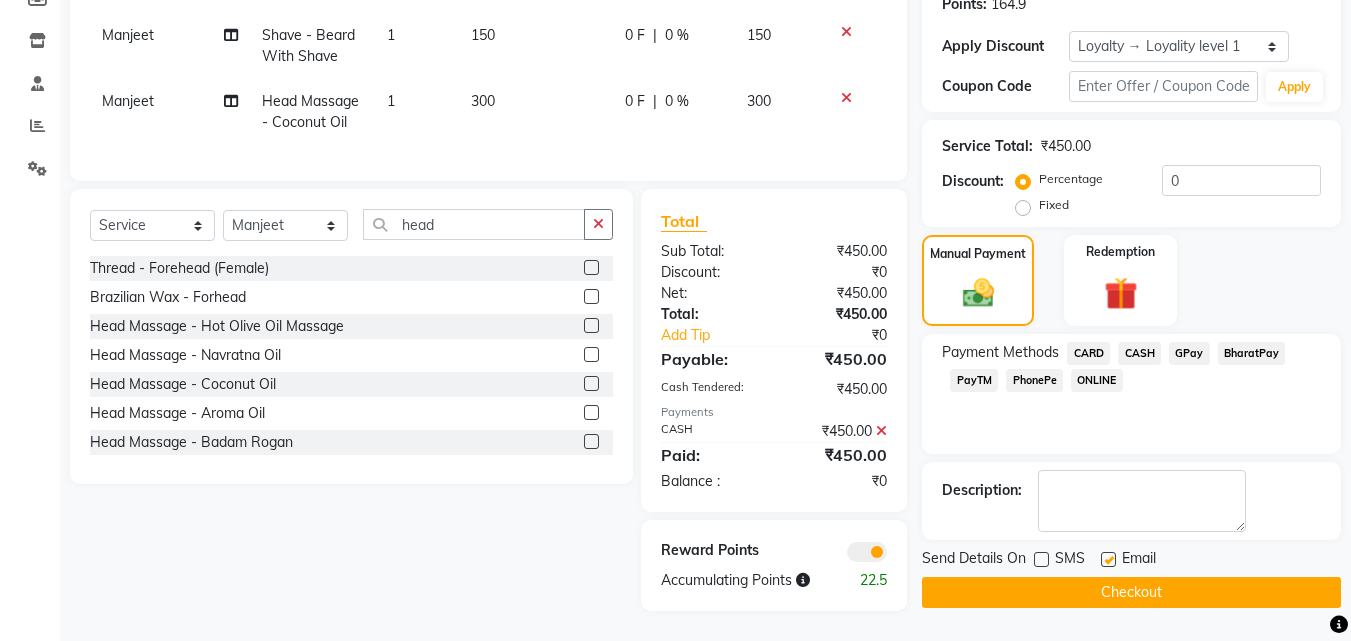 click 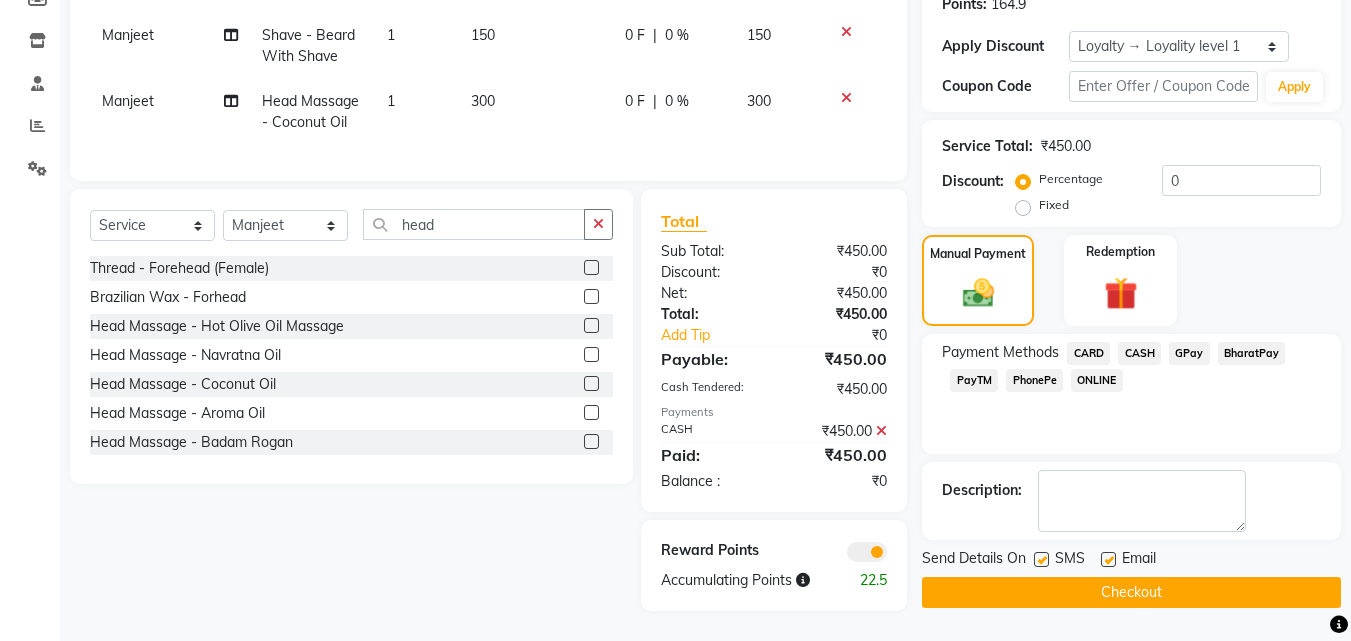 click 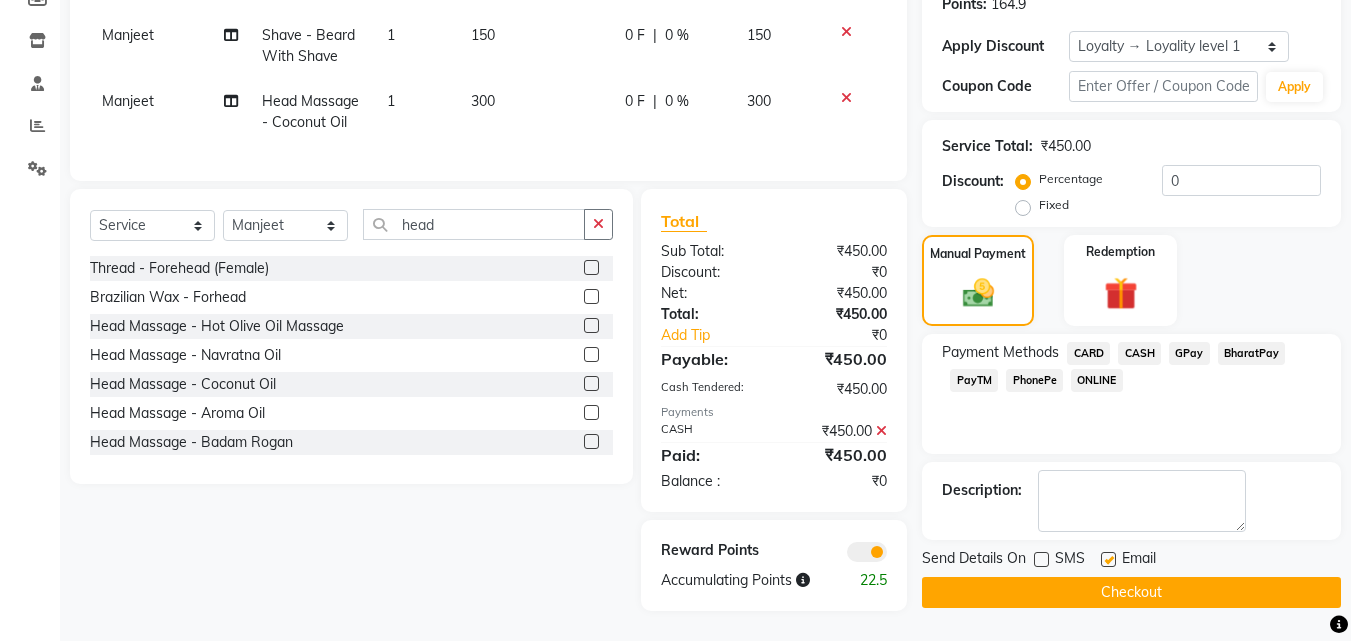 click 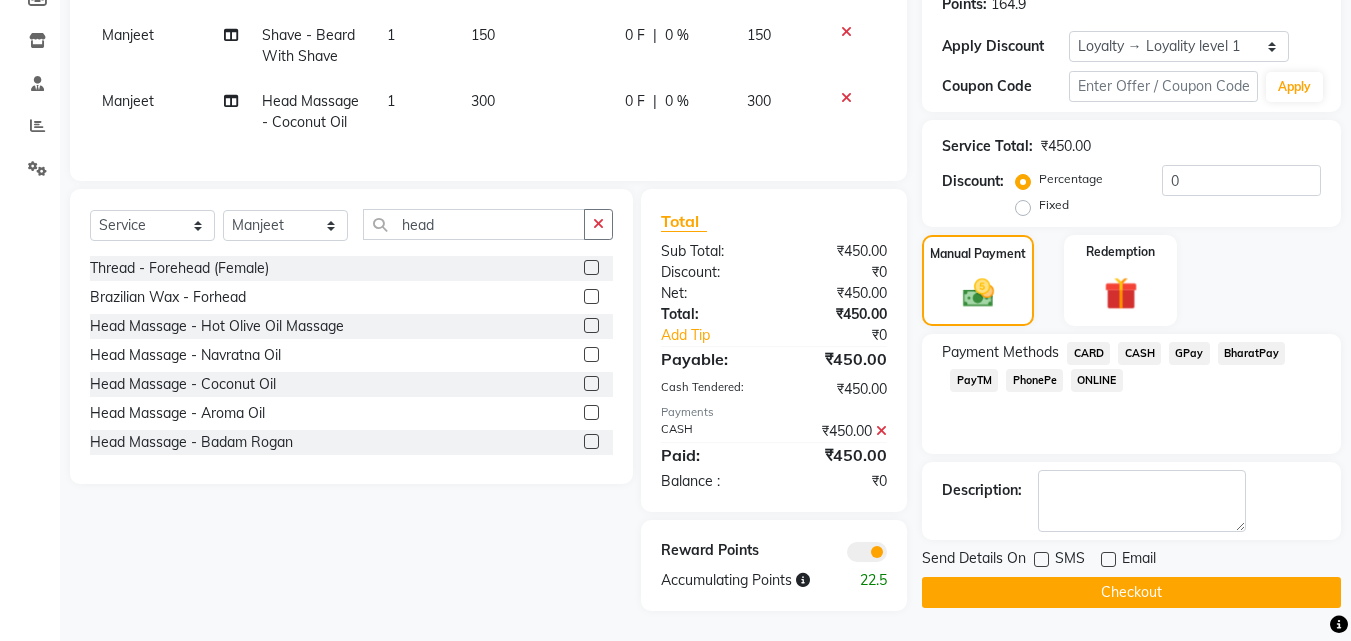 drag, startPoint x: 1073, startPoint y: 581, endPoint x: 1075, endPoint y: 569, distance: 12.165525 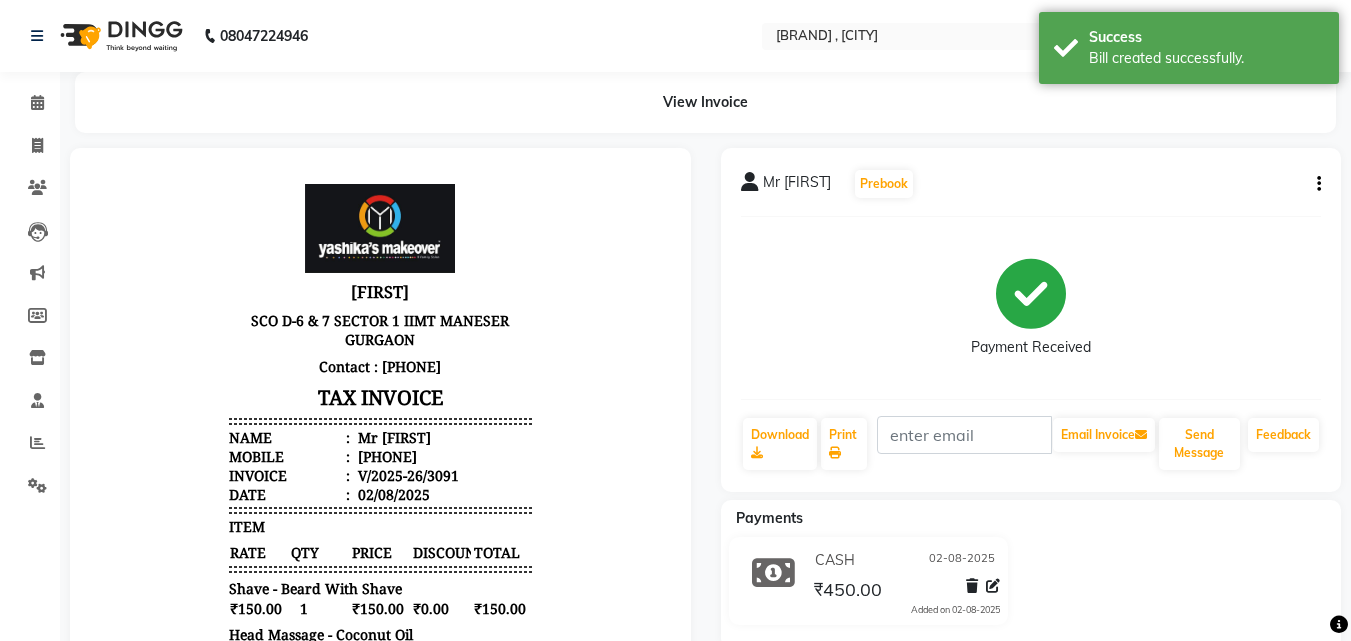 scroll, scrollTop: 0, scrollLeft: 0, axis: both 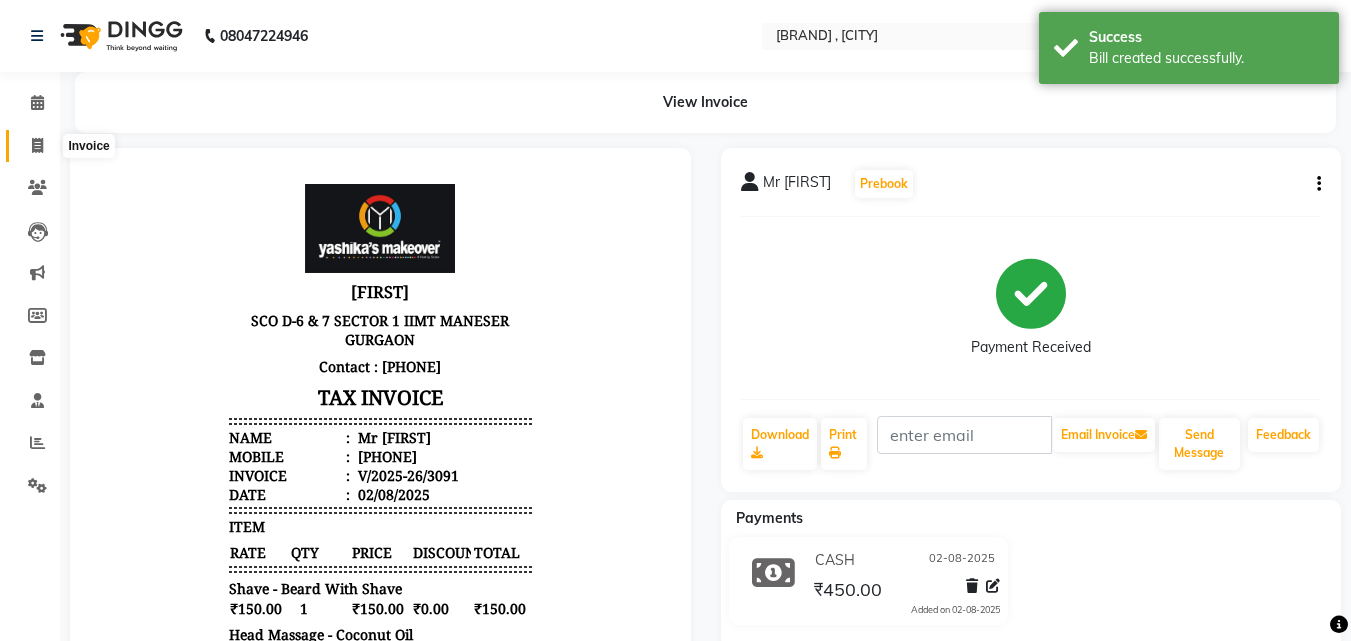 click 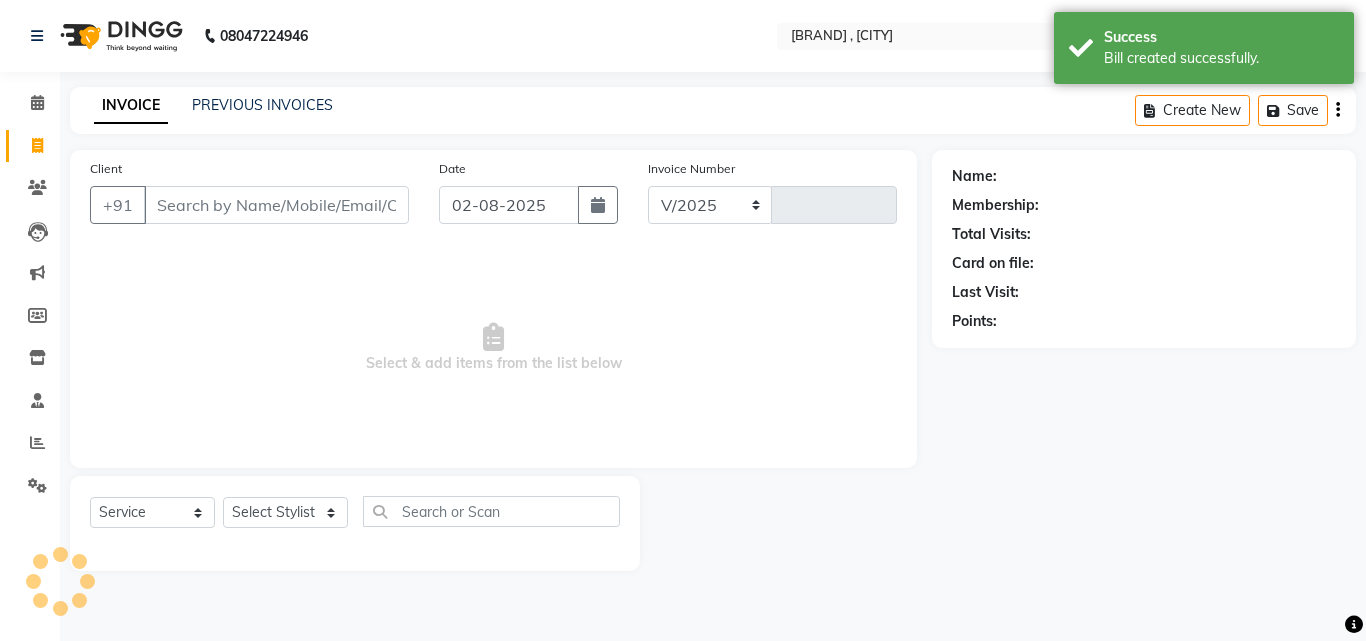 select on "820" 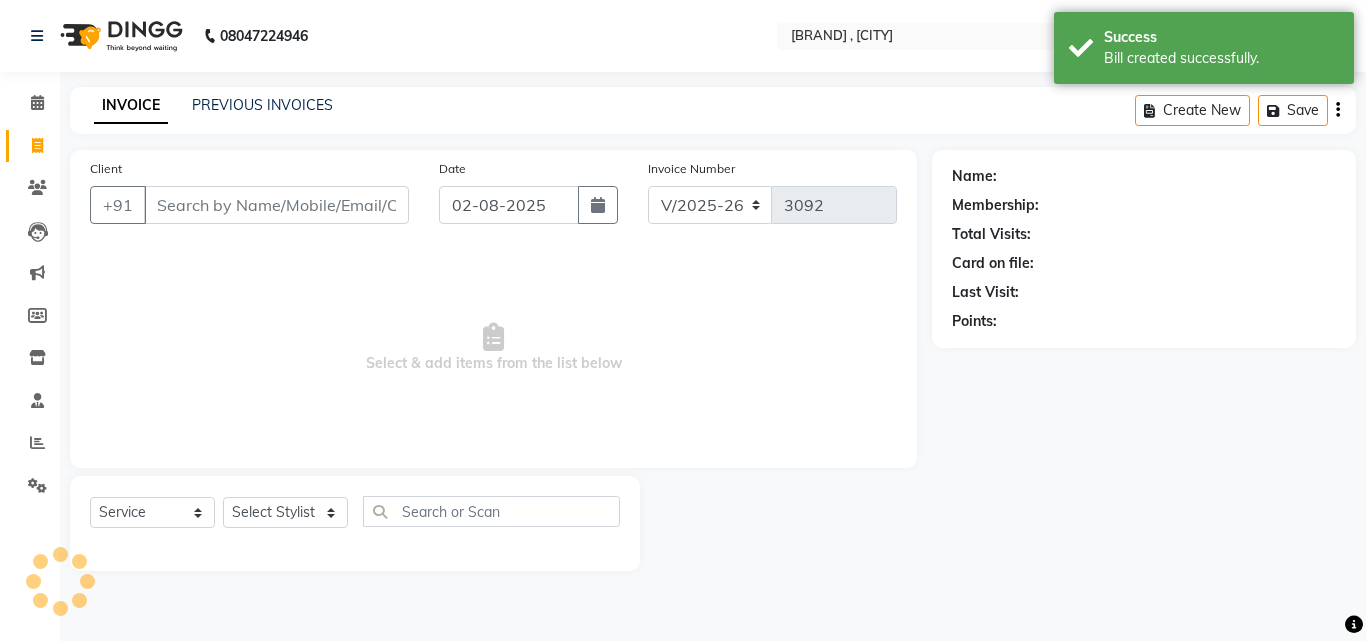 click on "Client" at bounding box center (276, 205) 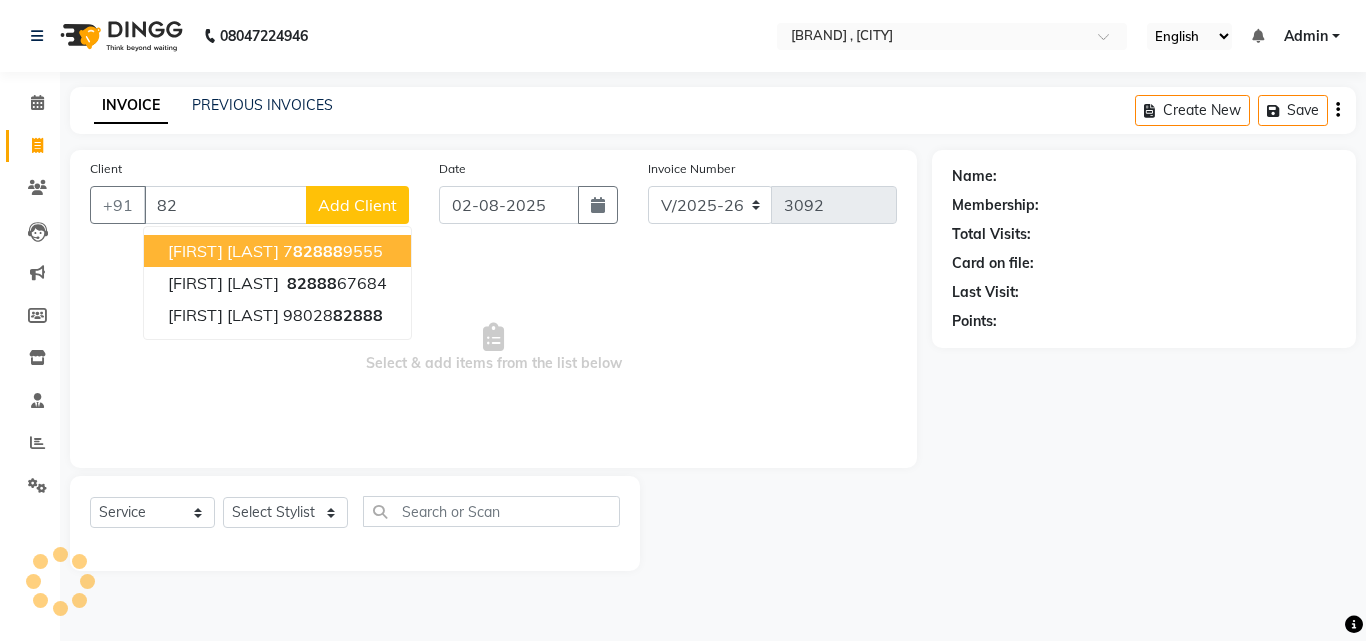 type 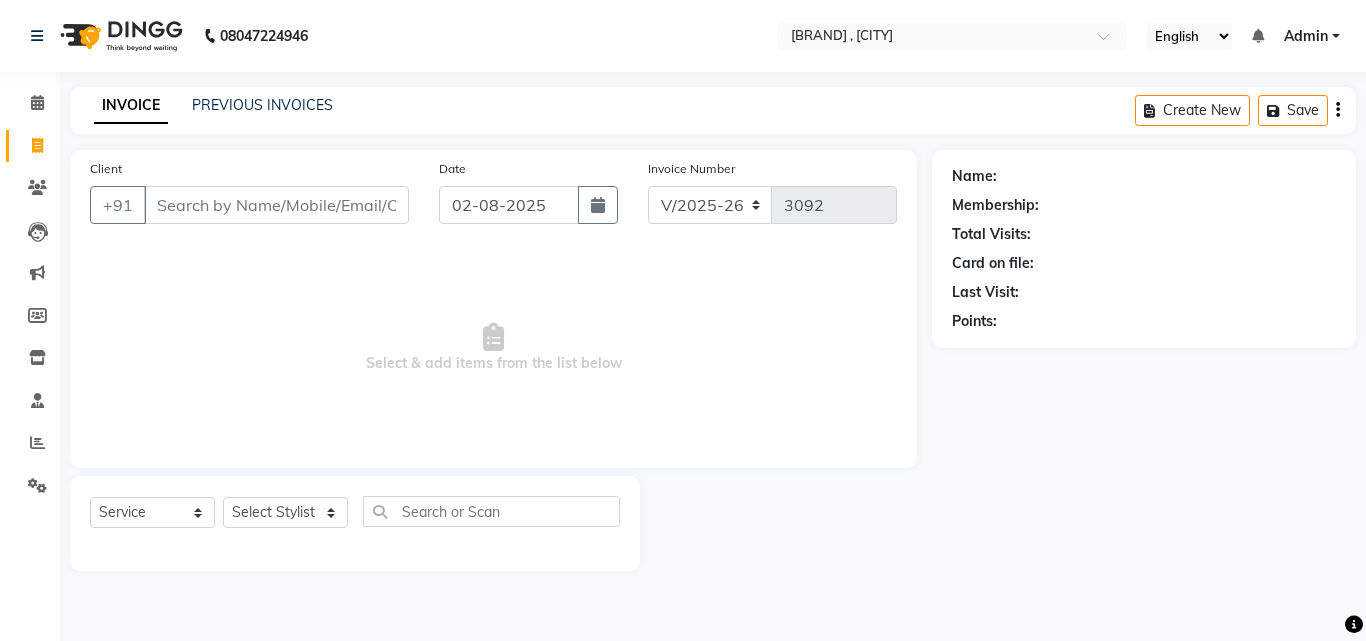 click on "Client" at bounding box center (276, 205) 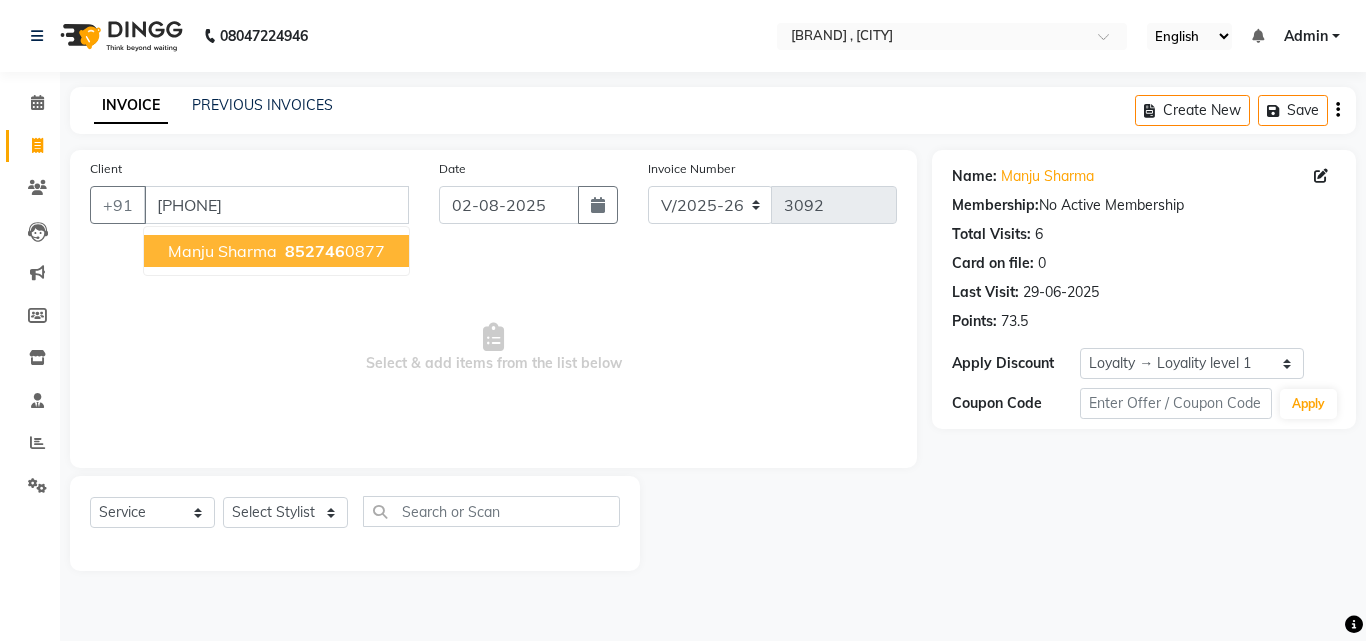 click on "Manju Sharma" at bounding box center (222, 251) 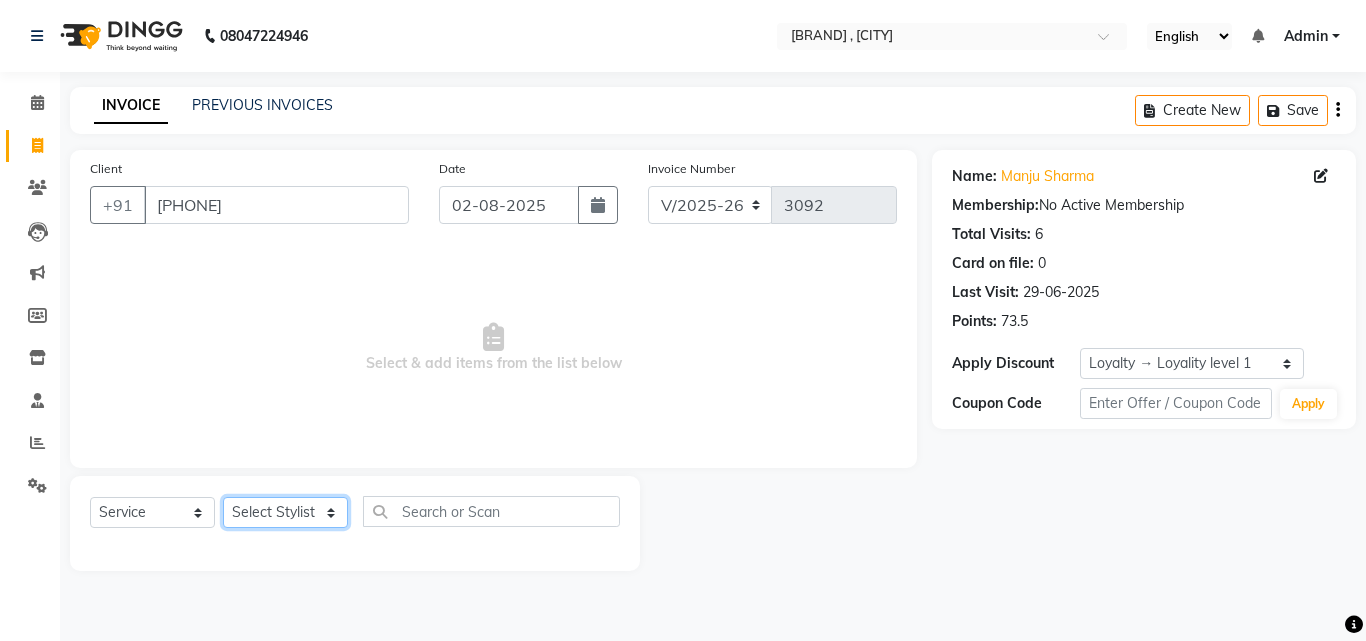 click on "Select Stylist [FIRST] [FIRST] [FIRST] [FIRST] [FIRST] [FIRST] [FIRST] [FIRST] [FIRST] [FIRST] [FIRST] [FIRST] [FIRST] ([DATE]) [FIRST]" 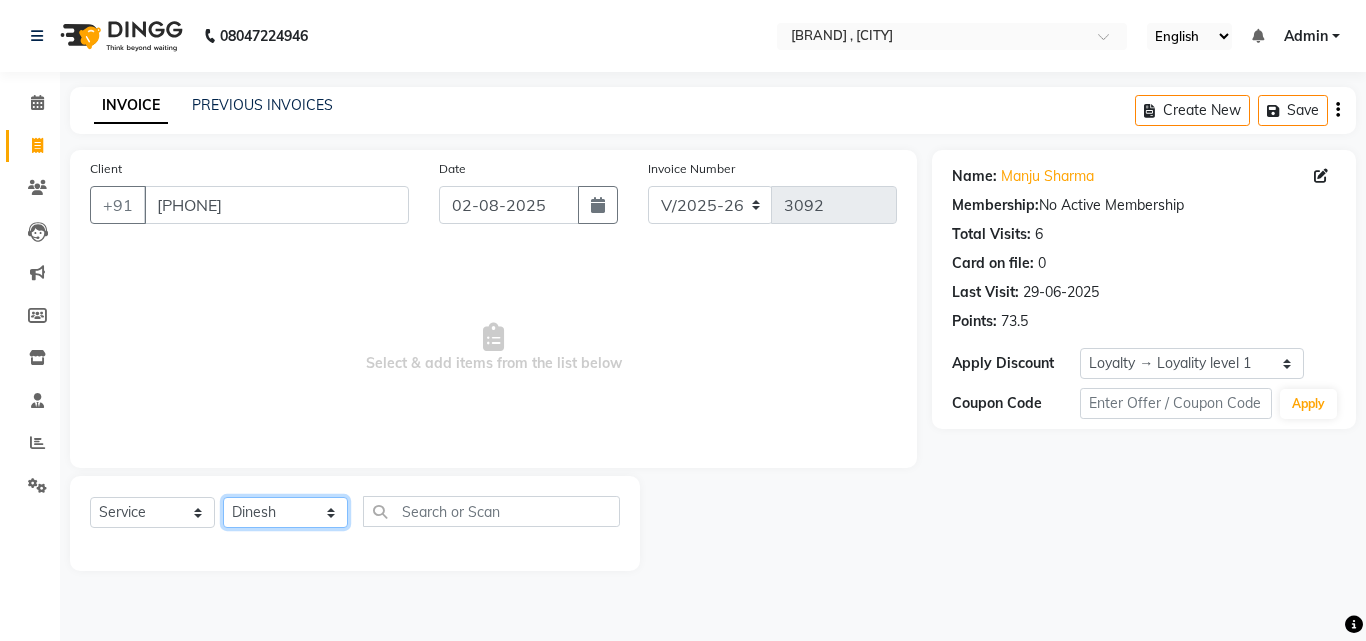 click on "Select Stylist [FIRST] [FIRST] [FIRST] [FIRST] [FIRST] [FIRST] [FIRST] [FIRST] [FIRST] [FIRST] [FIRST] [FIRST] [FIRST] ([DATE]) [FIRST]" 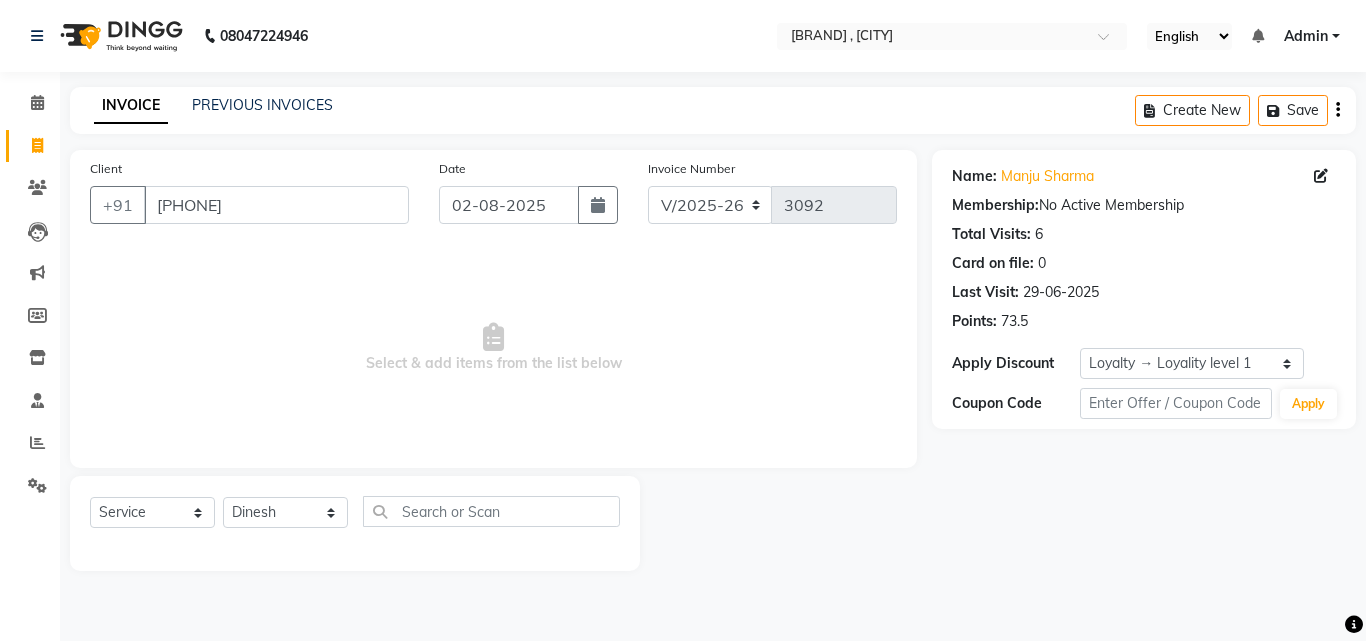 drag, startPoint x: 350, startPoint y: 274, endPoint x: 443, endPoint y: 501, distance: 245.31204 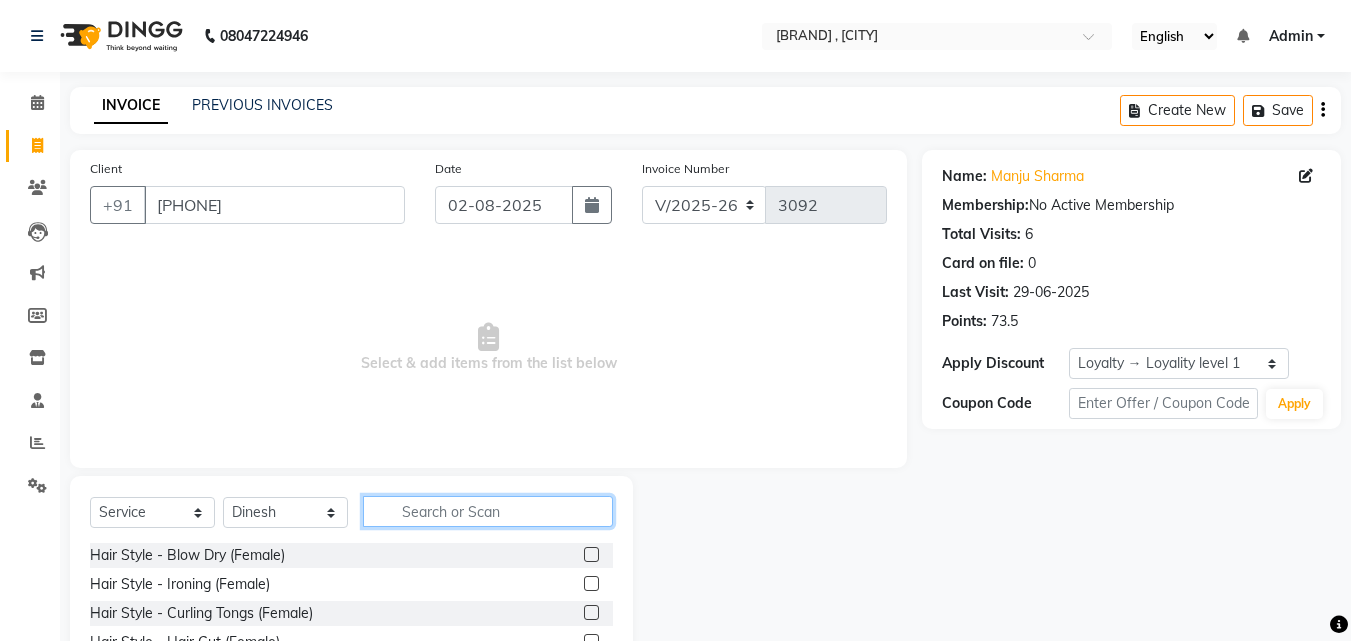 click 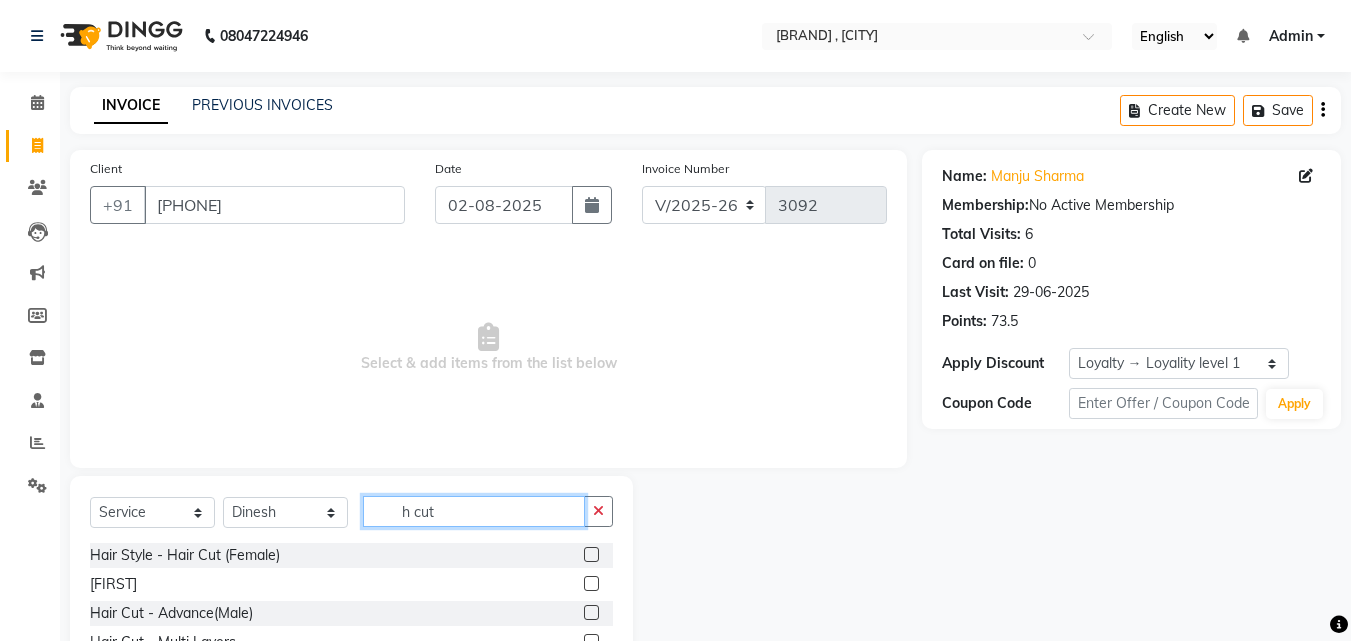 scroll, scrollTop: 140, scrollLeft: 0, axis: vertical 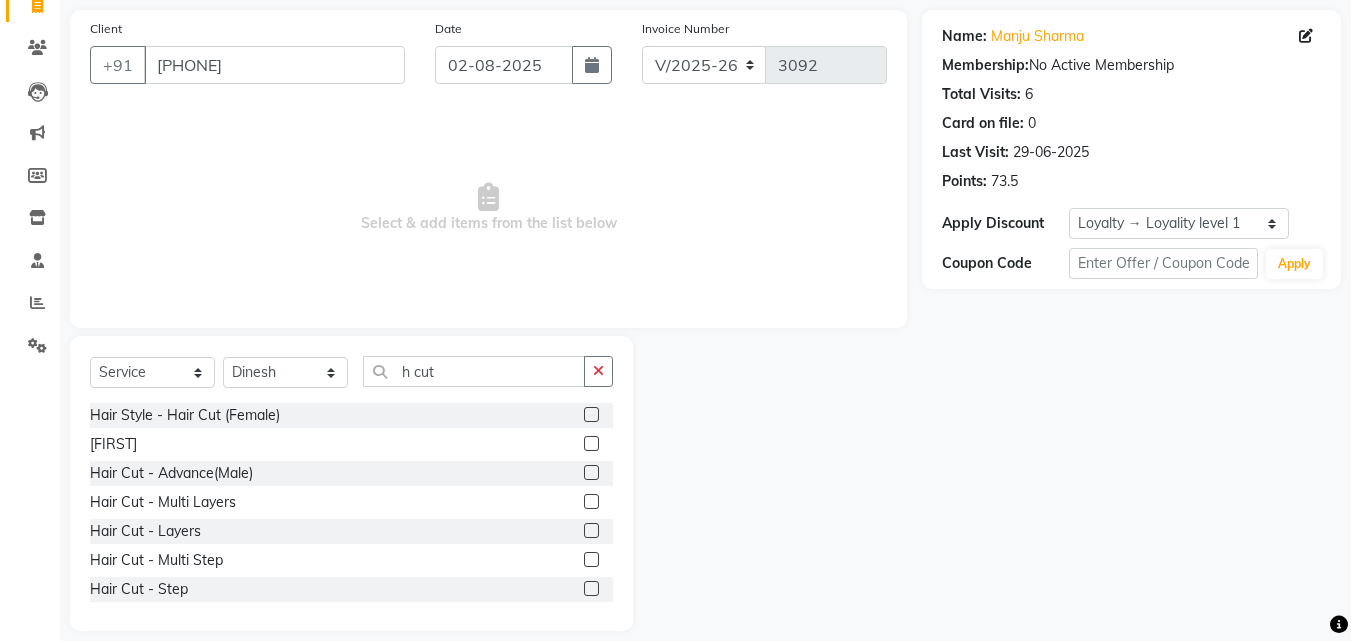 click 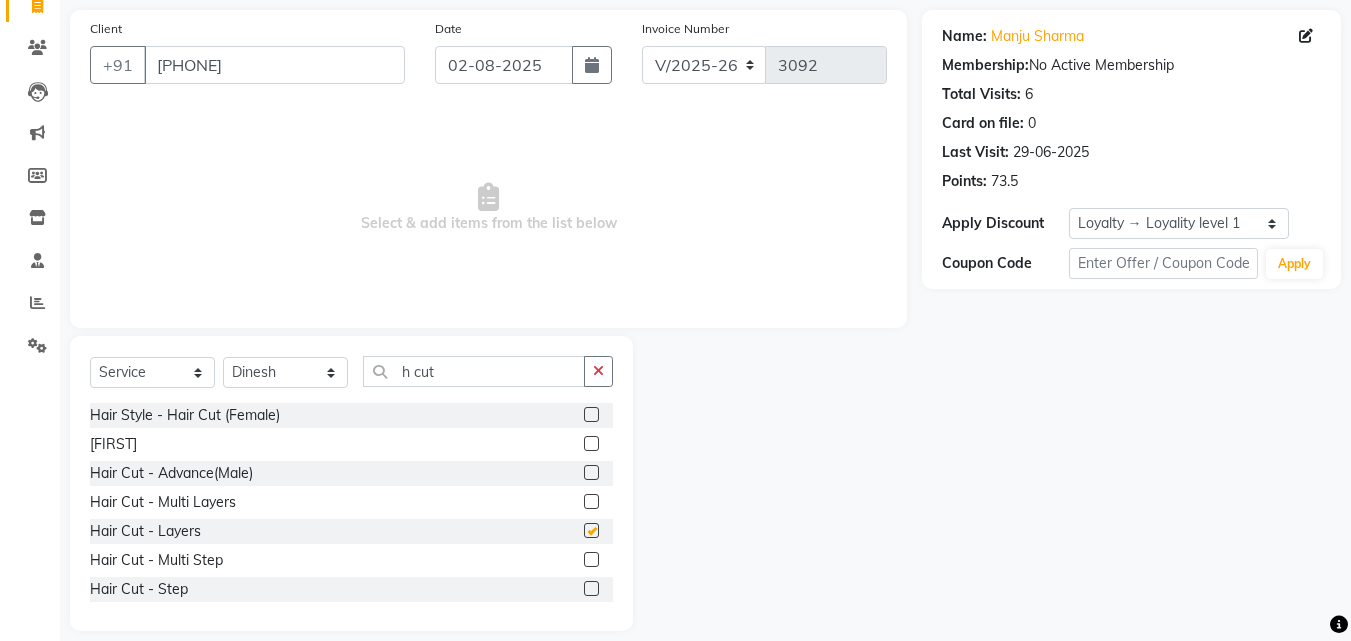click 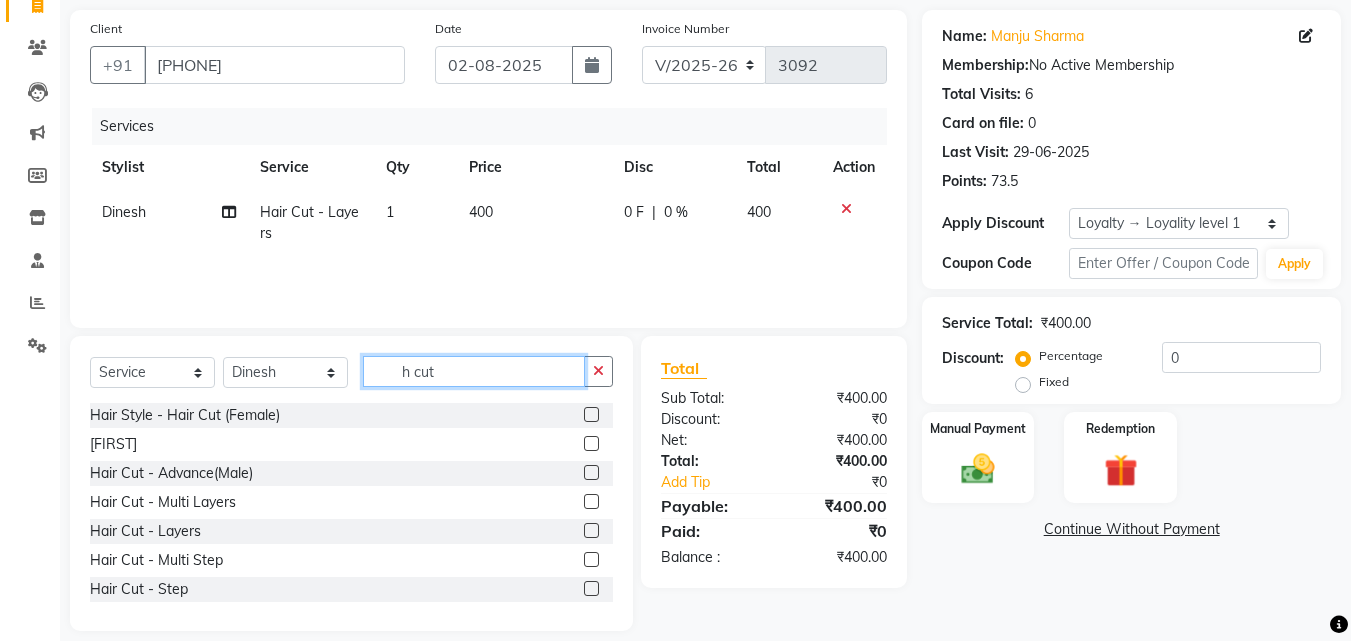 click on "h cut" 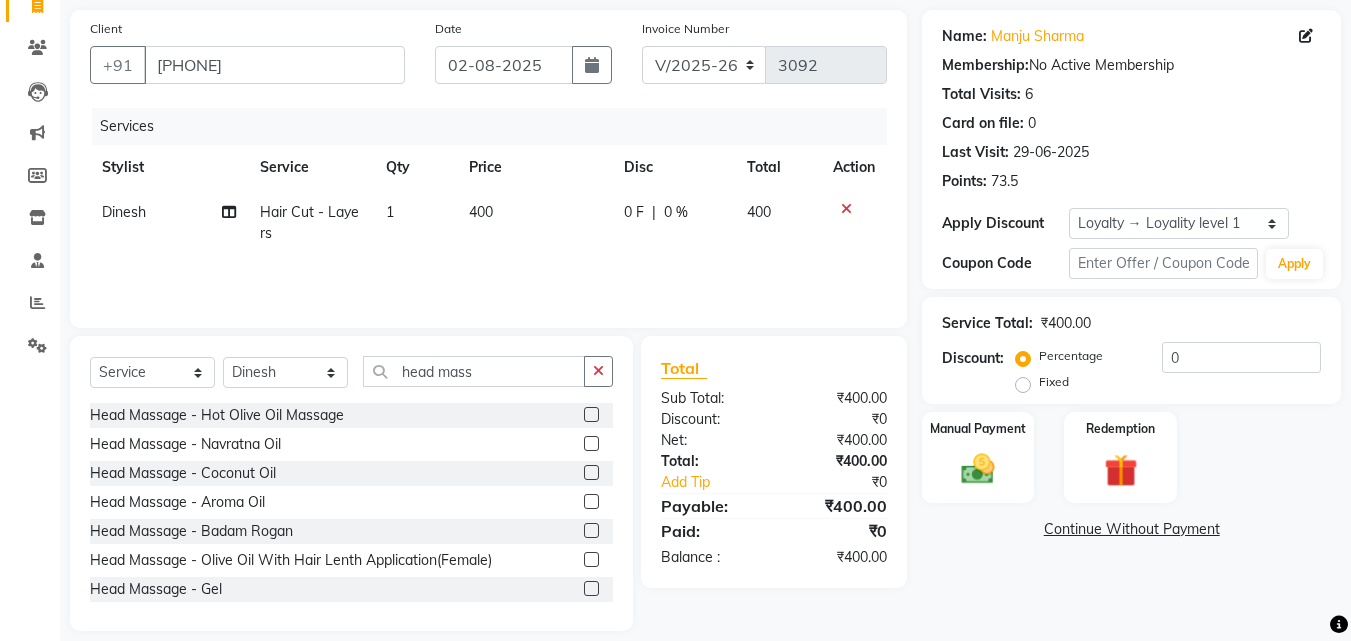 click 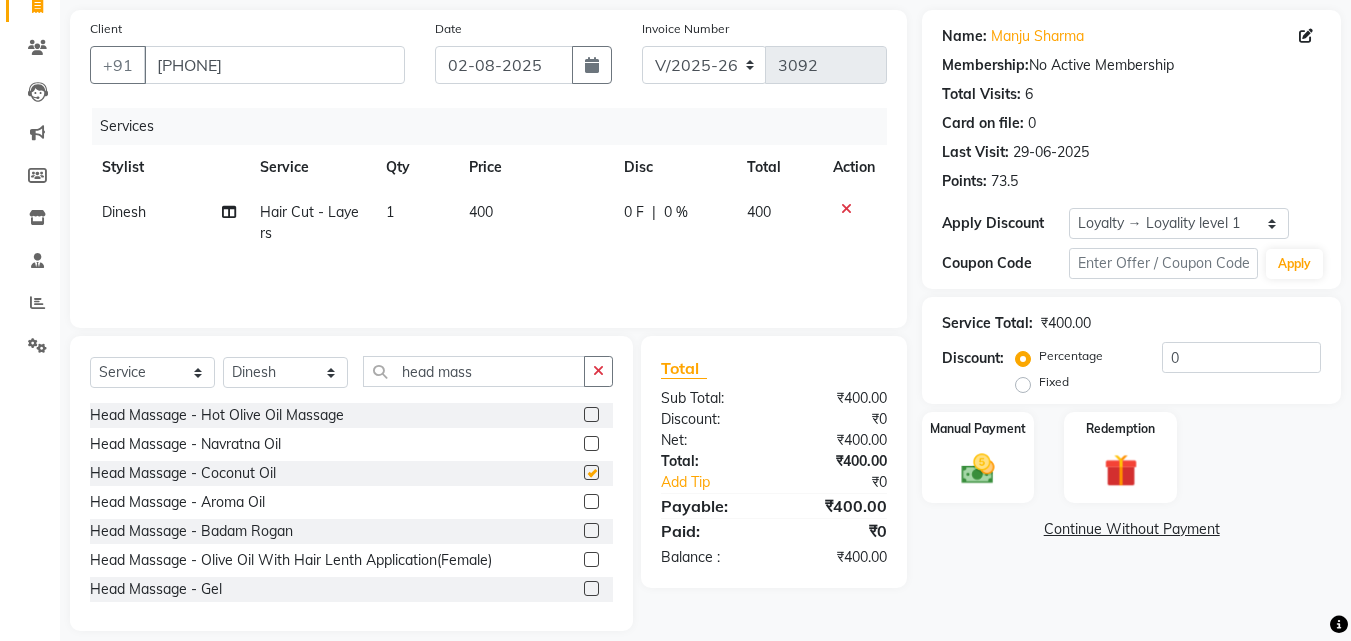 click 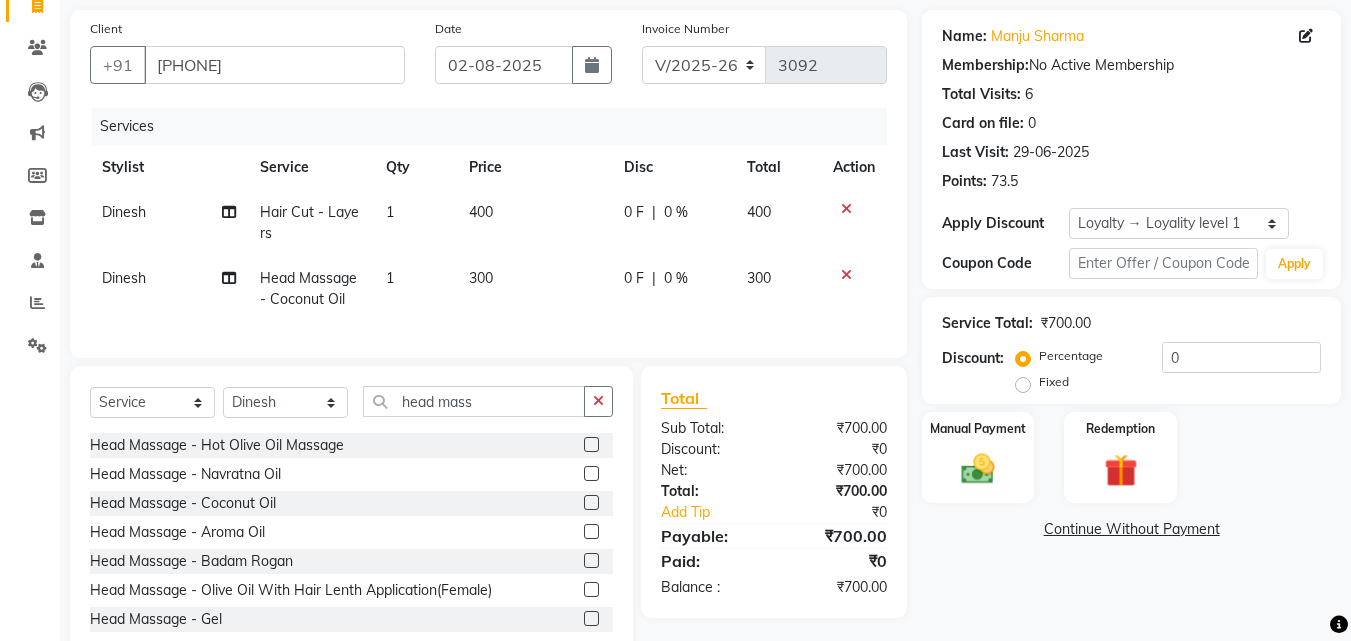 click on "400" 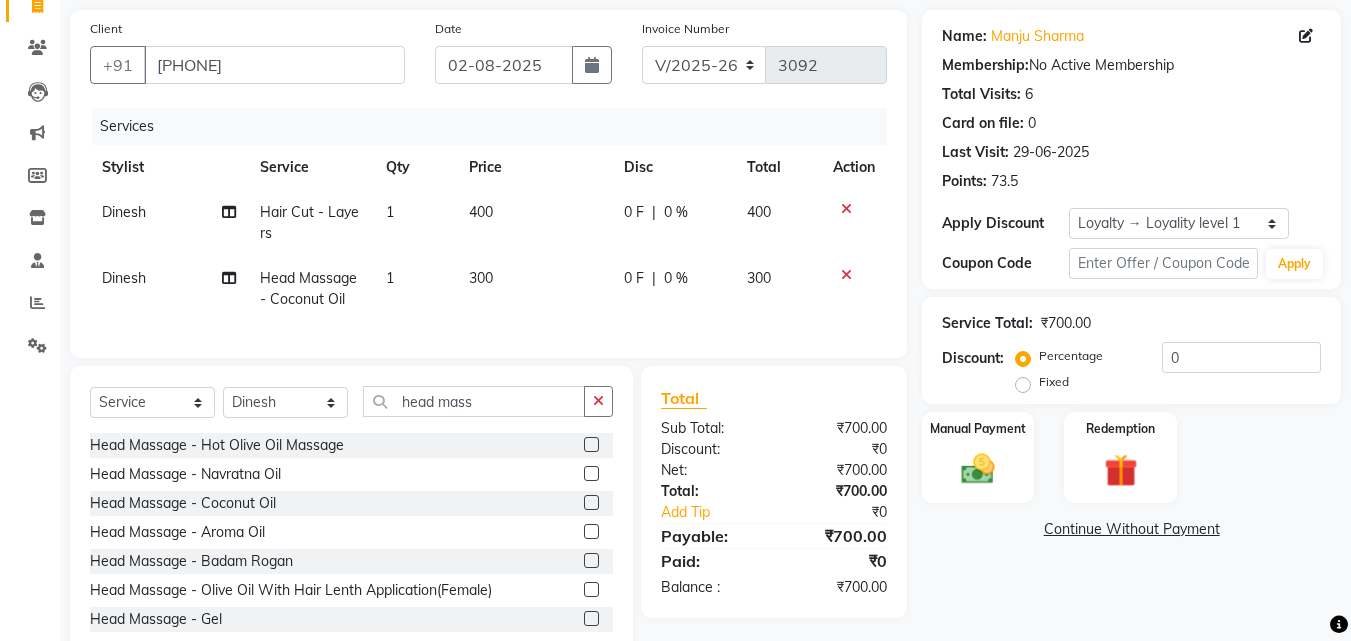 click on "0 F" 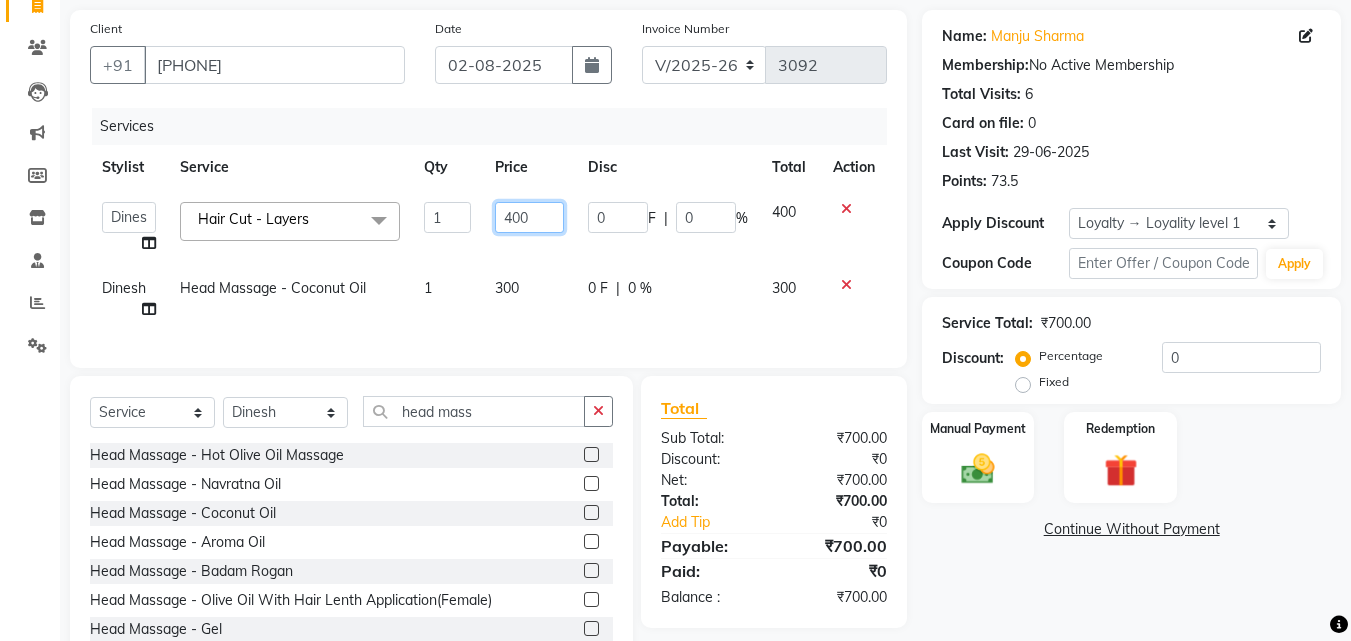 click on "400" 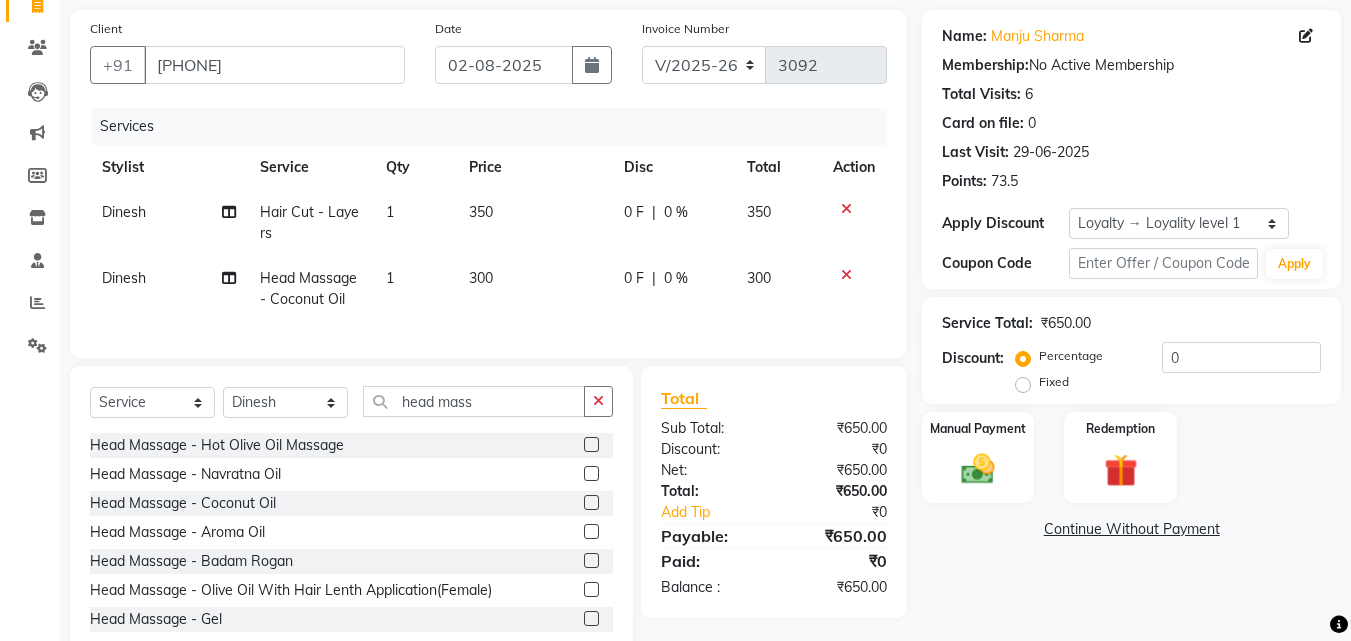 click on "350" 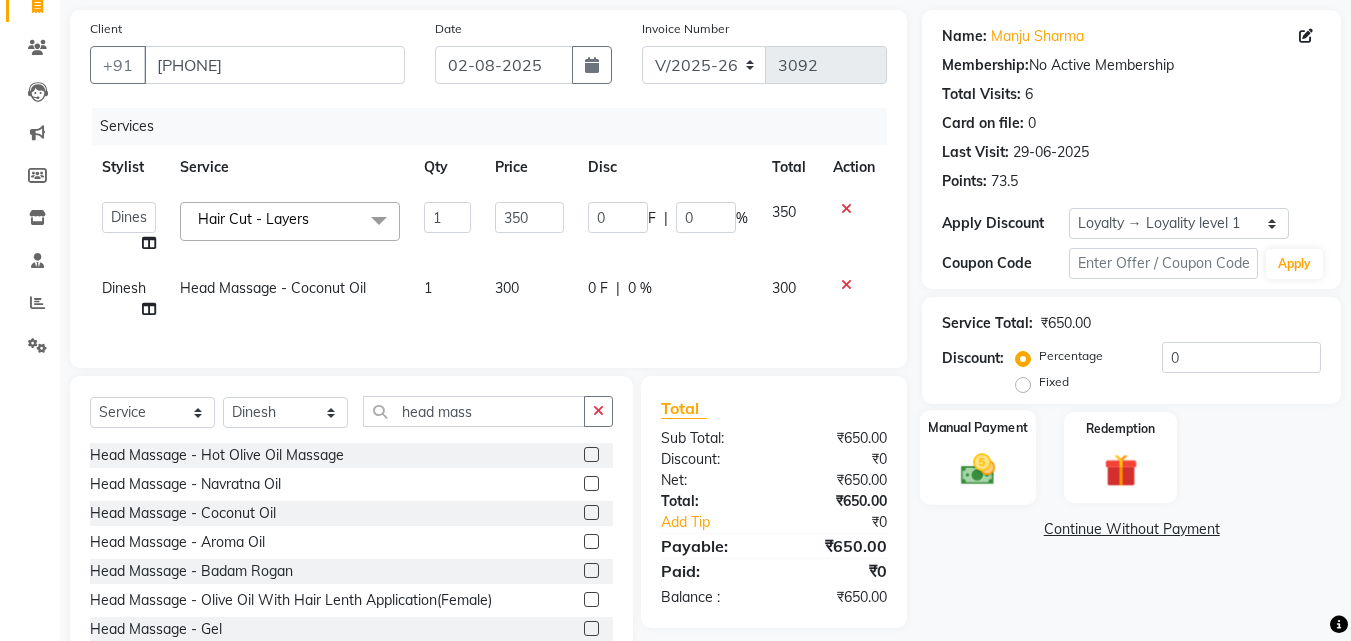 click 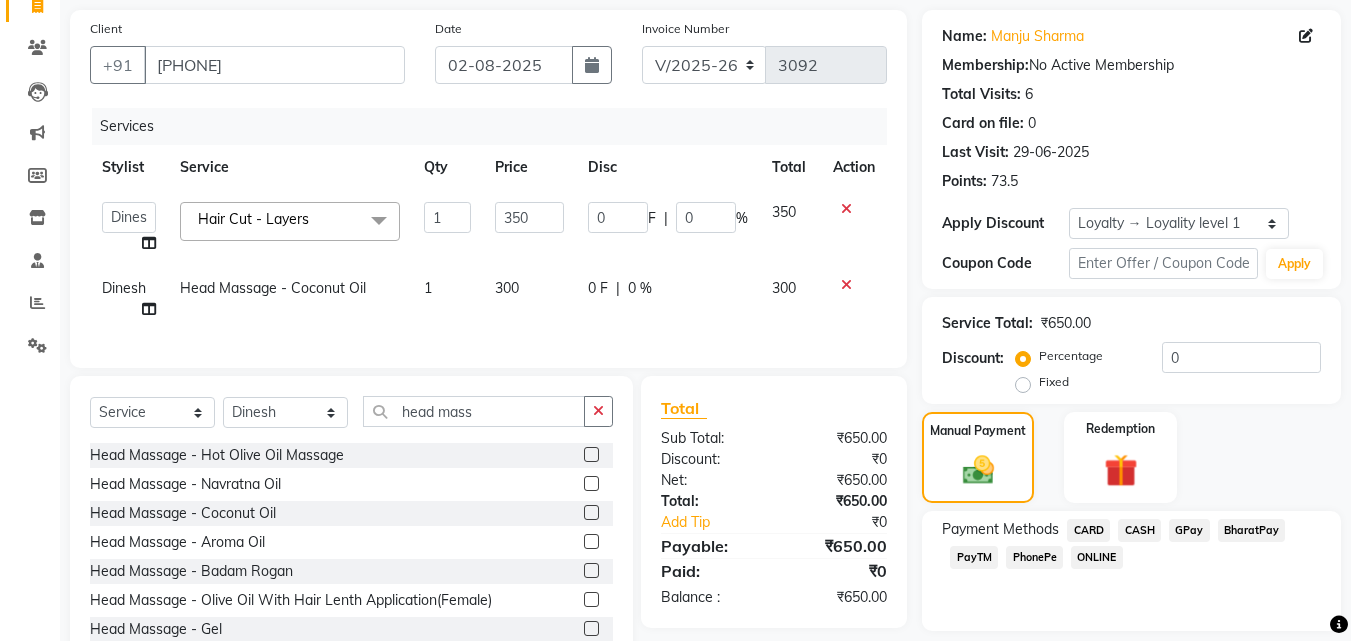 click on "PhonePe" 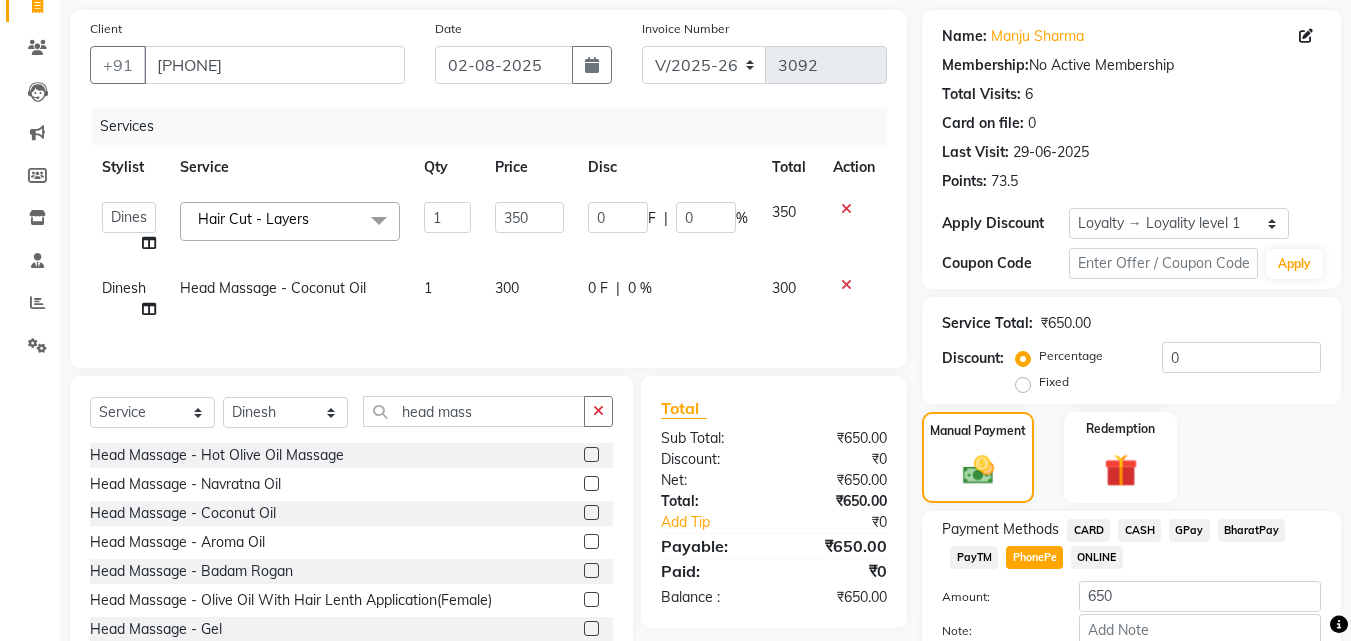 scroll, scrollTop: 257, scrollLeft: 0, axis: vertical 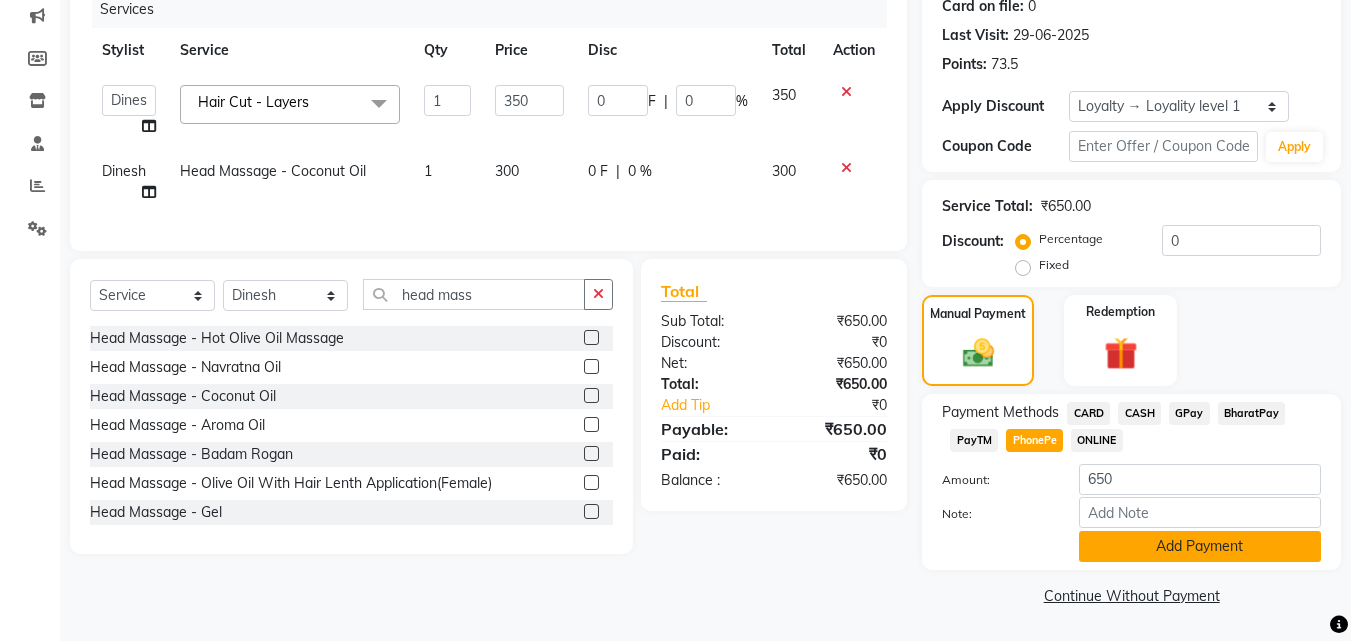 click on "Add Payment" 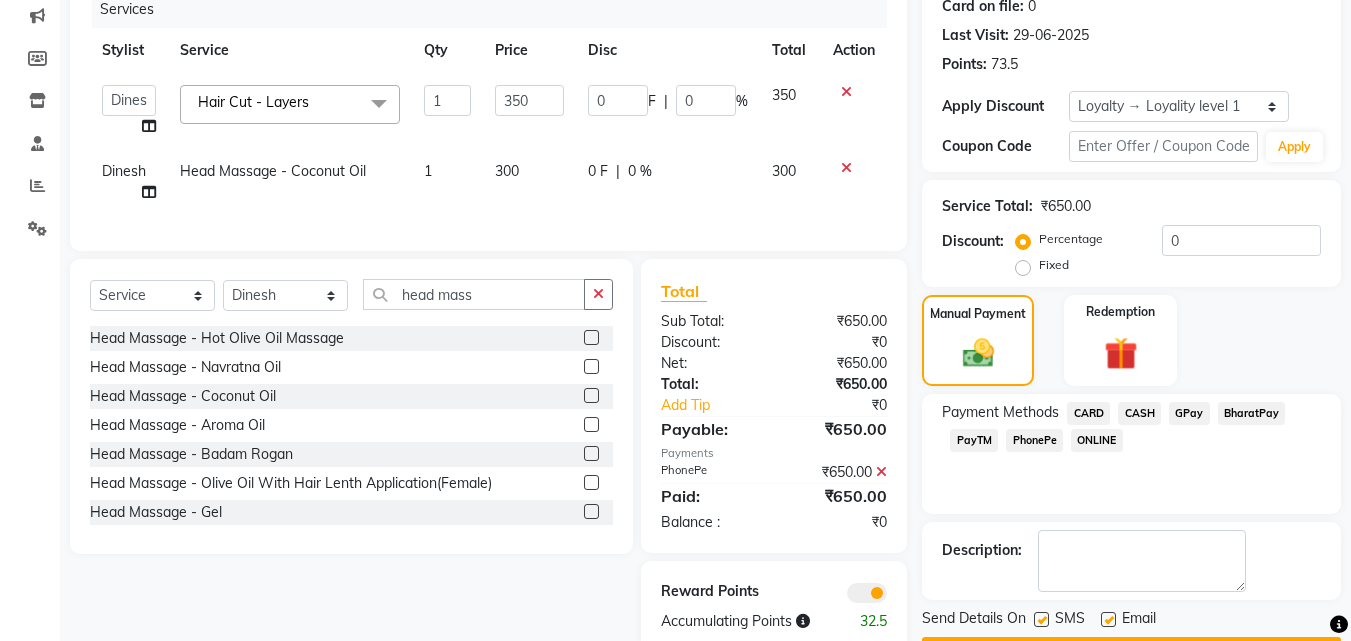 scroll, scrollTop: 314, scrollLeft: 0, axis: vertical 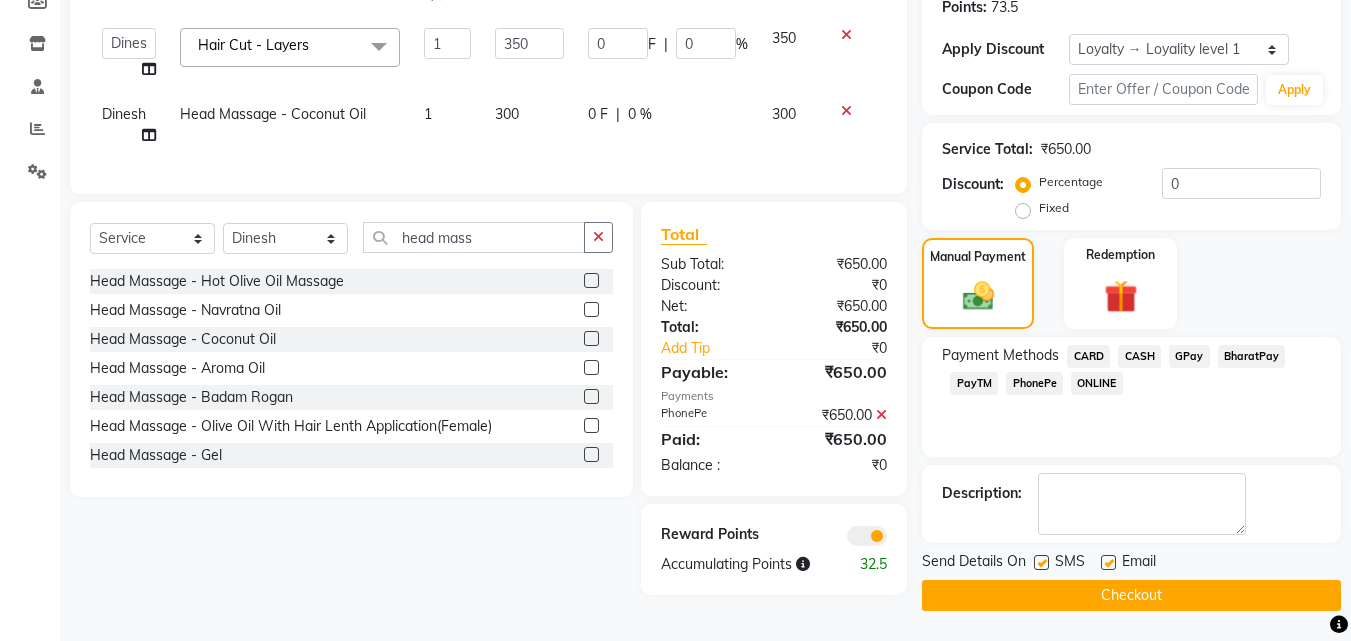 click 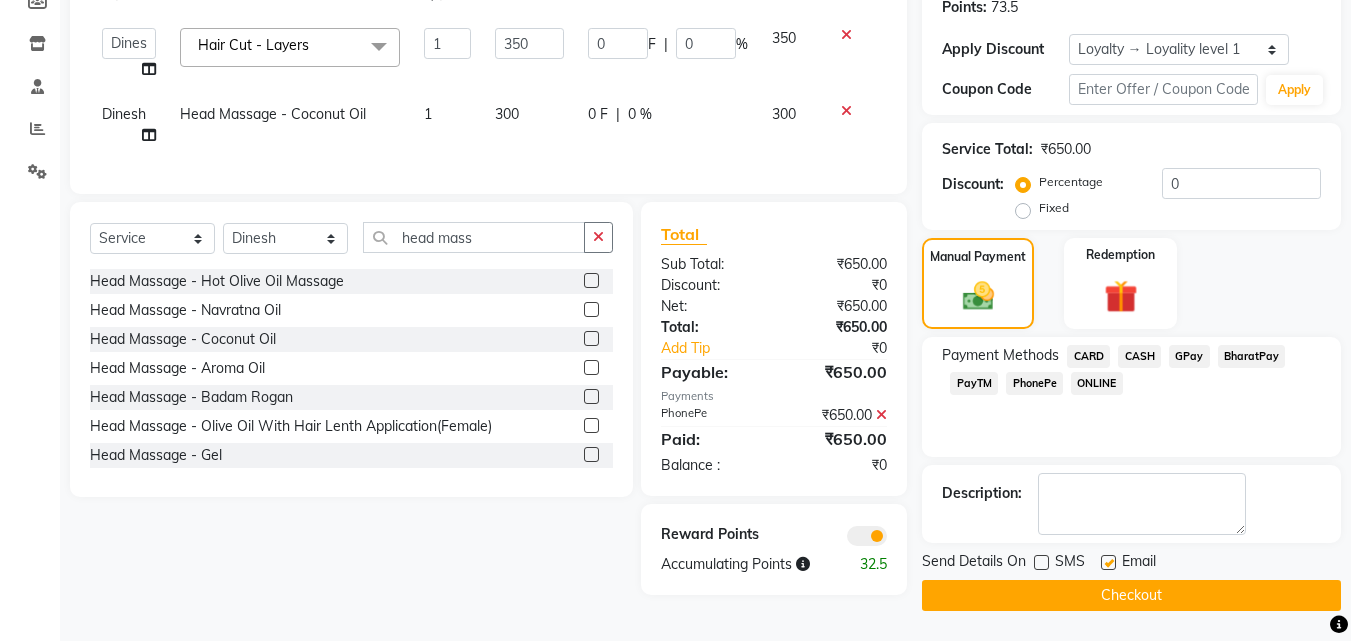 click 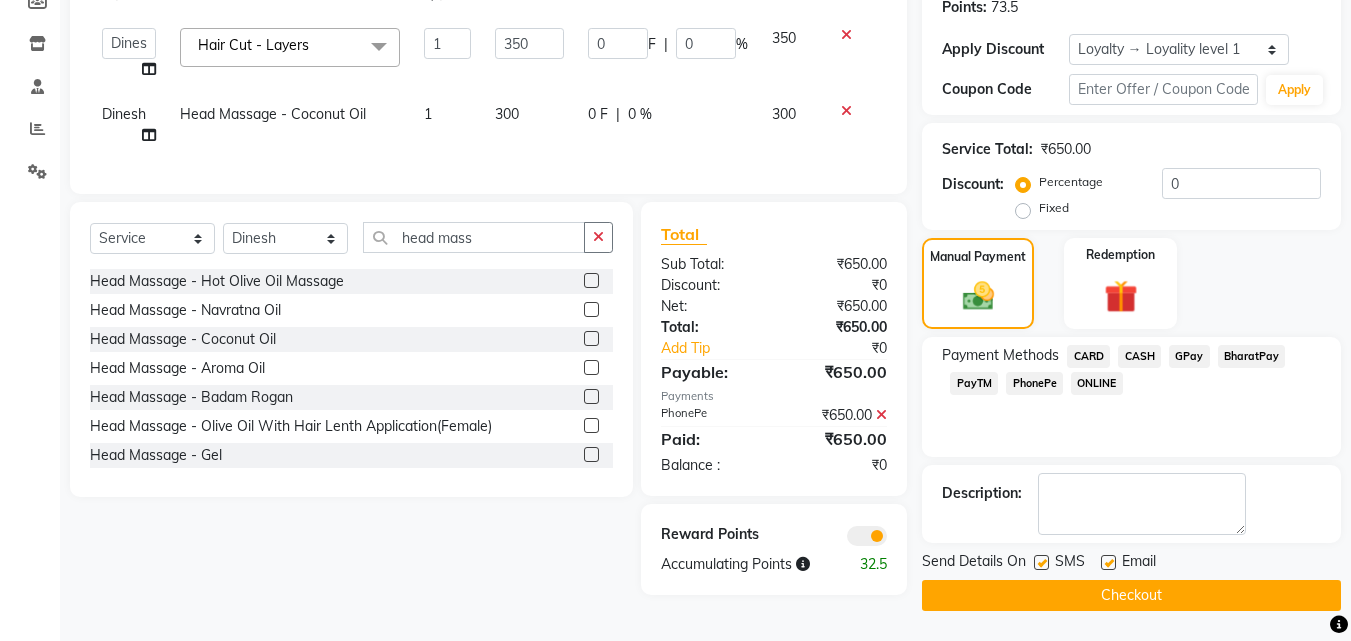 click 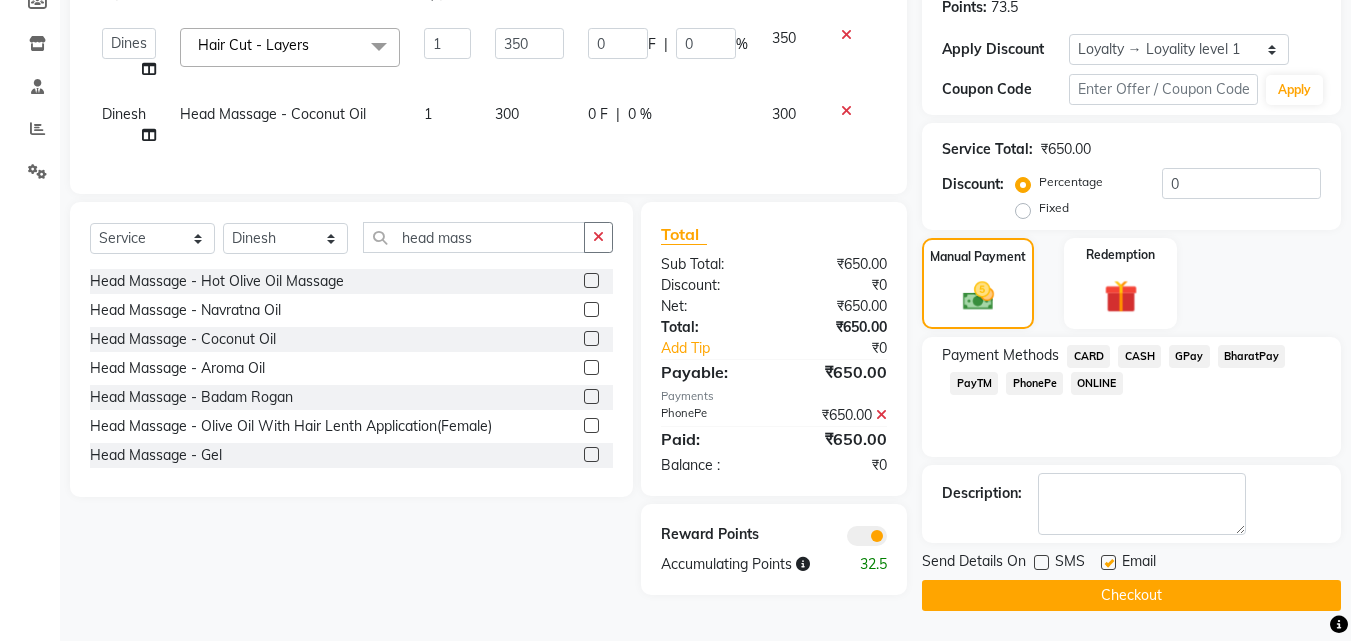 click 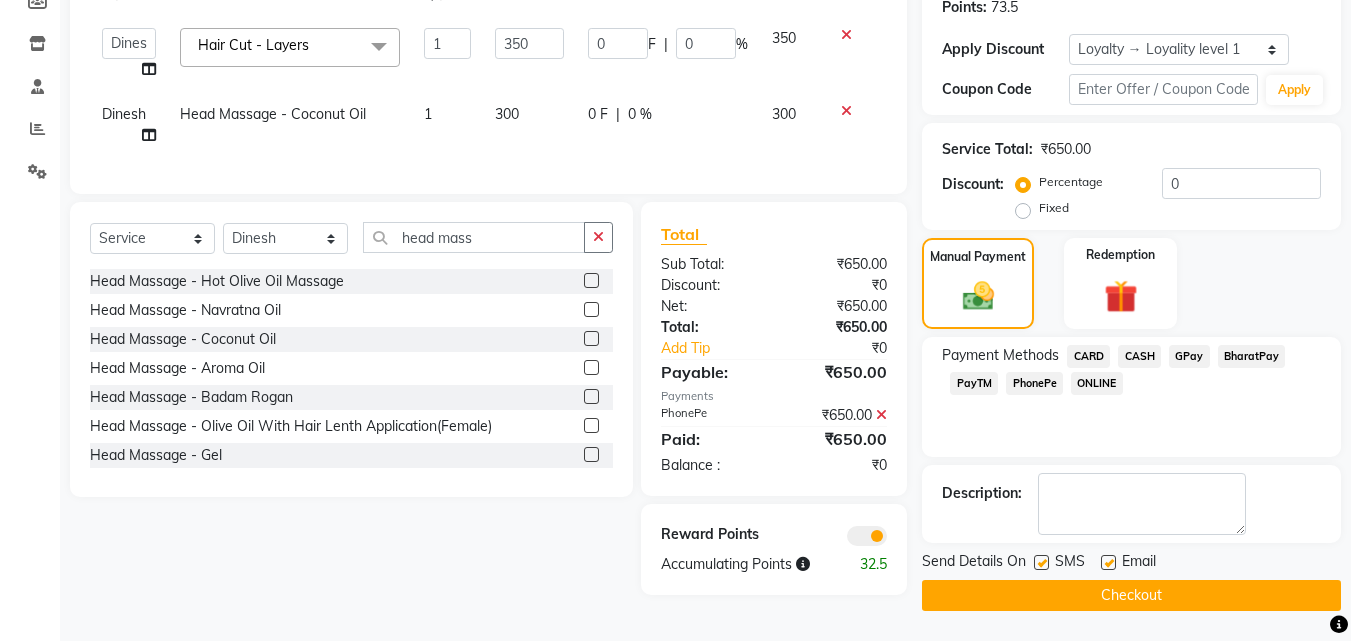 click 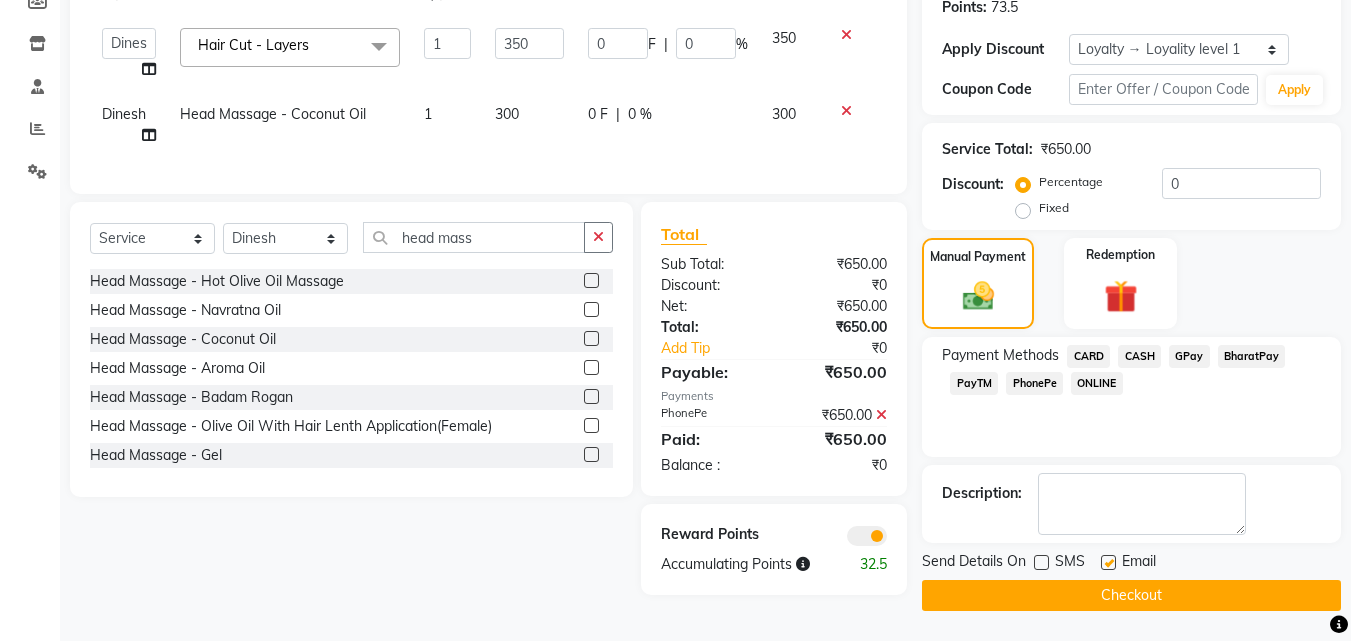 click 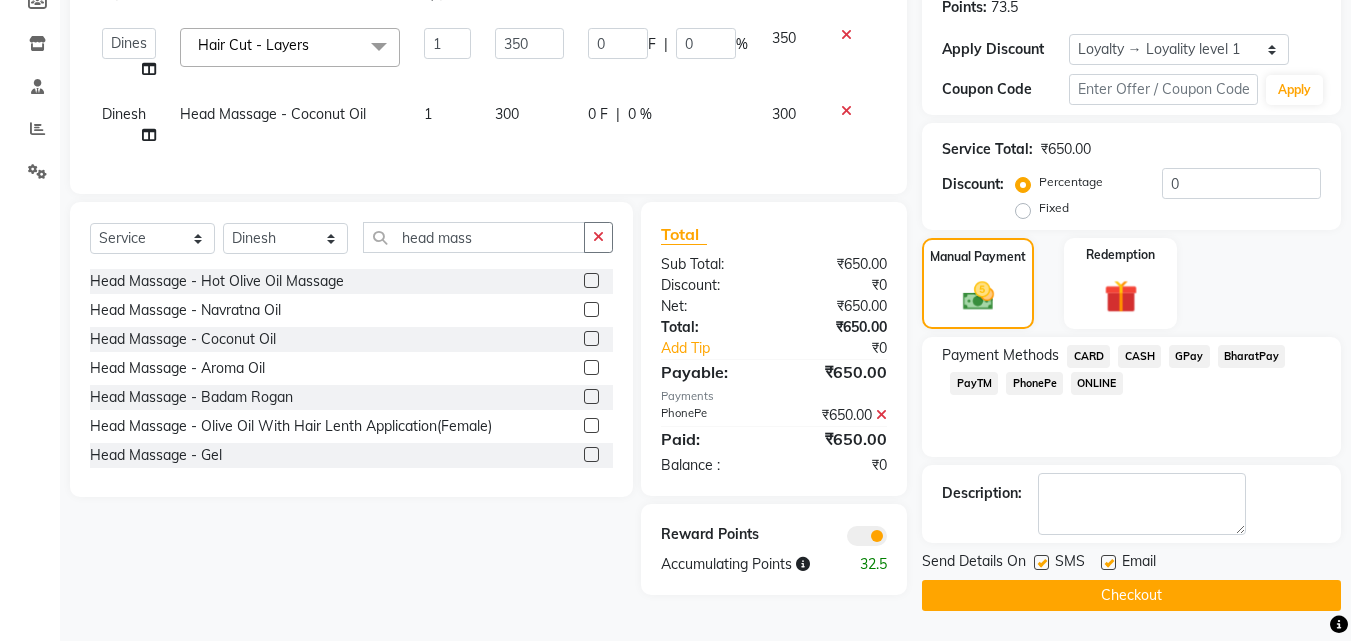 click 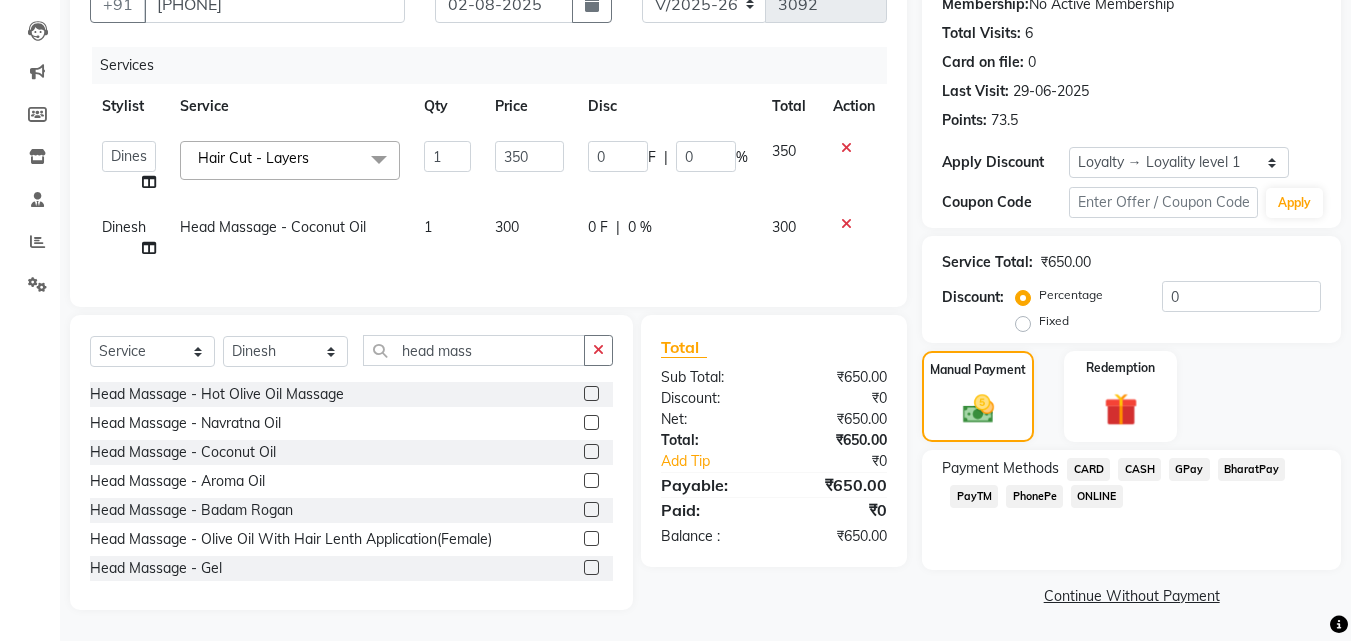 click on "PhonePe" 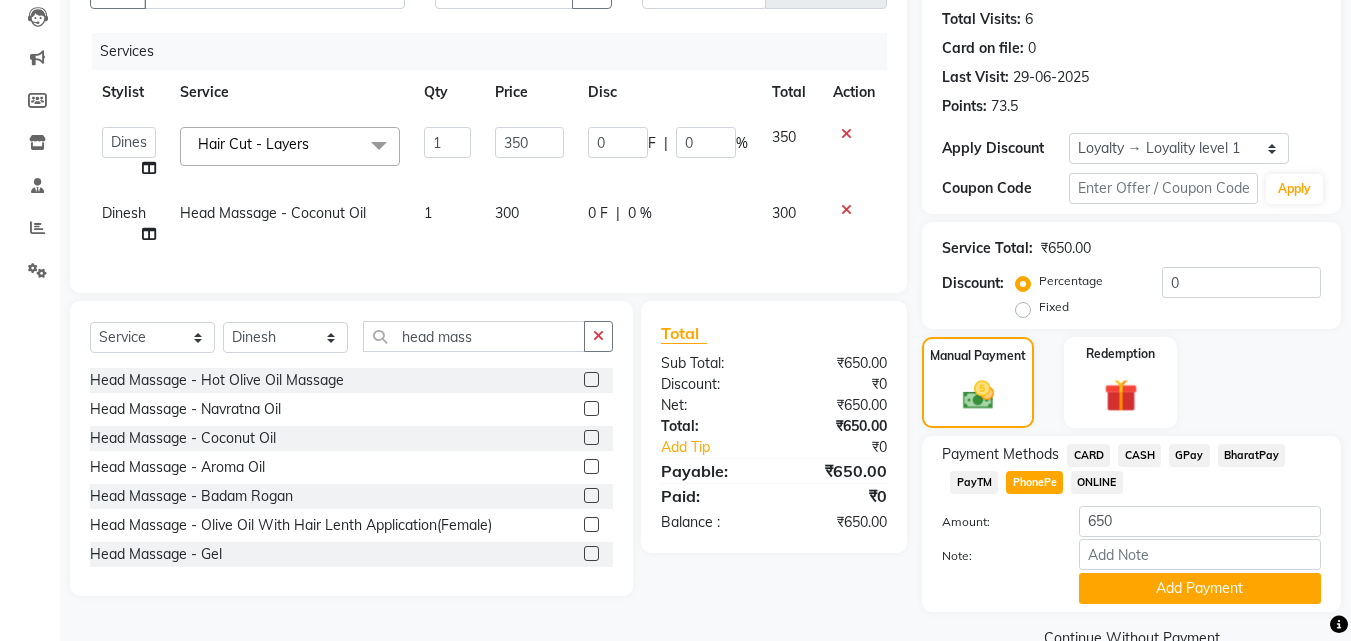 scroll, scrollTop: 257, scrollLeft: 0, axis: vertical 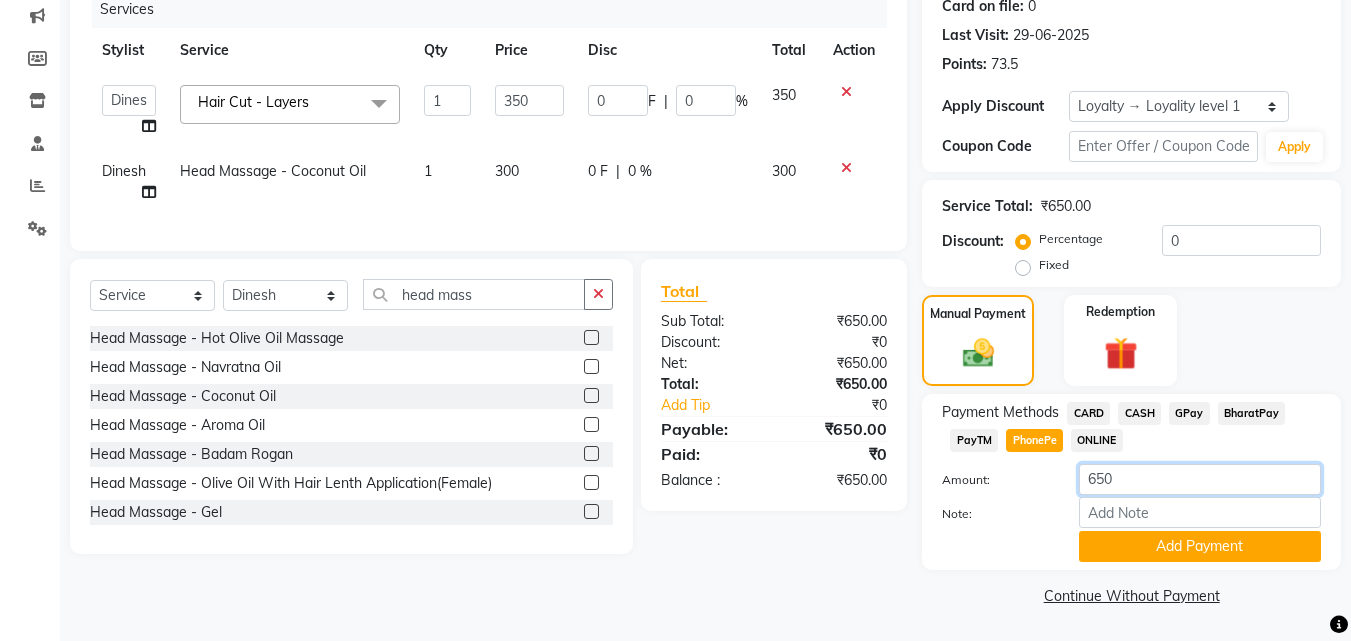 click on "650" 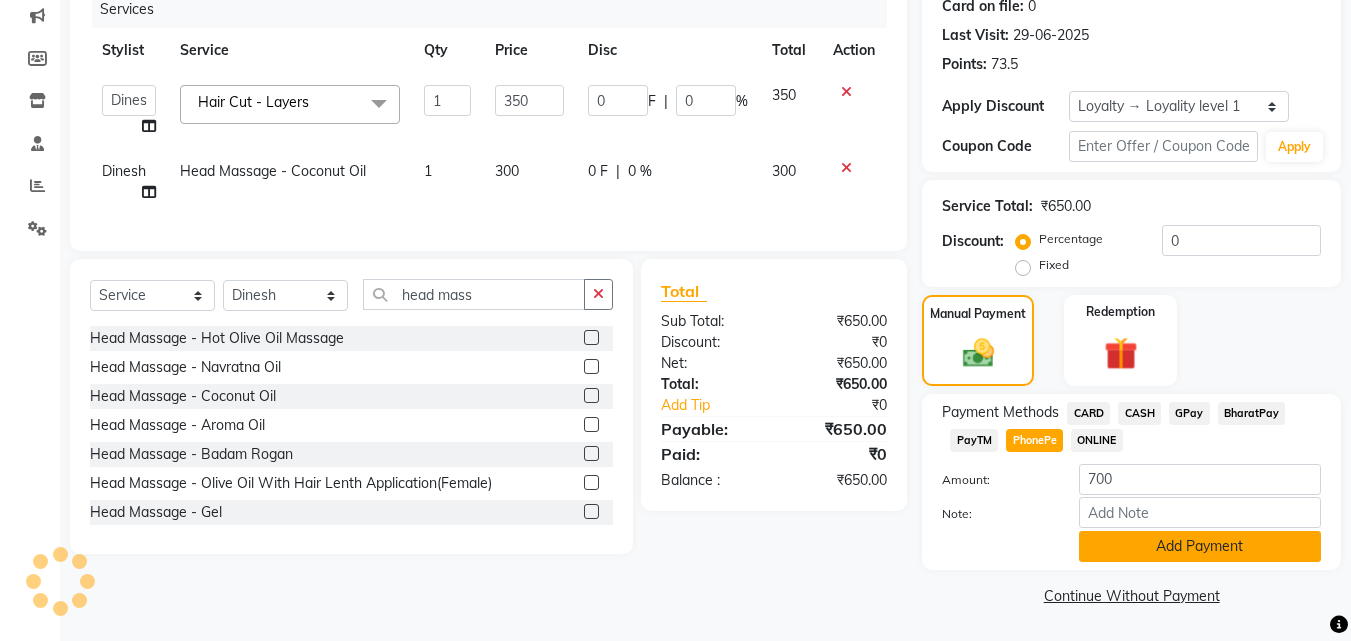 click on "Add Payment" 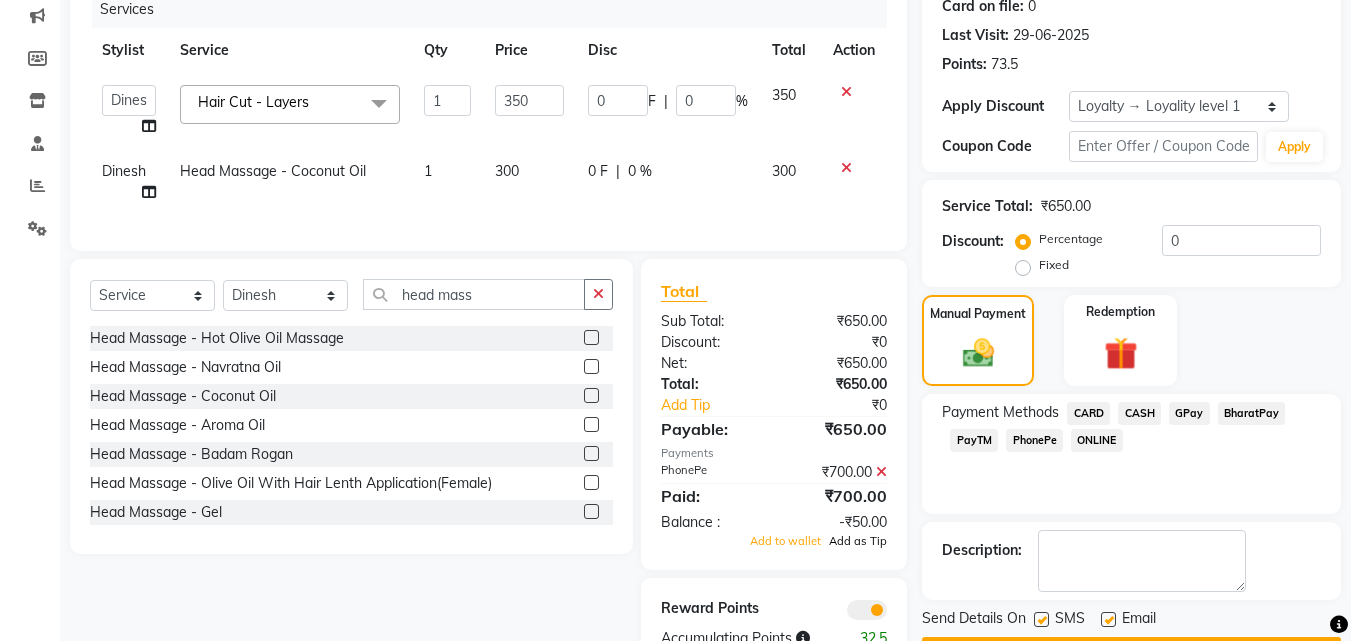 click on "Add as Tip" 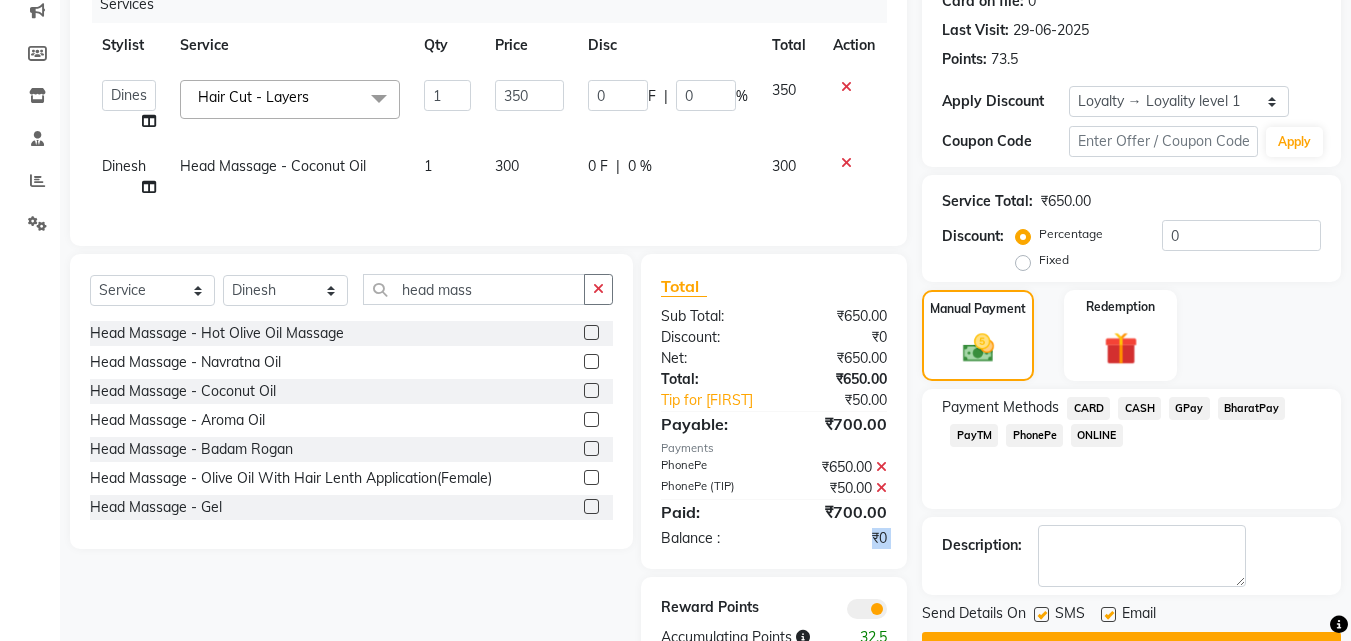 scroll, scrollTop: 334, scrollLeft: 0, axis: vertical 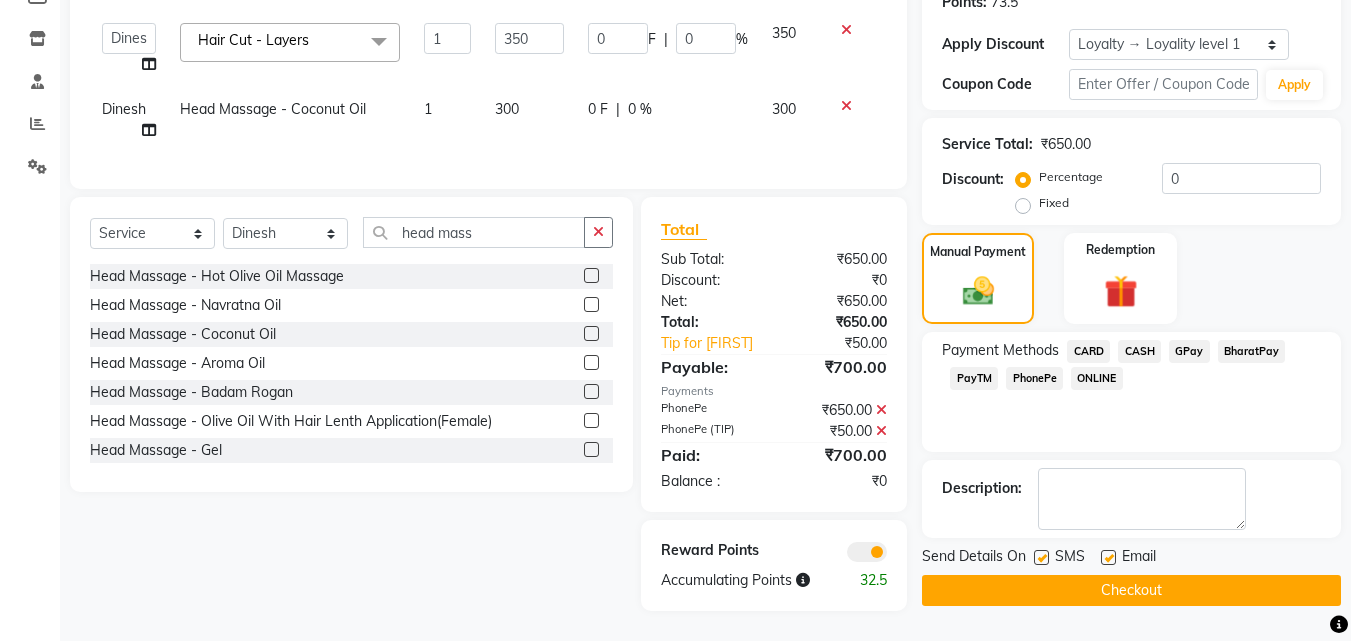 click 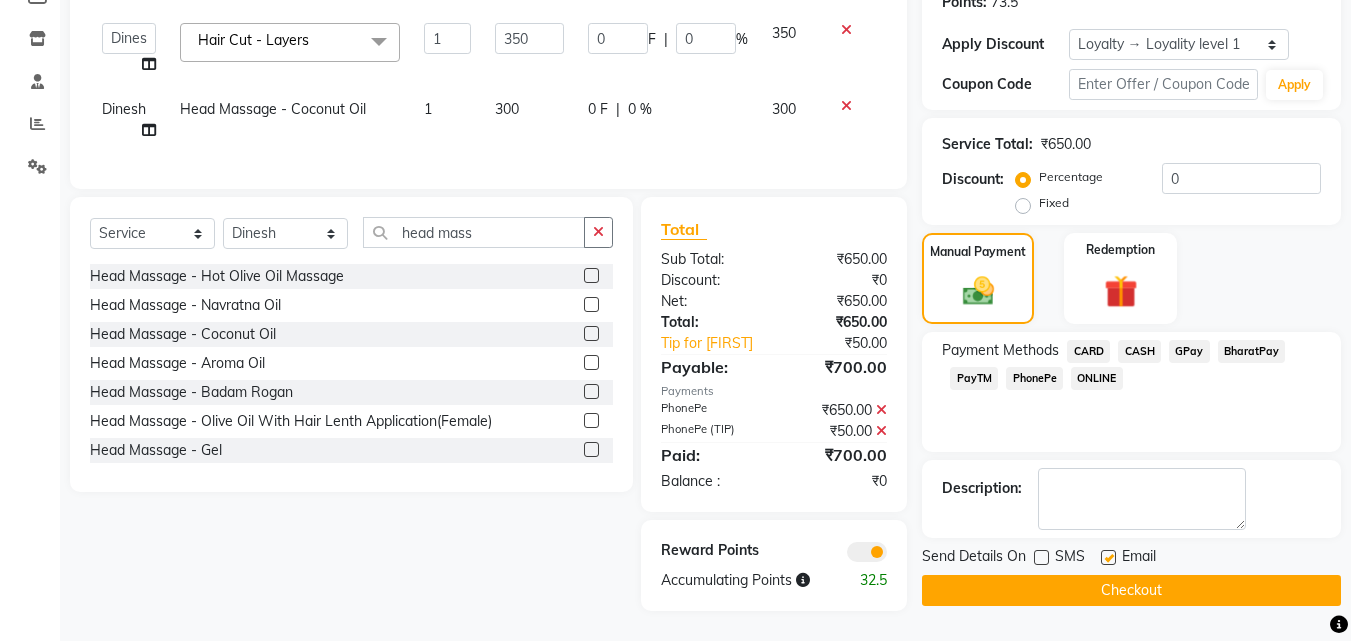 click 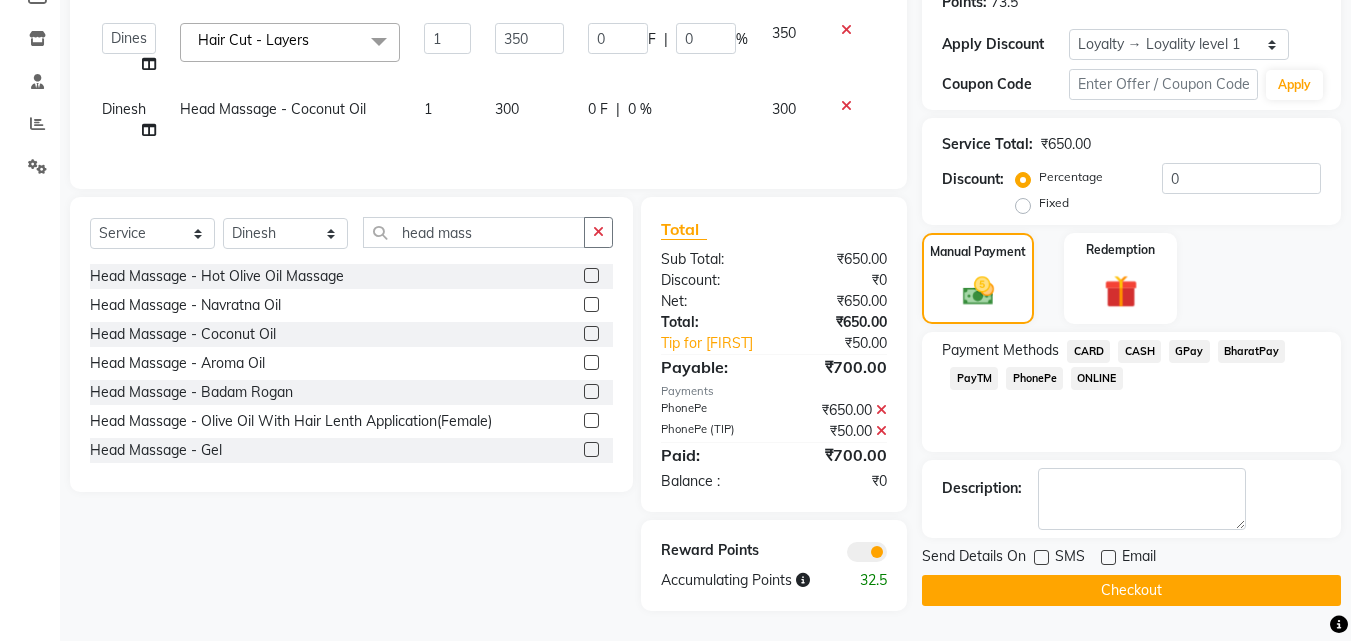 click on "Checkout" 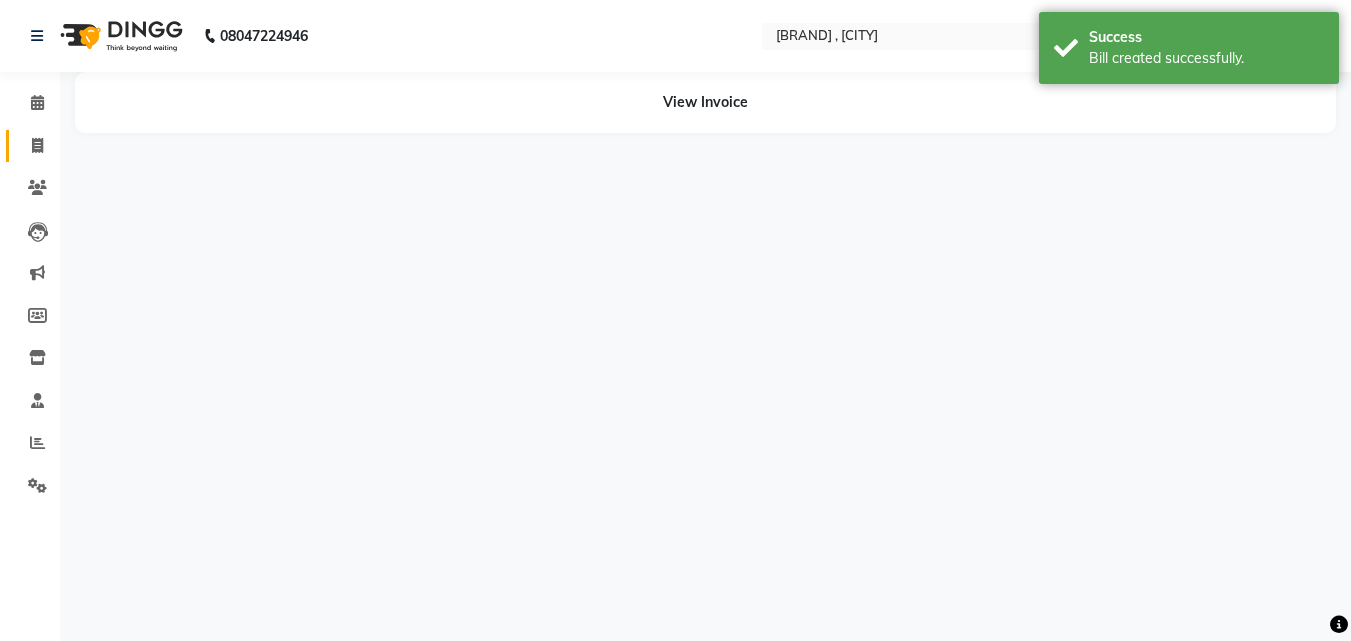 scroll, scrollTop: 0, scrollLeft: 0, axis: both 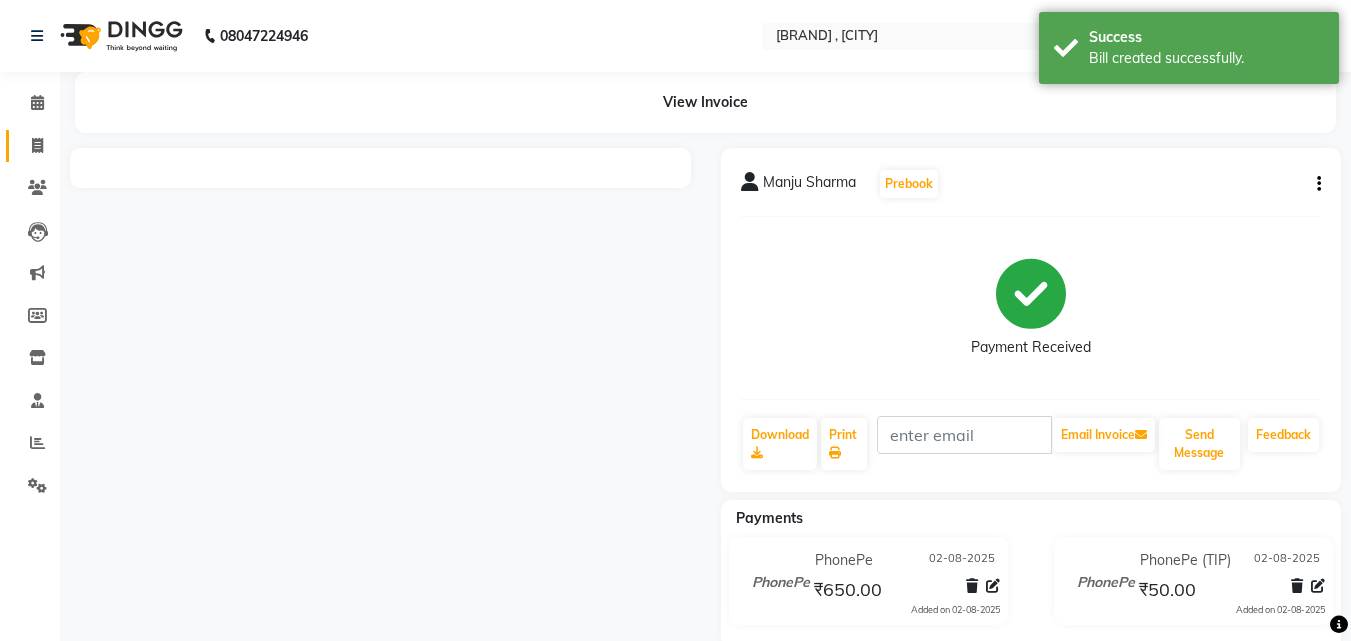 click 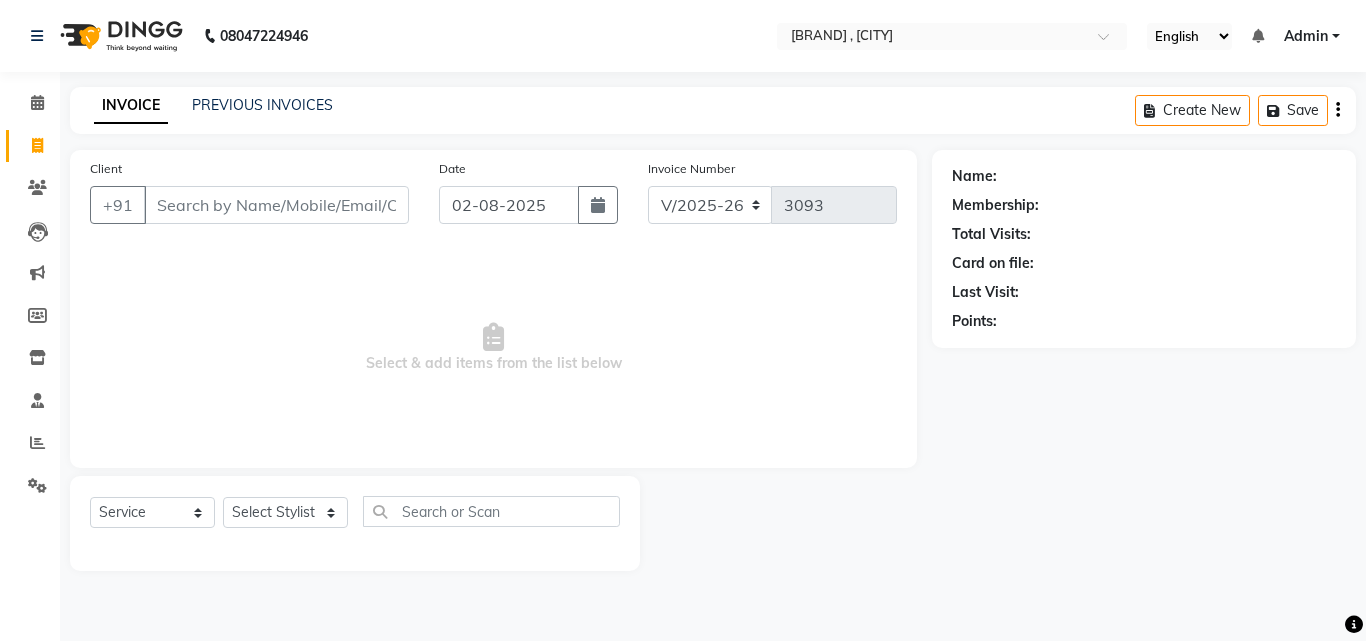 click on "Client" at bounding box center [276, 205] 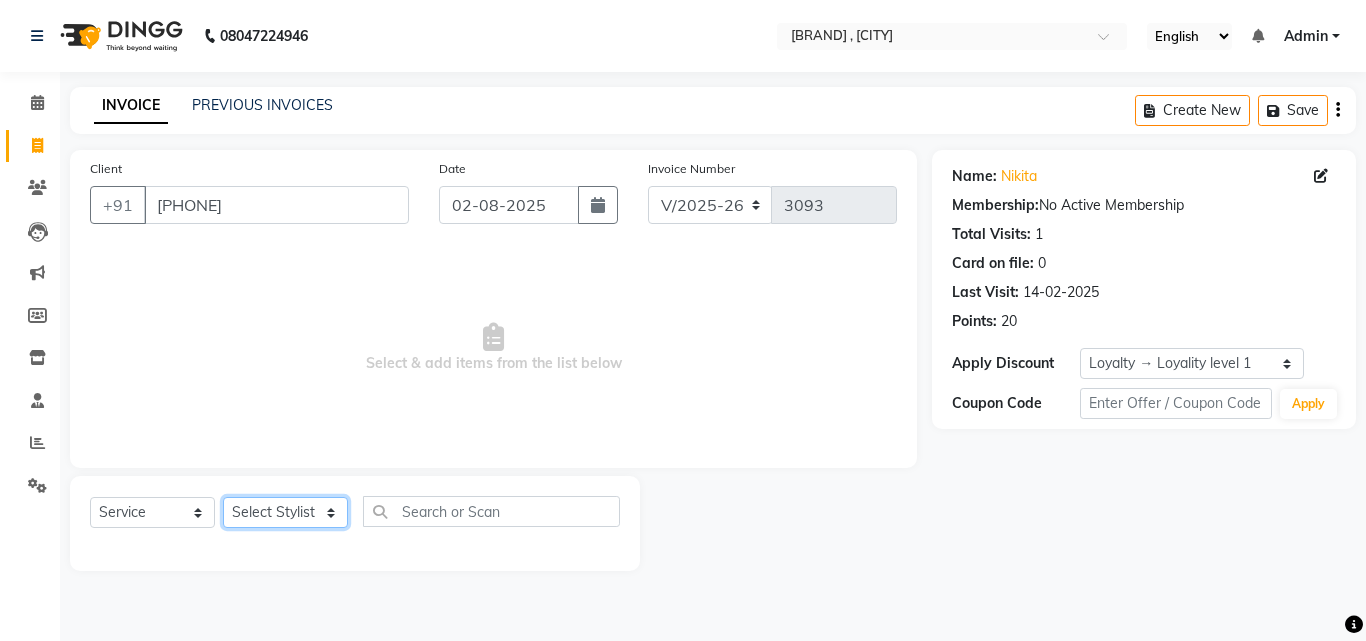 click on "Select Stylist [FIRST] [FIRST] [FIRST] [FIRST] [FIRST] [FIRST] [FIRST] [FIRST] [FIRST] [FIRST] [FIRST] [FIRST] [FIRST] ([DATE]) [FIRST]" 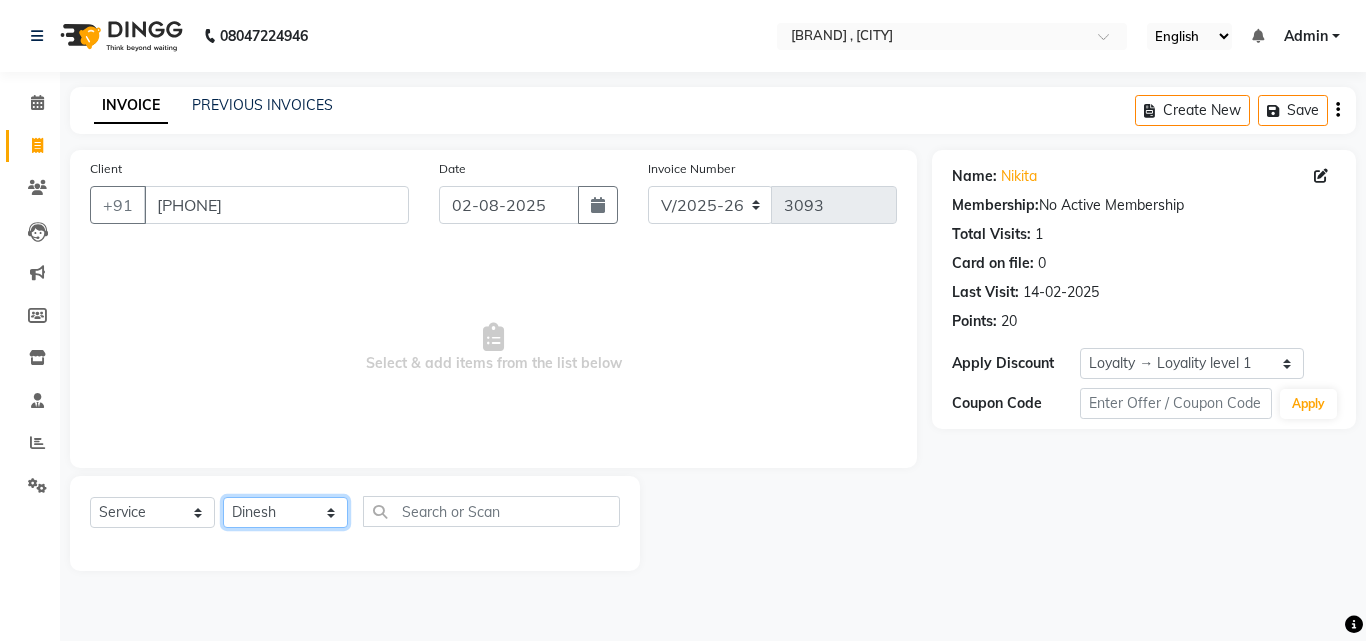 click on "Select Stylist [FIRST] [FIRST] [FIRST] [FIRST] [FIRST] [FIRST] [FIRST] [FIRST] [FIRST] [FIRST] [FIRST] [FIRST] [FIRST] ([DATE]) [FIRST]" 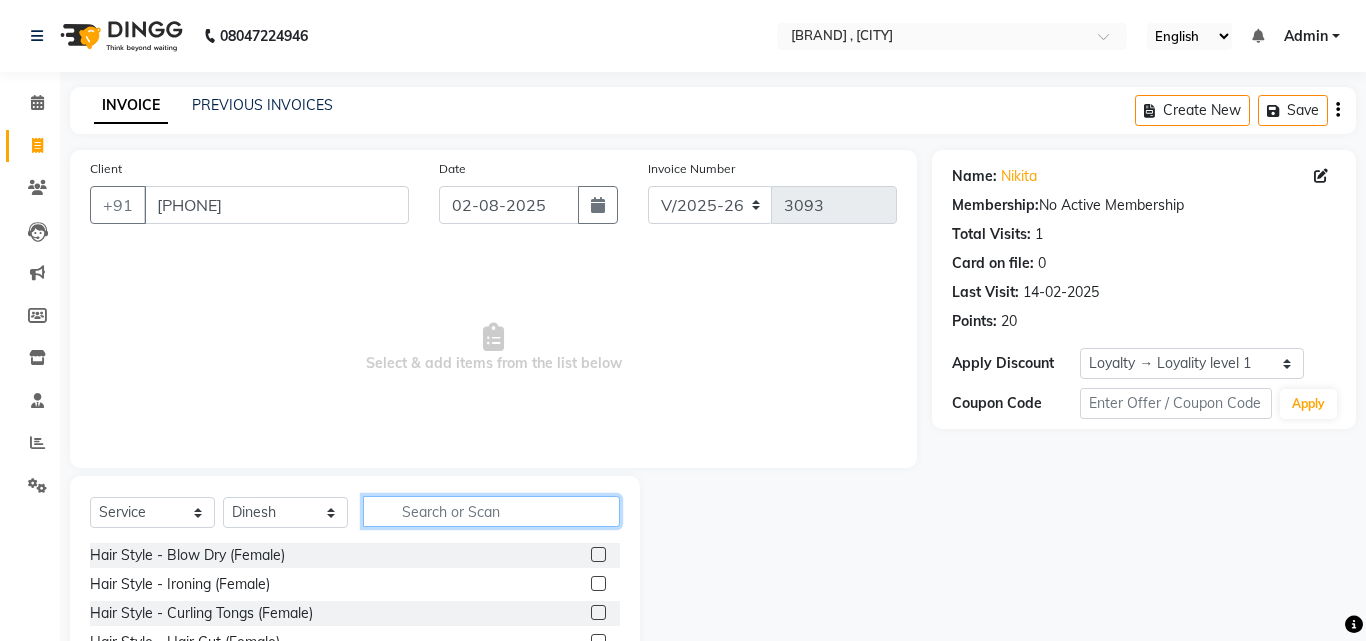 click 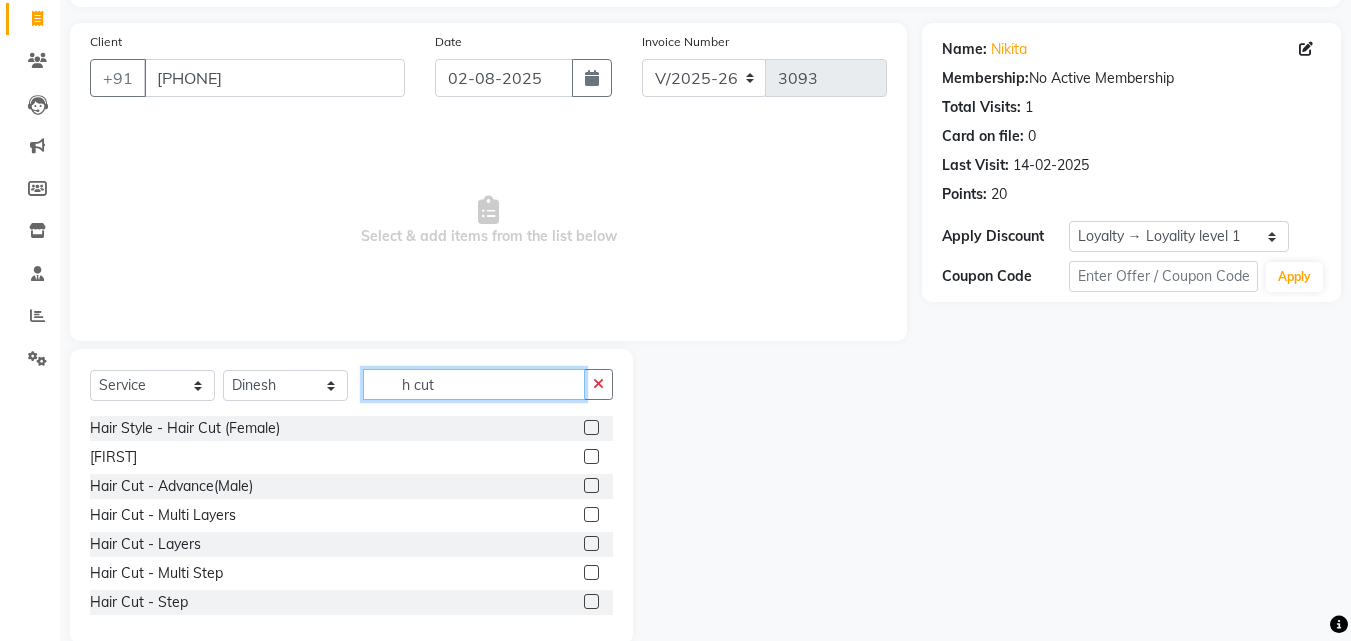 scroll, scrollTop: 134, scrollLeft: 0, axis: vertical 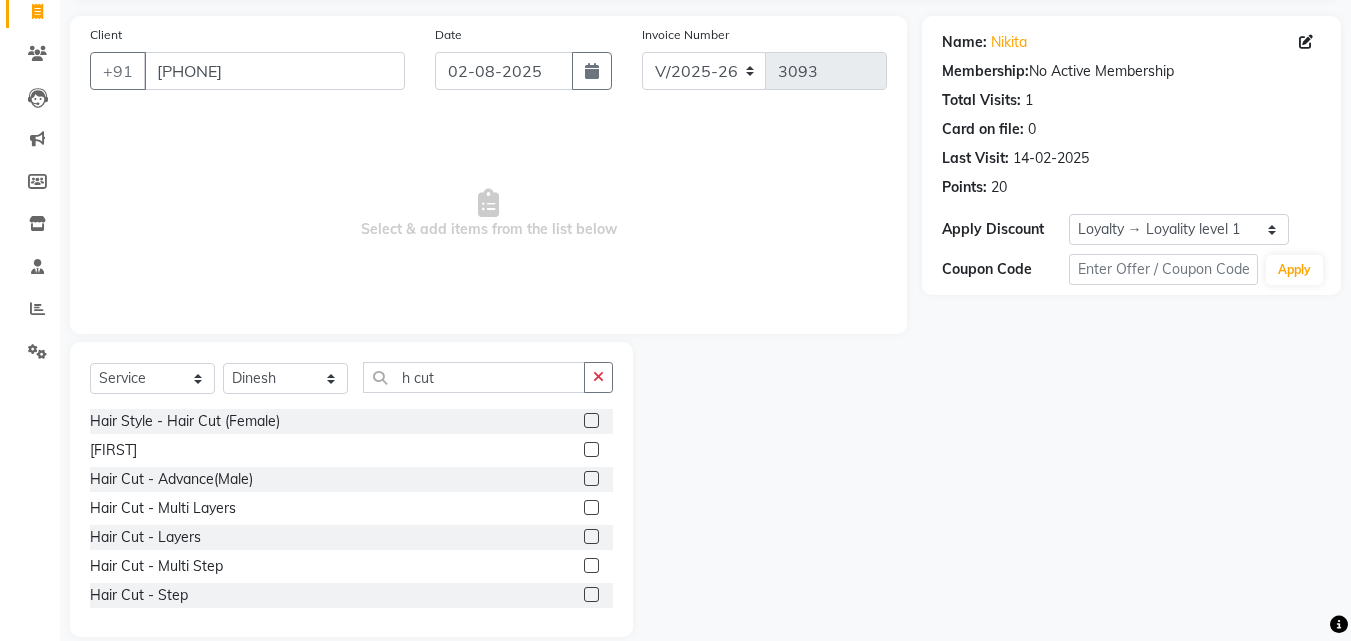 click 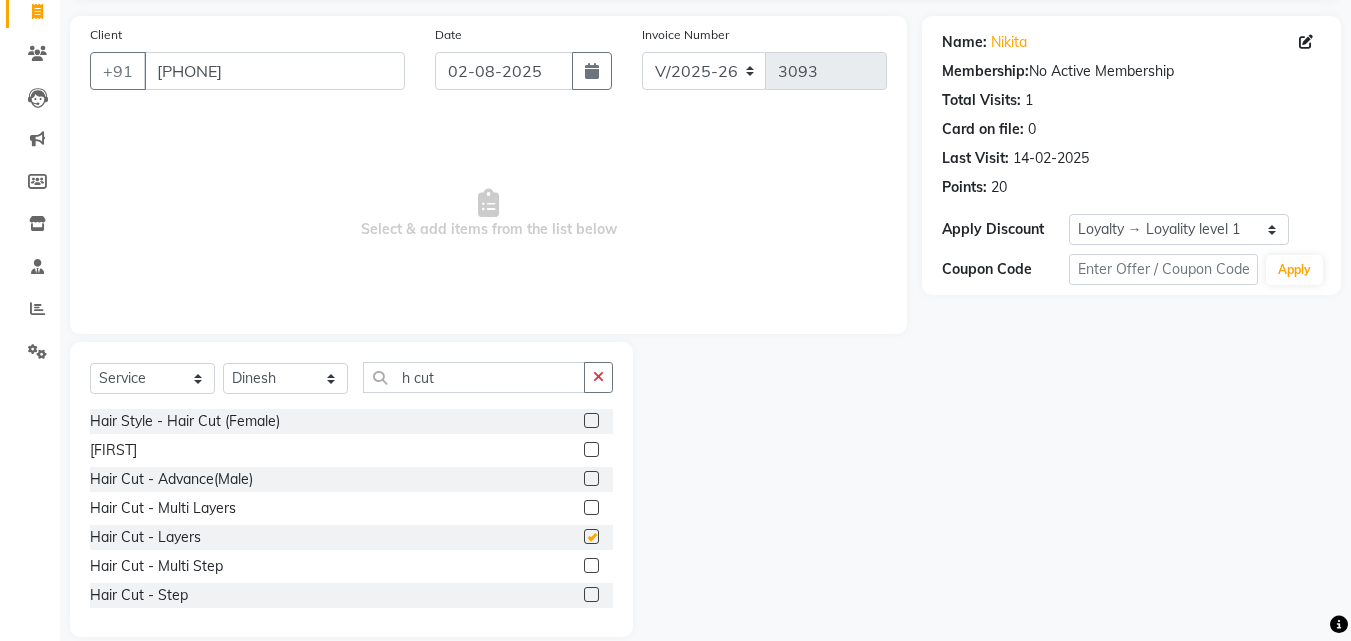 click 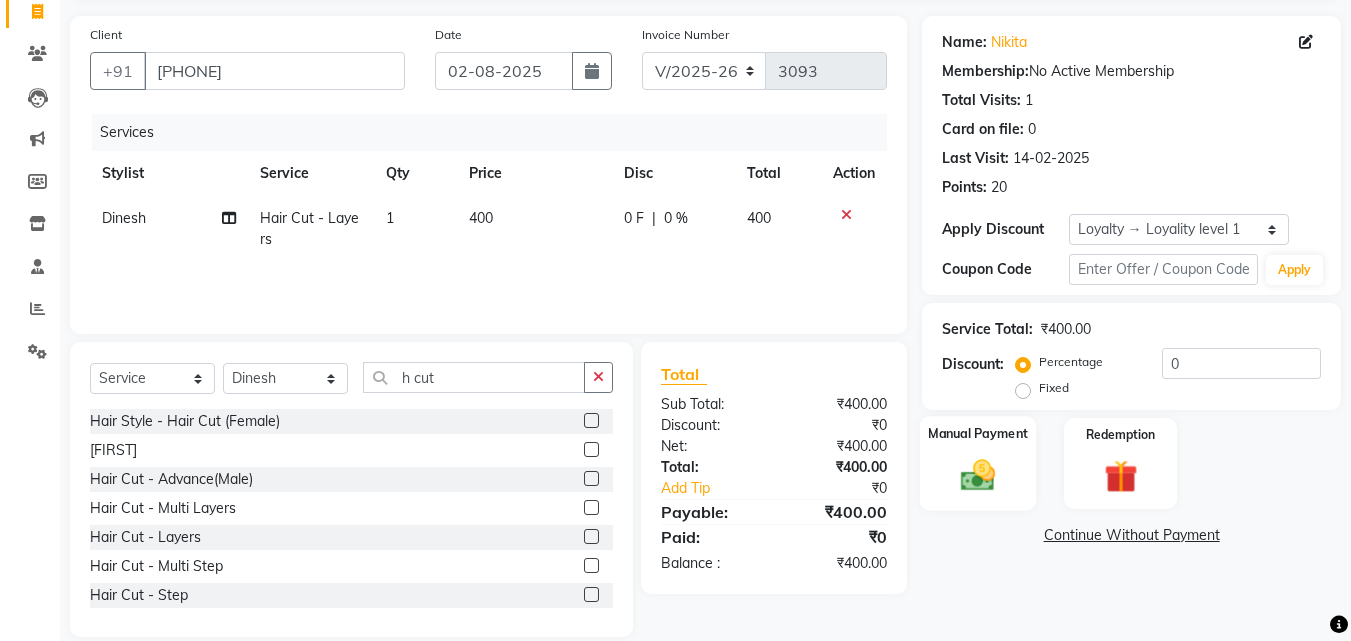 click 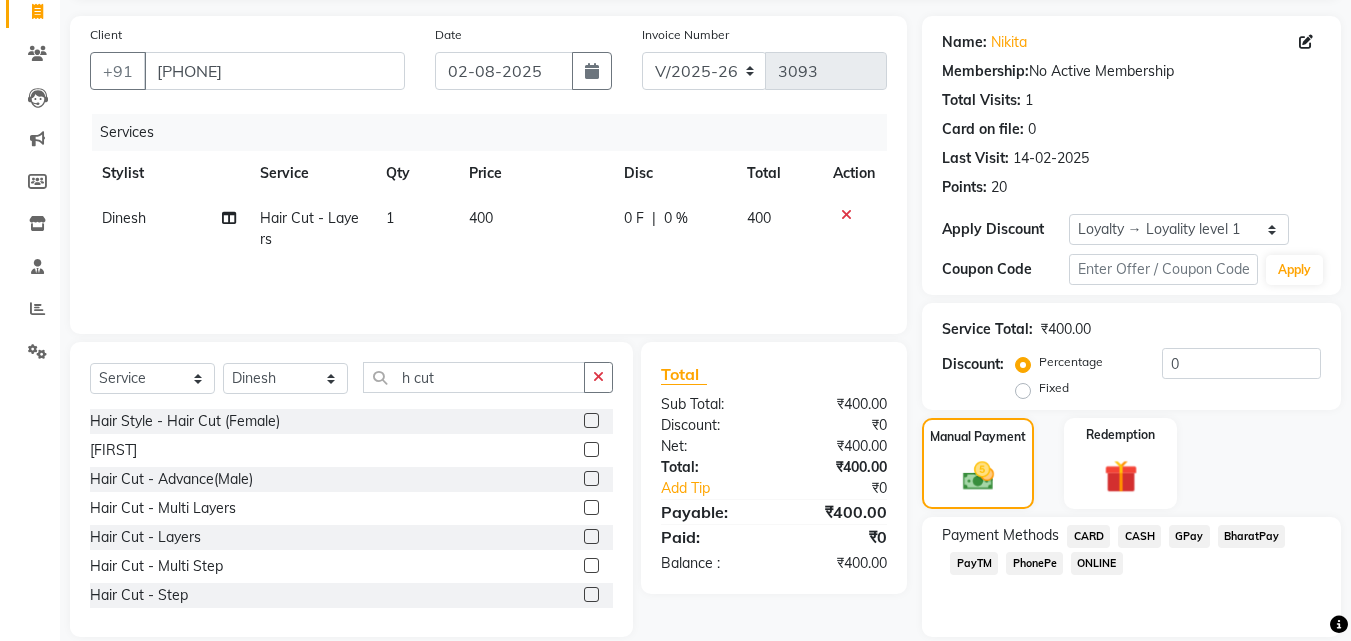 click on "BharatPay" 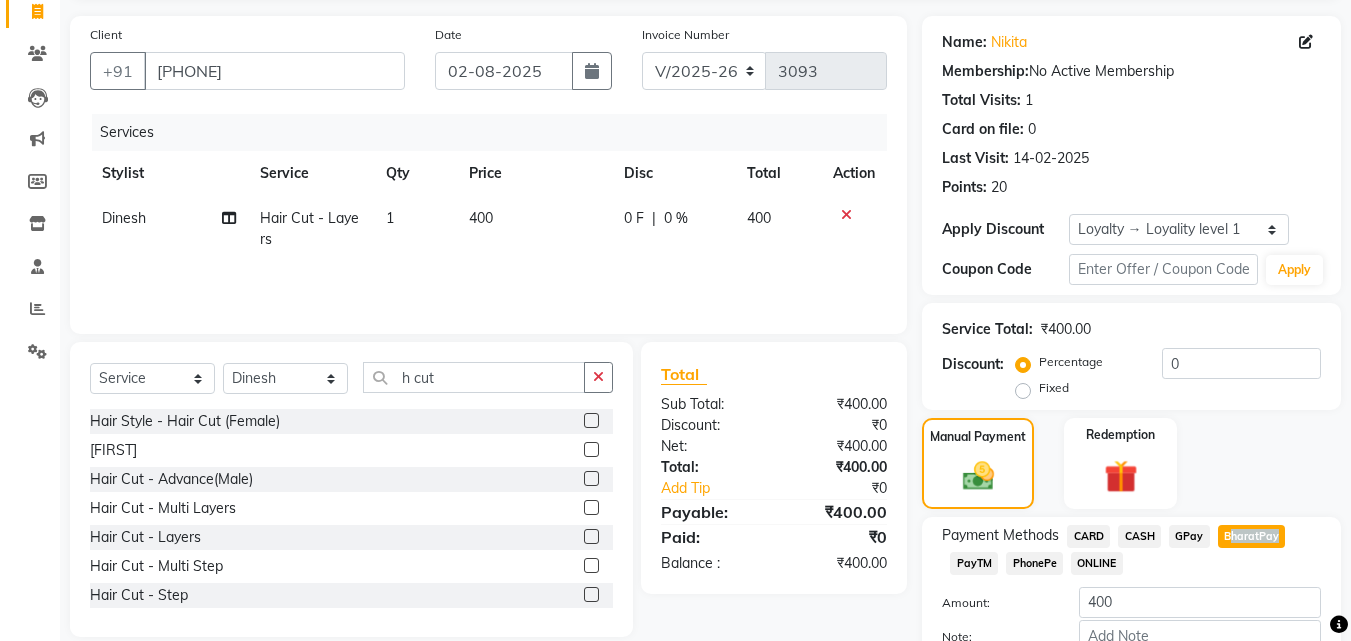 scroll, scrollTop: 257, scrollLeft: 0, axis: vertical 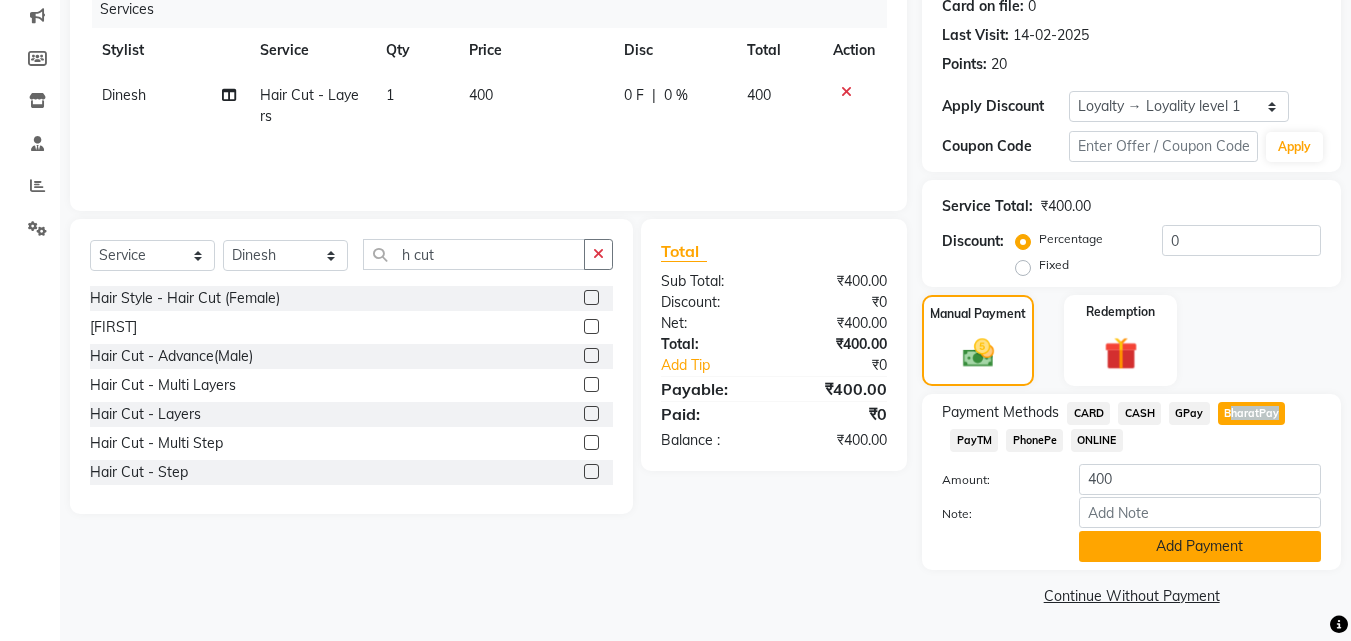 click on "Add Payment" 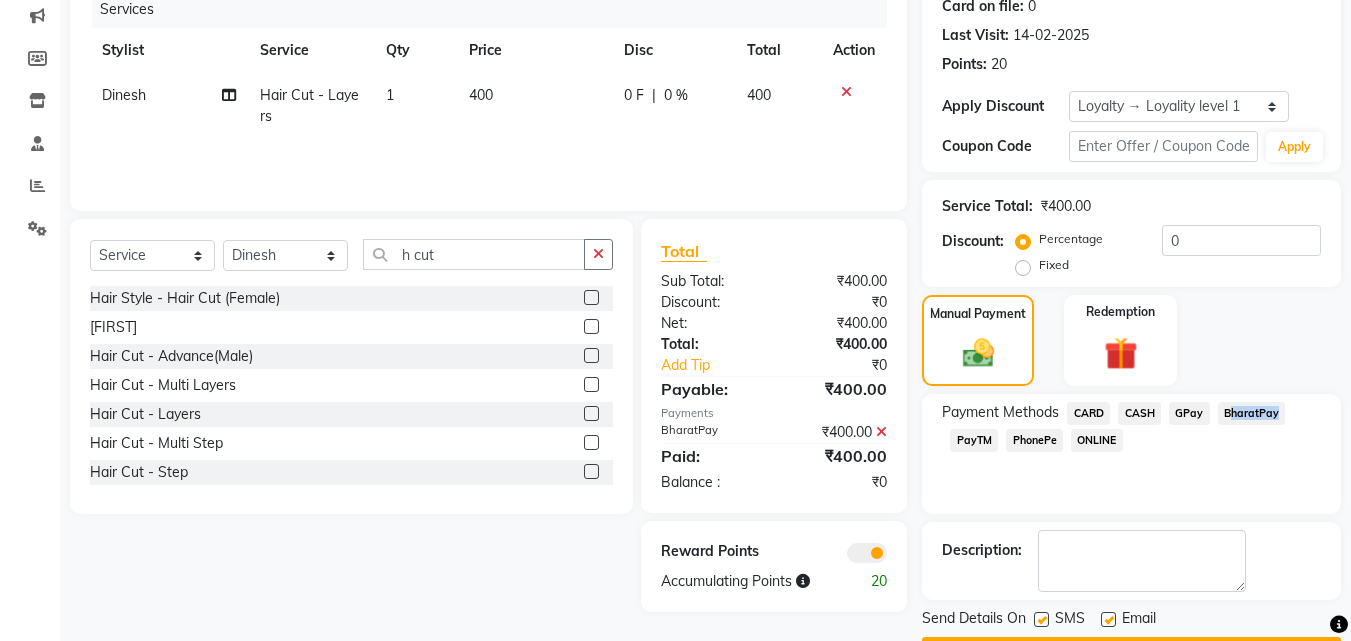 scroll, scrollTop: 314, scrollLeft: 0, axis: vertical 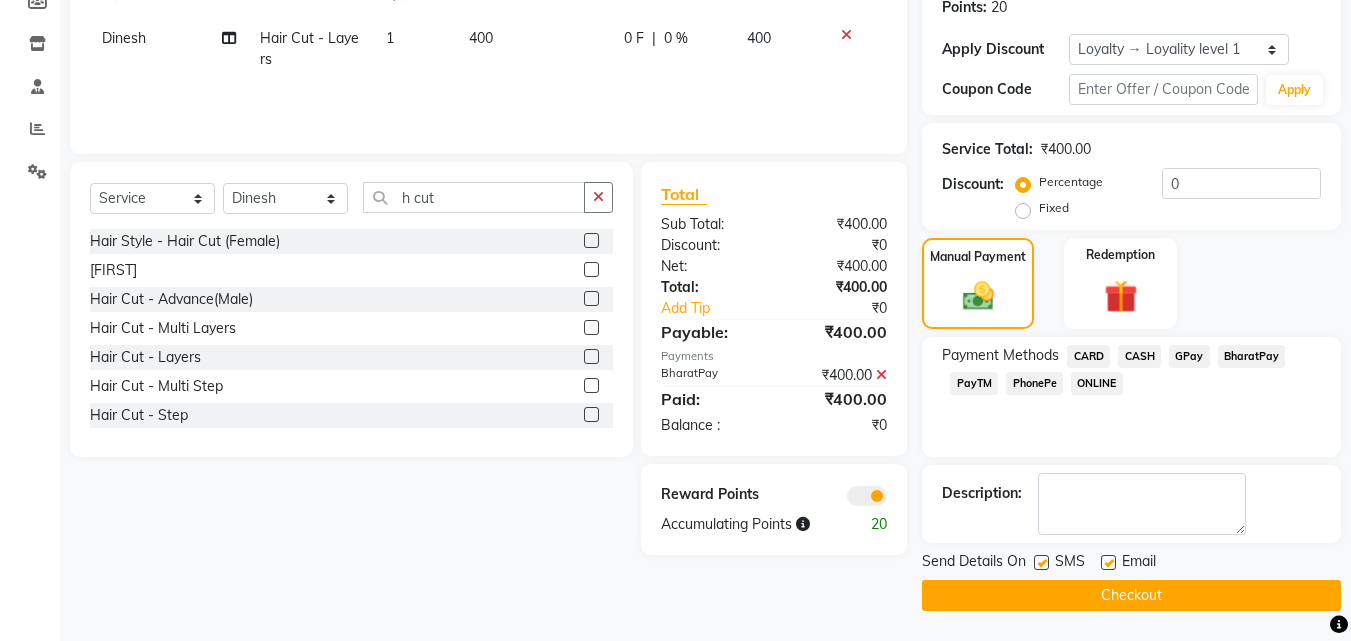 click 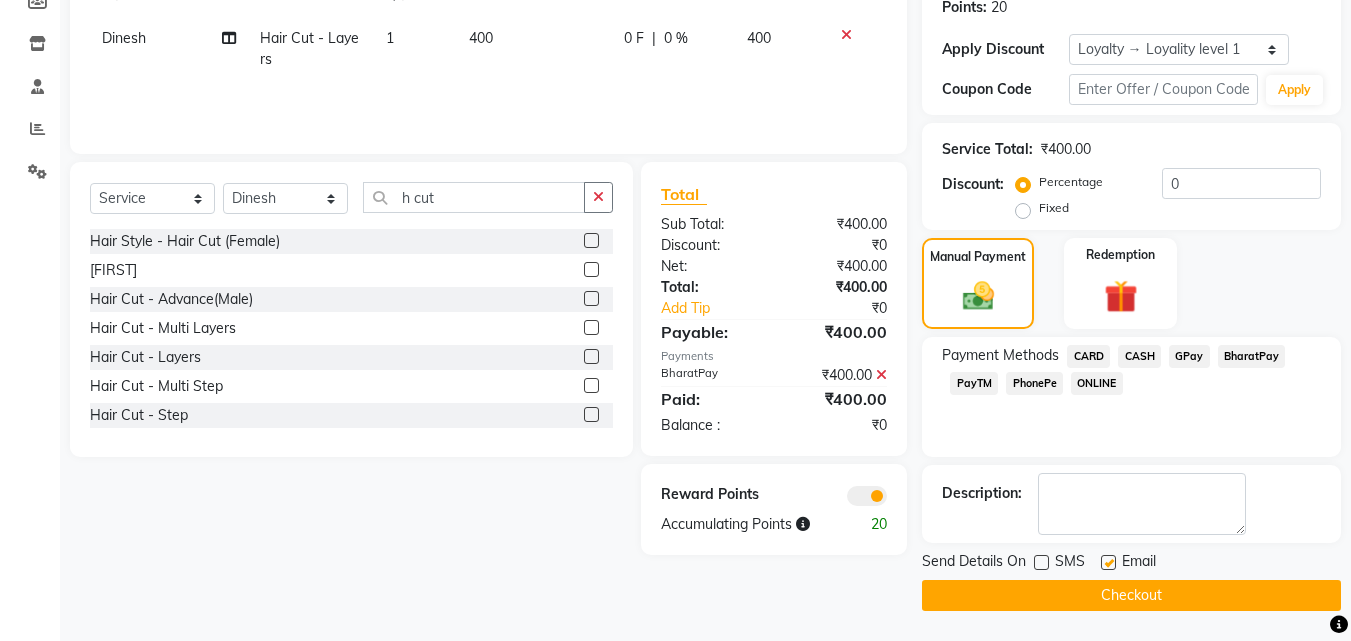 click 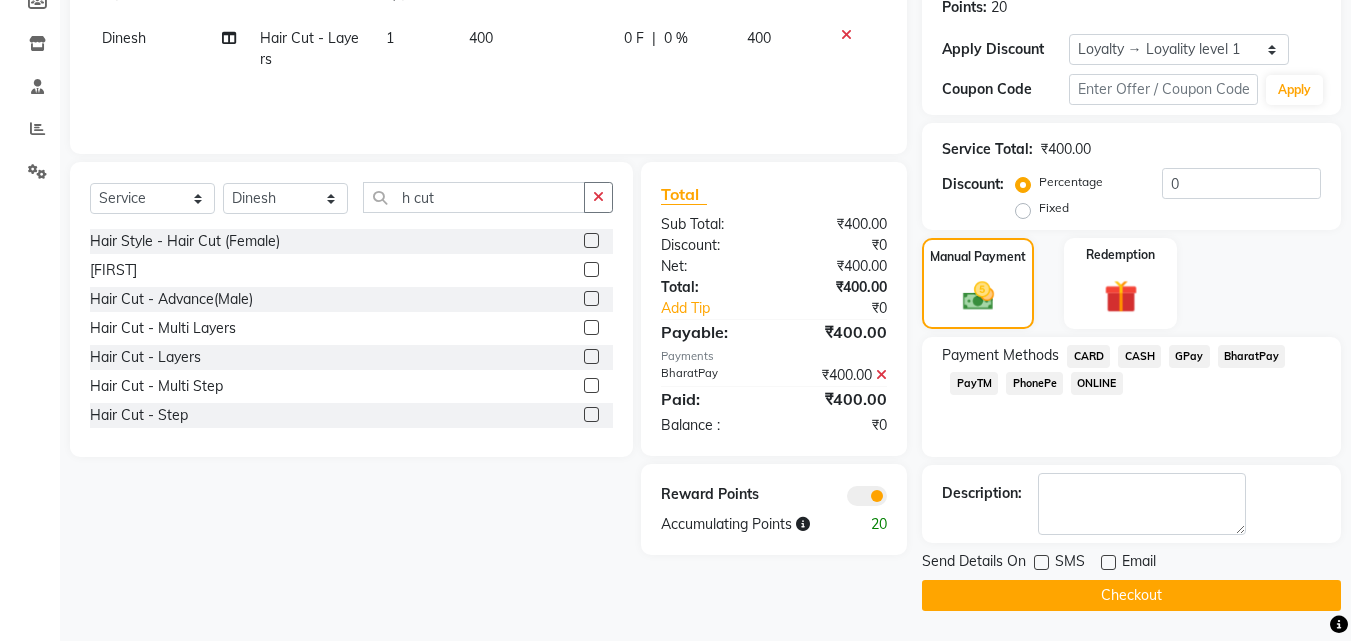 click on "Checkout" 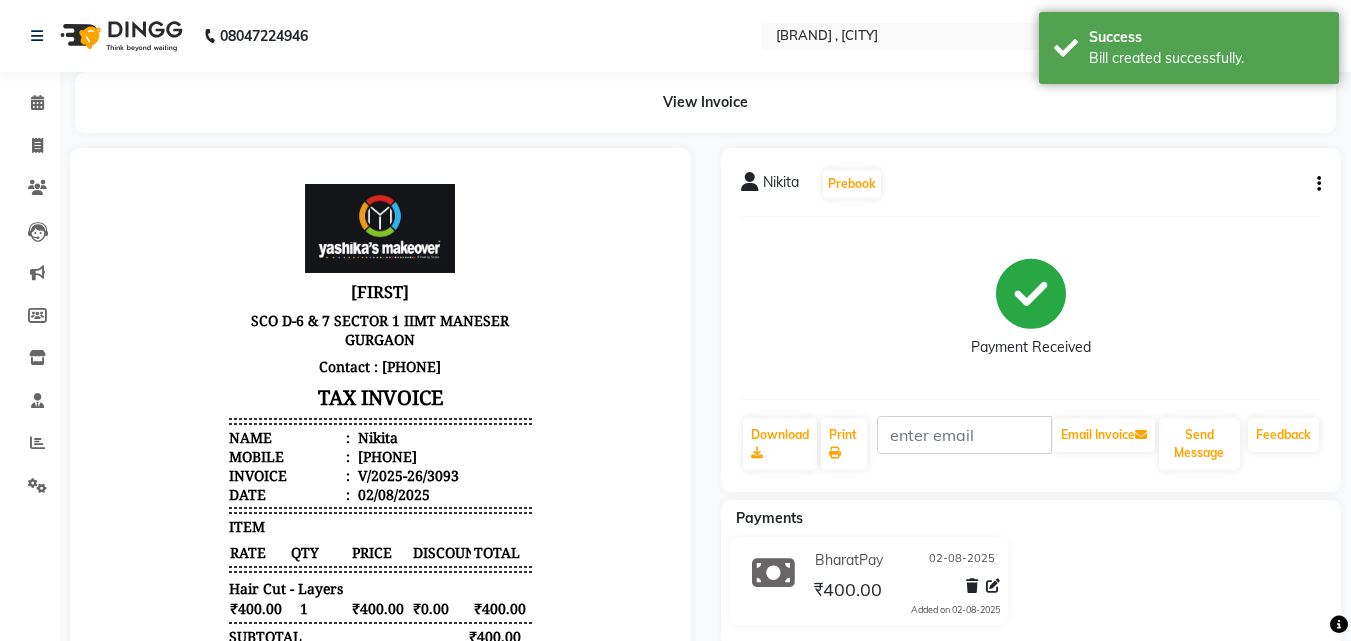 scroll, scrollTop: 0, scrollLeft: 0, axis: both 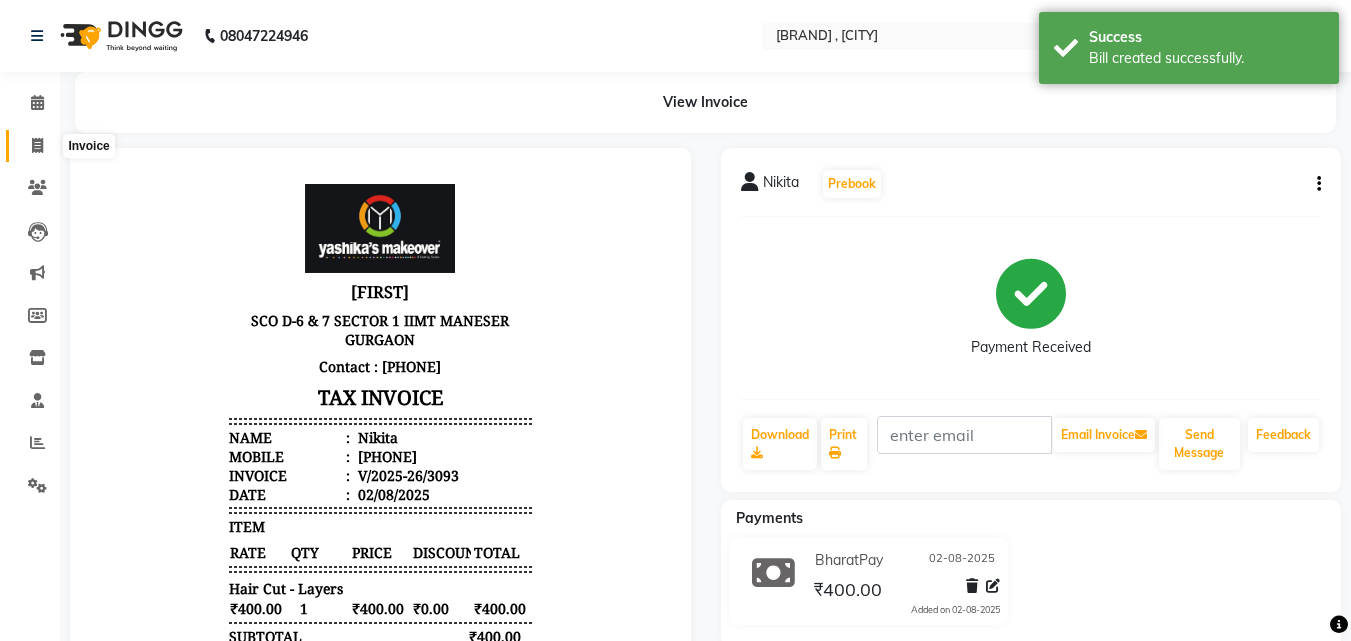 click 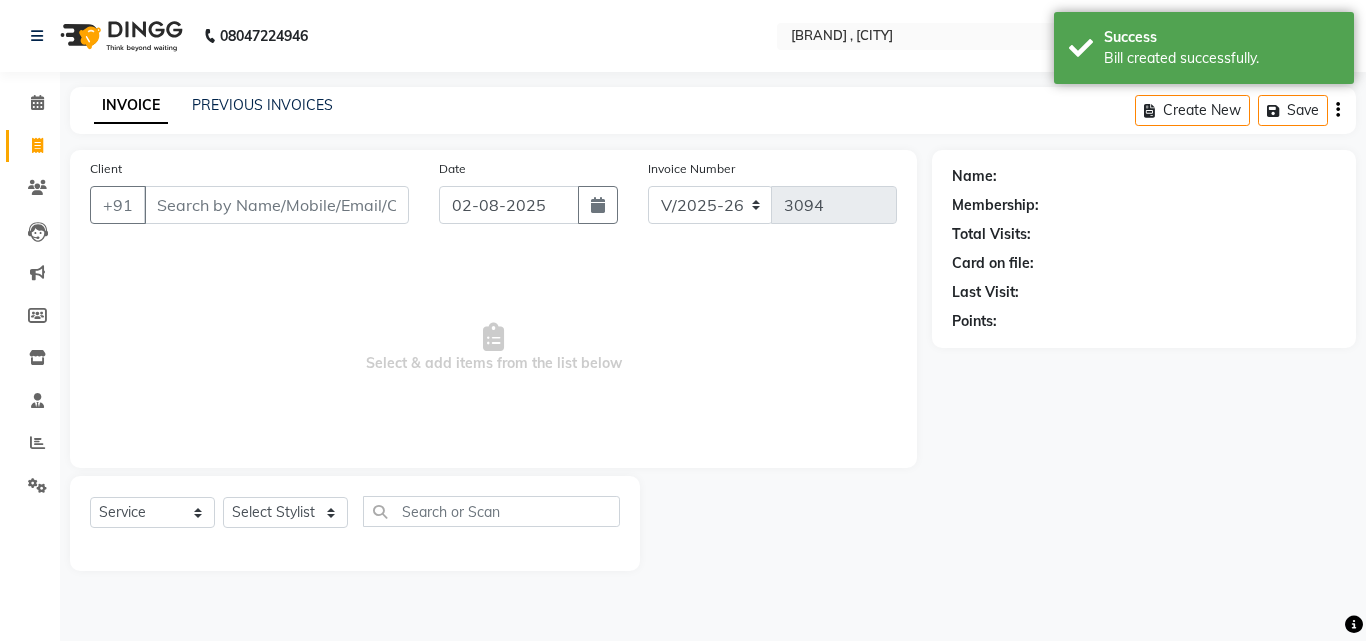 click on "Client" at bounding box center (276, 205) 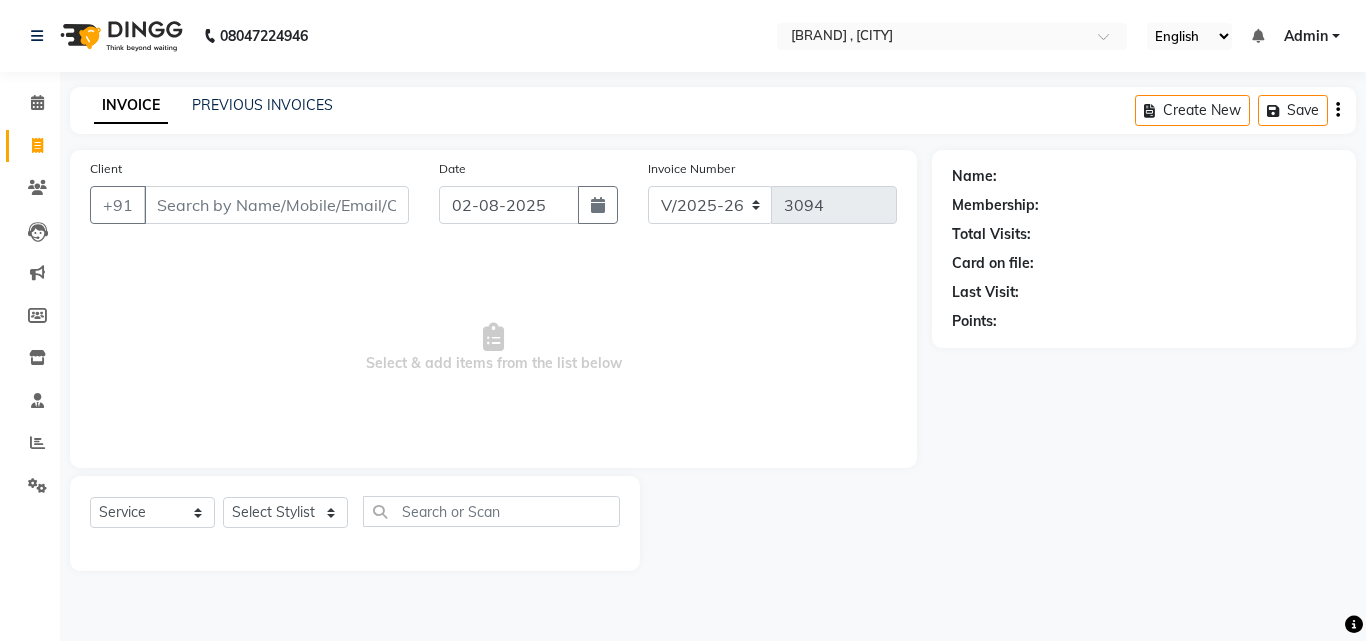 click on "Client" at bounding box center [276, 205] 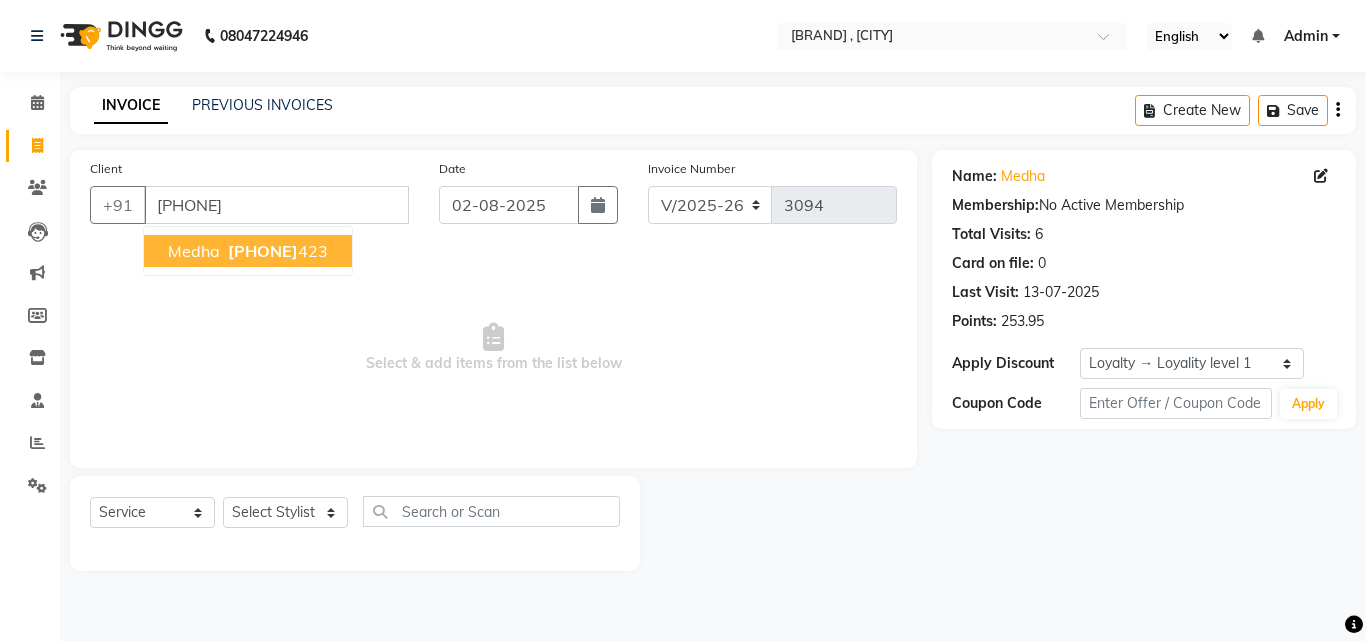 click on "Medha" at bounding box center (194, 251) 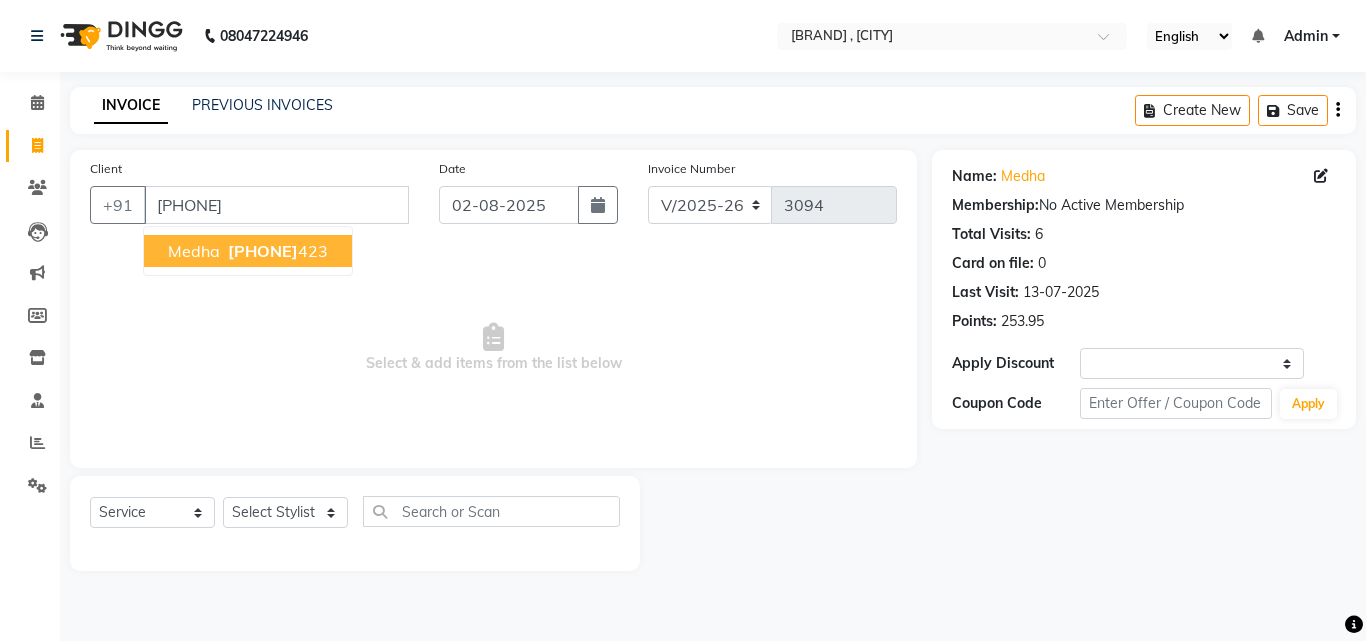 click on "Select & add items from the list below" at bounding box center (493, 348) 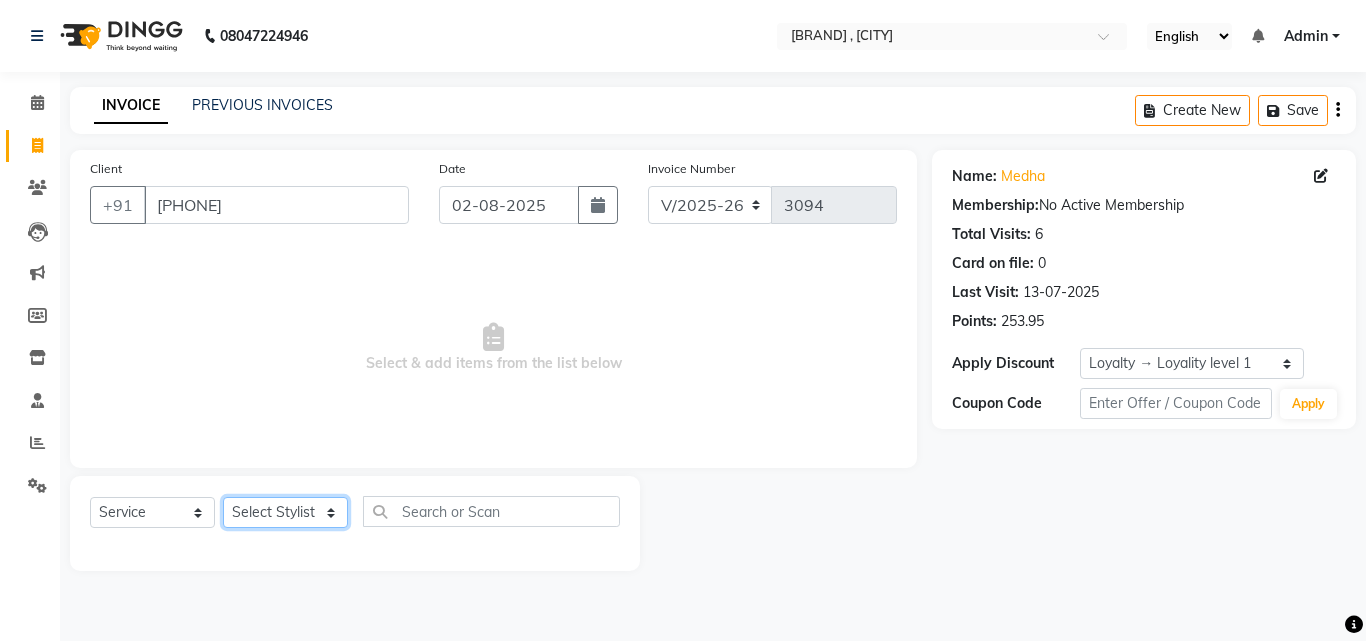click on "Select Stylist [FIRST] [FIRST] [FIRST] [FIRST] [FIRST] [FIRST] [FIRST] [FIRST] [FIRST] [FIRST] [FIRST] [FIRST] [FIRST] ([DATE]) [FIRST]" 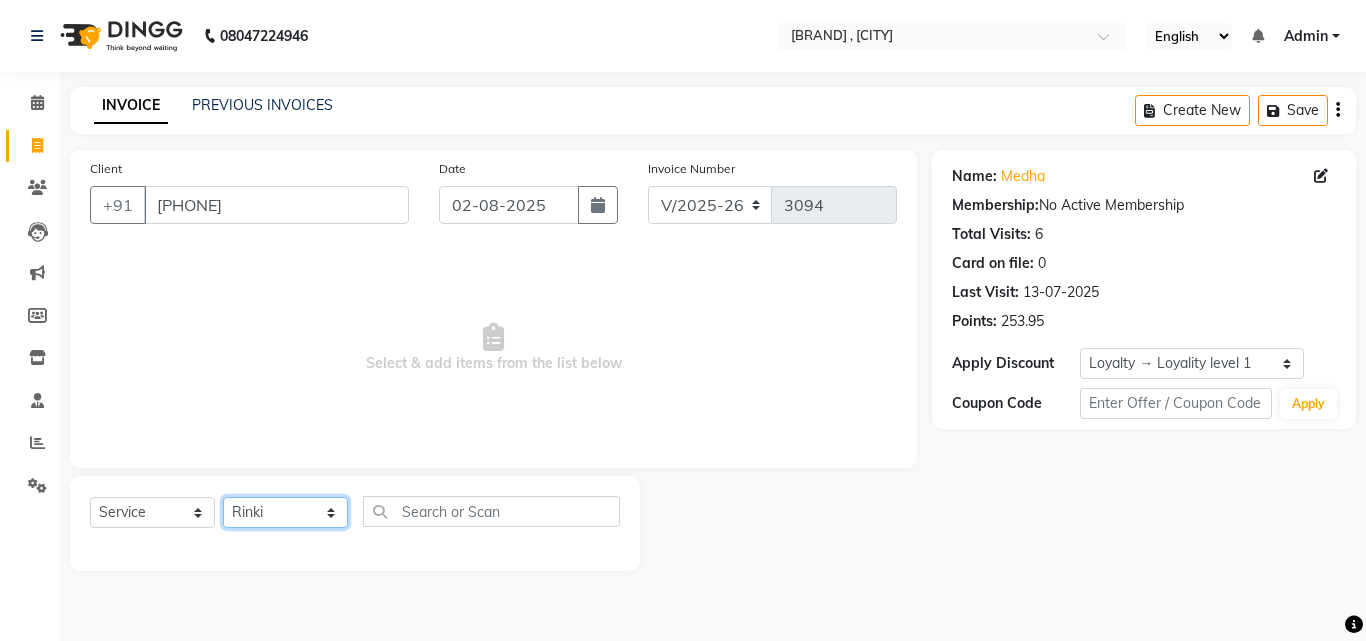 click on "Select Stylist [FIRST] [FIRST] [FIRST] [FIRST] [FIRST] [FIRST] [FIRST] [FIRST] [FIRST] [FIRST] [FIRST] [FIRST] [FIRST] ([DATE]) [FIRST]" 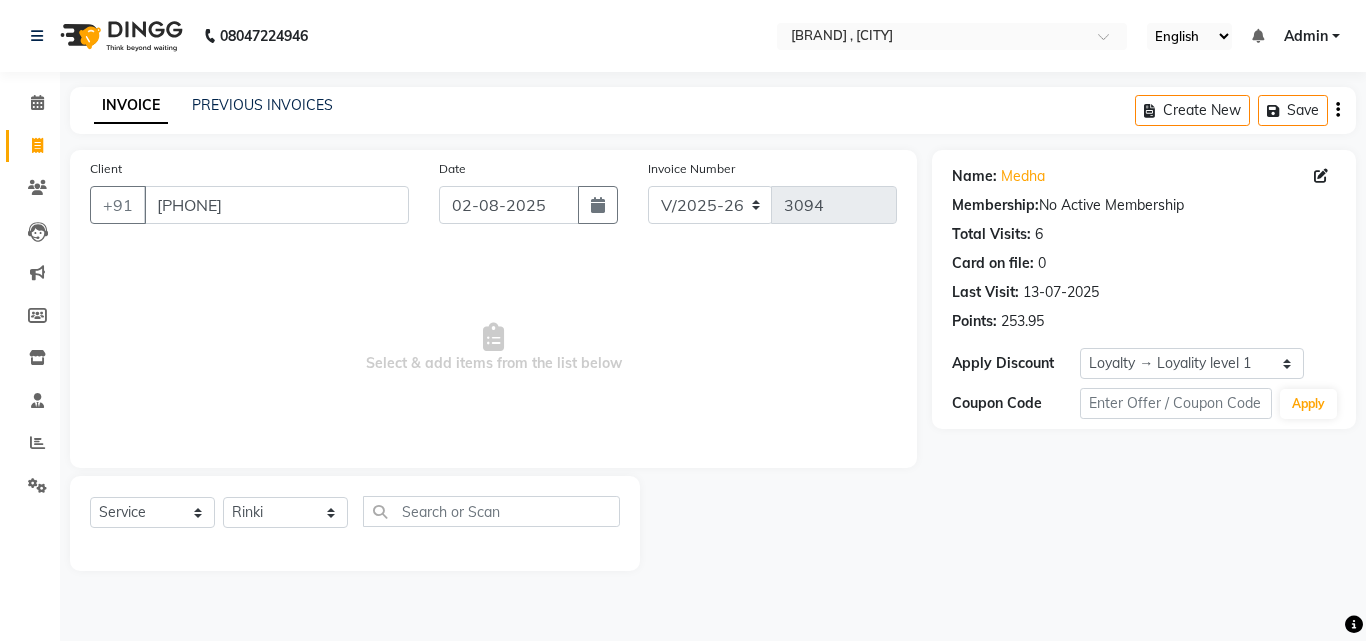 click on "Select & add items from the list below" at bounding box center [493, 348] 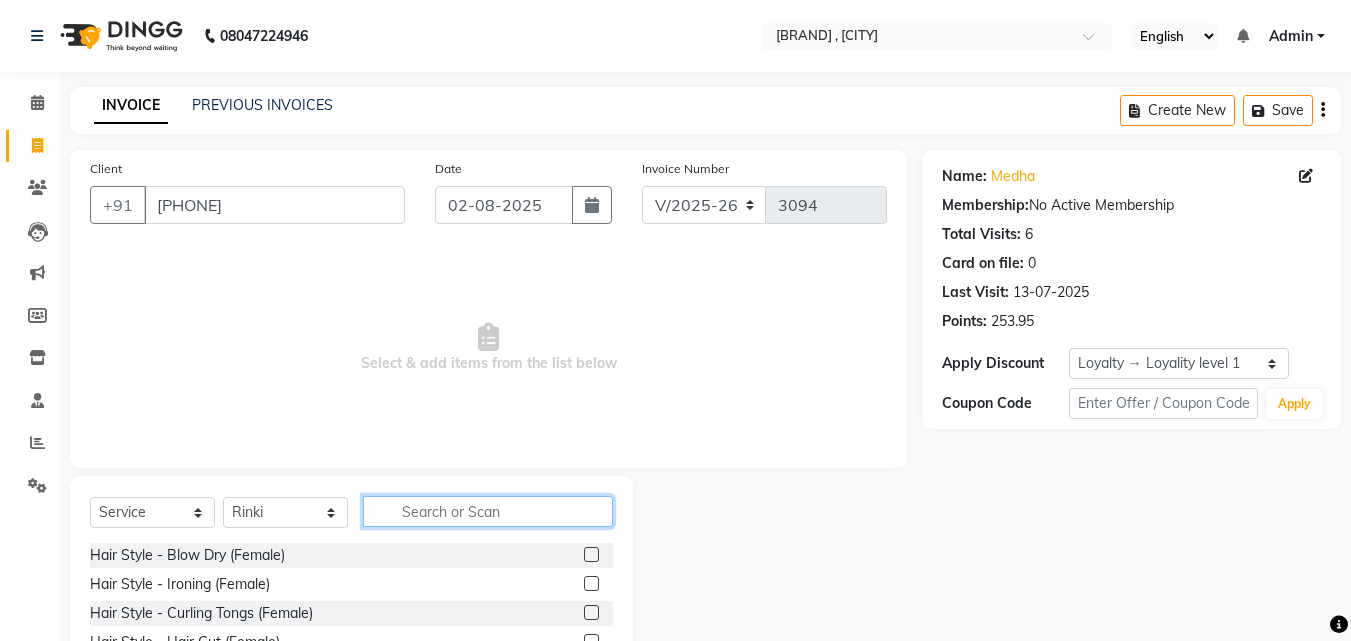 click 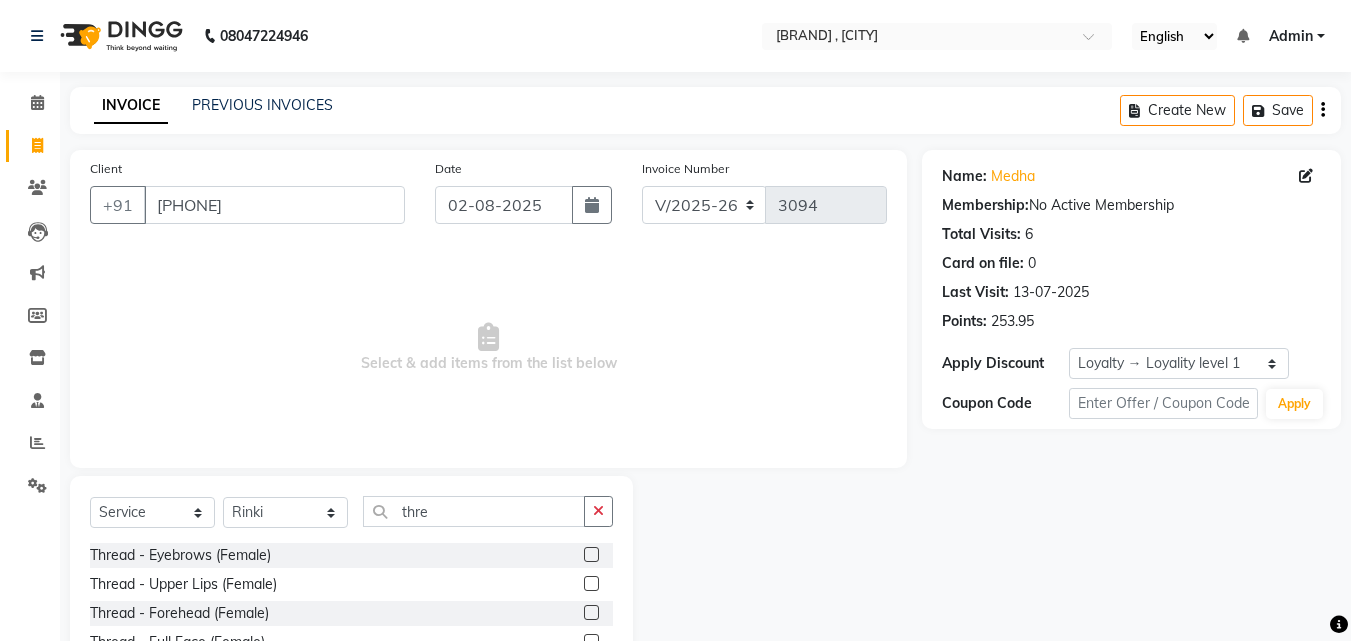 click 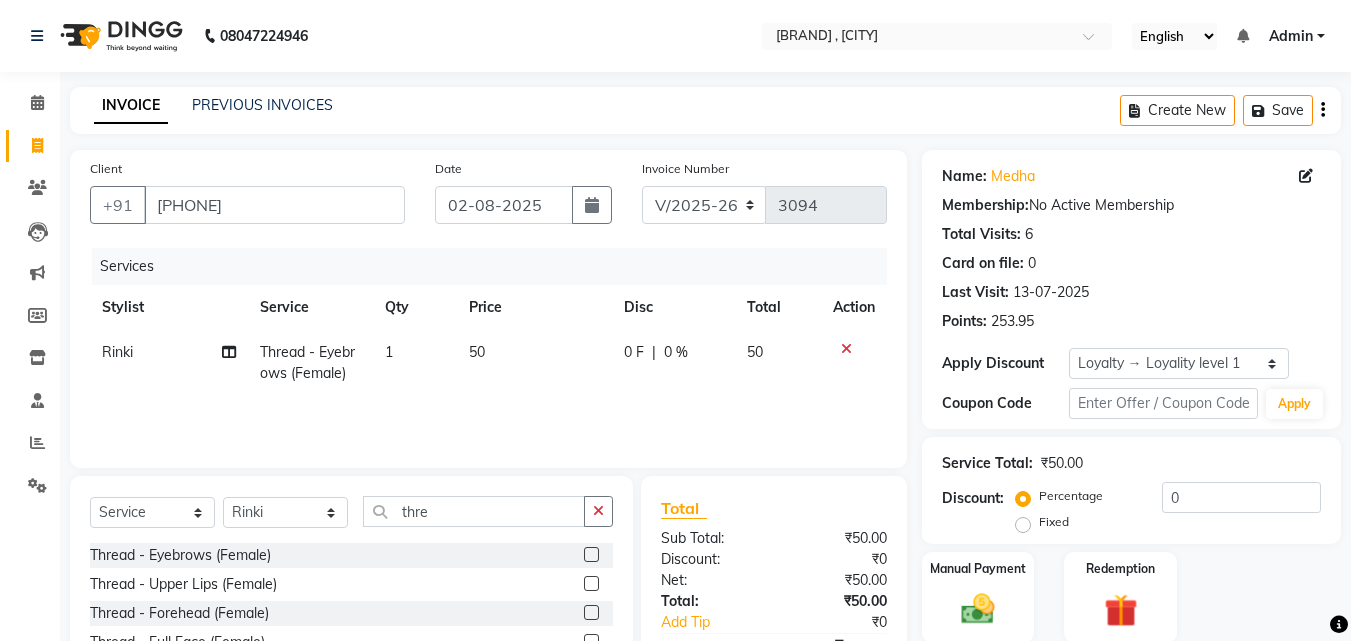 scroll, scrollTop: 160, scrollLeft: 0, axis: vertical 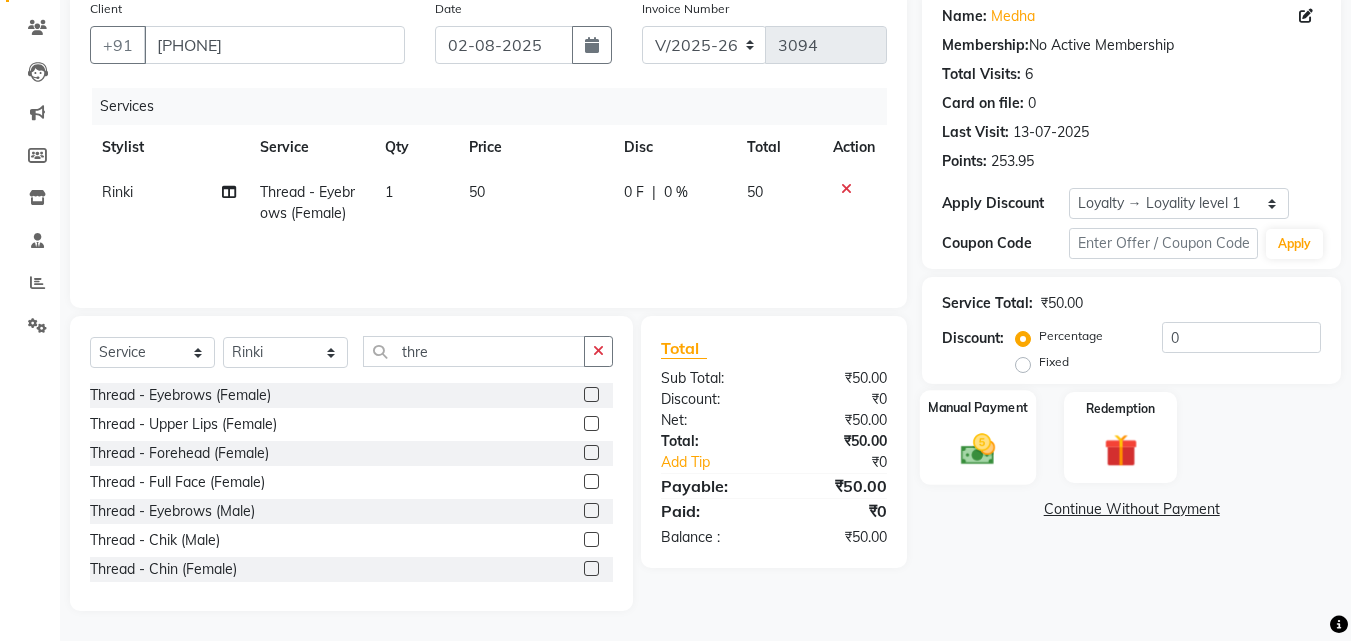 click 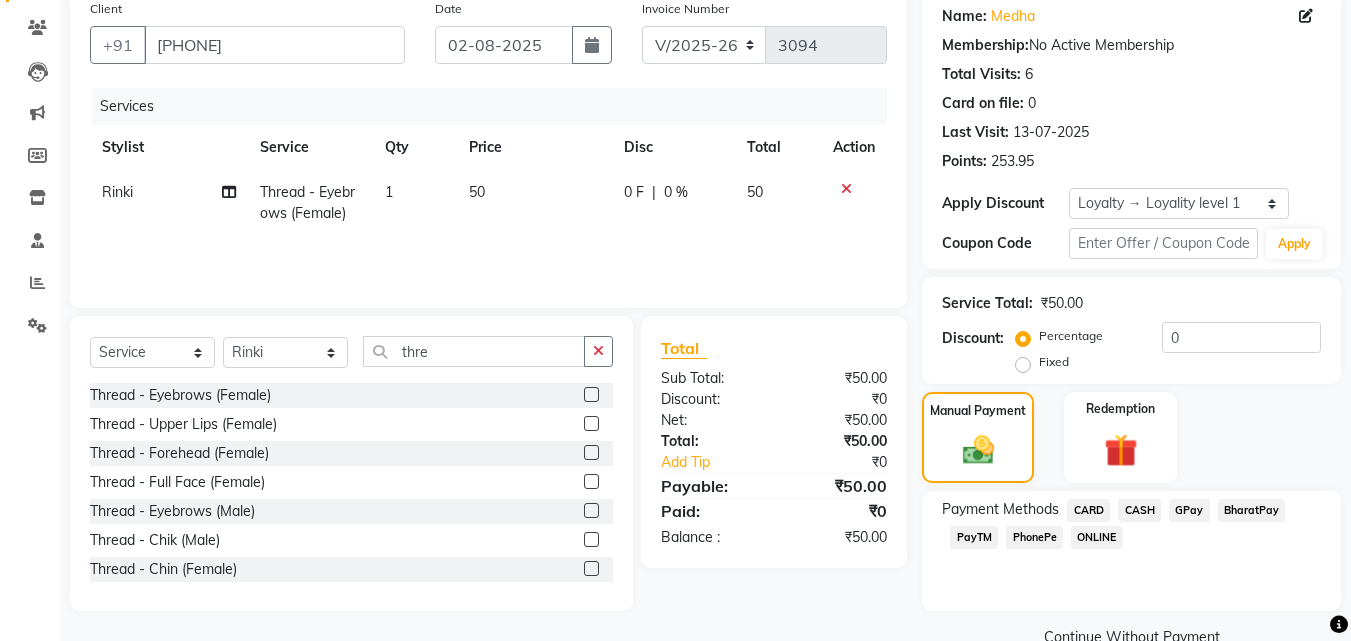 click on "BharatPay" 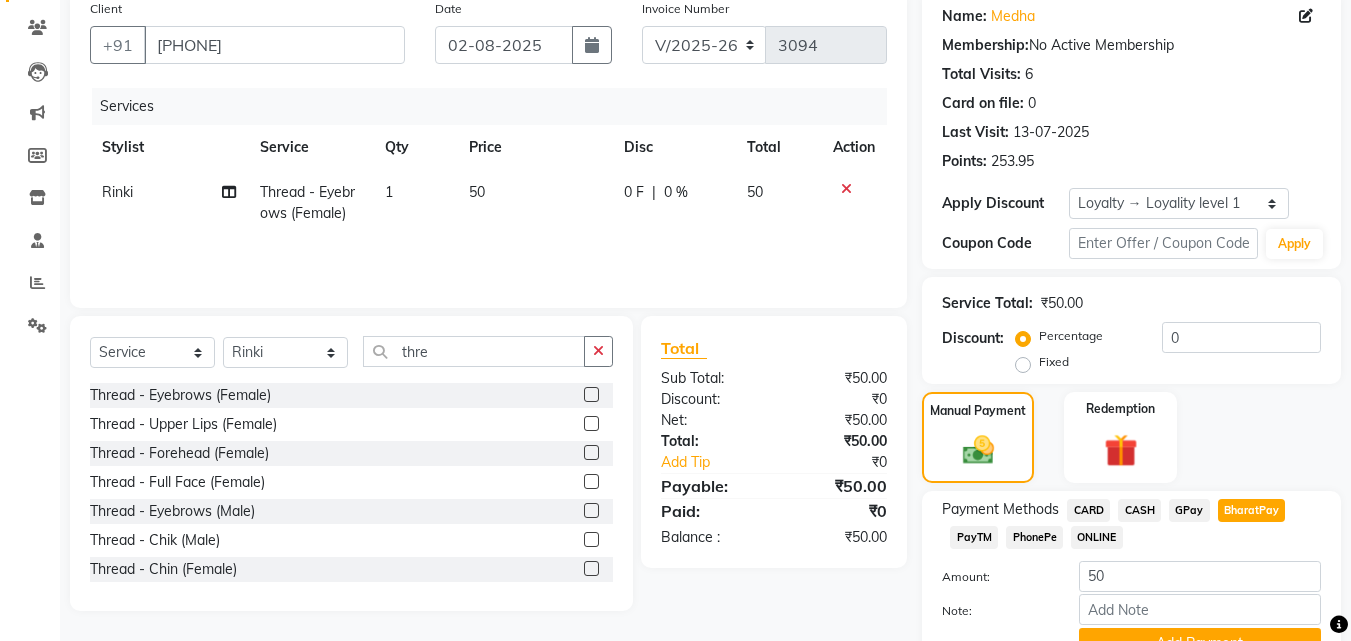 scroll, scrollTop: 215, scrollLeft: 0, axis: vertical 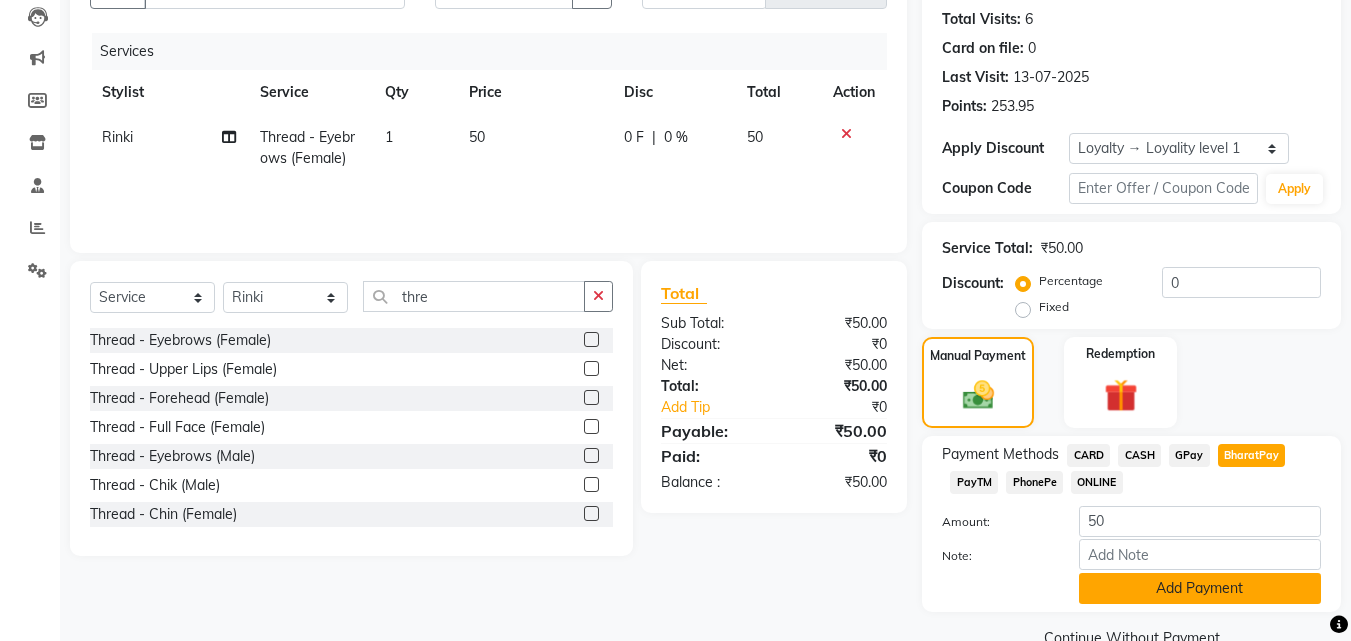 click on "Add Payment" 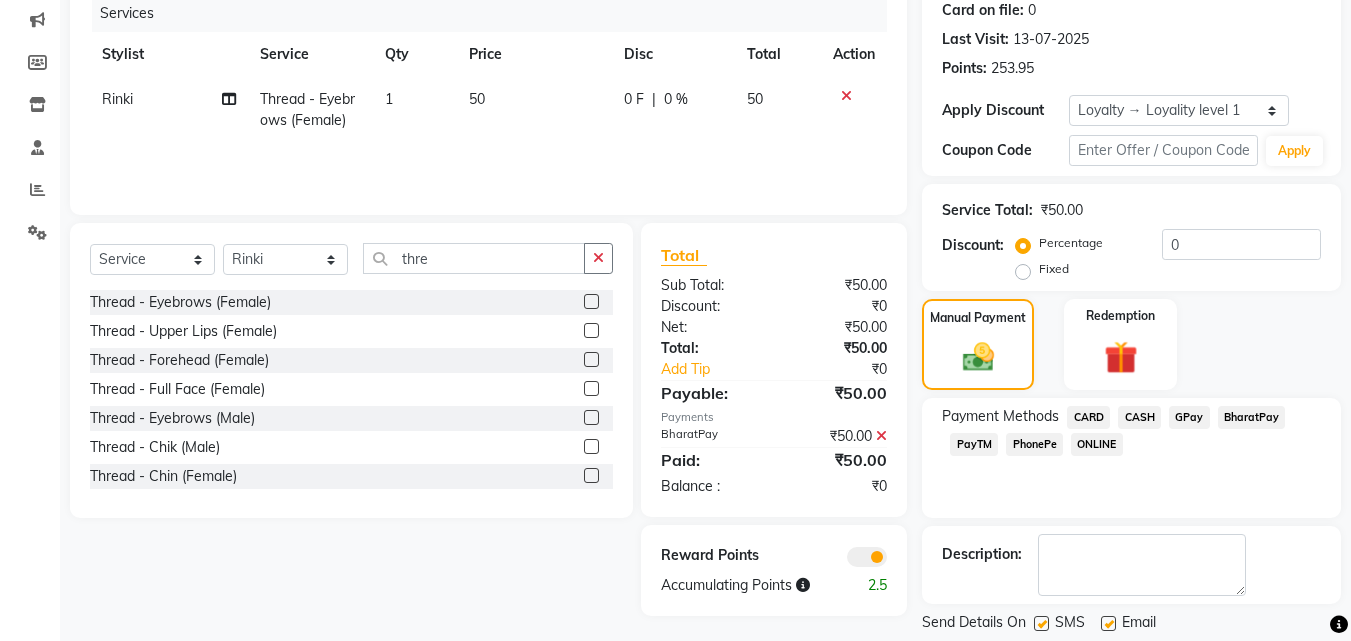 scroll, scrollTop: 314, scrollLeft: 0, axis: vertical 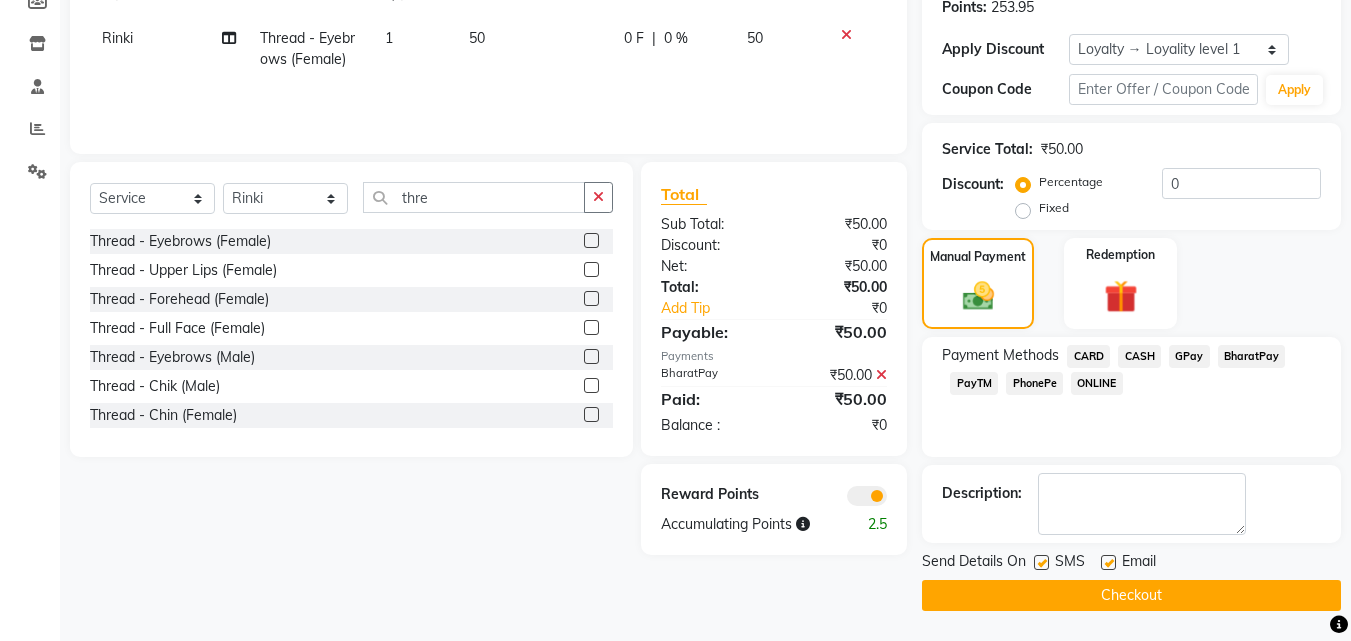 click 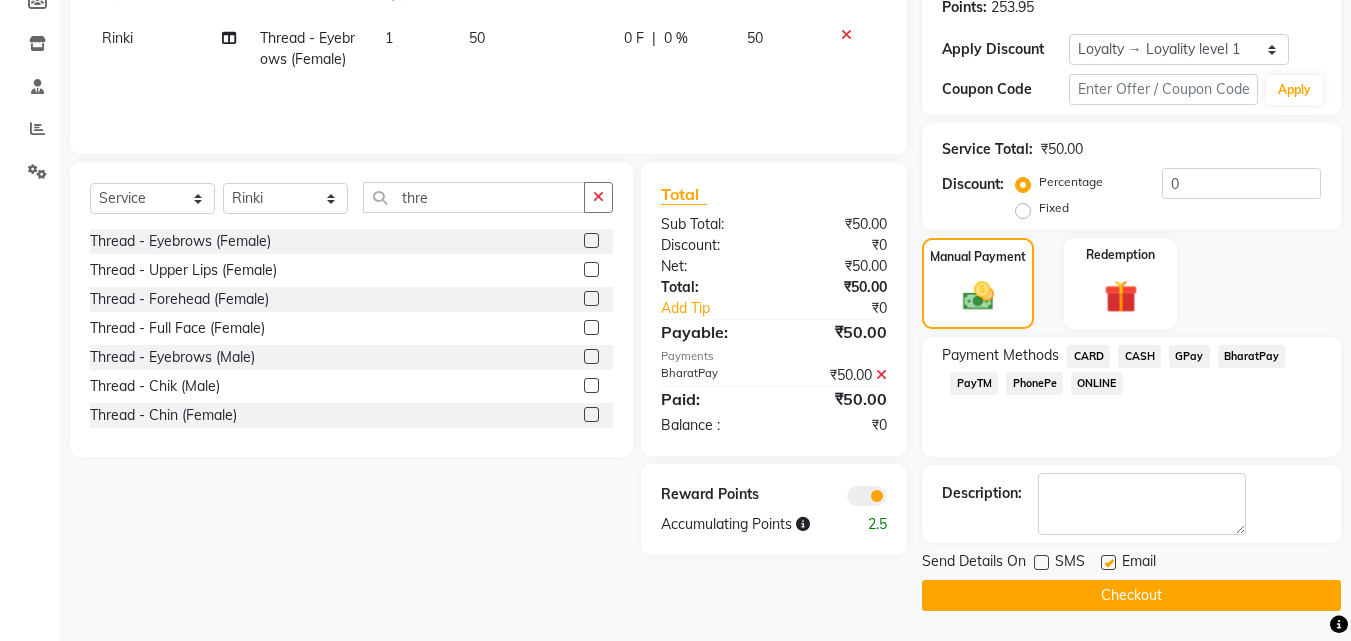 click 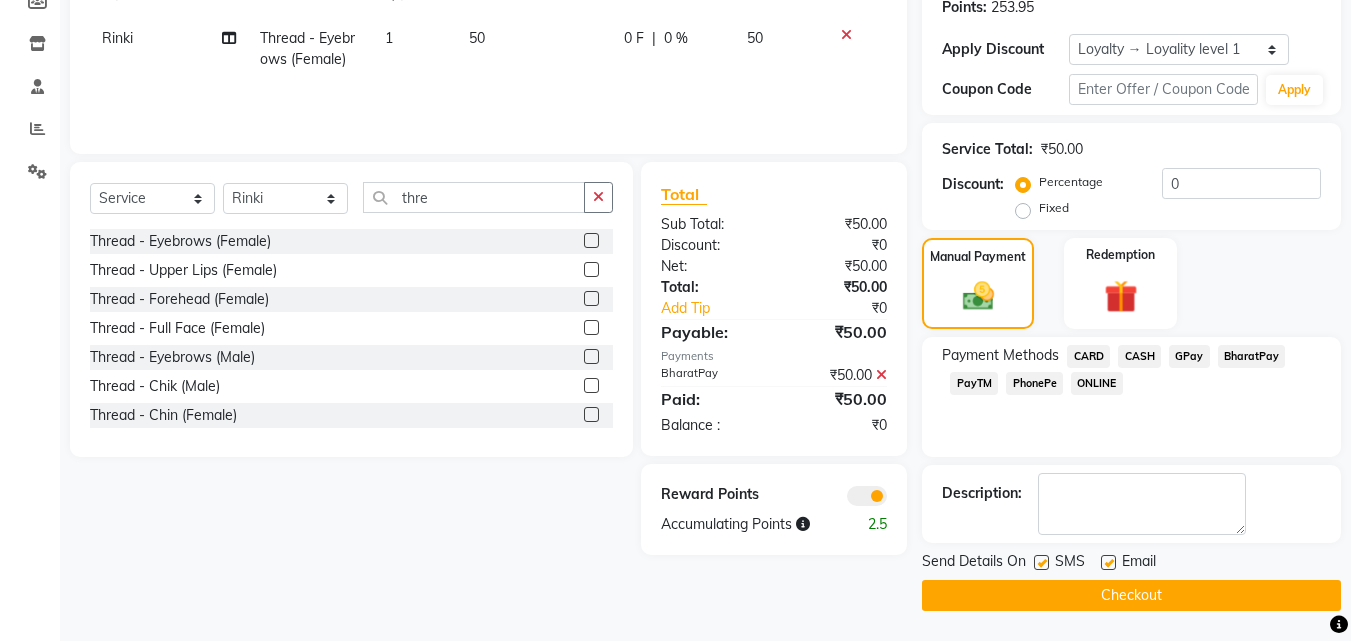 click 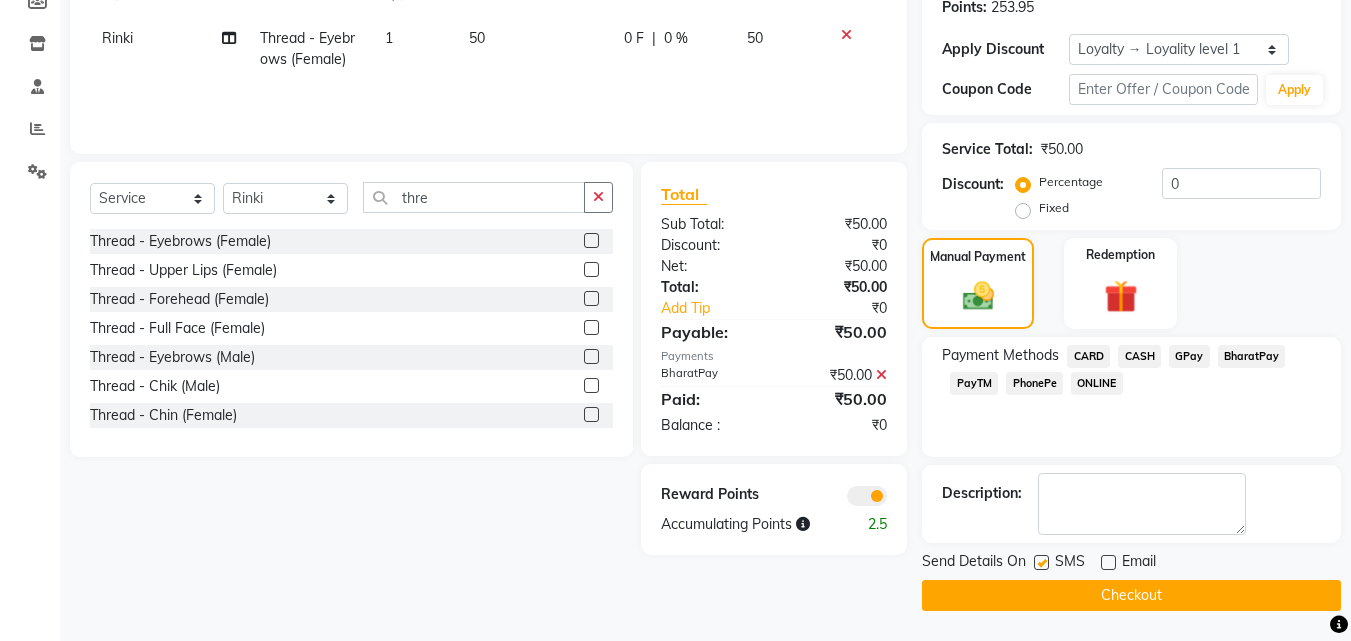 click 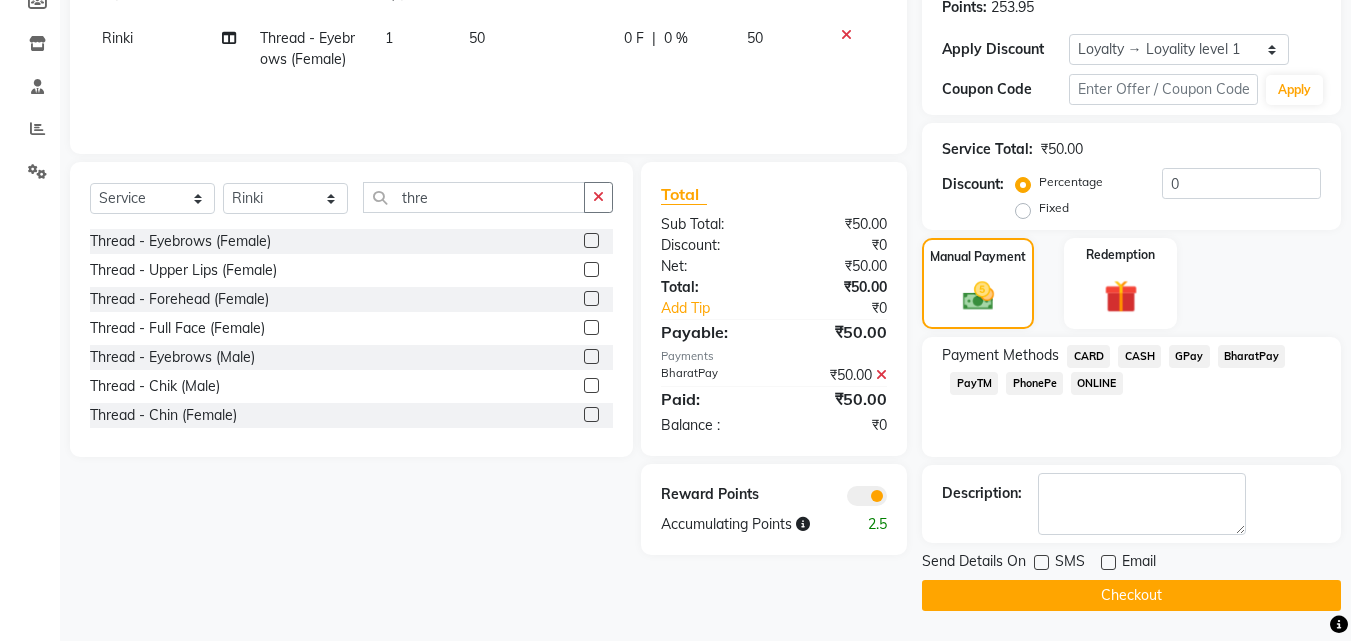 click on "Checkout" 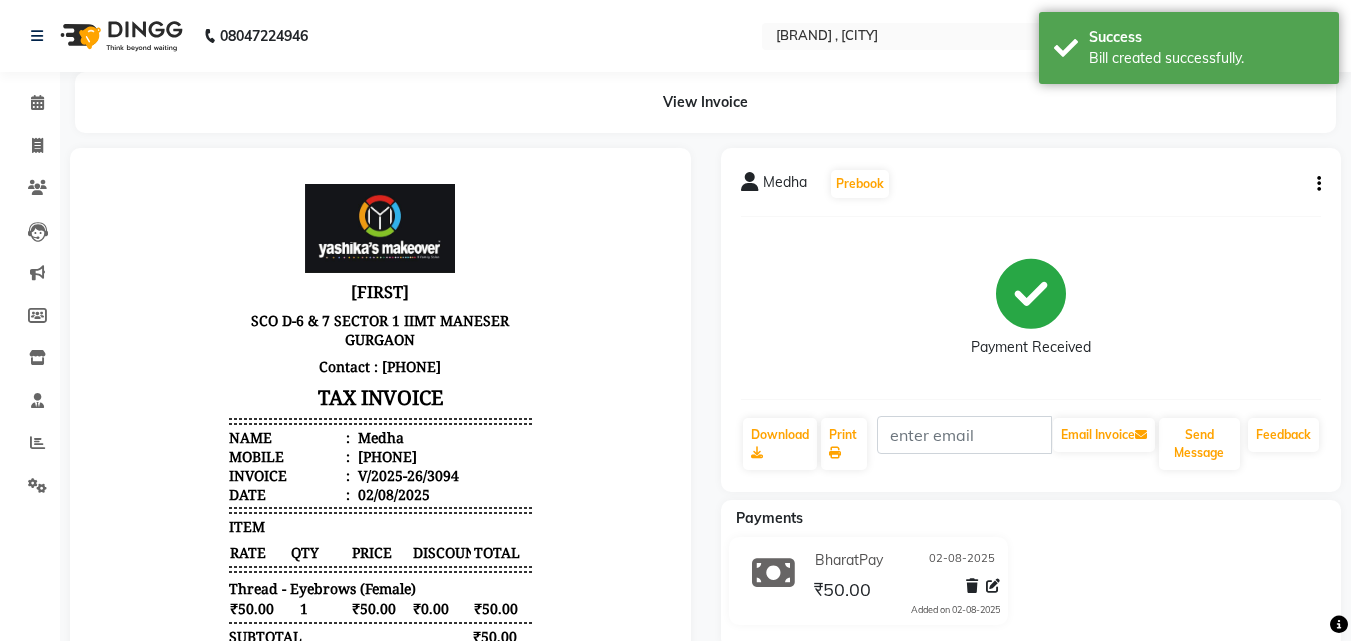 scroll, scrollTop: 0, scrollLeft: 0, axis: both 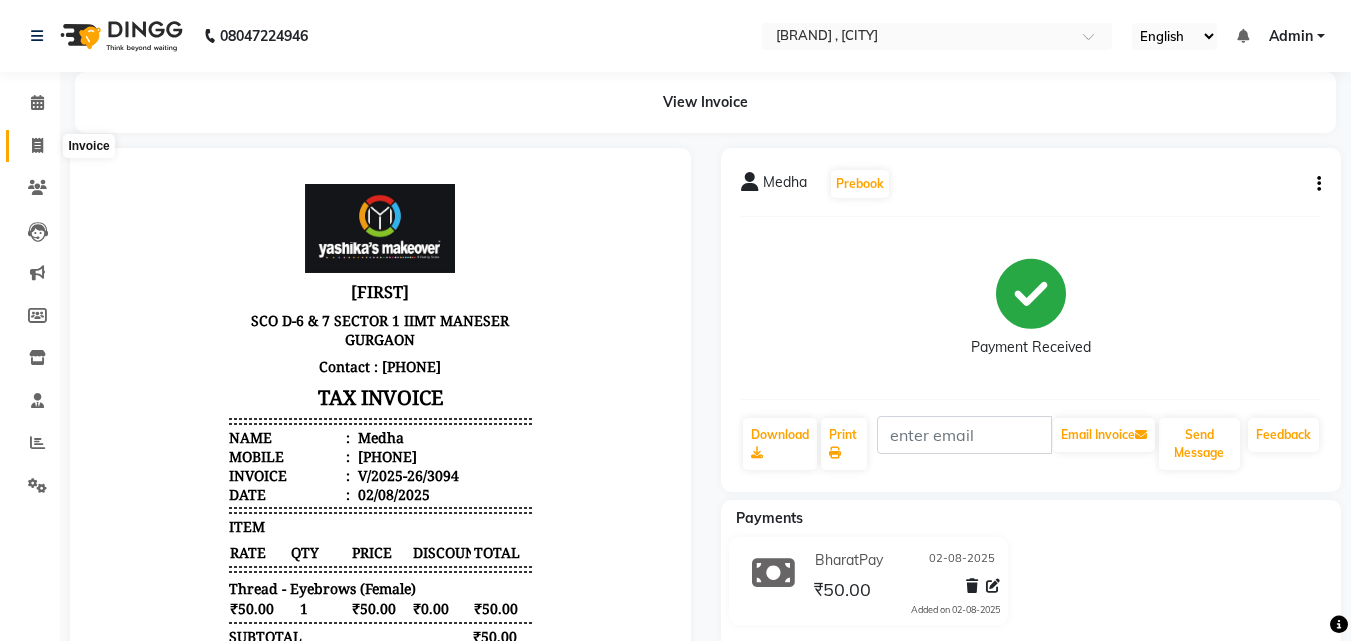 click 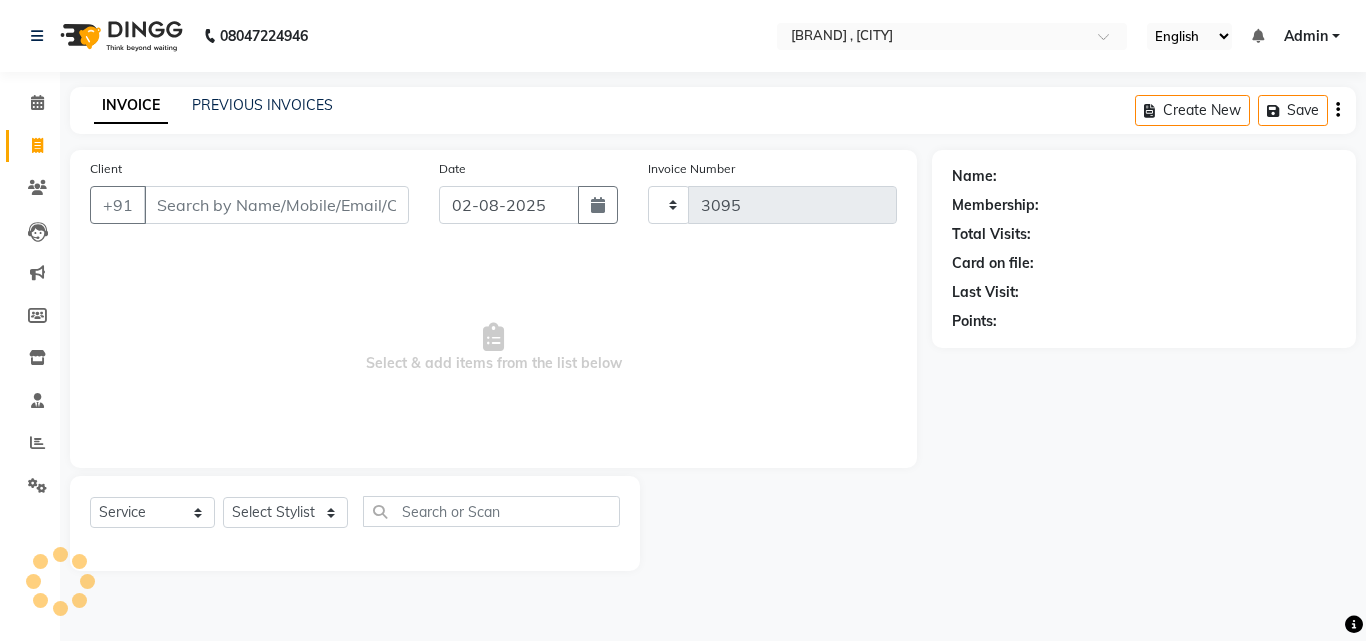 click on "Client" at bounding box center (276, 205) 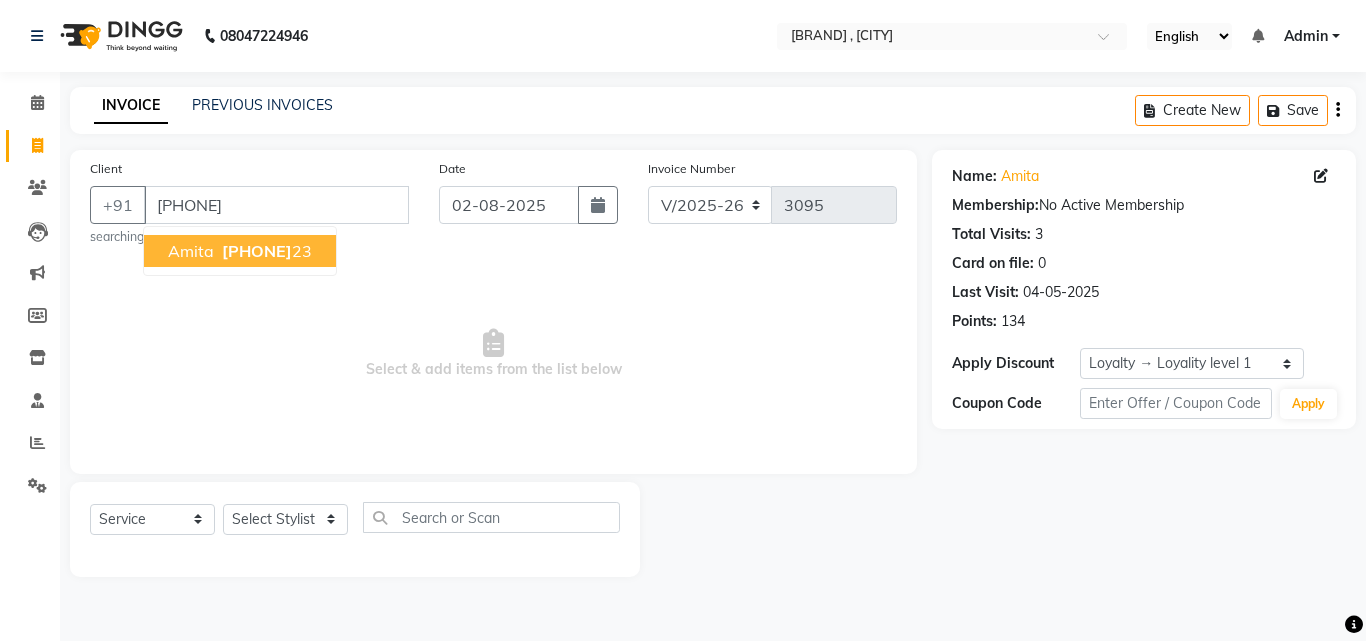 click on "[PHONE]" at bounding box center (257, 251) 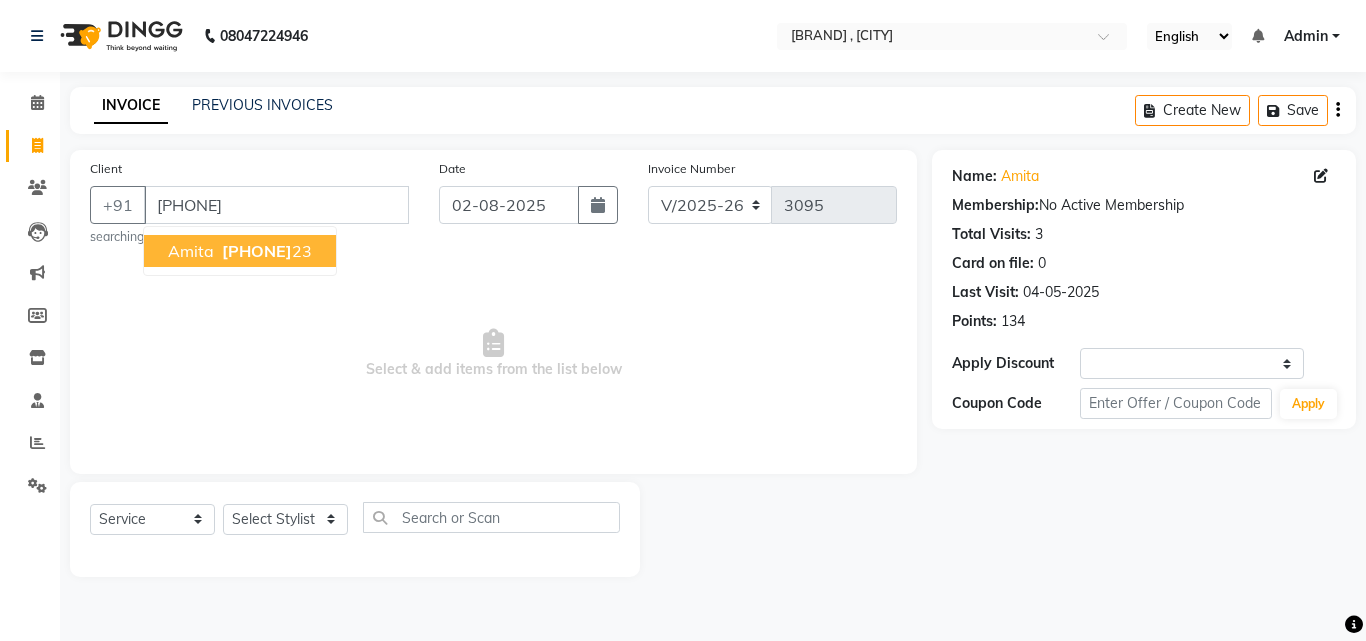 click on "Client +[PHONE] [FIRST]   [PHONE]  searching... Date 02-08-2025 Invoice Number V/2025 V/2025-26 3095  Select & add items from the list below" 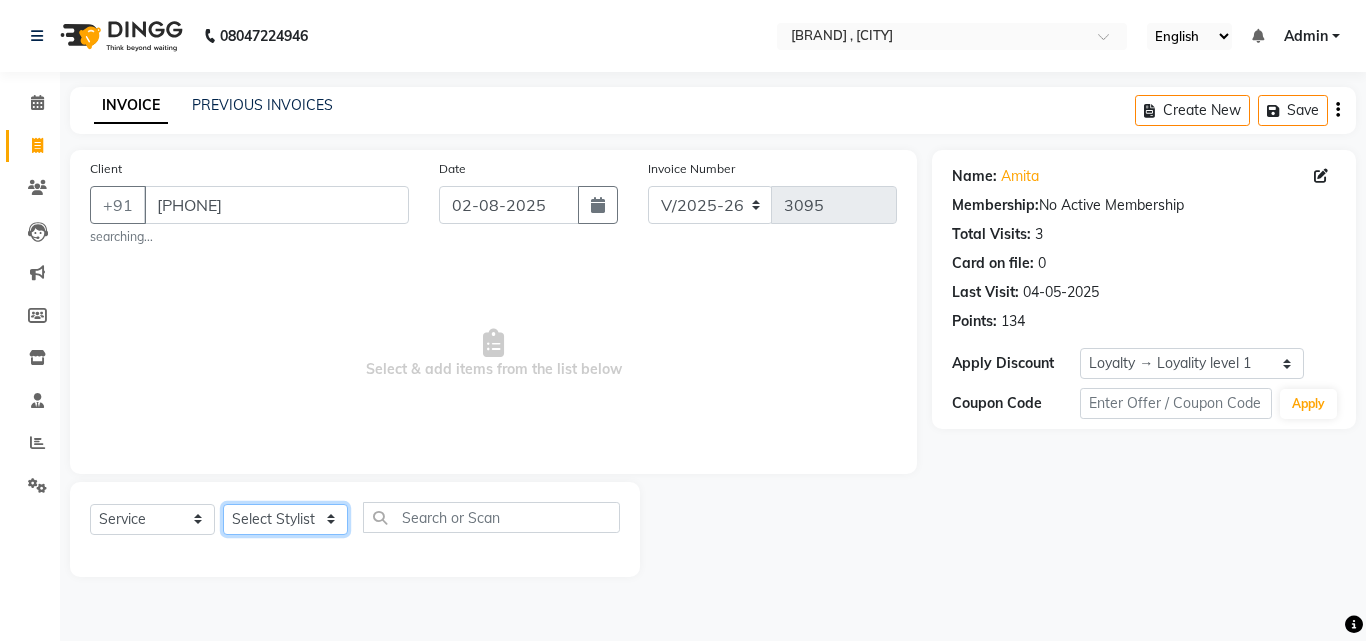 click on "Select Stylist [FIRST] [FIRST] [FIRST] [FIRST] [FIRST] [FIRST] [FIRST] [FIRST] [FIRST] [FIRST] [FIRST] [FIRST] [FIRST] ([DATE]) [FIRST]" 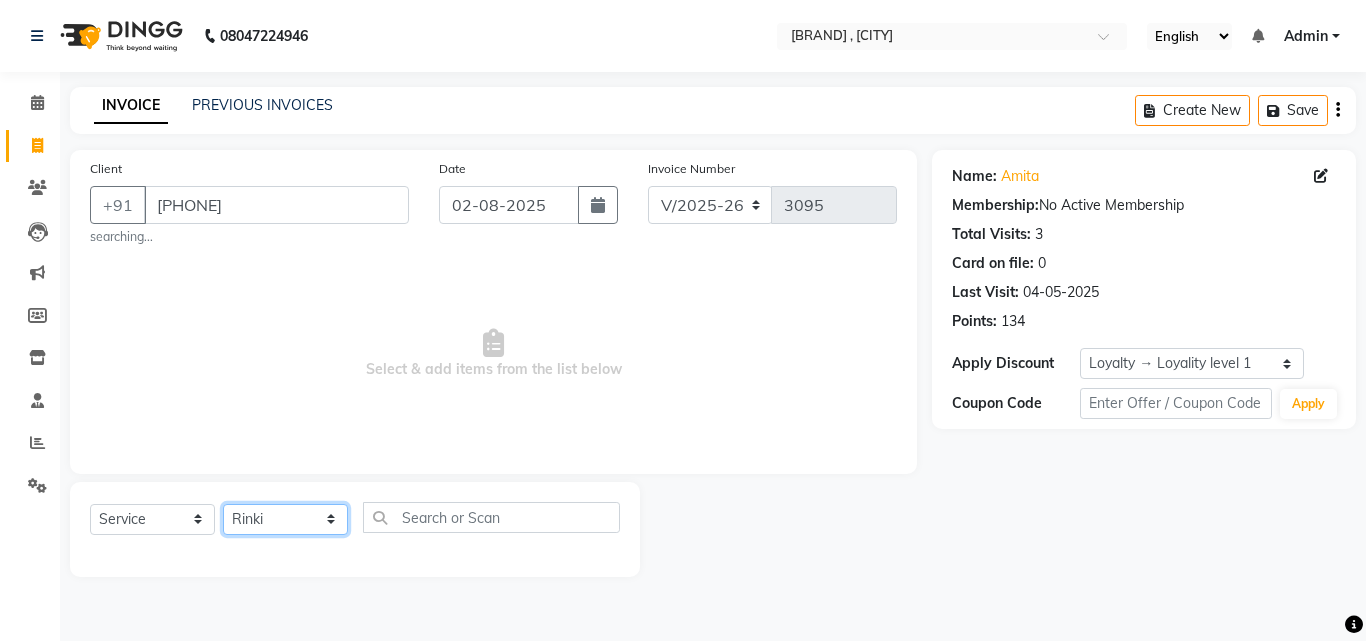 click on "Select Stylist [FIRST] [FIRST] [FIRST] [FIRST] [FIRST] [FIRST] [FIRST] [FIRST] [FIRST] [FIRST] [FIRST] [FIRST] [FIRST] ([DATE]) [FIRST]" 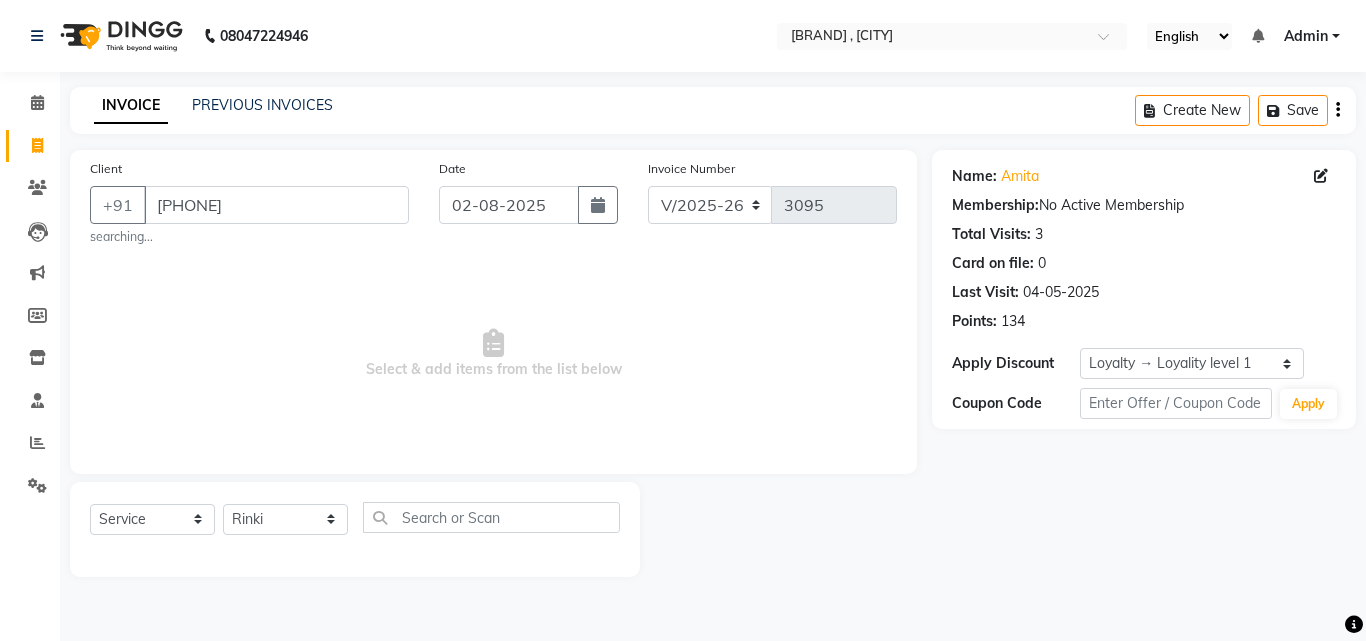 click on "Select & add items from the list below" at bounding box center (493, 354) 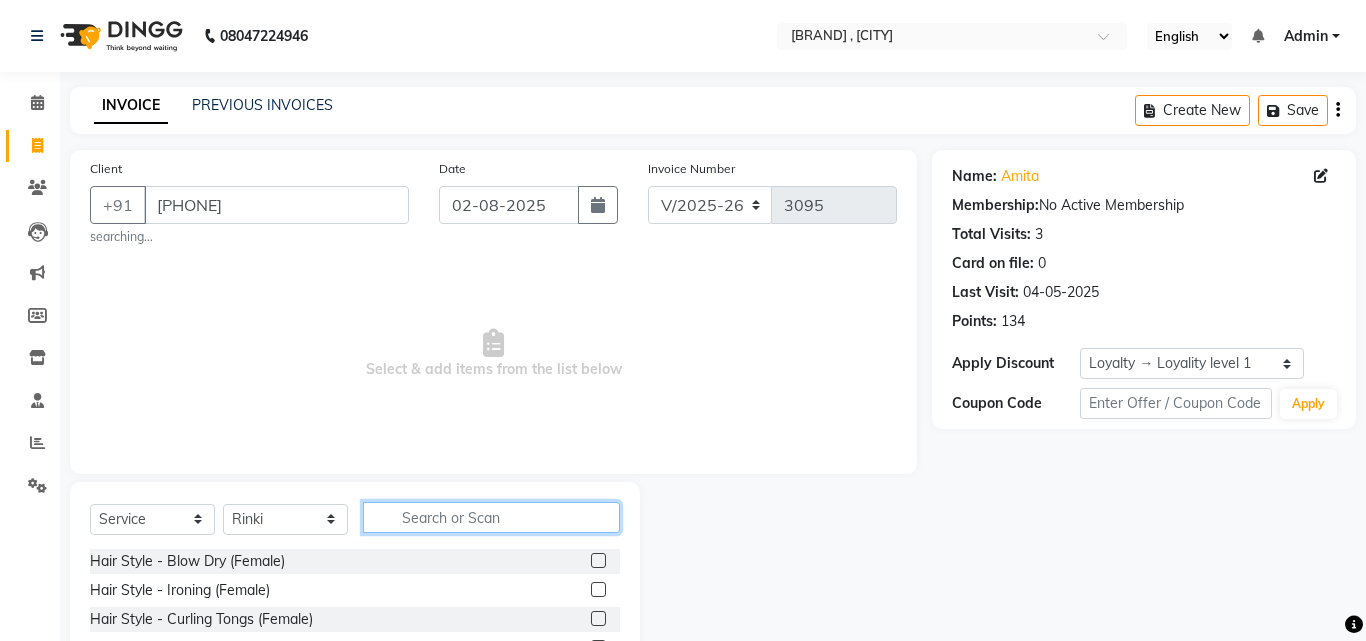 click 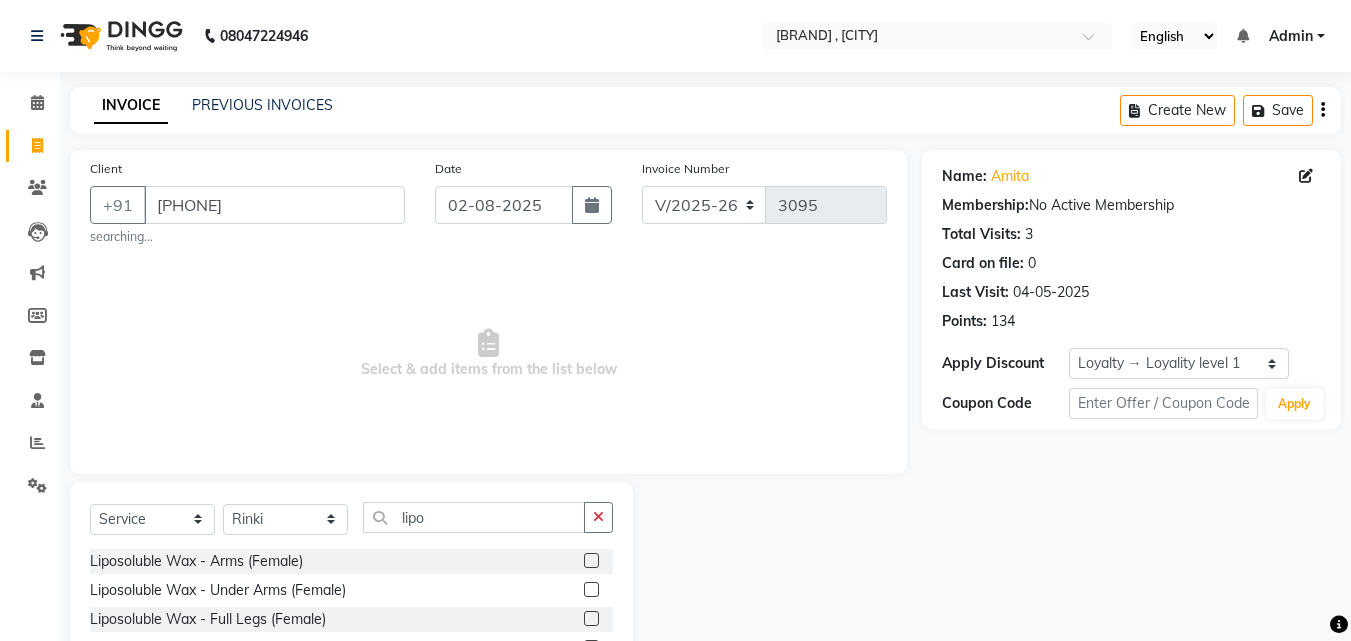 click 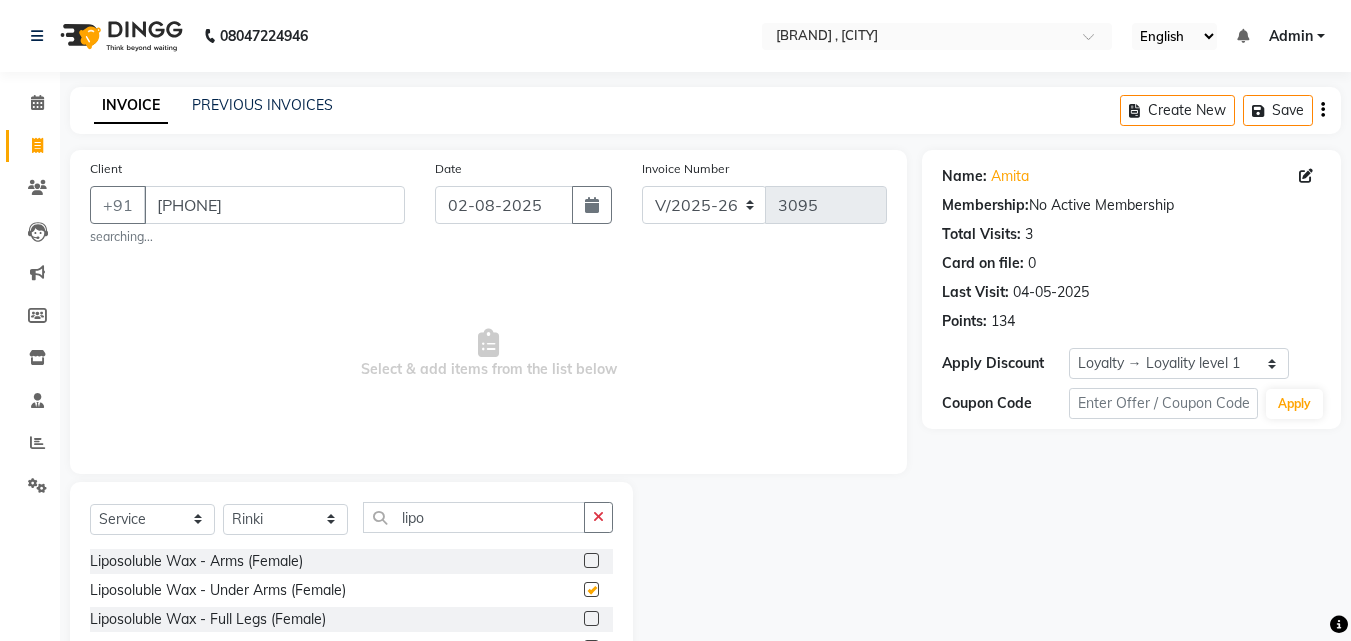 click 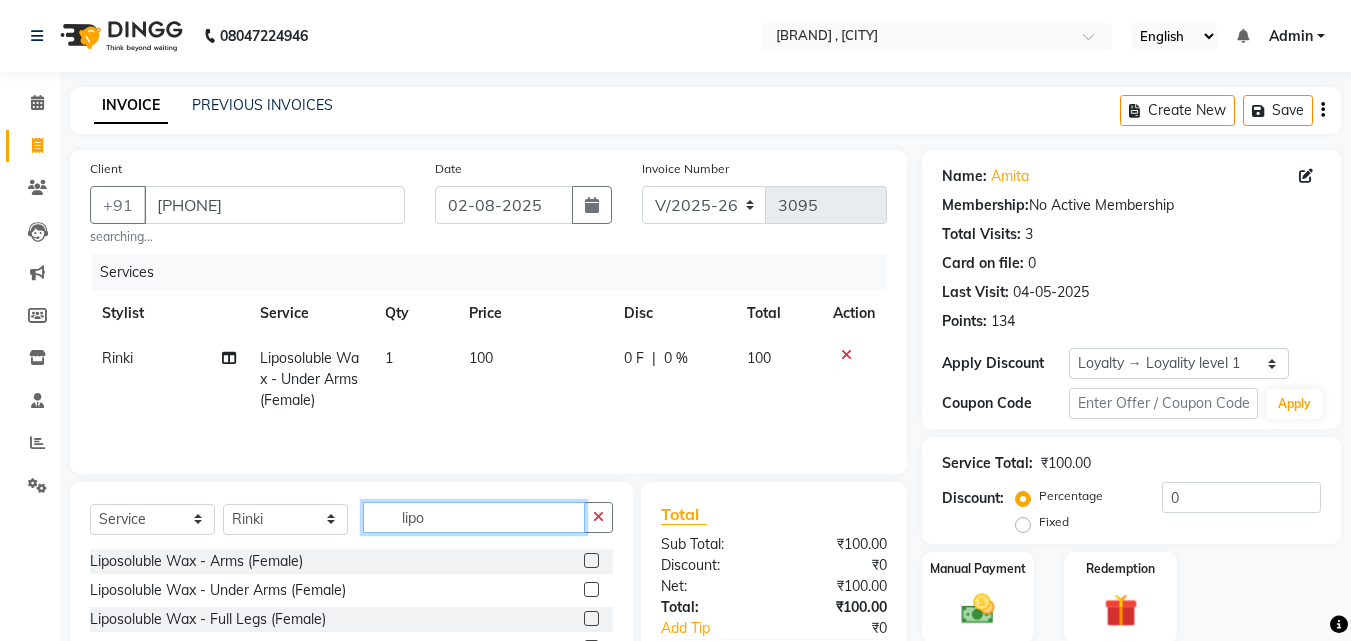 click on "lipo" 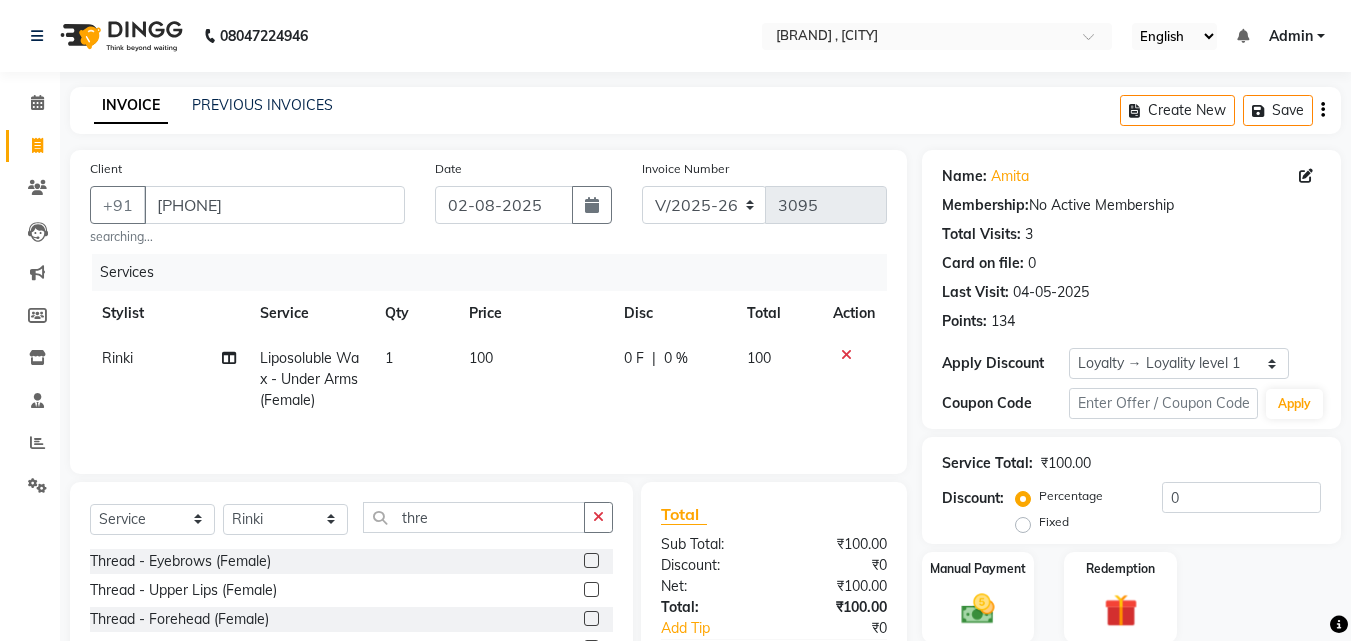 click 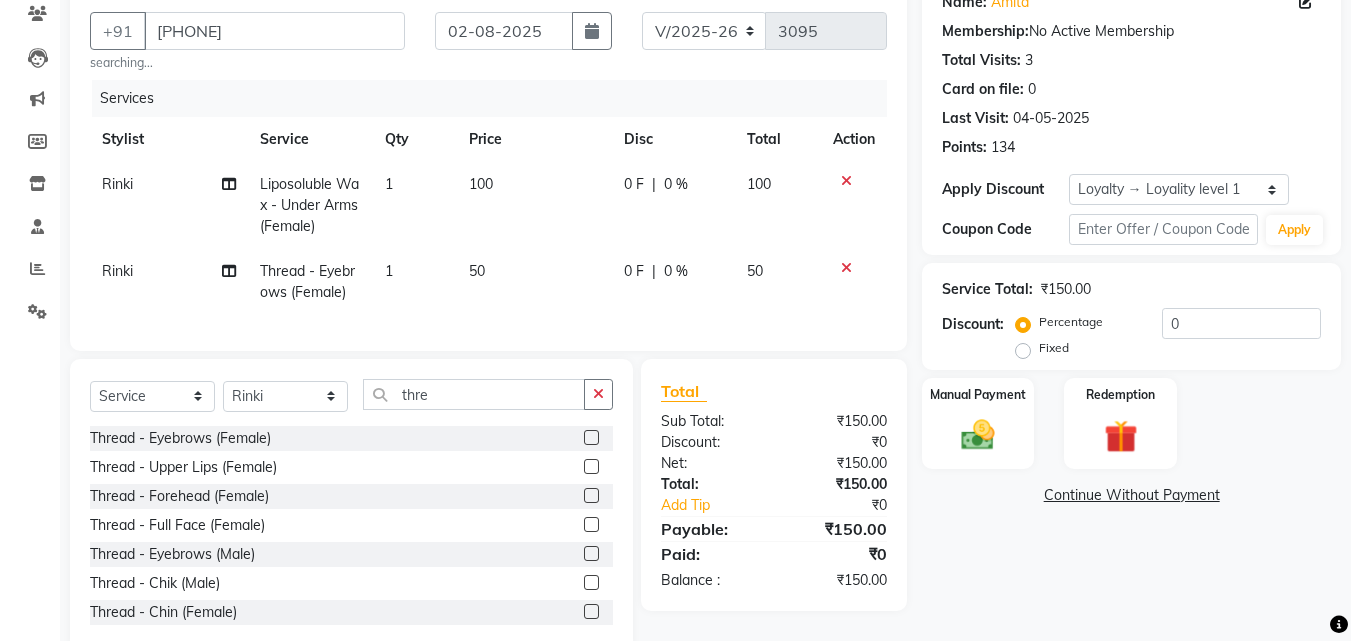 scroll, scrollTop: 232, scrollLeft: 0, axis: vertical 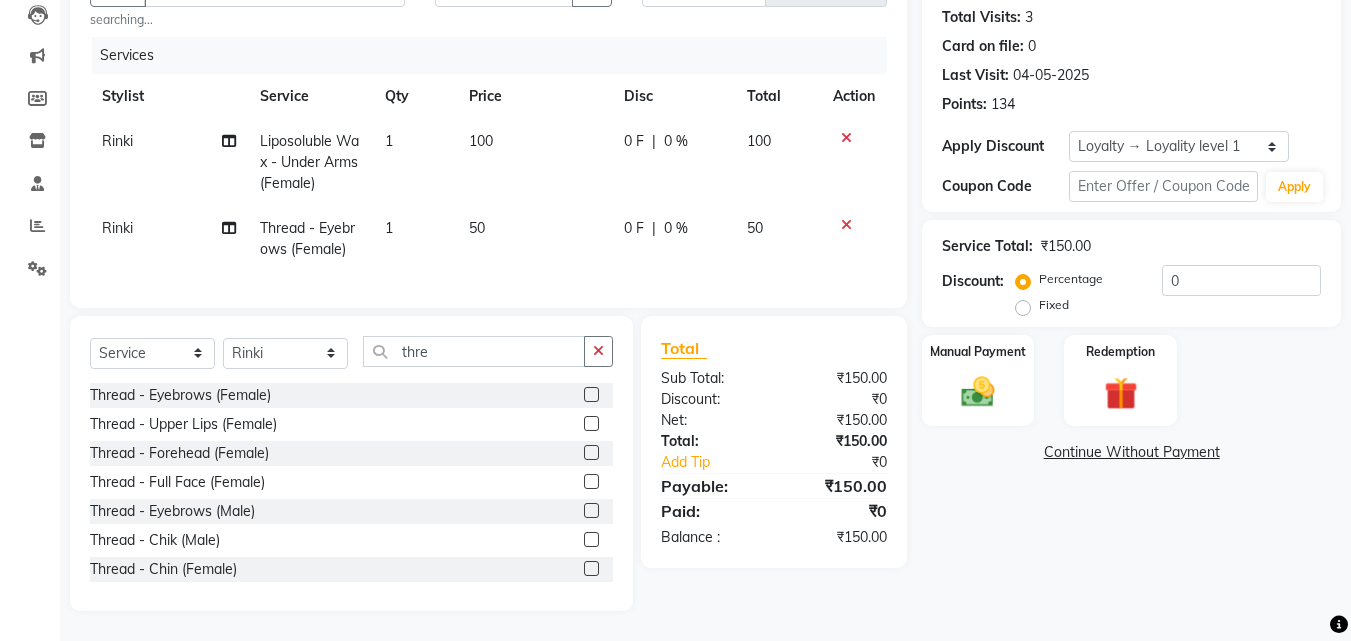click 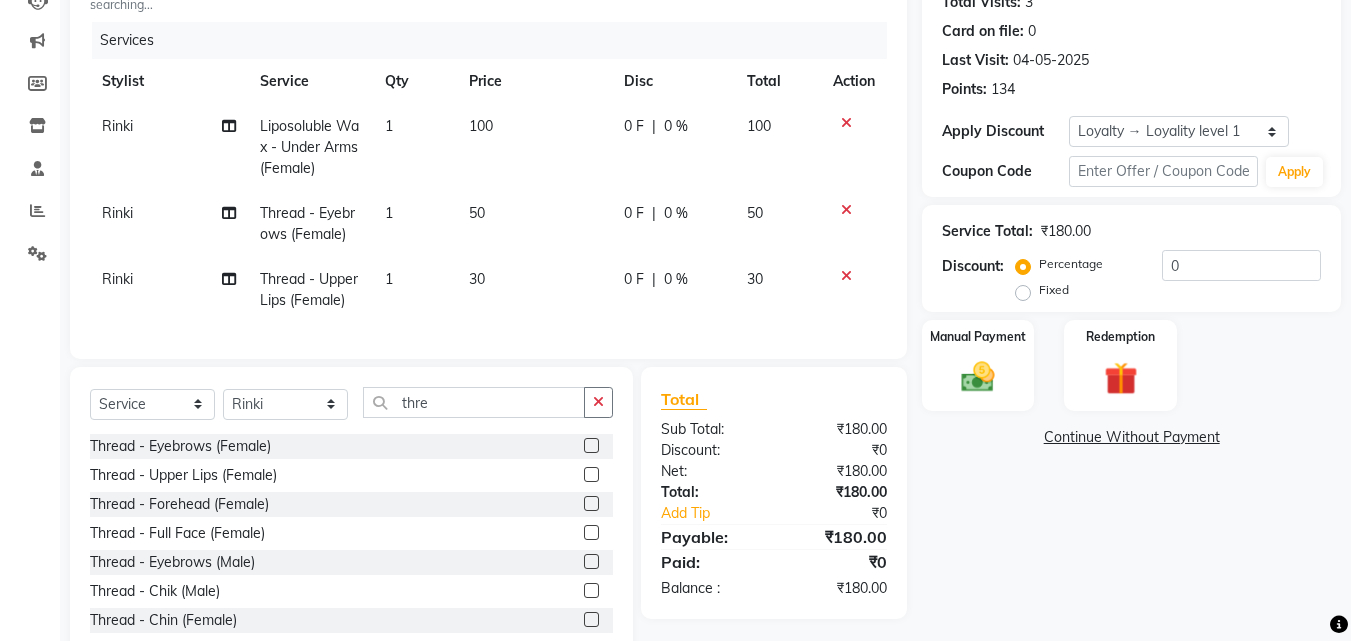 click 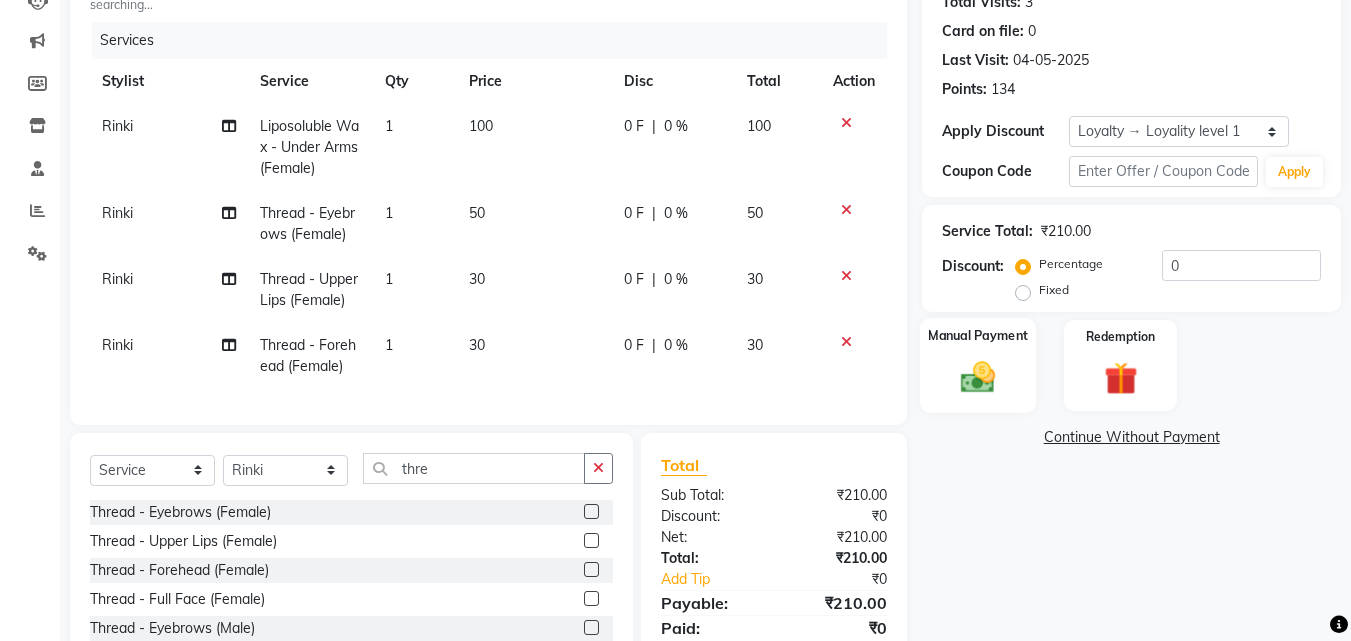 click 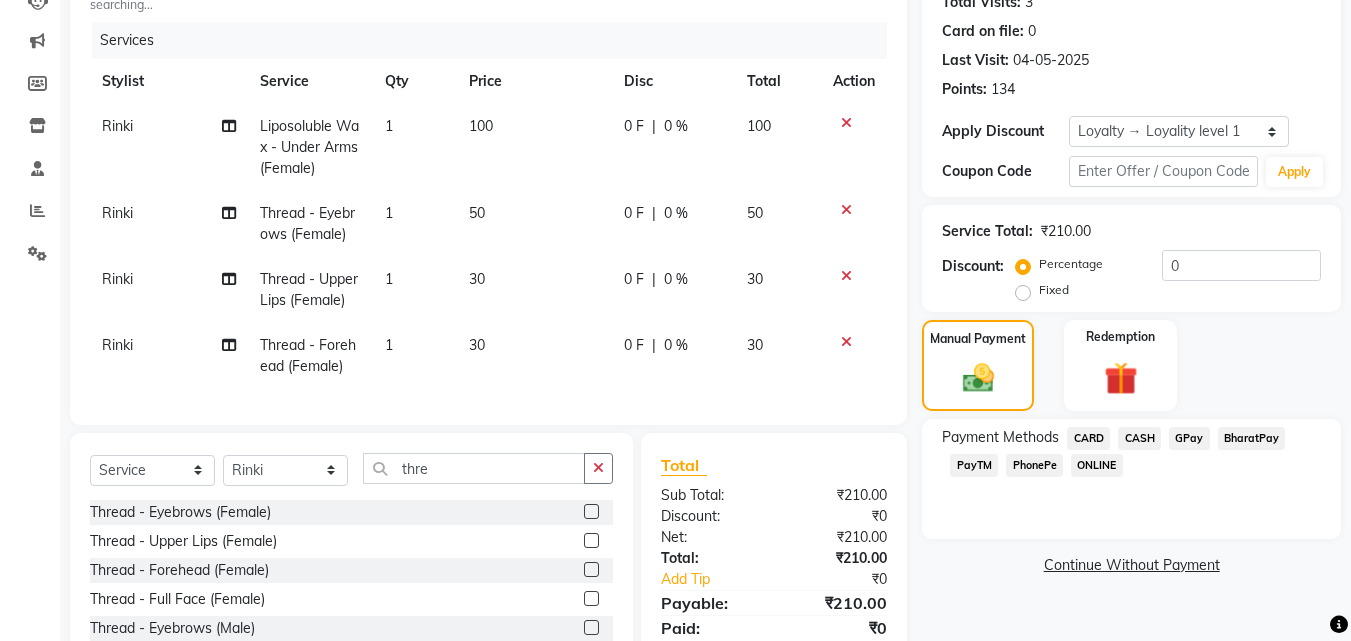 click on "BharatPay" 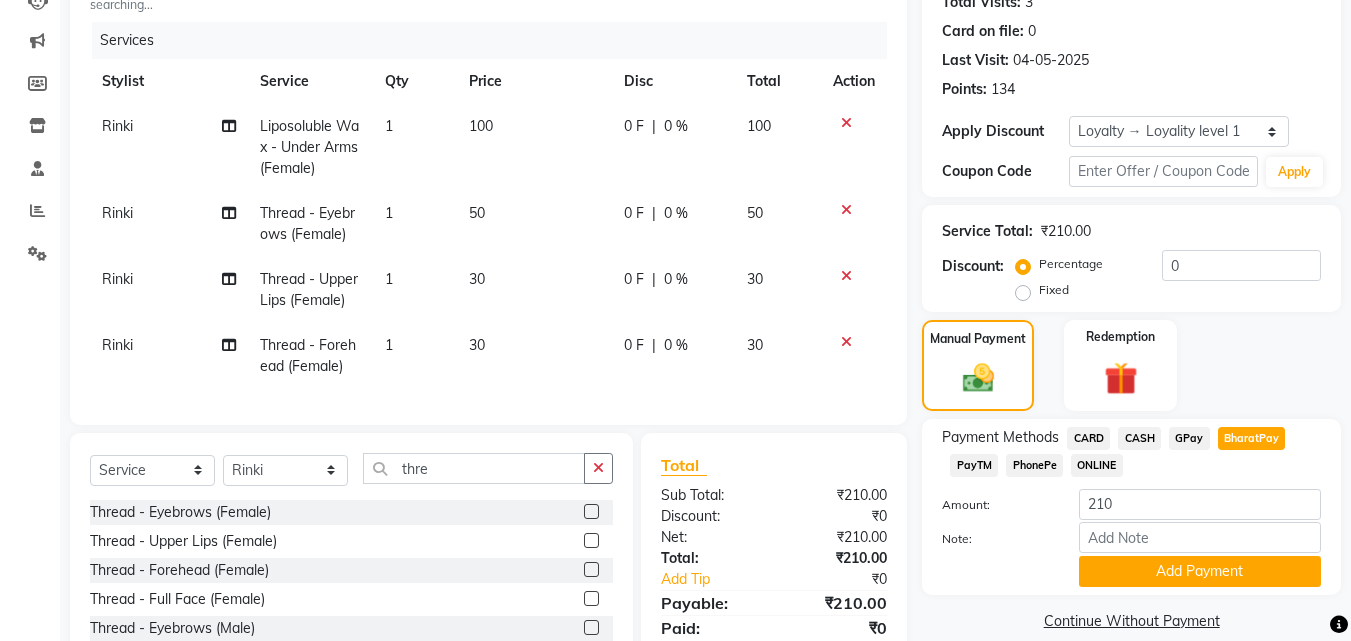 click on "BharatPay" 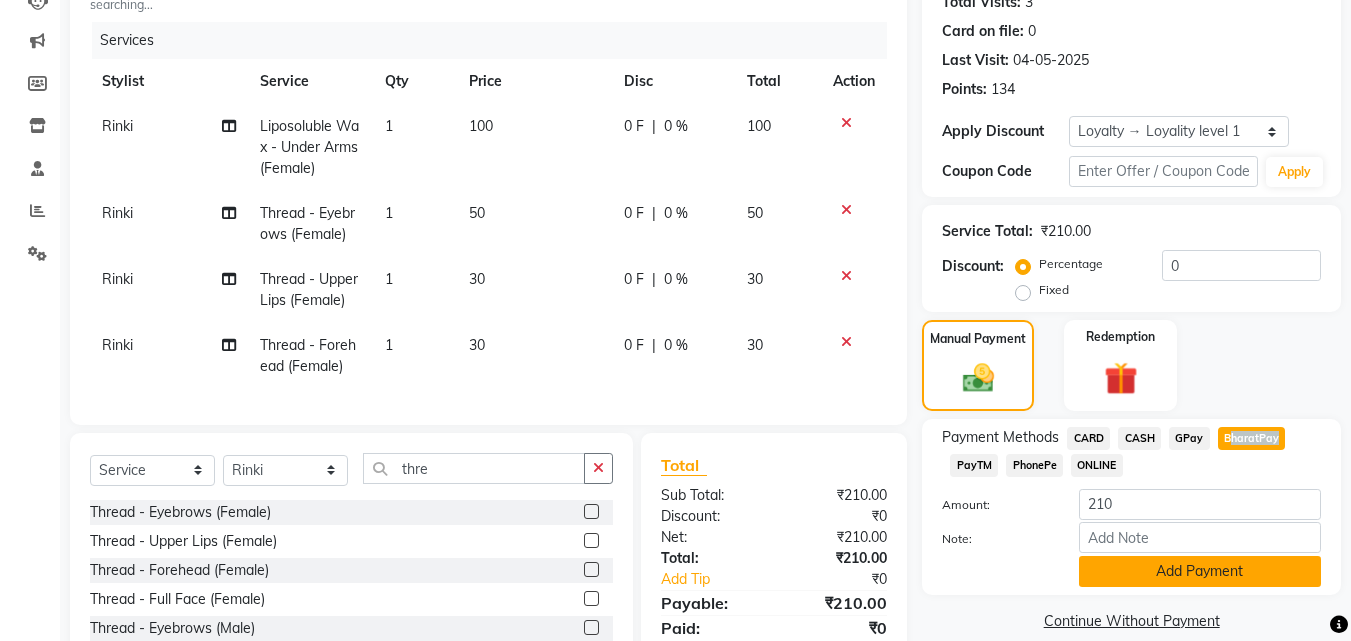 click on "Add Payment" 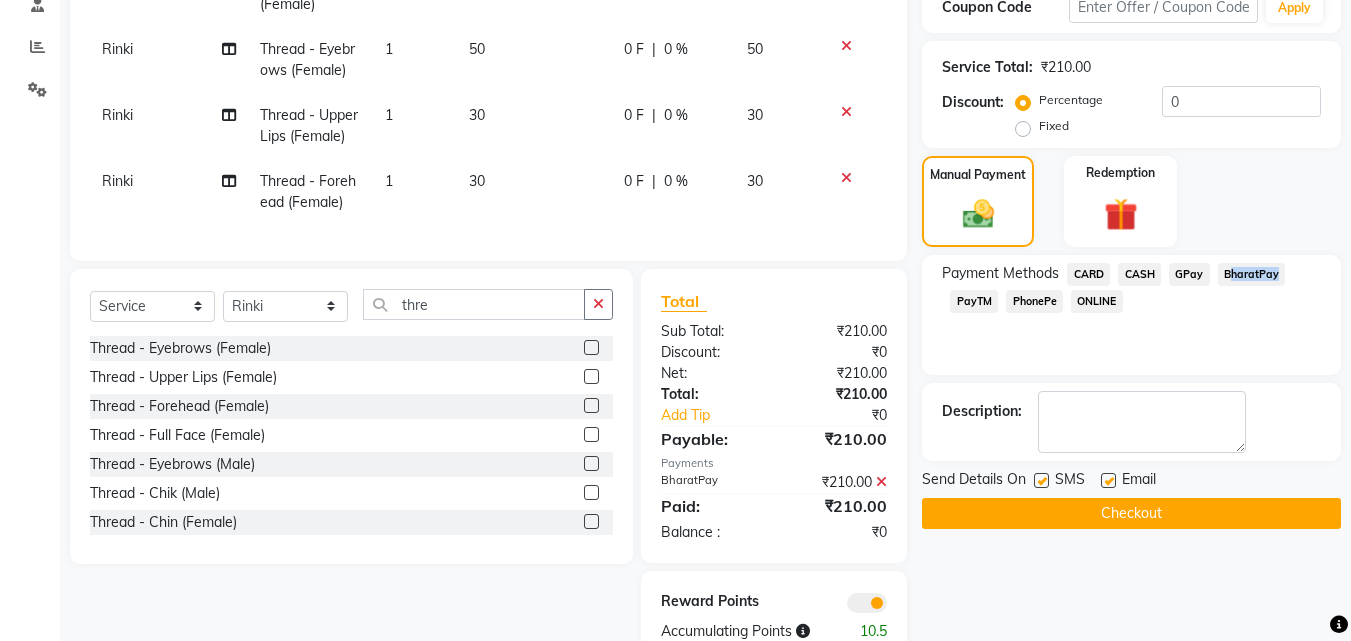 scroll, scrollTop: 462, scrollLeft: 0, axis: vertical 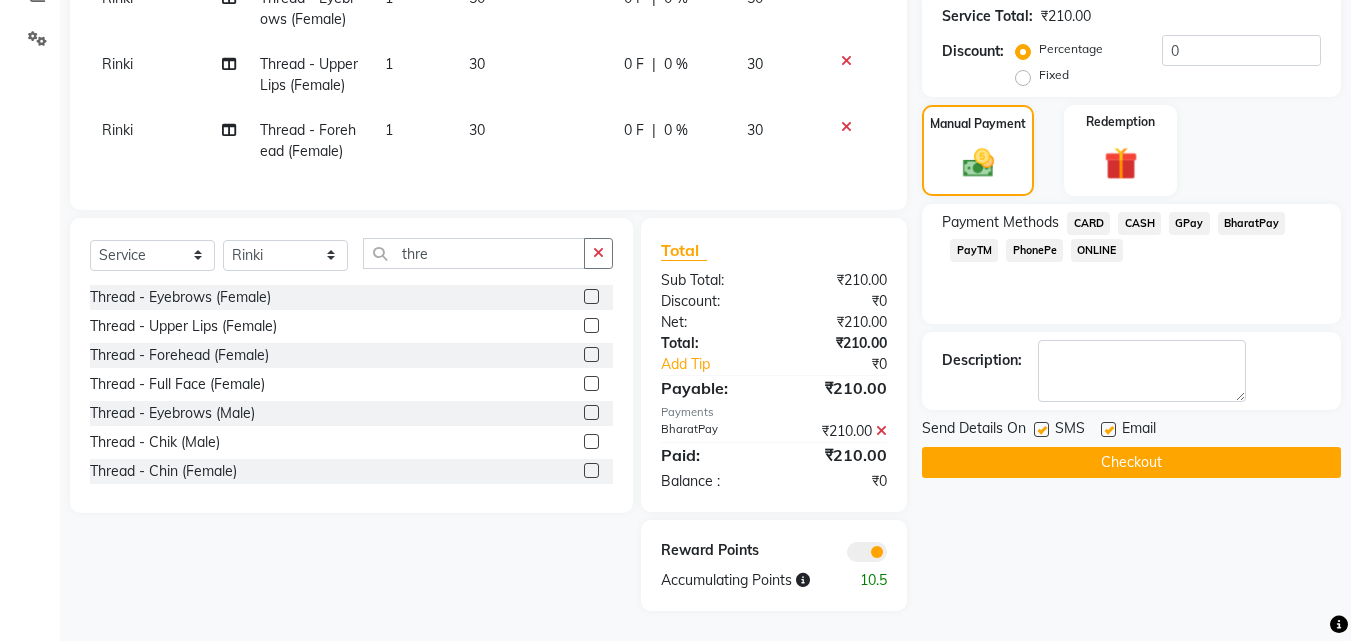 click 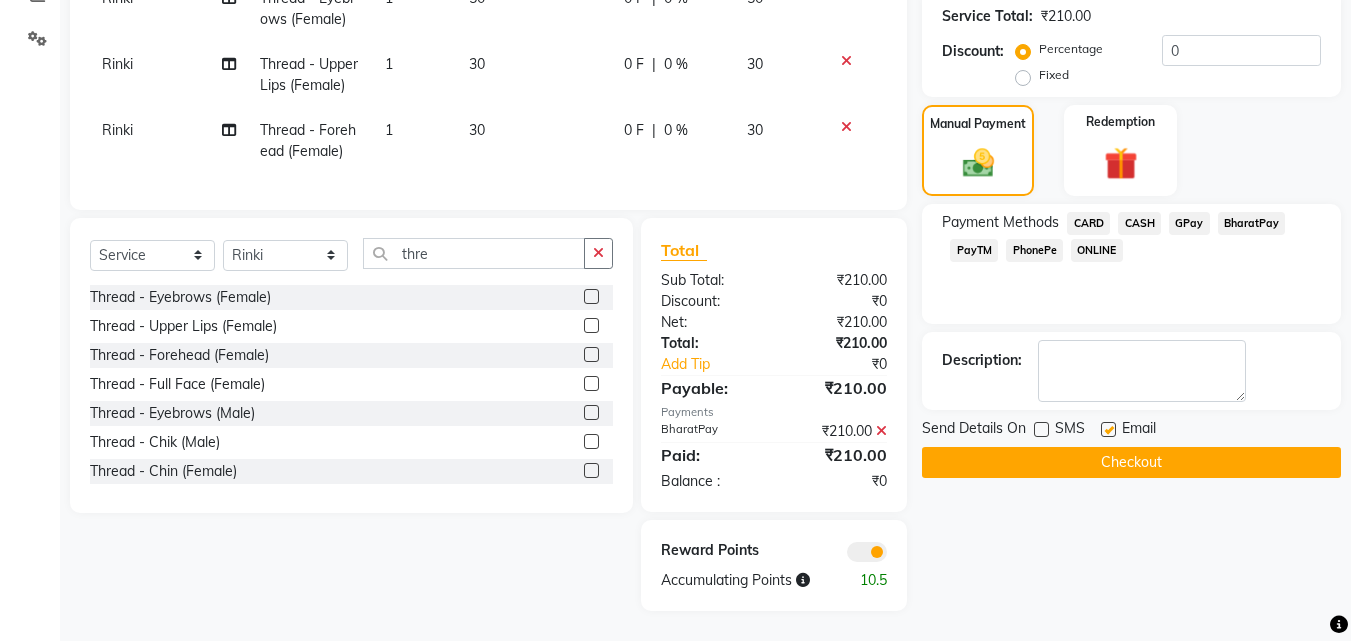 click 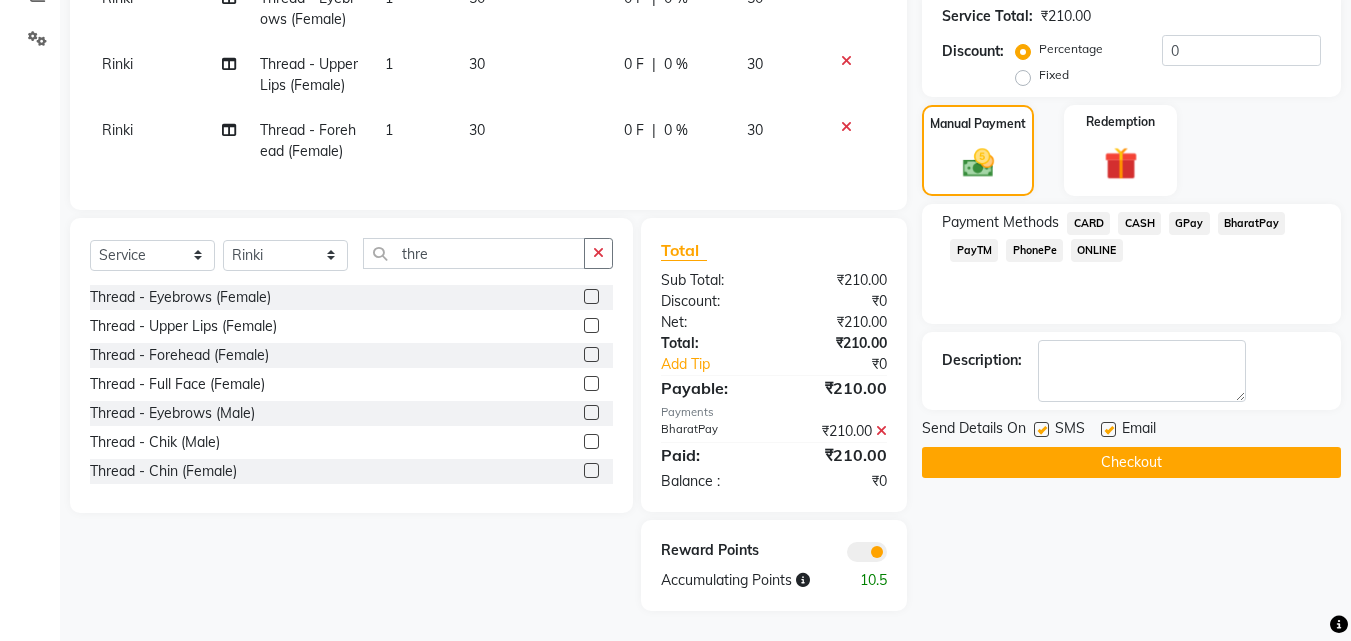 click 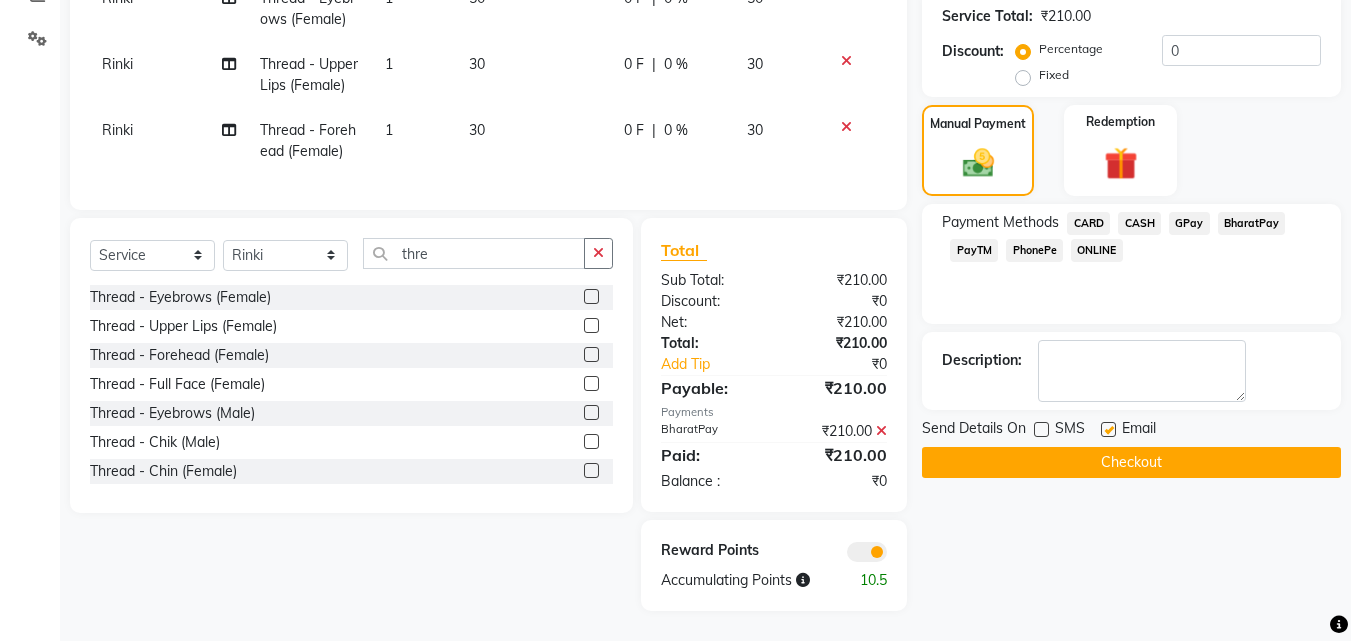 click 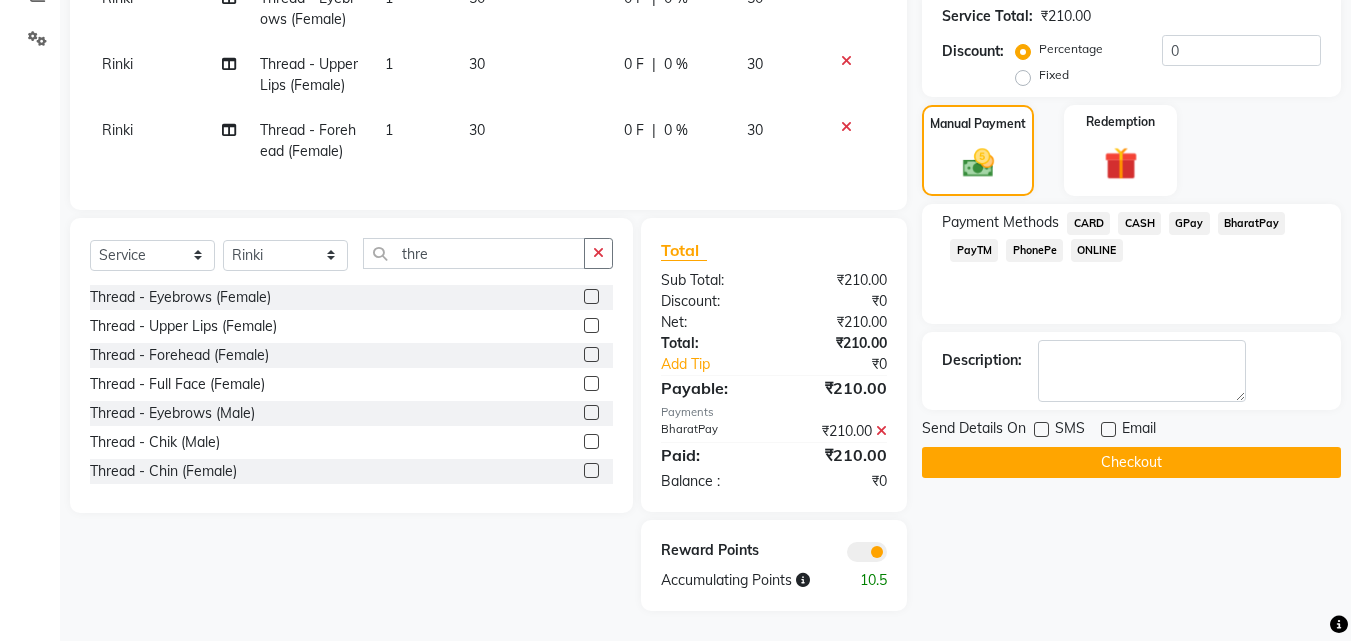 click on "Checkout" 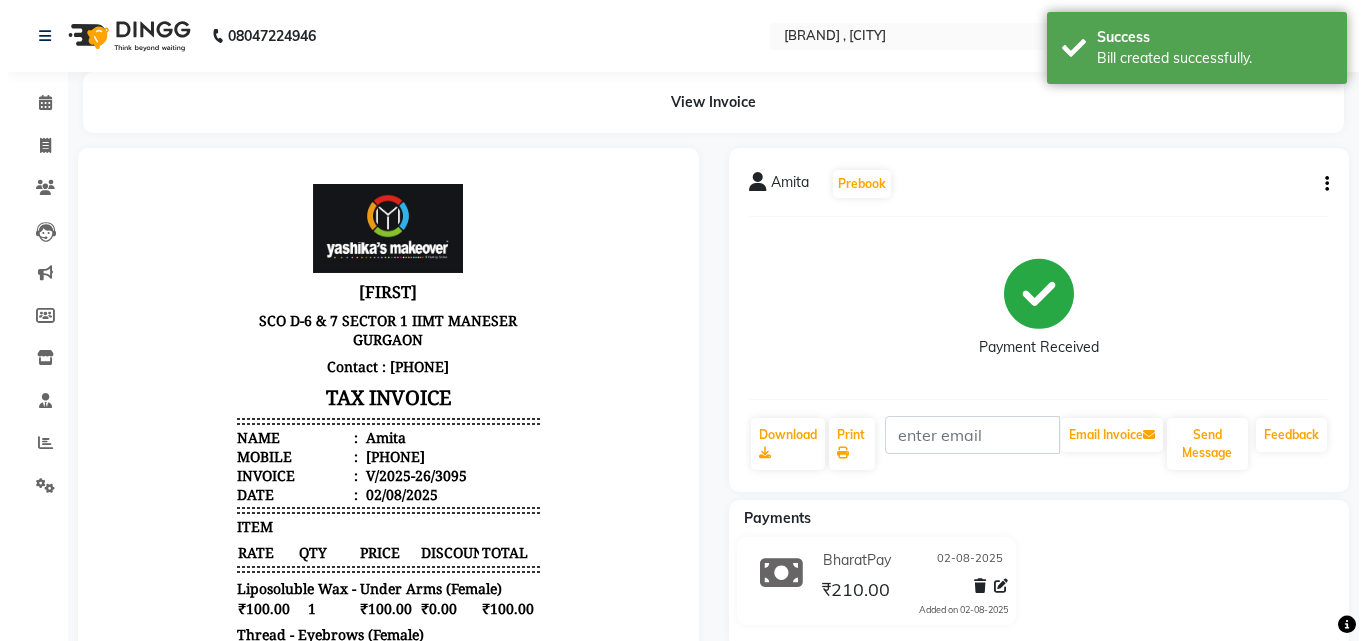 scroll, scrollTop: 0, scrollLeft: 0, axis: both 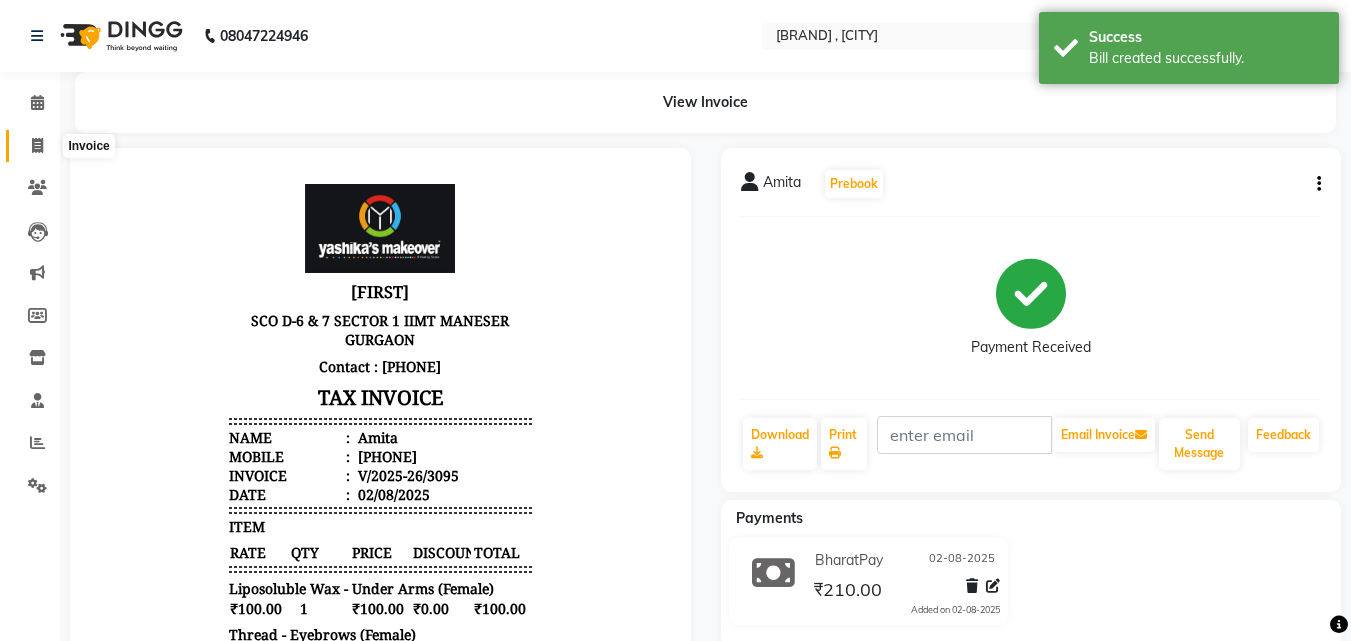 click 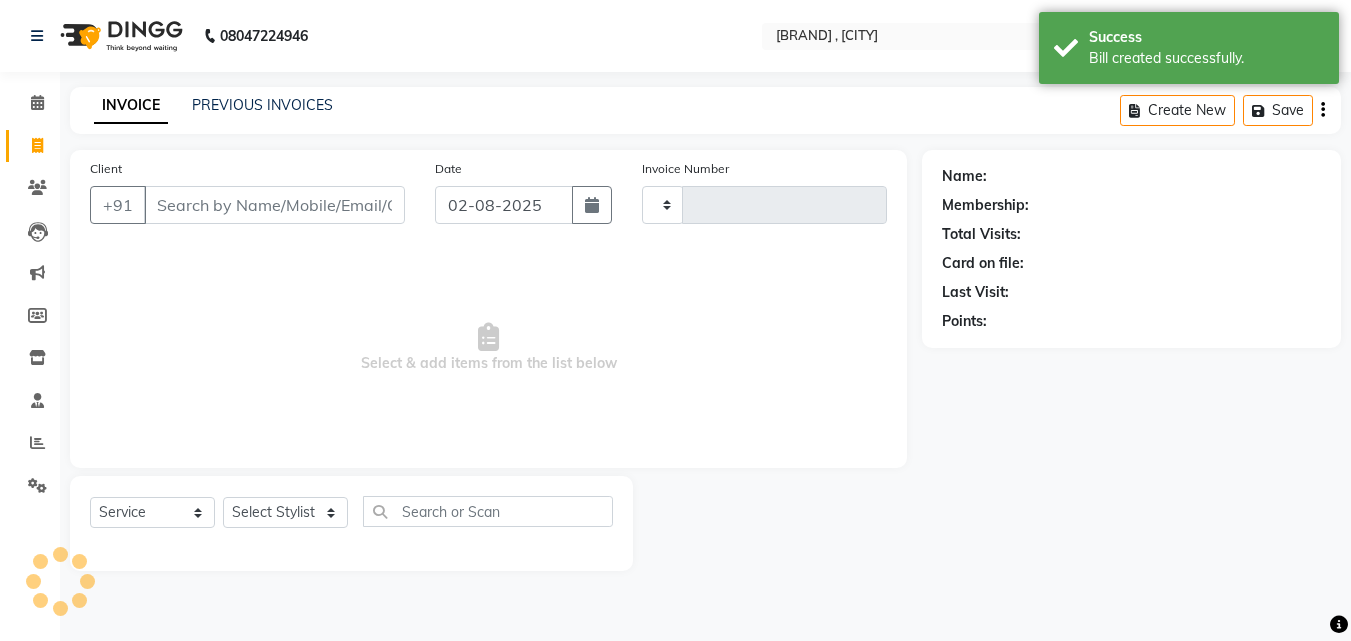 click on "Client" at bounding box center (274, 205) 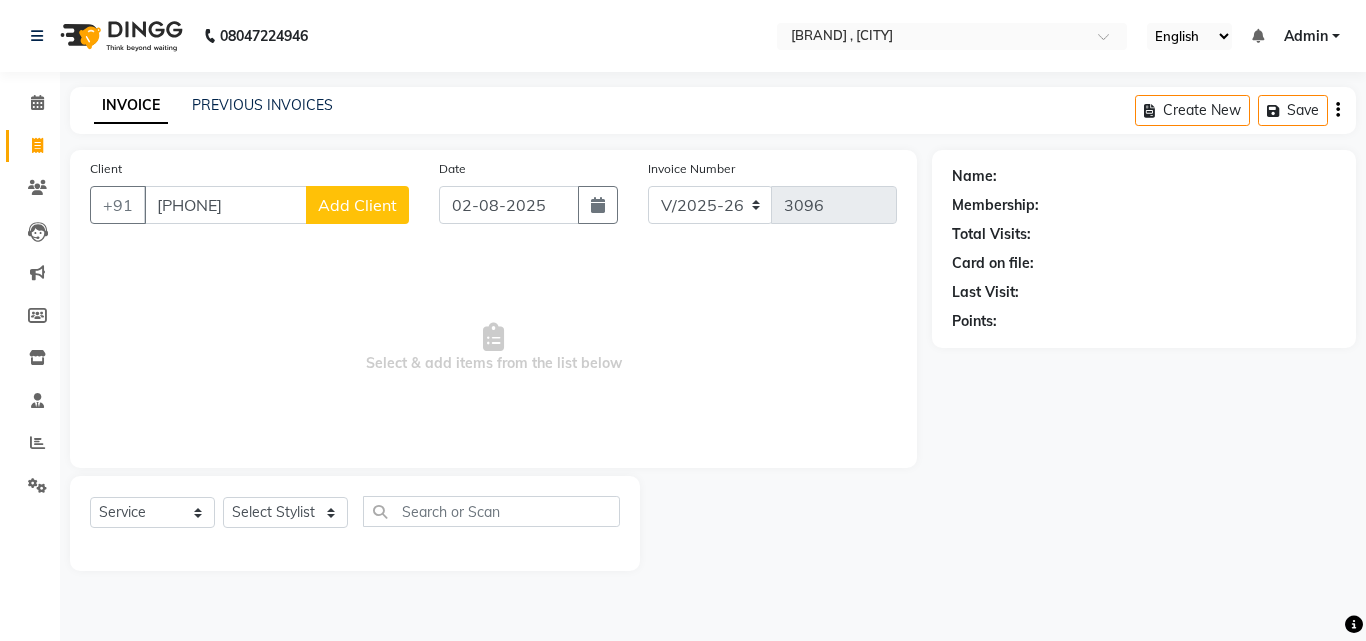 click on "Add Client" 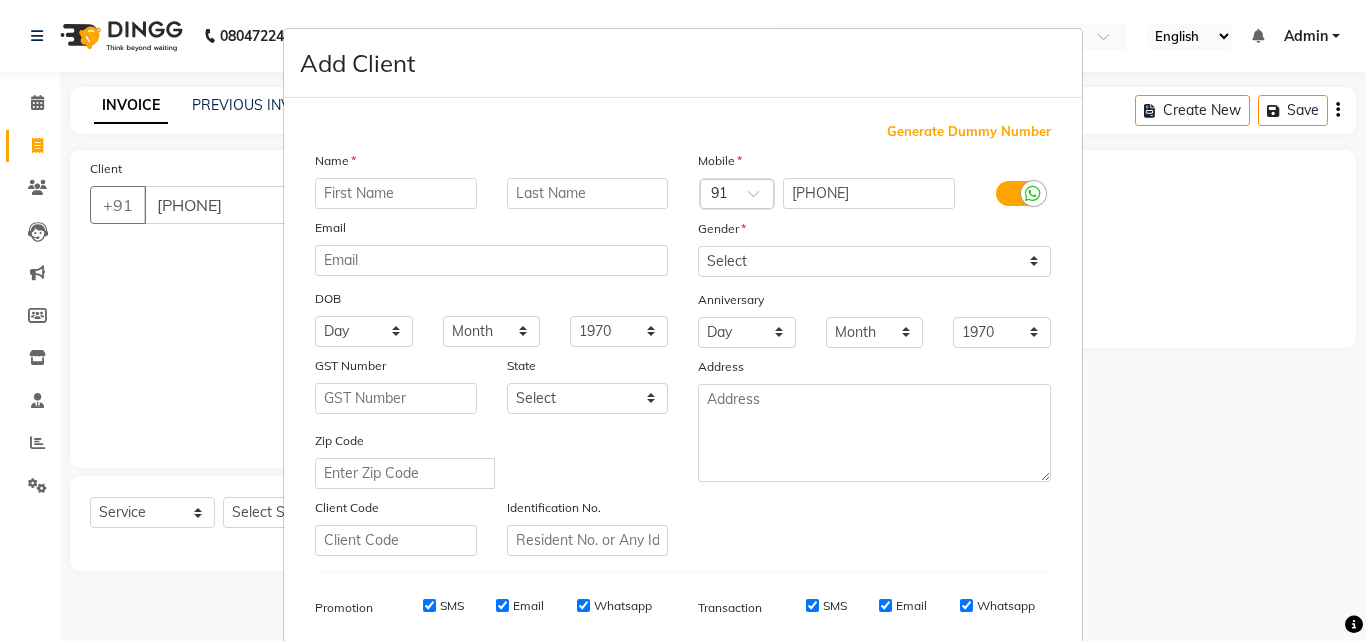 click at bounding box center (396, 193) 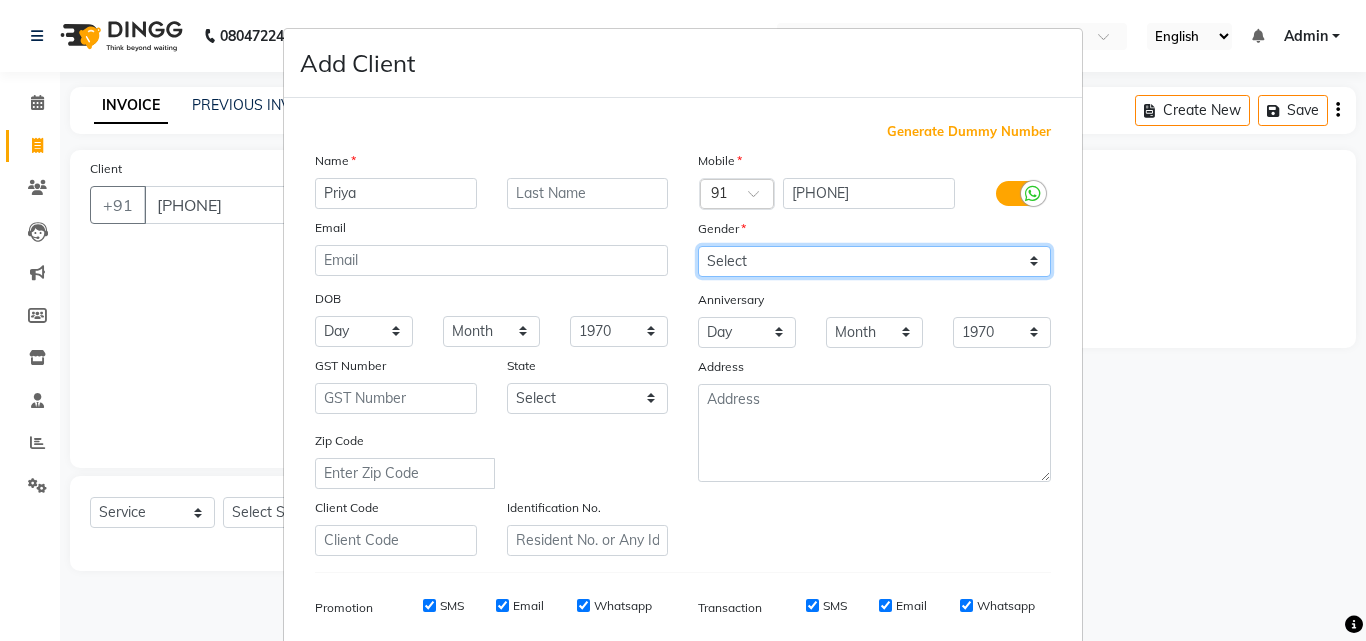 click on "Select Male Female Other Prefer Not To Say" at bounding box center [874, 261] 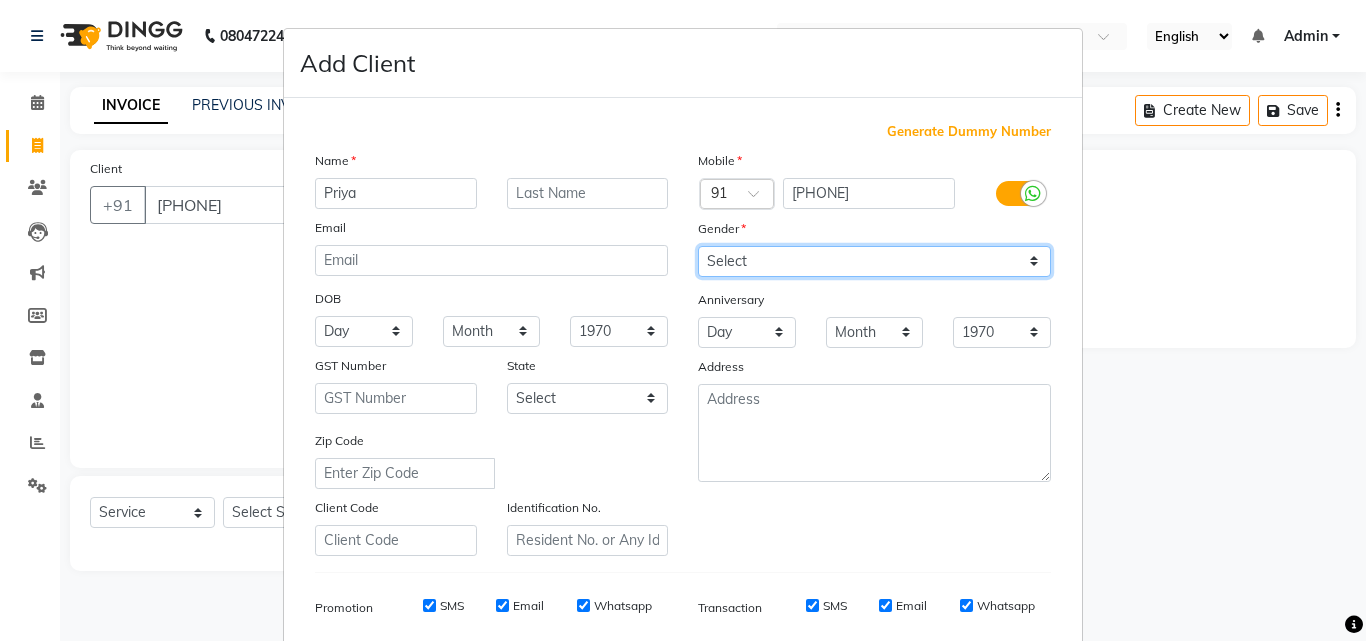 click on "Select Male Female Other Prefer Not To Say" at bounding box center (874, 261) 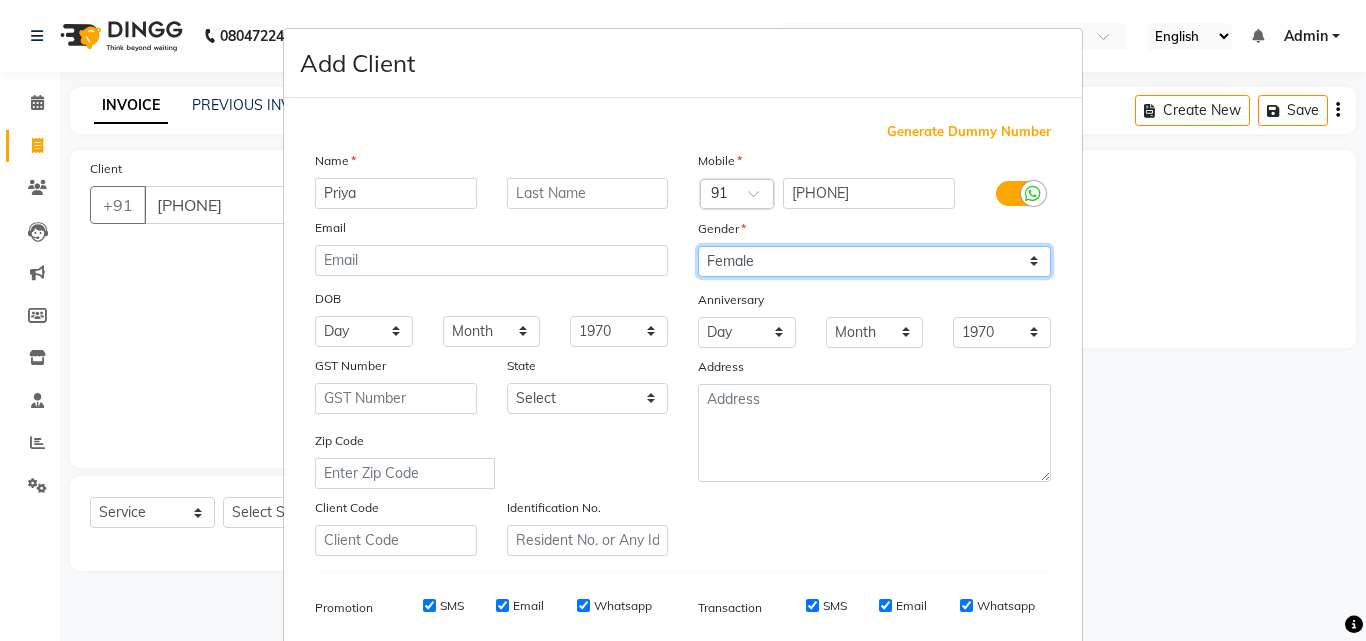 click on "Select Male Female Other Prefer Not To Say" at bounding box center [874, 261] 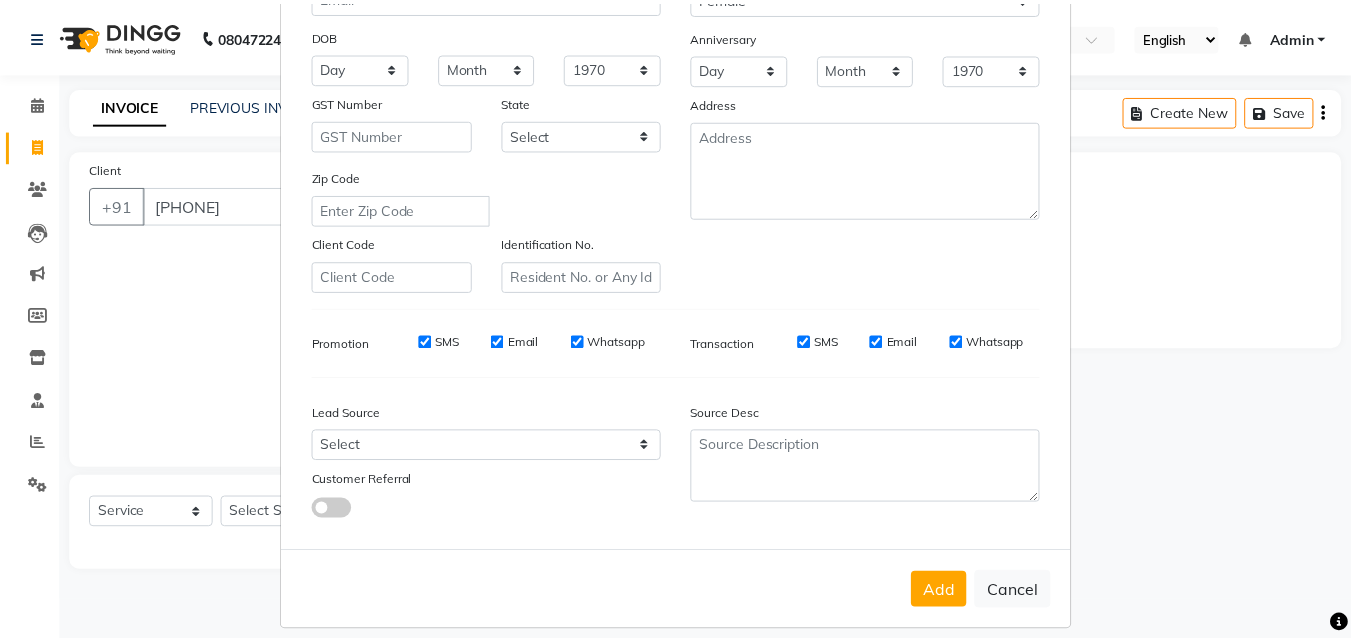 scroll, scrollTop: 282, scrollLeft: 0, axis: vertical 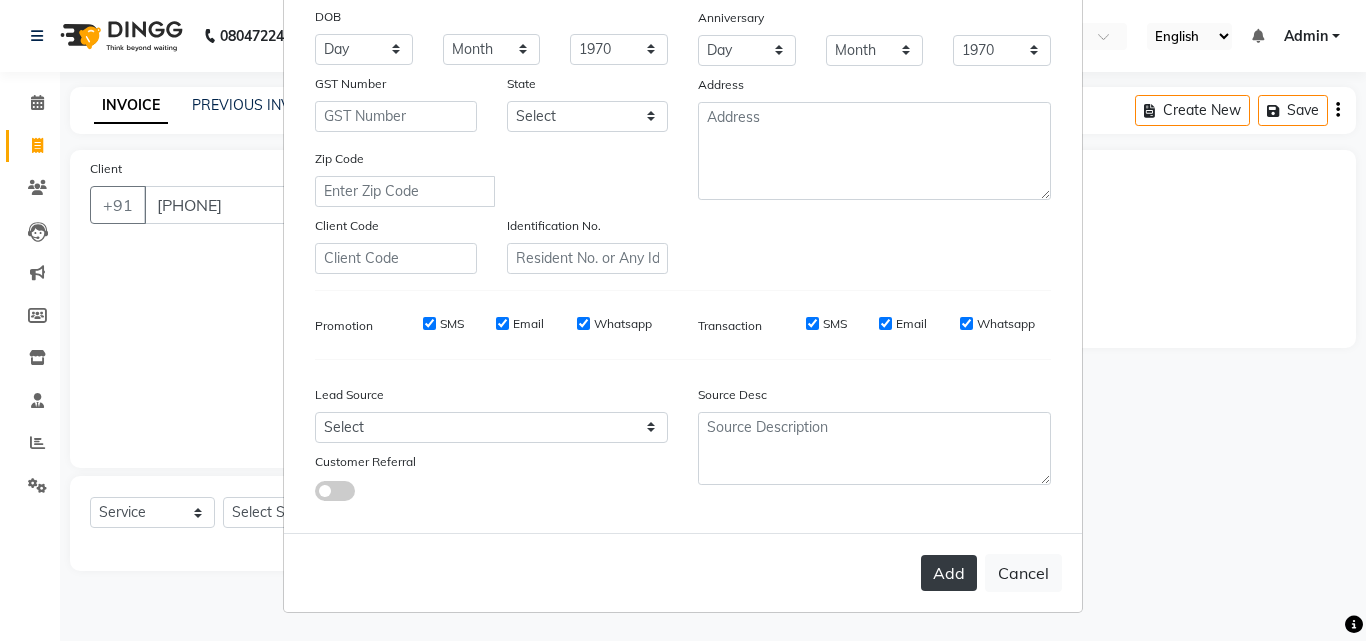 click on "Add" at bounding box center [949, 573] 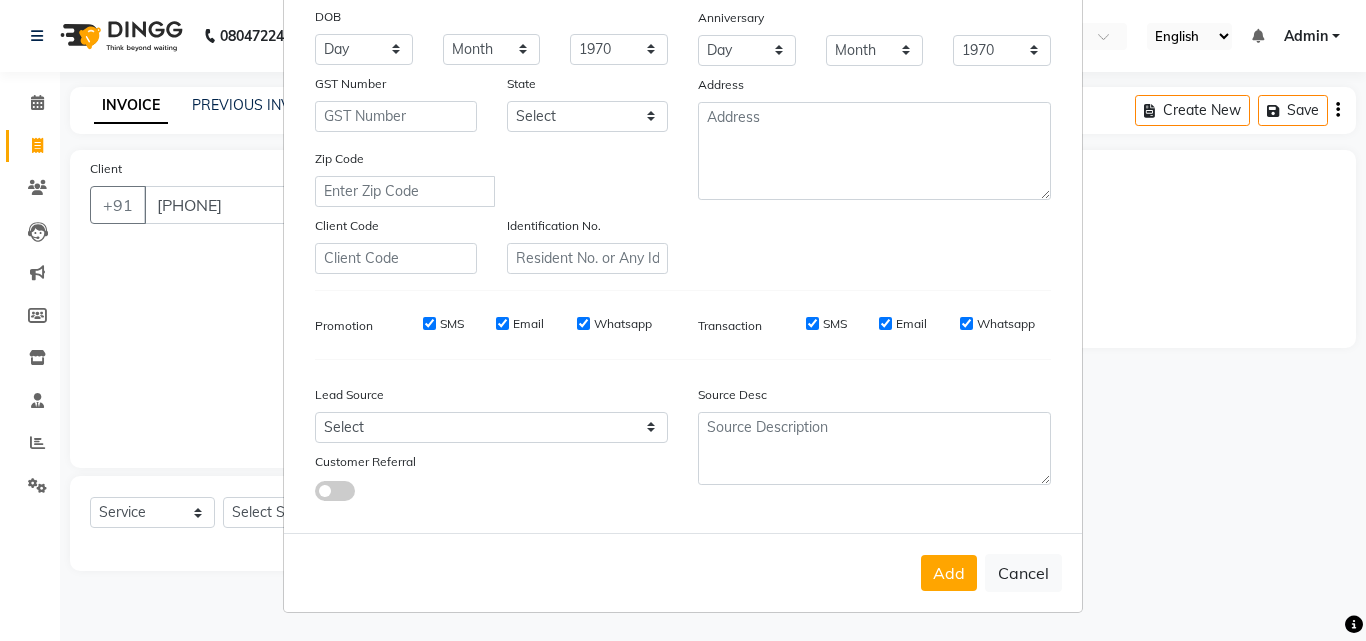 click on "Add   Cancel" at bounding box center (683, 572) 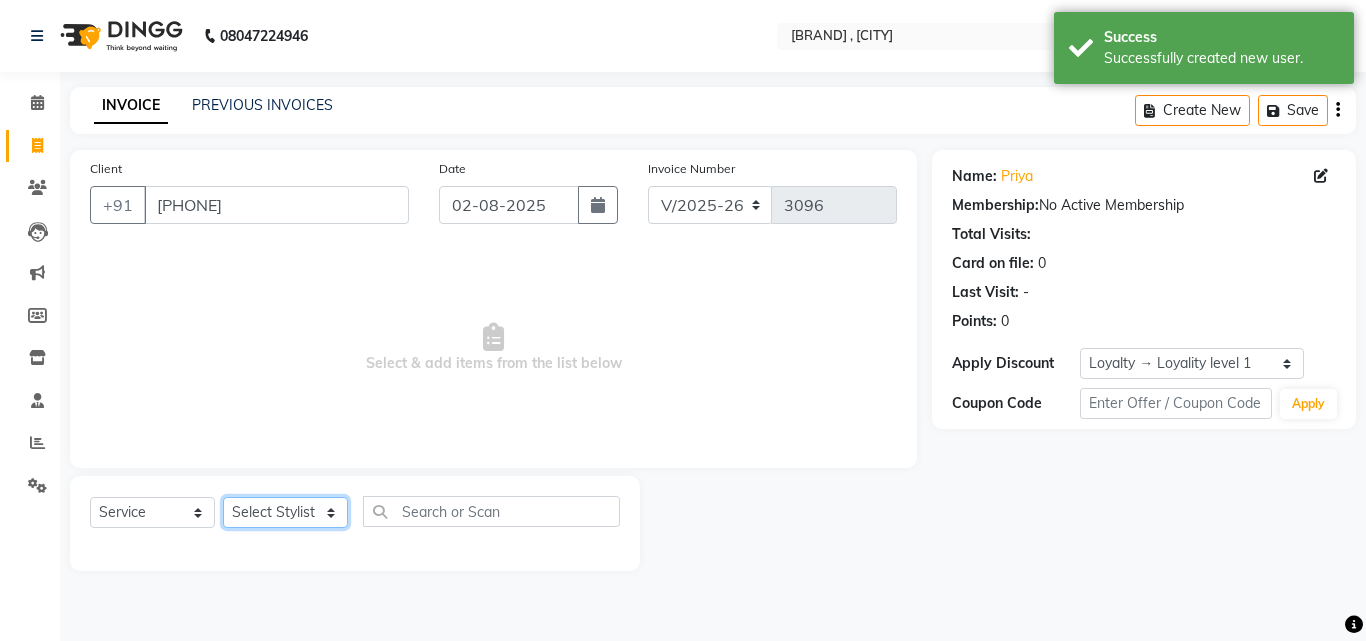 click on "Select Stylist [FIRST] [FIRST] [FIRST] [FIRST] [FIRST] [FIRST] [FIRST] [FIRST] [FIRST] [FIRST] [FIRST] [FIRST] [FIRST] ([DATE]) [FIRST]" 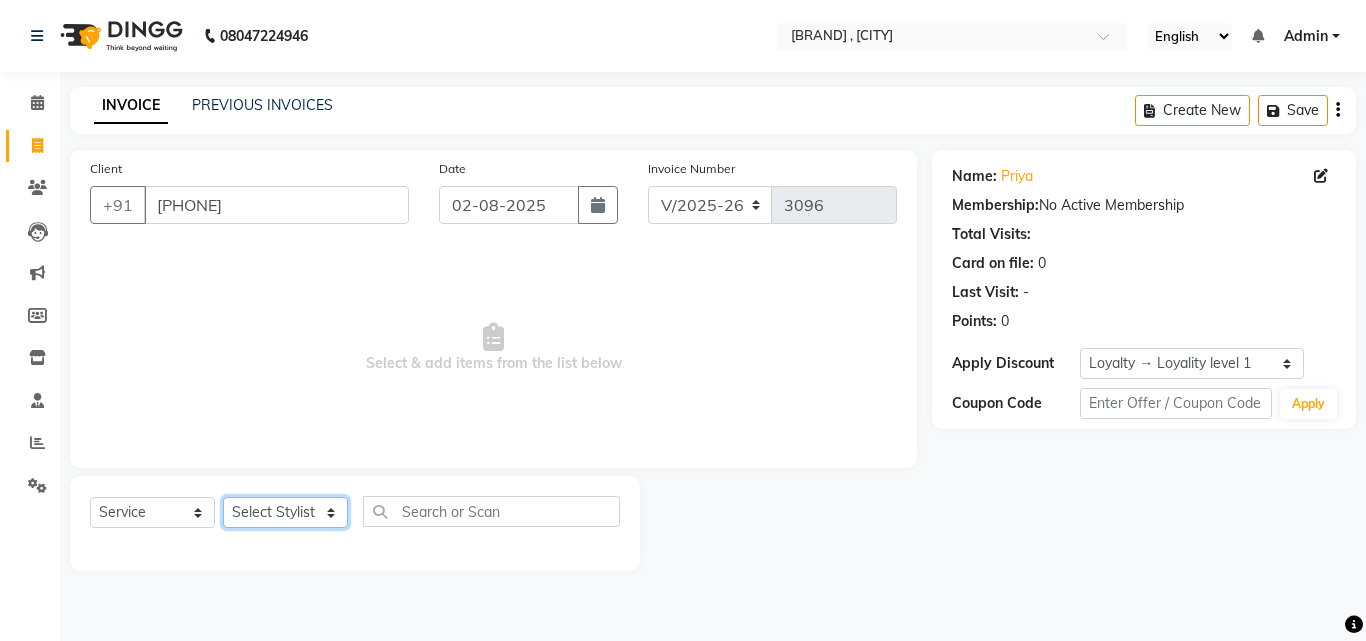 click on "Select Stylist [FIRST] [FIRST] [FIRST] [FIRST] [FIRST] [FIRST] [FIRST] [FIRST] [FIRST] [FIRST] [FIRST] [FIRST] [FIRST] ([DATE]) [FIRST]" 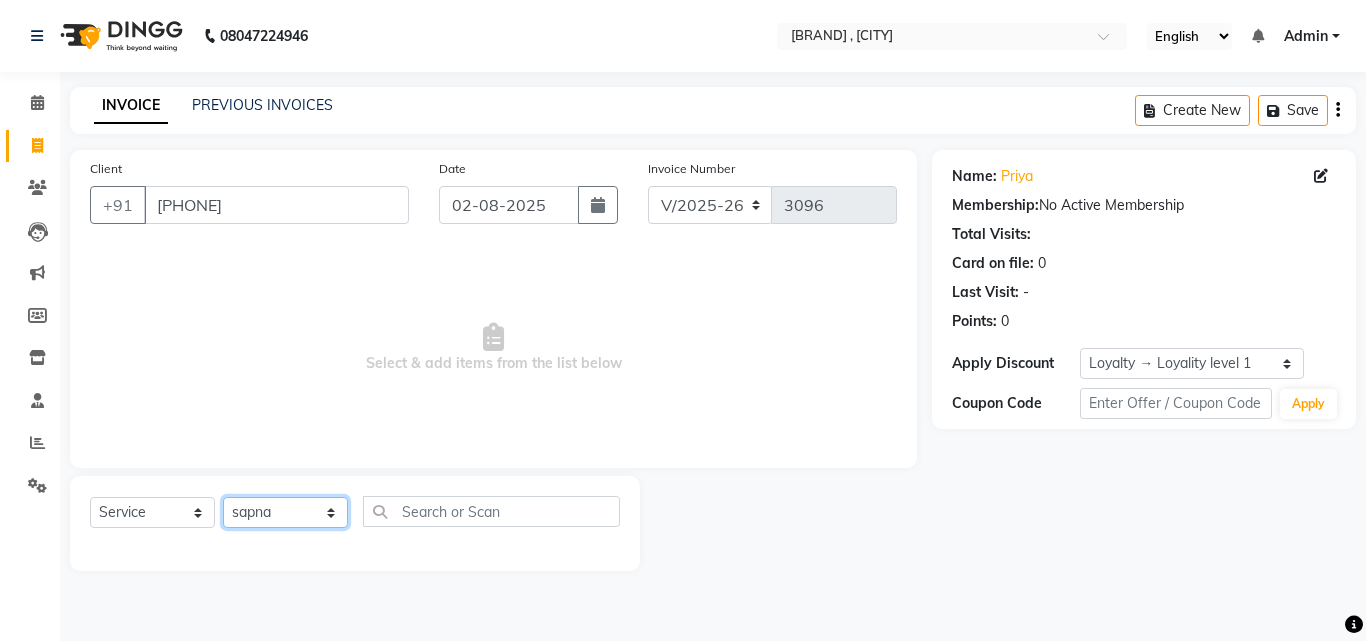 click on "Select Stylist [FIRST] [FIRST] [FIRST] [FIRST] [FIRST] [FIRST] [FIRST] [FIRST] [FIRST] [FIRST] [FIRST] [FIRST] [FIRST] ([DATE]) [FIRST]" 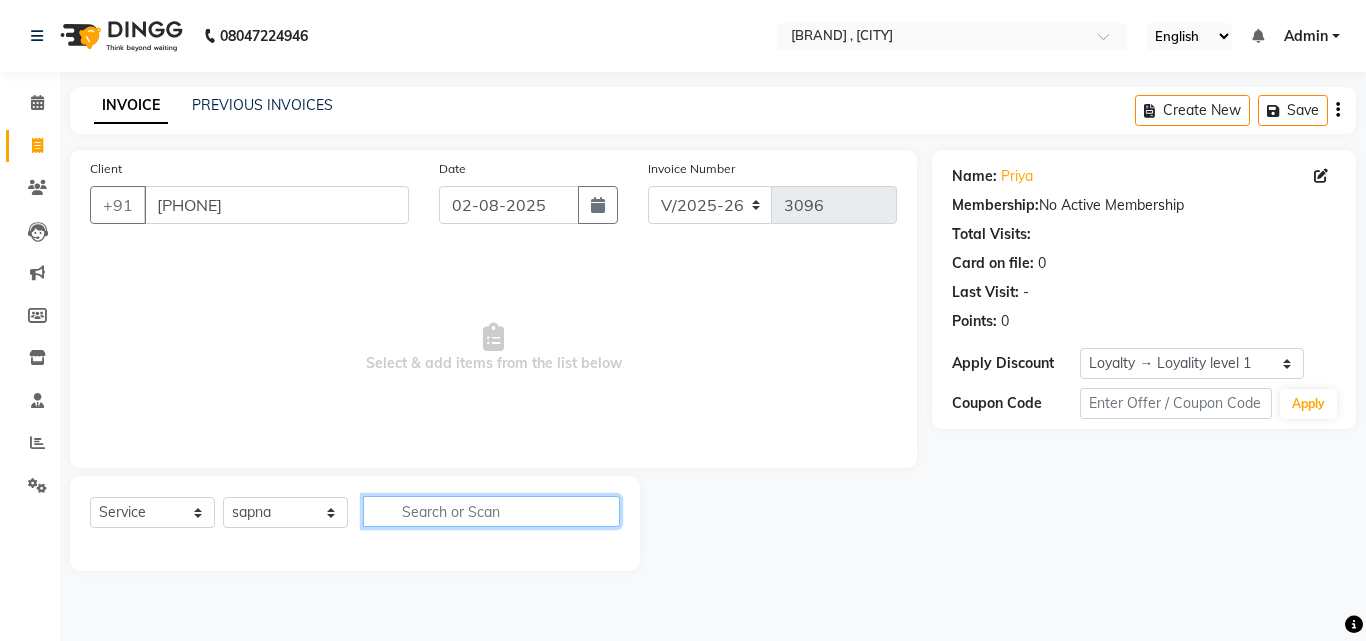 click 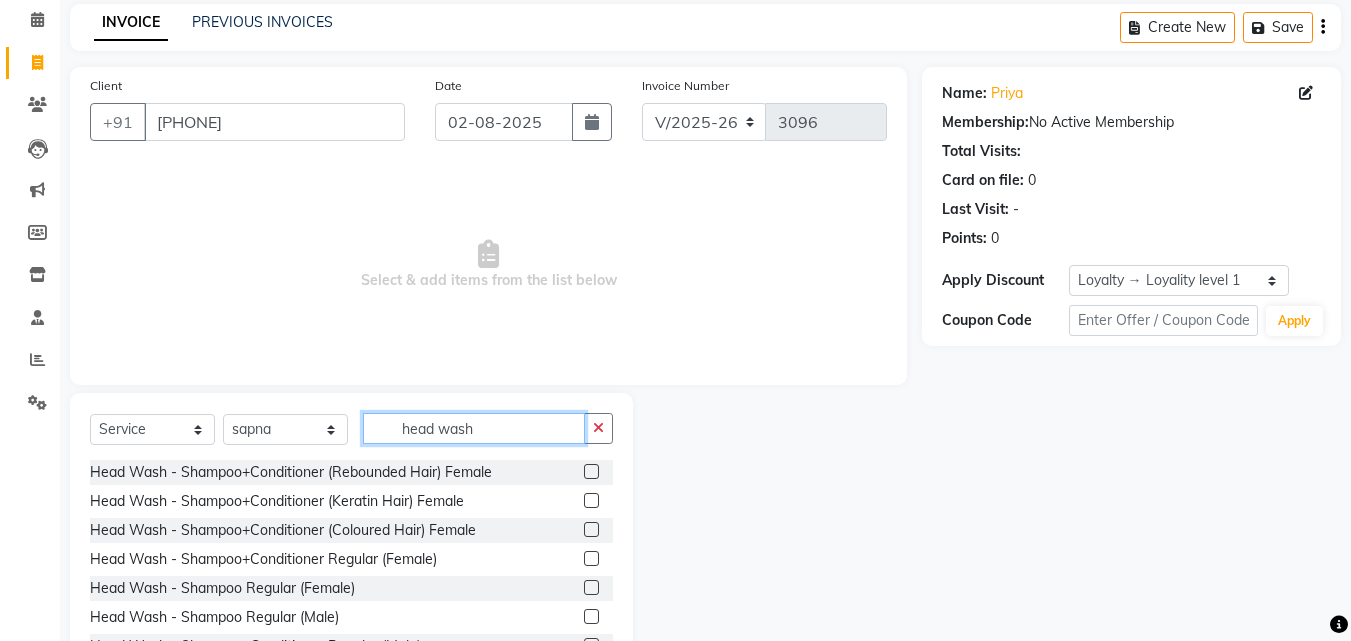 scroll, scrollTop: 103, scrollLeft: 0, axis: vertical 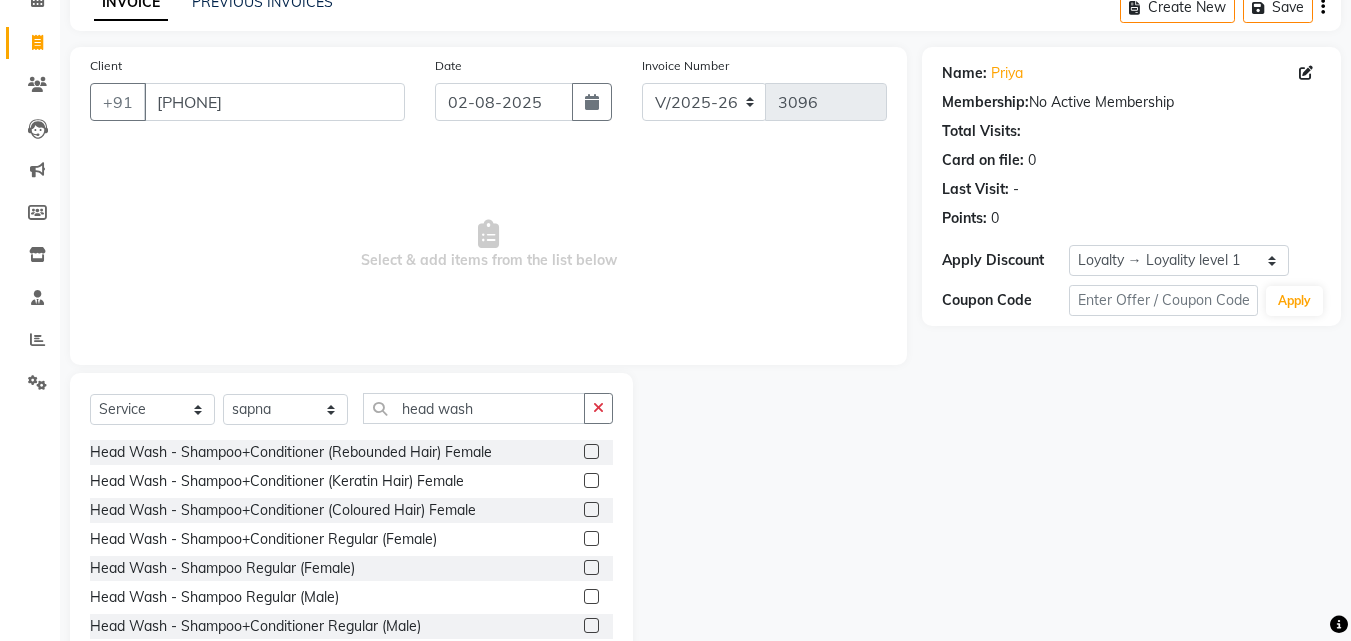 click 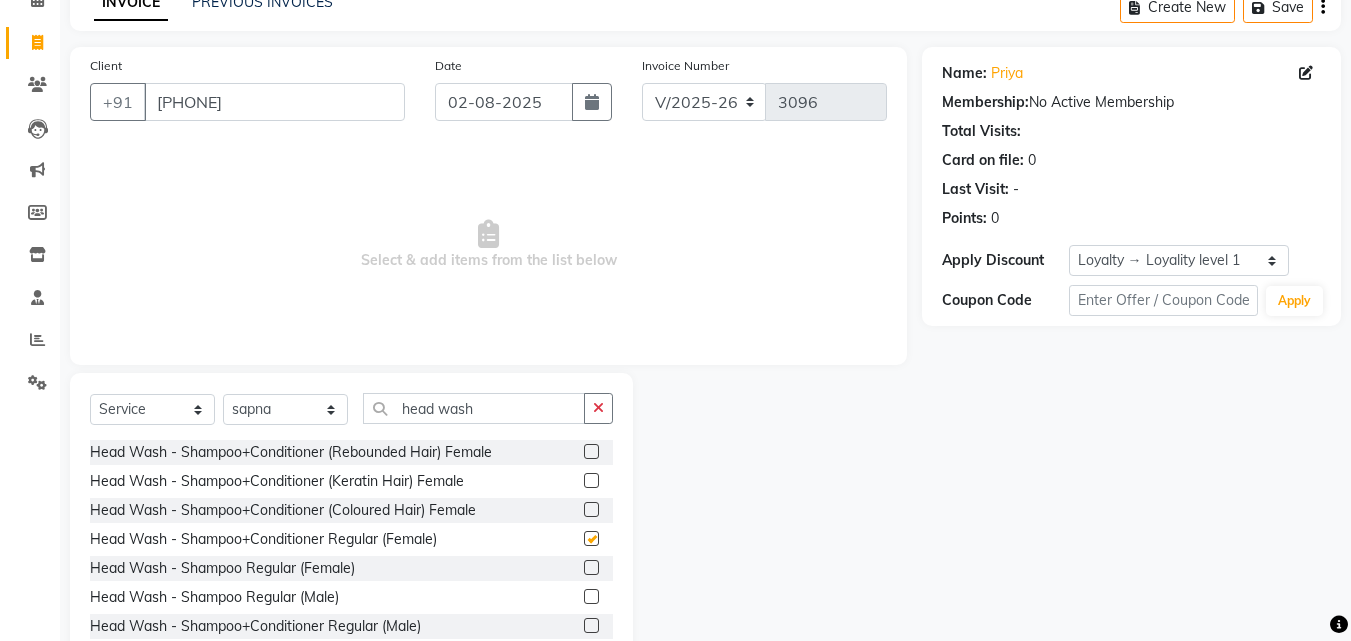 click 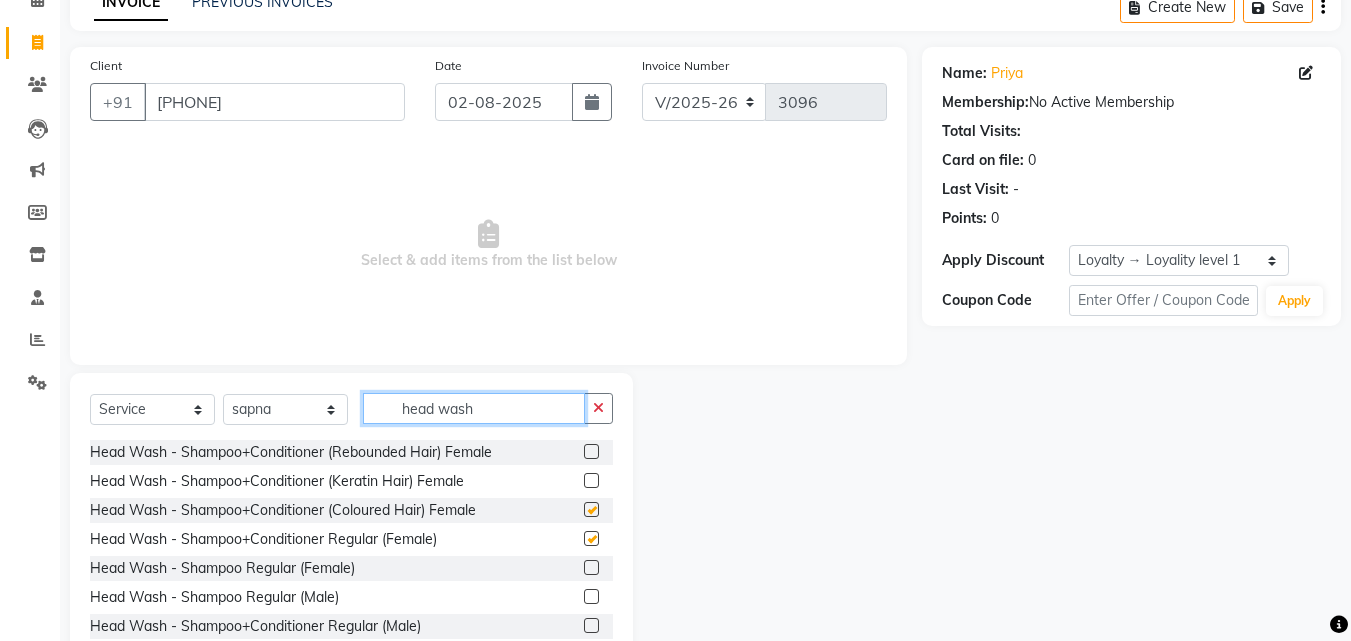 click on "head wash" 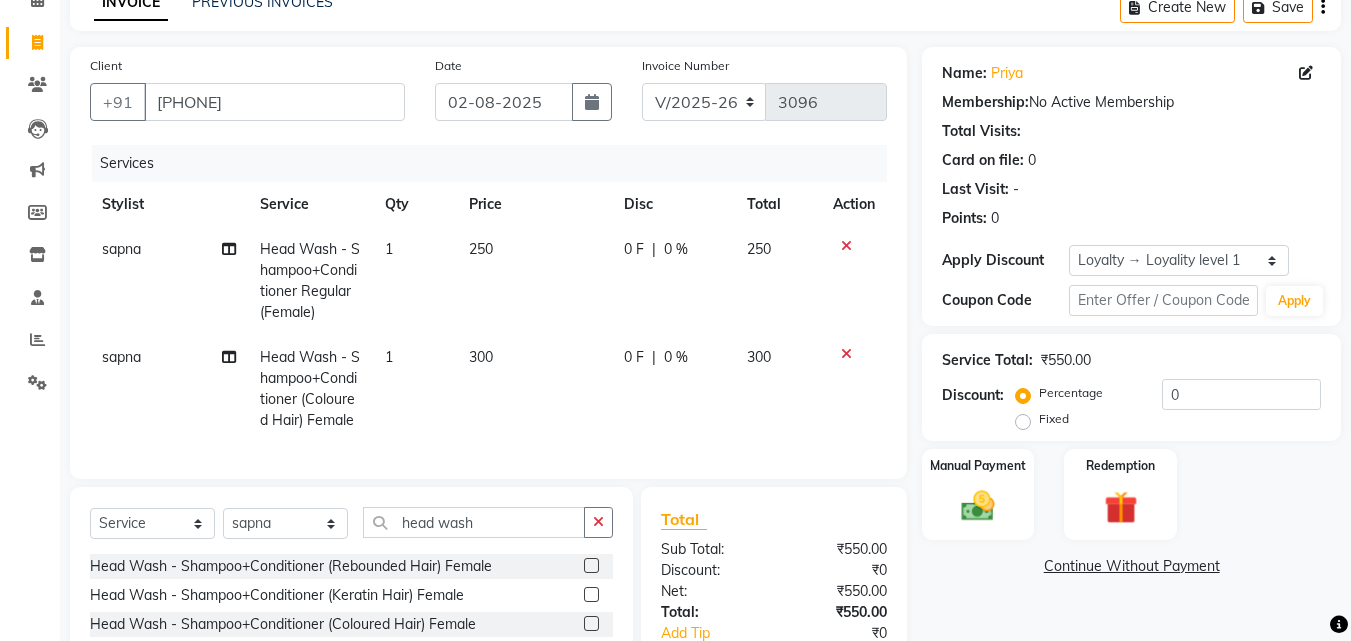 click 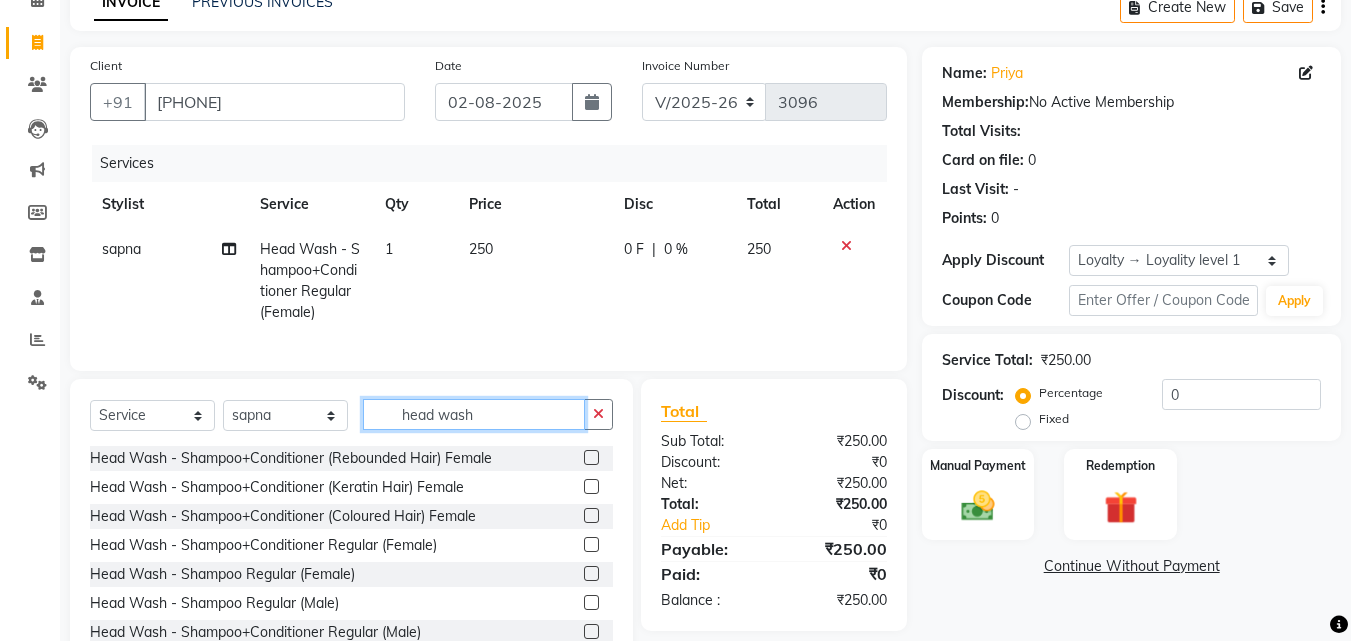 click on "head wash" 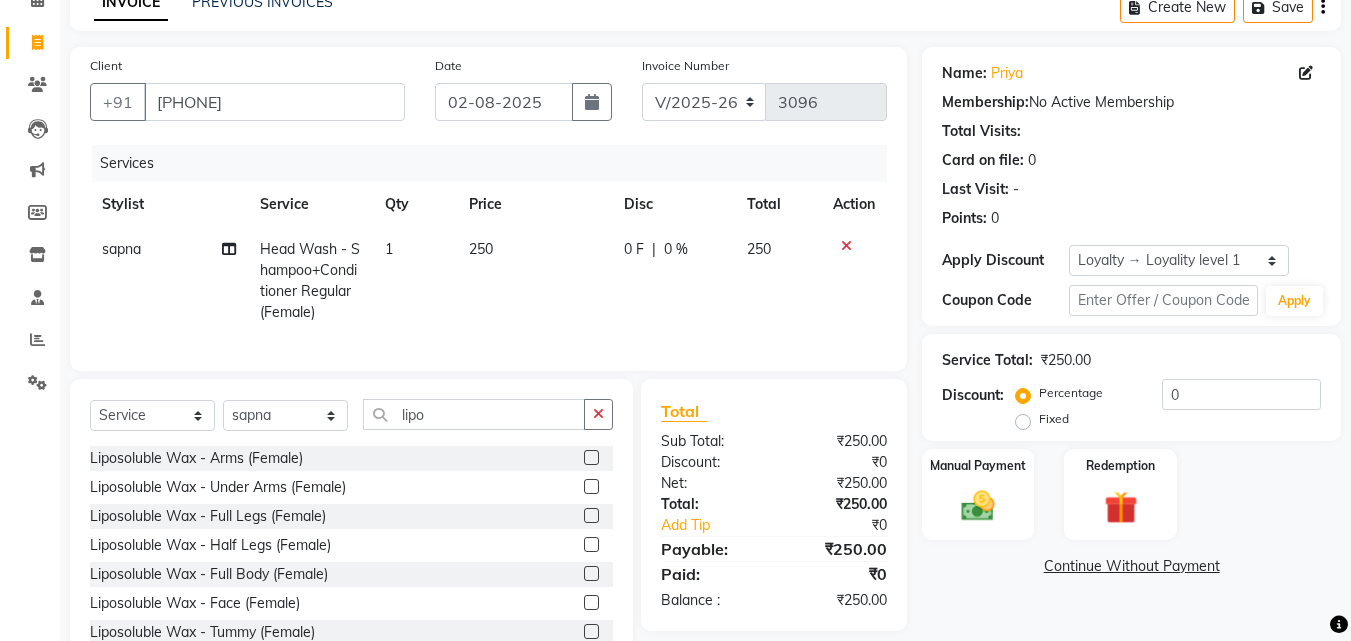 click 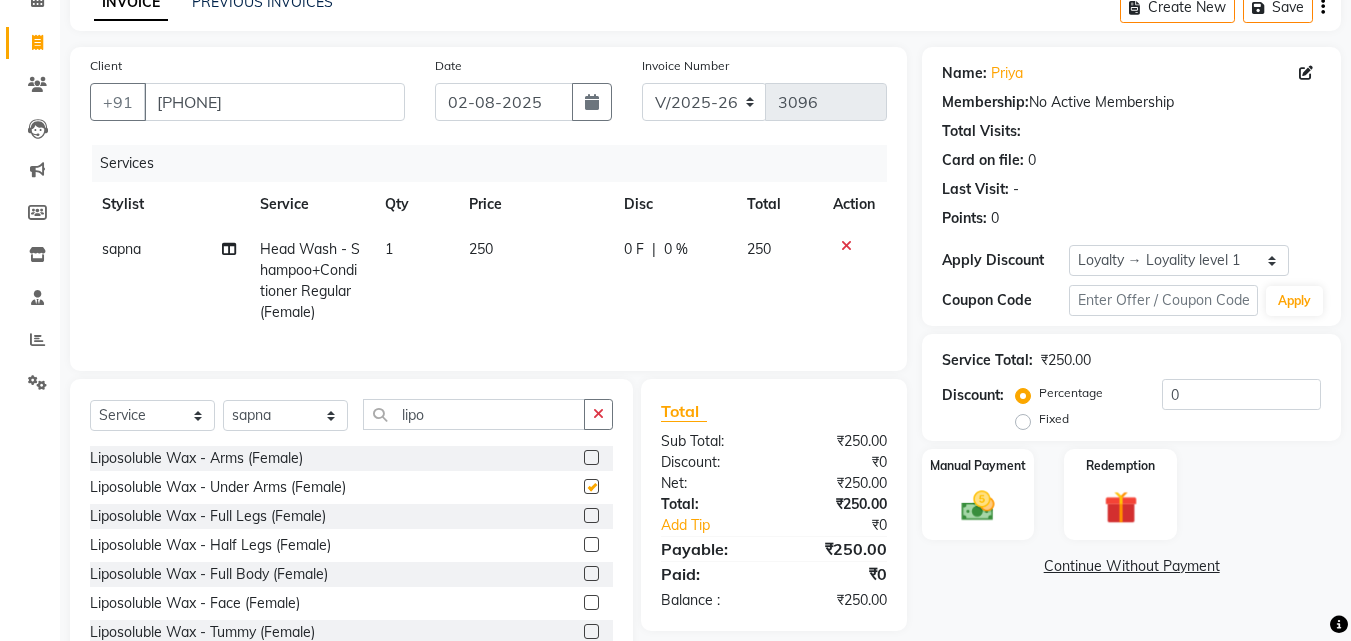 click on "Select  Service  Product  Membership  Package Voucher Prepaid Gift Card  Select Stylist Danish Shavej Dinesh Krishna Lalita Lalita Mdm Manjeet Minakshi Nancy Nikita Pooja Rinki Sahil sapna Shakshi (Oct24) Sudha lipo Liposoluble Wax - Arms (Female)  Liposoluble Wax - Under Arms (Female)  Liposoluble Wax - Full Legs (Female)  Liposoluble Wax - Half Legs (Female)  Liposoluble Wax - Full Body (Female)  Liposoluble Wax - Face (Female)  Liposoluble Wax - Tummy (Female)  Liposoluble Wax - Half Back (Female)  Liposoluble Wax - Full Back (Female)  Liposoluble Wax - Bikini (Female)  Liposoluble Wax - Arms (Male)  Liposoluble Wax - Under Arms (Male)  Liposoluble Wax - Full Legs (Male)  Liposoluble Wax - Full Body (Male)  Liposoluble Wax - Full Back (Male)  Liposoluble Wax - Upper Full Front (Male)  Liposoluble Wax - Full Uper Front (Female)" 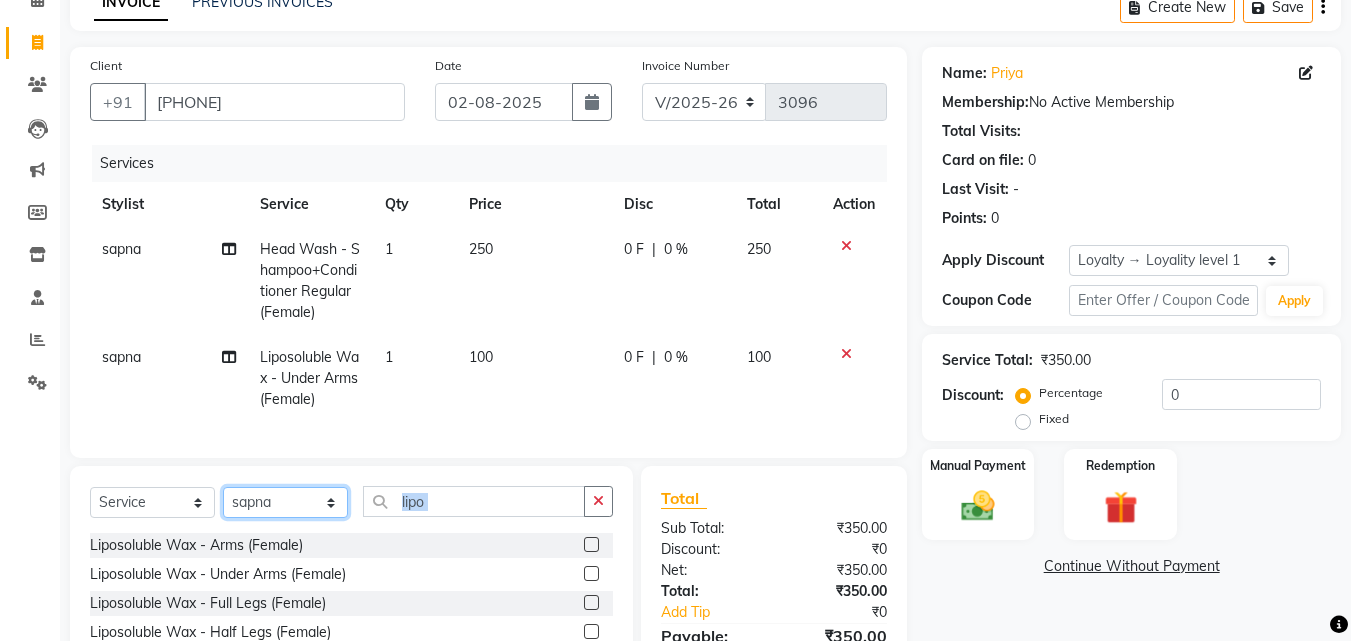 click on "Select Stylist [FIRST] [FIRST] [FIRST] [FIRST] [FIRST] [FIRST] [FIRST] [FIRST] [FIRST] [FIRST] [FIRST] [FIRST] [FIRST] ([DATE]) [FIRST]" 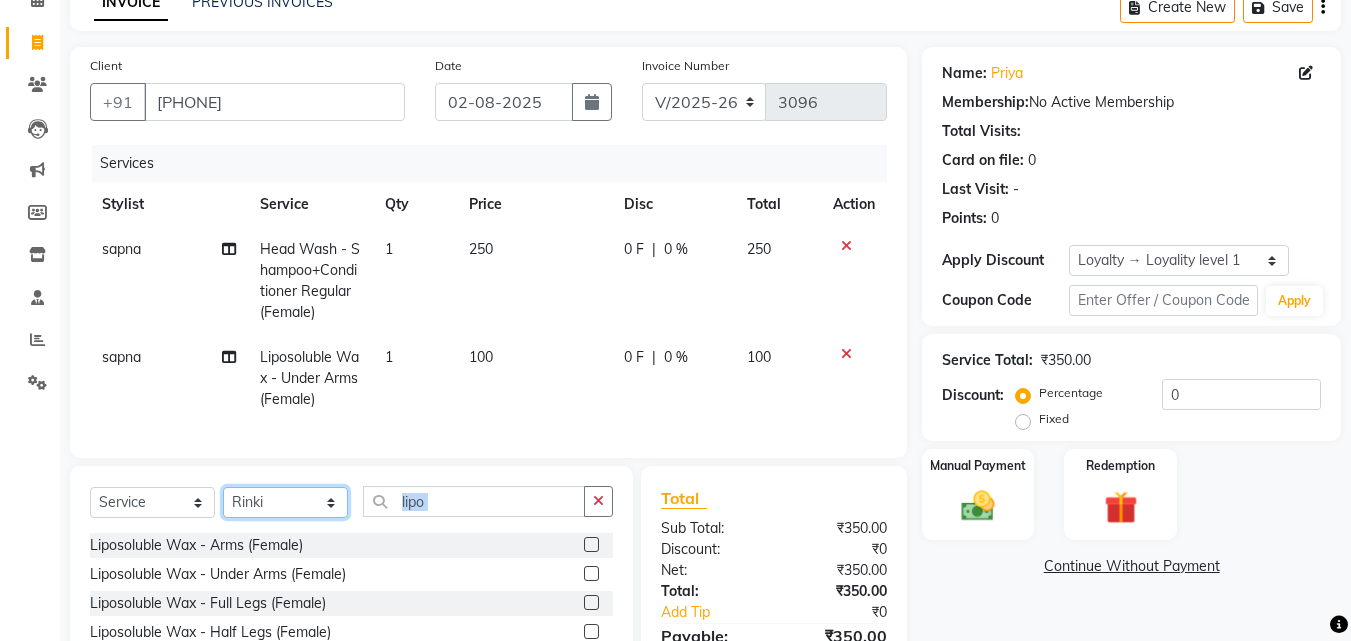 click on "Select Stylist [FIRST] [FIRST] [FIRST] [FIRST] [FIRST] [FIRST] [FIRST] [FIRST] [FIRST] [FIRST] [FIRST] [FIRST] [FIRST] ([DATE]) [FIRST]" 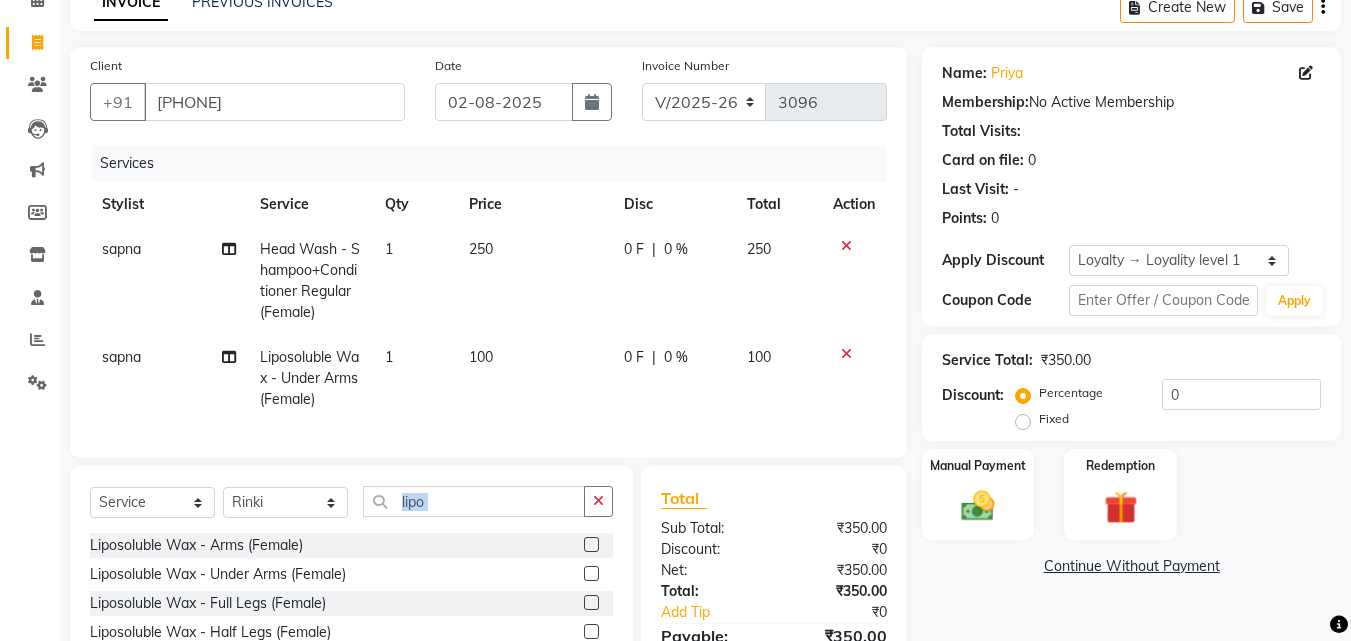 click on "Liposoluble Wax - Under Arms (Female)" 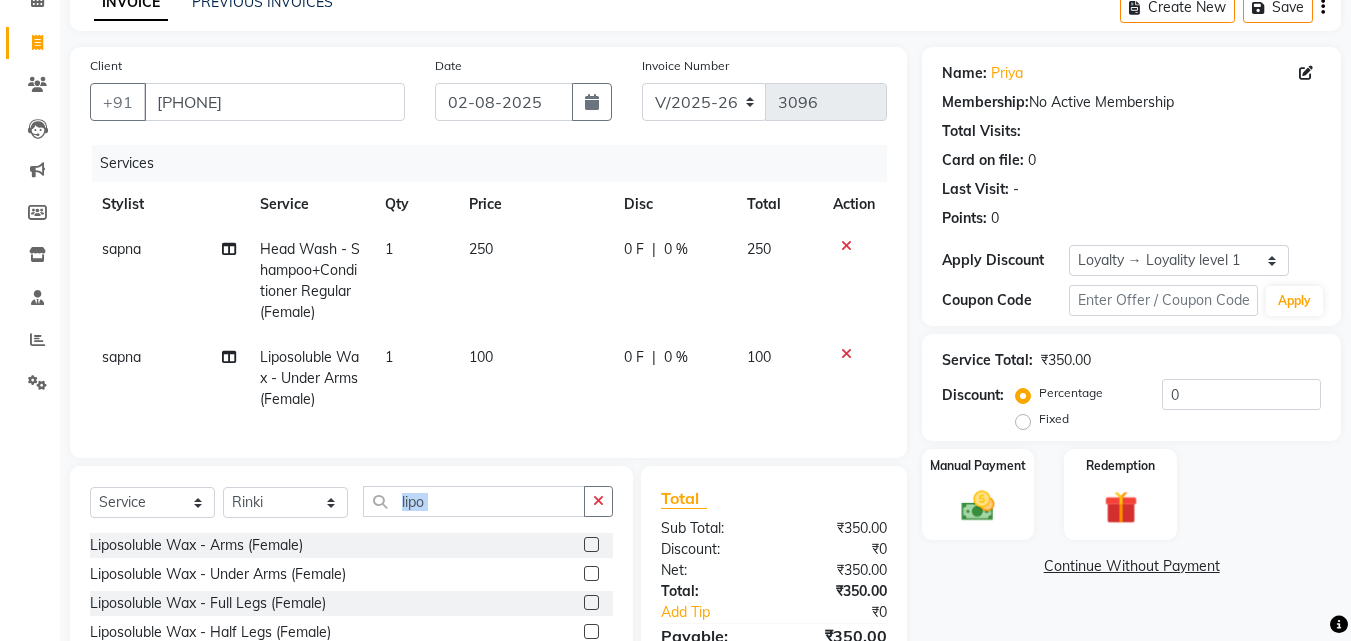 click on "Services Stylist Service Qty Price Disc Total Action [FIRST] Head Wash - Shampoo+Conditioner  Regular (Female) 1 250 0 F | 0 % 250 [FIRST] Liposoluble Wax - Under Arms (Female) 1 100 0 F | 0 % 100" 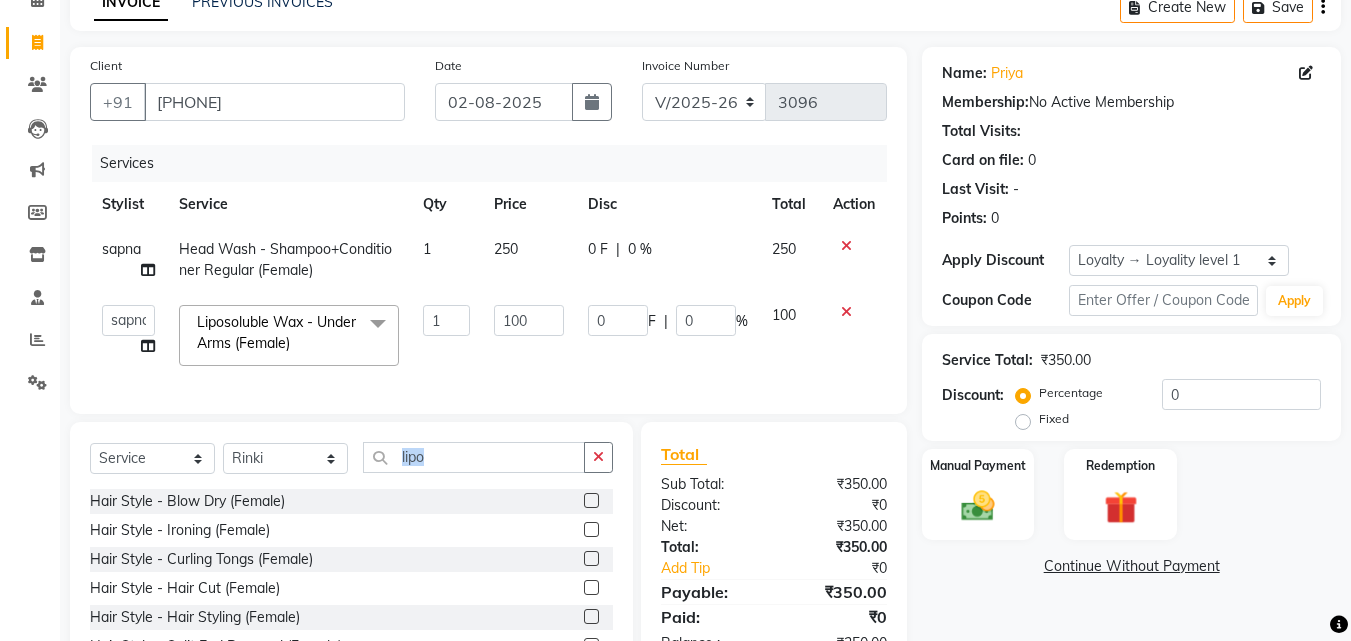 click on "Hair Style - Blow Dry (Female)" 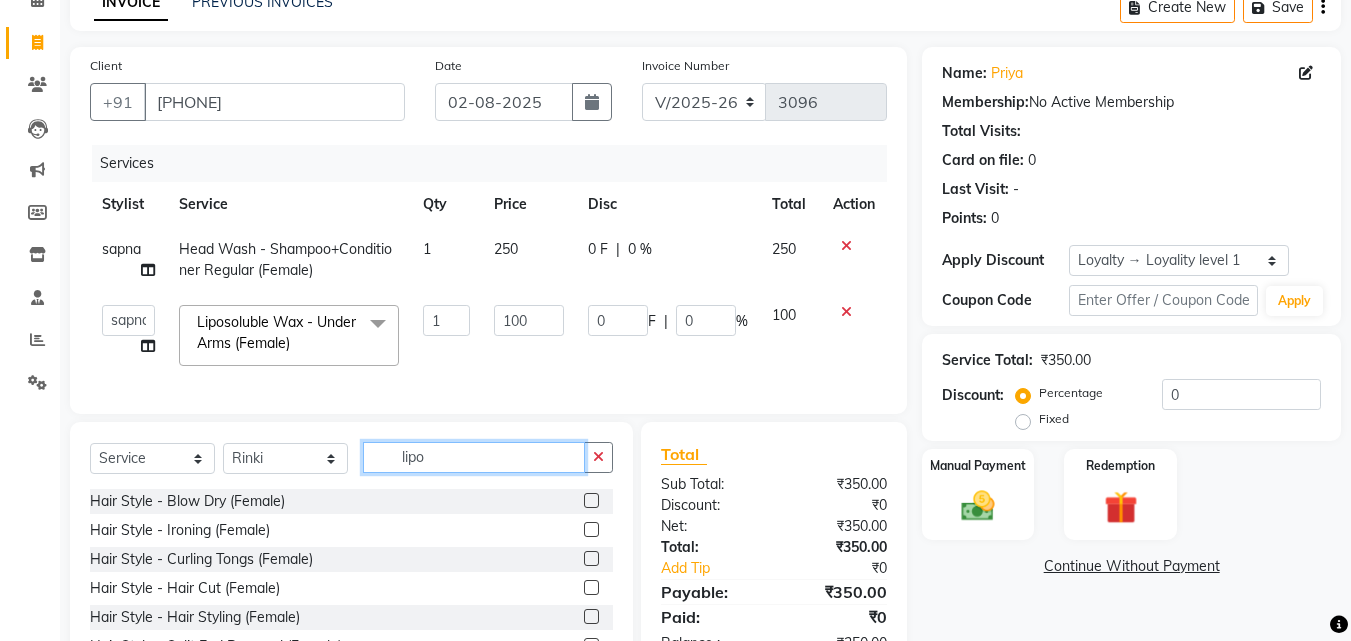 click on "lipo" 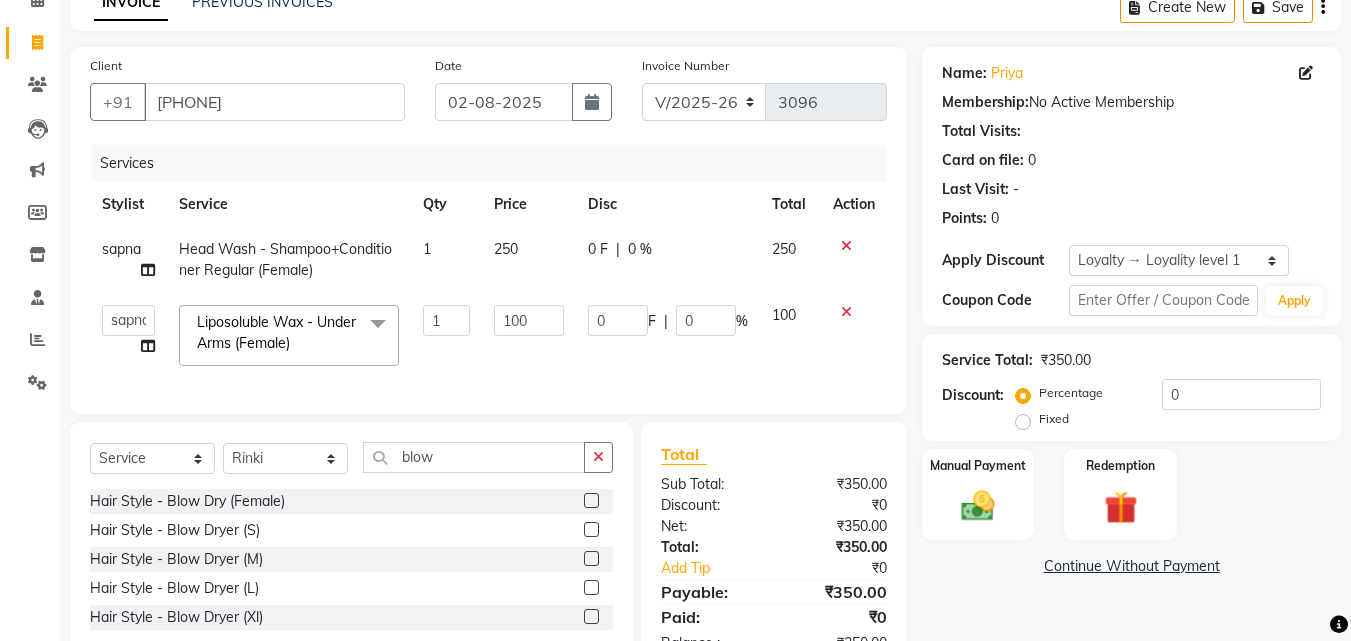 click 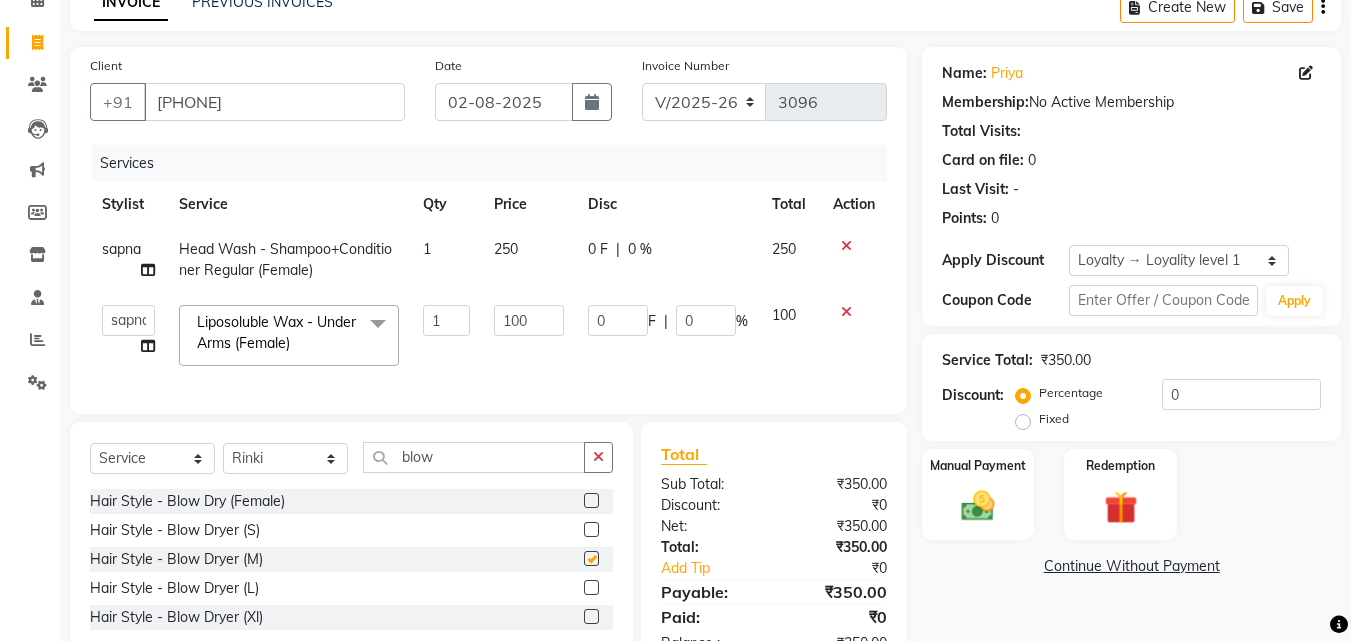 click 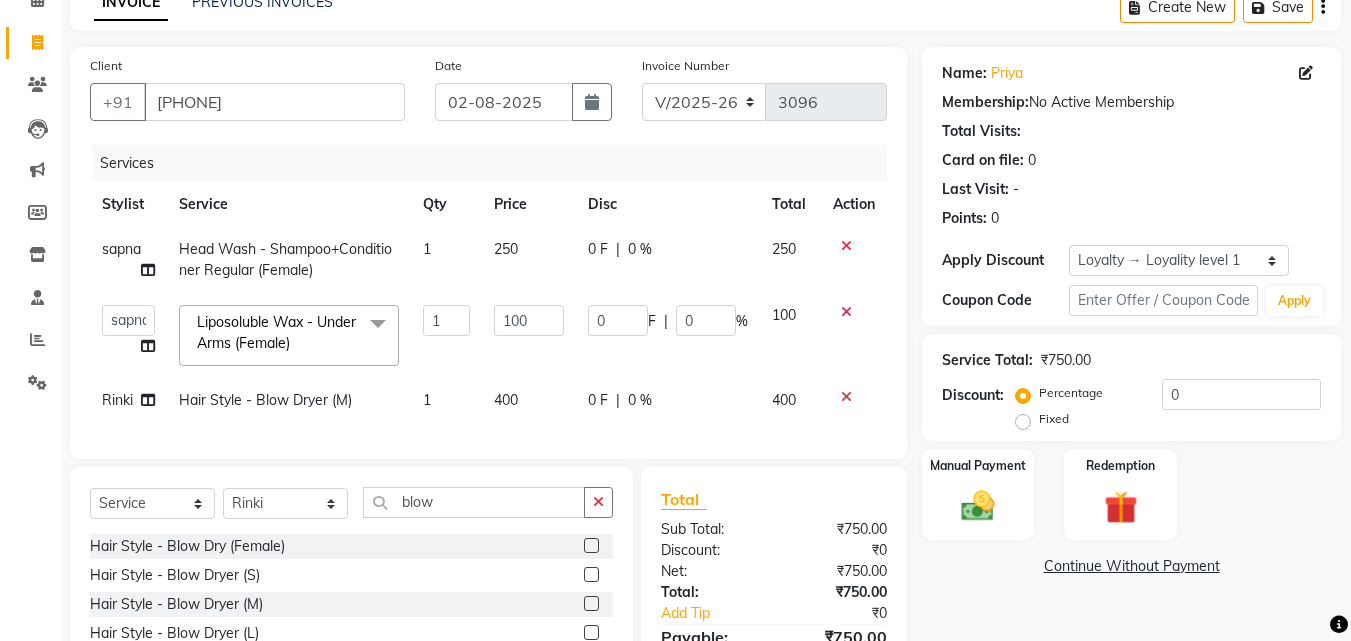 click on "400" 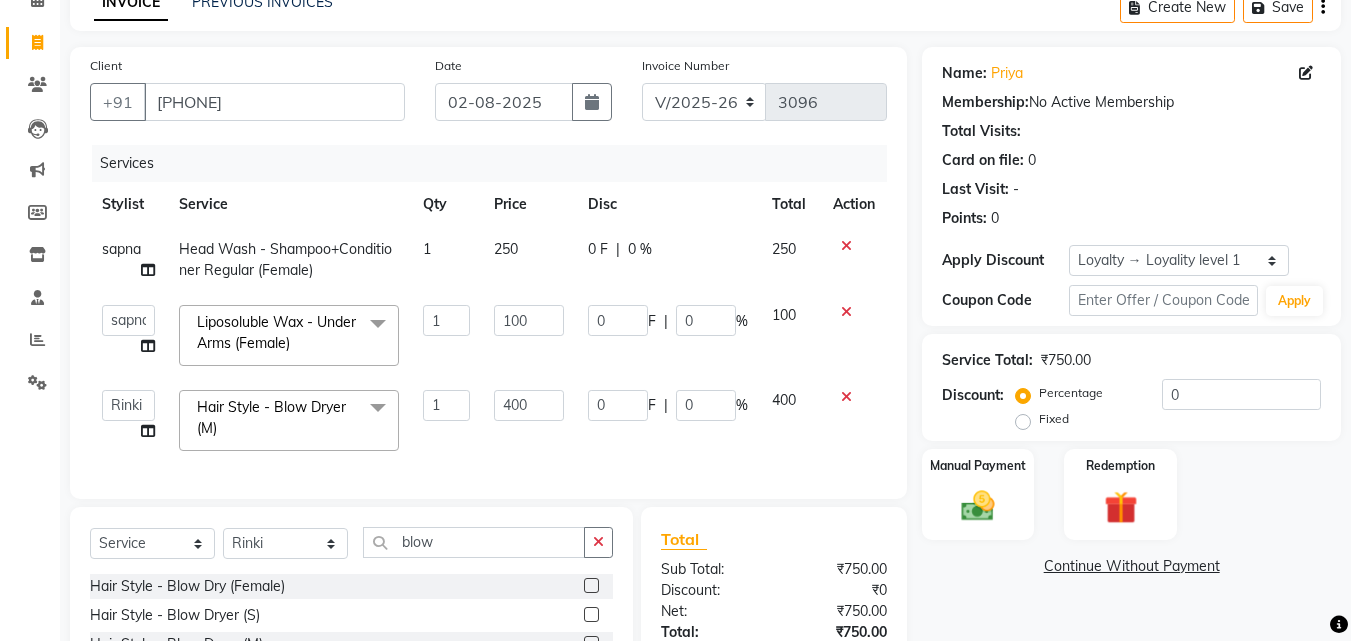 click on "400" 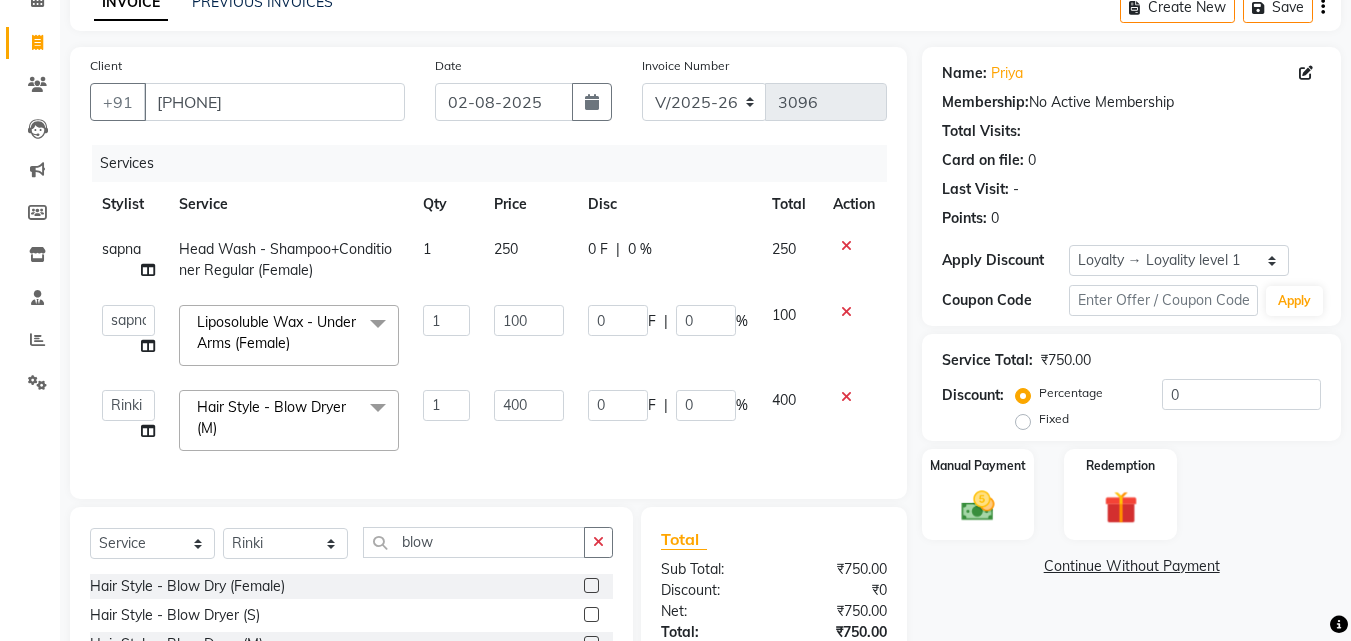click on "400" 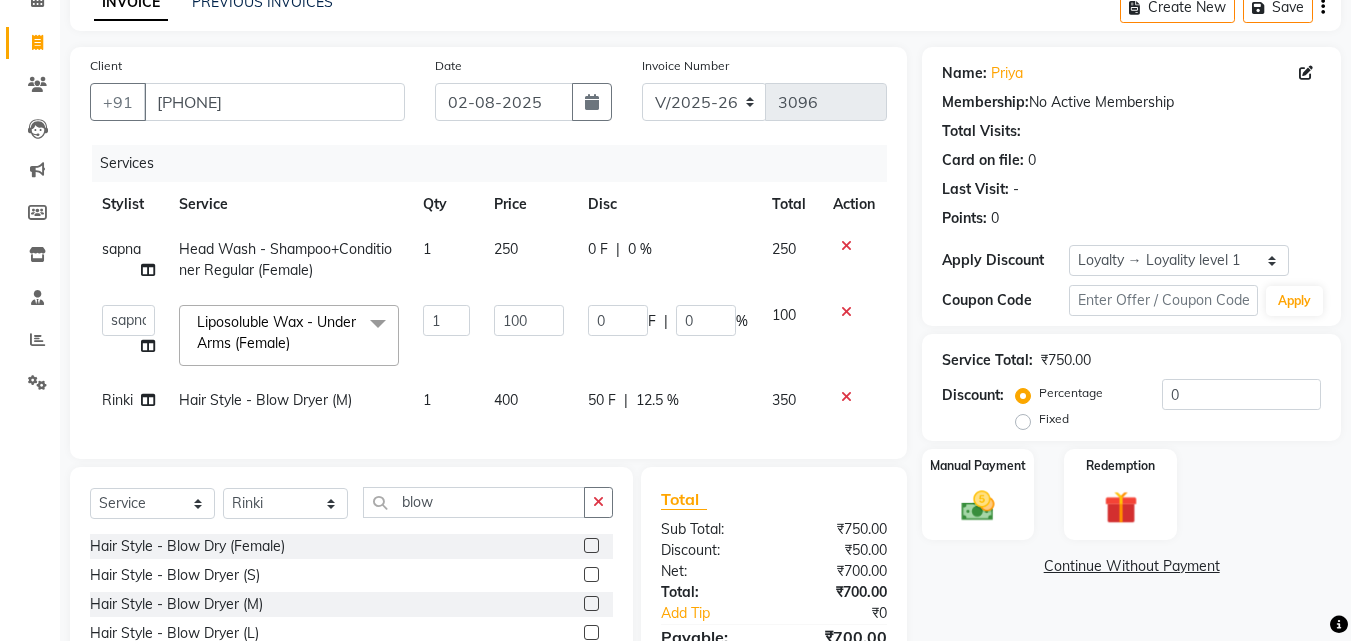 click on "Services Stylist Service Qty Price Disc Total Action sapna Head Wash - Shampoo+Conditioner  Regular (Female) 1 250 0 F | 0 % 250  Danish Shavej   Dinesh   Krishna   Lalita   Lalita Mdm   Manjeet   Minakshi   Nancy   Nikita   Pooja   Rinki   Sahil   sapna   Shakshi (Oct24)   Sudha  Liposoluble Wax - Under Arms (Female)  x Hair Style - Blow Dry (Female) Hair Style - Ironing (Female) Hair Style - Curling Tongs (Female) Hair Style - Hair Cut (Female) Hair Style - Hair Styling (Female) Hair Style - Split End Removal (Female) Body Polishing - Hand Polishing Clean-Up - Face Massage(GEL) Clean-Up - Face Massage(CREAM) Shave - Moustache Band Shave - Moustache Colour Hair Style - Hair Set Gel (Men) Hair Style -Hair Set Sprey (Men) Hair Style -Hair Set Sprey (Men) Thread - Eyebrows (Female) Thread - Upper Lips (Female) Thread - Forehead (Female) Thread - Full Face (Female) Thread - Eyebrows (Male) Thread - Chik (Male) Thread - Chin (Female) Thread - Side Locks (Female) Honey Wax - Arms (Female) Brazilian Wax - Chin 1 0" 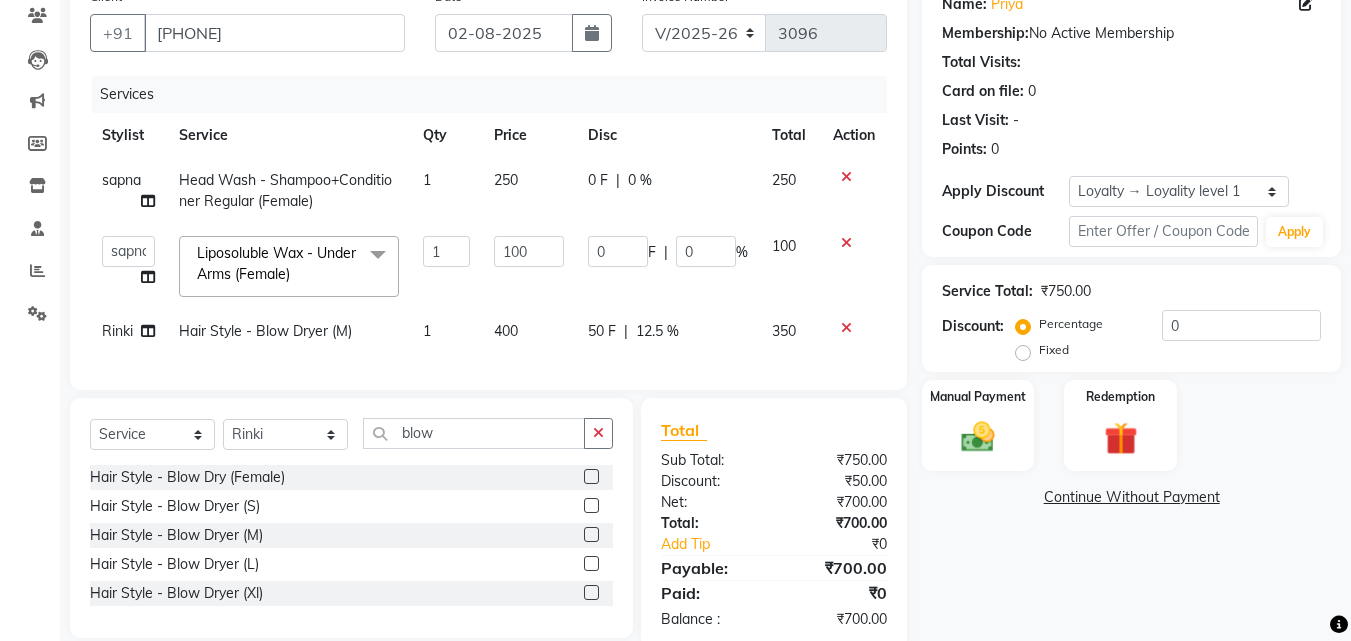 scroll, scrollTop: 185, scrollLeft: 0, axis: vertical 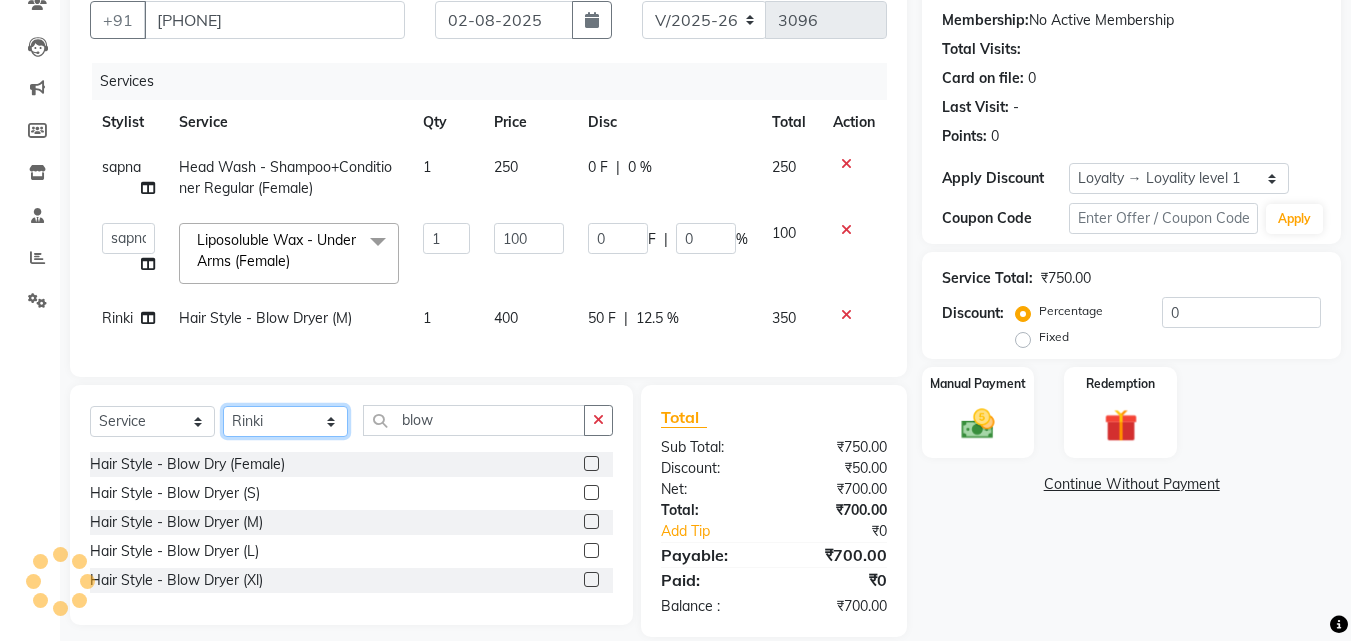 click on "Select Stylist [FIRST] [FIRST] [FIRST] [FIRST] [FIRST] [FIRST] [FIRST] [FIRST] [FIRST] [FIRST] [FIRST] [FIRST] [FIRST] ([DATE]) [FIRST]" 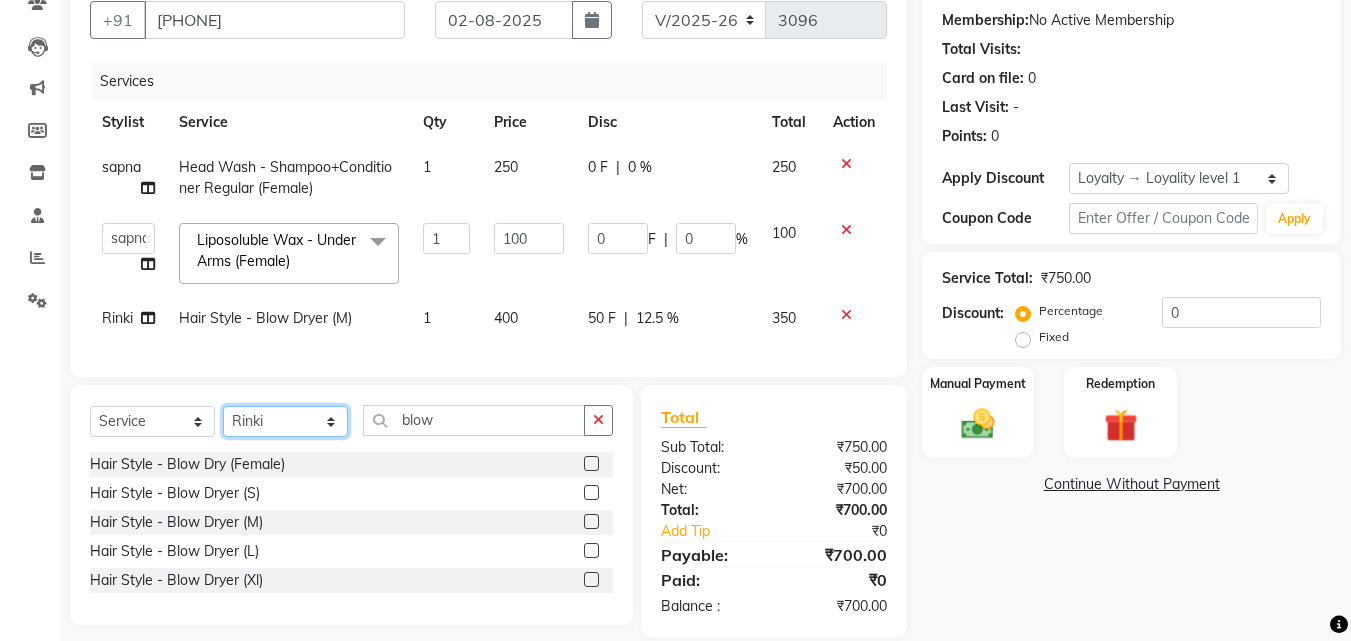 click on "Select Stylist [FIRST] [FIRST] [FIRST] [FIRST] [FIRST] [FIRST] [FIRST] [FIRST] [FIRST] [FIRST] [FIRST] [FIRST] [FIRST] ([DATE]) [FIRST]" 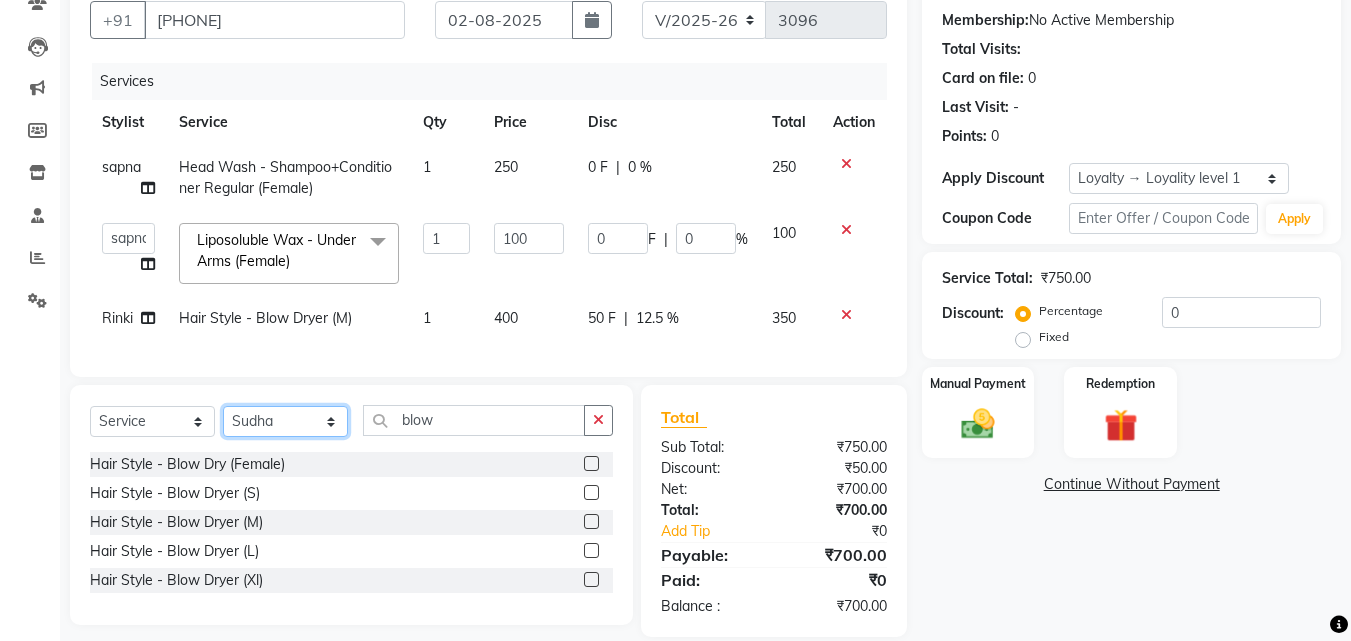 click on "Select Stylist [FIRST] [FIRST] [FIRST] [FIRST] [FIRST] [FIRST] [FIRST] [FIRST] [FIRST] [FIRST] [FIRST] [FIRST] [FIRST] ([DATE]) [FIRST]" 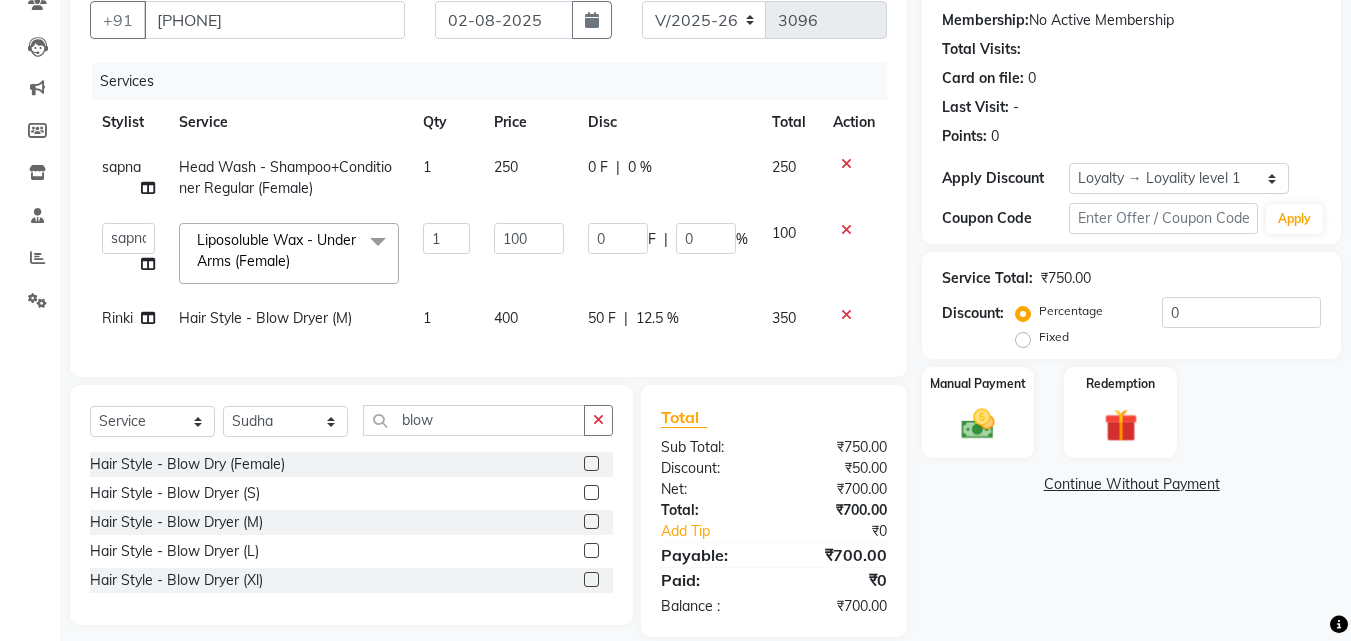 click on "Select  Service  Product  Membership  Package Voucher Prepaid Gift Card  Select Stylist Danish Shavej Dinesh Krishna Lalita Lalita Mdm Manjeet Minakshi Nancy Nikita Pooja Rinki Sahil sapna Shakshi (Oct24) Sudha blow Hair Style - Blow Dry (Female)  Hair Style - Blow Dryer (S)  Hair Style - Blow Dryer (M)  Hair Style - Blow Dryer (L)  Hair Style - Blow Dryer (Xl)" 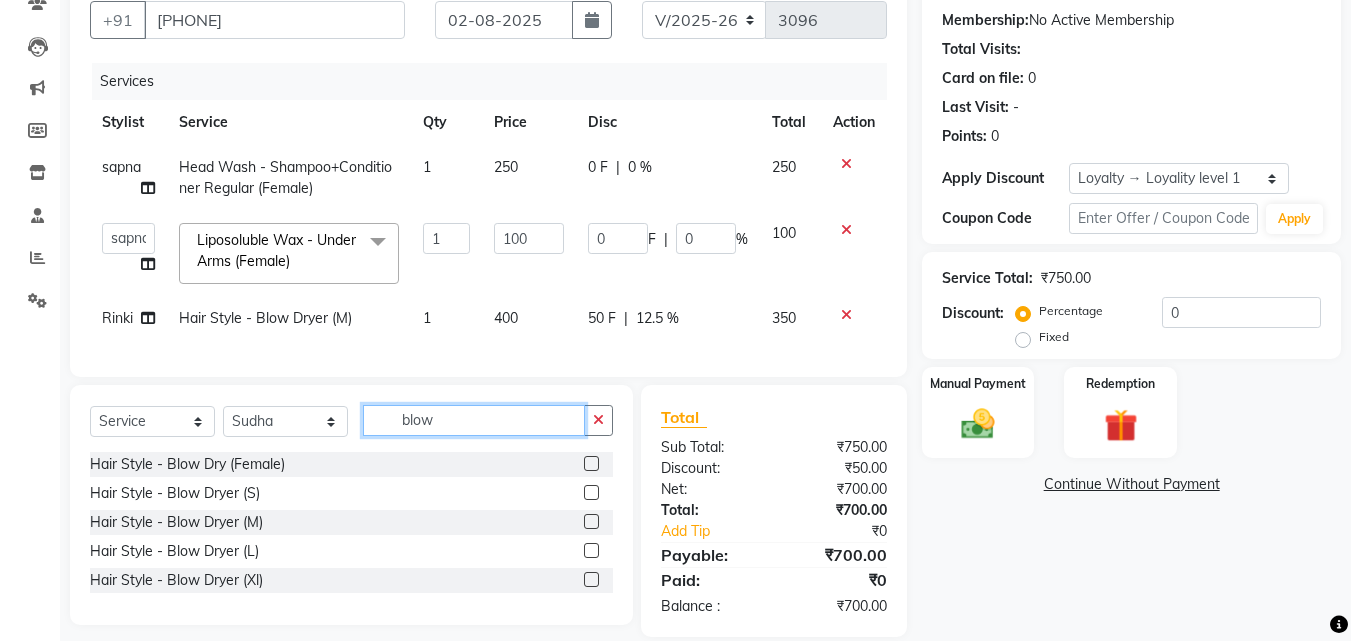 click on "blow" 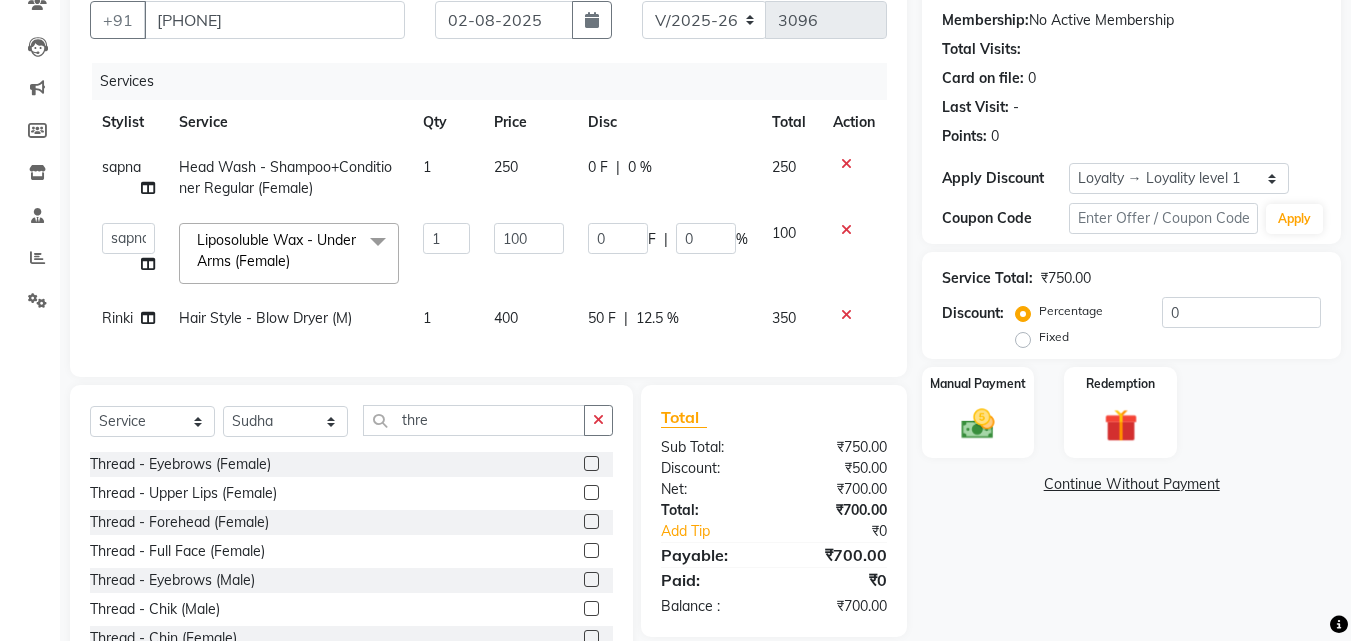 click 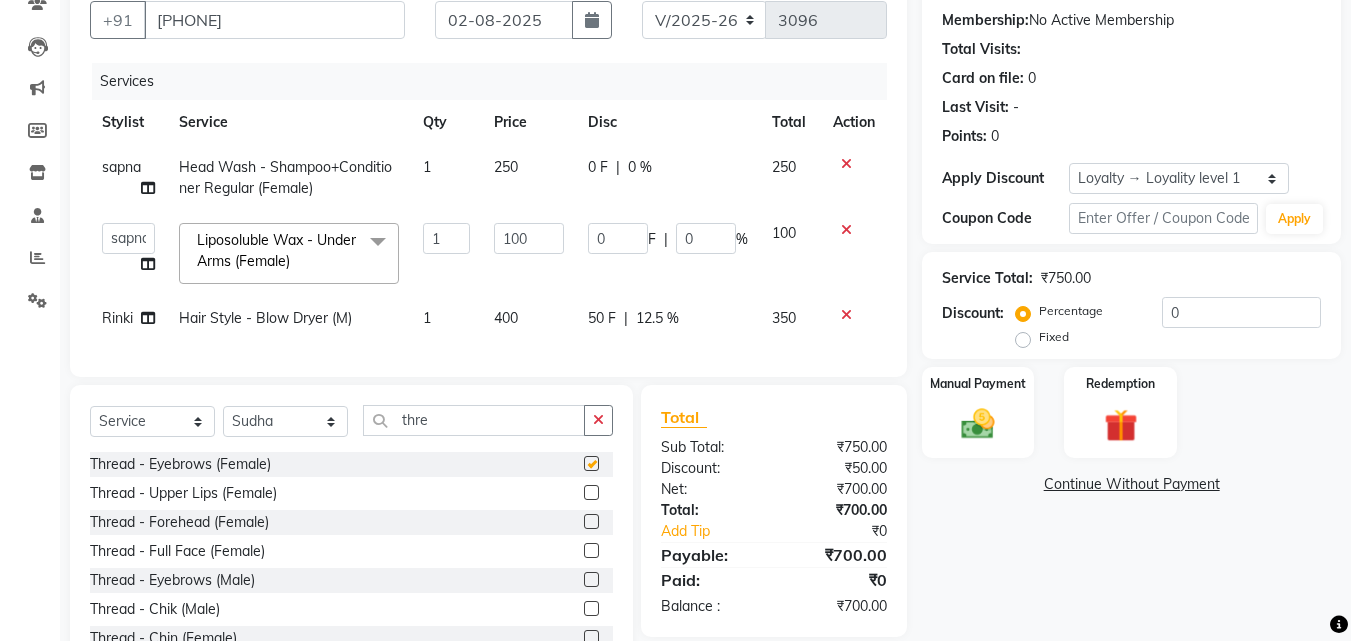 click on "Select  Service  Product  Membership  Package Voucher Prepaid Gift Card  Select Stylist Danish Shavej Dinesh Krishna Lalita Lalita Mdm Manjeet Minakshi Nancy Nikita Pooja Rinki Sahil sapna Shakshi (Oct24) Sudha thre Thread - Eyebrows (Female)  Thread - Upper Lips (Female)  Thread - Forehead (Female)  Thread - Full Face (Female)  Thread - Eyebrows (Male)  Thread - Chik (Male)  Thread - Chin (Female)  Thread - Side Locks (Female)" 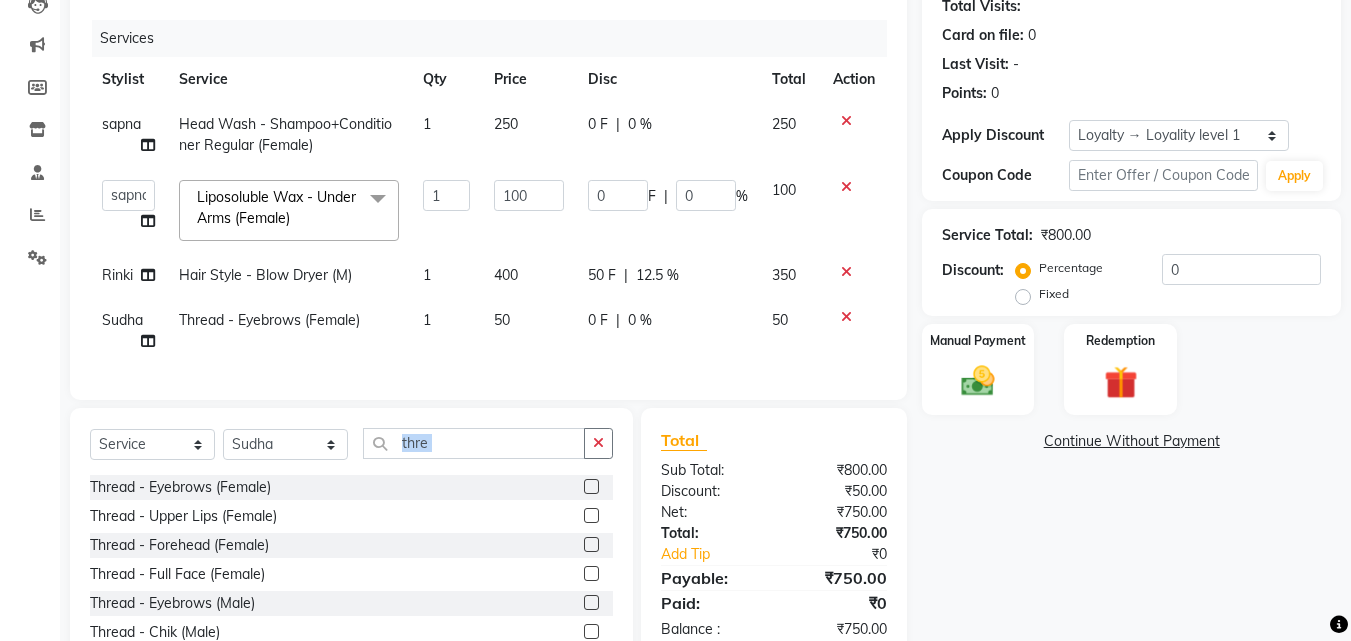 scroll, scrollTop: 335, scrollLeft: 0, axis: vertical 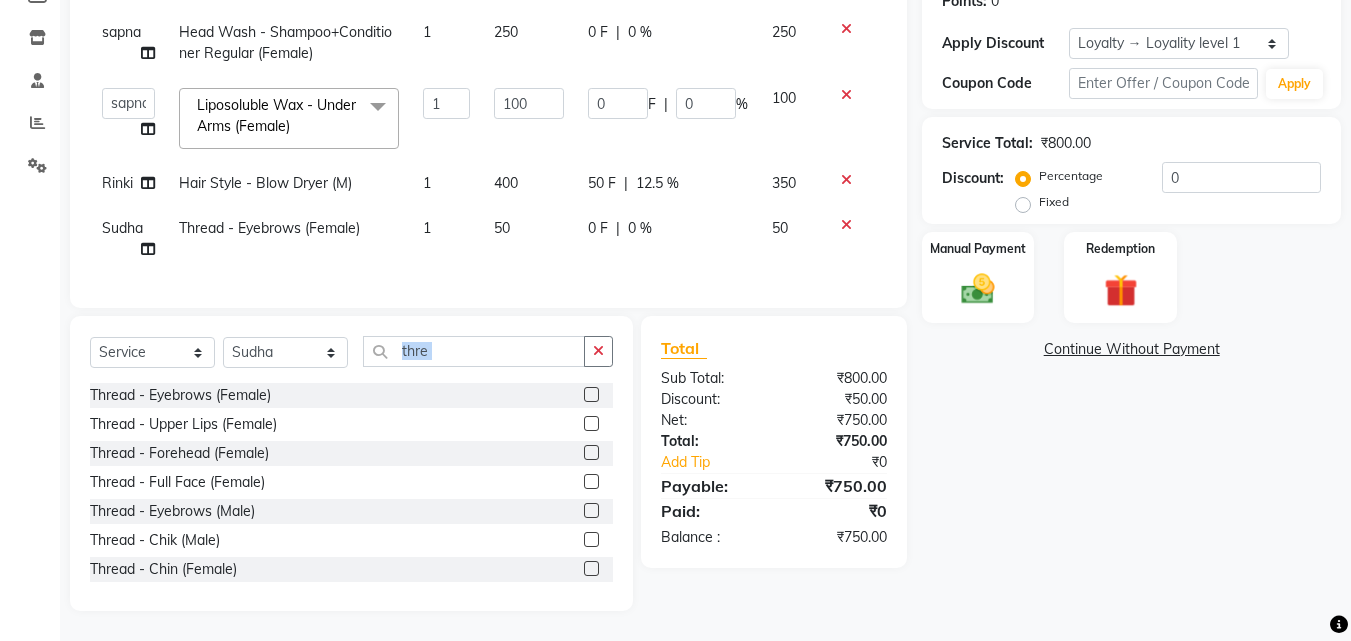 click on "Name: [FIRST]  Membership:  No Active Membership  Total Visits:   Card on file:  0 Last Visit:   - Points:   0  Apply Discount Select  Loyalty → Loyality level 1  Coupon Code Apply Service Total:  ₹800.00  Discount:  Percentage   Fixed  0 Manual Payment Redemption  Continue Without Payment" 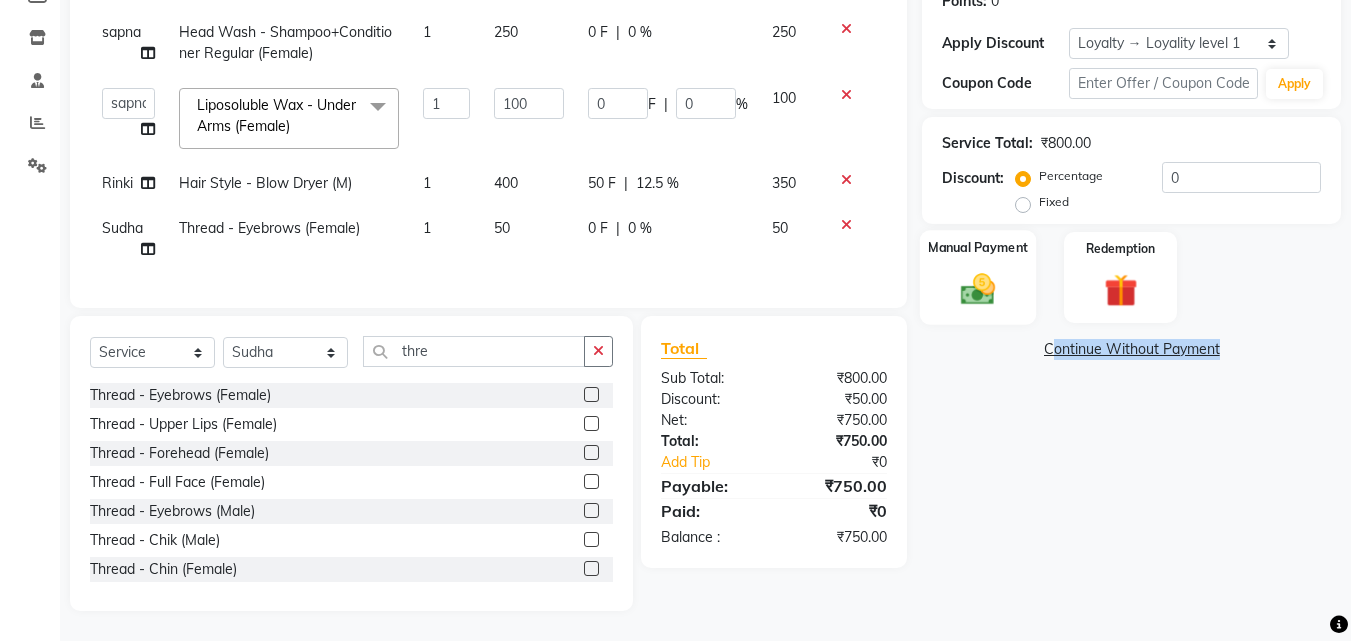 click 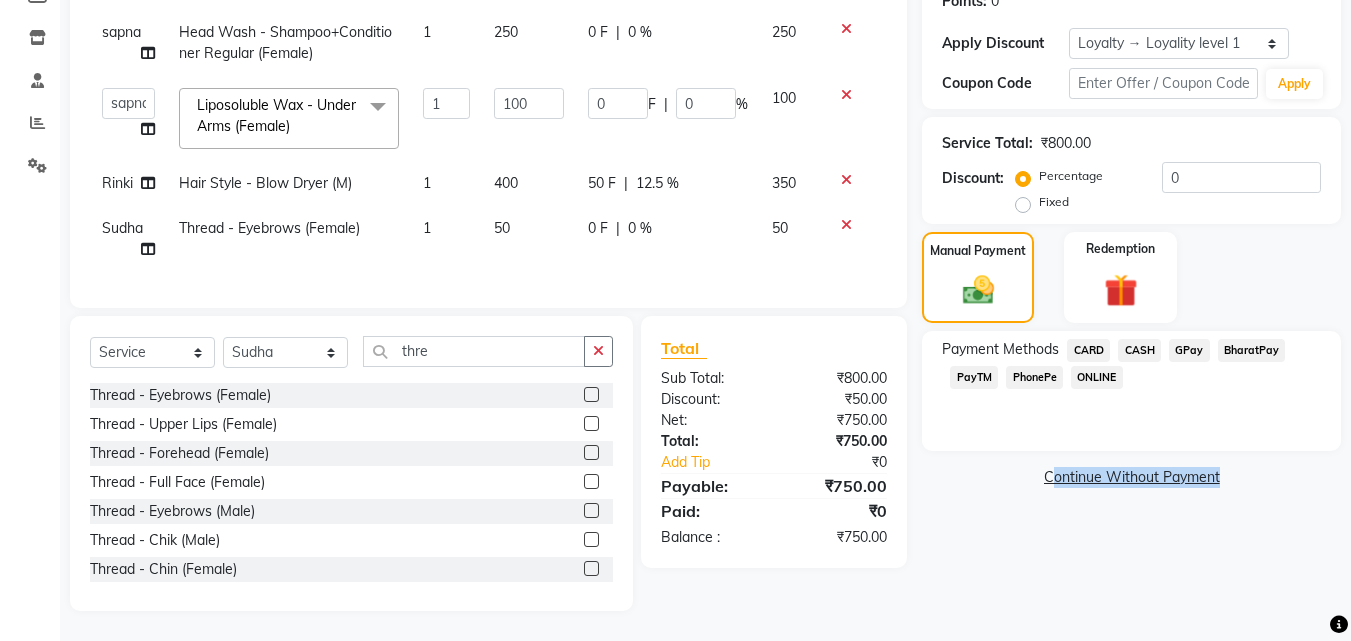 click on "PhonePe" 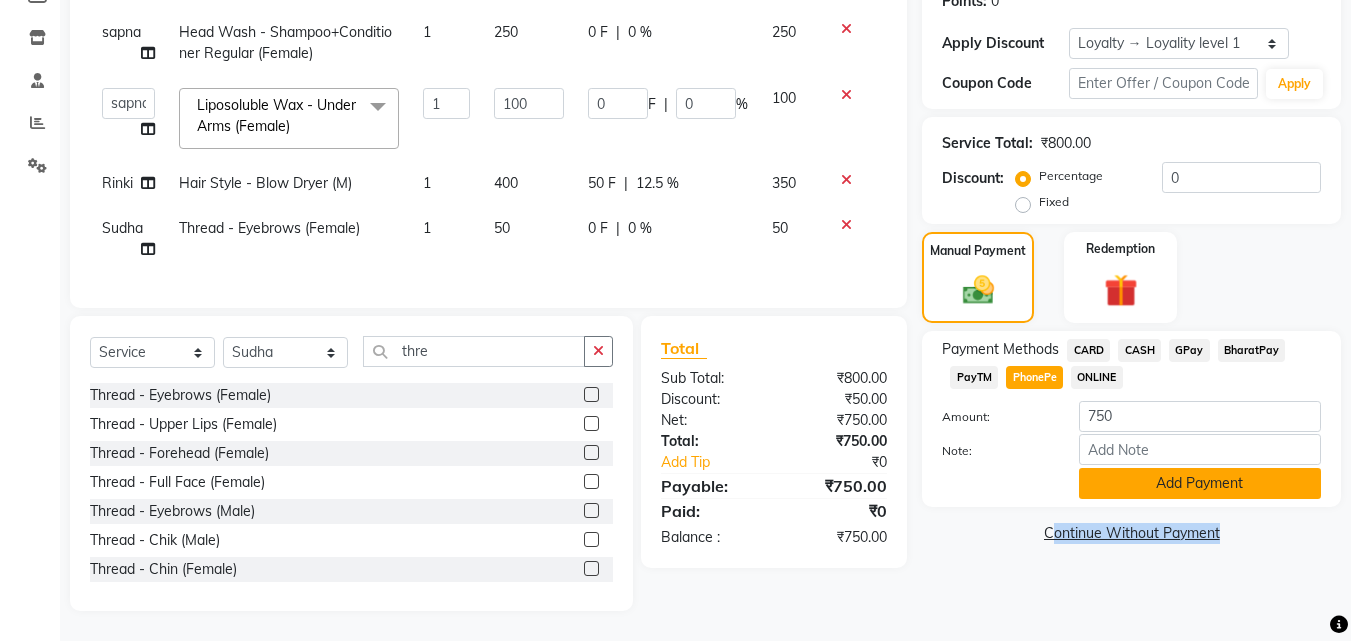 click on "Add Payment" 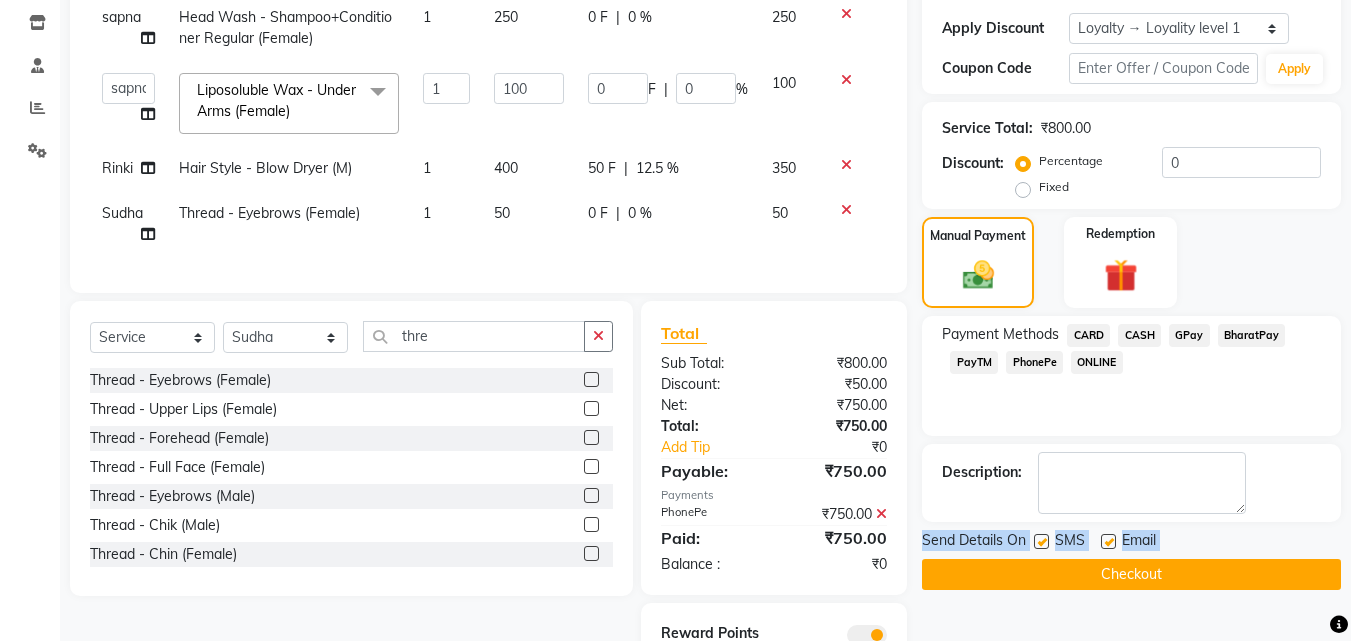 scroll, scrollTop: 433, scrollLeft: 0, axis: vertical 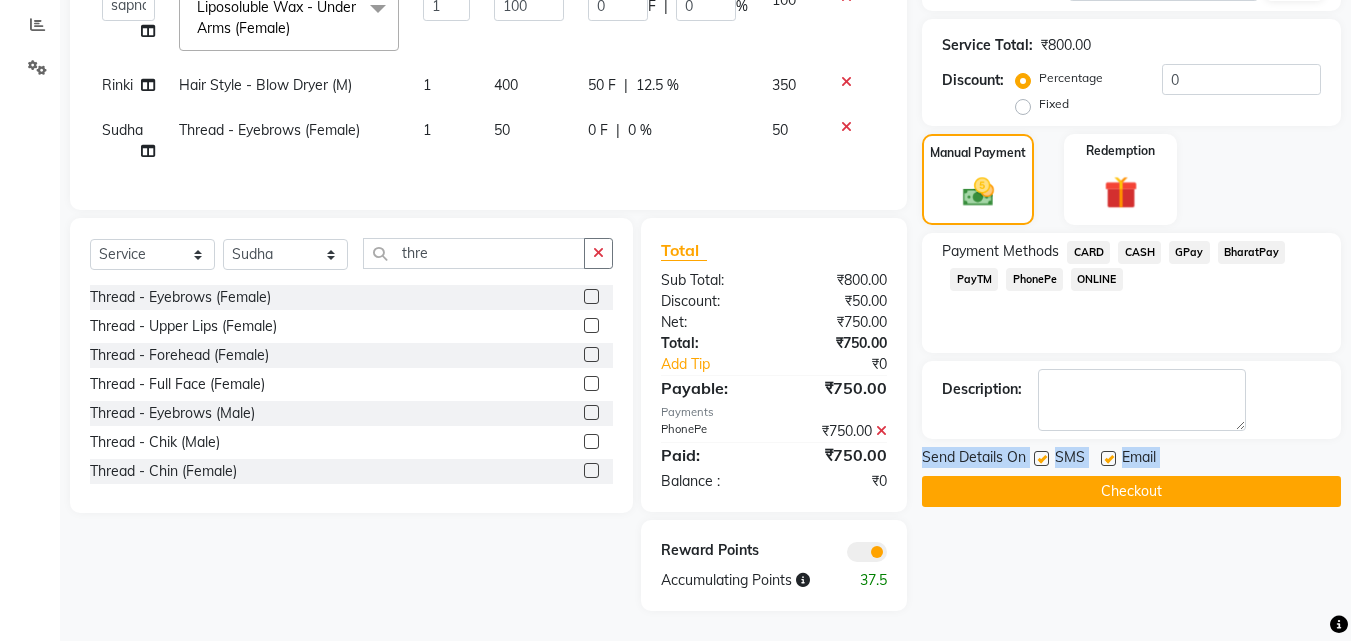 click 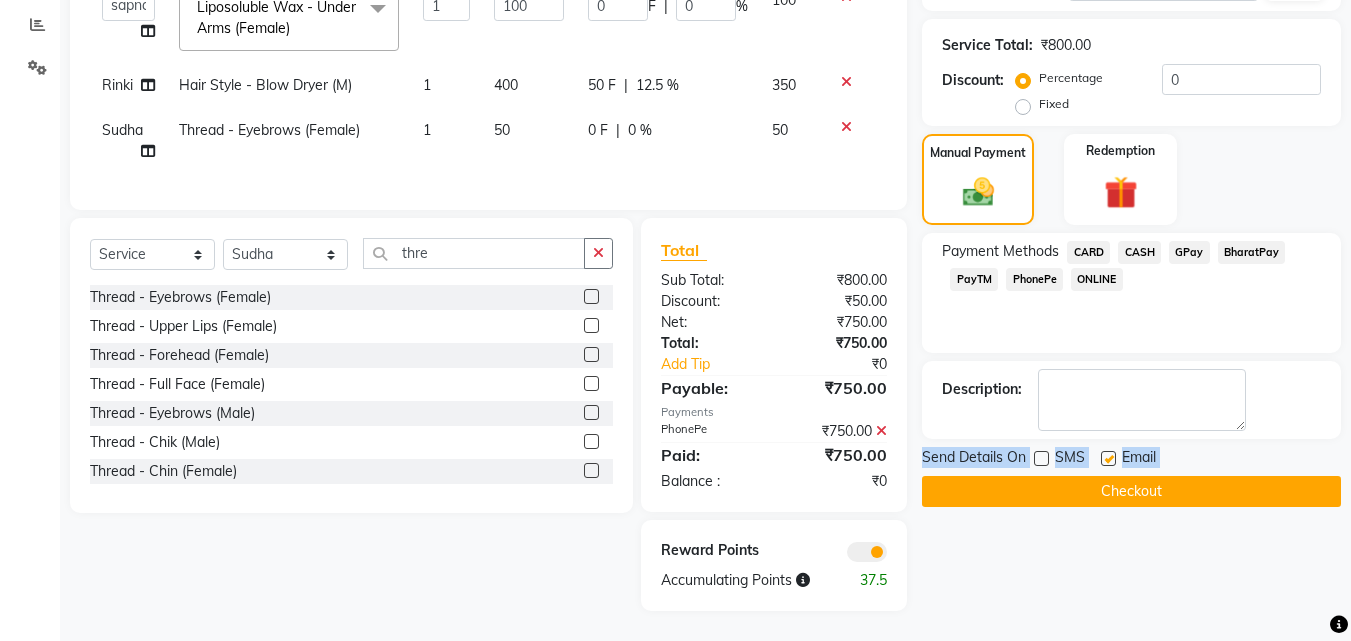 click 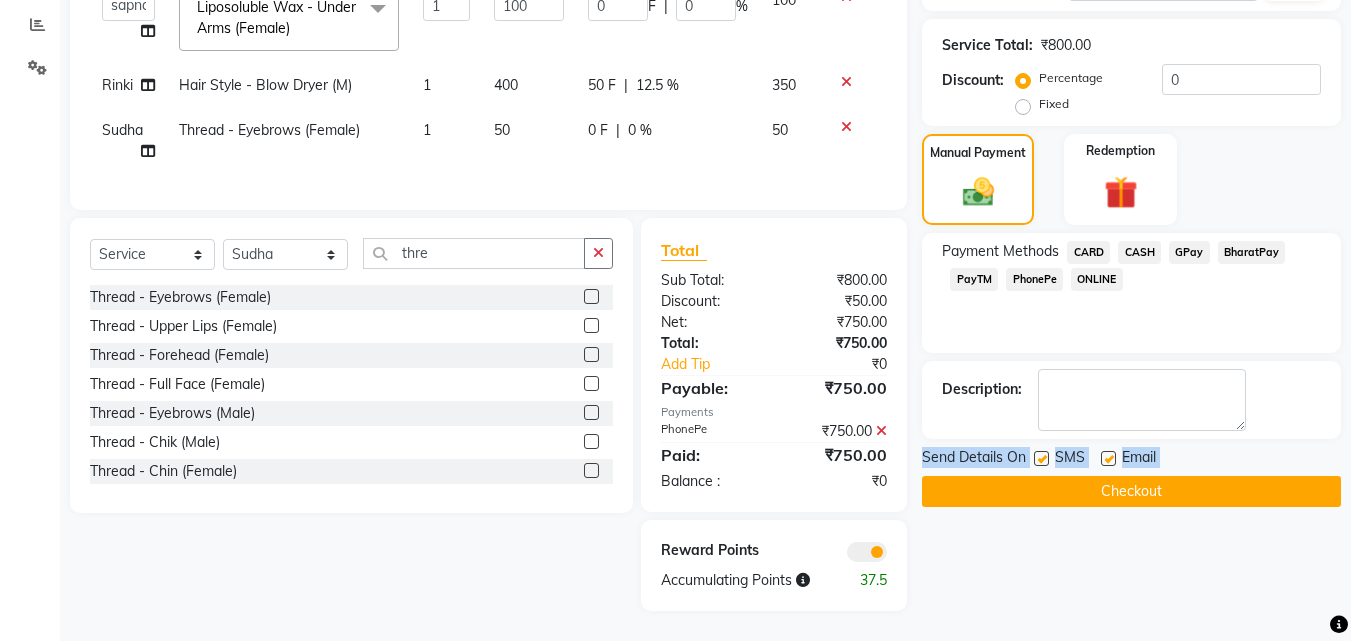 click 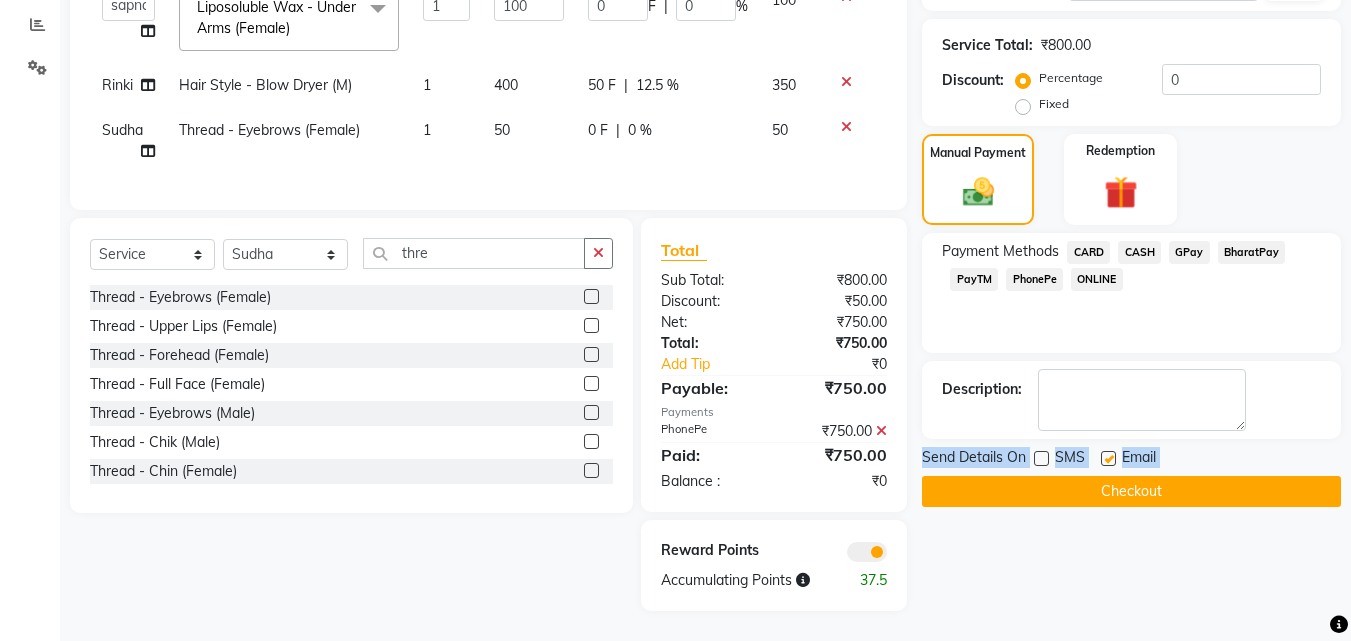click 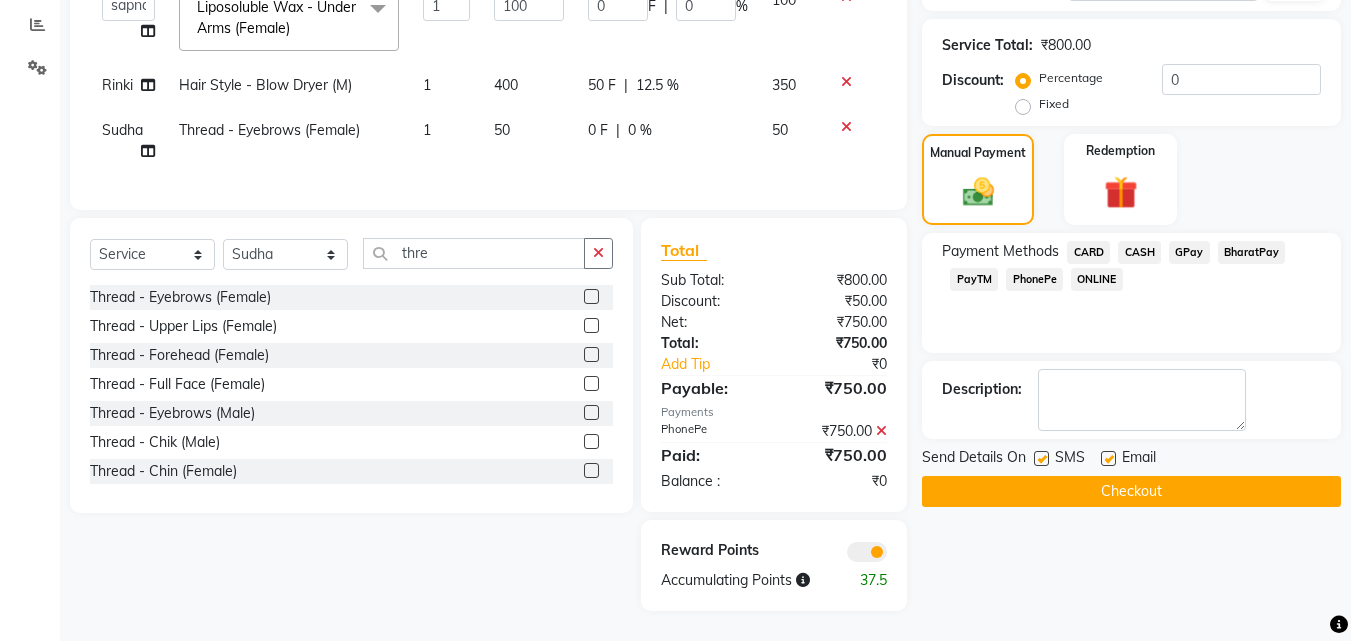 click 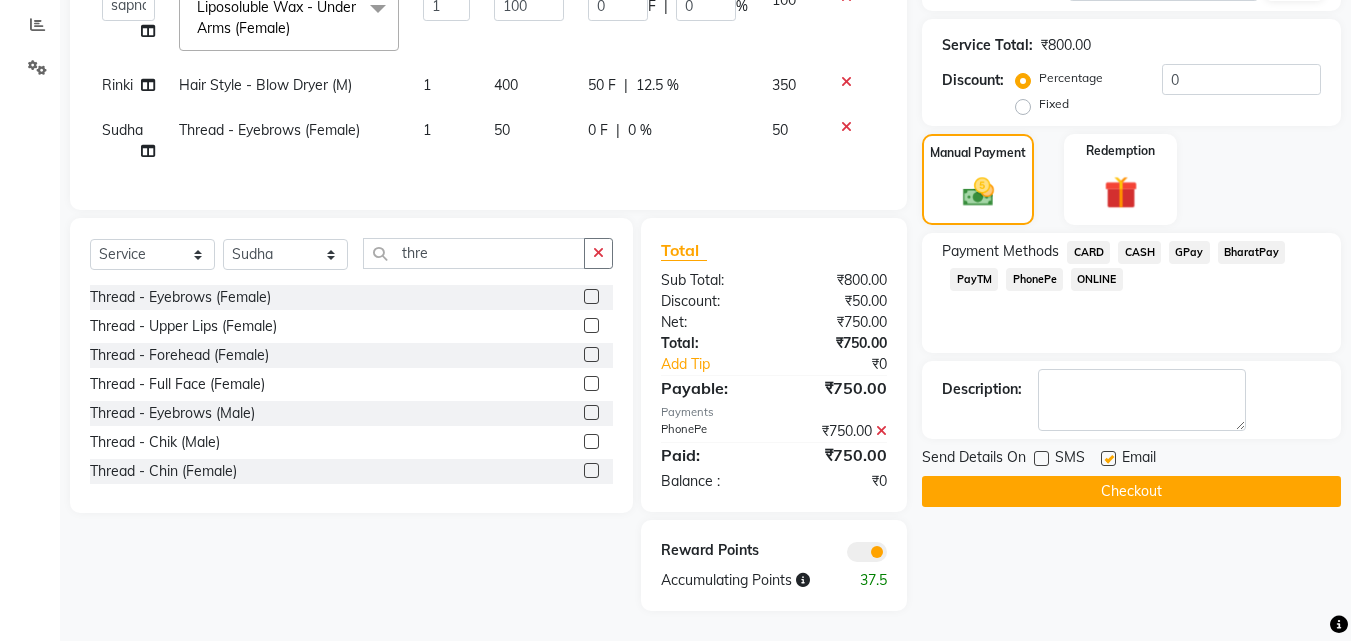 click 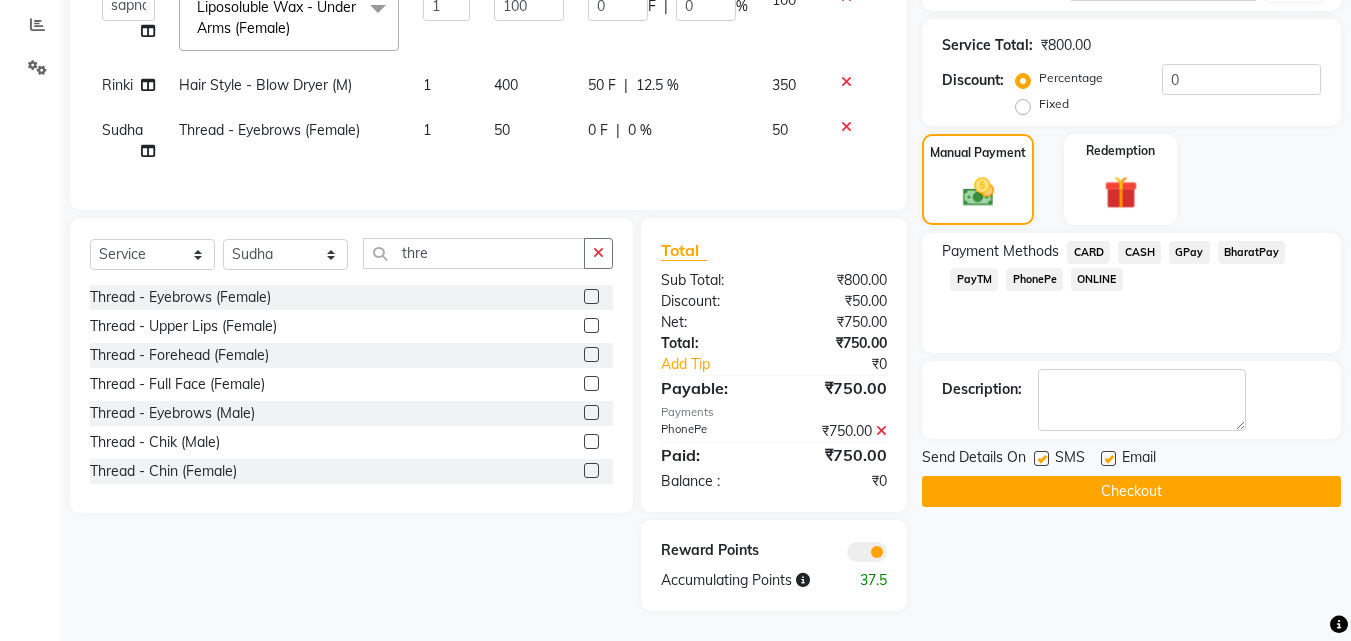 click 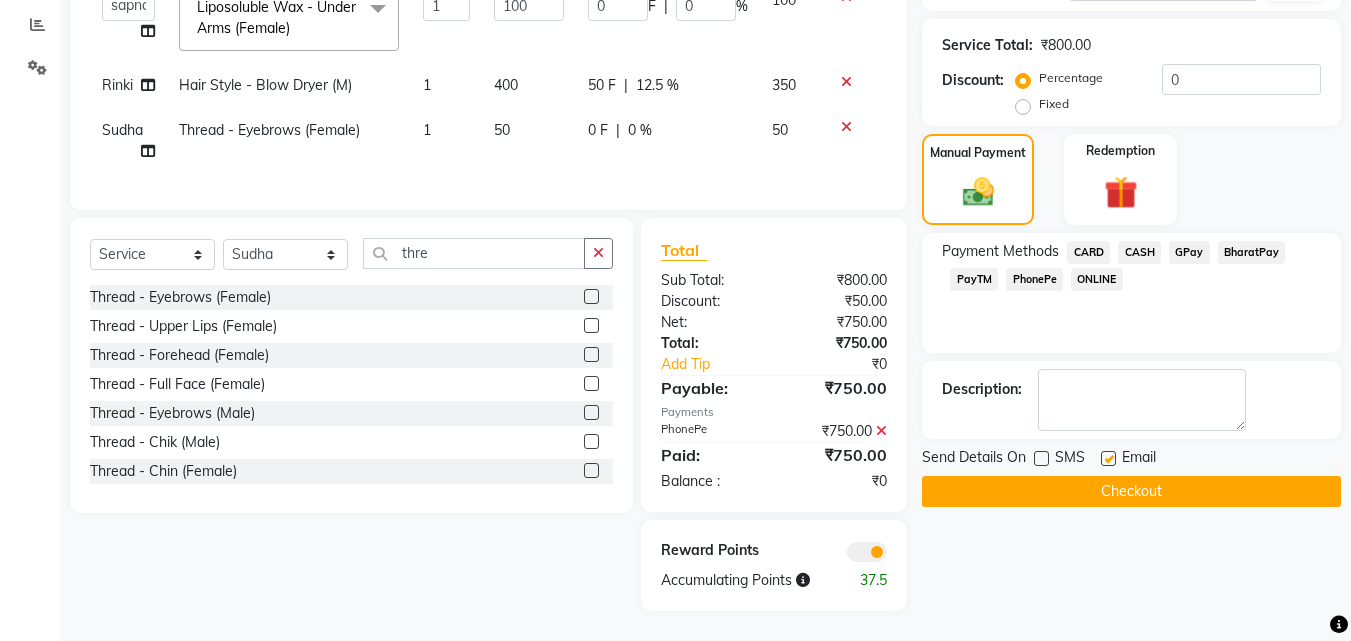 click 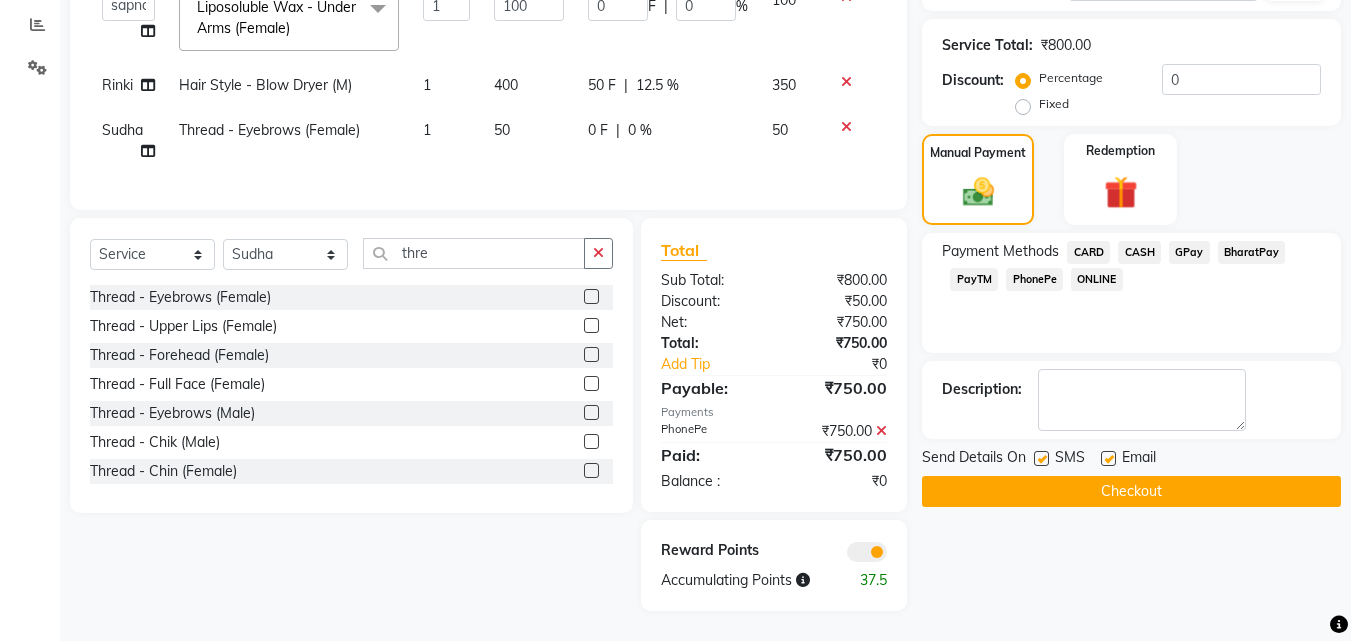 click 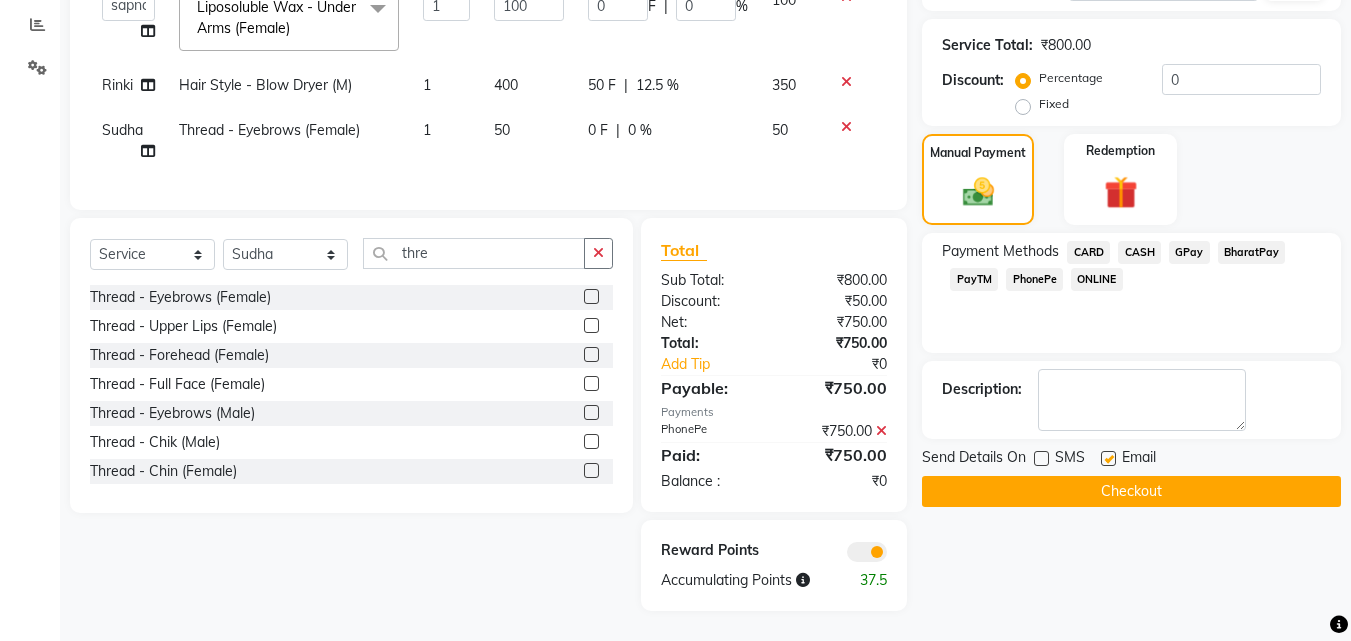 click 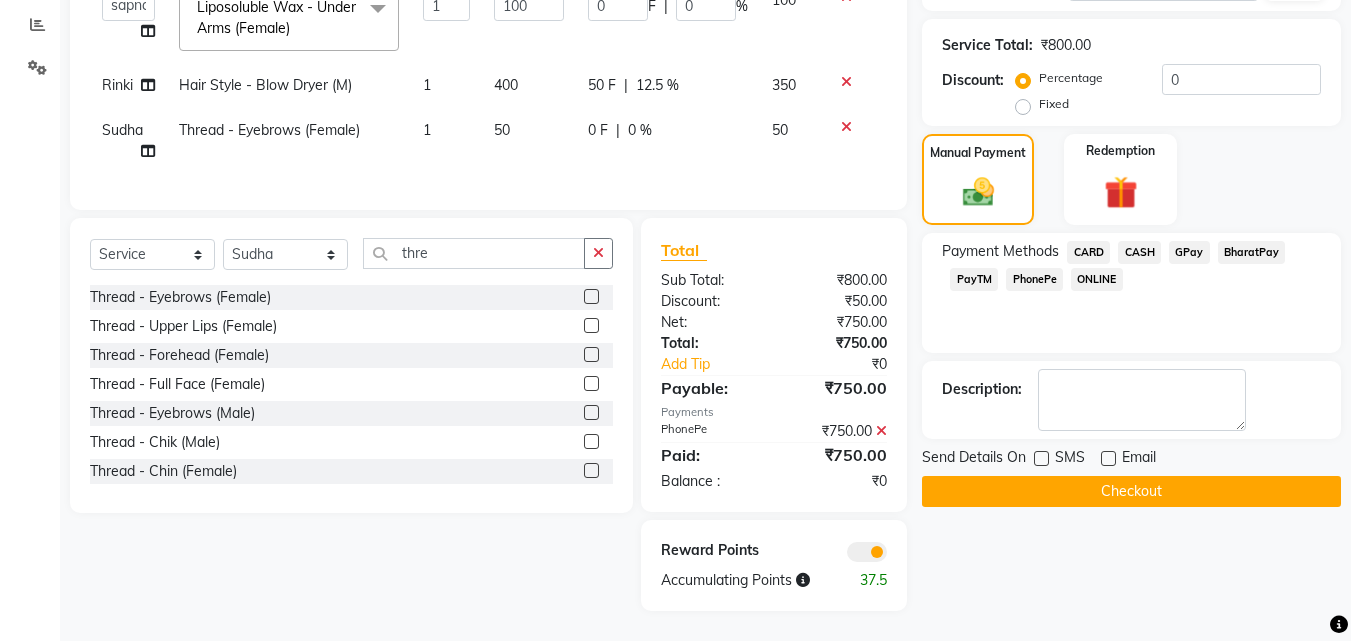 click on "Checkout" 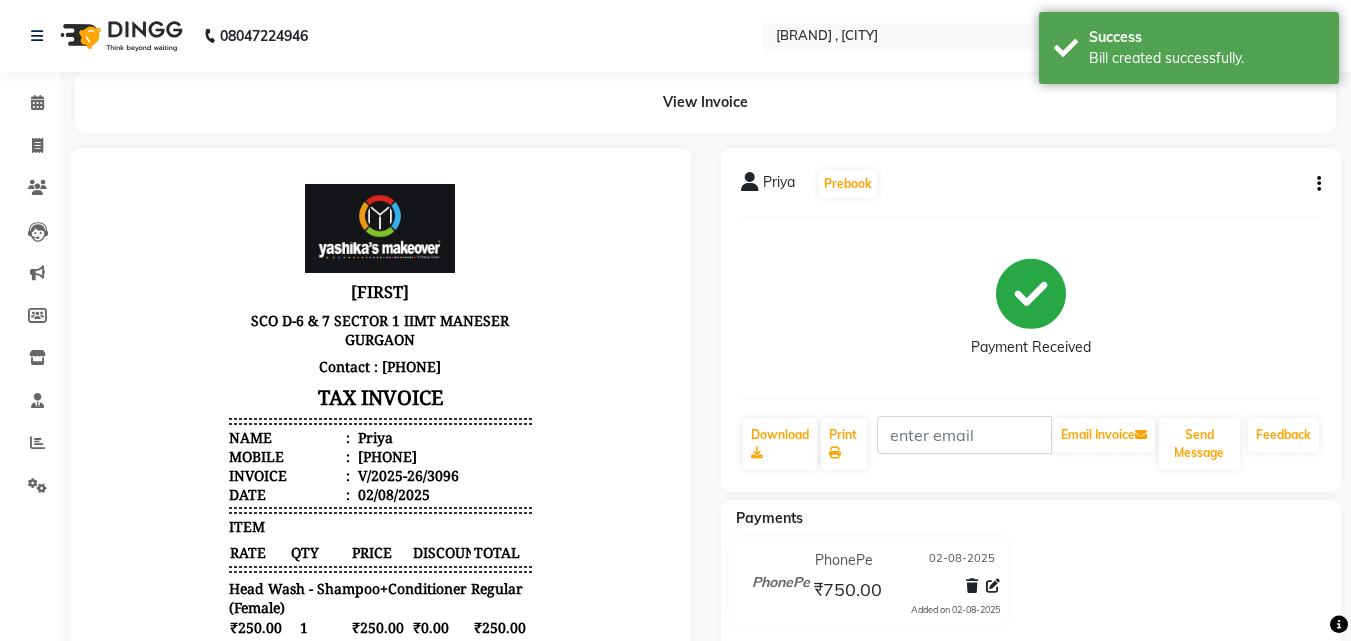 scroll, scrollTop: 0, scrollLeft: 0, axis: both 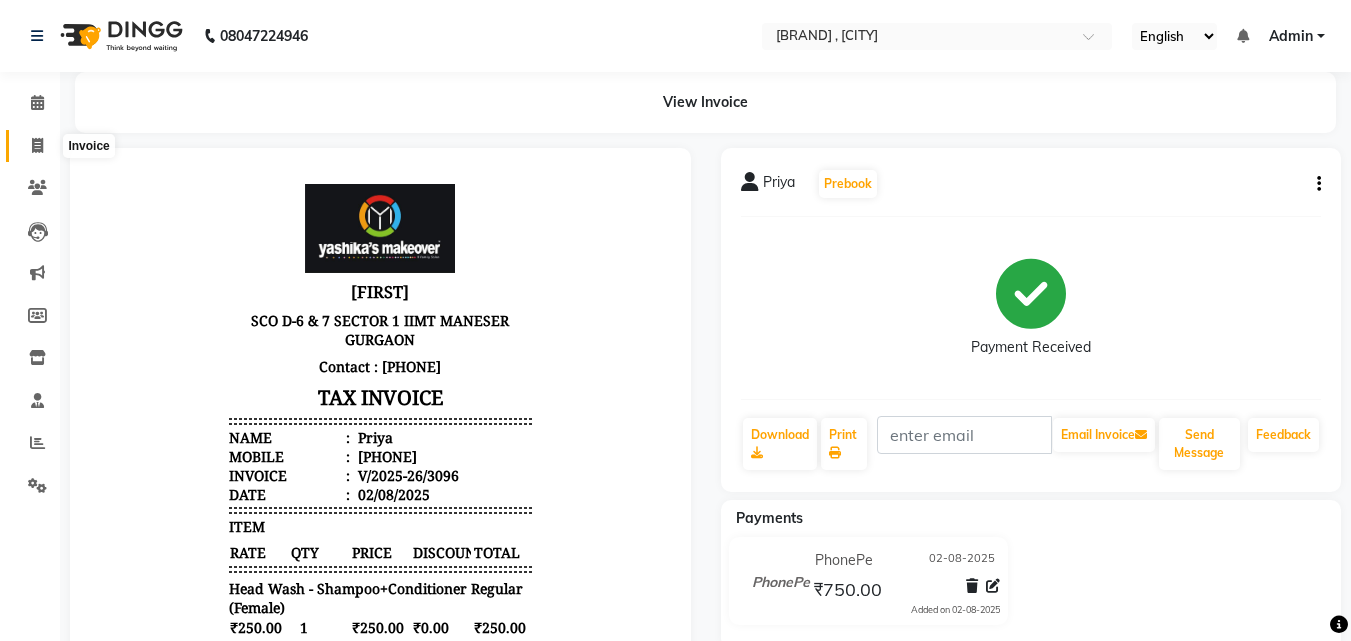 click 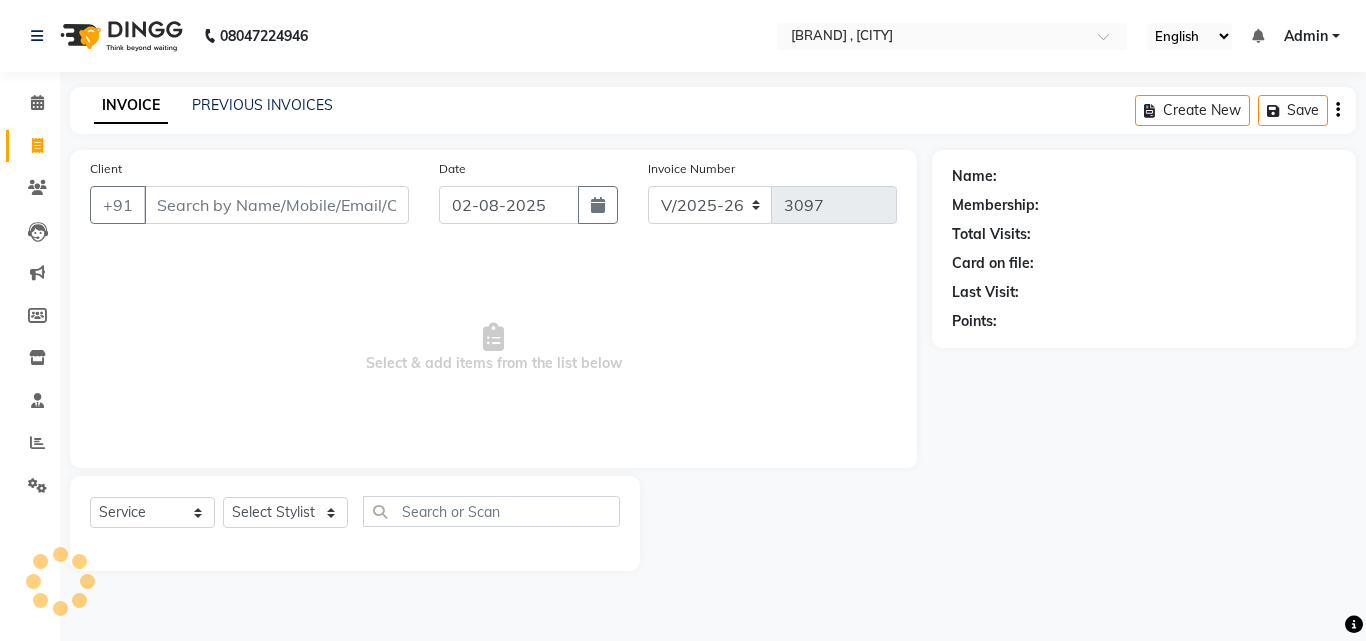 click on "Client" at bounding box center [276, 205] 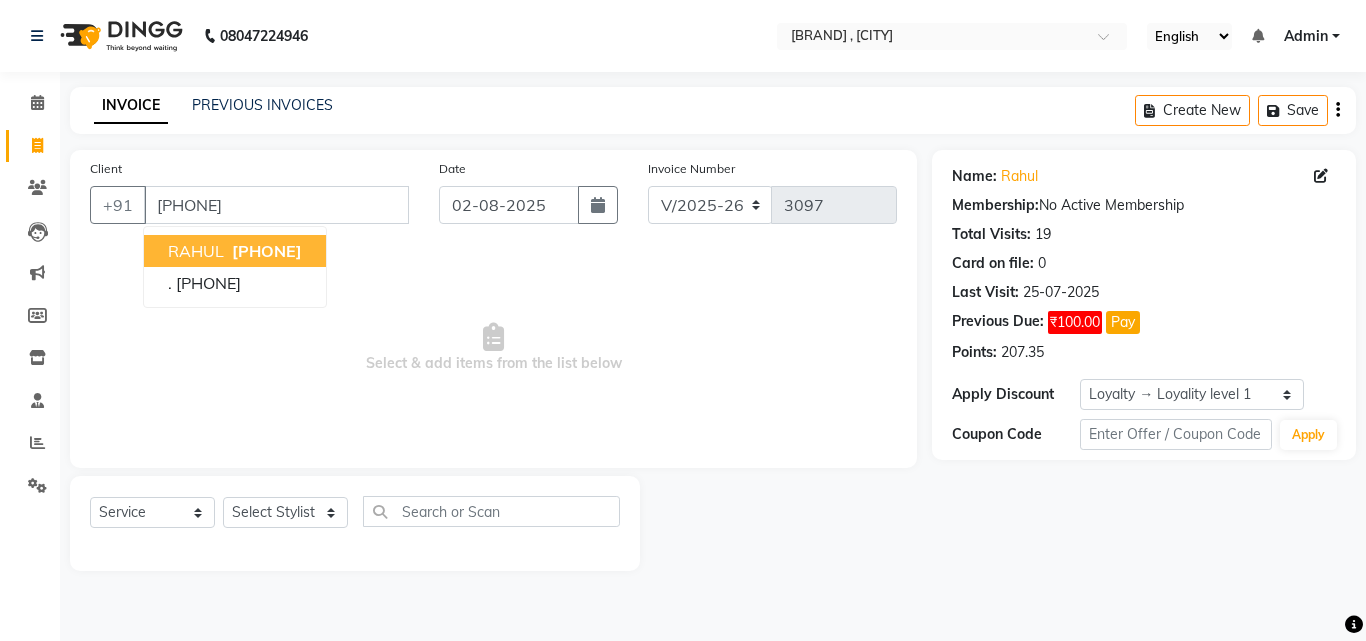 click on "[PHONE]" at bounding box center [267, 251] 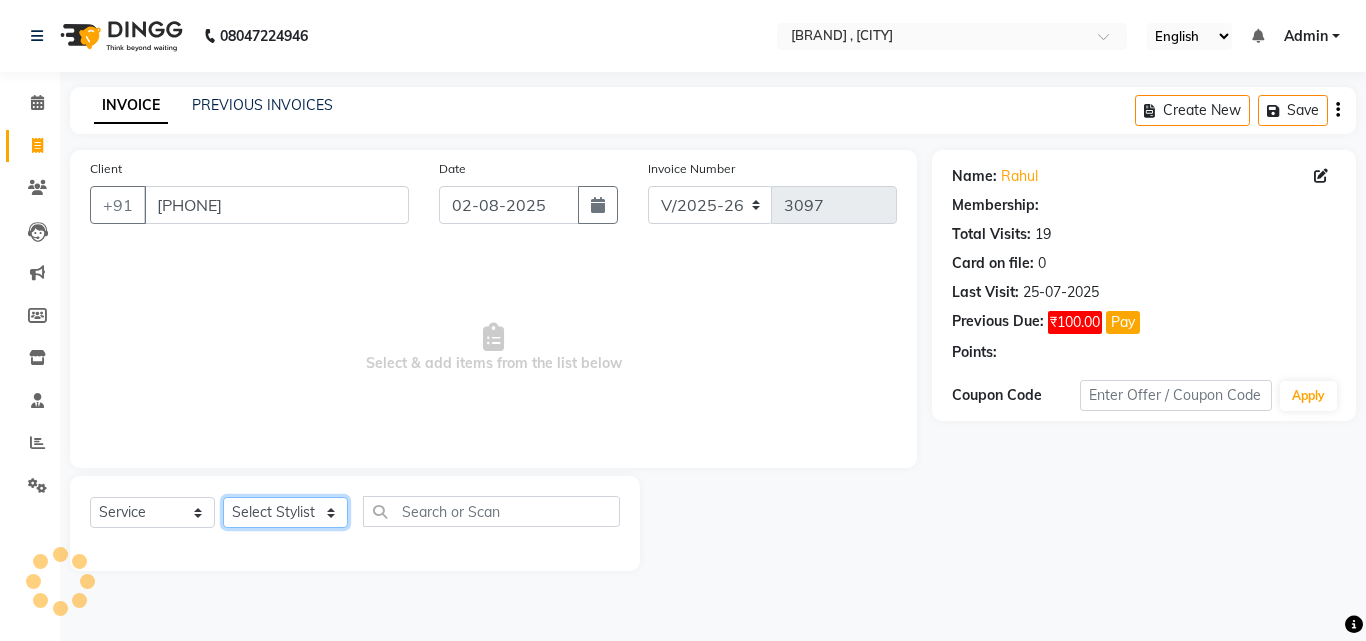 click on "Select Stylist [FIRST] [FIRST] [FIRST] [FIRST] [FIRST] [FIRST] [FIRST] [FIRST] [FIRST] [FIRST] [FIRST] [FIRST] [FIRST] ([DATE]) [FIRST]" 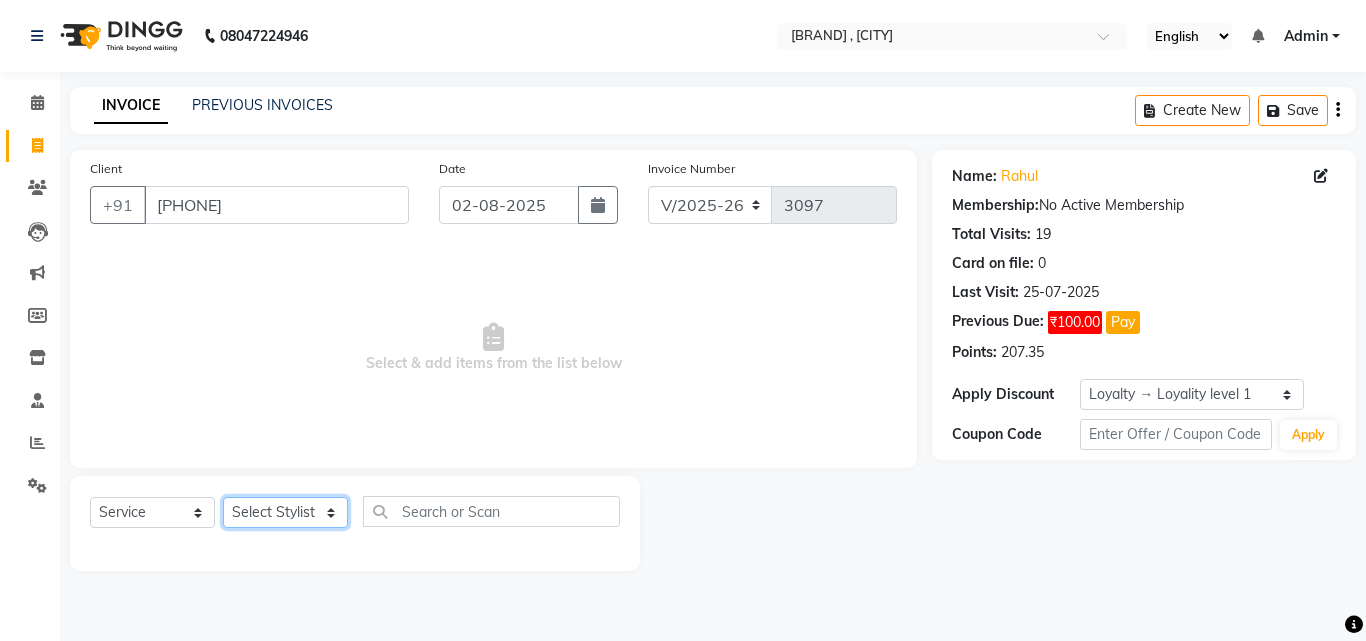 click on "Select Stylist [FIRST] [FIRST] [FIRST] [FIRST] [FIRST] [FIRST] [FIRST] [FIRST] [FIRST] [FIRST] [FIRST] [FIRST] [FIRST] ([DATE]) [FIRST]" 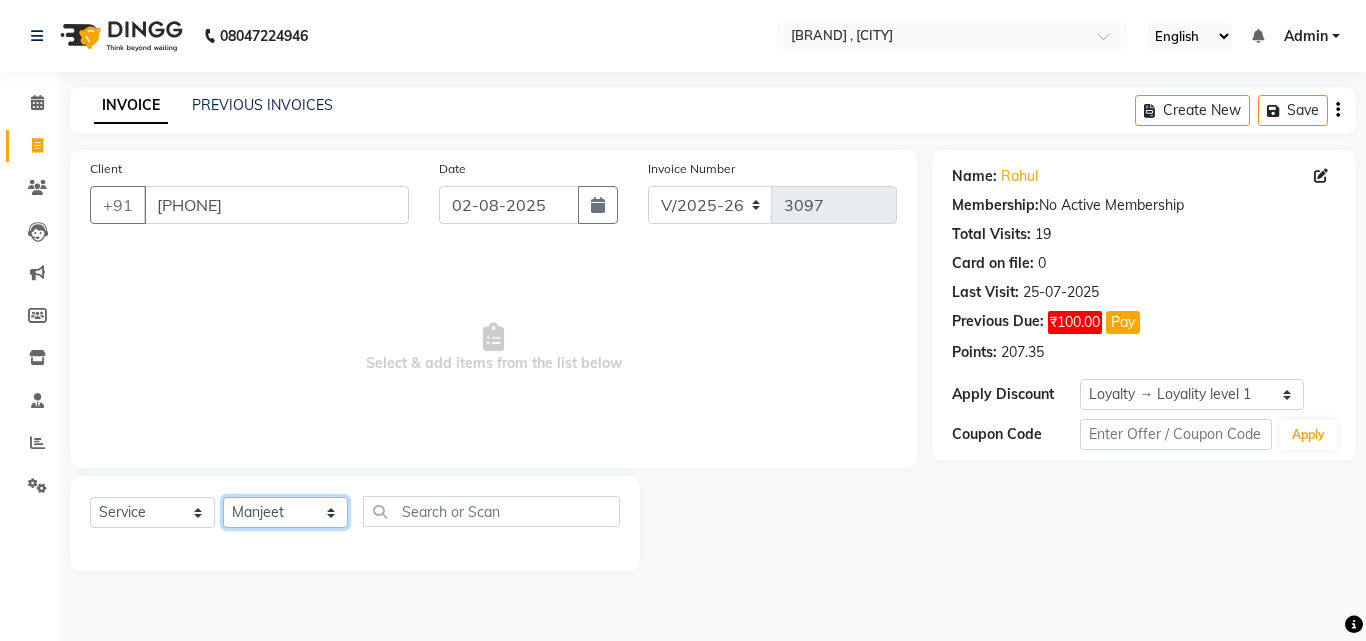 click on "Select Stylist [FIRST] [FIRST] [FIRST] [FIRST] [FIRST] [FIRST] [FIRST] [FIRST] [FIRST] [FIRST] [FIRST] [FIRST] [FIRST] ([DATE]) [FIRST]" 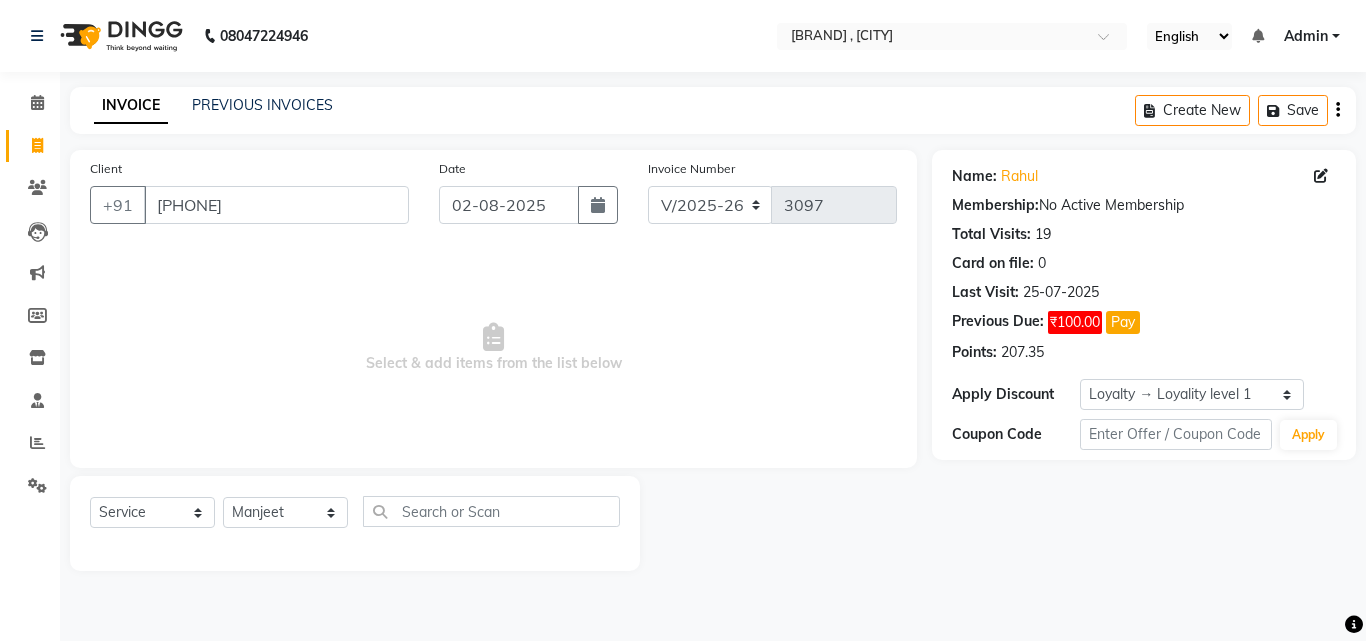 drag, startPoint x: 268, startPoint y: 497, endPoint x: 461, endPoint y: 522, distance: 194.61244 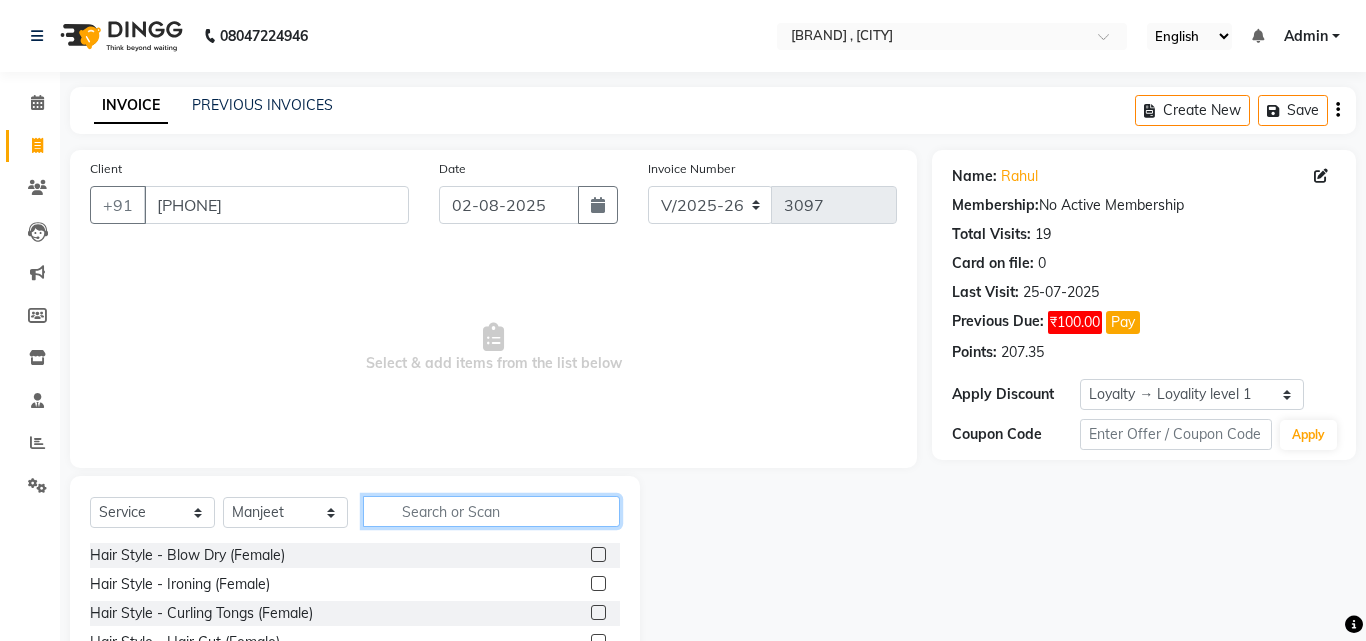 click 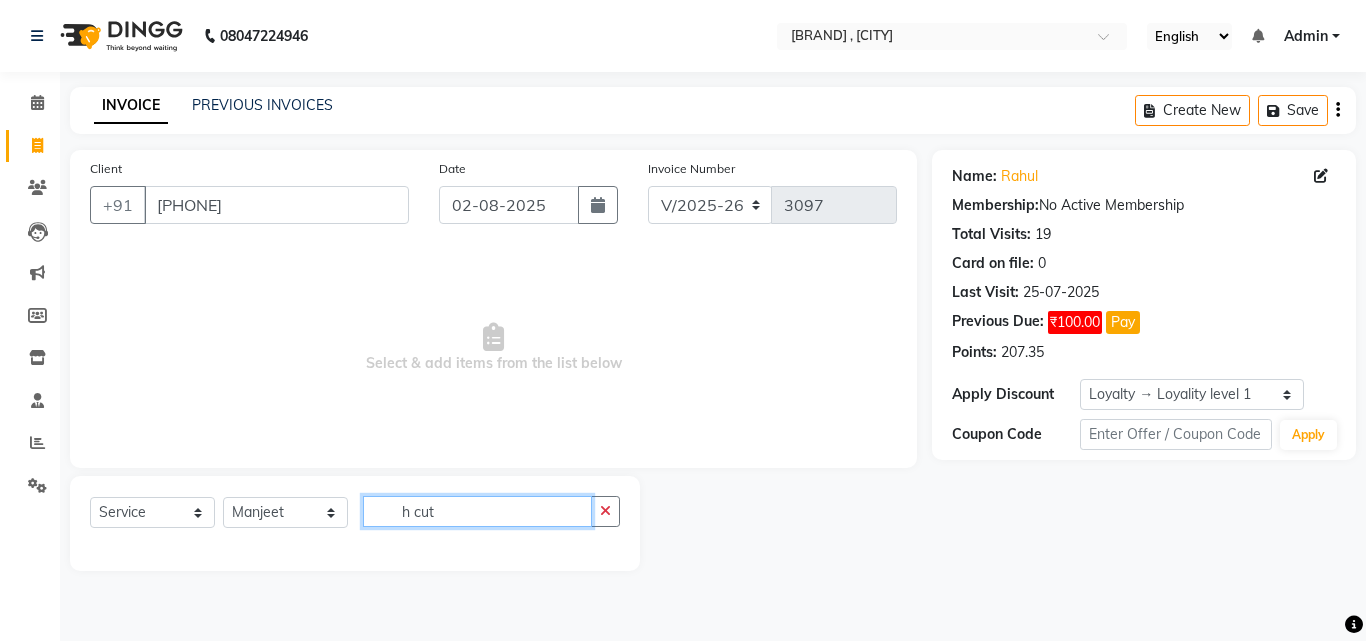 click on "h cut" 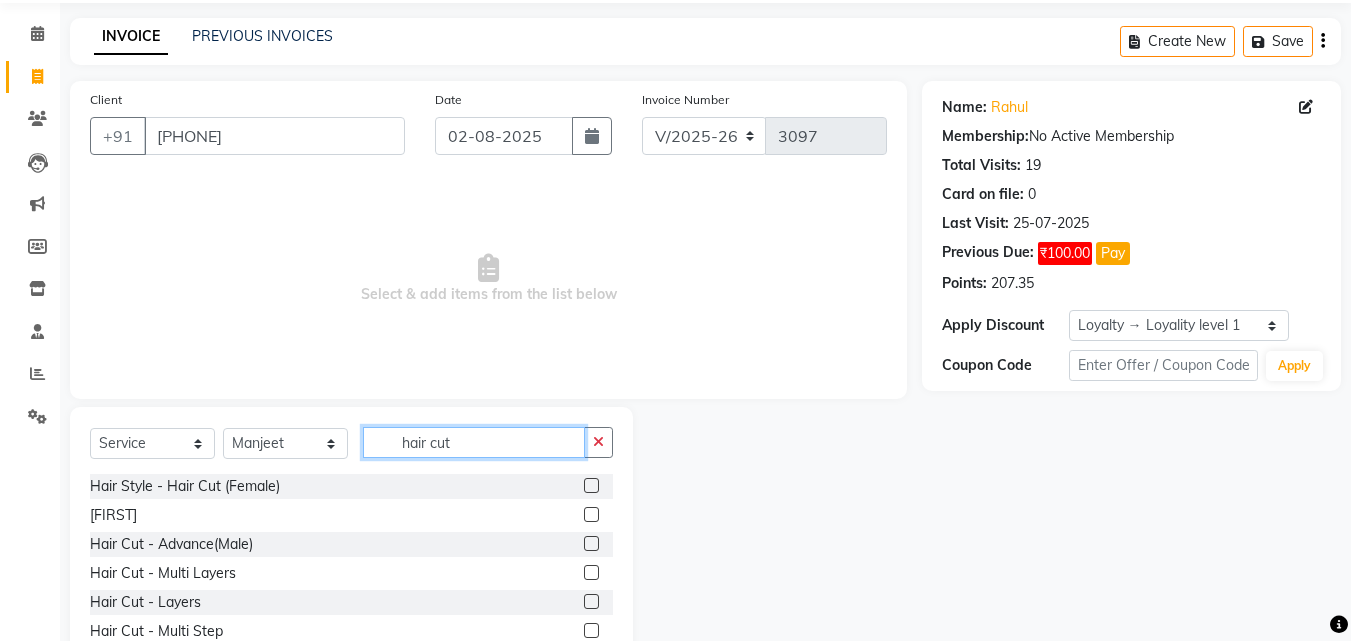 scroll, scrollTop: 71, scrollLeft: 0, axis: vertical 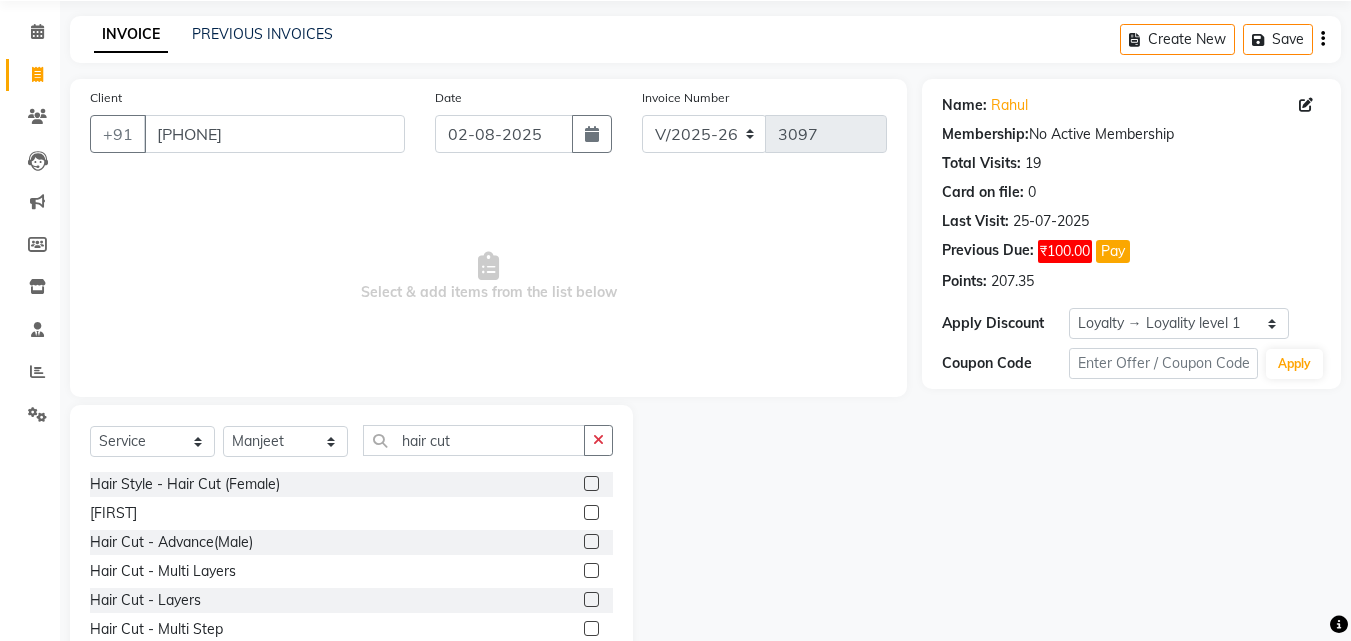 click 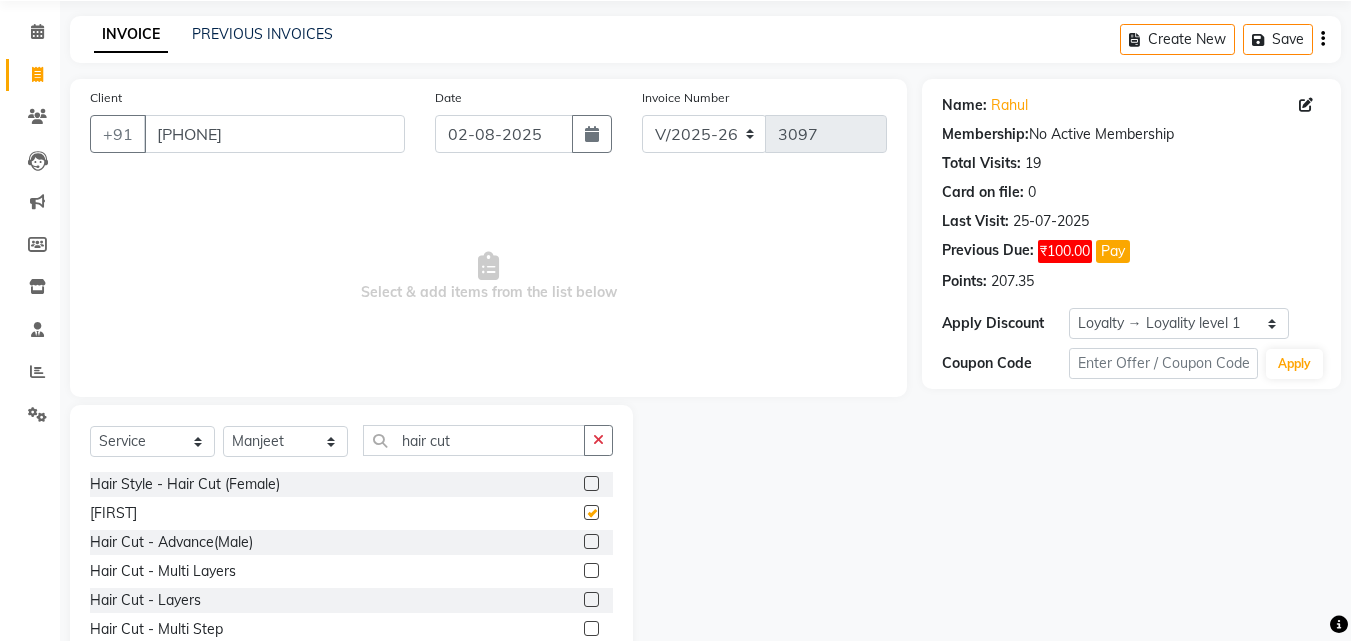 click 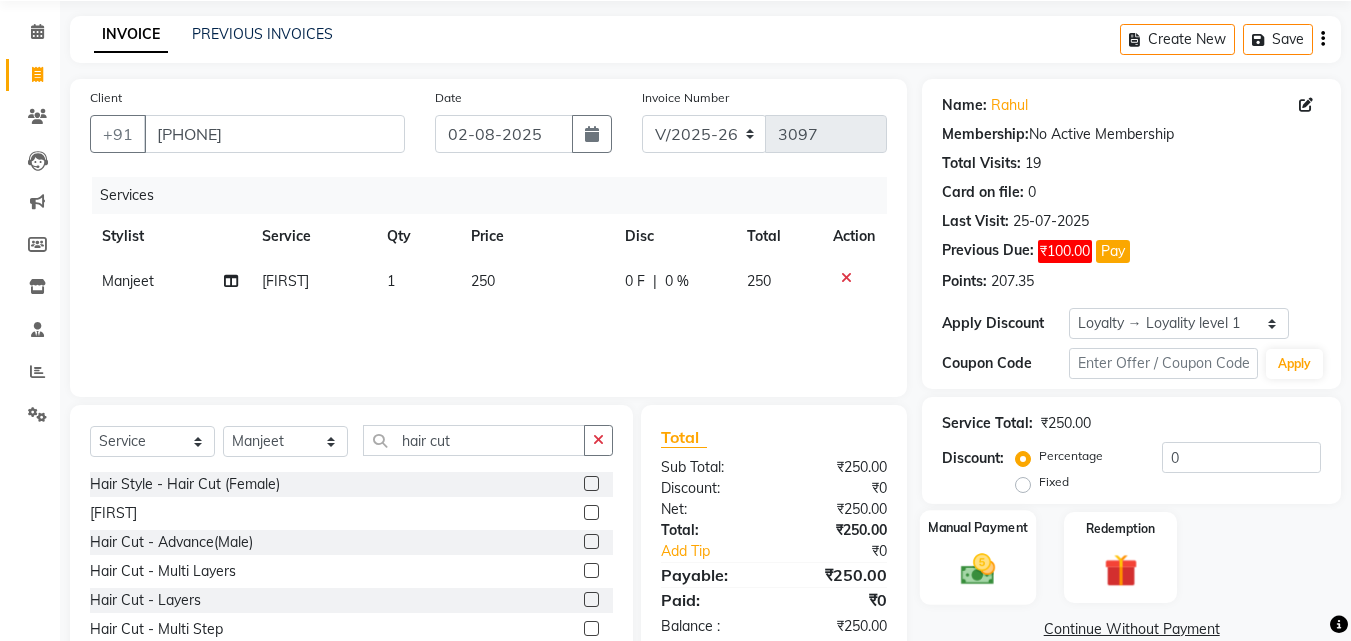 click 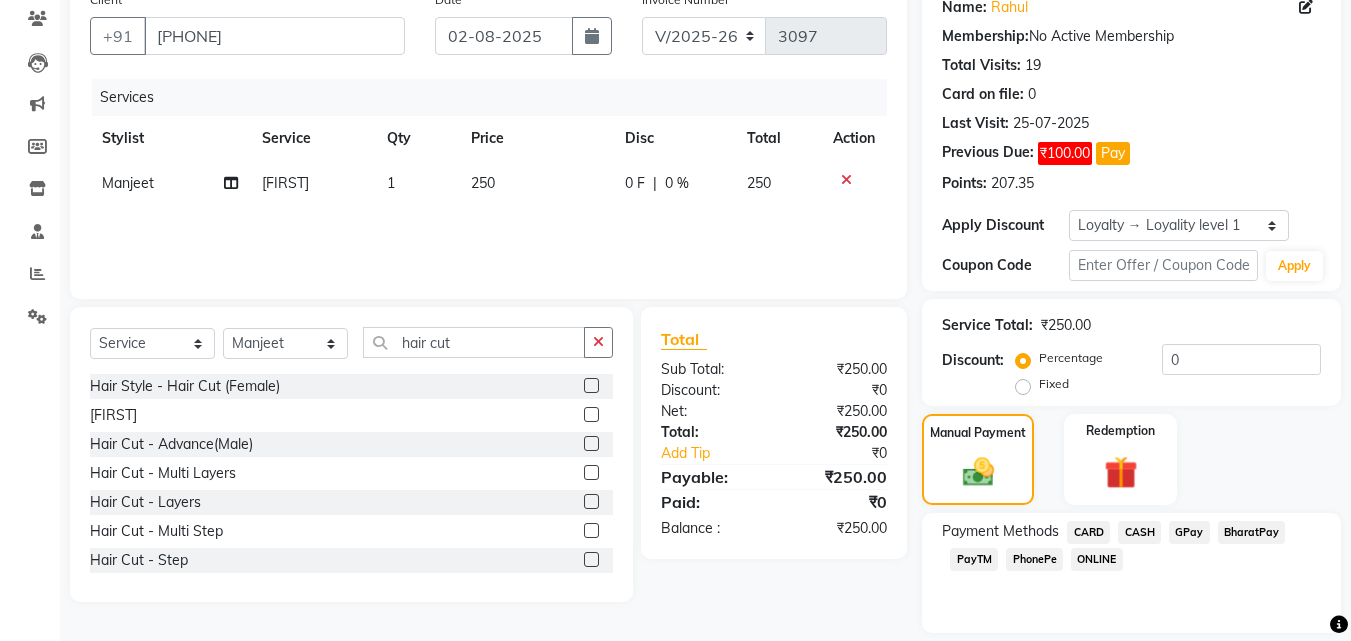 scroll, scrollTop: 232, scrollLeft: 0, axis: vertical 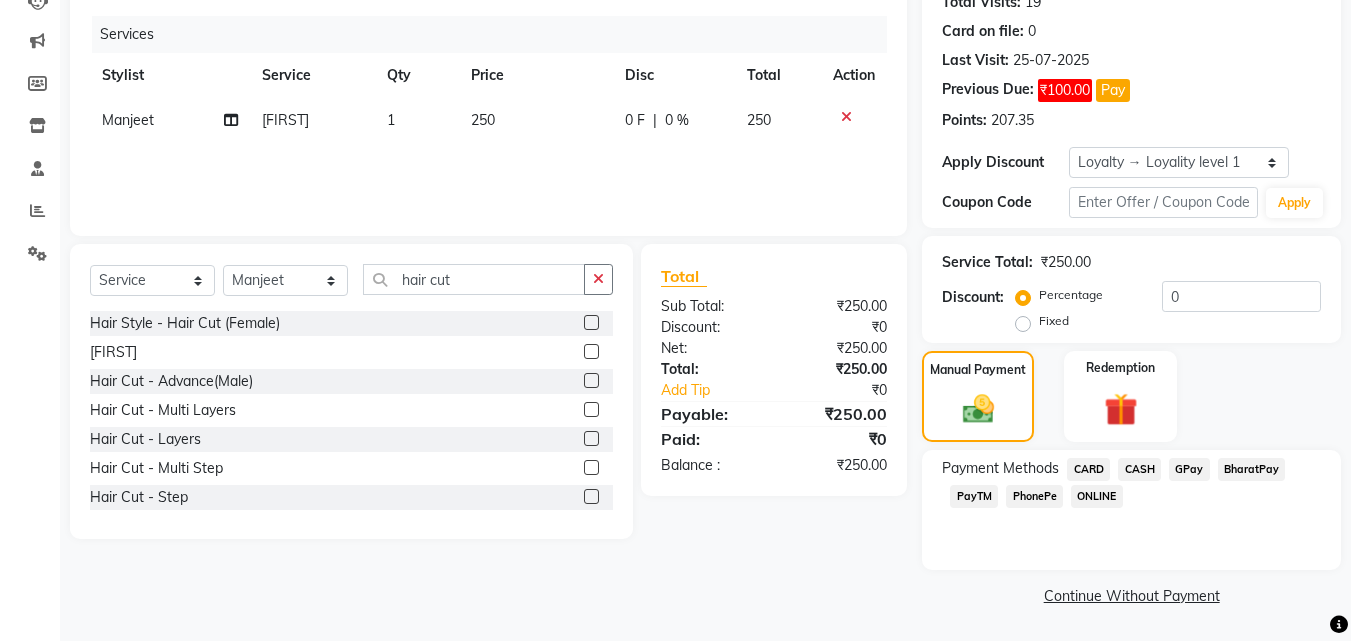 click on "PhonePe" 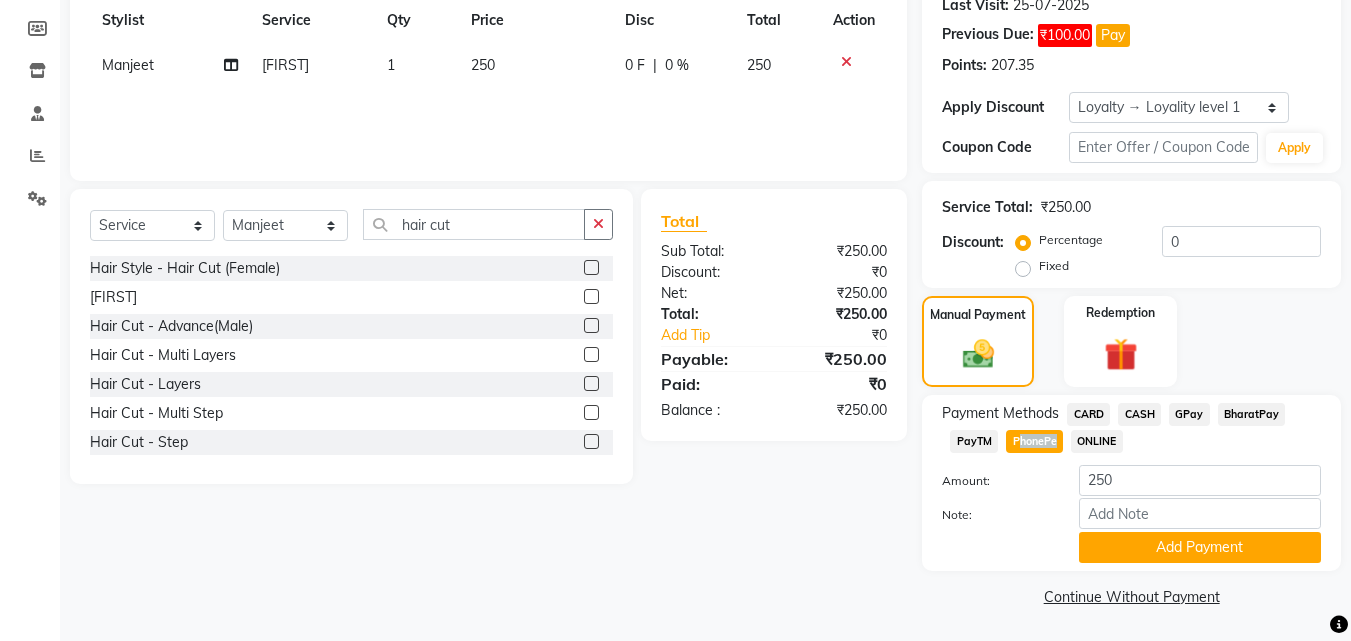 scroll, scrollTop: 288, scrollLeft: 0, axis: vertical 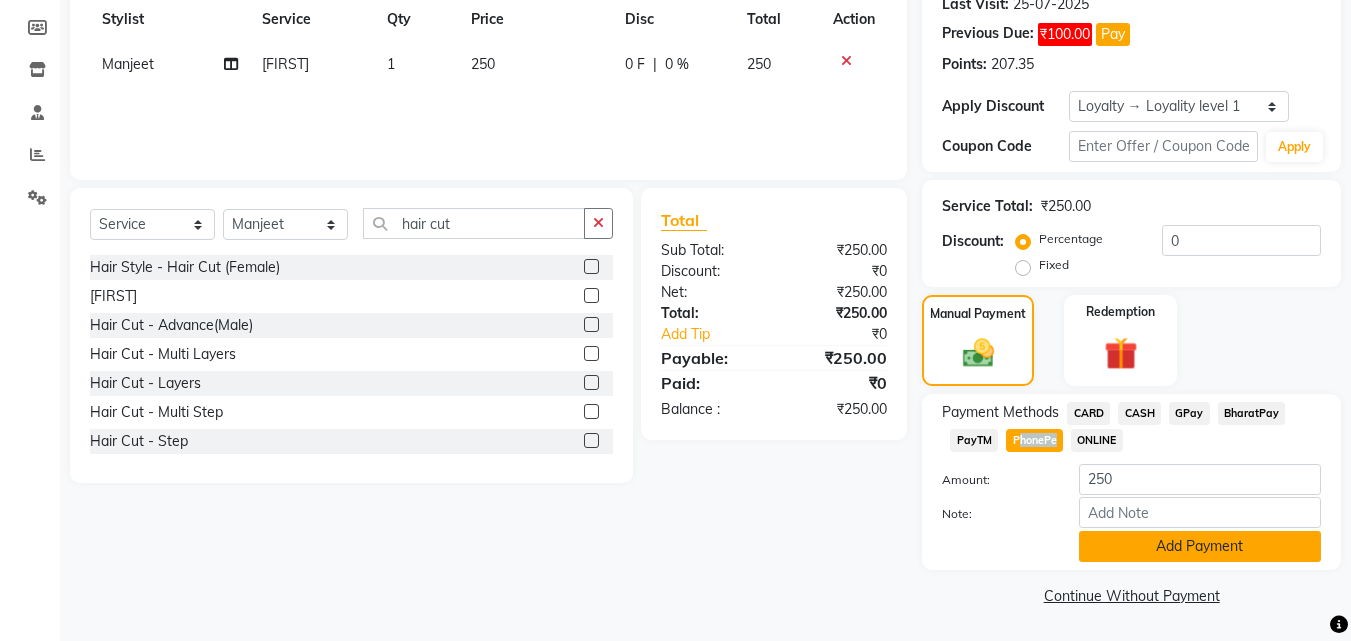 click on "Add Payment" 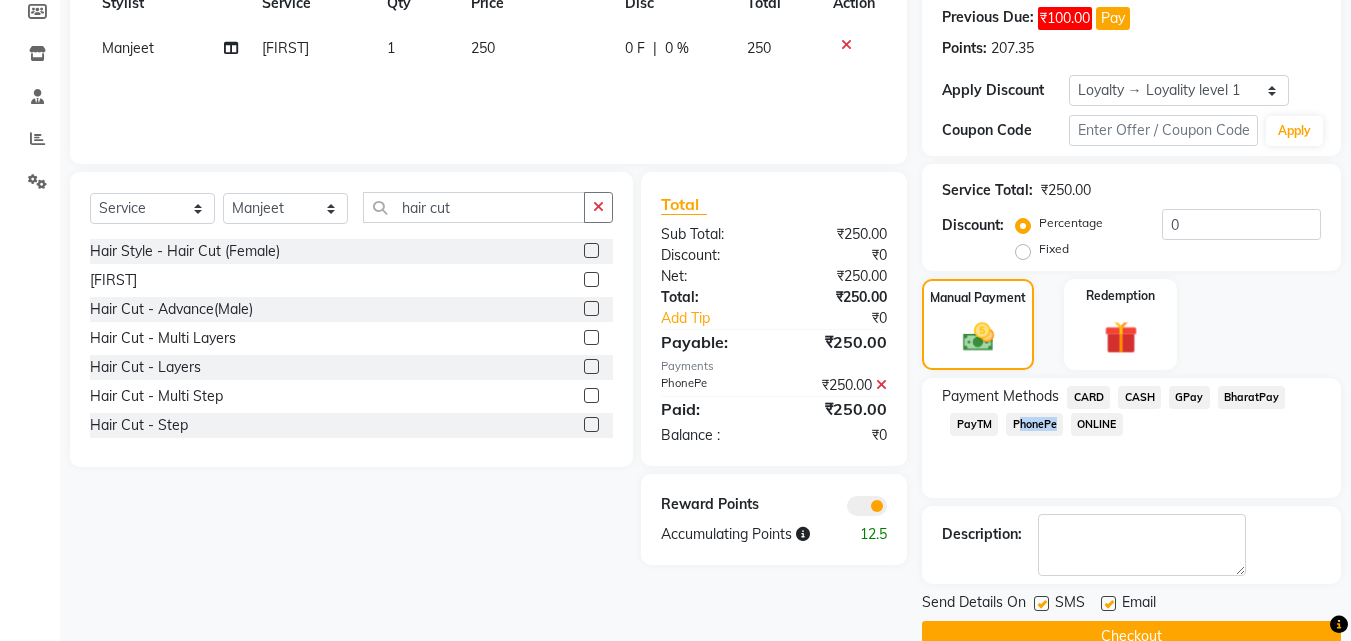 scroll, scrollTop: 345, scrollLeft: 0, axis: vertical 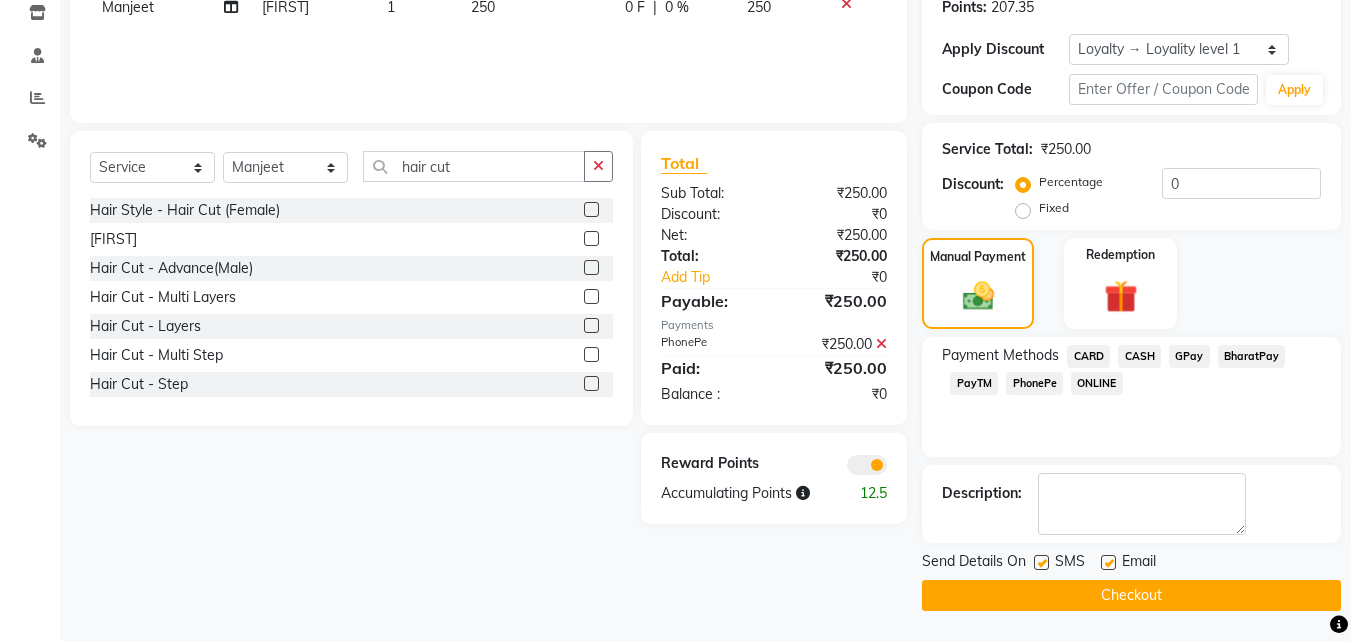 click 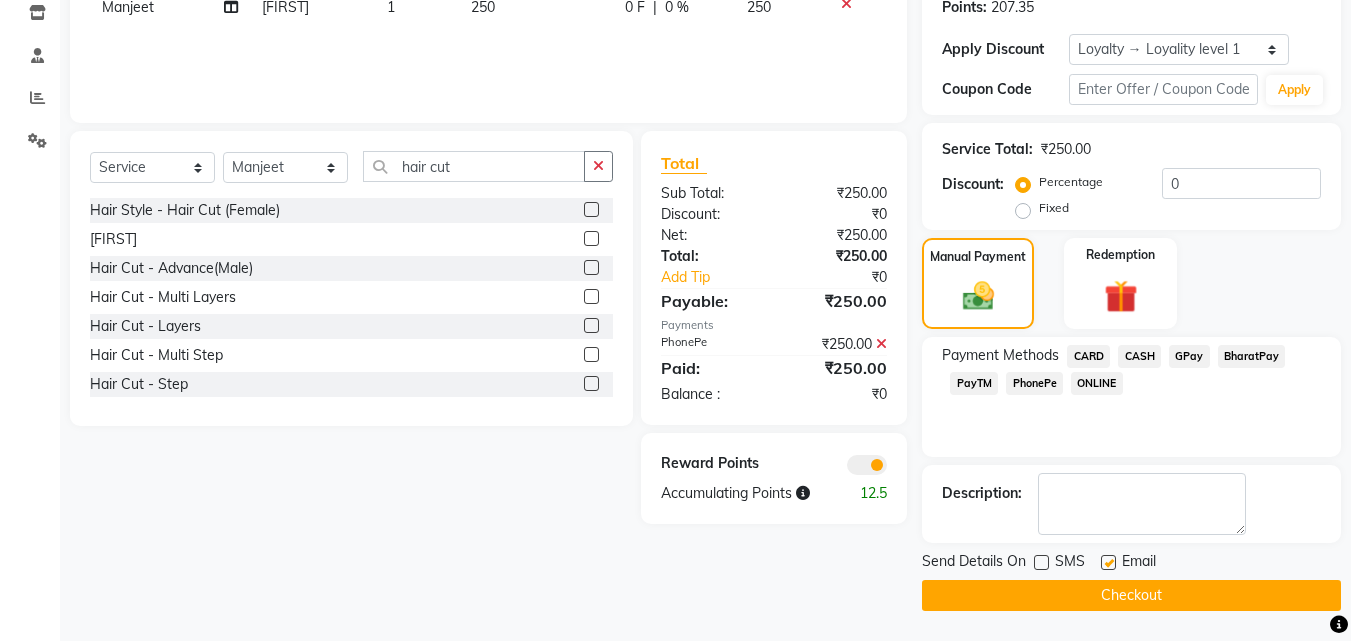click 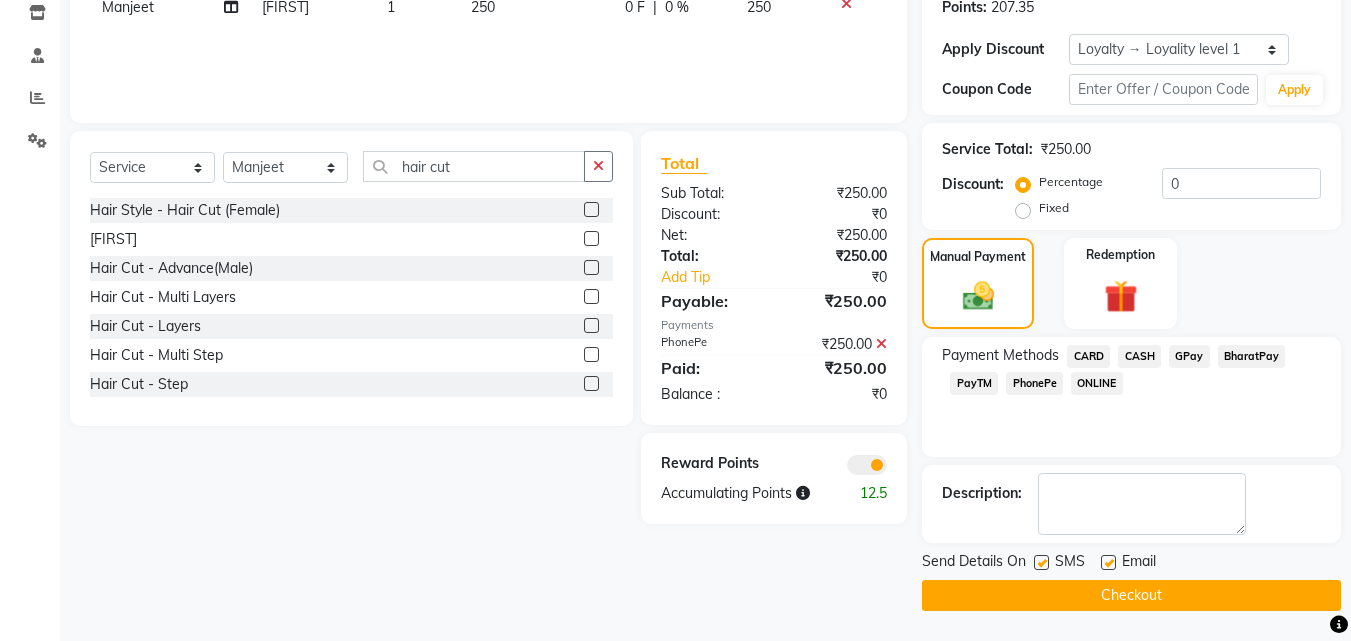 click 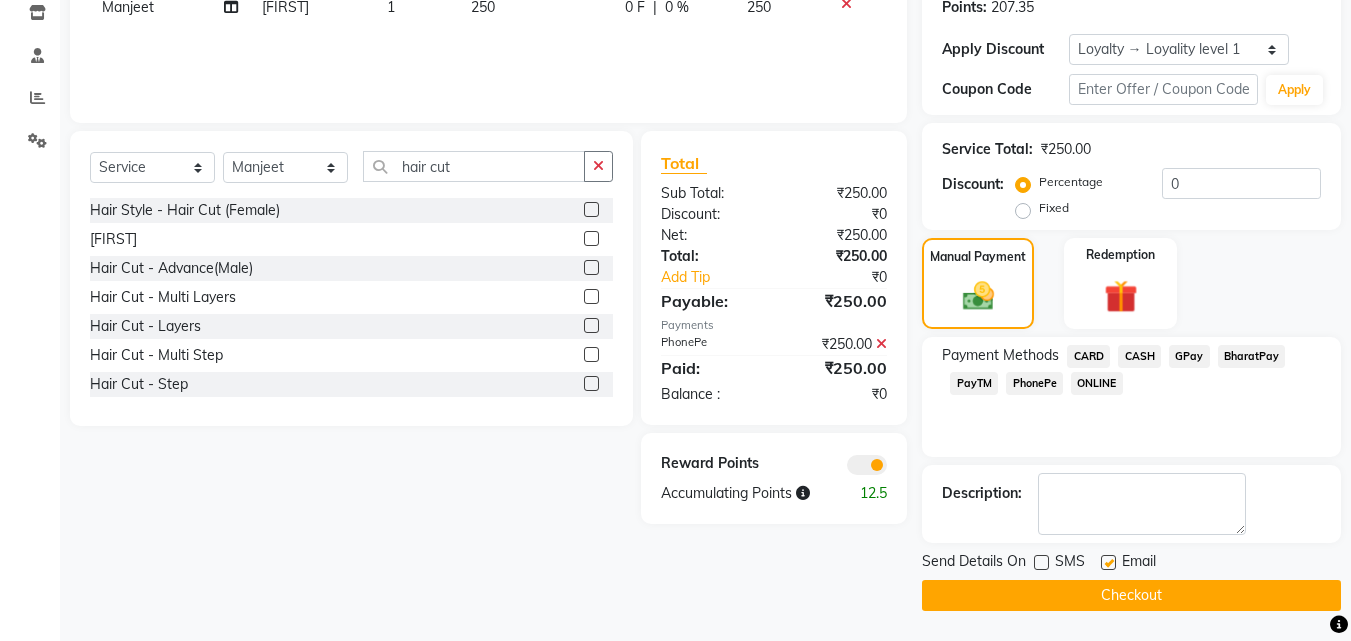click 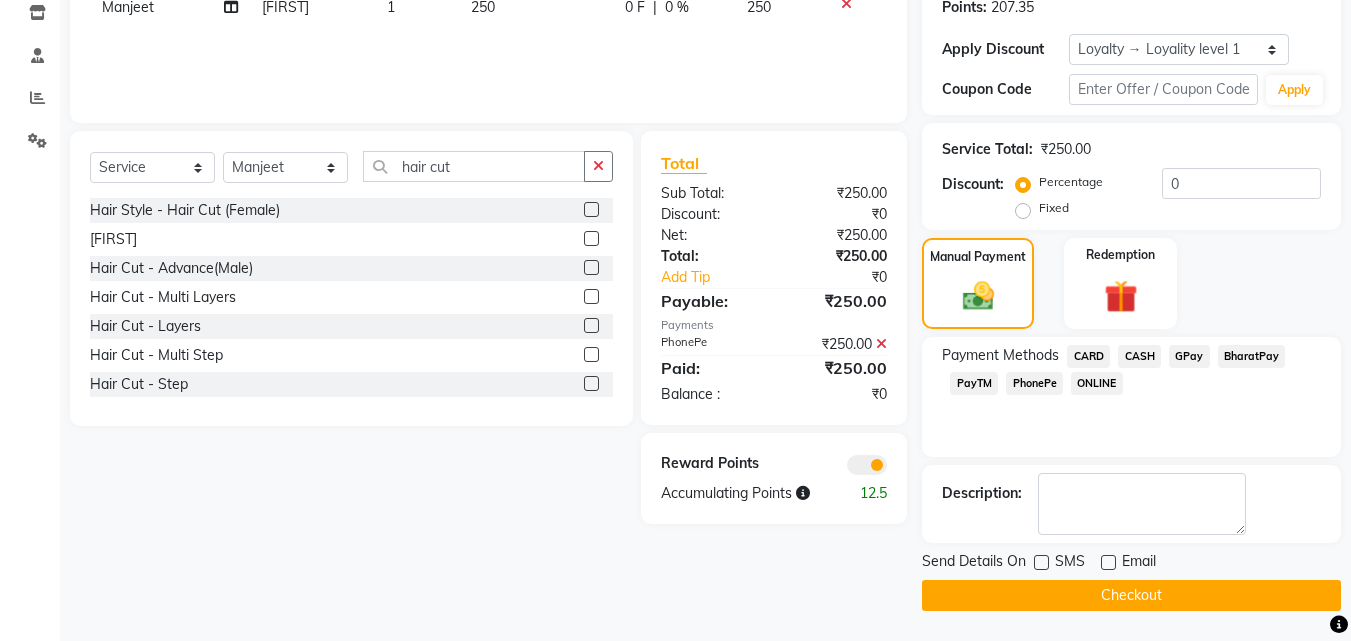 click 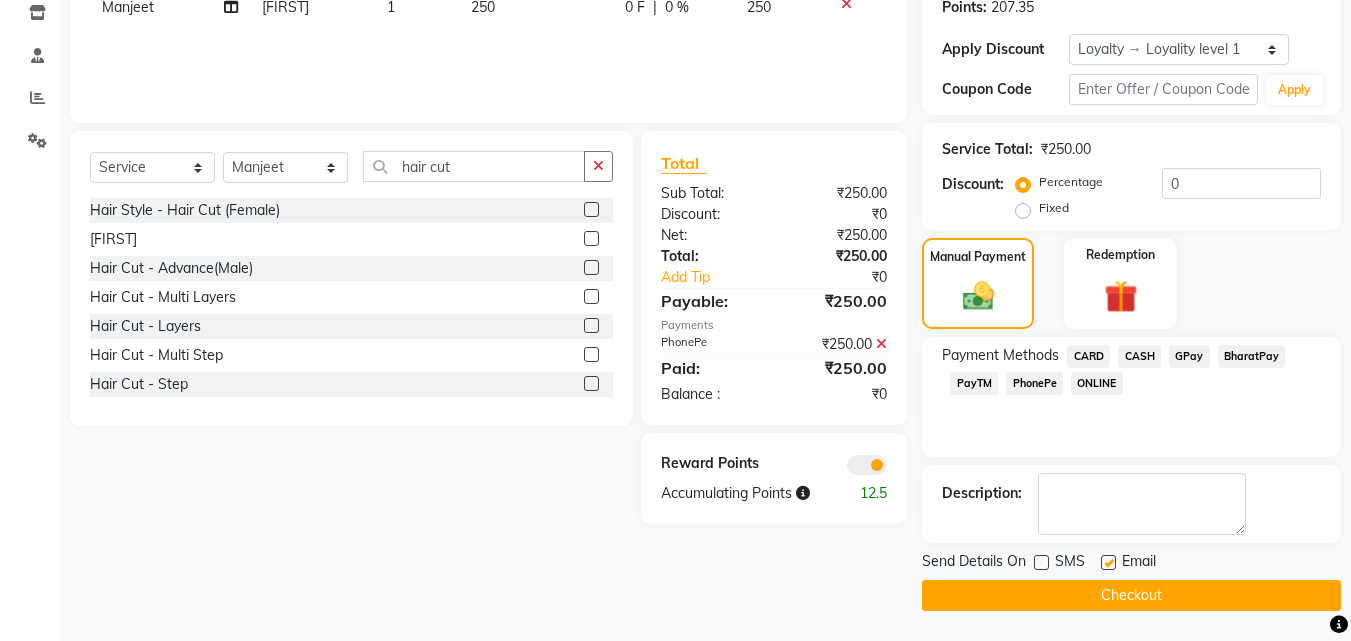 click 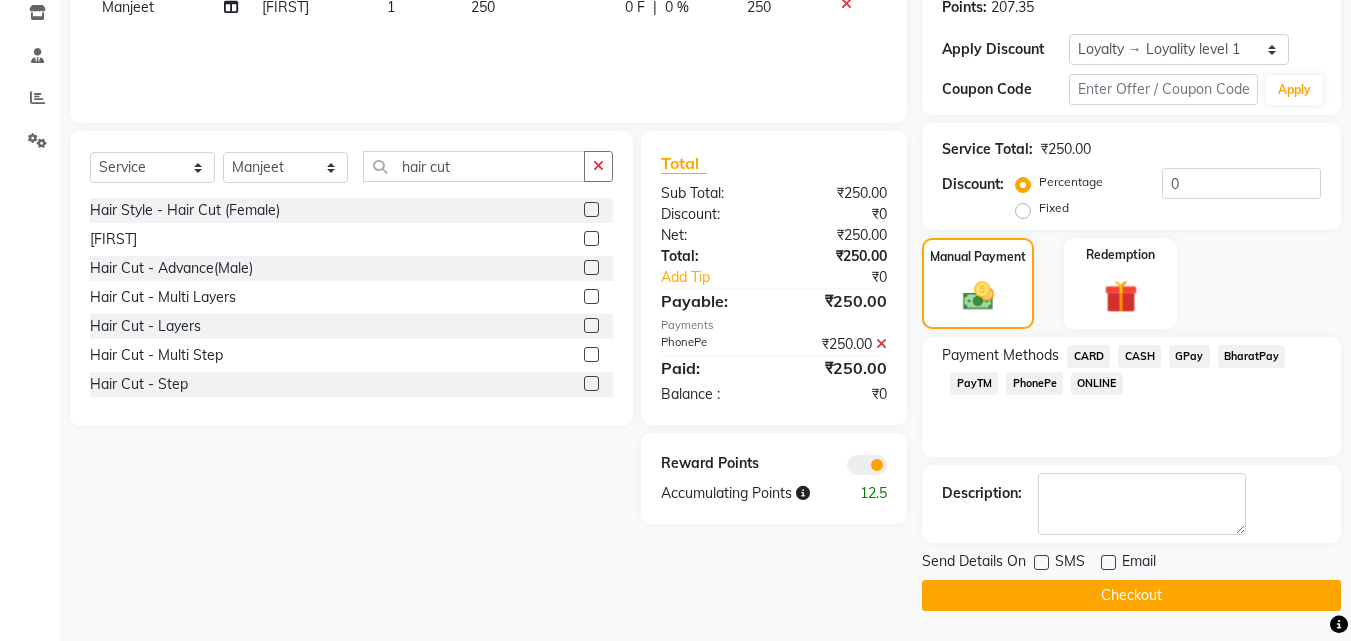 click on "Checkout" 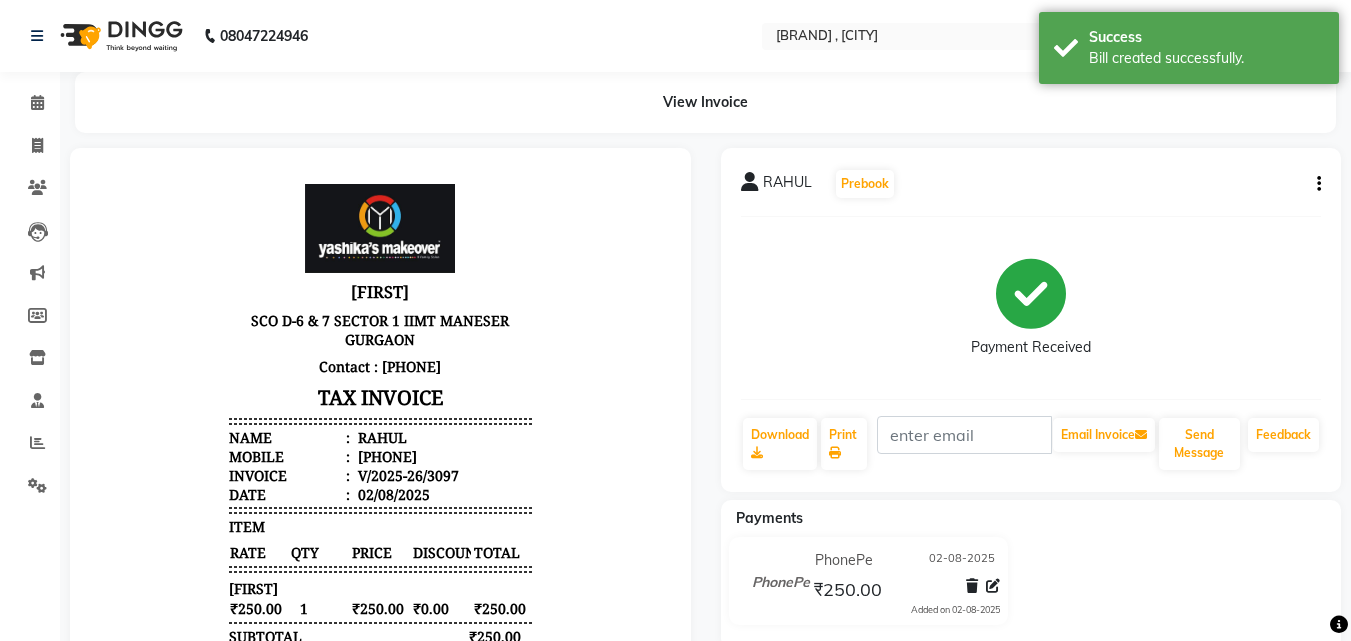 scroll, scrollTop: 0, scrollLeft: 0, axis: both 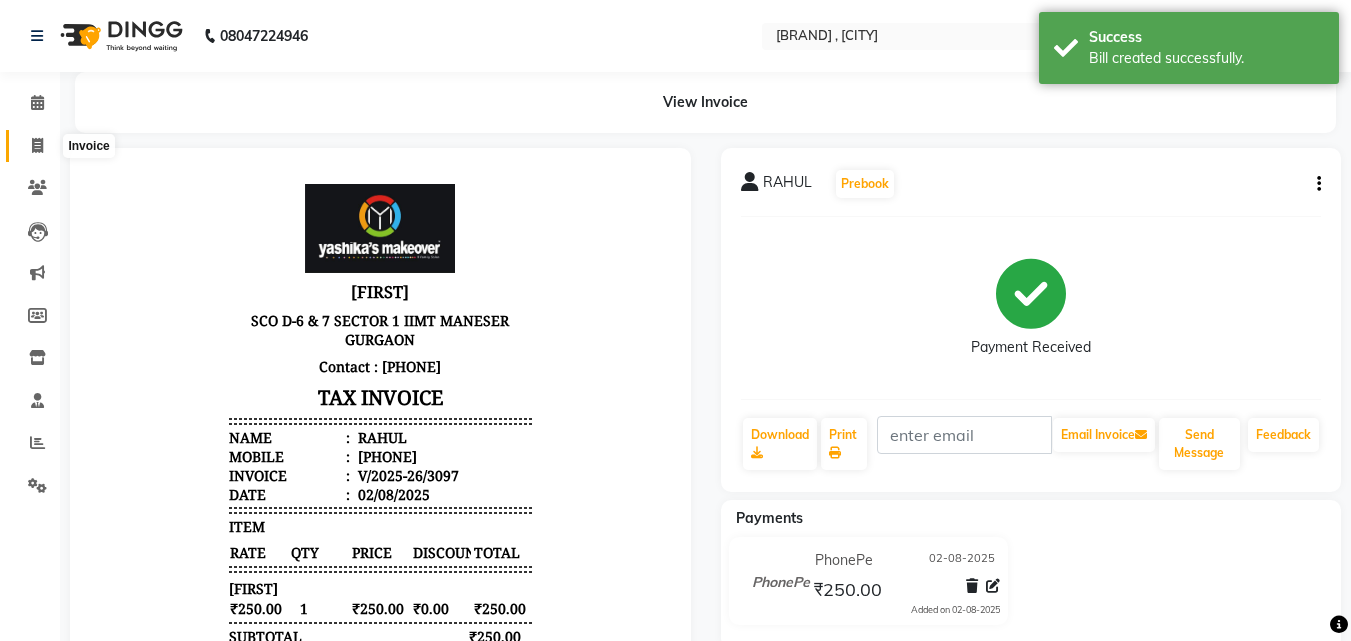 click 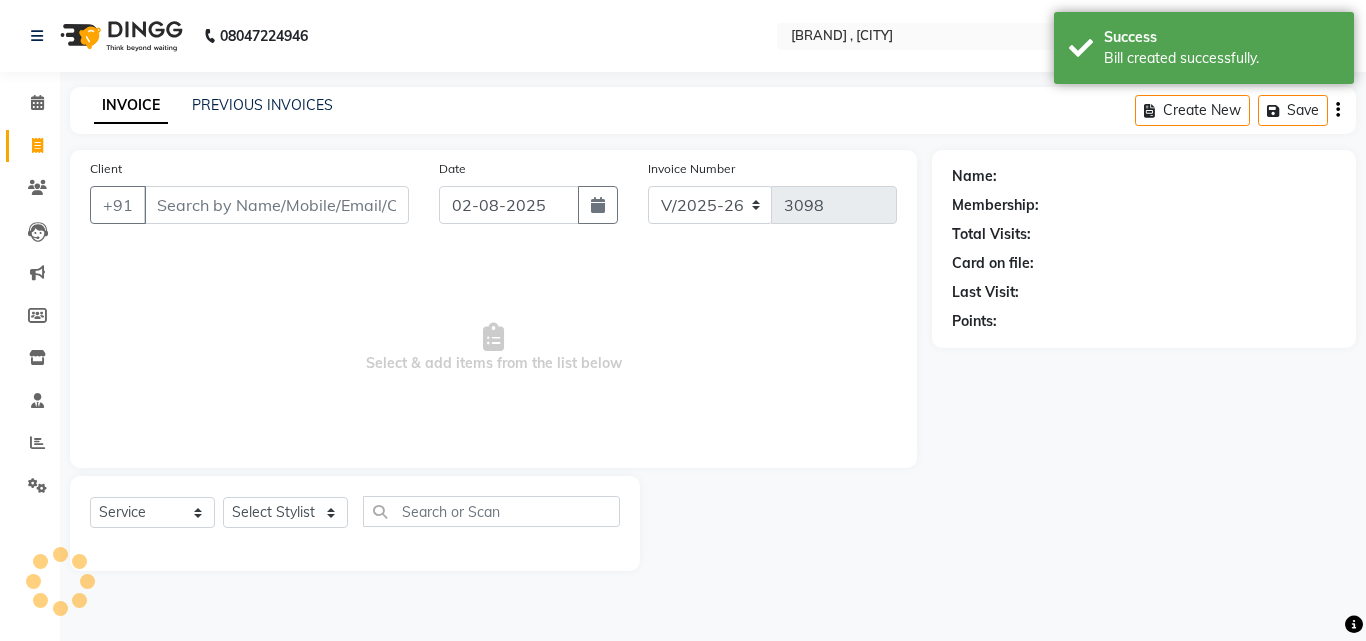 click on "Client" at bounding box center [276, 205] 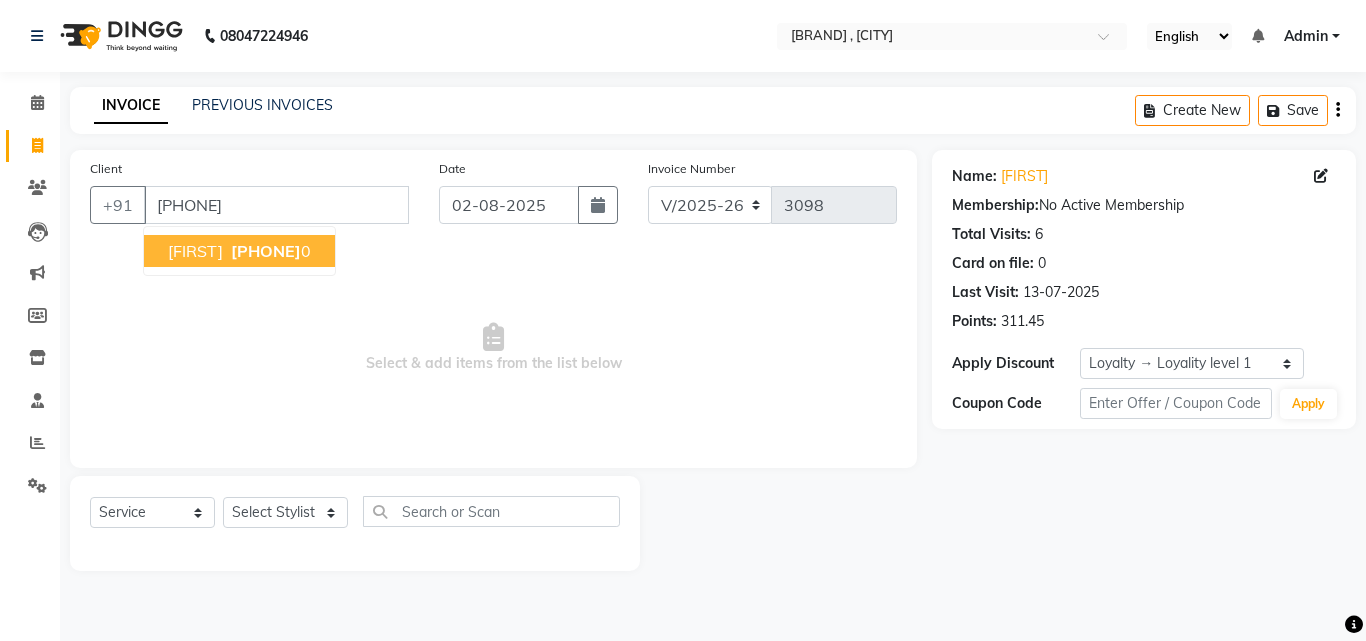 click on "[PHONE]" at bounding box center (266, 251) 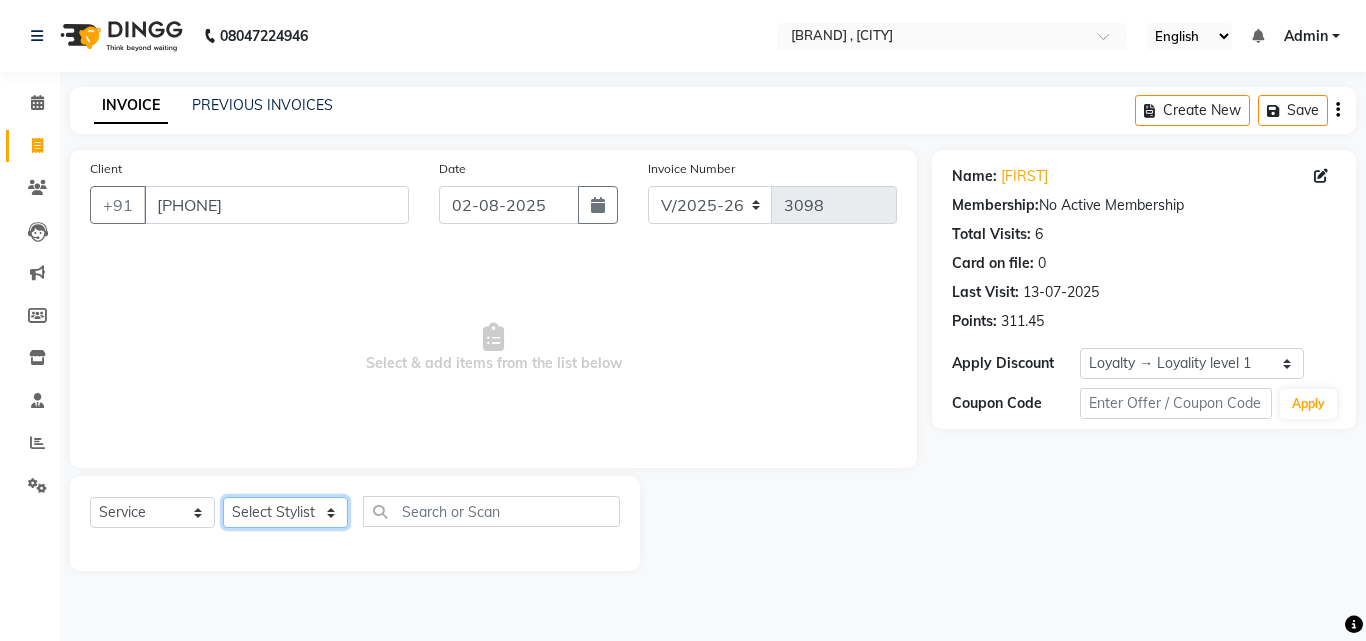 click on "Select Stylist [FIRST] [FIRST] [FIRST] [FIRST] [FIRST] [FIRST] [FIRST] [FIRST] [FIRST] [FIRST] [FIRST] [FIRST] [FIRST] ([DATE]) [FIRST]" 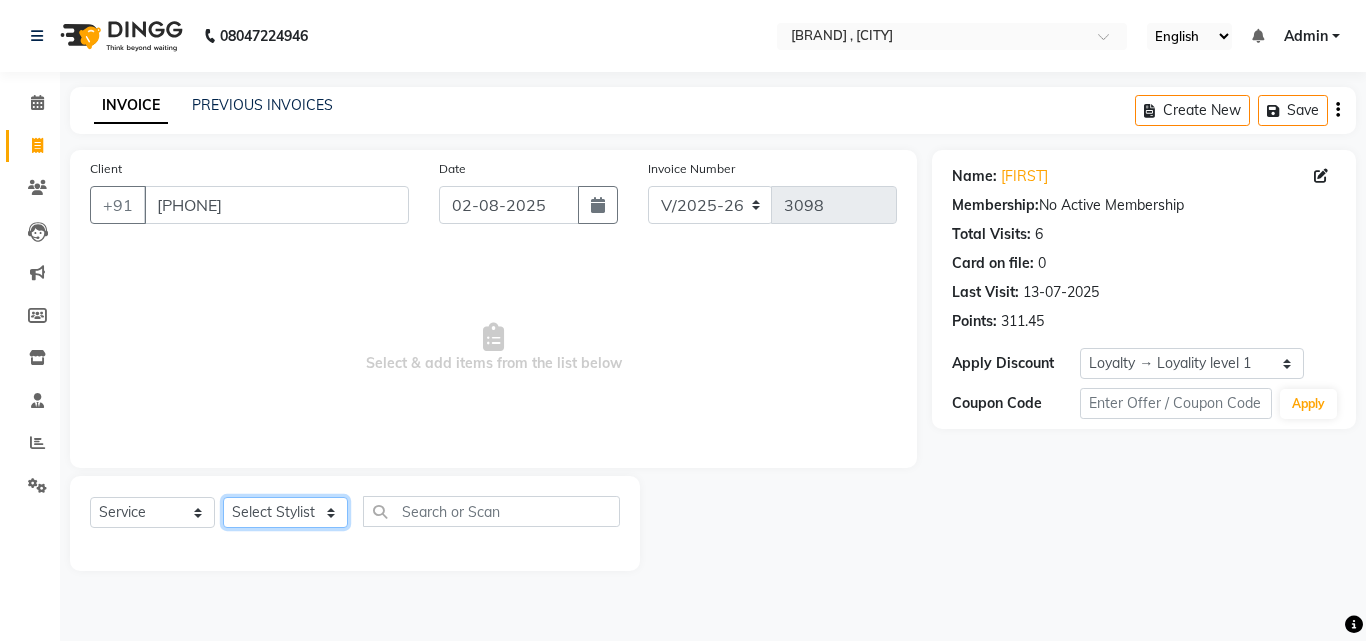 click on "Select Stylist [FIRST] [FIRST] [FIRST] [FIRST] [FIRST] [FIRST] [FIRST] [FIRST] [FIRST] [FIRST] [FIRST] [FIRST] [FIRST] ([DATE]) [FIRST]" 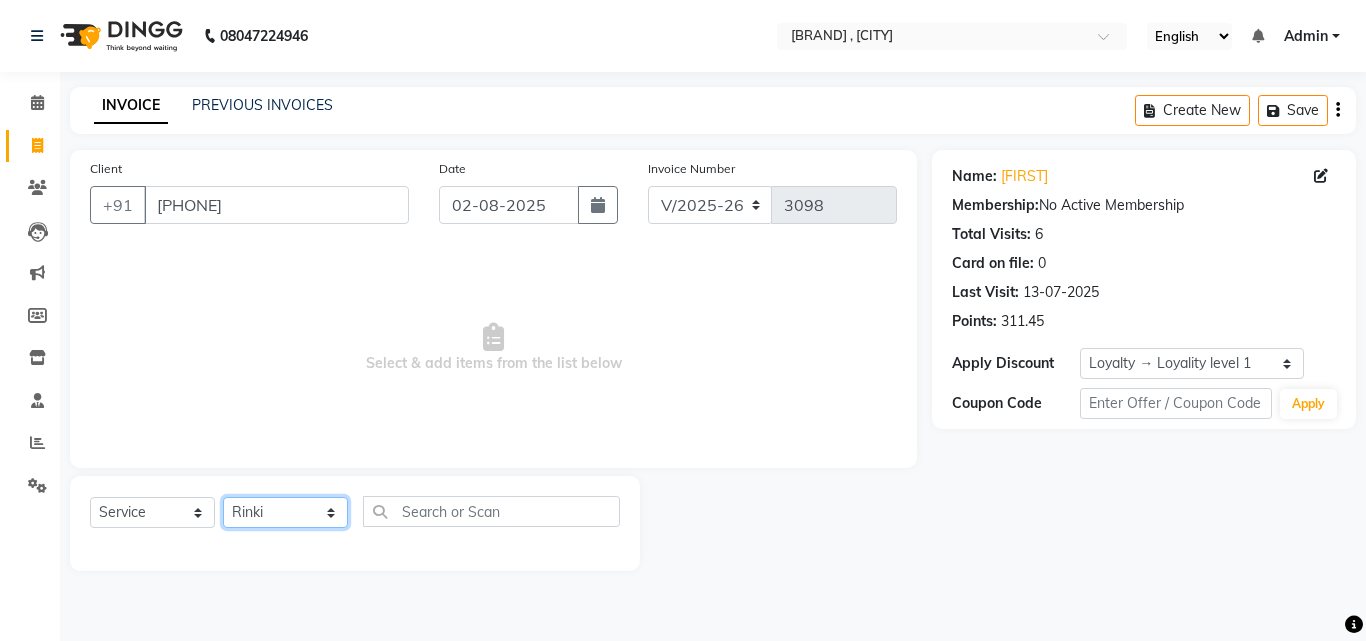 click on "Select Stylist [FIRST] [FIRST] [FIRST] [FIRST] [FIRST] [FIRST] [FIRST] [FIRST] [FIRST] [FIRST] [FIRST] [FIRST] [FIRST] ([DATE]) [FIRST]" 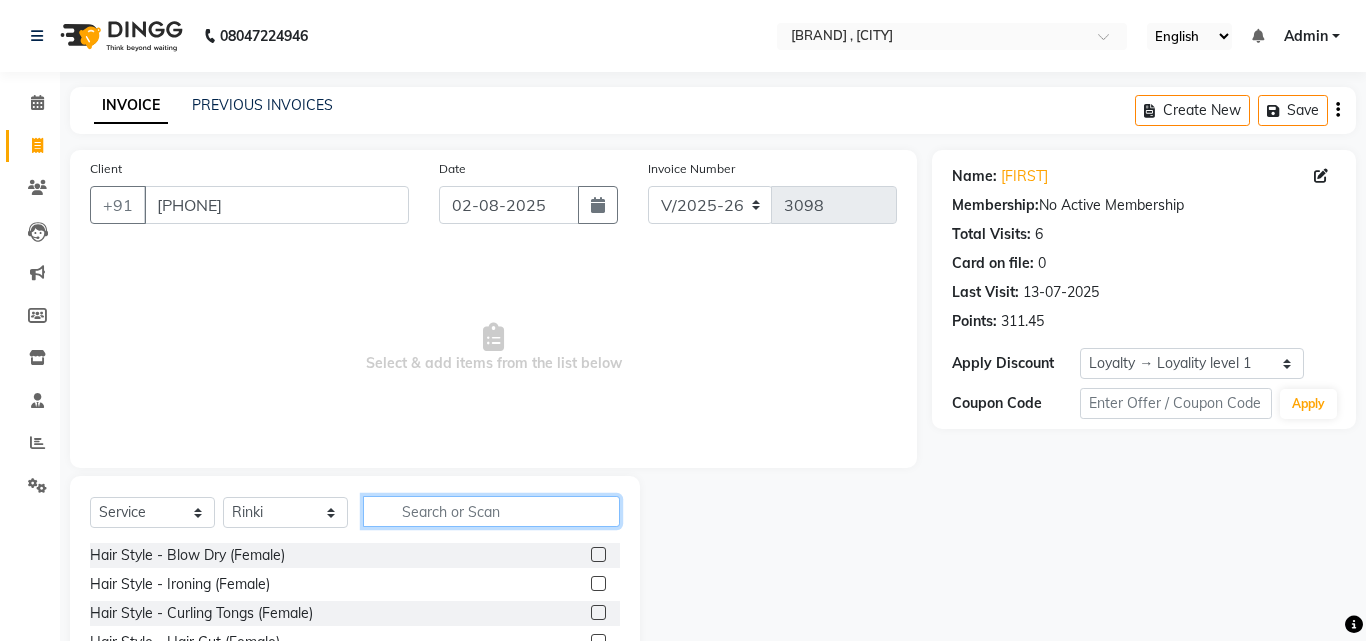 click 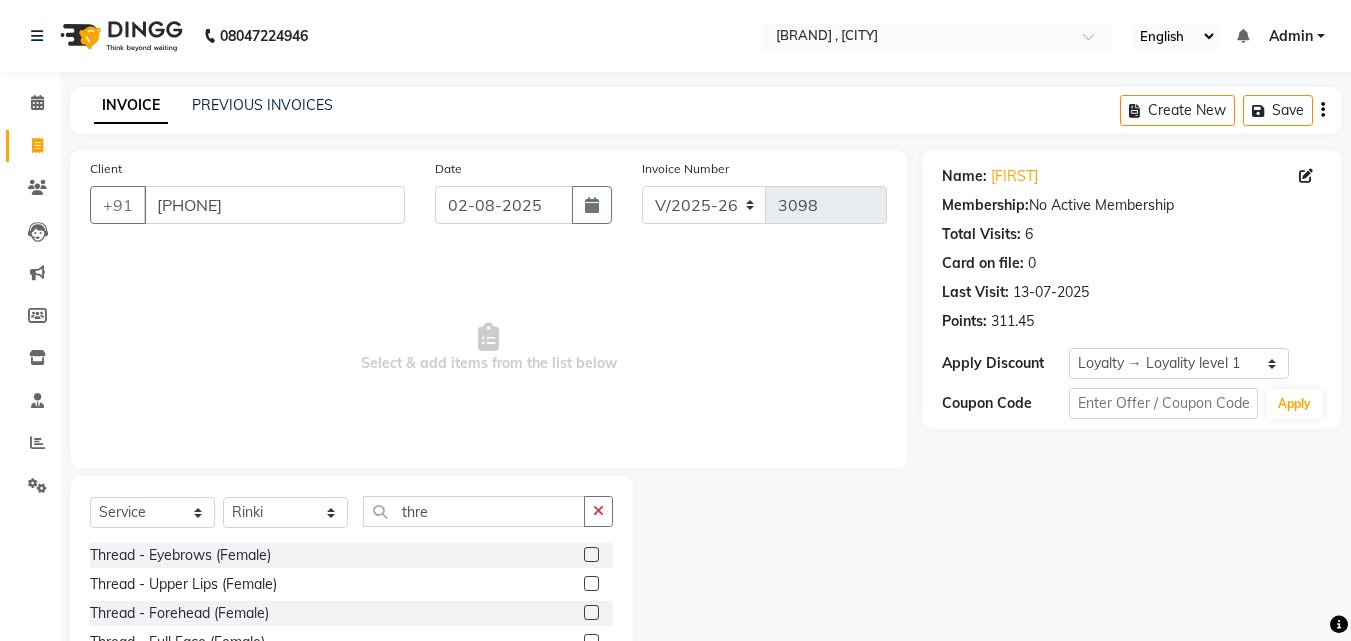click 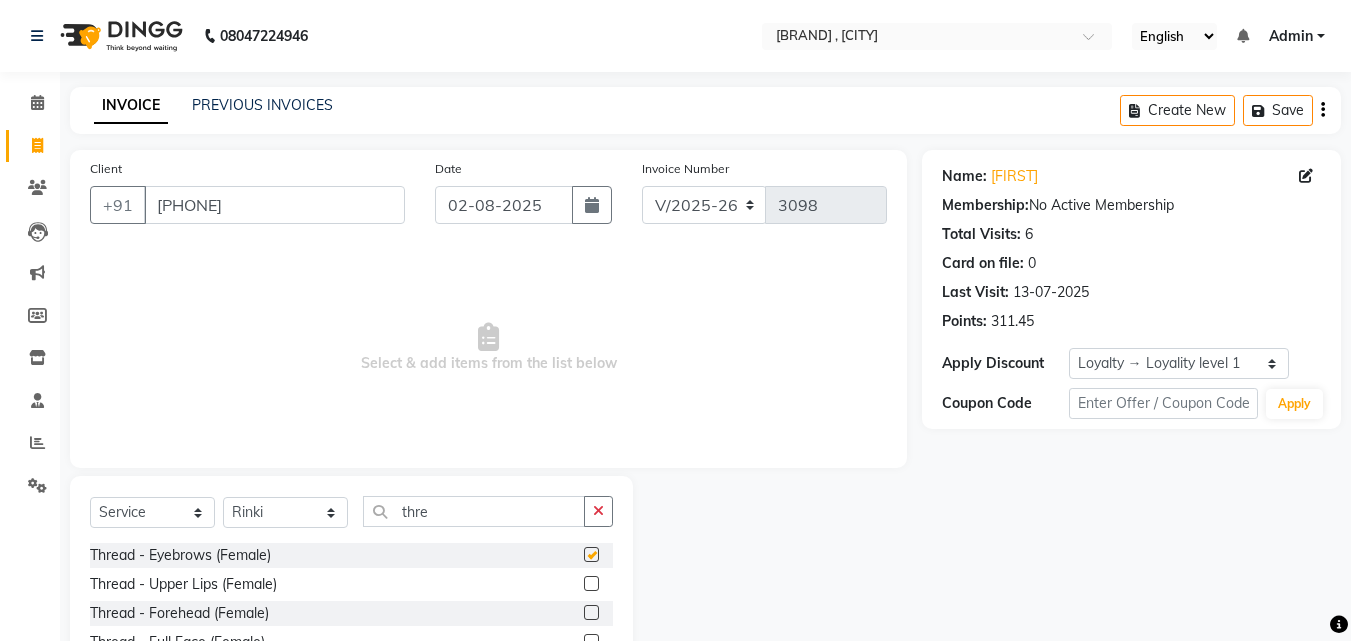 click 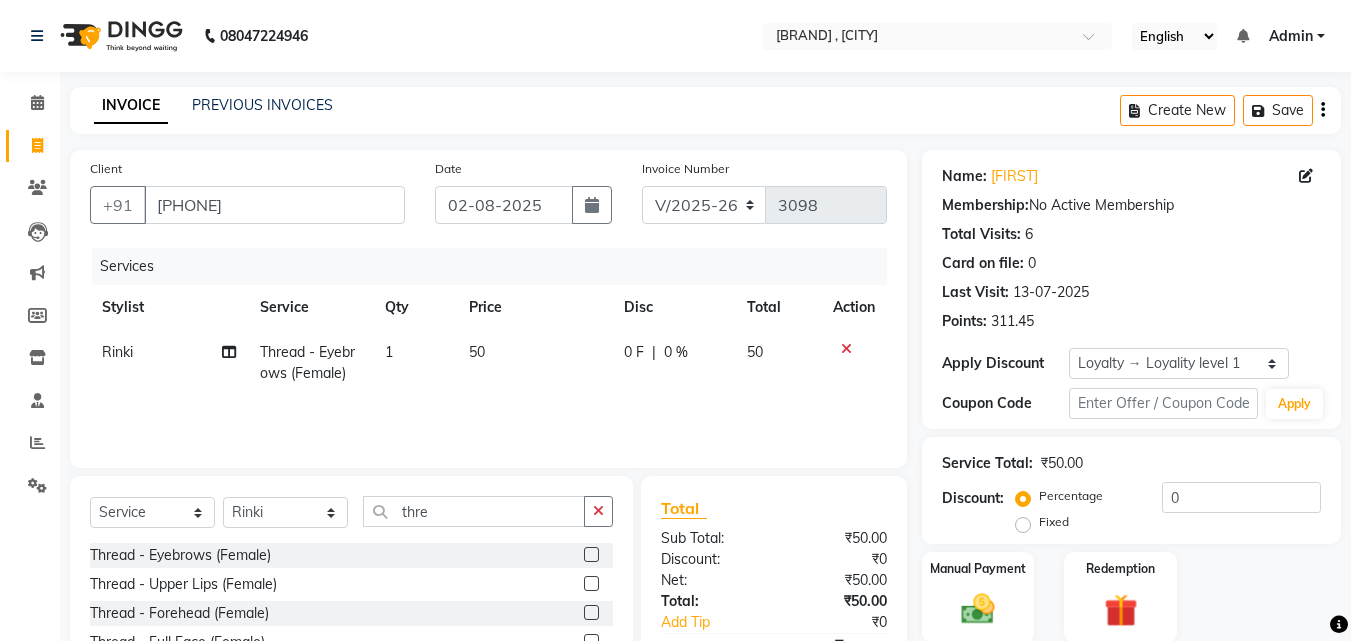 click 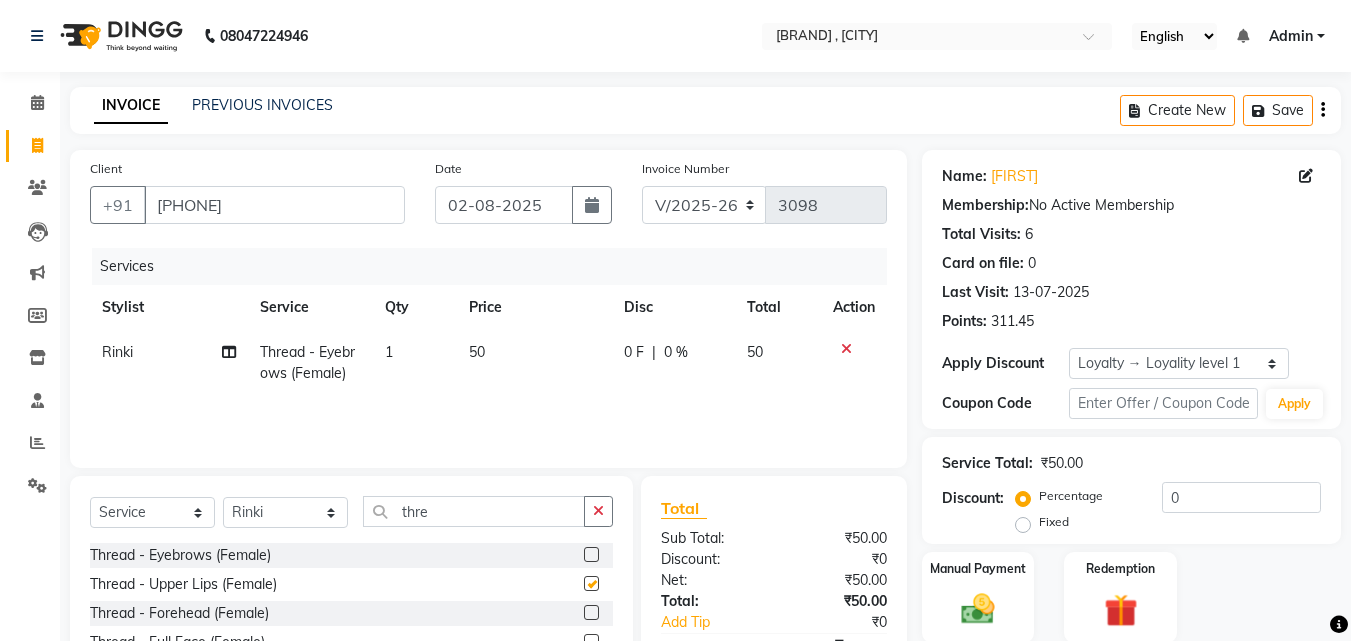 click on "Select  Service  Product  Membership  Package Voucher Prepaid Gift Card  Select Stylist Danish Shavej Dinesh Krishna Lalita Lalita Mdm Manjeet Minakshi Nancy Nikita Pooja Rinki Sahil sapna Shakshi (Oct24) Sudha thre" 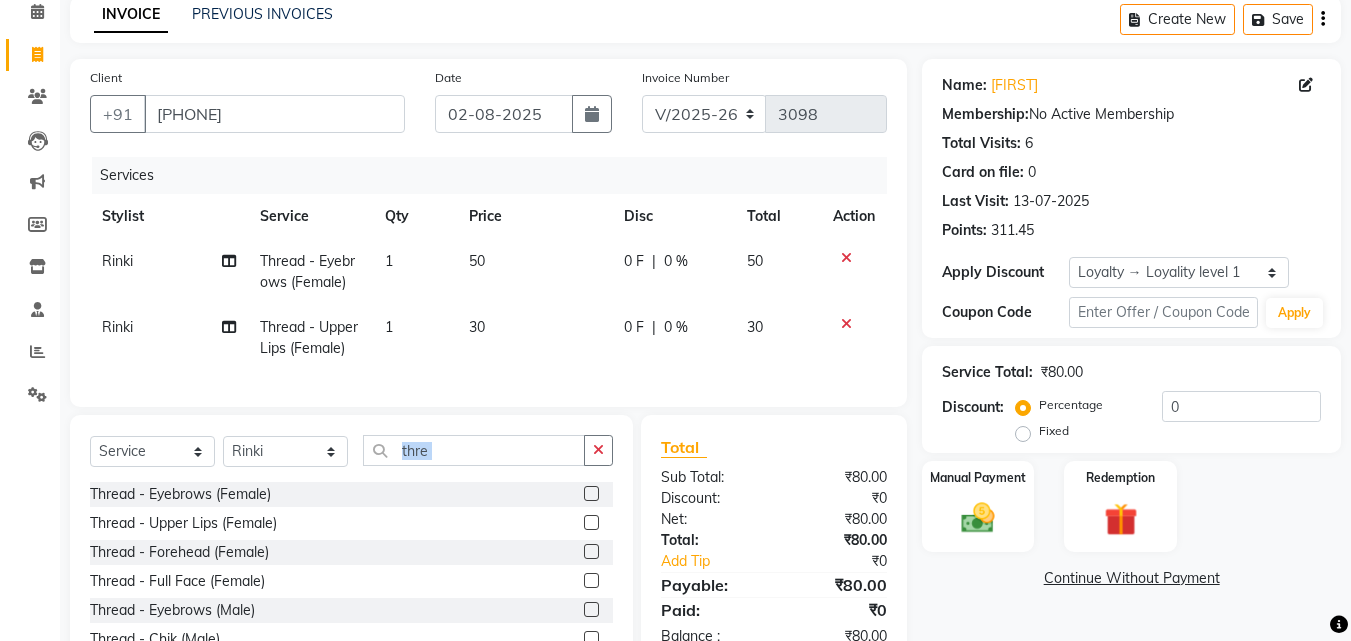 scroll, scrollTop: 205, scrollLeft: 0, axis: vertical 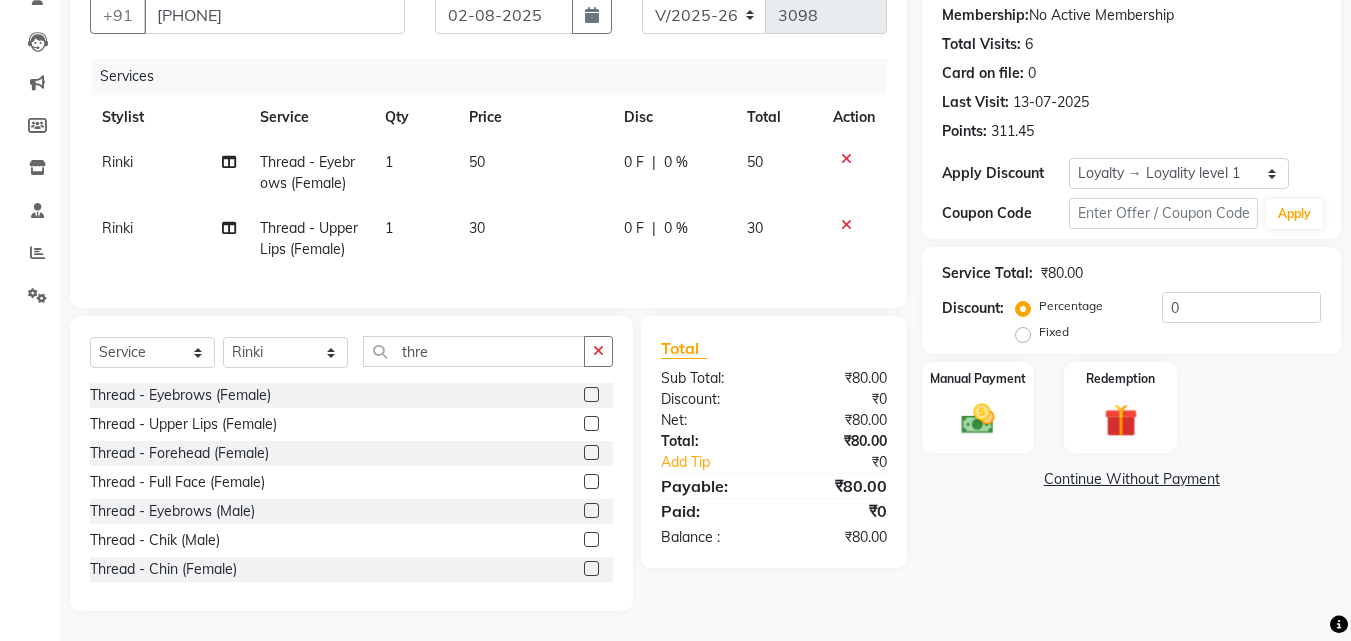 click 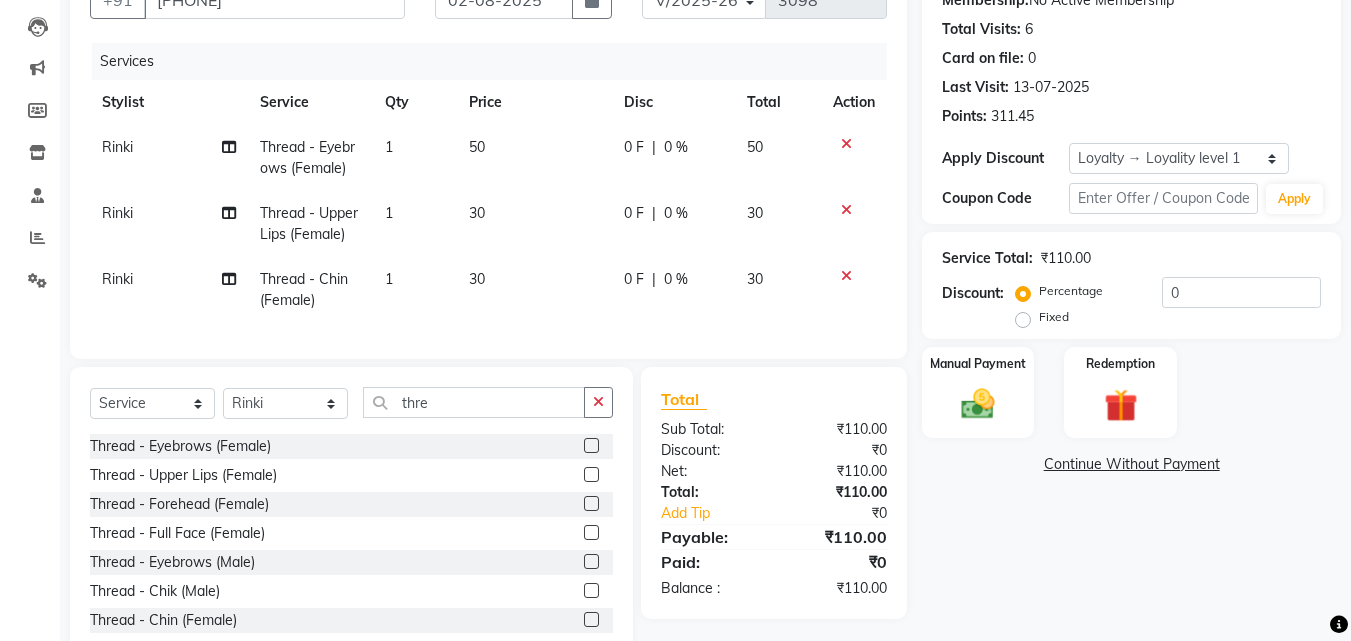 scroll, scrollTop: 270, scrollLeft: 0, axis: vertical 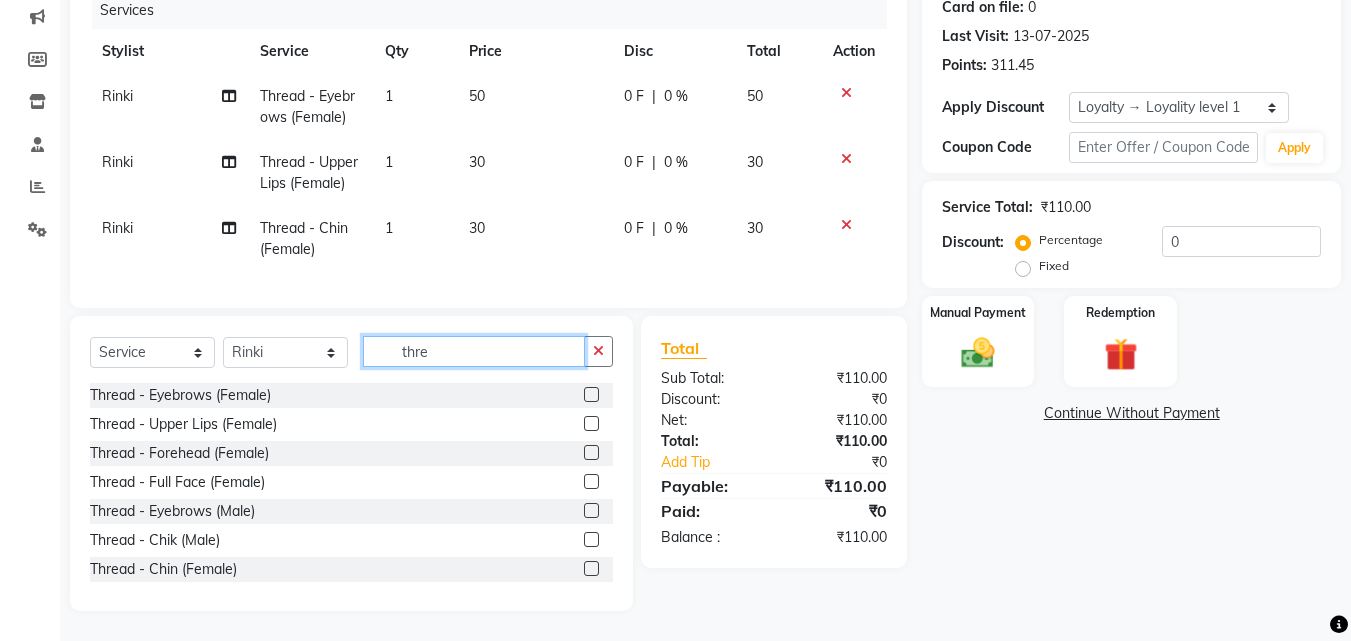 click on "thre" 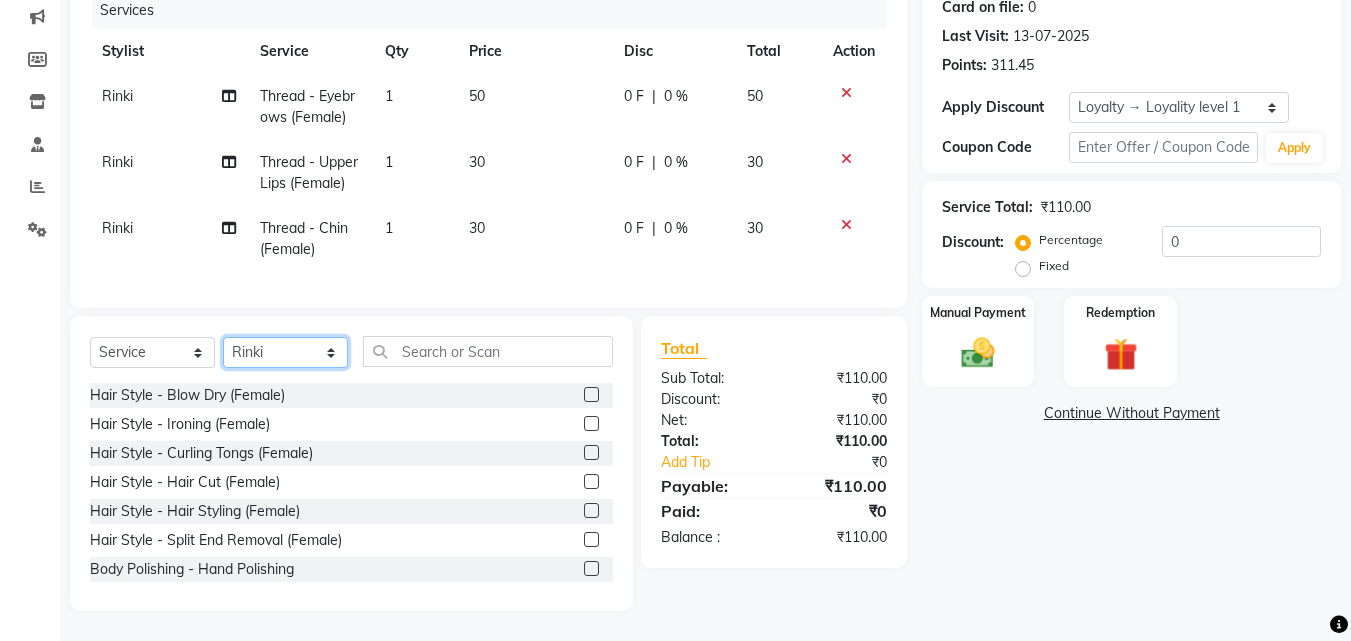 click on "Select Stylist [FIRST] [FIRST] [FIRST] [FIRST] [FIRST] [FIRST] [FIRST] [FIRST] [FIRST] [FIRST] [FIRST] [FIRST] [FIRST] ([DATE]) [FIRST]" 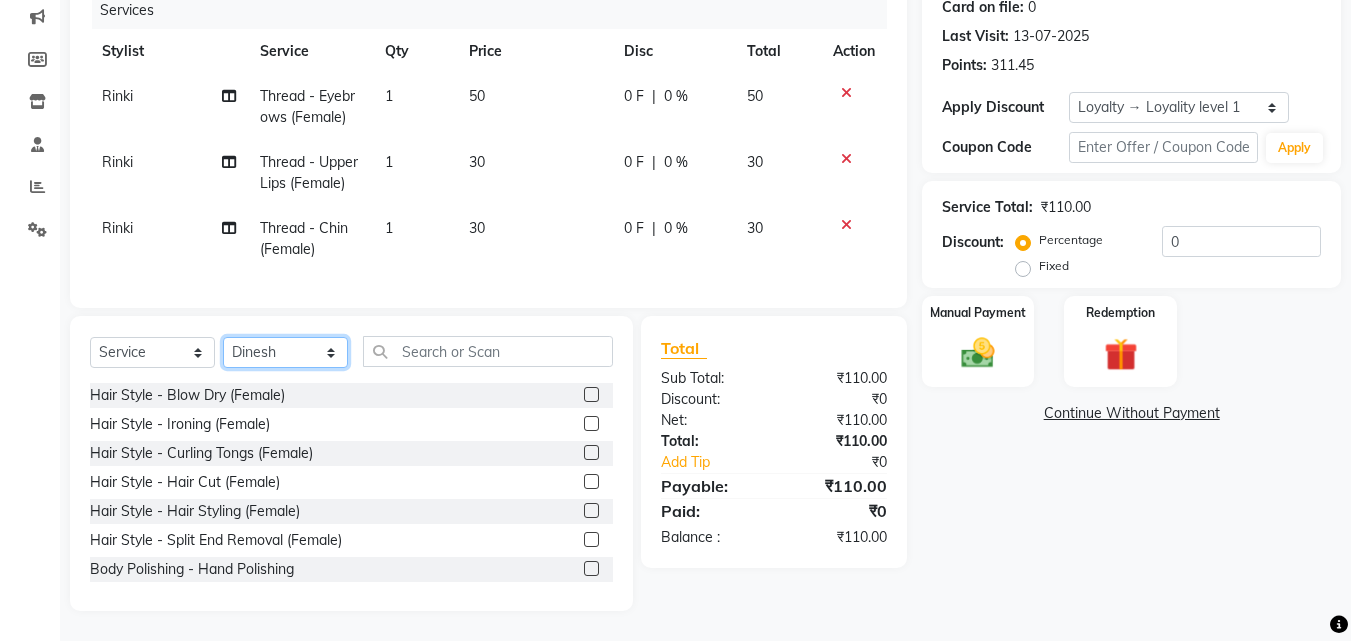 click on "Select Stylist [FIRST] [FIRST] [FIRST] [FIRST] [FIRST] [FIRST] [FIRST] [FIRST] [FIRST] [FIRST] [FIRST] [FIRST] [FIRST] ([DATE]) [FIRST]" 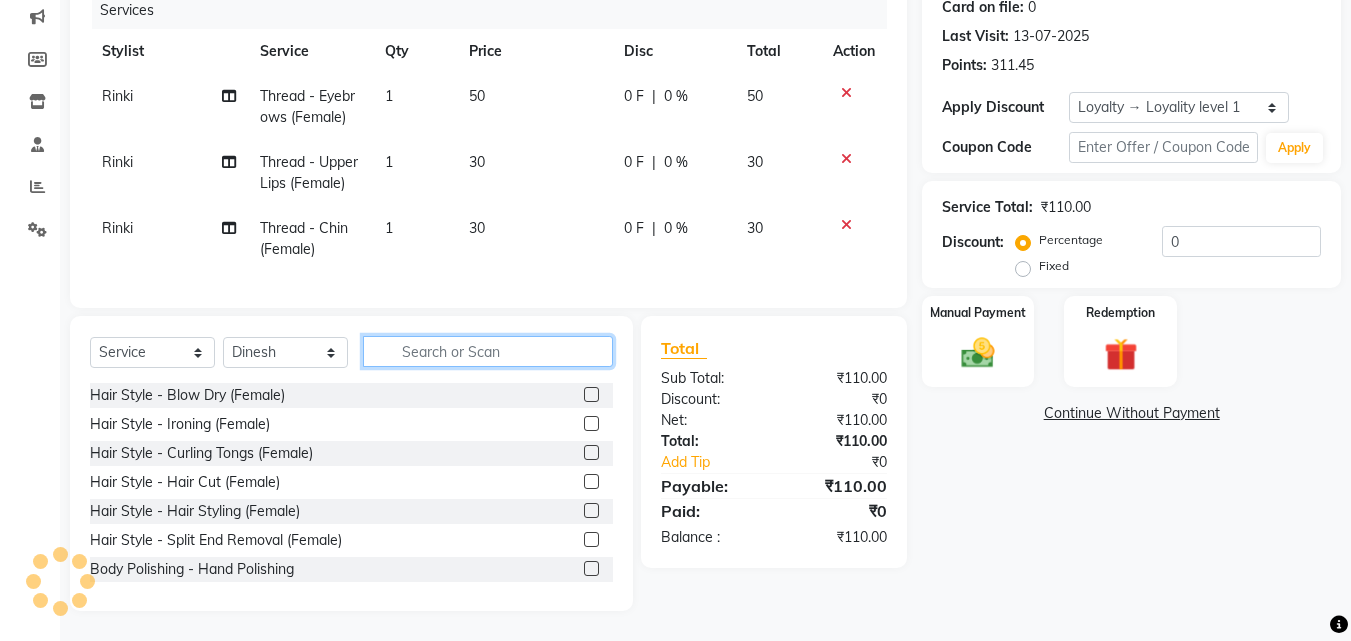 click 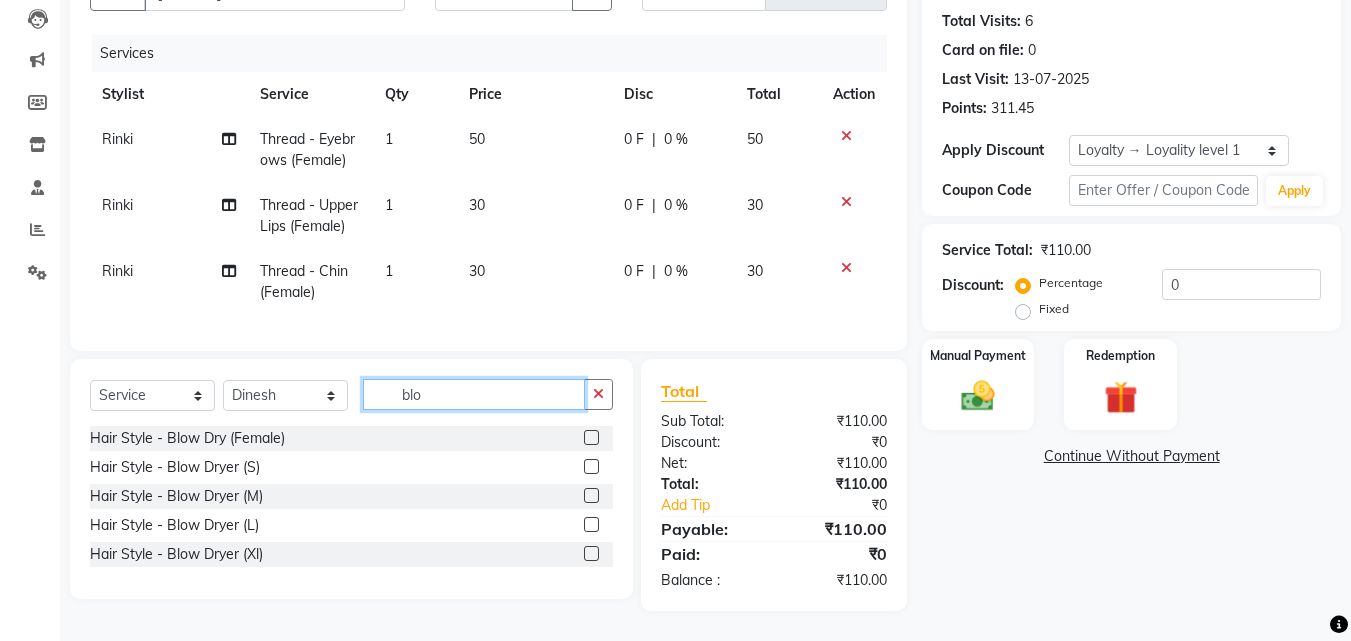 scroll, scrollTop: 228, scrollLeft: 0, axis: vertical 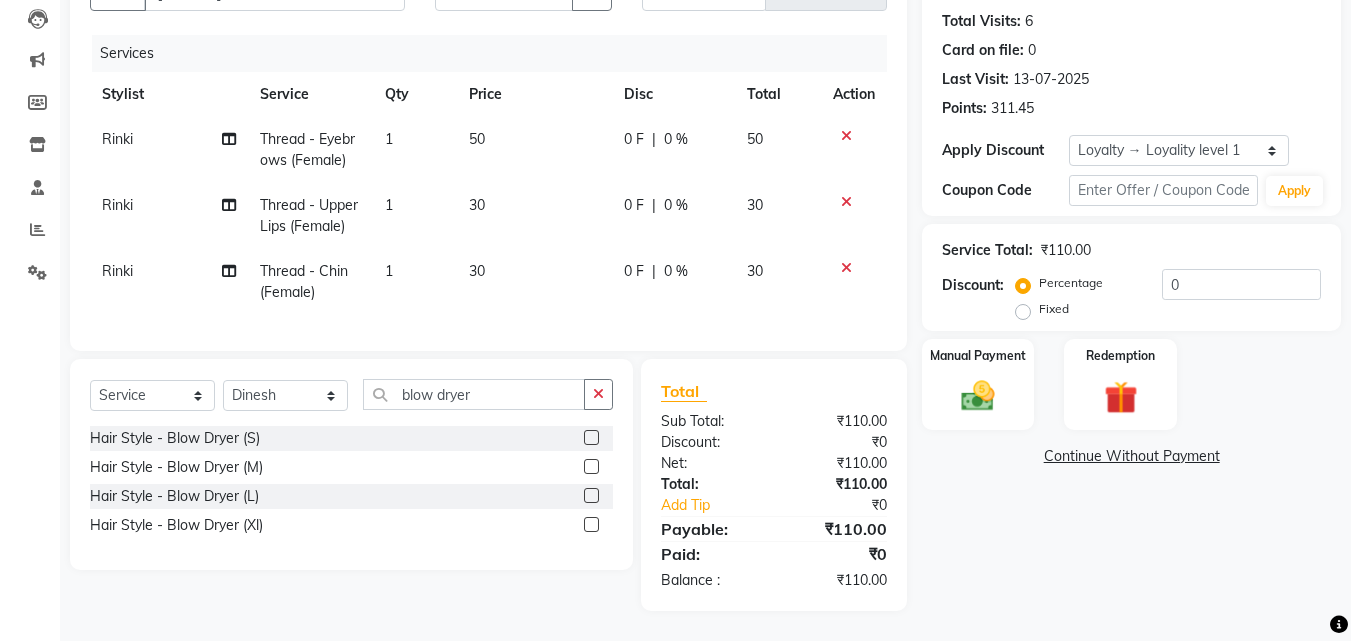 click 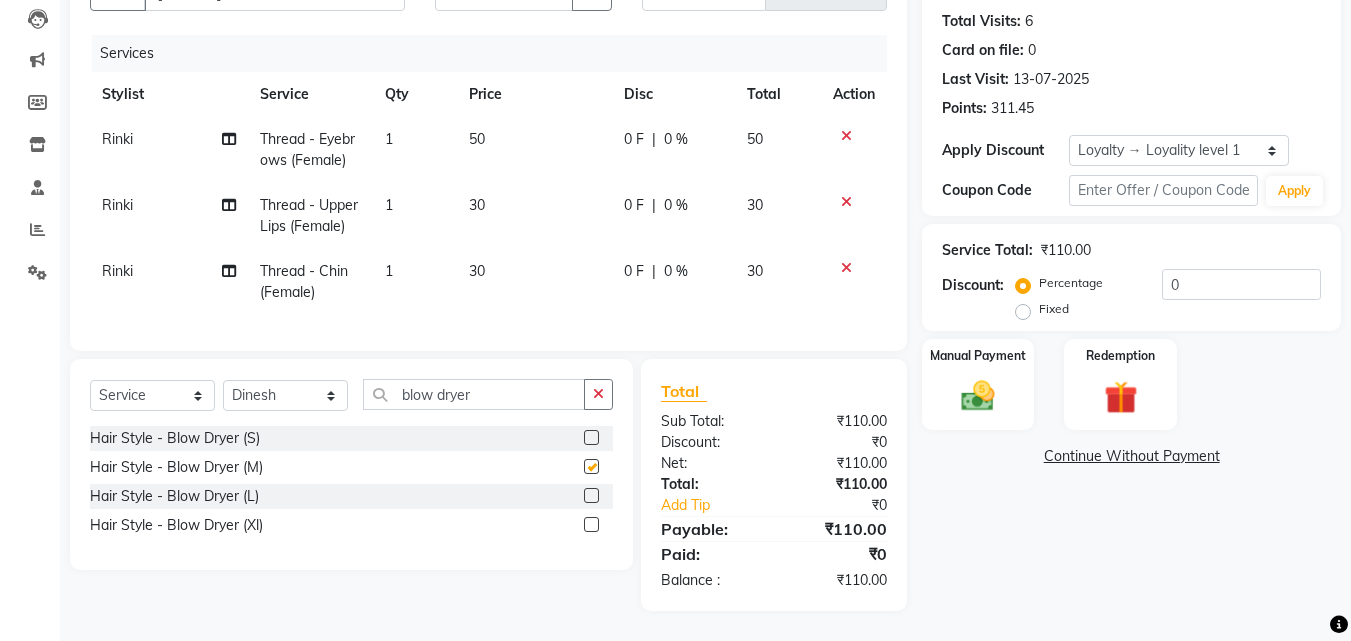 click 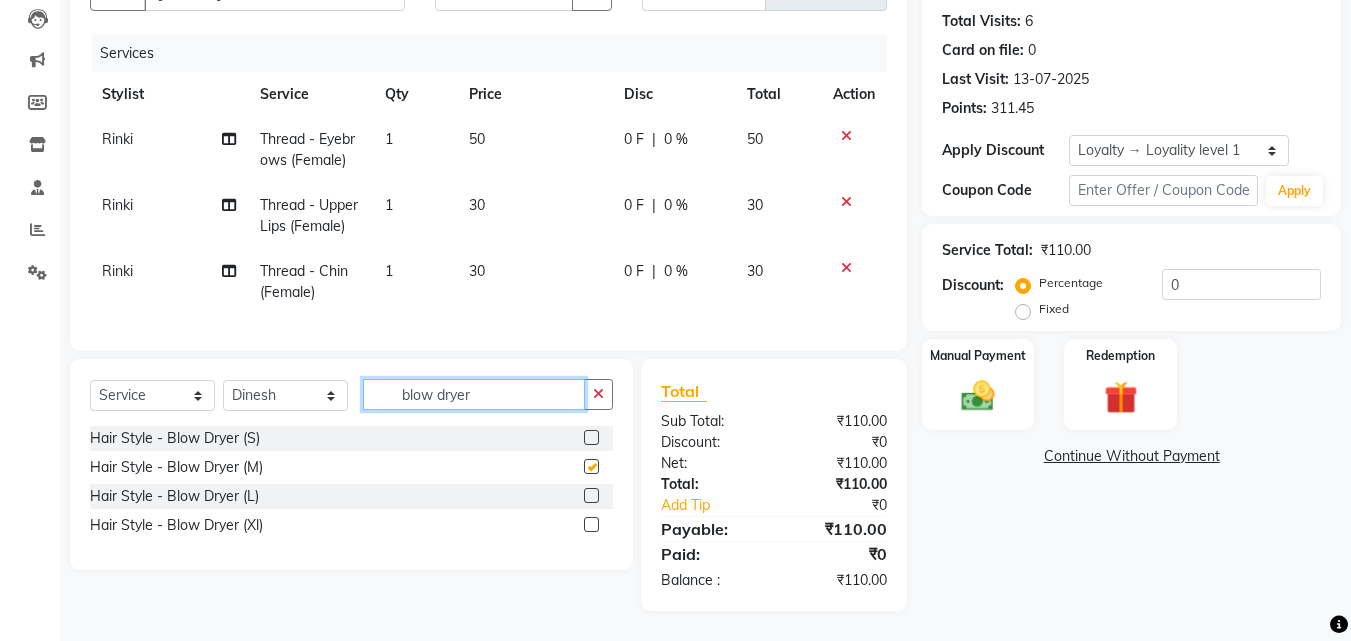 click on "blow dryer" 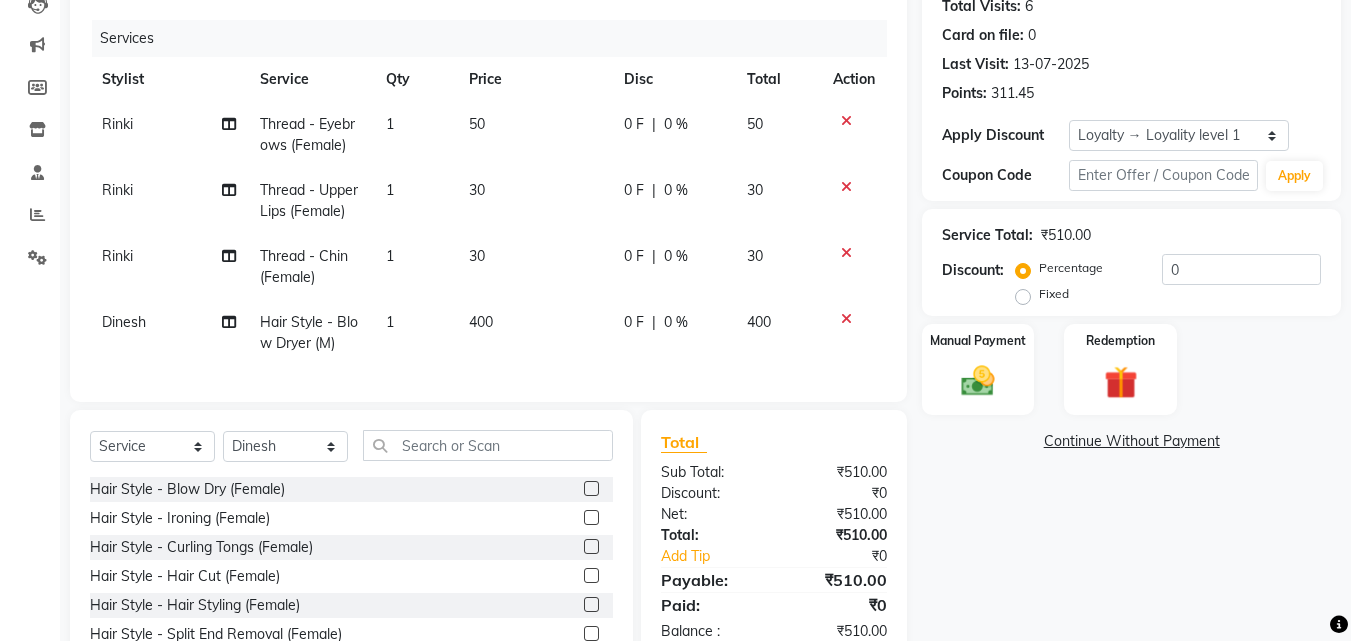 click on "0 F" 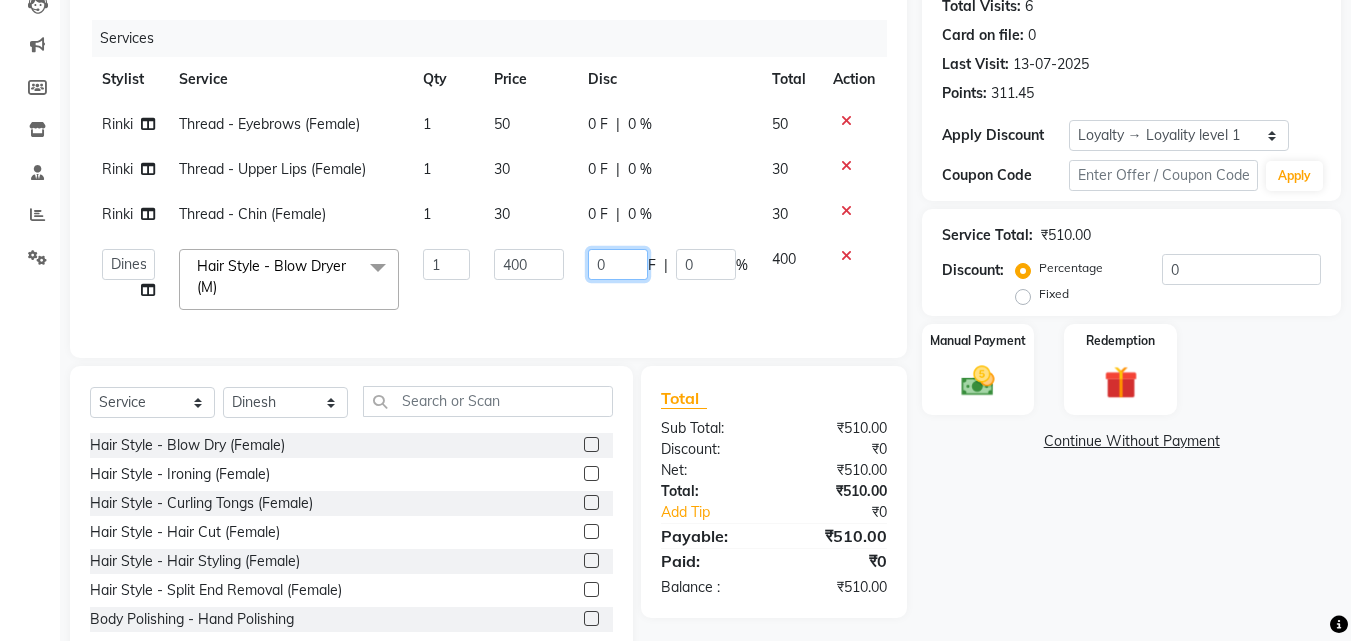 click on "0" 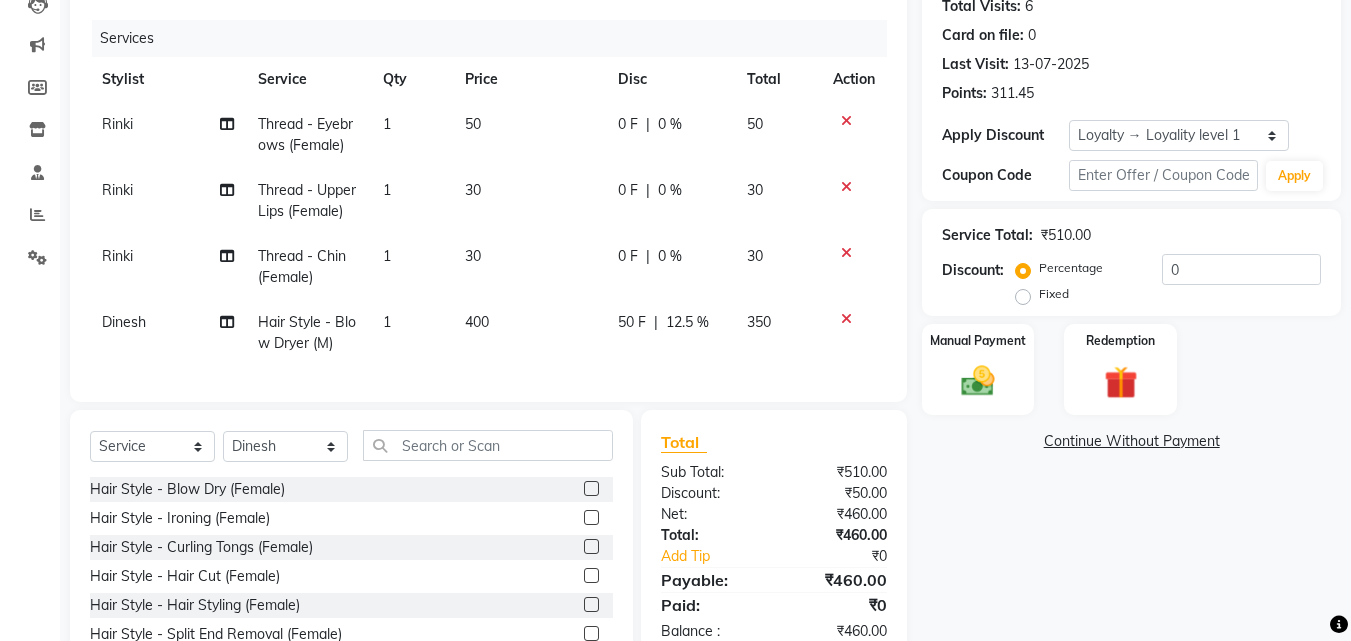 click on "400" 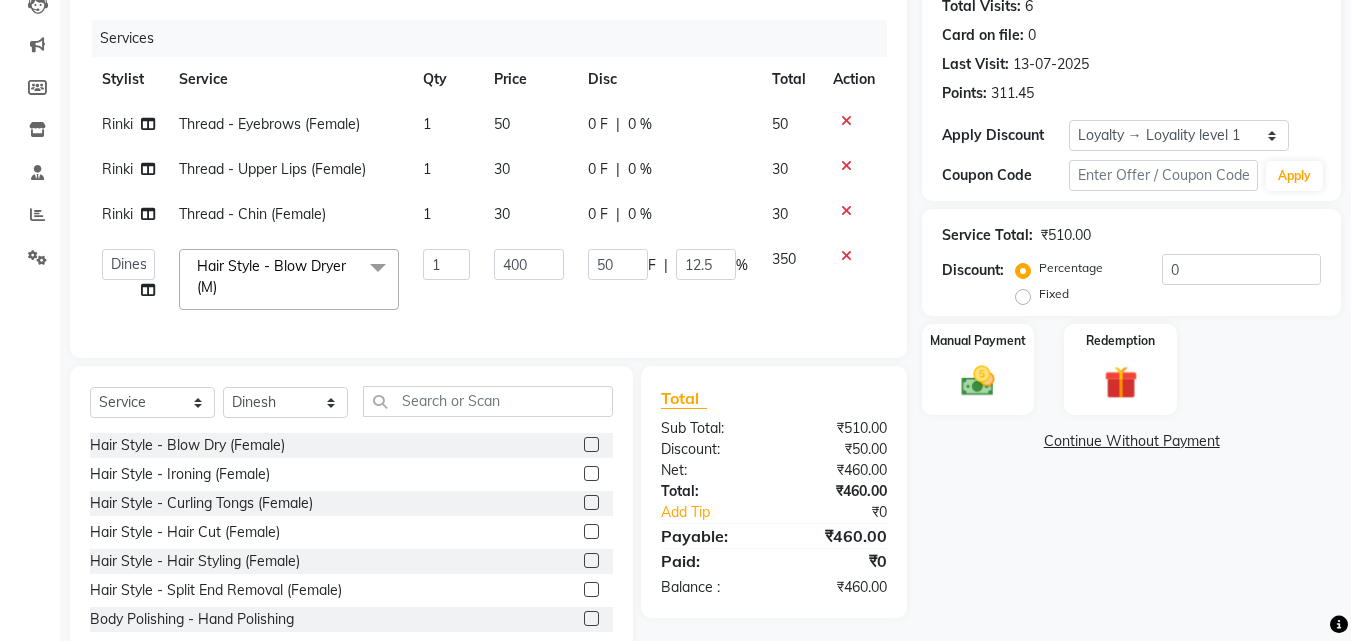 click on "0 F" 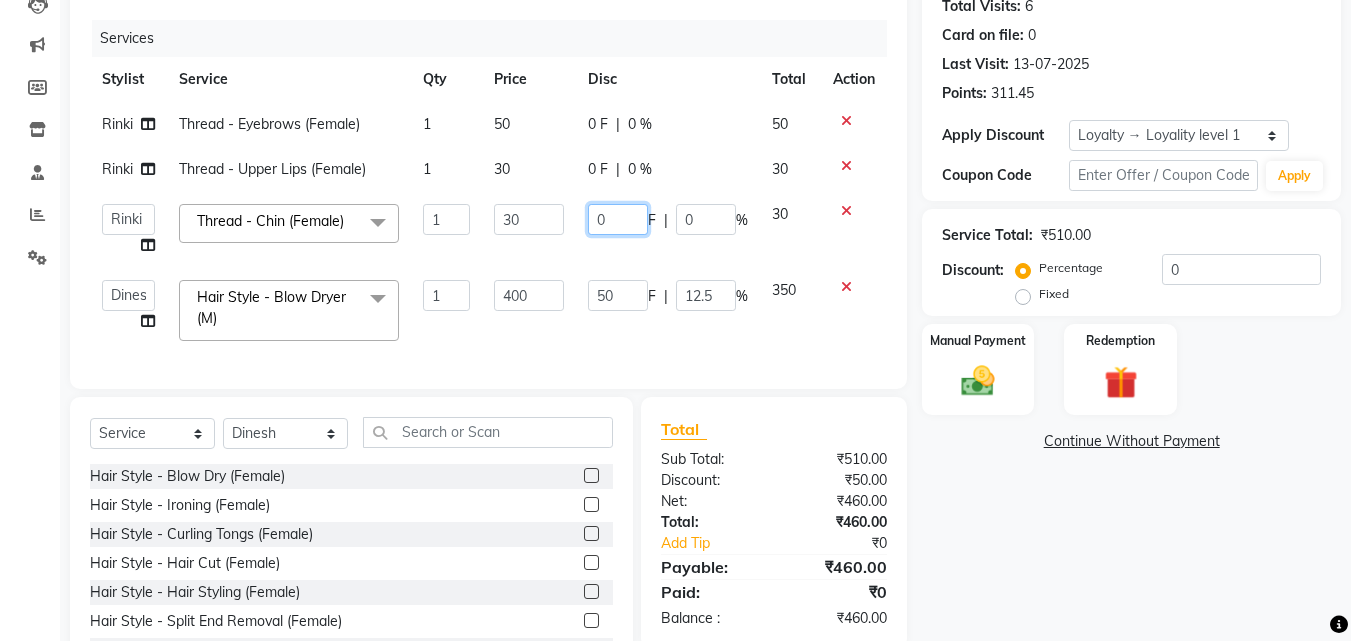 click on "0" 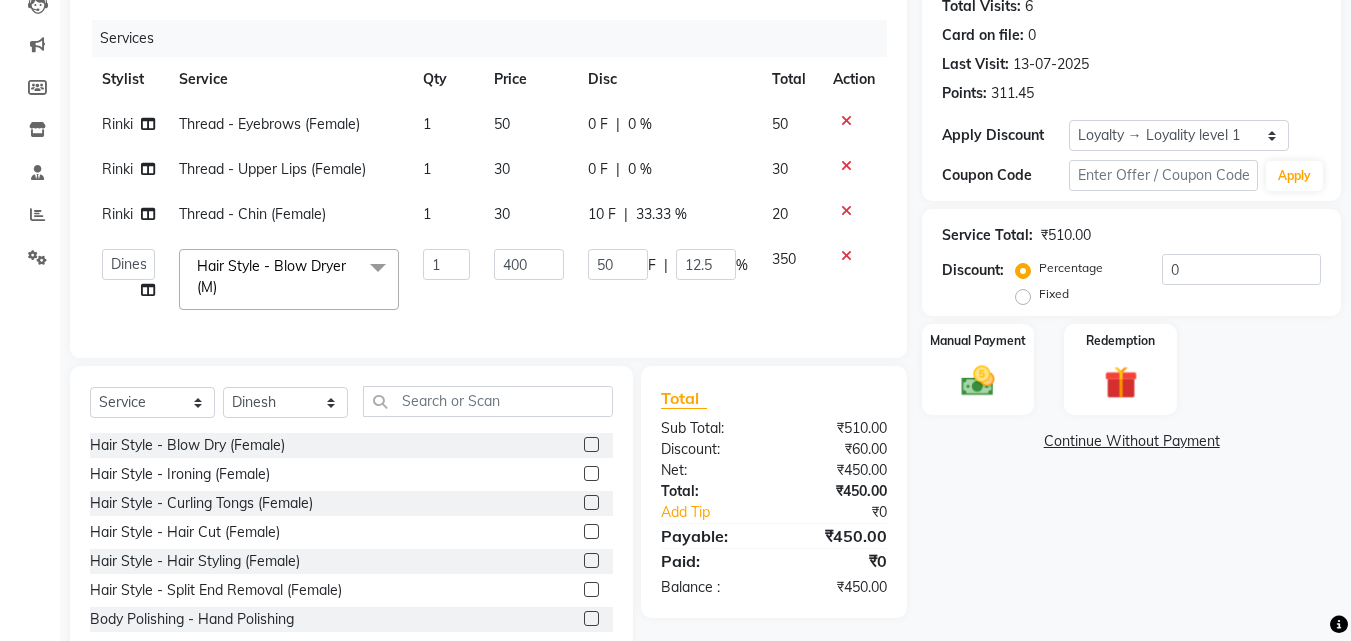 click on "[FIRST] Thread - Eyebrows (Female) 1 50 0 F | 0 % 50 [FIRST] Thread - Upper Lips (Female) 1 30 0 F | 0 % 30 [FIRST] Thread - Chin (Female) 1 30 10 F | 33.33 % 20  [FIRST]   [FIRST]   [FIRST]   [FIRST]   [FIRST]   [FIRST]   [FIRST]   [FIRST]   [FIRST]   [FIRST]   [FIRST]   [FIRST]   [FIRST] ([DATE]) [FIRST] Hair Style - Blow Dryer (M)  x Hair Style - Blow Dry (Female) Hair Style - Ironing (Female) Hair Style - Curling Tongs (Female) Hair Style - Hair Cut (Female) Hair Style - Hair Styling (Female) Hair Style - Split End Removal (Female) Body Polishing - Hand Polishing Clean-Up - Face Massage(GEL) Clean-Up - Face Massage(CREAM) Shave - Moustache Band Shave - Moustache Colour Hair Style - Hair Set Gel (Men) Hair Style -Hair Set Sprey (Men) Hair Style -Hair Set Sprey (Men) Thread - Eyebrows (Female) Thread - Upper Lips (Female) Thread - Forehead (Female) Thread - Full Face (Female) Thread - Eyebrows (Male) Thread - Chik (Male) Thread - Chin (Female) Thread - Side Locks (Female) Honey Wax - Arms (Female) 1 400 F" 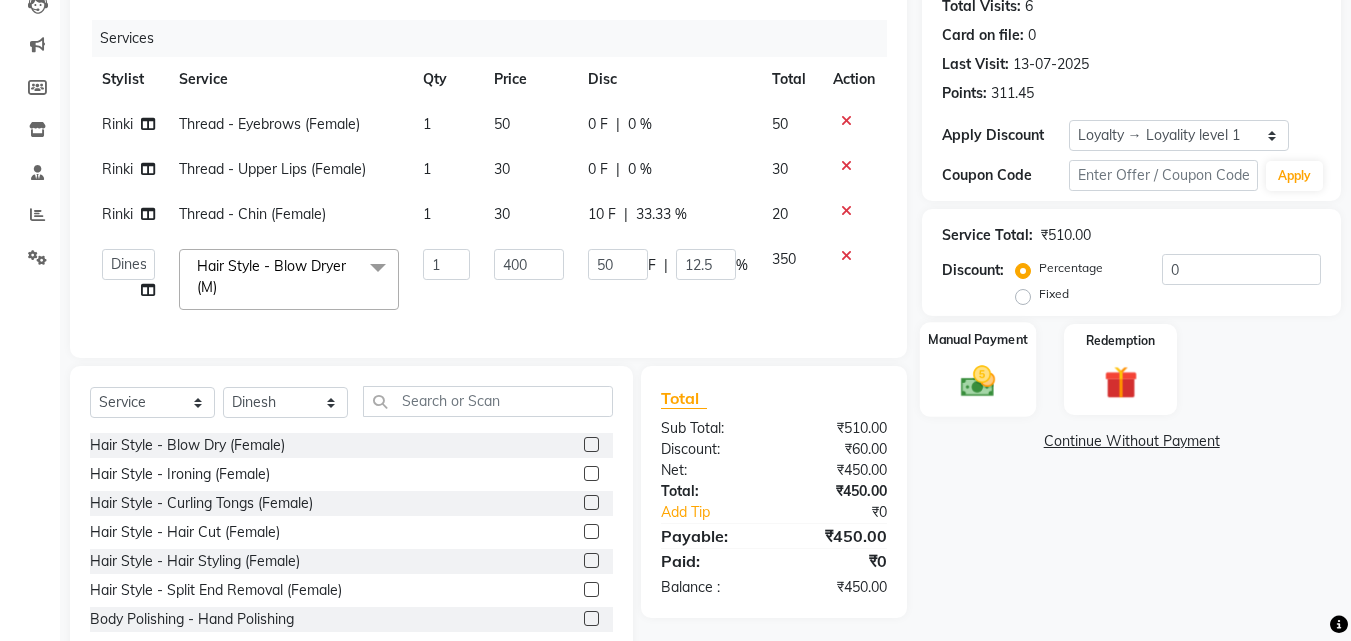click 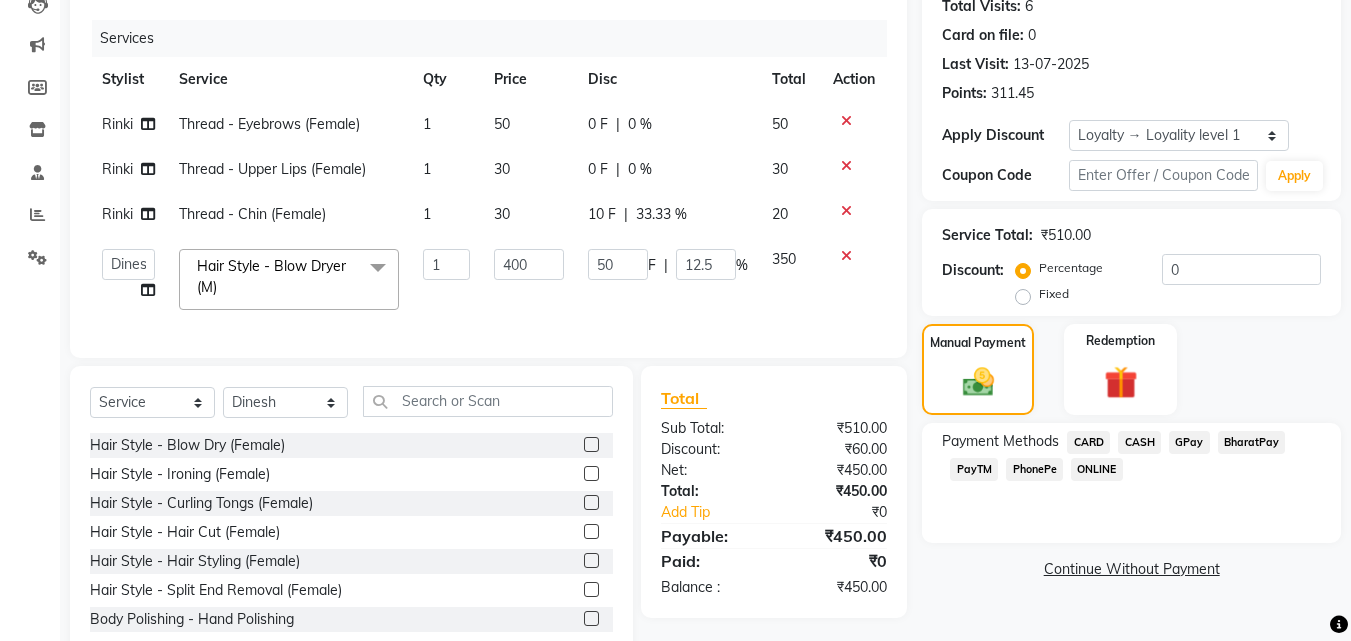 click on "PhonePe" 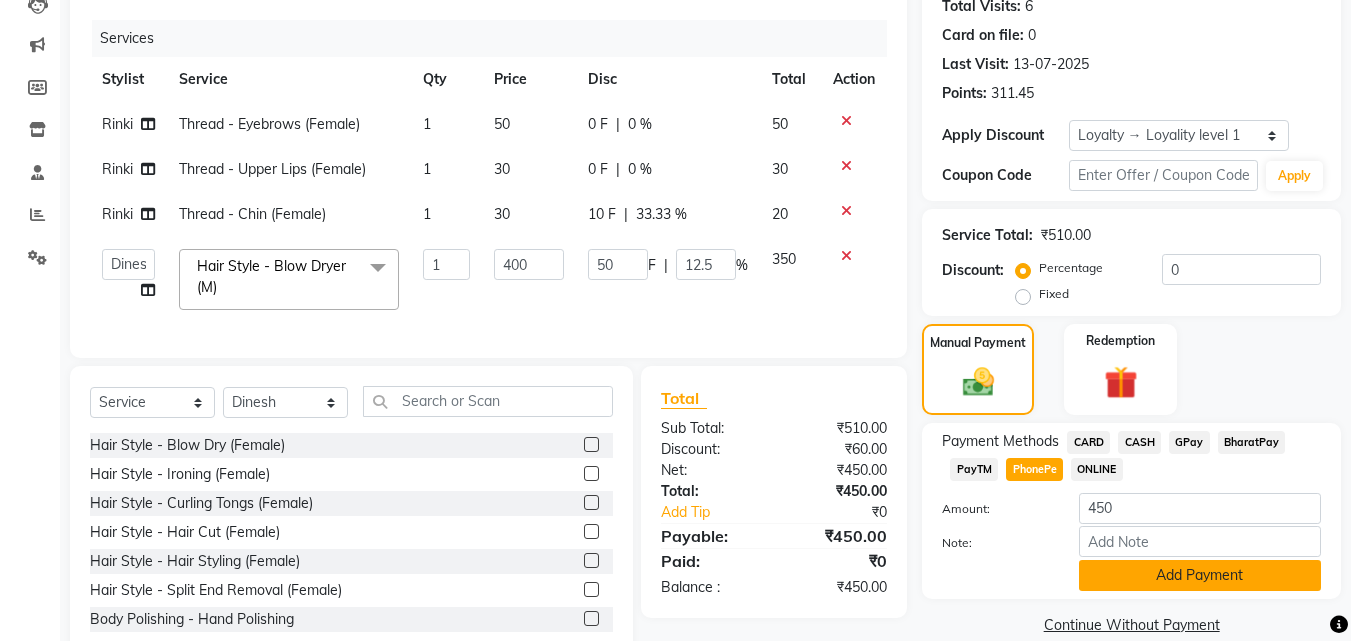 click on "Add Payment" 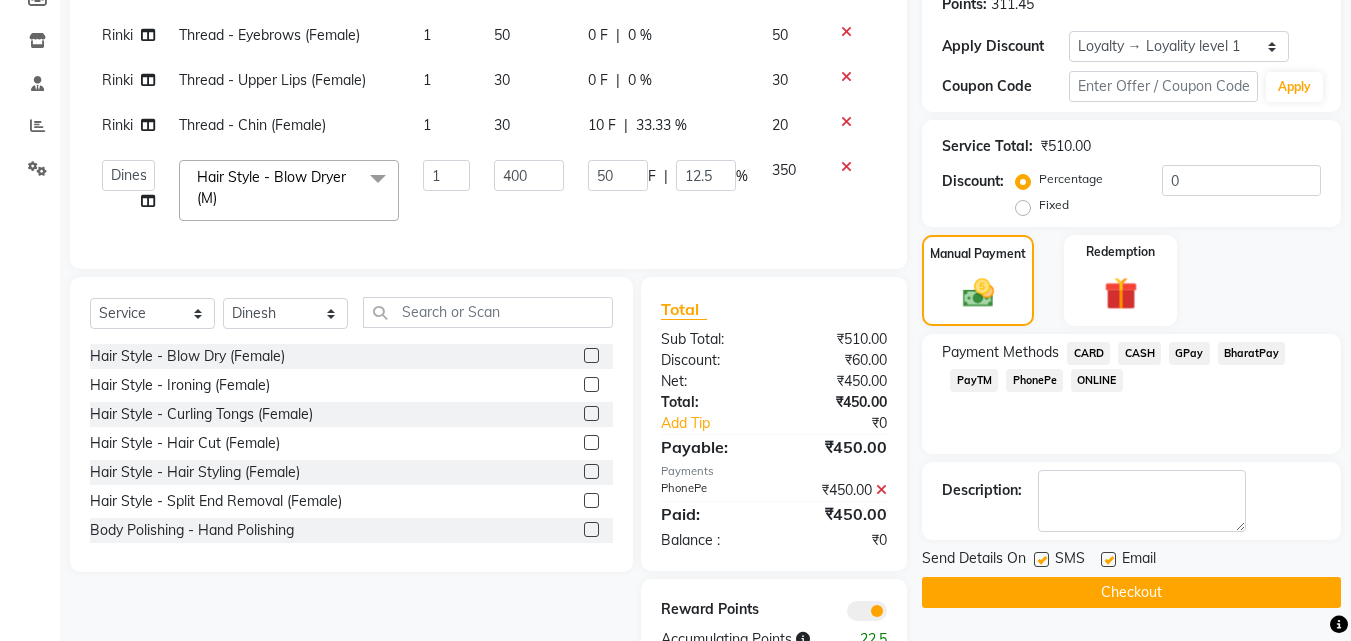 scroll, scrollTop: 391, scrollLeft: 0, axis: vertical 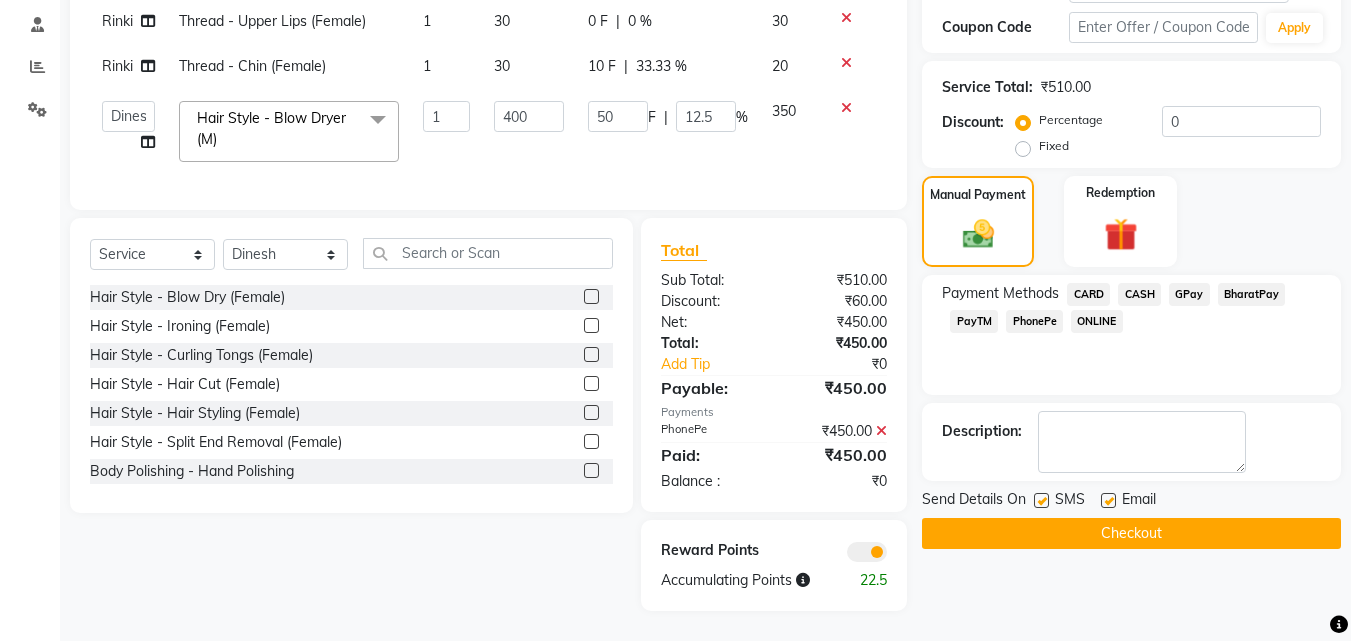 click 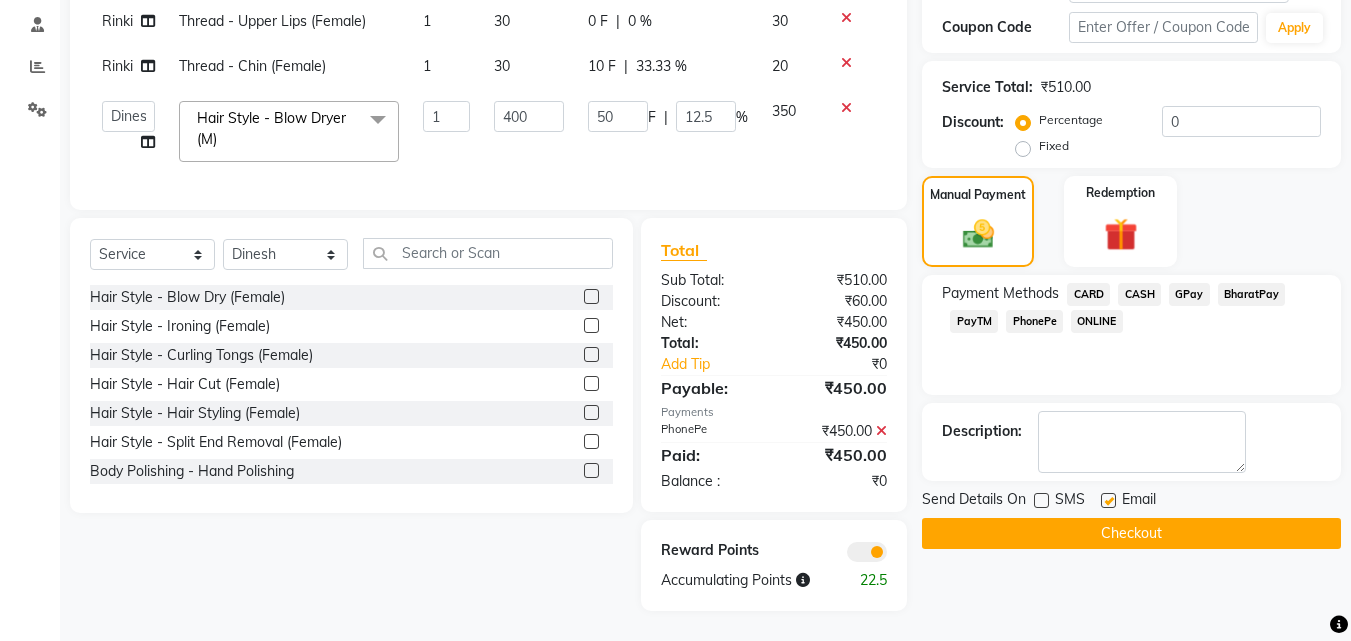 click 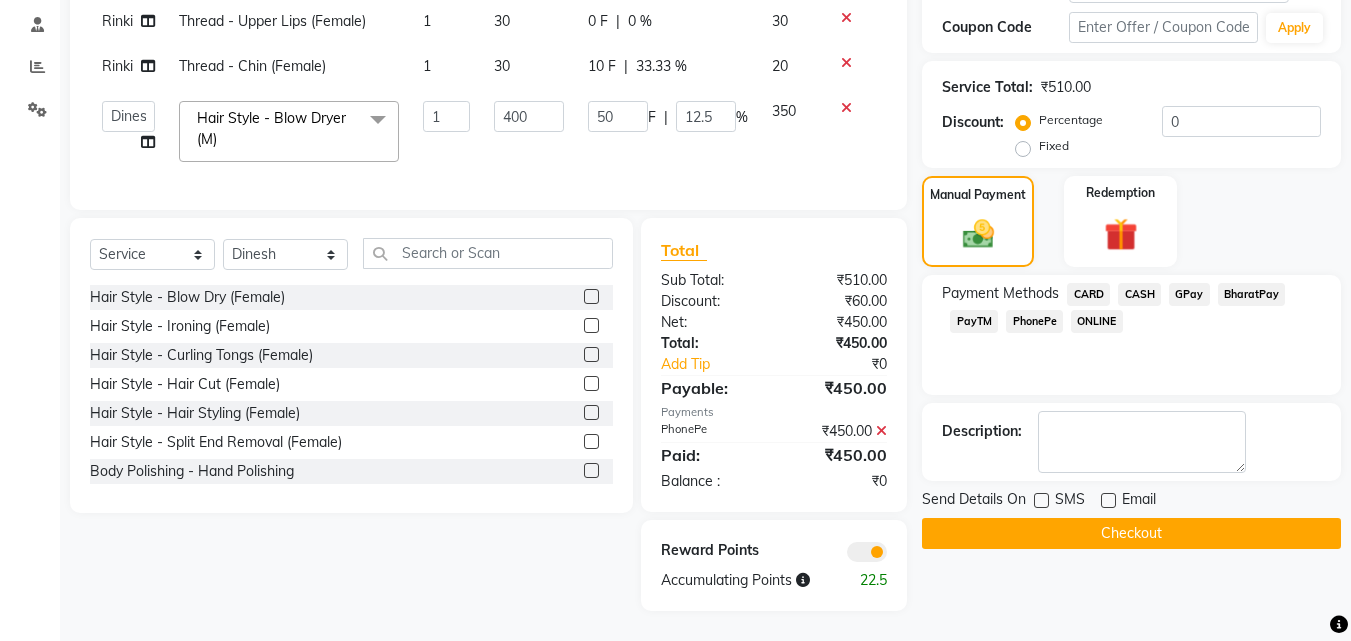 click on "Checkout" 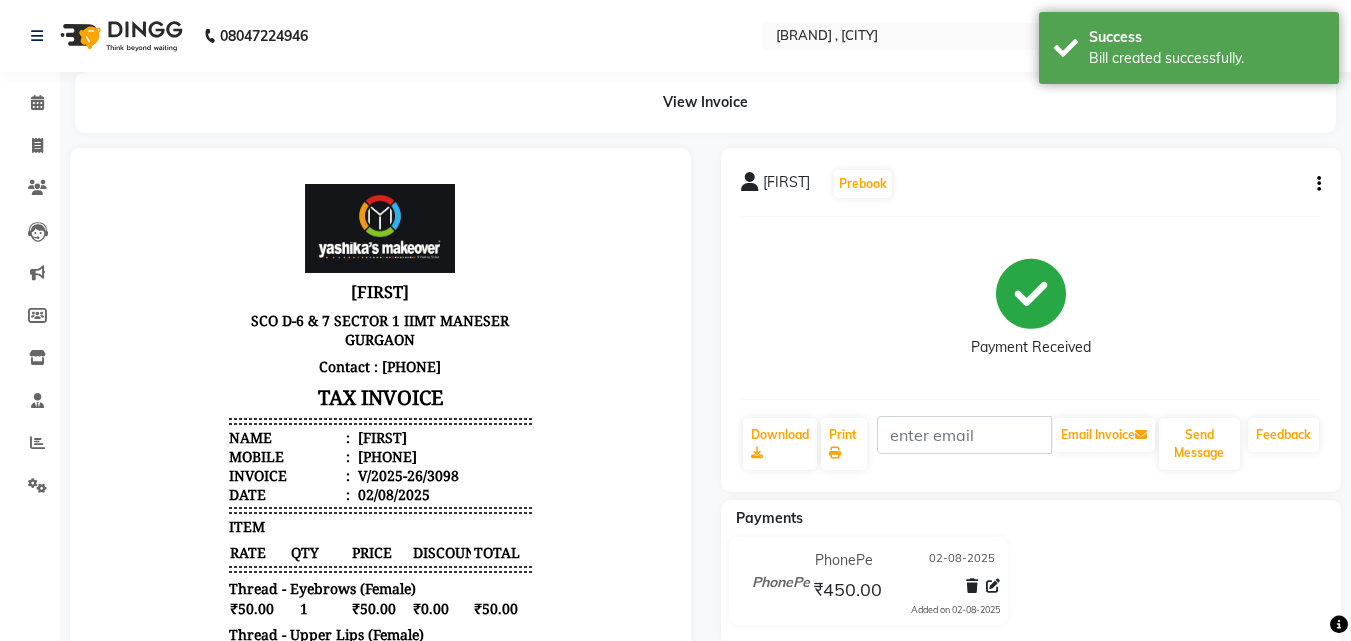 scroll, scrollTop: 0, scrollLeft: 0, axis: both 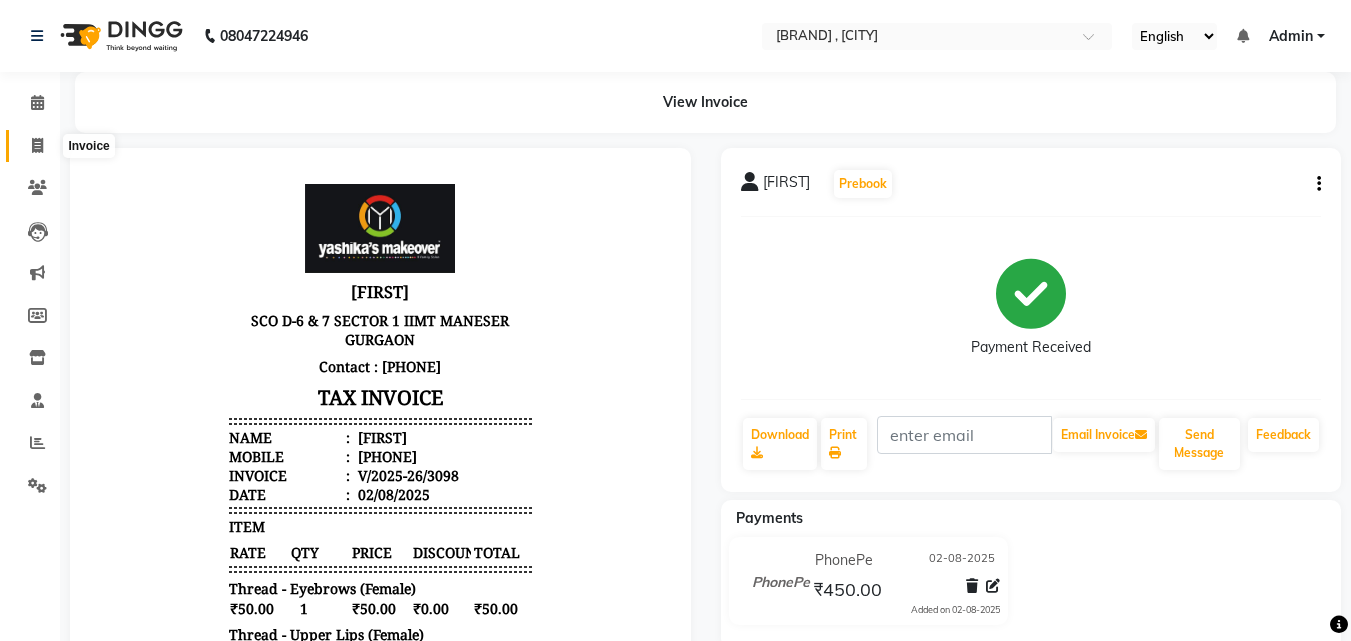 click 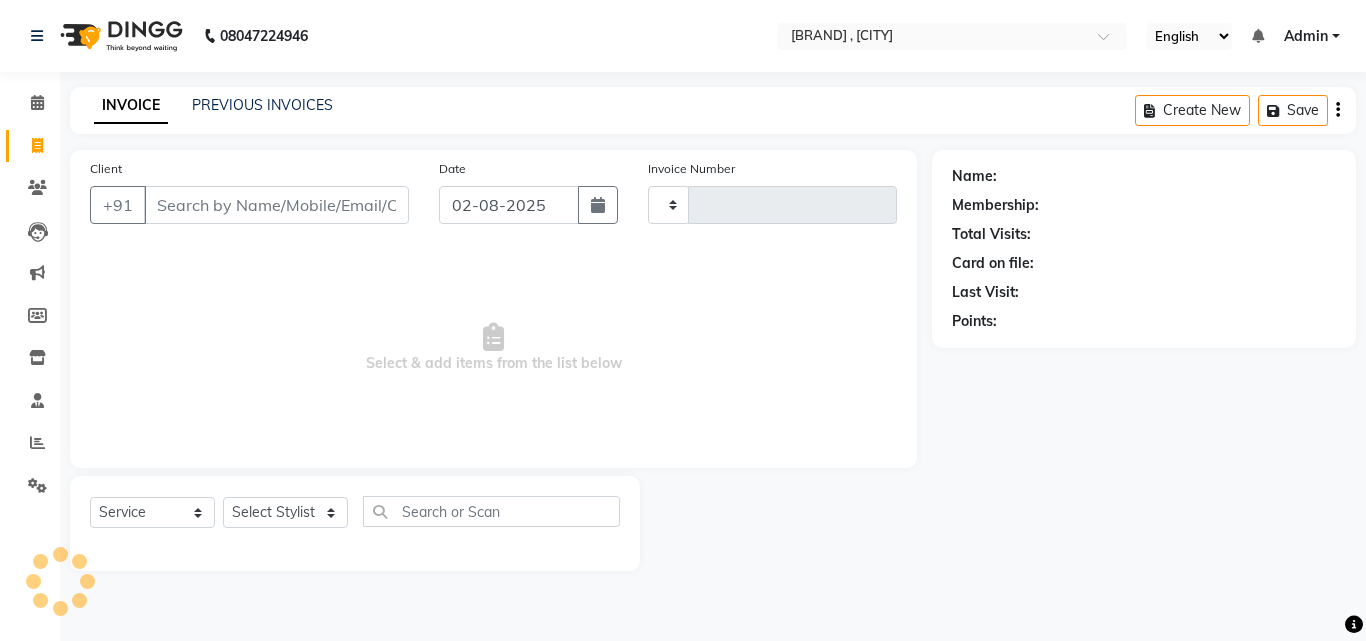 click on "Client" at bounding box center (276, 205) 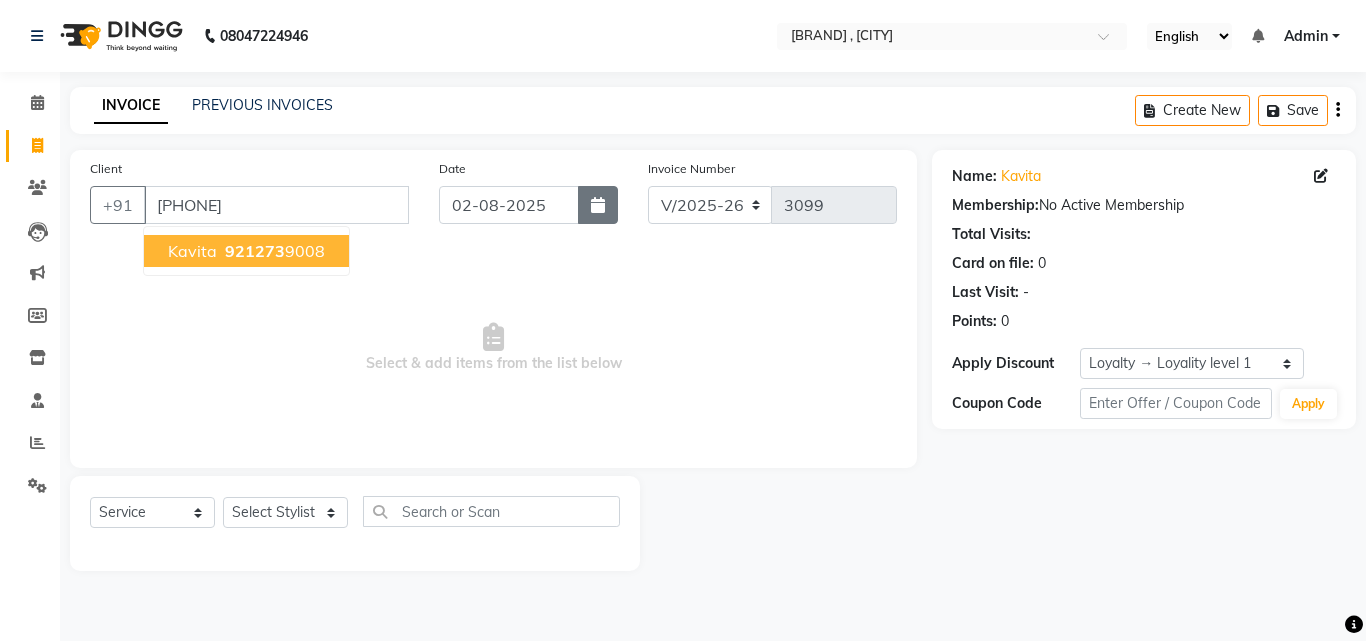 click 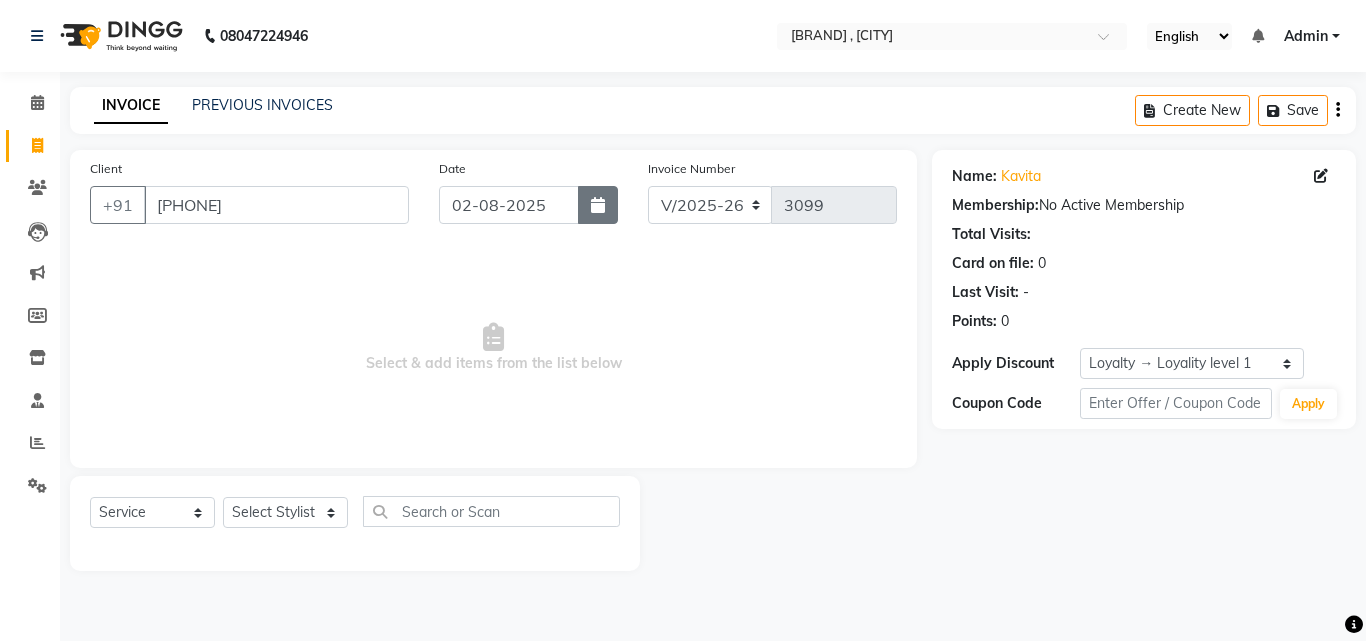 click 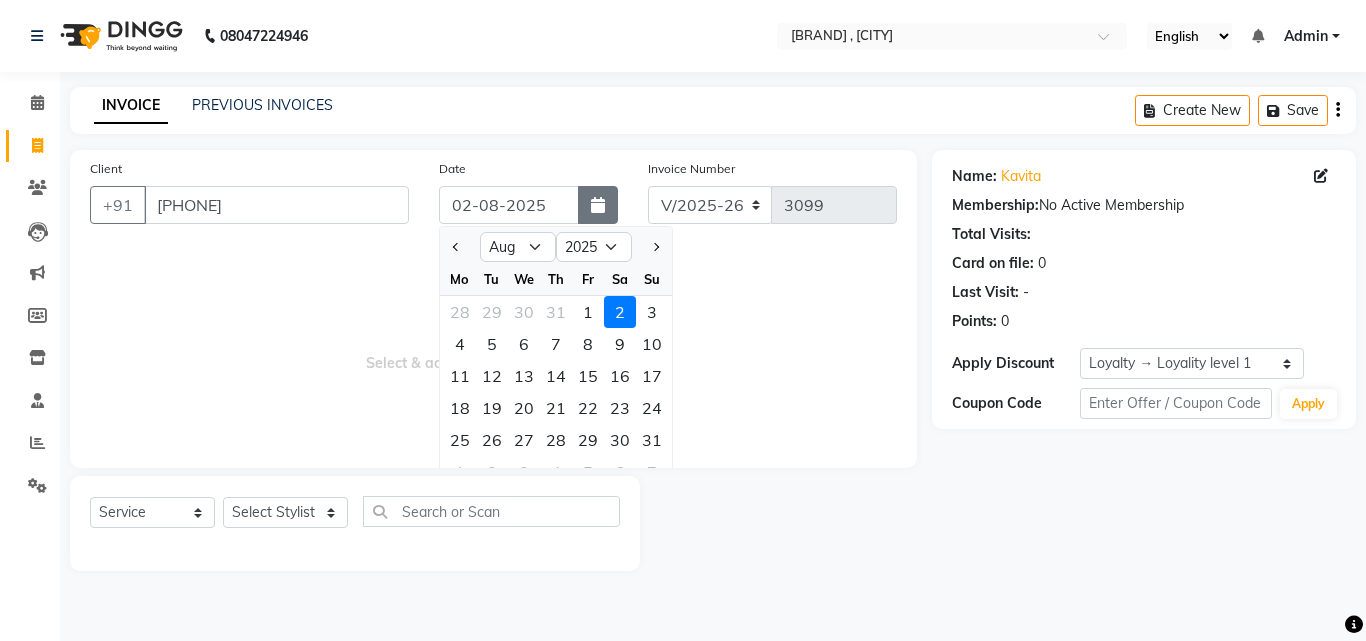 click 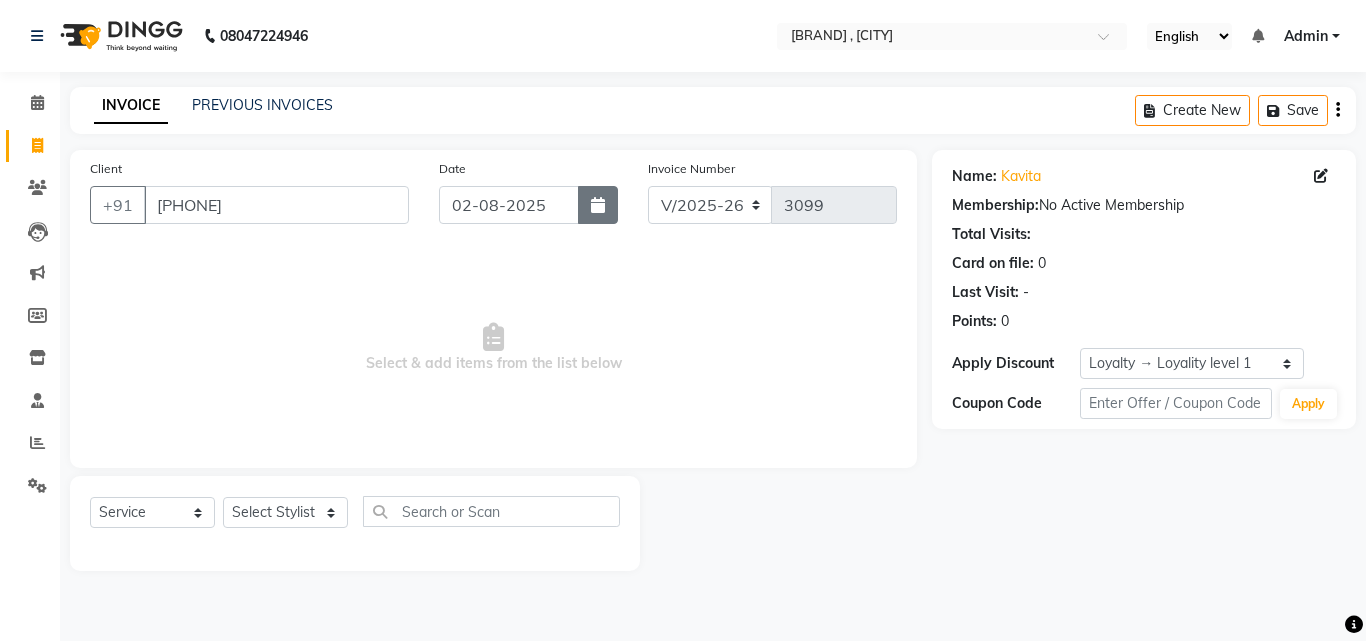 click 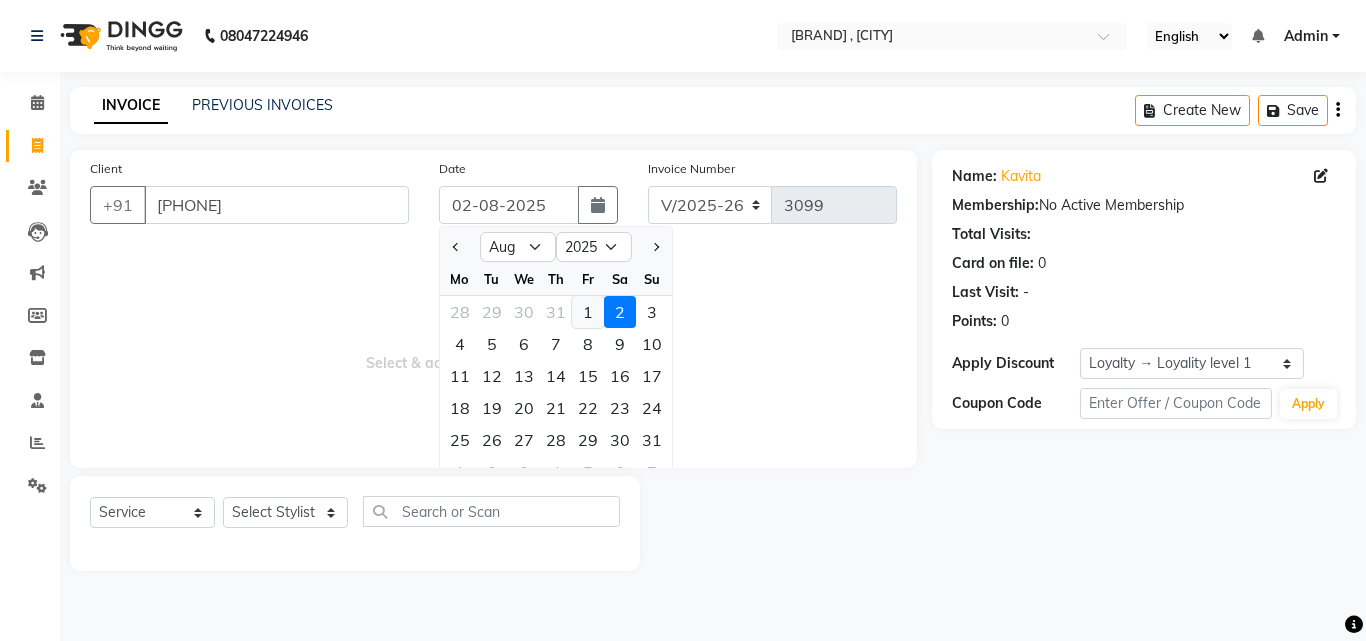 click on "1" 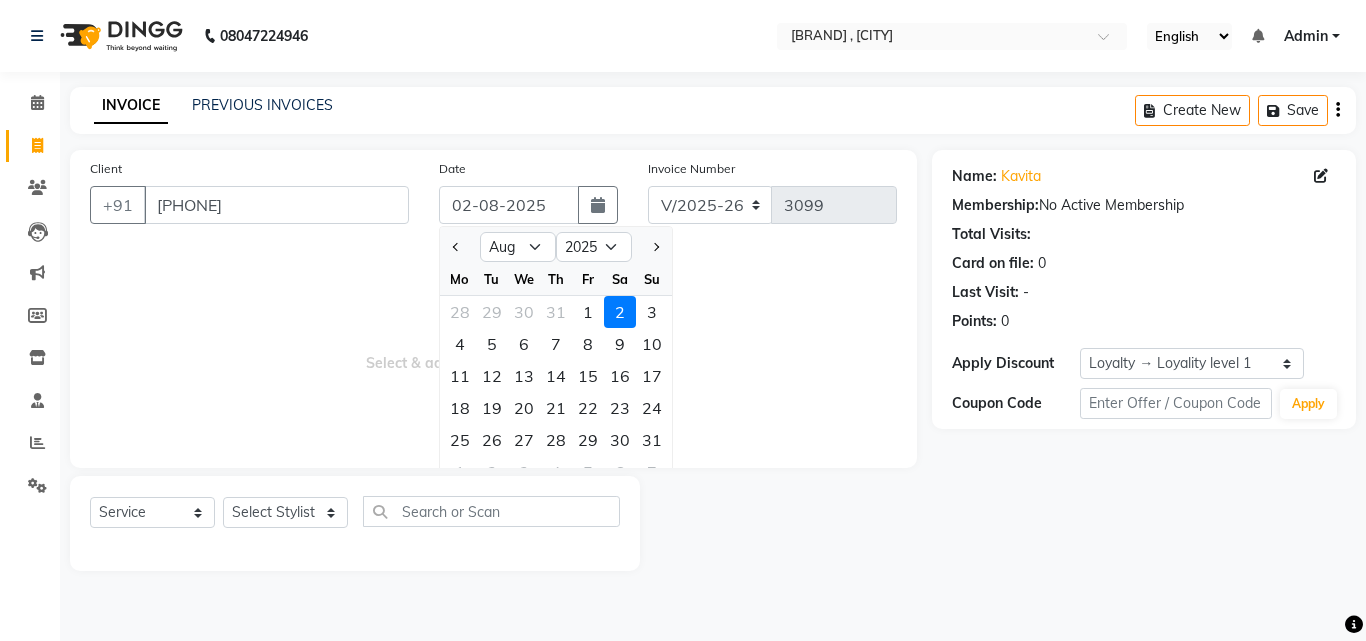 click on "Select & add items from the list below" at bounding box center (493, 348) 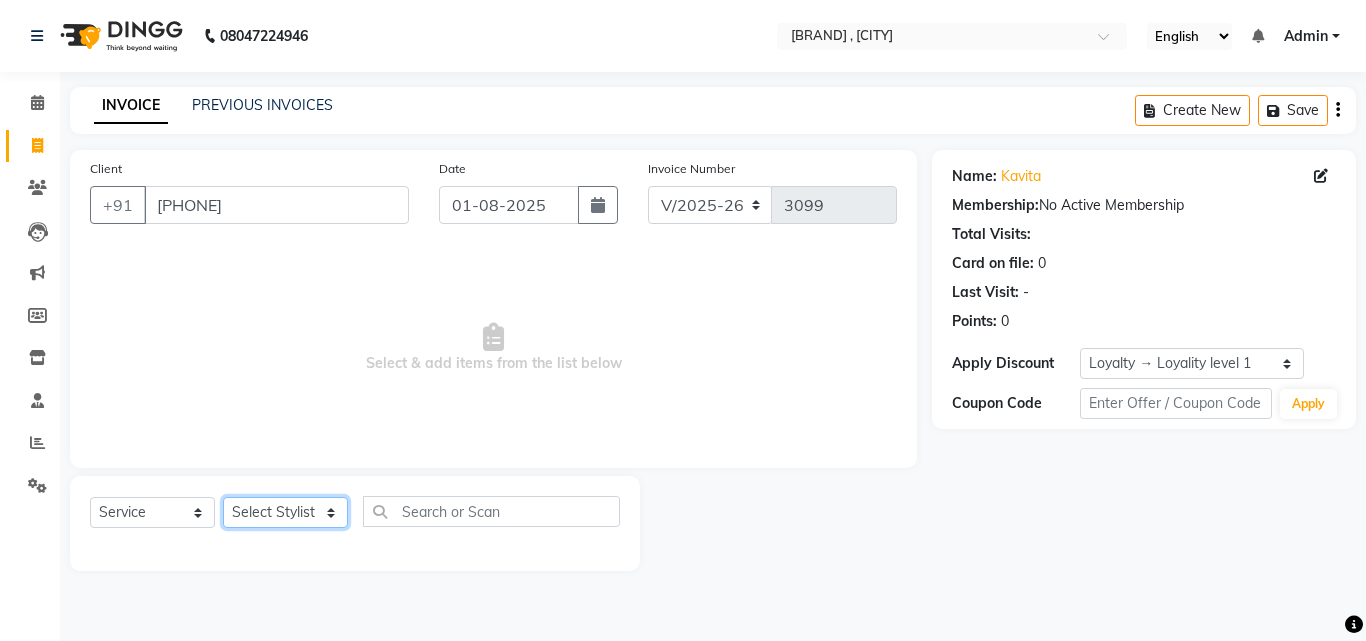 click on "Select Stylist [FIRST] [FIRST] [FIRST] [FIRST] [FIRST] [FIRST] [FIRST] [FIRST] [FIRST] [FIRST] [FIRST] [FIRST] [FIRST] ([DATE]) [FIRST]" 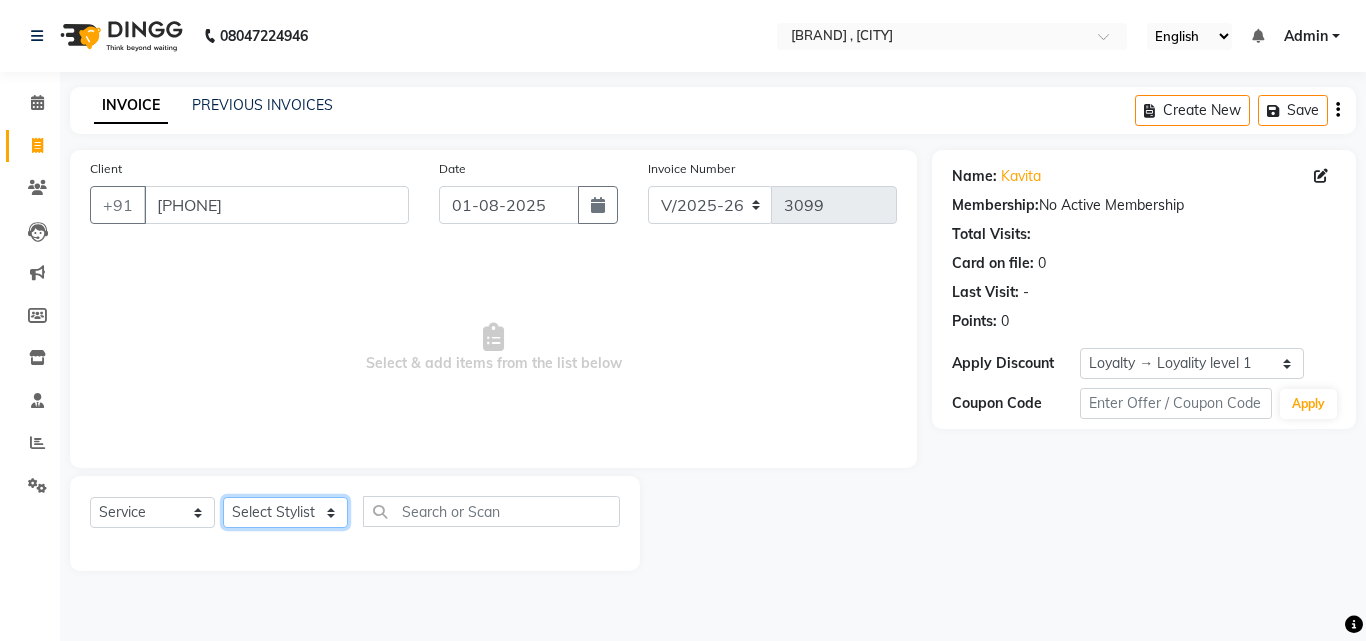 click on "Select Stylist [FIRST] [FIRST] [FIRST] [FIRST] [FIRST] [FIRST] [FIRST] [FIRST] [FIRST] [FIRST] [FIRST] [FIRST] [FIRST] ([DATE]) [FIRST]" 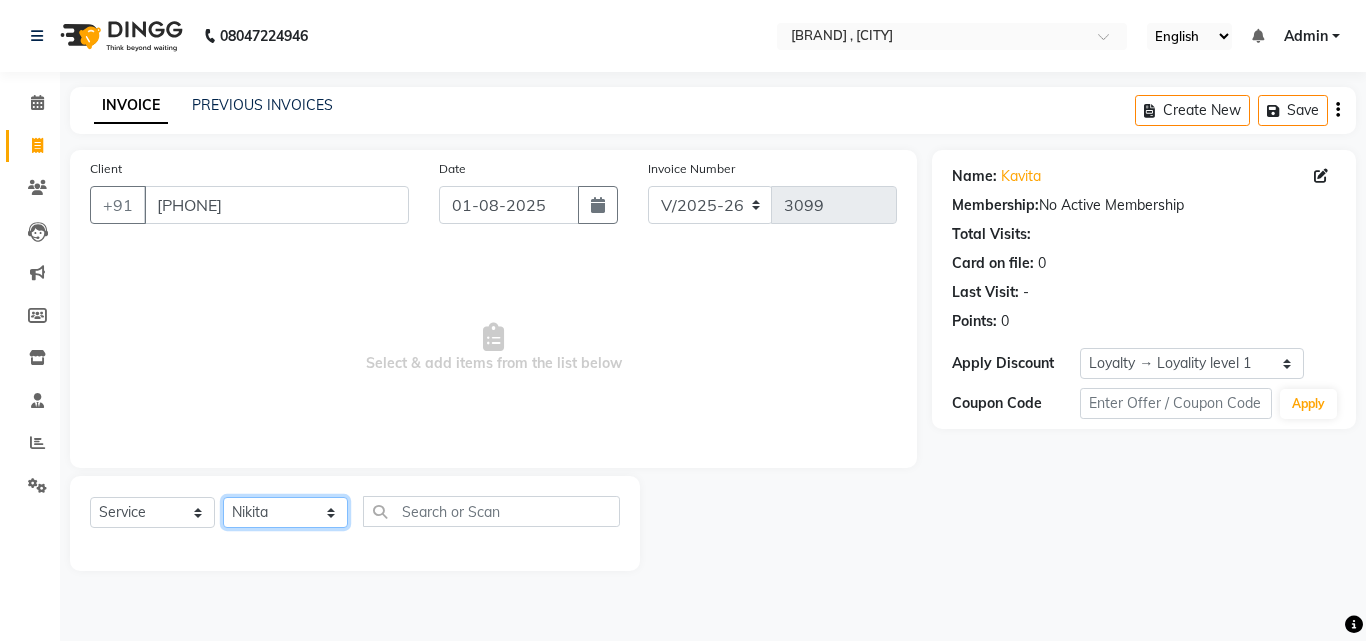 click on "Select Stylist [FIRST] [FIRST] [FIRST] [FIRST] [FIRST] [FIRST] [FIRST] [FIRST] [FIRST] [FIRST] [FIRST] [FIRST] [FIRST] ([DATE]) [FIRST]" 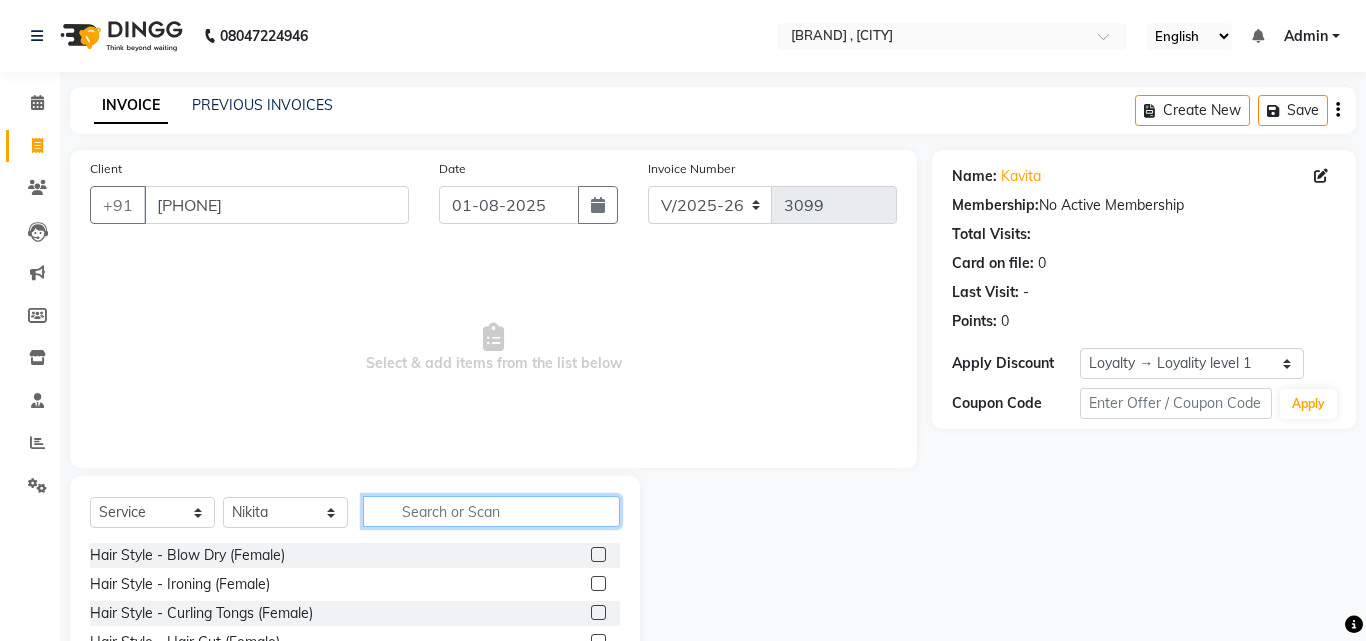 click 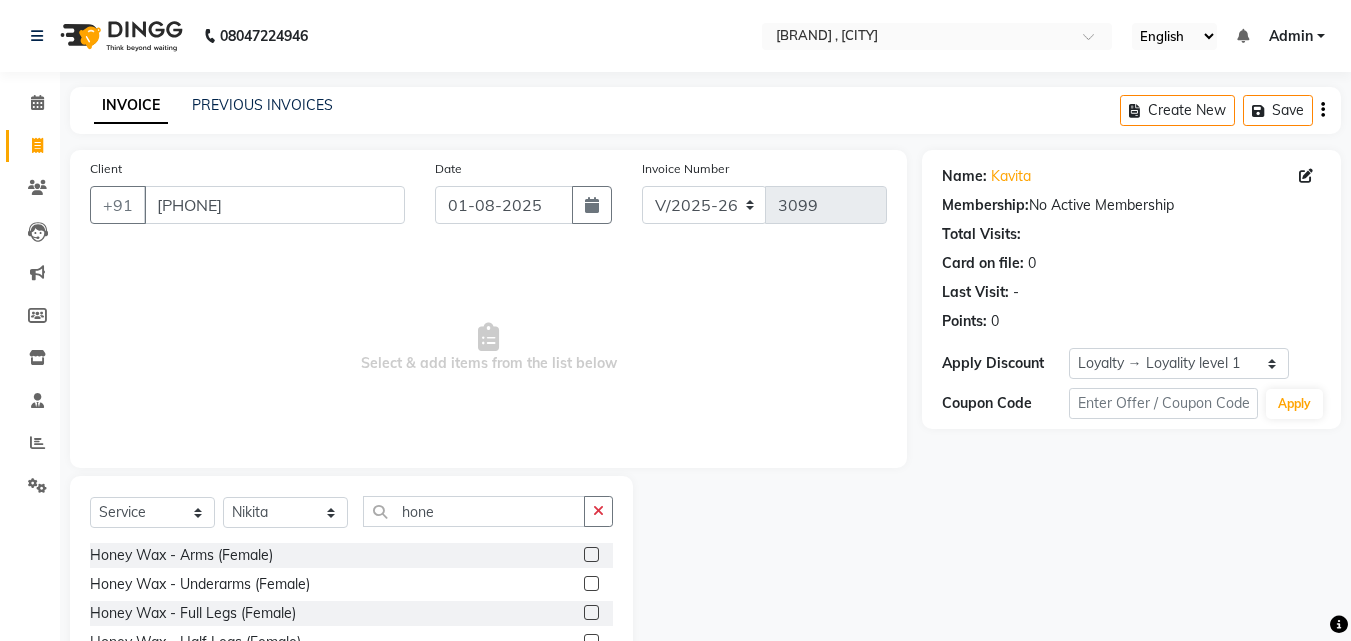 click 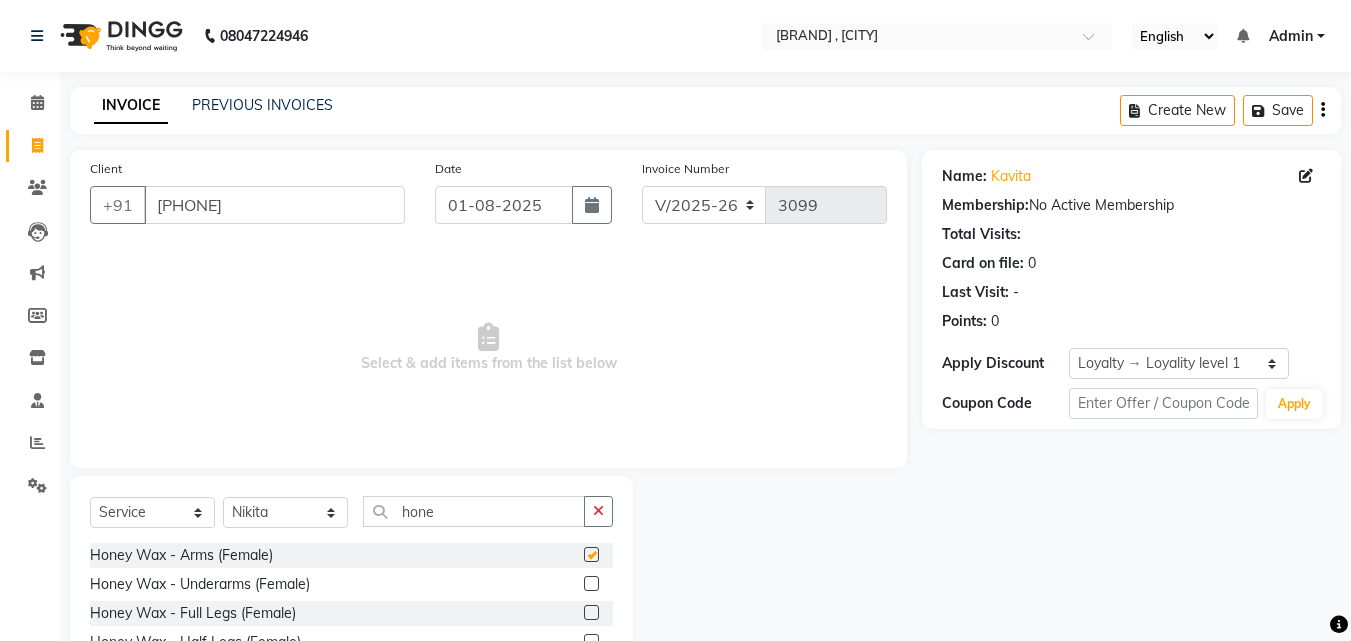 click 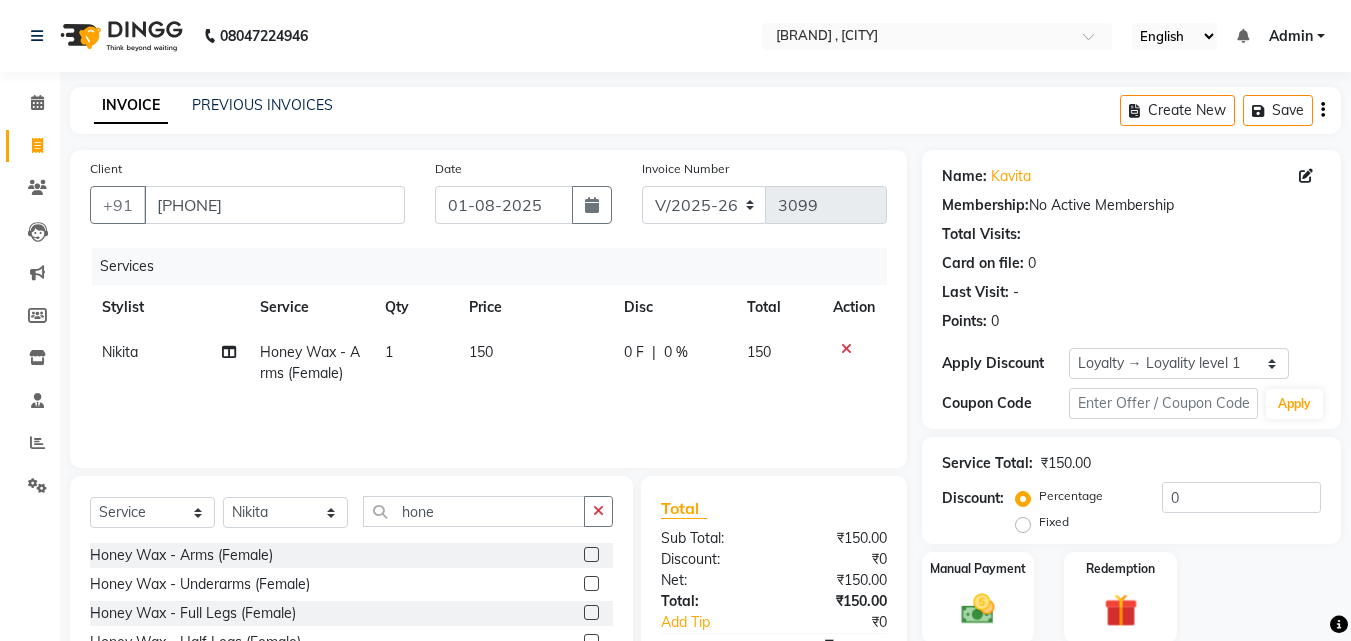 click 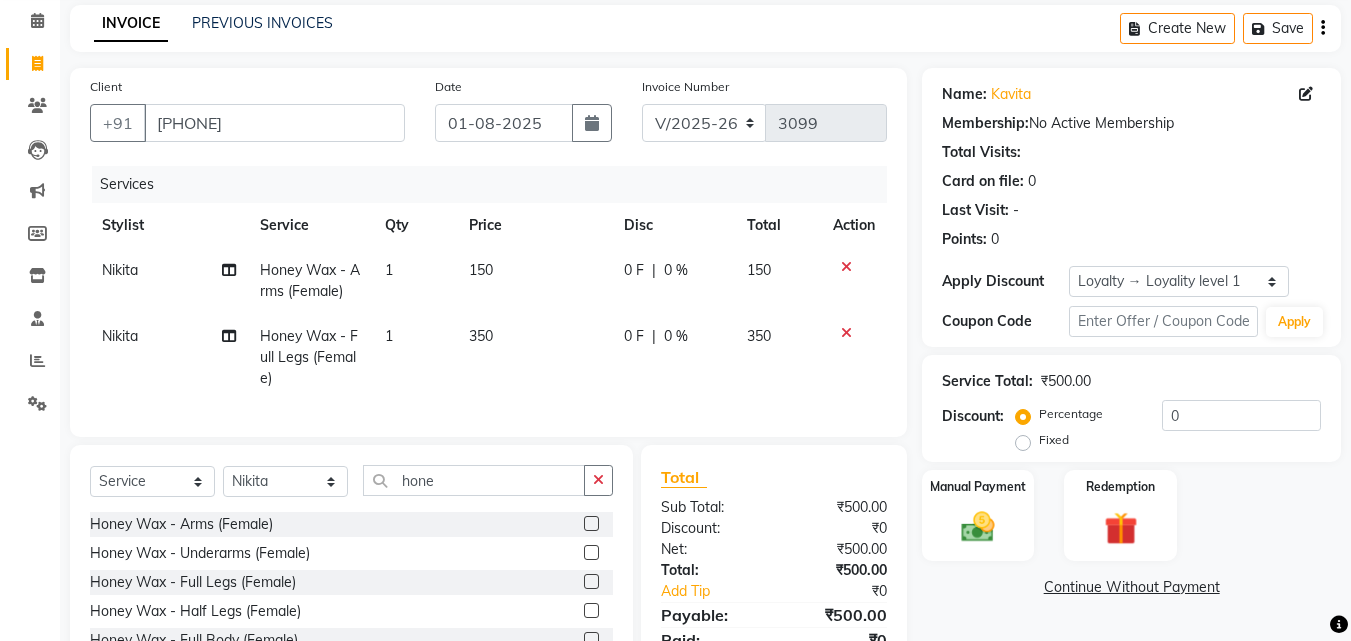 scroll, scrollTop: 175, scrollLeft: 0, axis: vertical 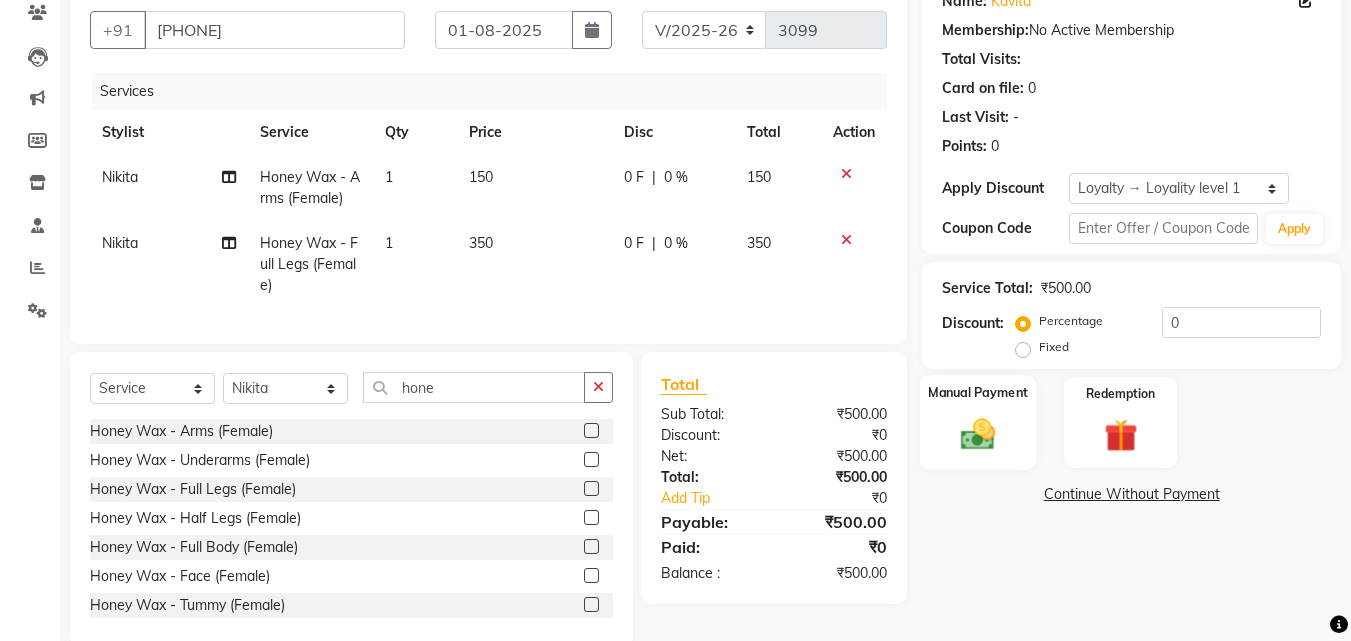 click 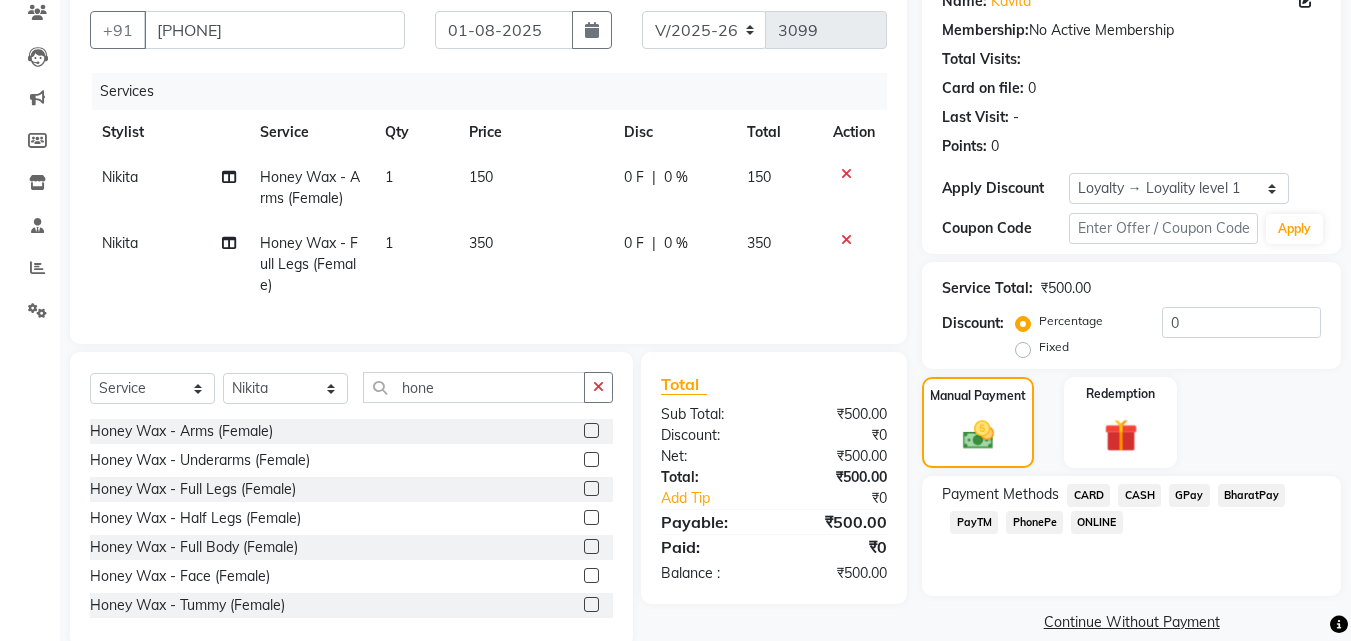 click on "PhonePe" 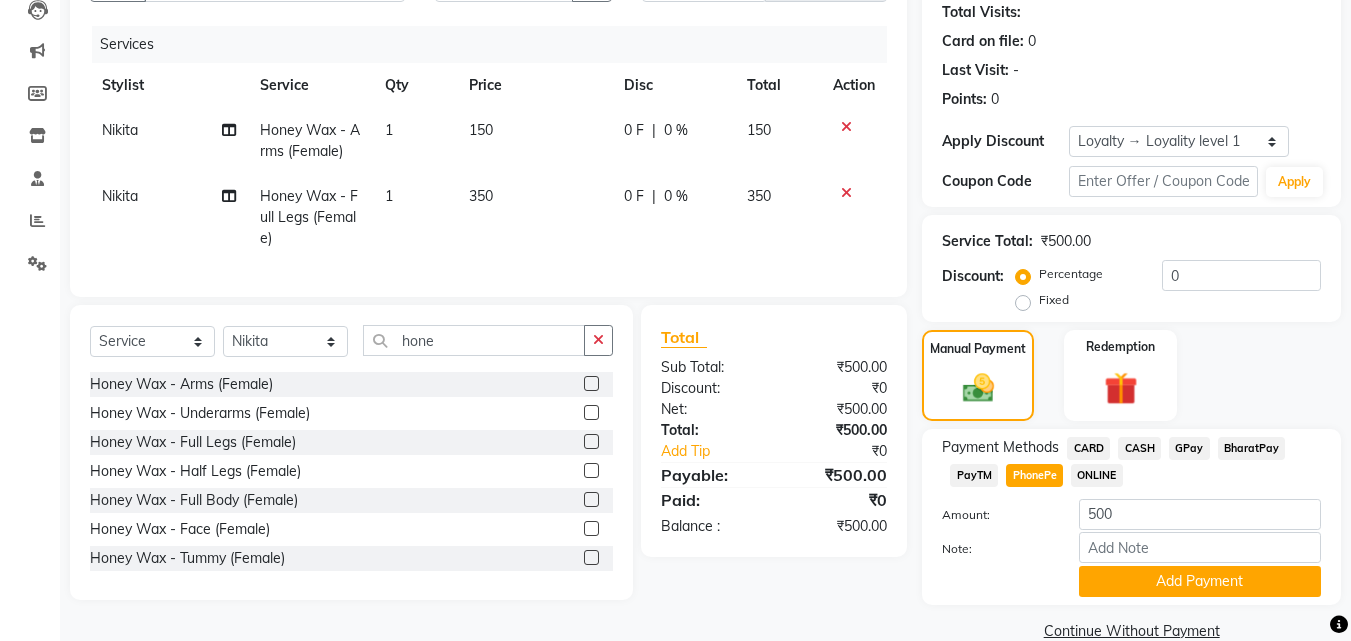 scroll, scrollTop: 257, scrollLeft: 0, axis: vertical 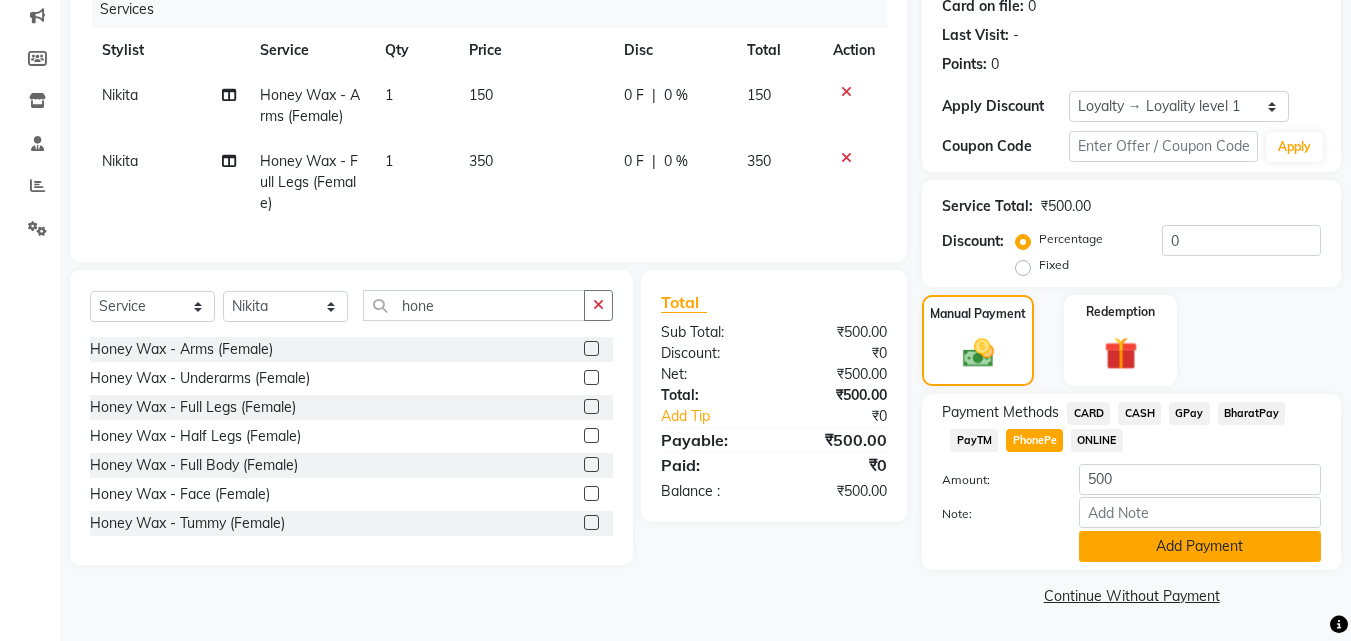click on "Add Payment" 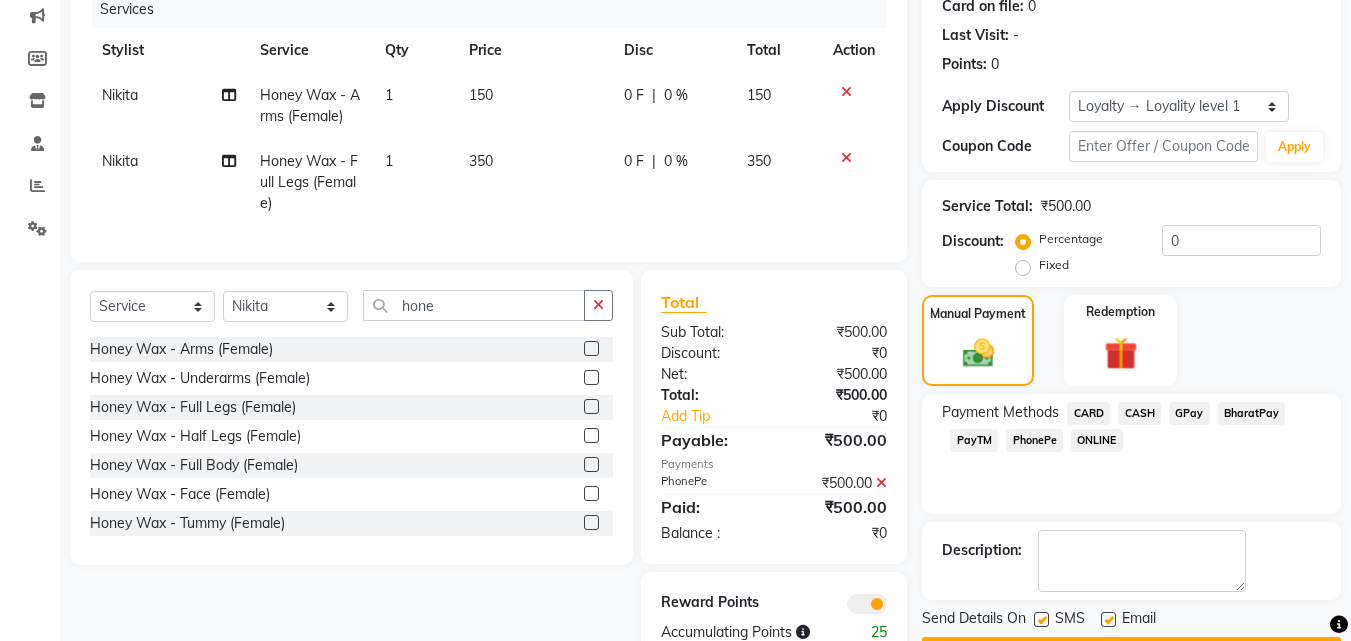 scroll, scrollTop: 324, scrollLeft: 0, axis: vertical 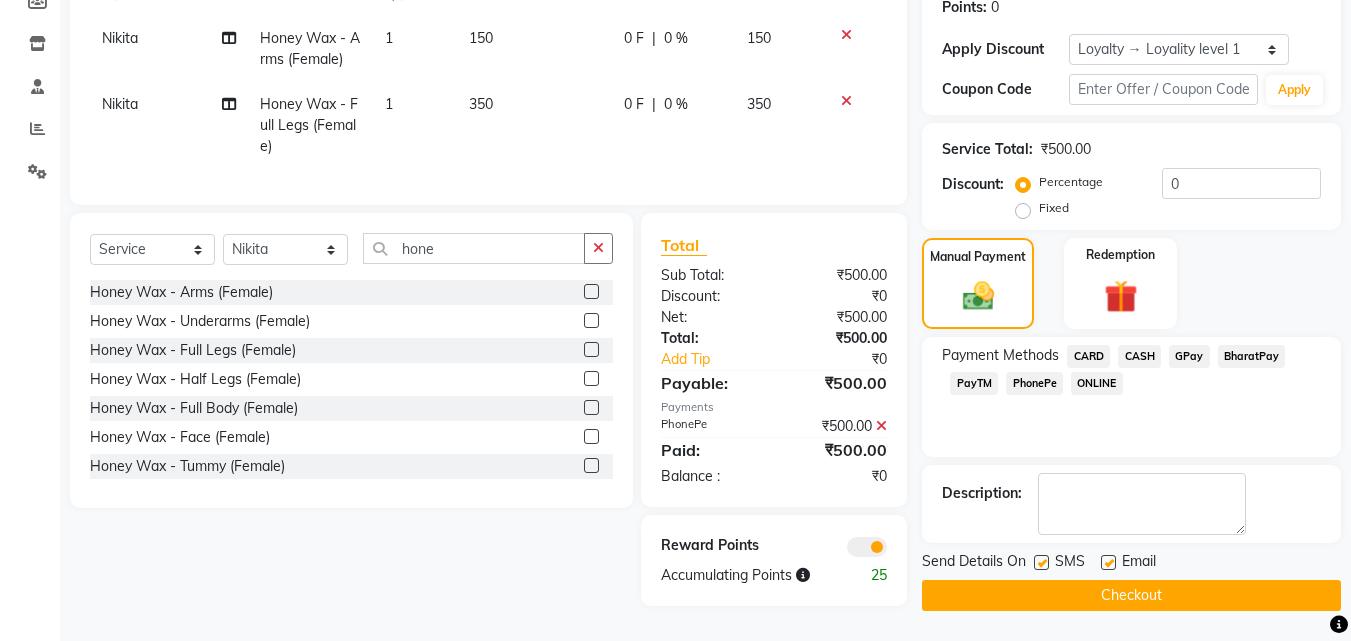 click 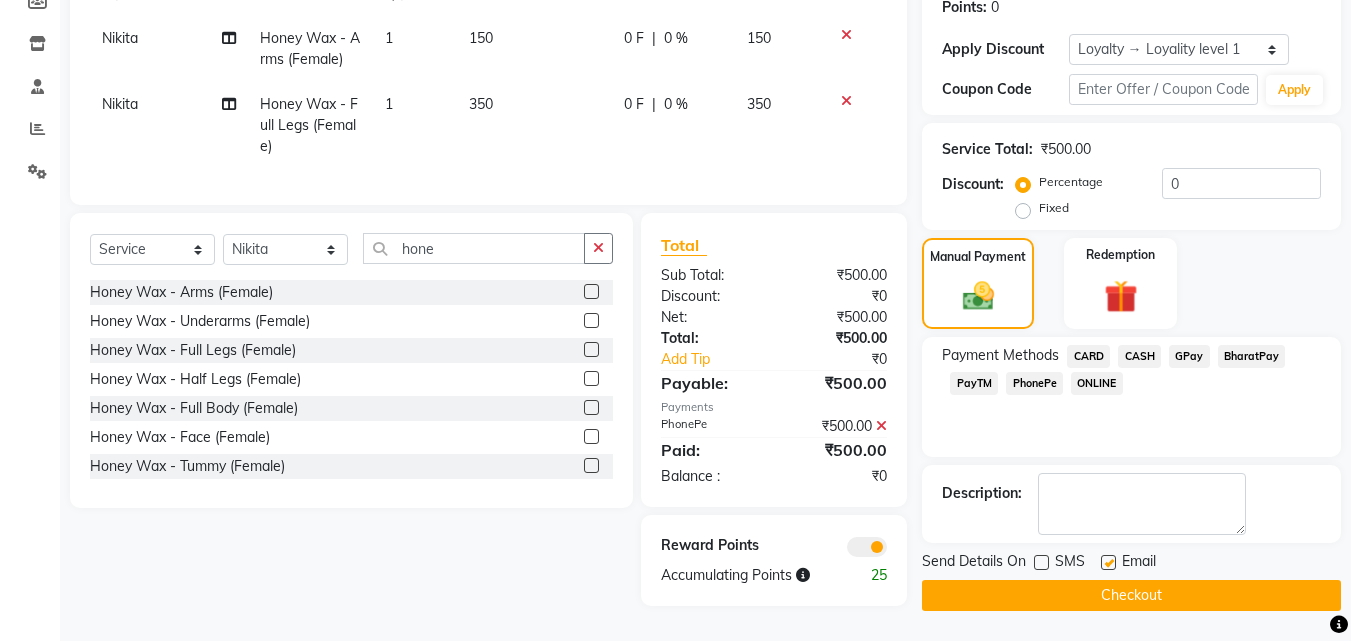 click 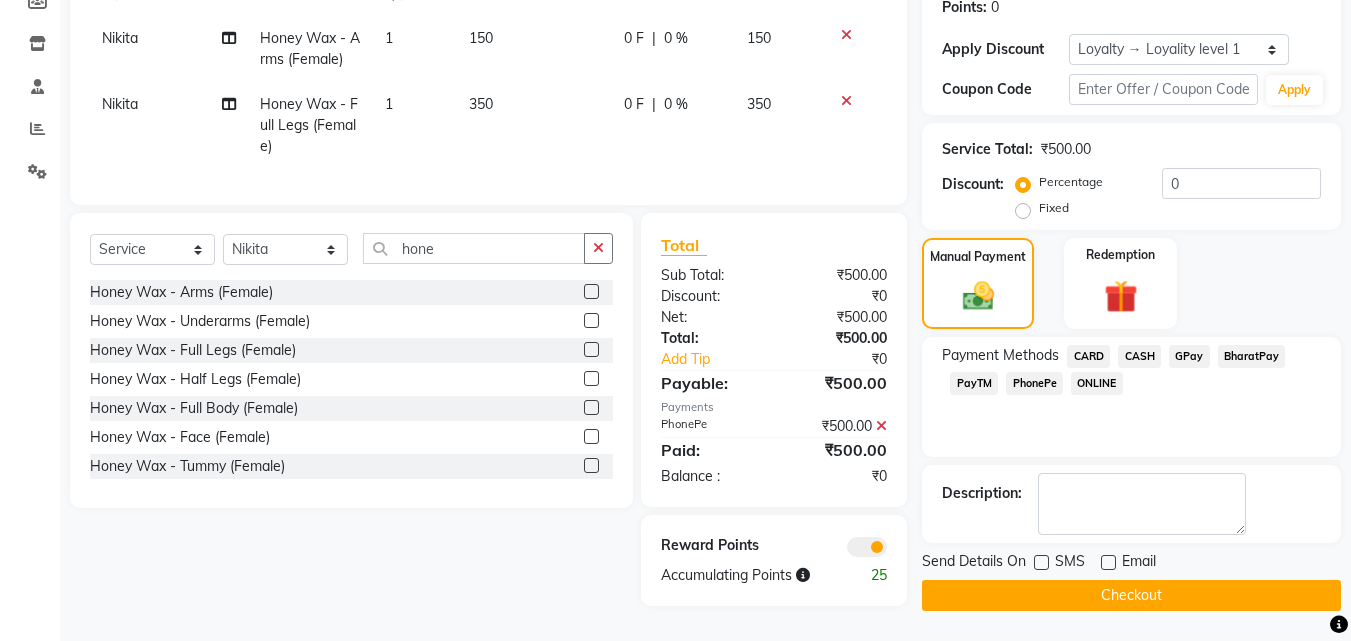 click on "Checkout" 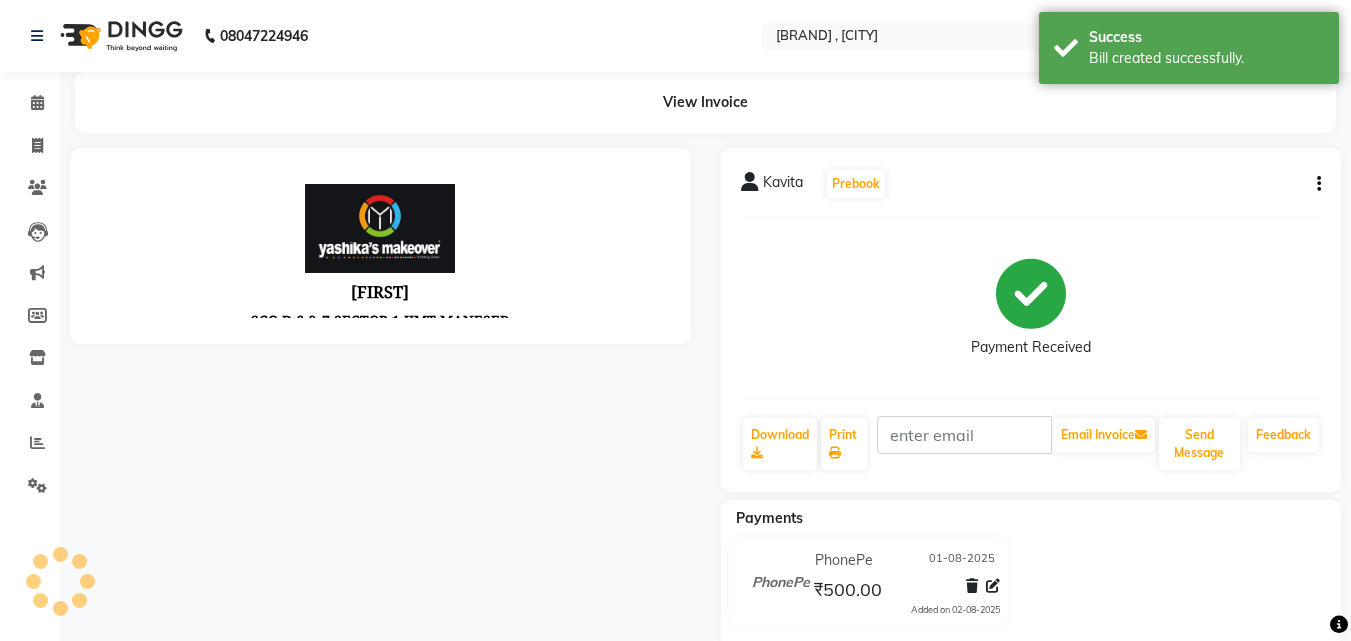 scroll, scrollTop: 0, scrollLeft: 0, axis: both 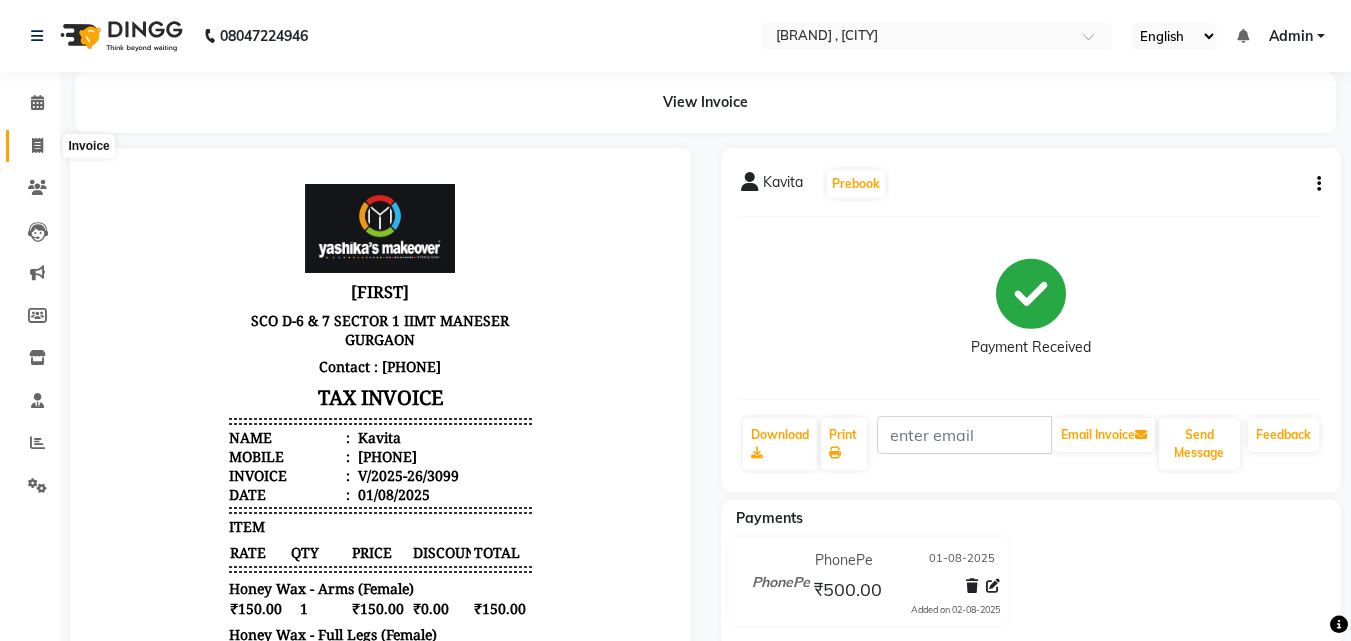 click 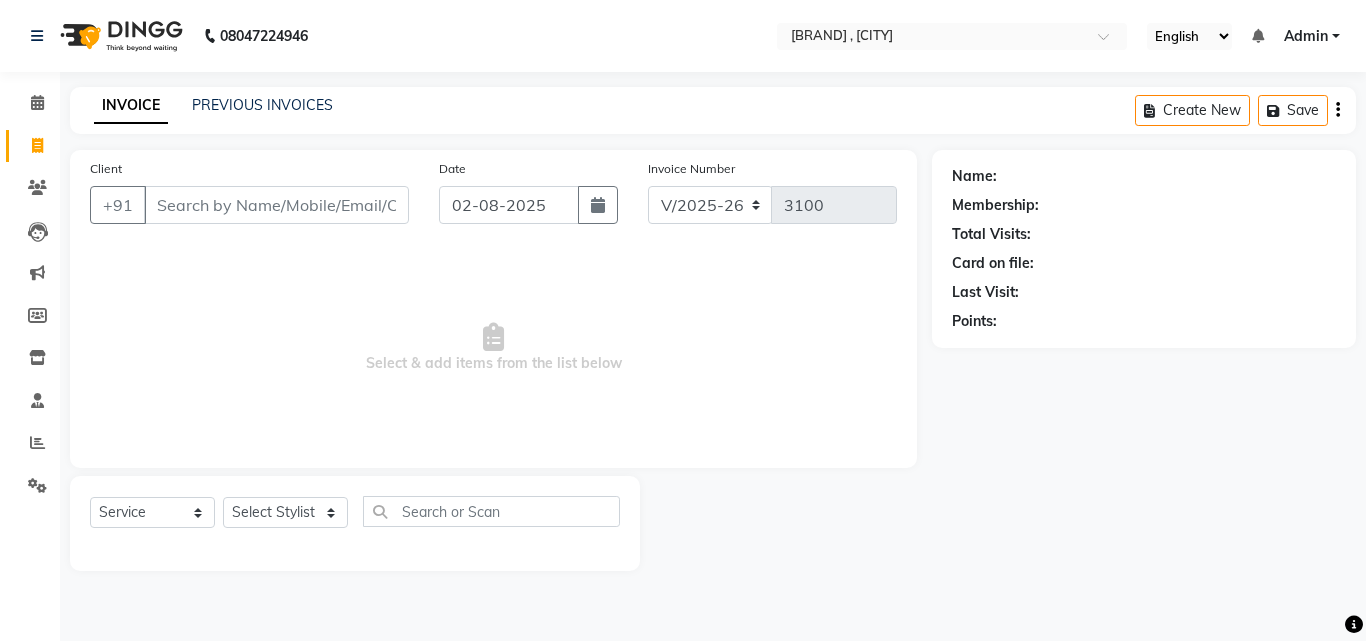 click on "08047224946 Select Location × [BRAND] , Manesar English ENGLISH Español العربية मराठी हिंदी ગુજરાતી தமிழ் 中文 Notifications nothing to show Admin Manage Profile Change Password Sign out  Version:3.15.11" 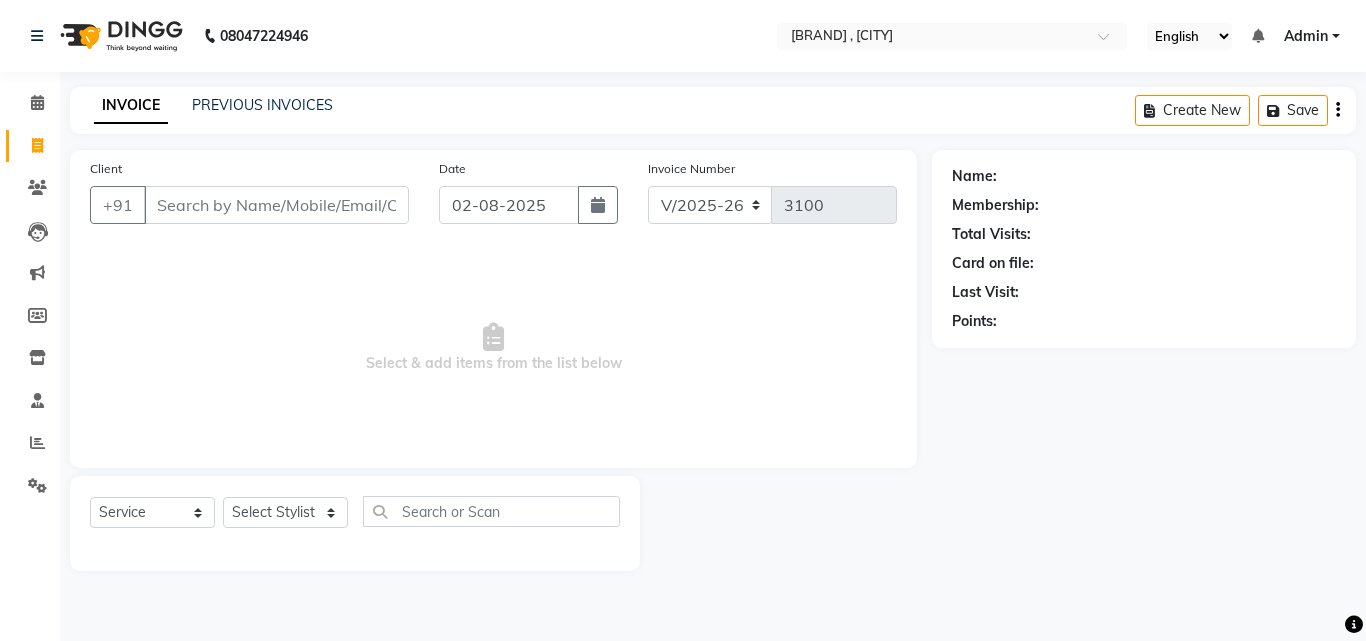 click on "Client +91" 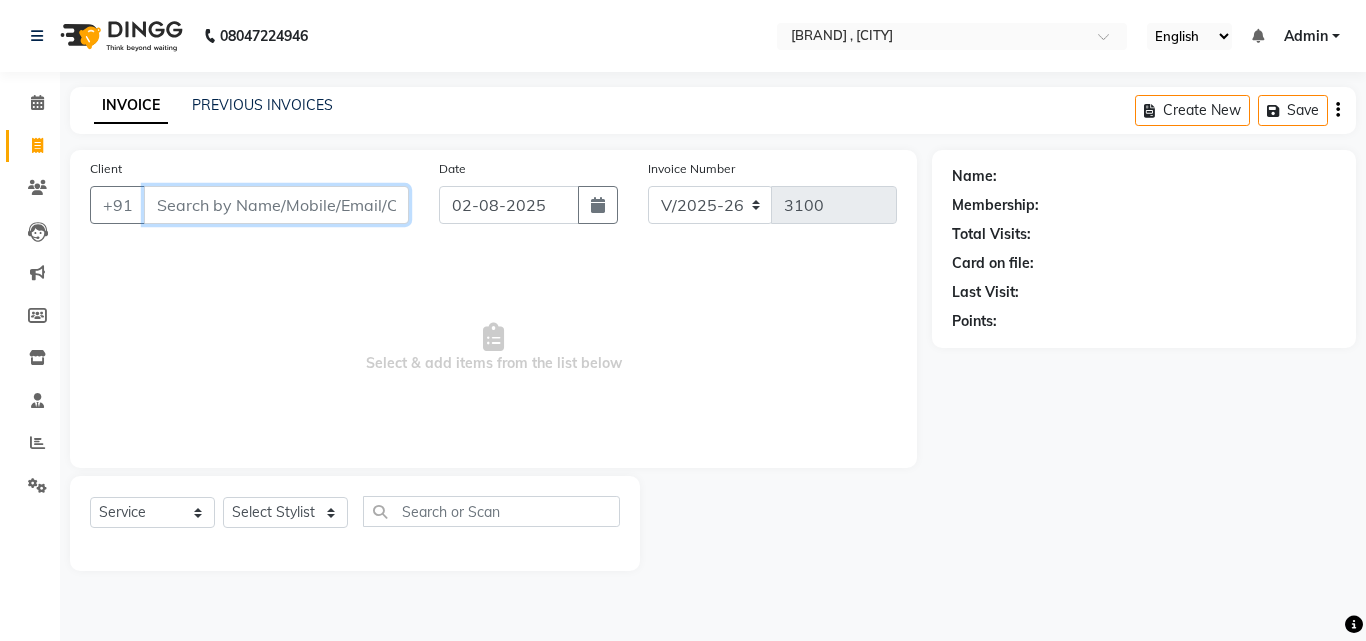 click on "Client" at bounding box center (276, 205) 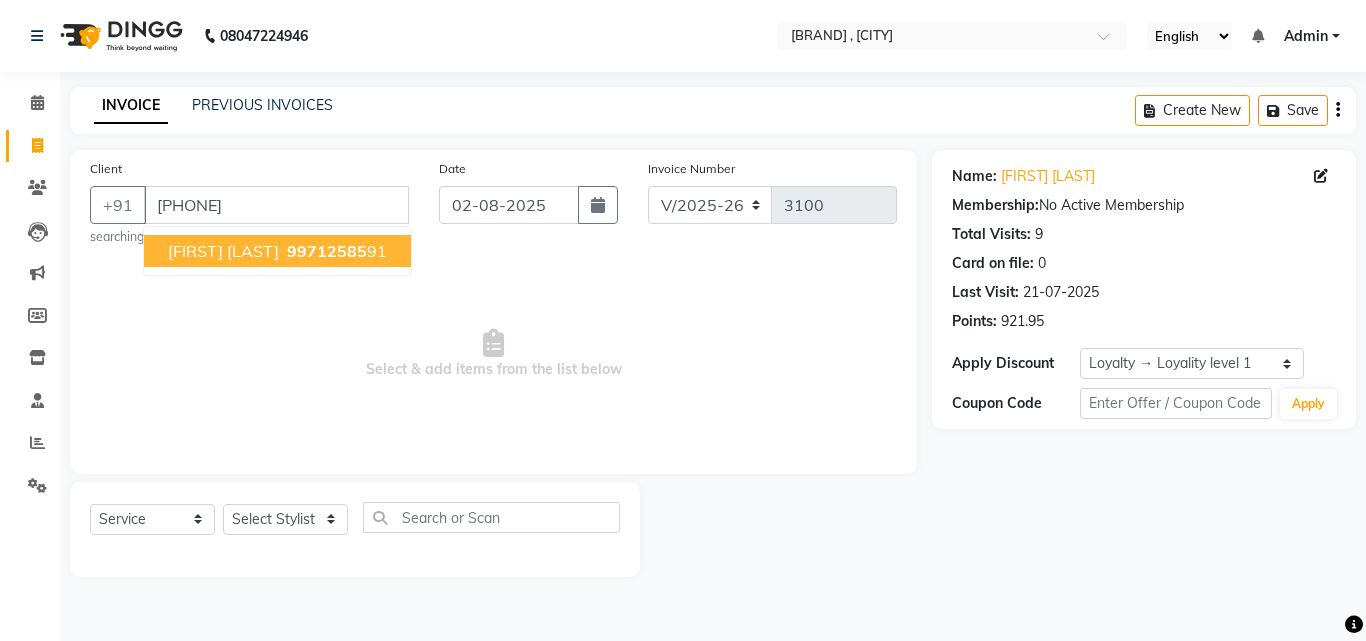 click on "99712585" at bounding box center (327, 251) 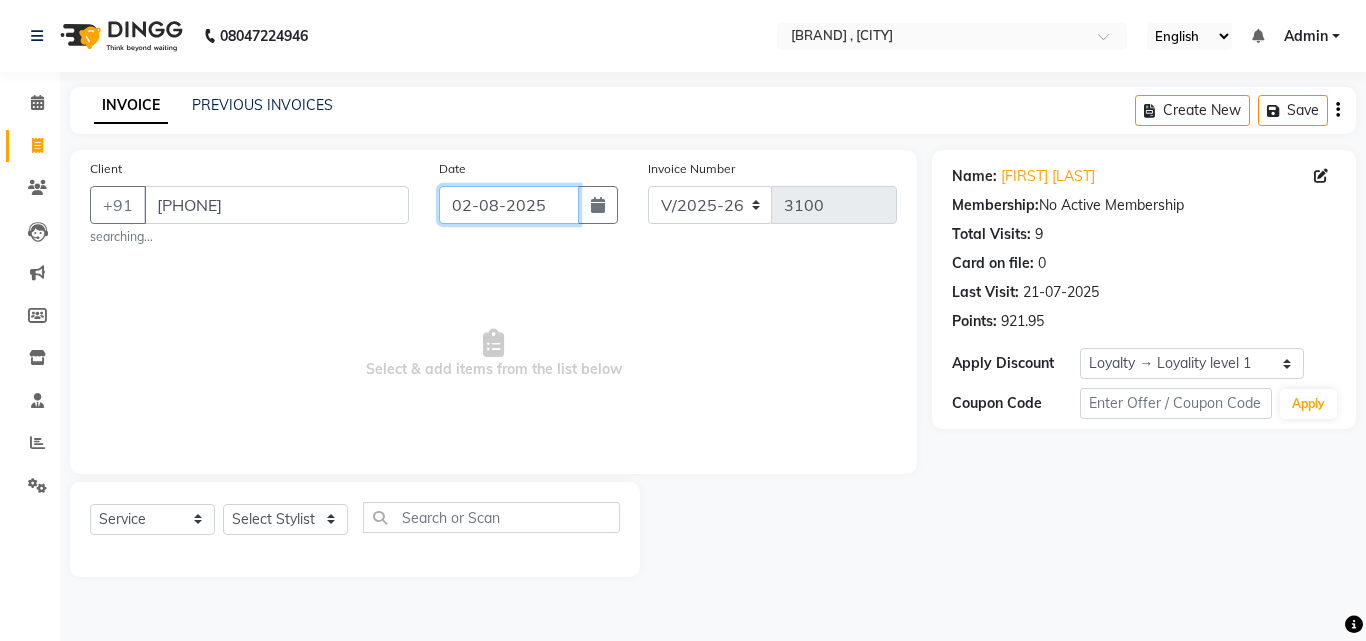 click on "02-08-2025" 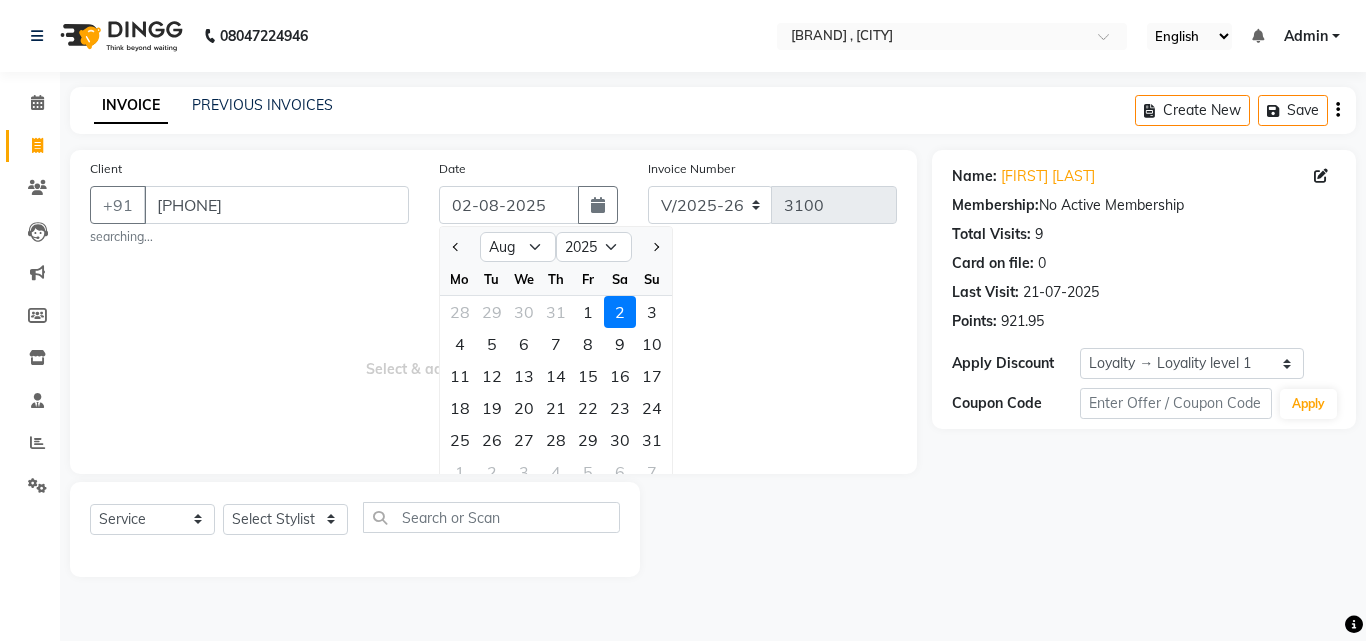 click on "1" 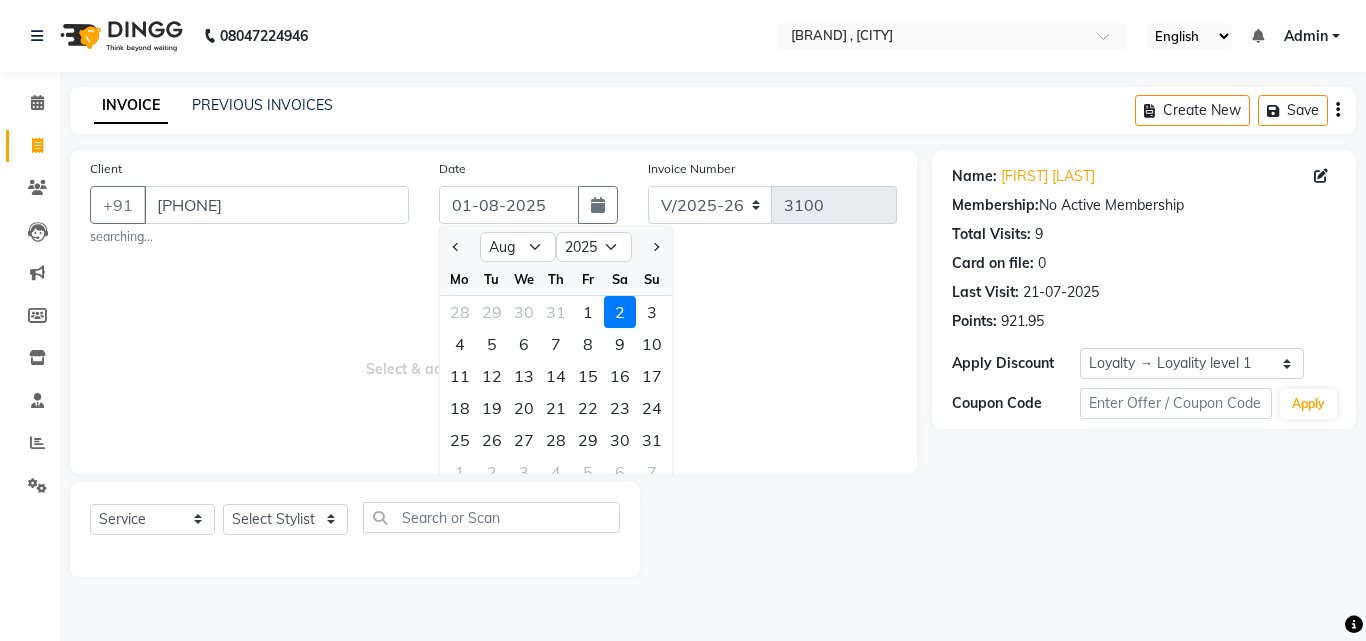 click on "Select & add items from the list below" at bounding box center [493, 354] 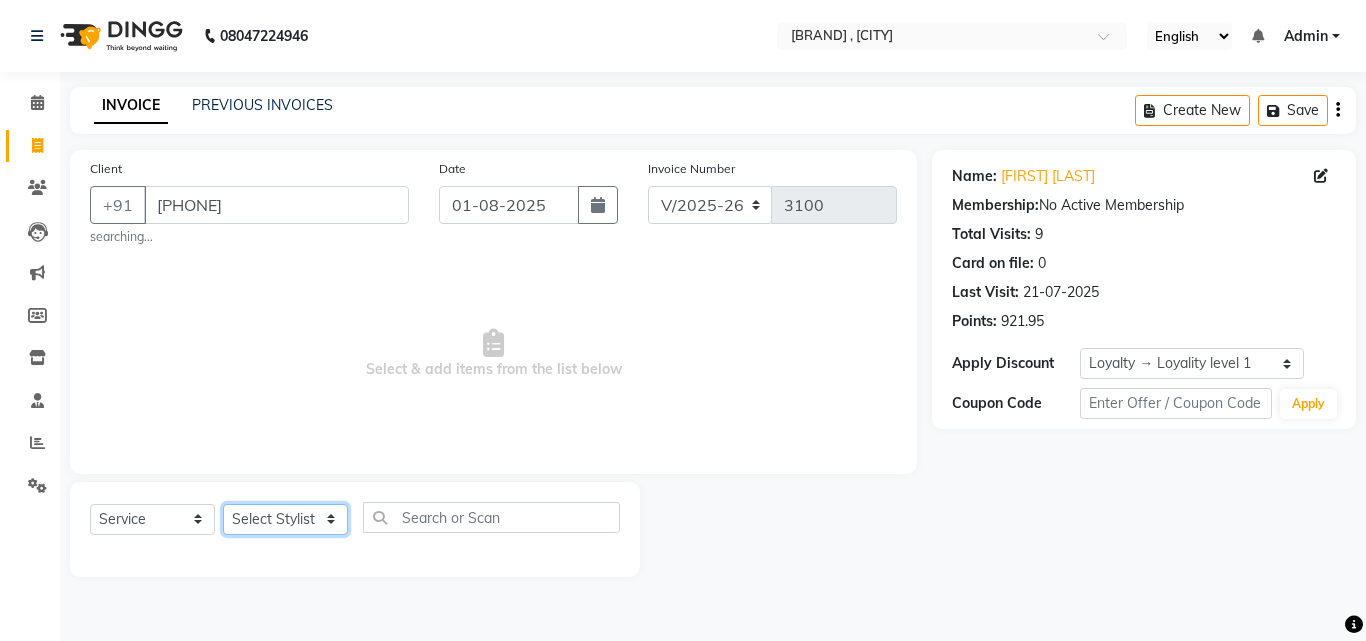 click on "Select Stylist [FIRST] [FIRST] [FIRST] [FIRST] [FIRST] [FIRST] [FIRST] [FIRST] [FIRST] [FIRST] [FIRST] [FIRST] [FIRST] ([DATE]) [FIRST]" 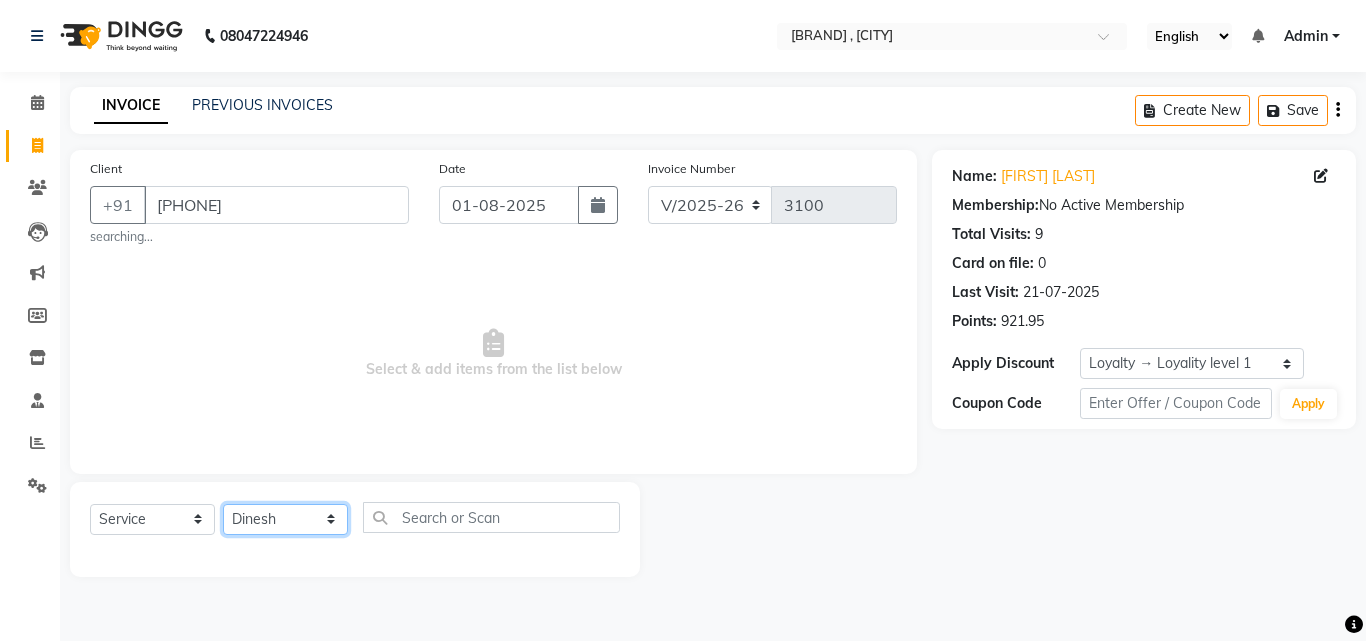 click on "Select Stylist [FIRST] [FIRST] [FIRST] [FIRST] [FIRST] [FIRST] [FIRST] [FIRST] [FIRST] [FIRST] [FIRST] [FIRST] [FIRST] ([DATE]) [FIRST]" 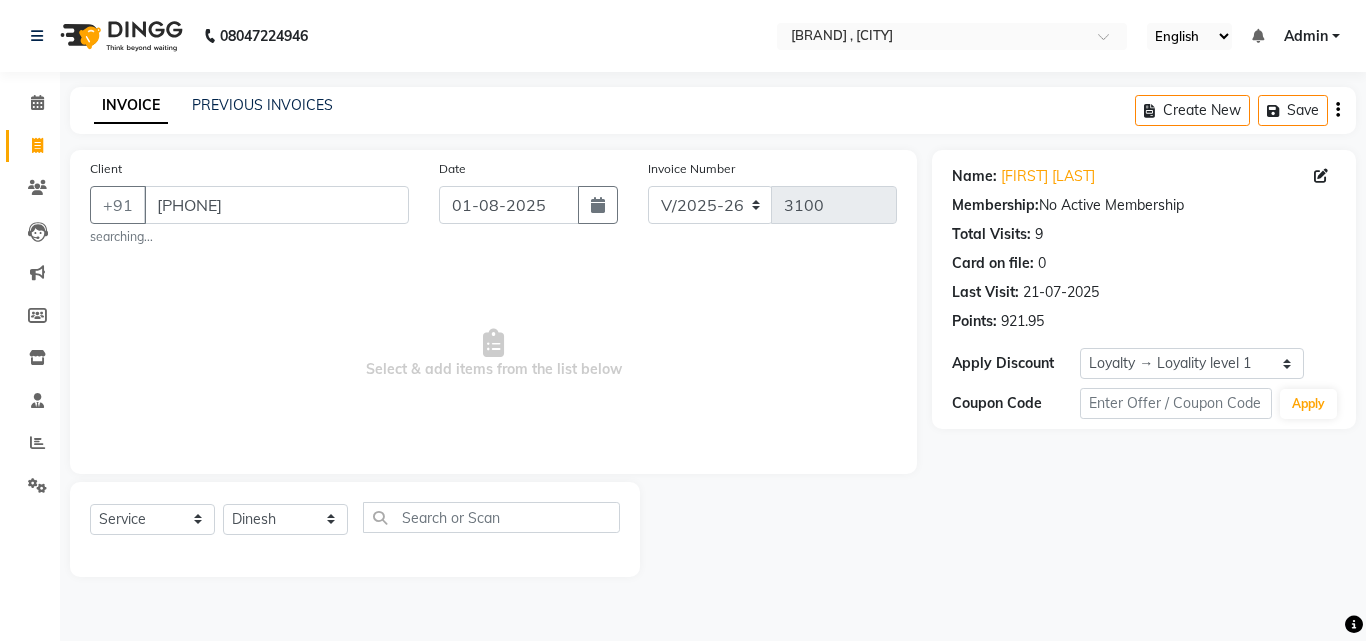 click on "INVOICE PREVIOUS INVOICES Create New   Save  Client +91 [PHONE] searching... Date [DATE] Invoice Number V/2025 V/2025-26 3100  Select &add items from the list below  Select  Service  Product  Membership  Package Voucher Prepaid Gift Card  Select Stylist [FIRST] [FIRST] [FIRST] [FIRST] [FIRST] [FIRST] [FIRST] [FIRST] [FIRST] [FIRST] [FIRST] [FIRST] [FIRST] ([DATE]) [FIRST] Name: [FIRST] [LAST] Membership:  No Active Membership  Total Visits:  9 Card on file:  0 Last Visit:   [DATE] Points:   921.95  Apply Discount Select  Loyalty → Loyality level 1  Coupon Code Apply" 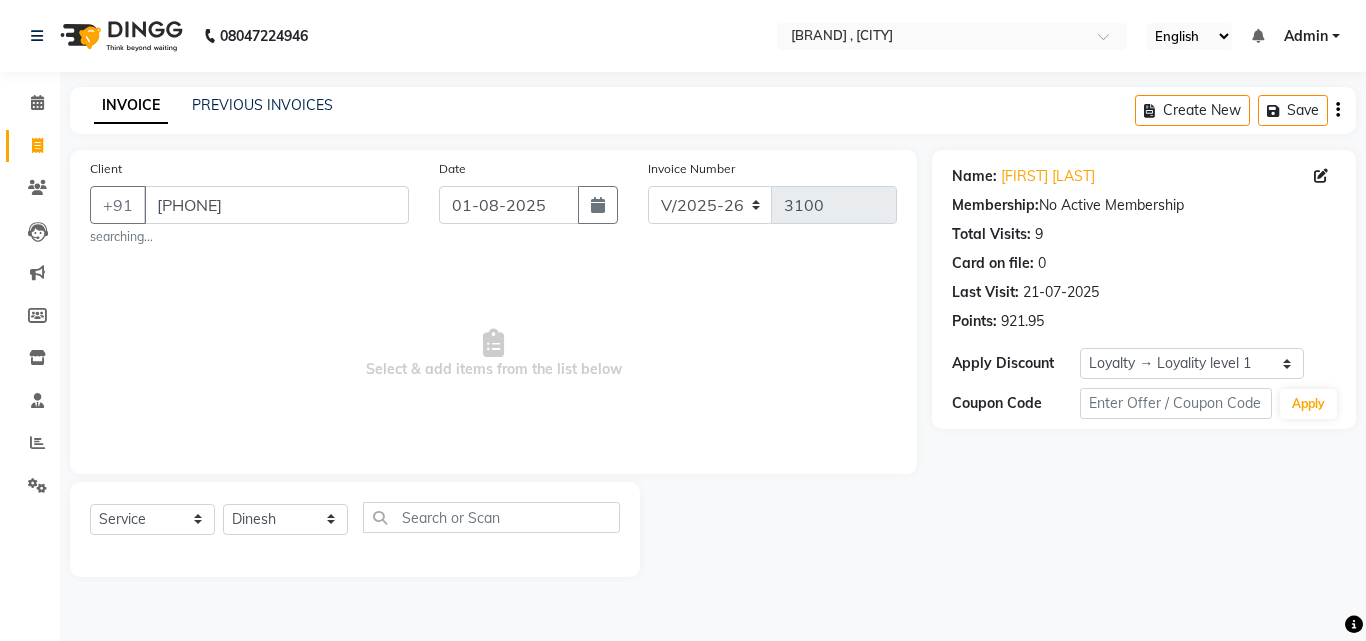 click on "INVOICE PREVIOUS INVOICES Create New   Save  Client +91 [PHONE] searching... Date [DATE] Invoice Number V/2025 V/2025-26 3100  Select &add items from the list below  Select  Service  Product  Membership  Package Voucher Prepaid Gift Card  Select Stylist [FIRST] [FIRST] [FIRST] [FIRST] [FIRST] [FIRST] [FIRST] [FIRST] [FIRST] [FIRST] [FIRST] [FIRST] [FIRST] ([DATE]) [FIRST] Name: [FIRST] [LAST] Membership:  No Active Membership  Total Visits:  9 Card on file:  0 Last Visit:   [DATE] Points:   921.95  Apply Discount Select  Loyalty → Loyality level 1  Coupon Code Apply" 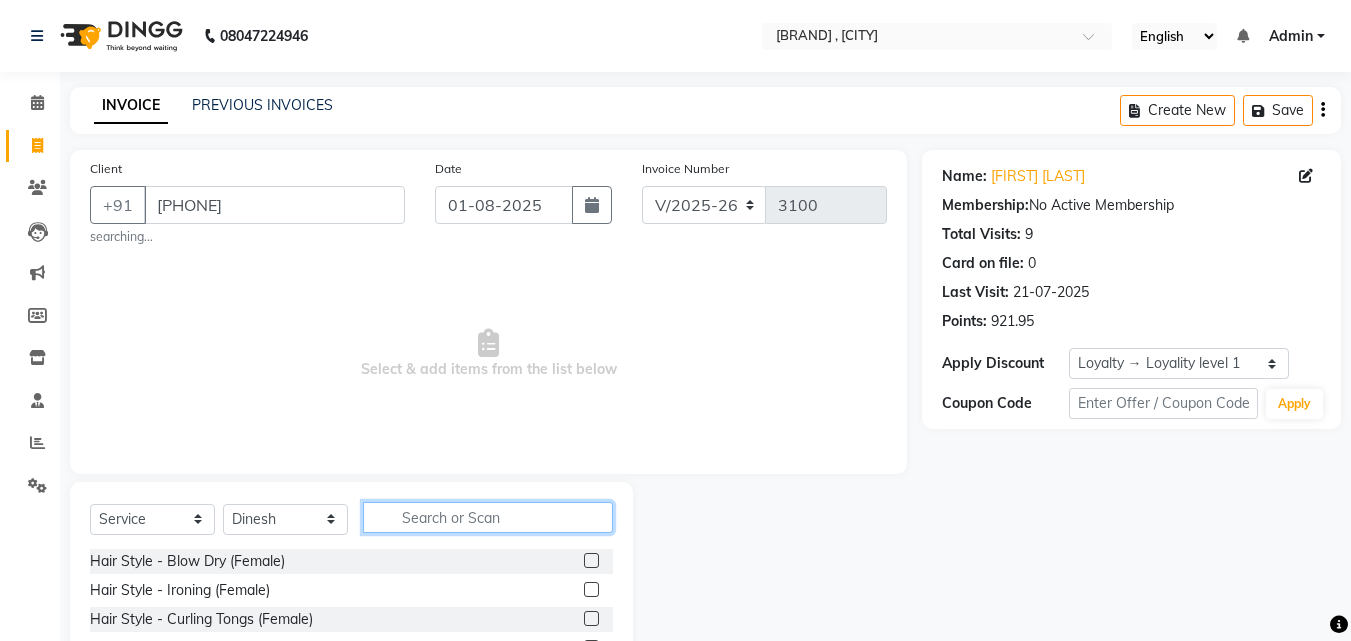click 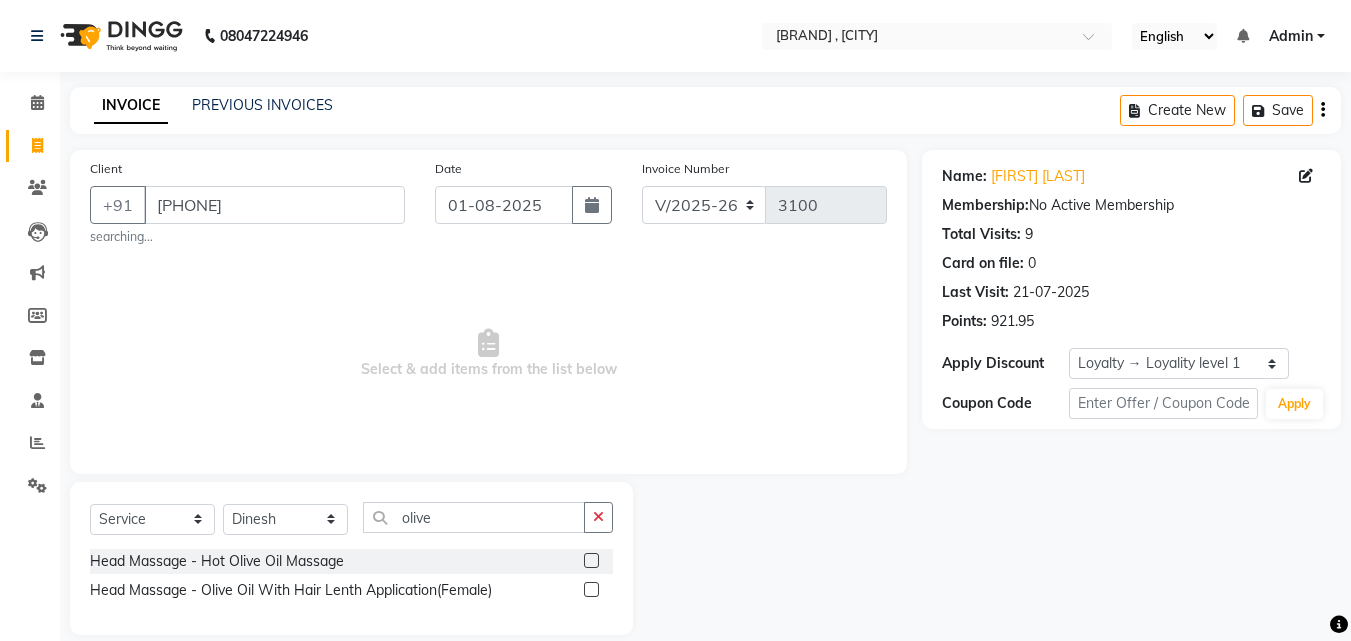 click 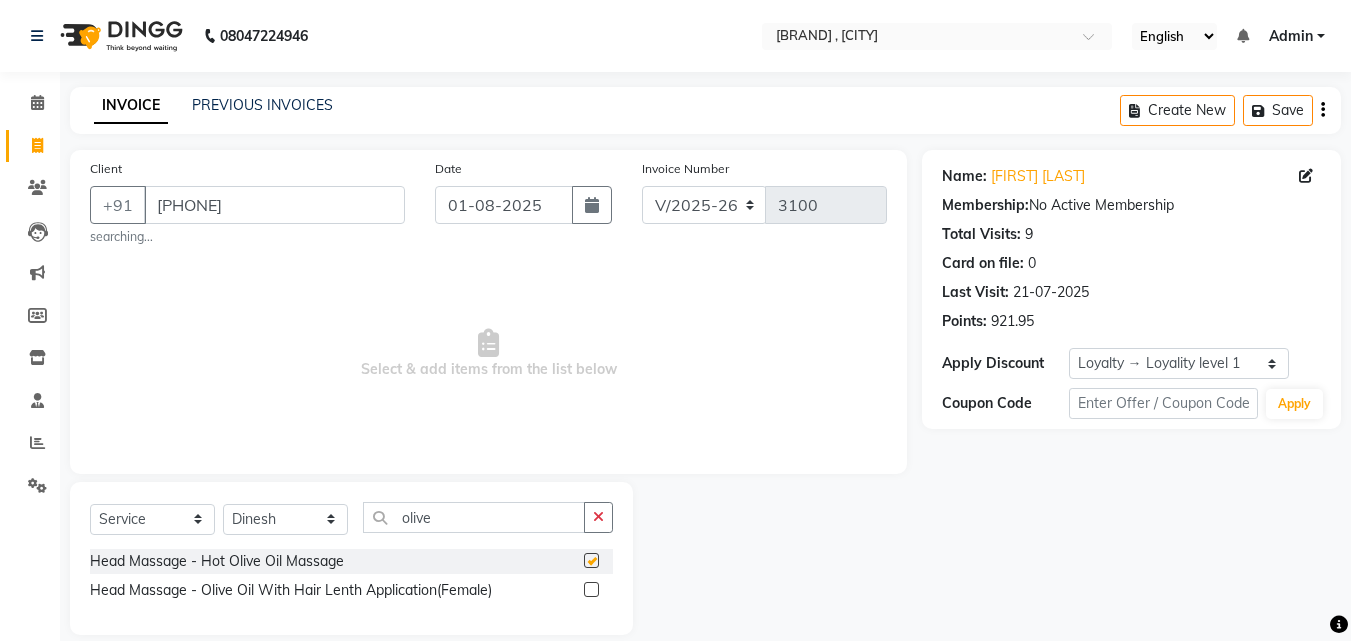 click 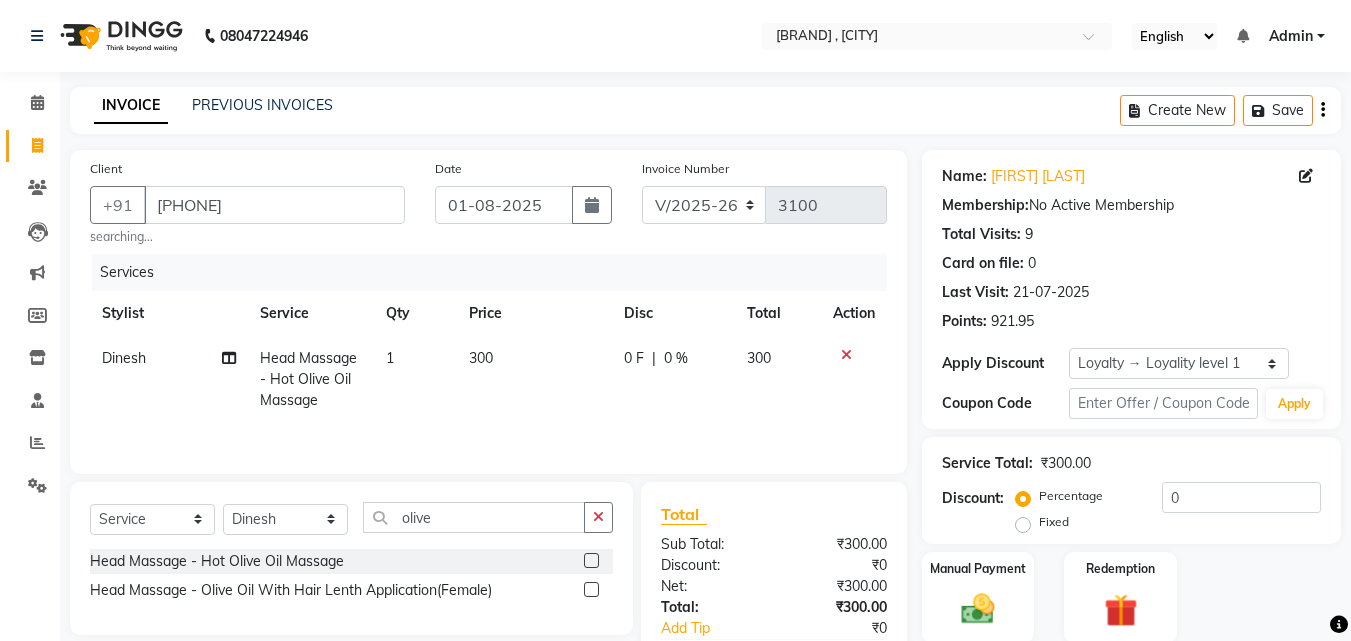scroll, scrollTop: 123, scrollLeft: 0, axis: vertical 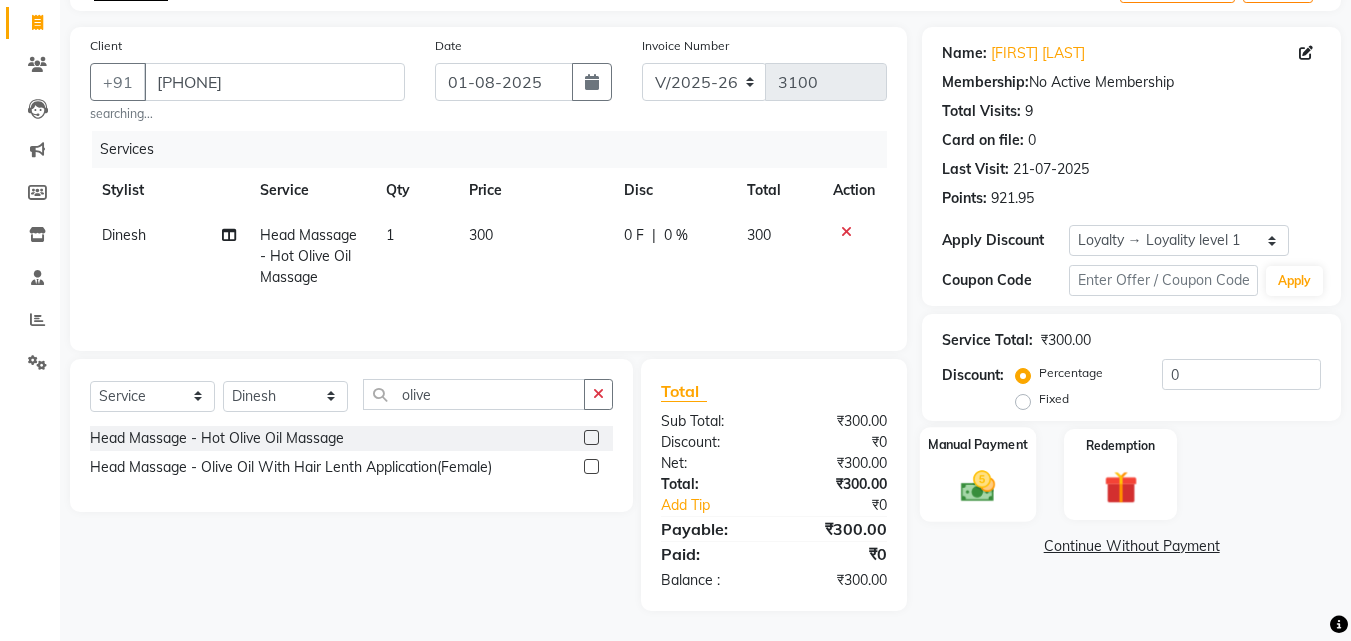 click 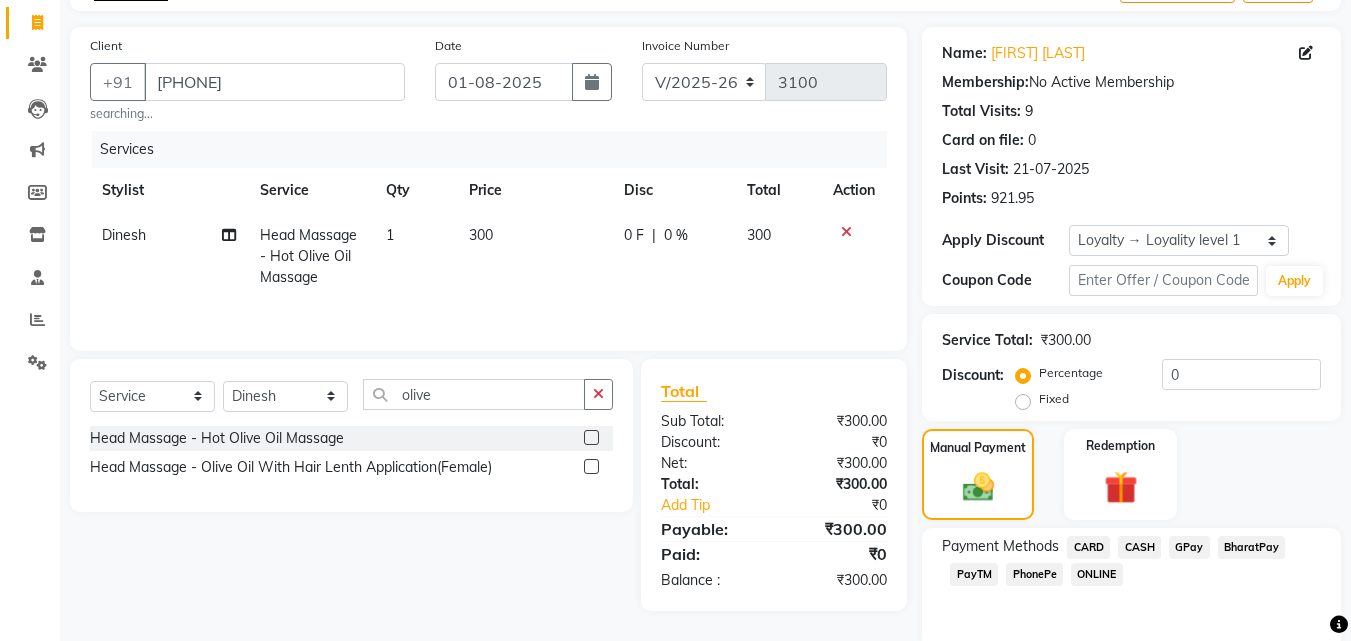 click on "CASH" 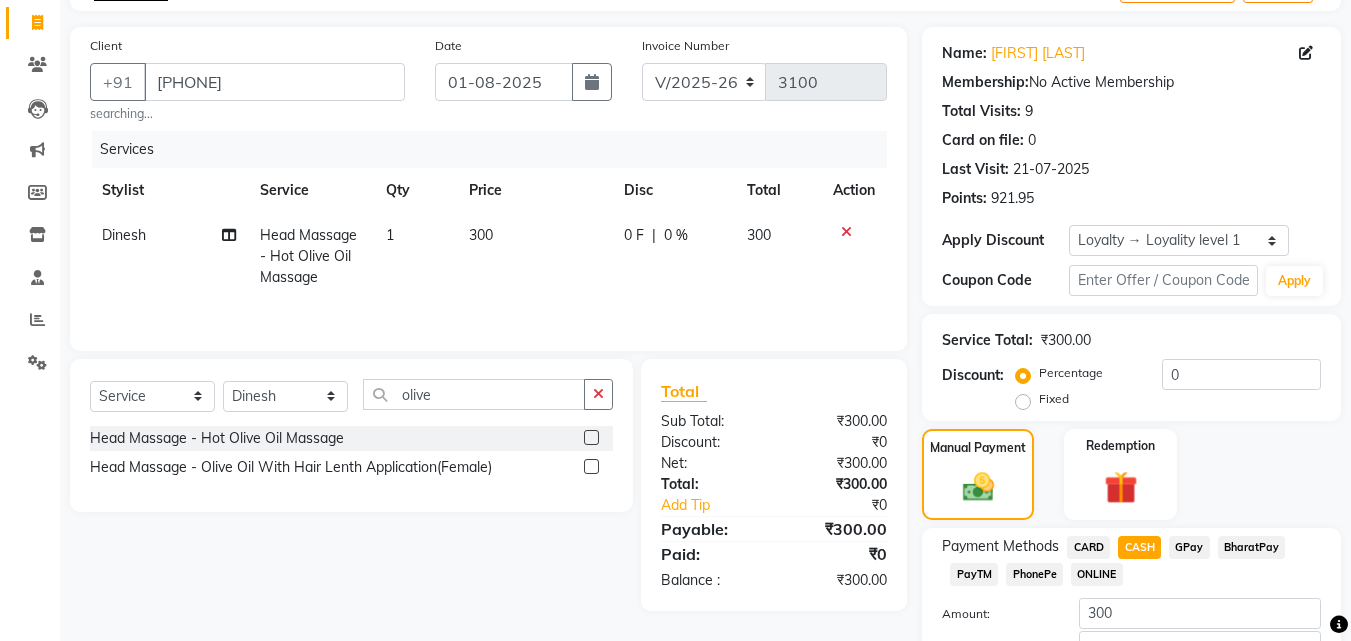click on "CASH" 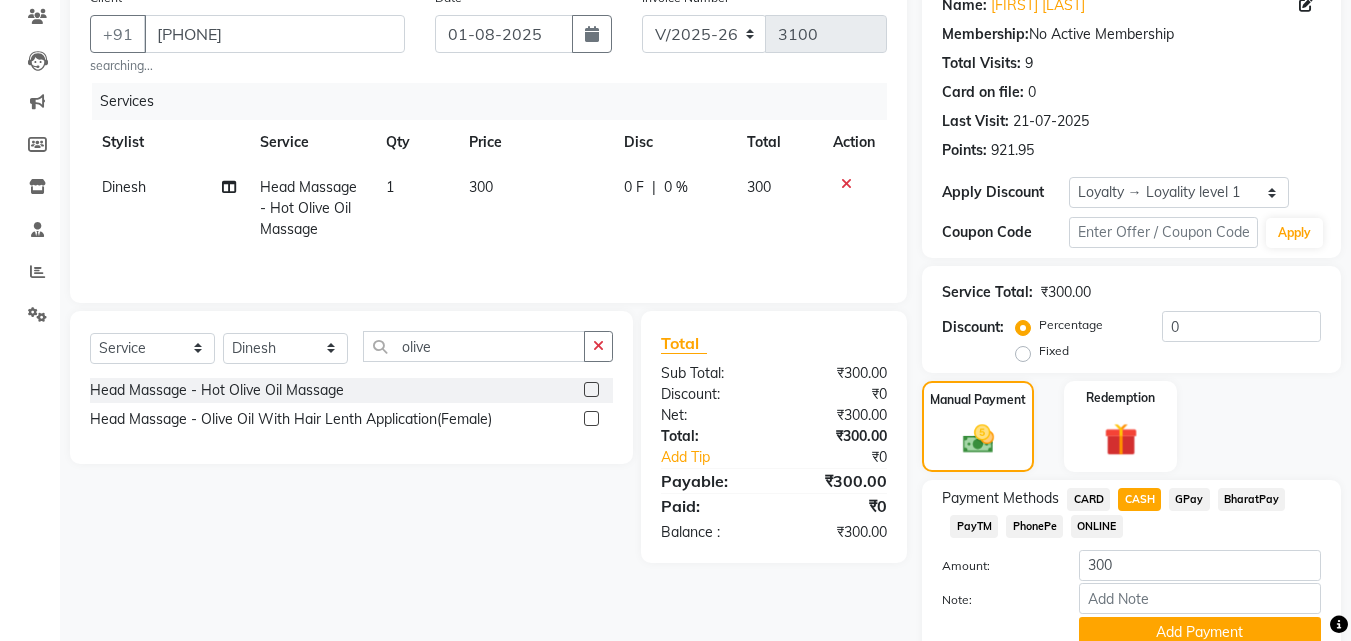 scroll, scrollTop: 237, scrollLeft: 0, axis: vertical 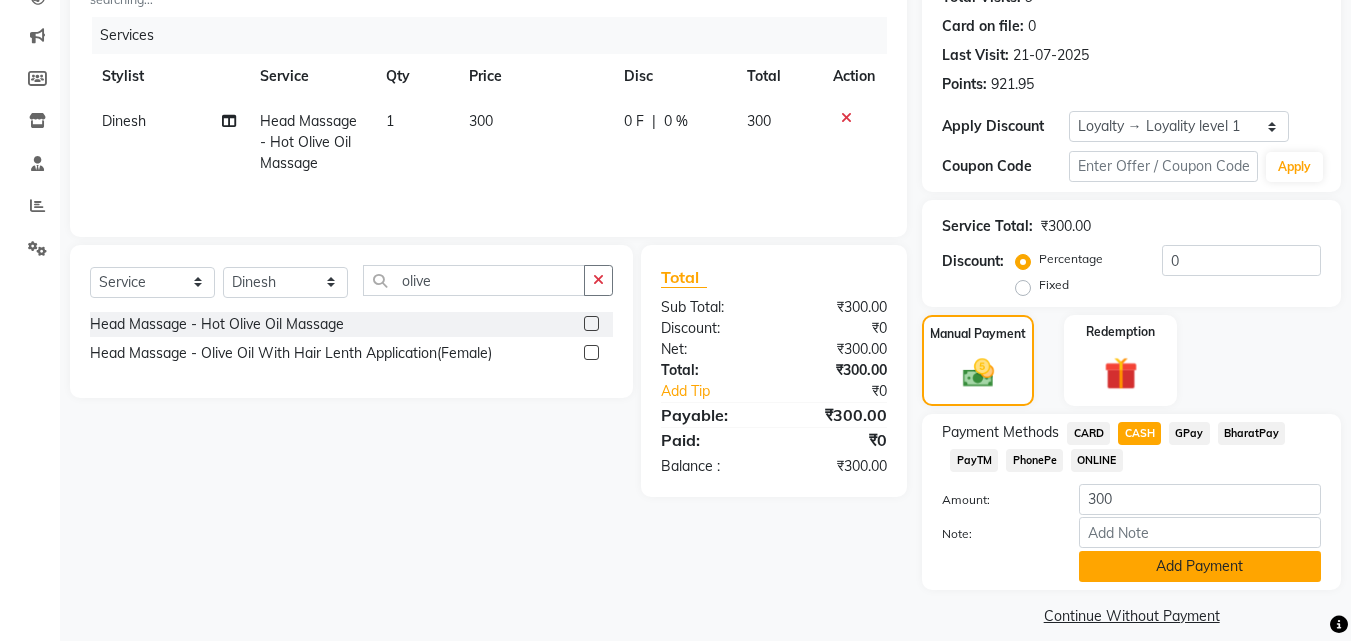 click on "Add Payment" 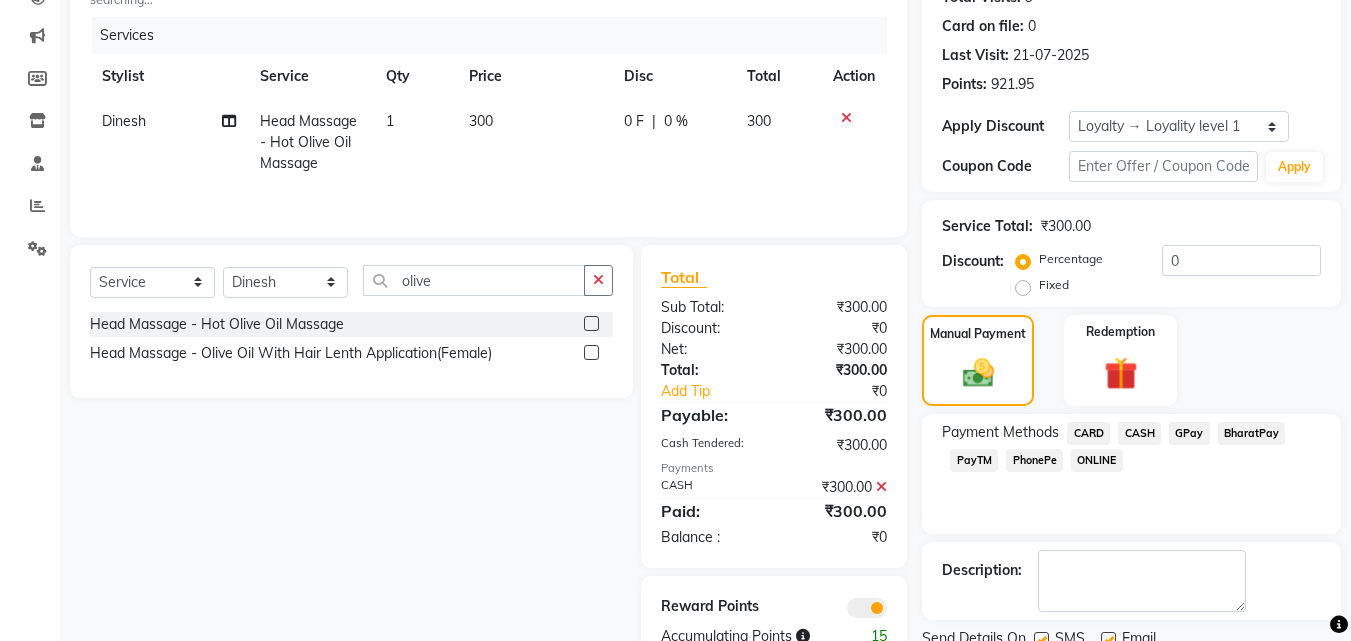scroll, scrollTop: 314, scrollLeft: 0, axis: vertical 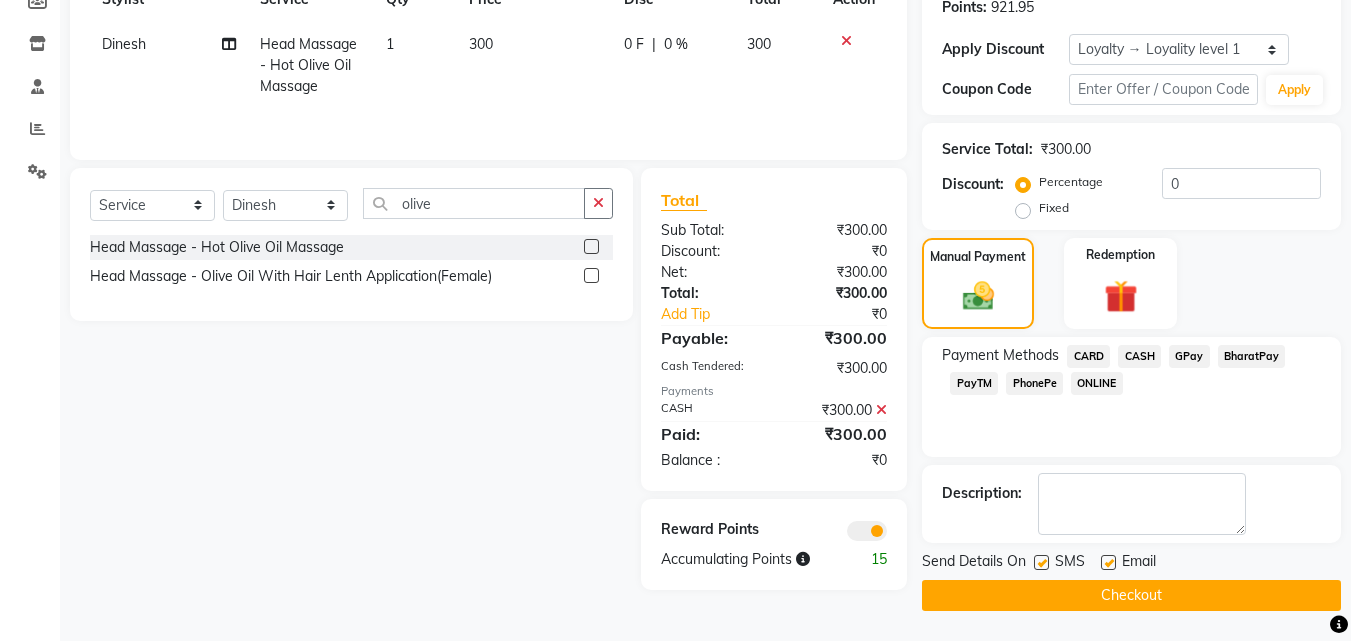 click 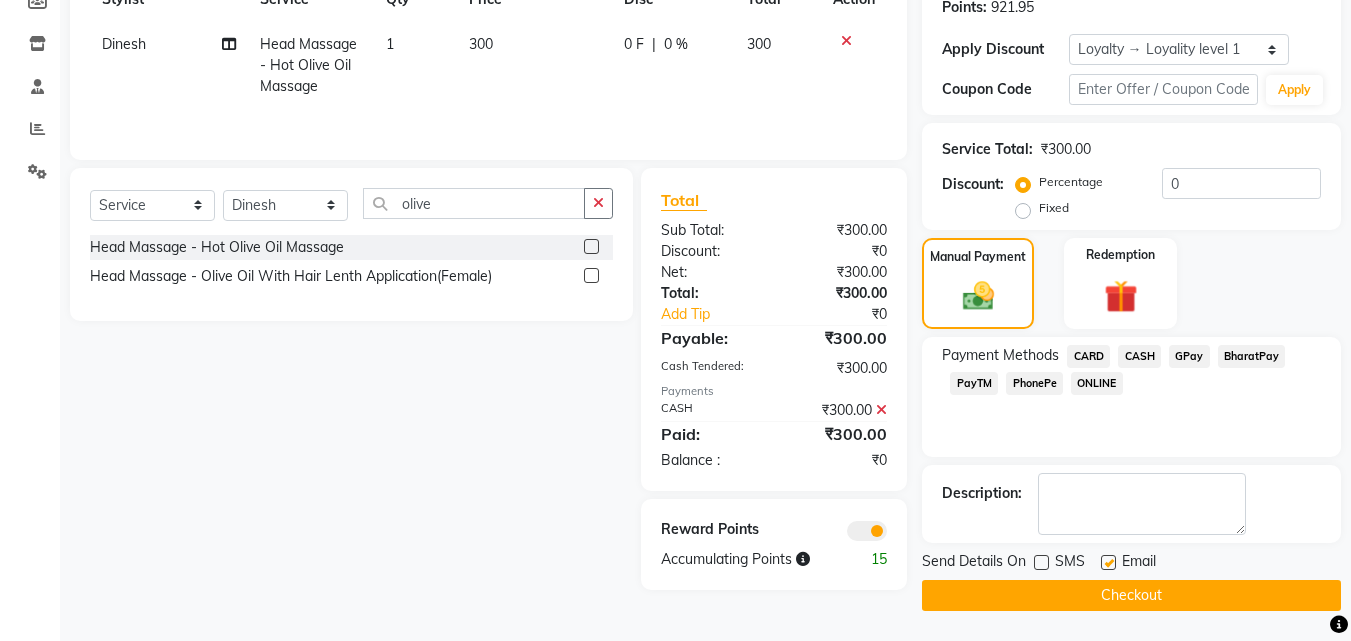 click 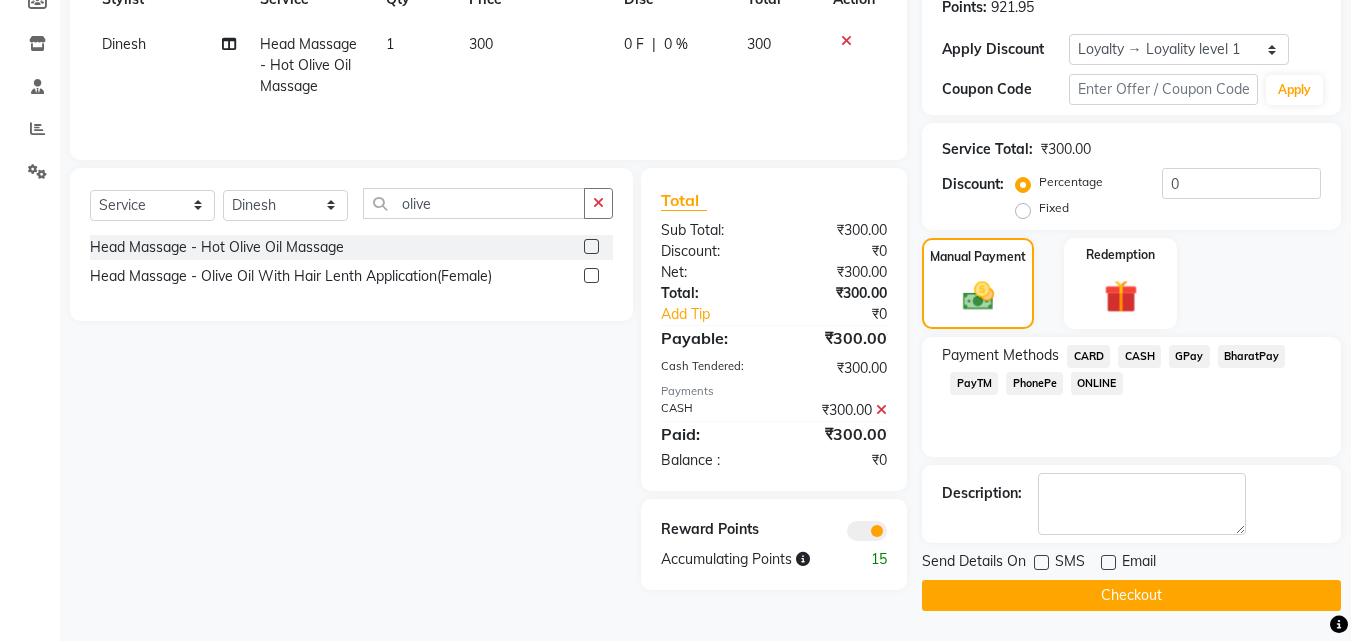 click 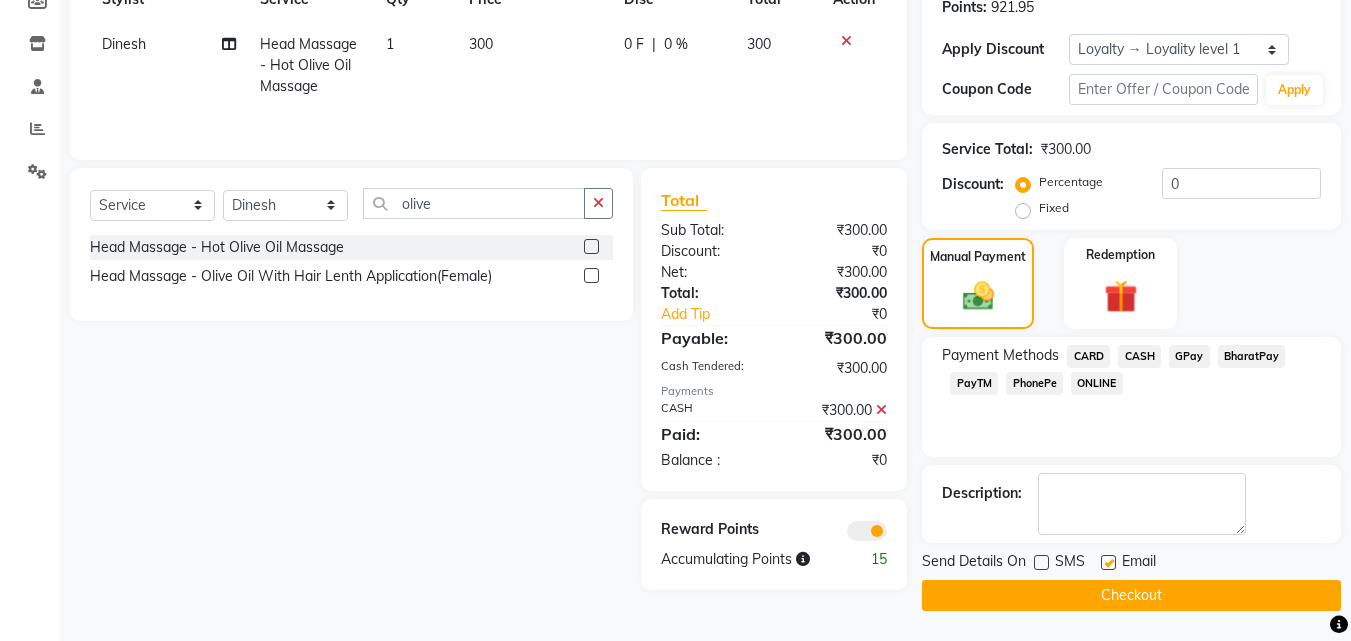 click 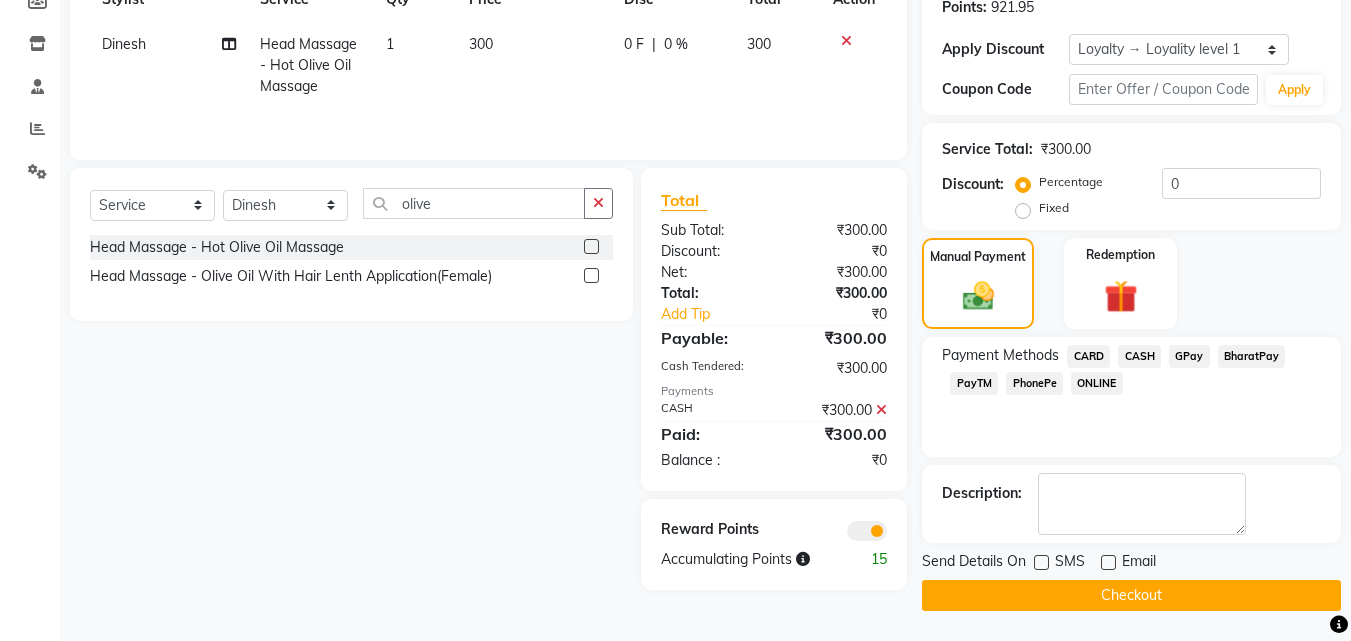click on "Checkout" 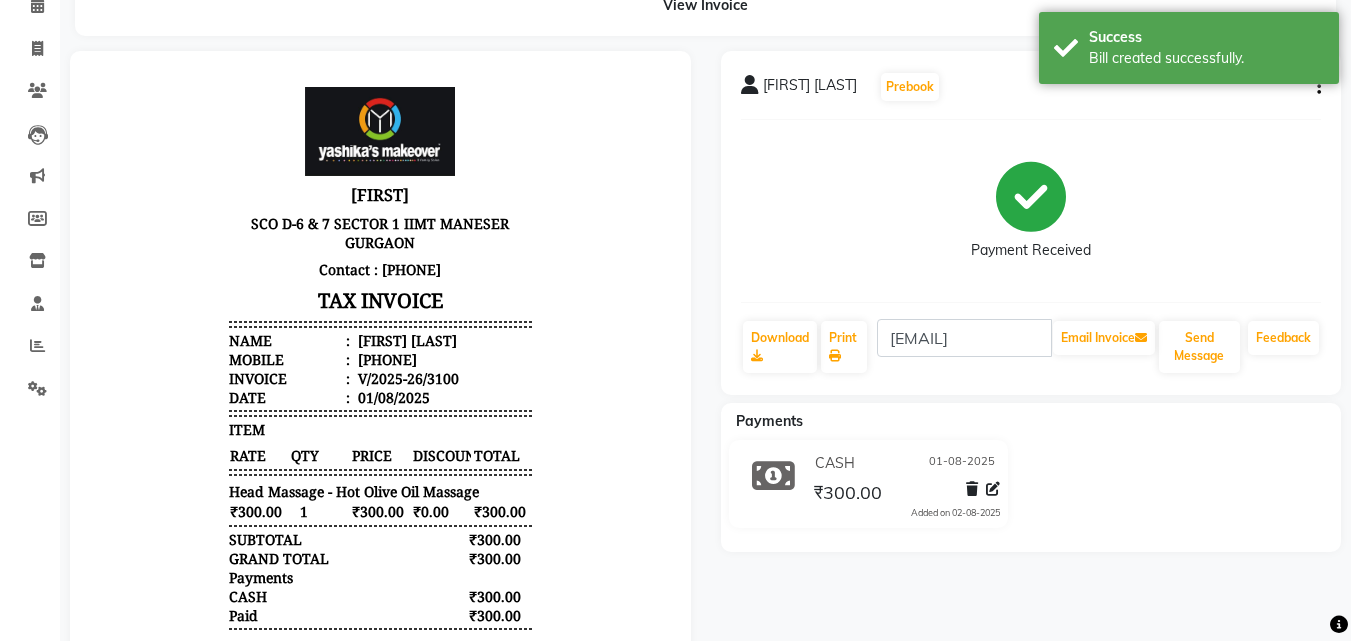 scroll, scrollTop: 0, scrollLeft: 0, axis: both 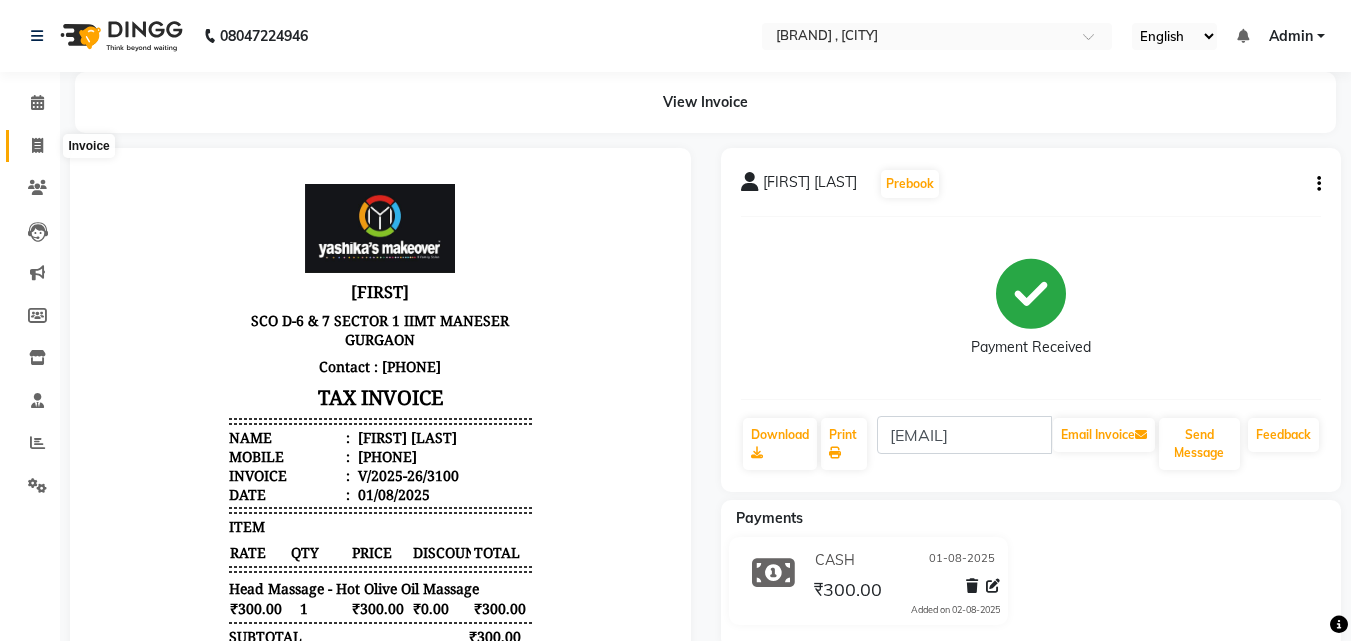 click 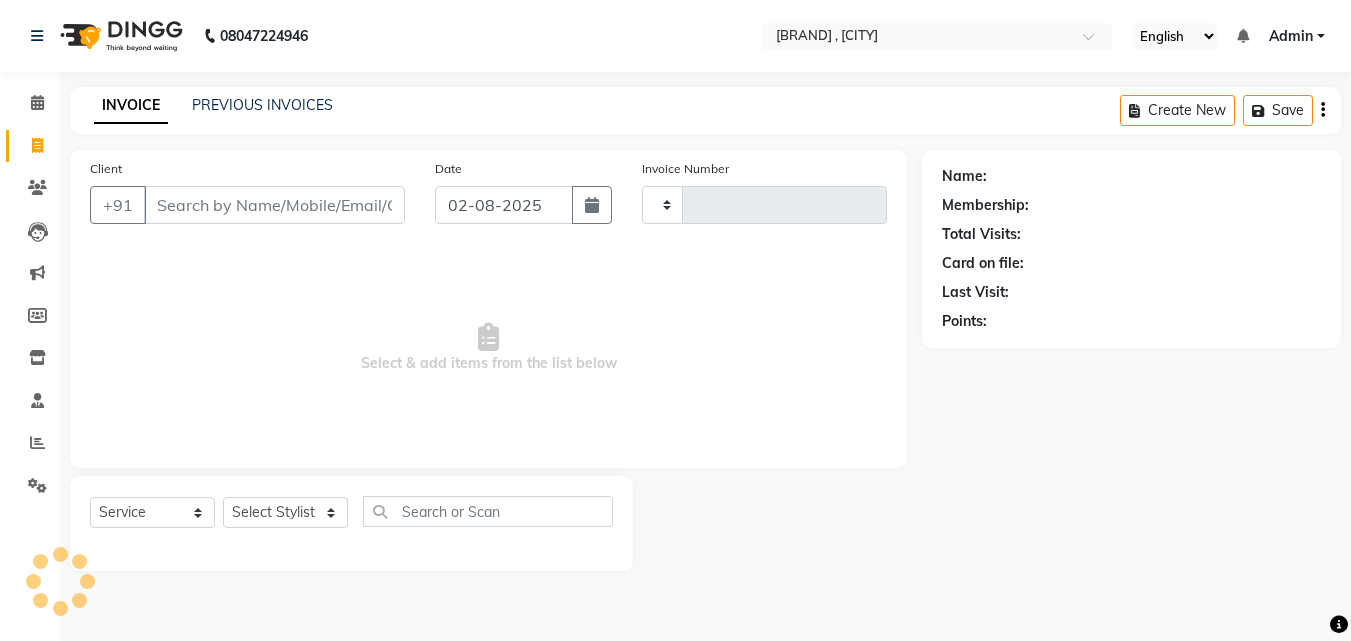 click on "Client" at bounding box center [274, 205] 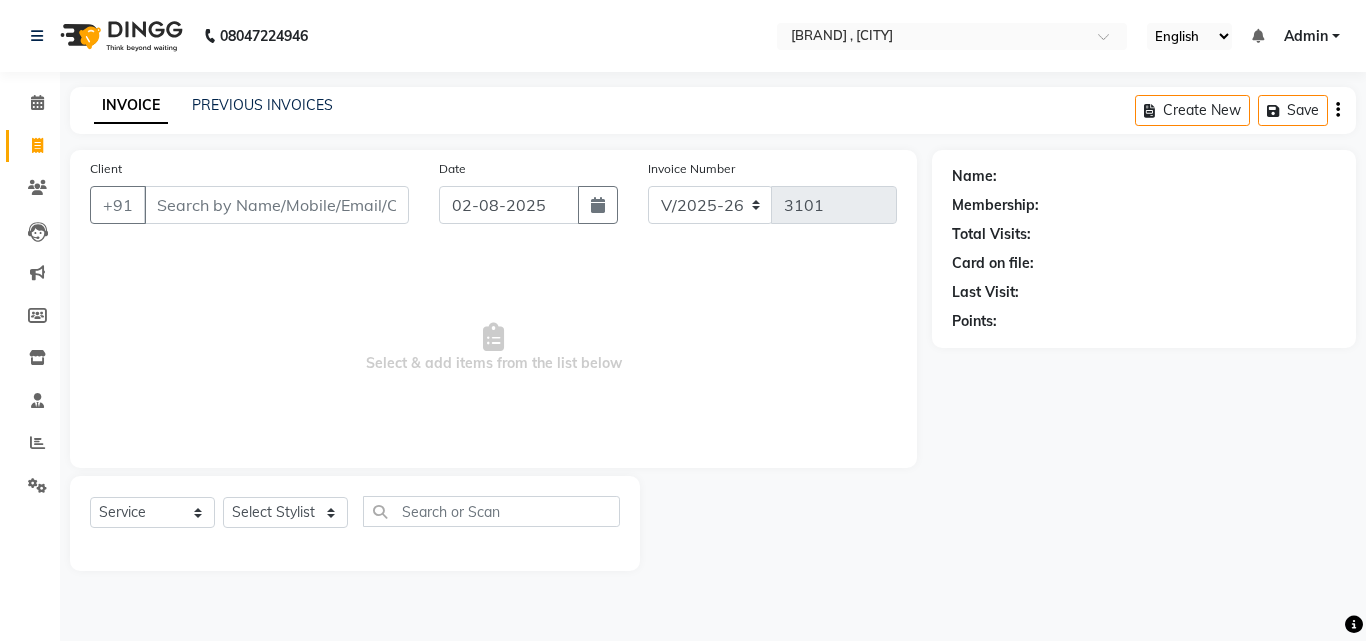 click on "Client" at bounding box center [276, 205] 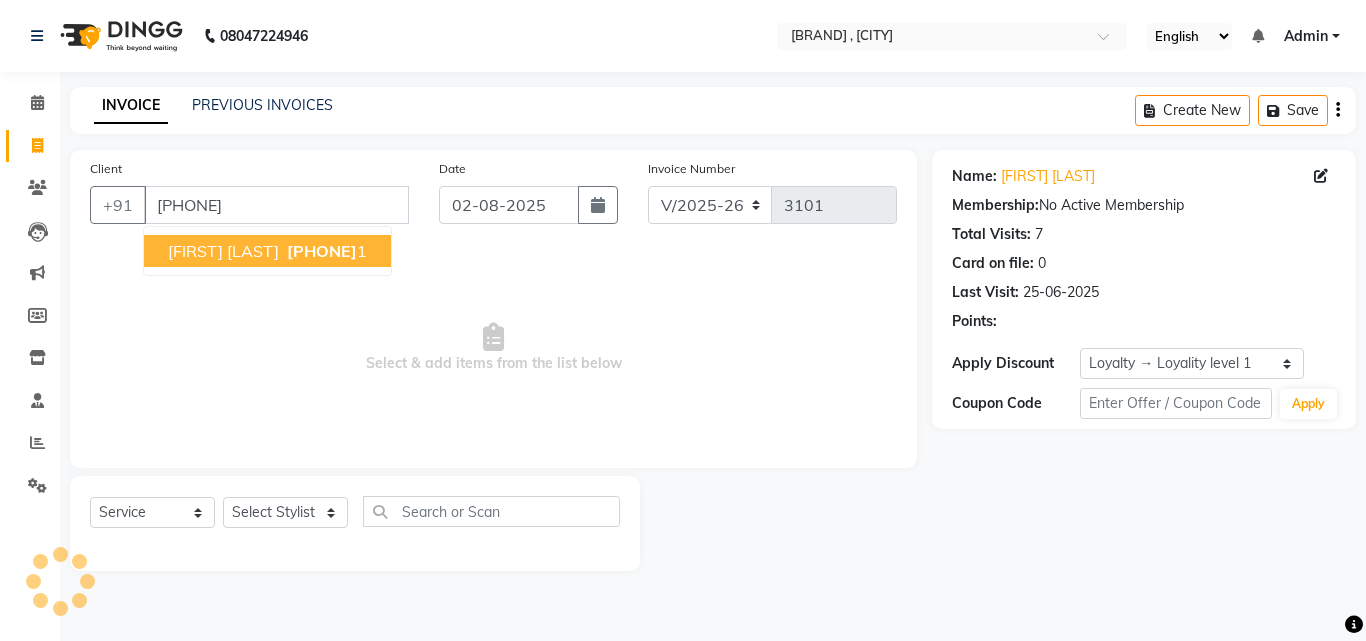 click on "[FIRST] [LAST]   [PHONE]  1" at bounding box center (267, 251) 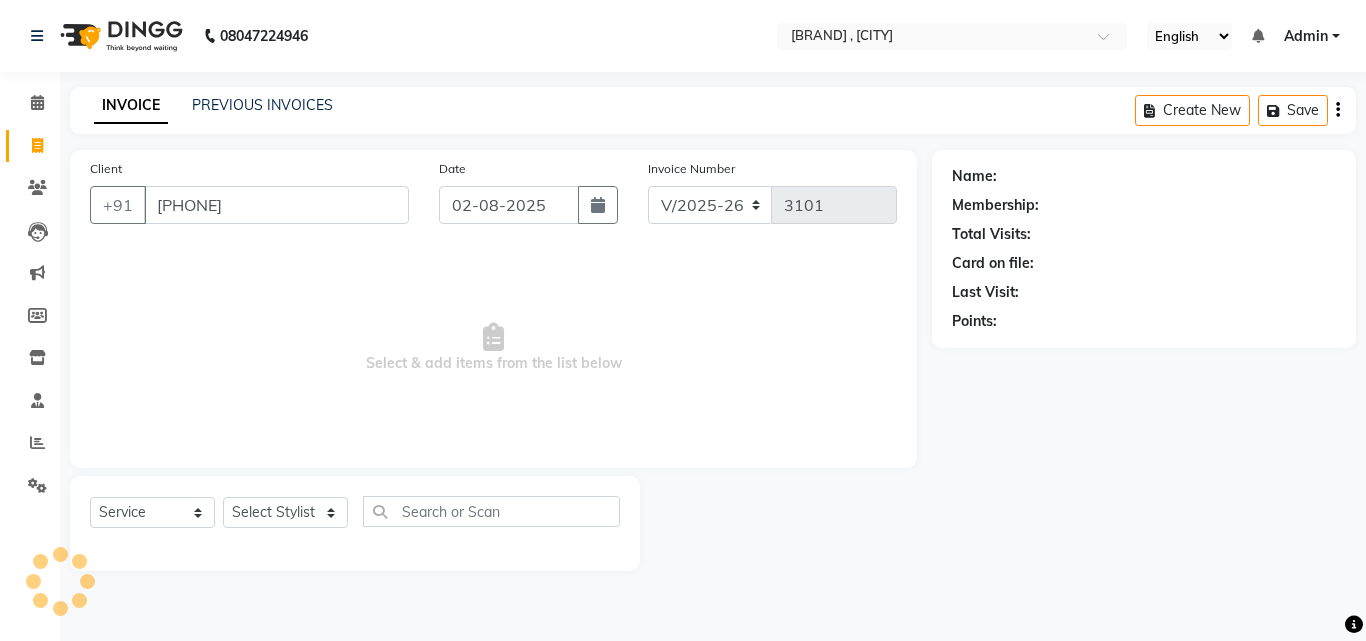 click on "Select & add items from the list below" at bounding box center [493, 348] 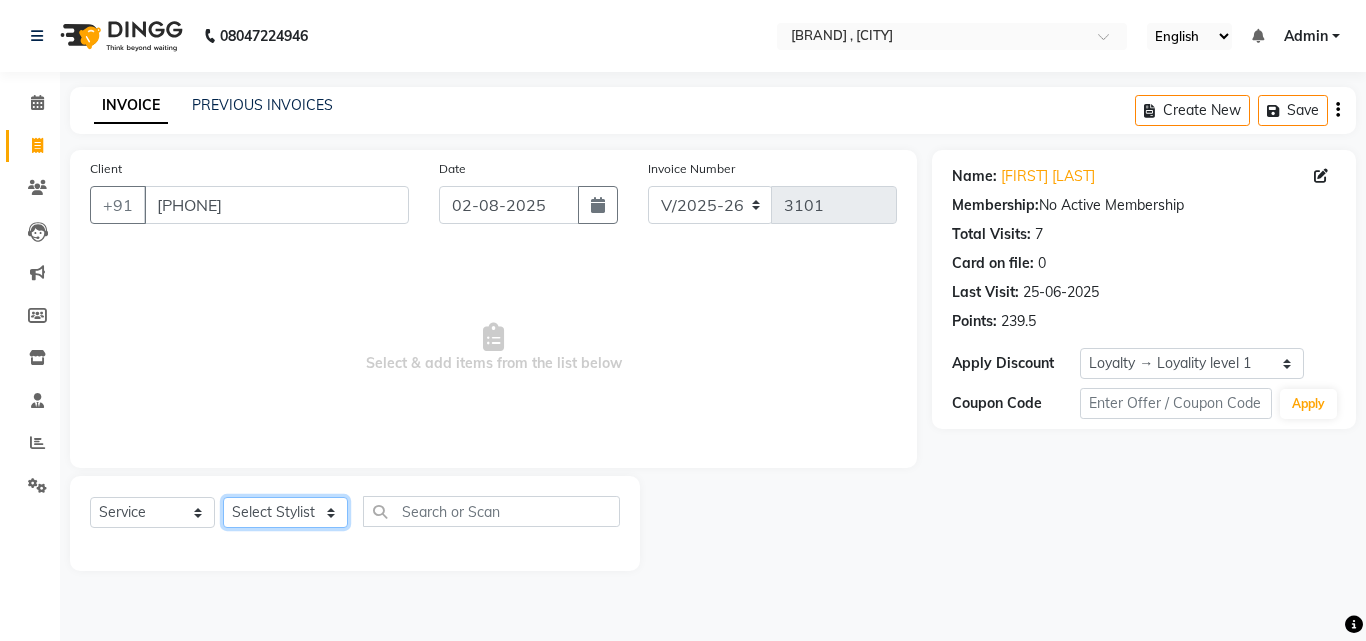 click on "Select Stylist [FIRST] [FIRST] [FIRST] [FIRST] [FIRST] [FIRST] [FIRST] [FIRST] [FIRST] [FIRST] [FIRST] [FIRST] [FIRST] ([DATE]) [FIRST]" 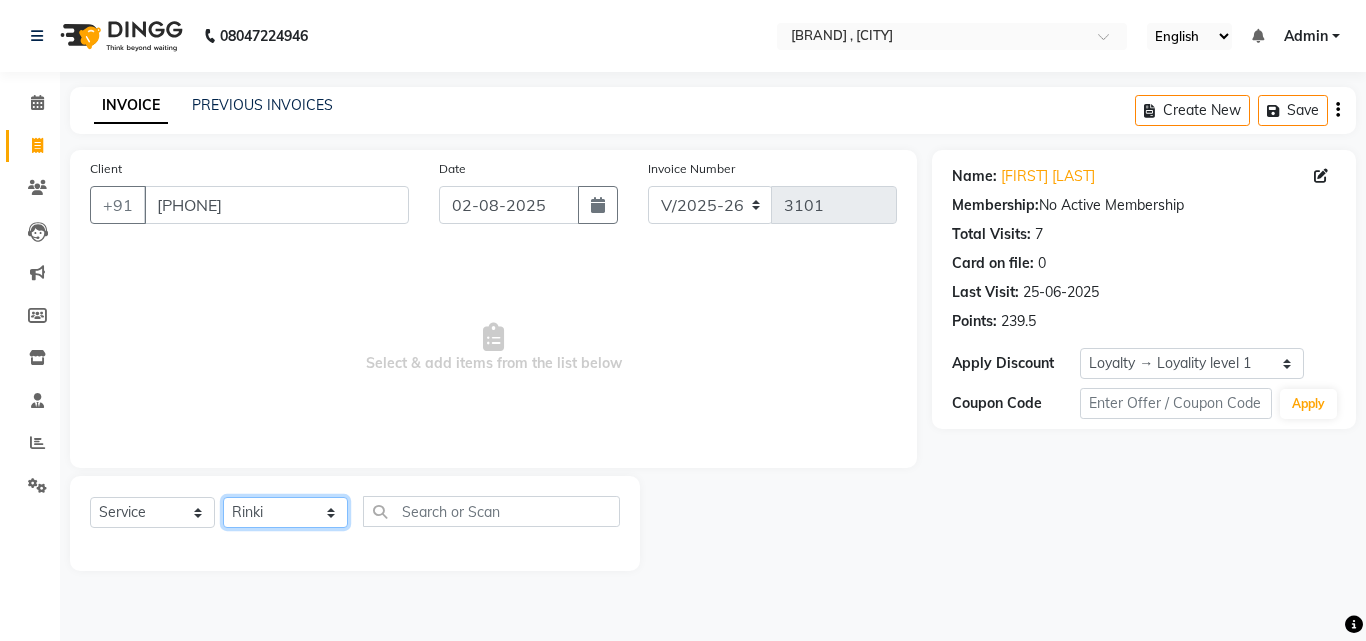 click on "Select Stylist [FIRST] [FIRST] [FIRST] [FIRST] [FIRST] [FIRST] [FIRST] [FIRST] [FIRST] [FIRST] [FIRST] [FIRST] [FIRST] ([DATE]) [FIRST]" 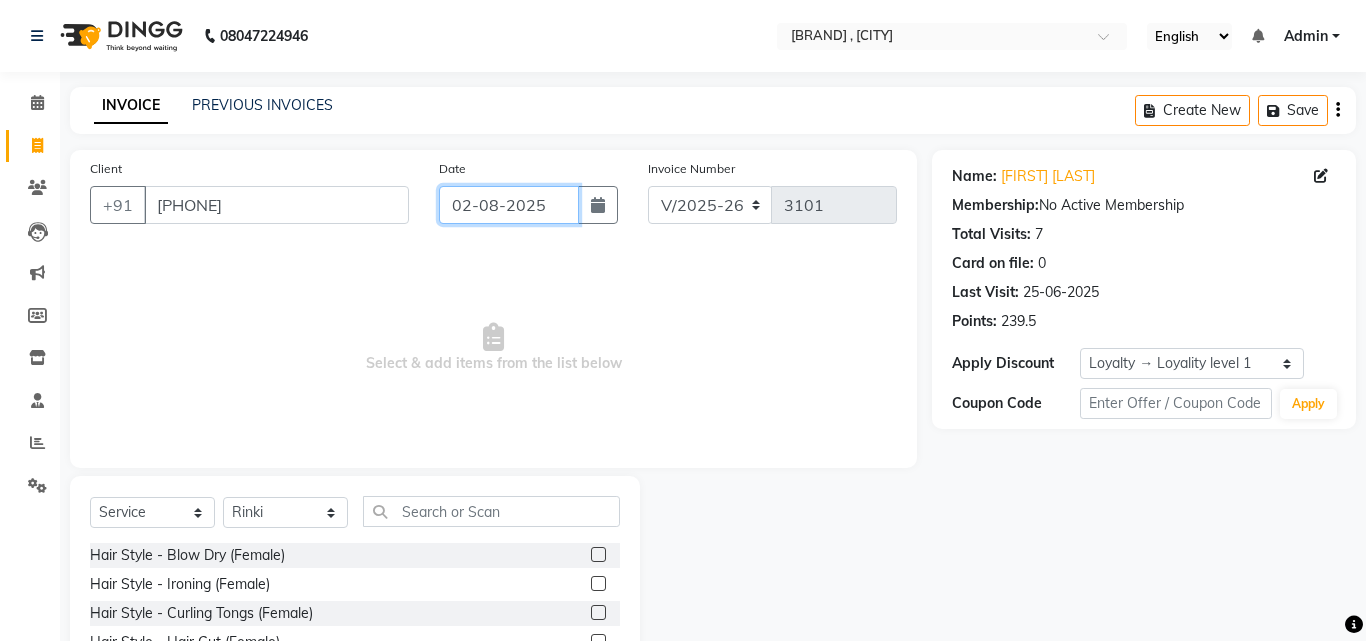click on "02-08-2025" 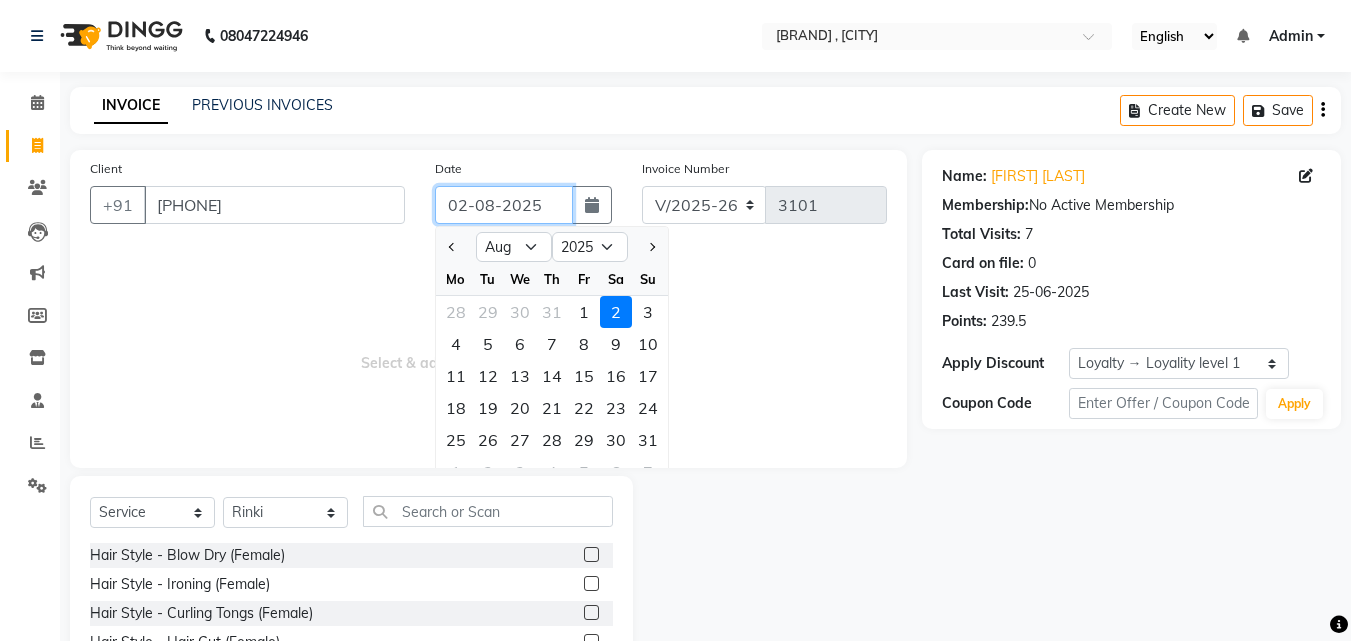 click on "02-08-2025" 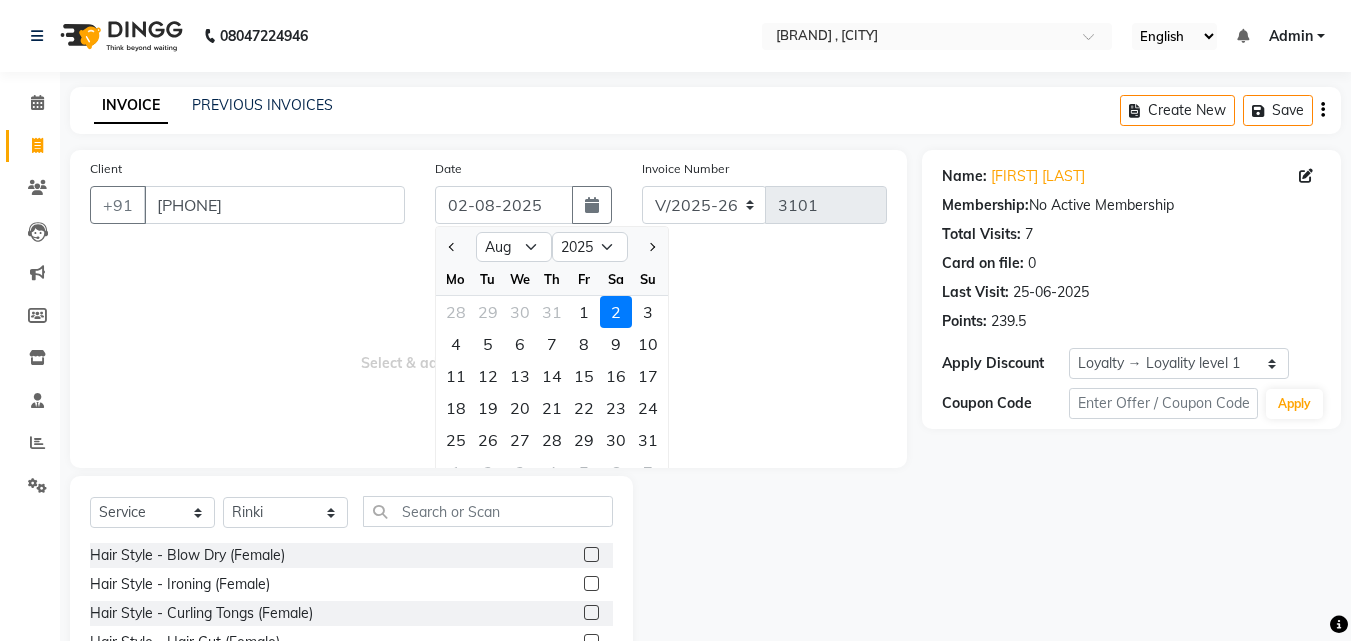 click on "1" 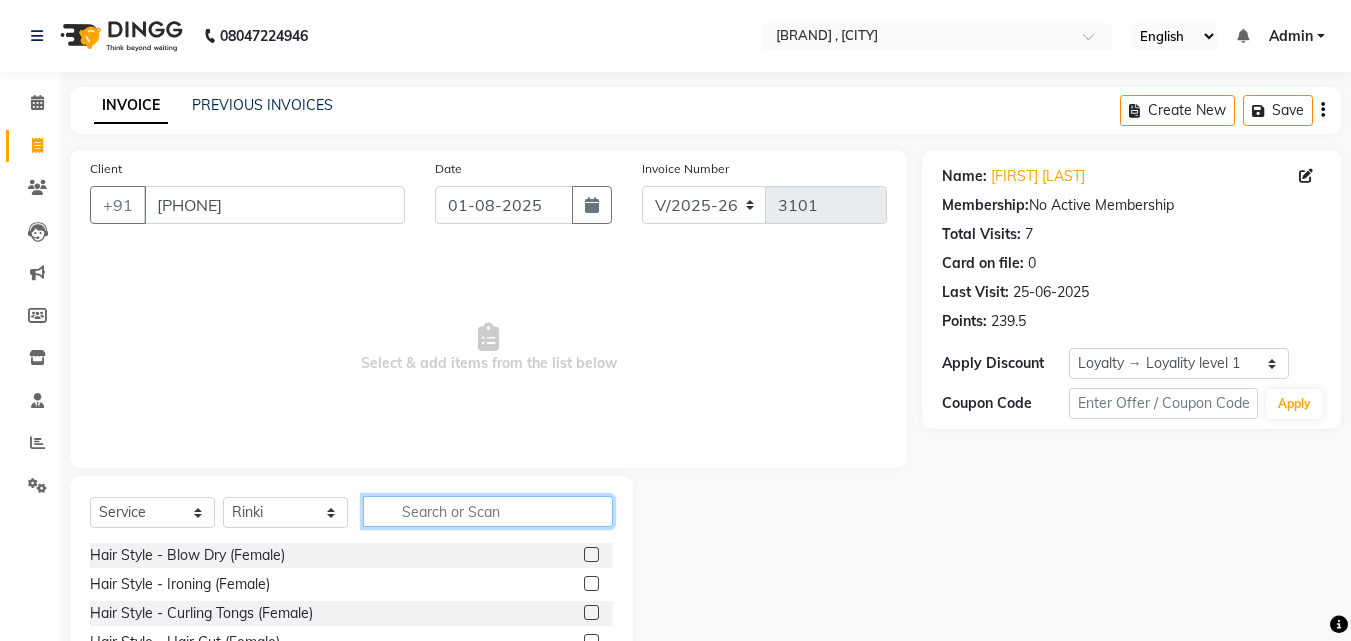 click 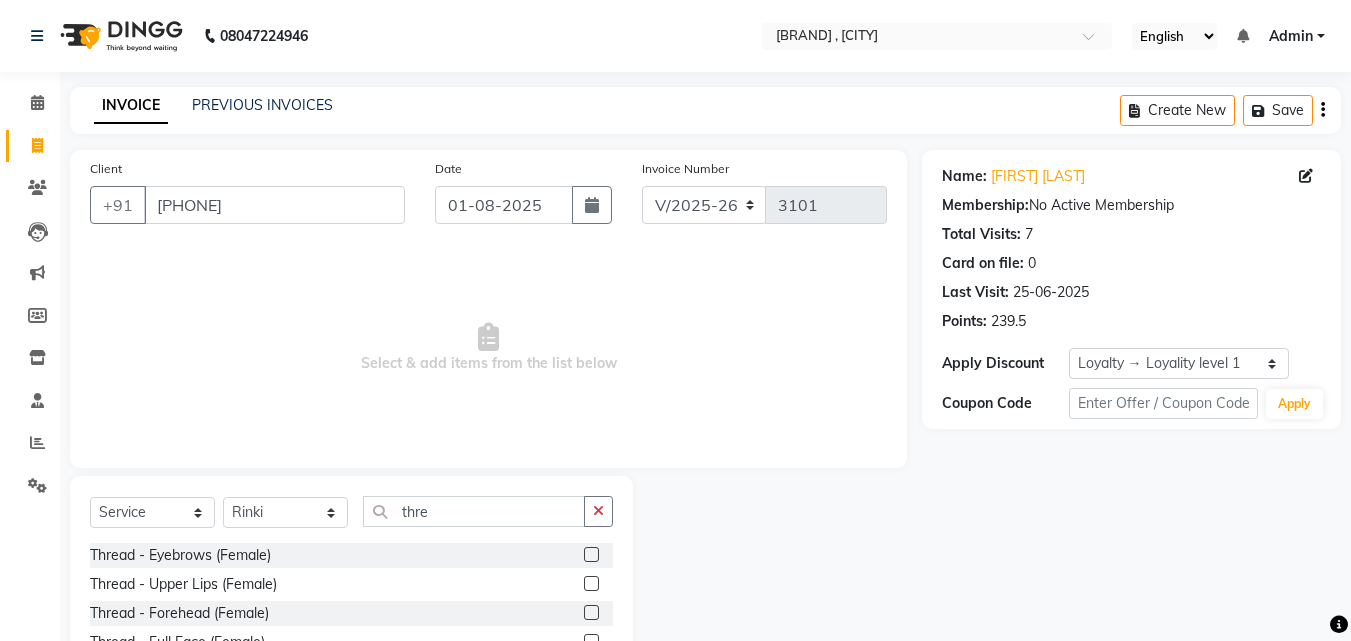 click 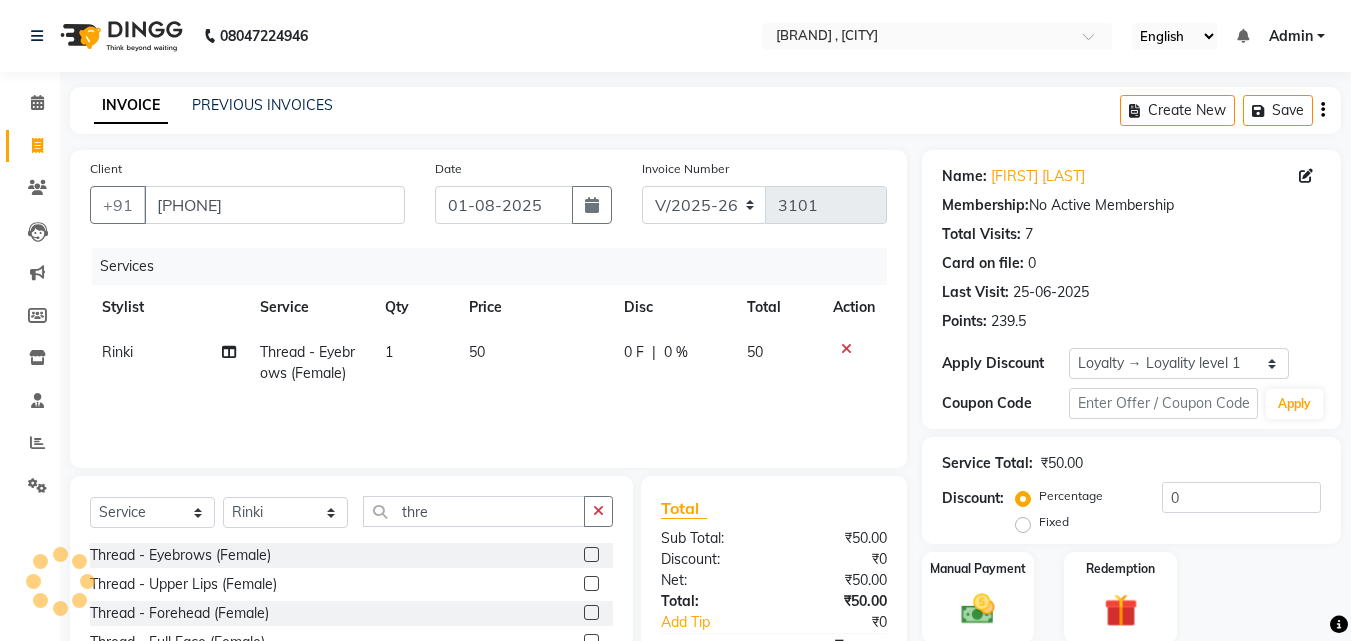 click 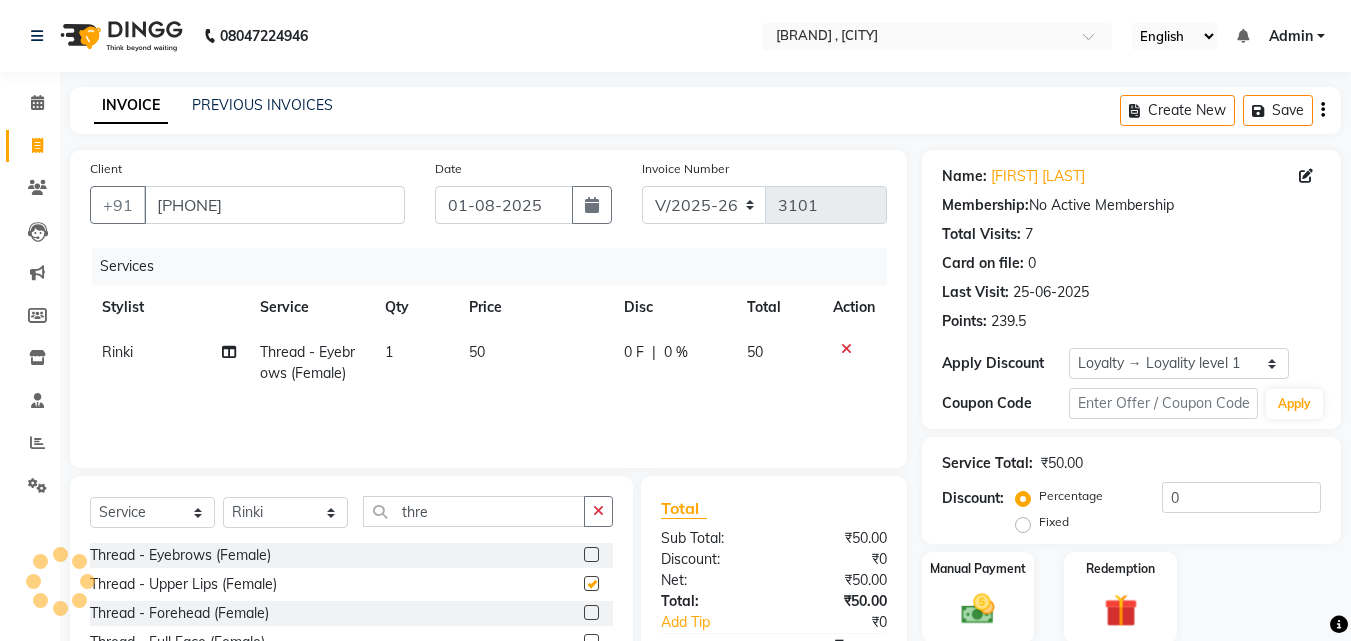 click on "Select  Service  Product  Membership  Package Voucher Prepaid Gift Card  Select Stylist Danish Shavej Dinesh Krishna Lalita Lalita Mdm Manjeet Minakshi Nancy Nikita Pooja Rinki Sahil sapna Shakshi (Oct24) Sudha thre" 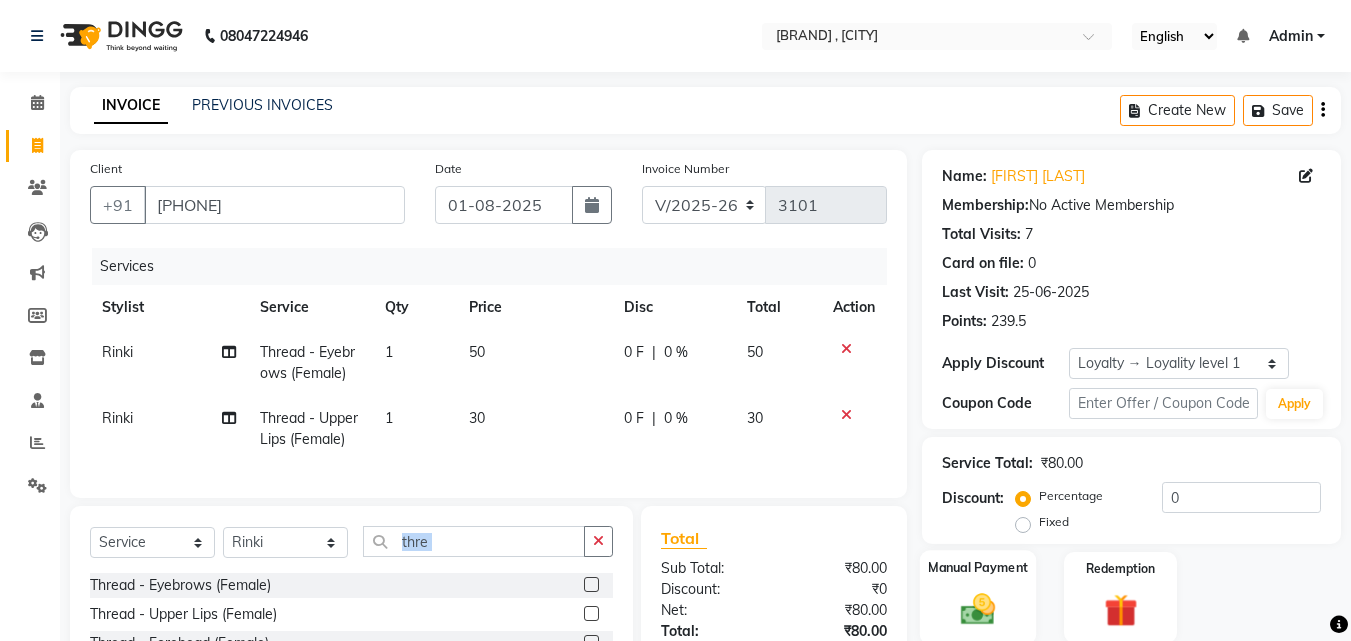 click on "Manual Payment" 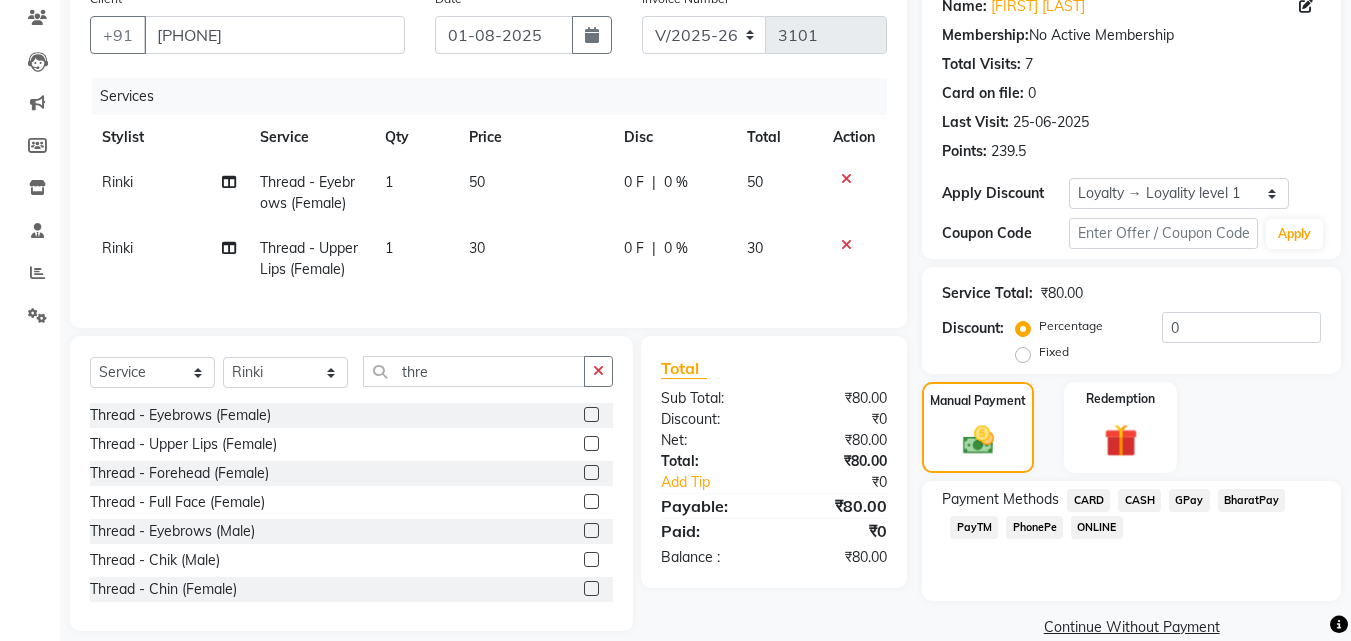 scroll, scrollTop: 205, scrollLeft: 0, axis: vertical 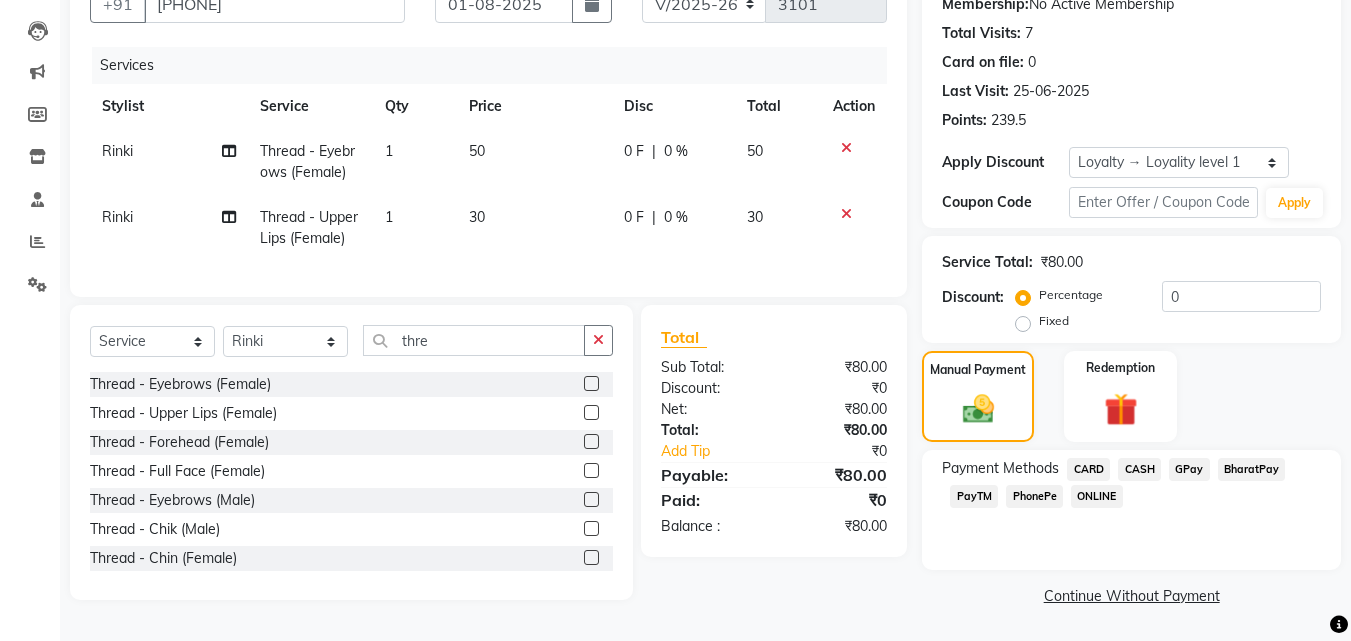 click on "Manual Payment Redemption" 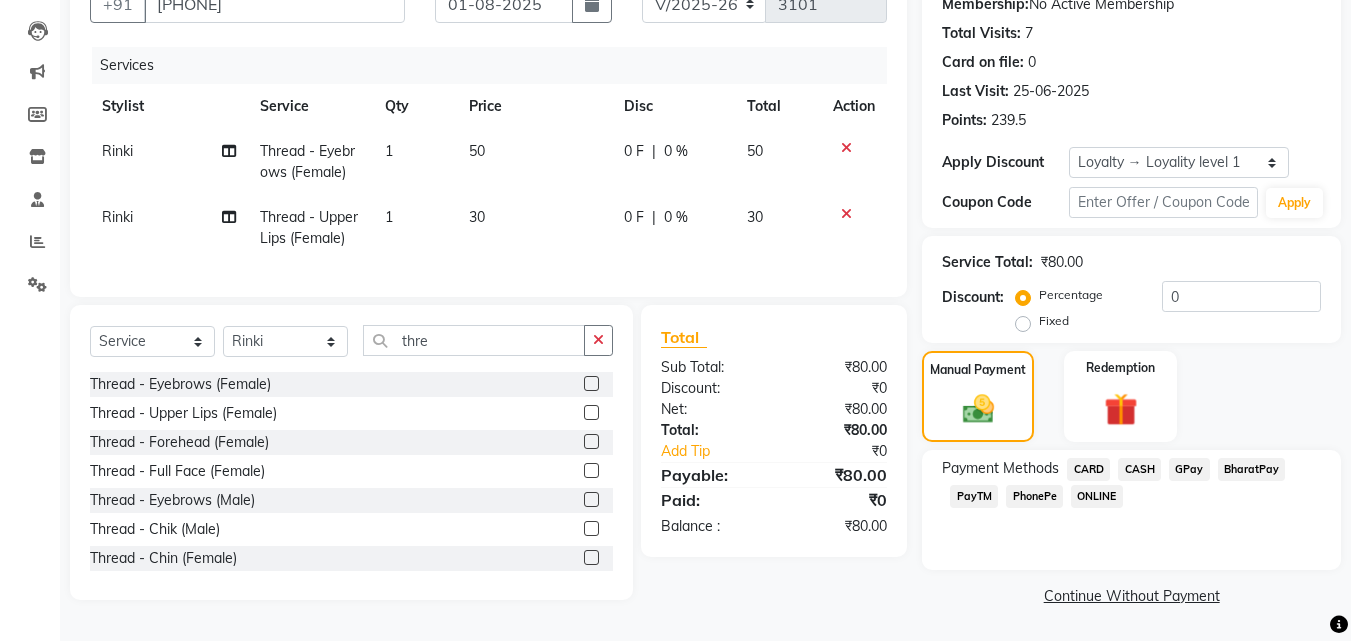 click on "PhonePe" 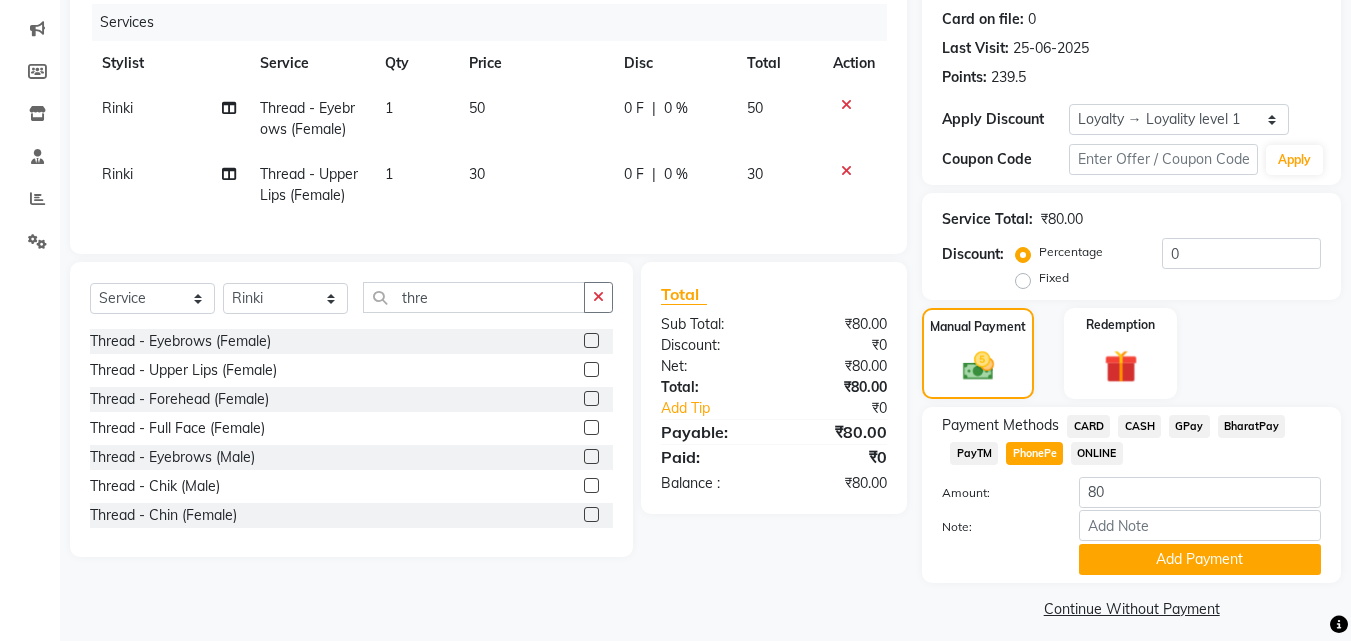scroll, scrollTop: 257, scrollLeft: 0, axis: vertical 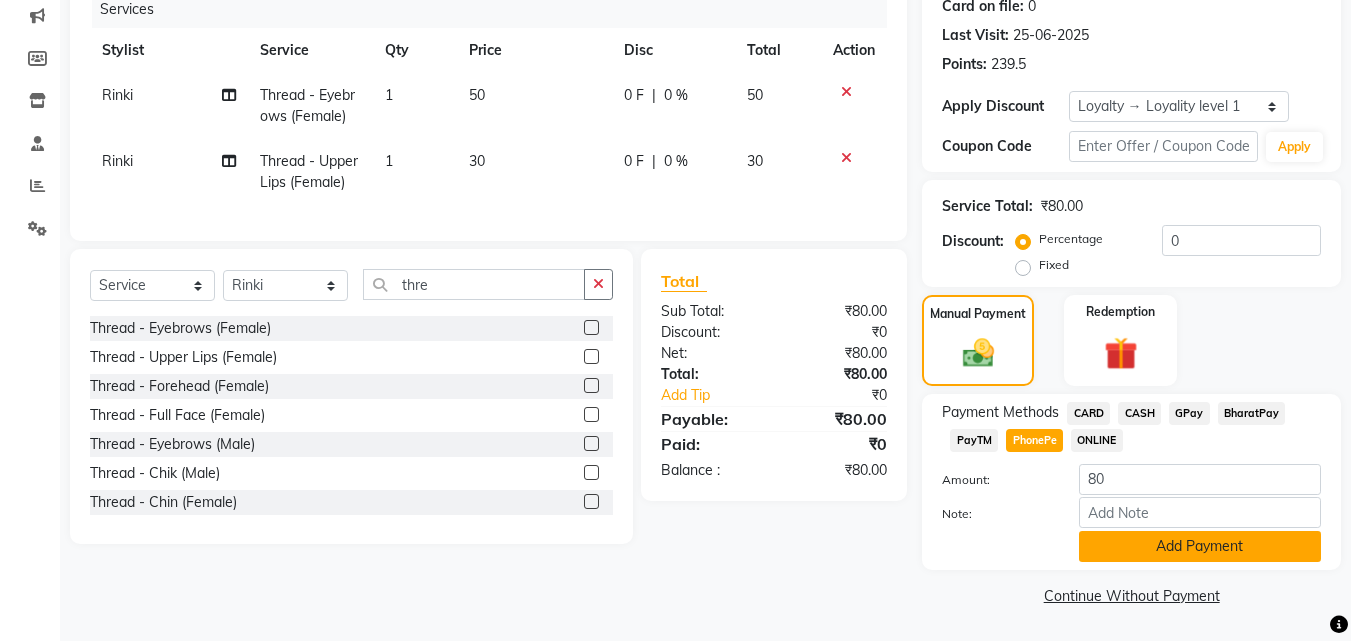 click on "Add Payment" 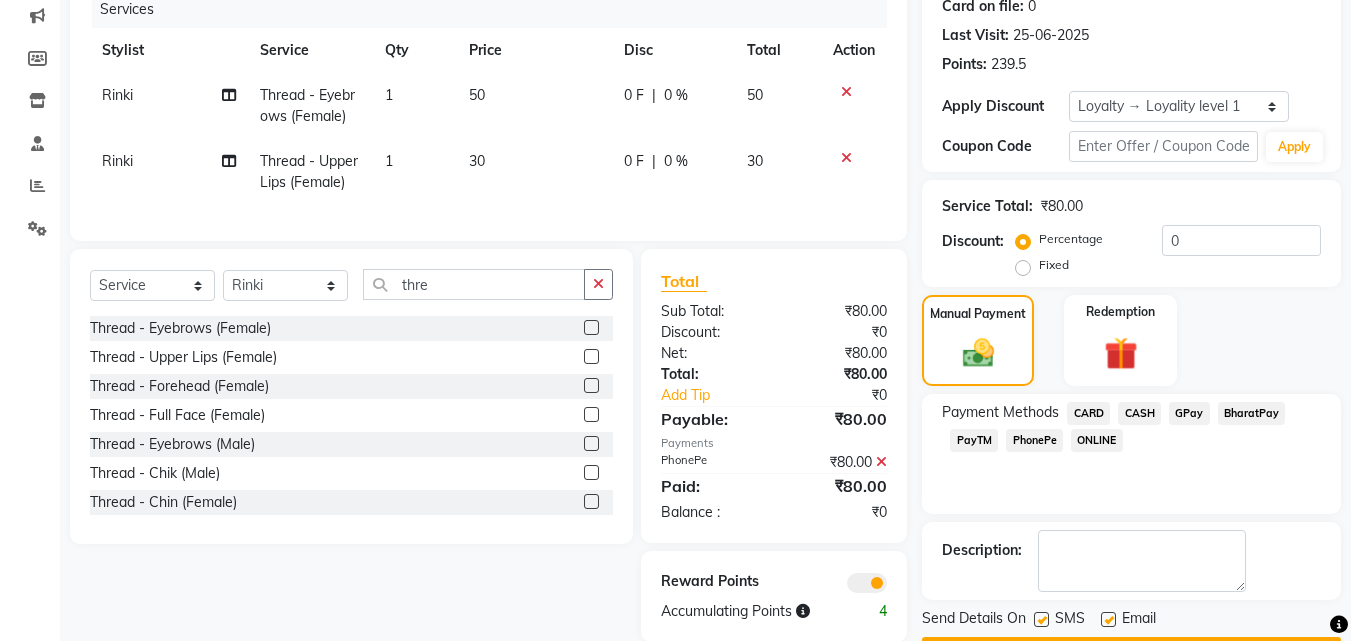 scroll, scrollTop: 314, scrollLeft: 0, axis: vertical 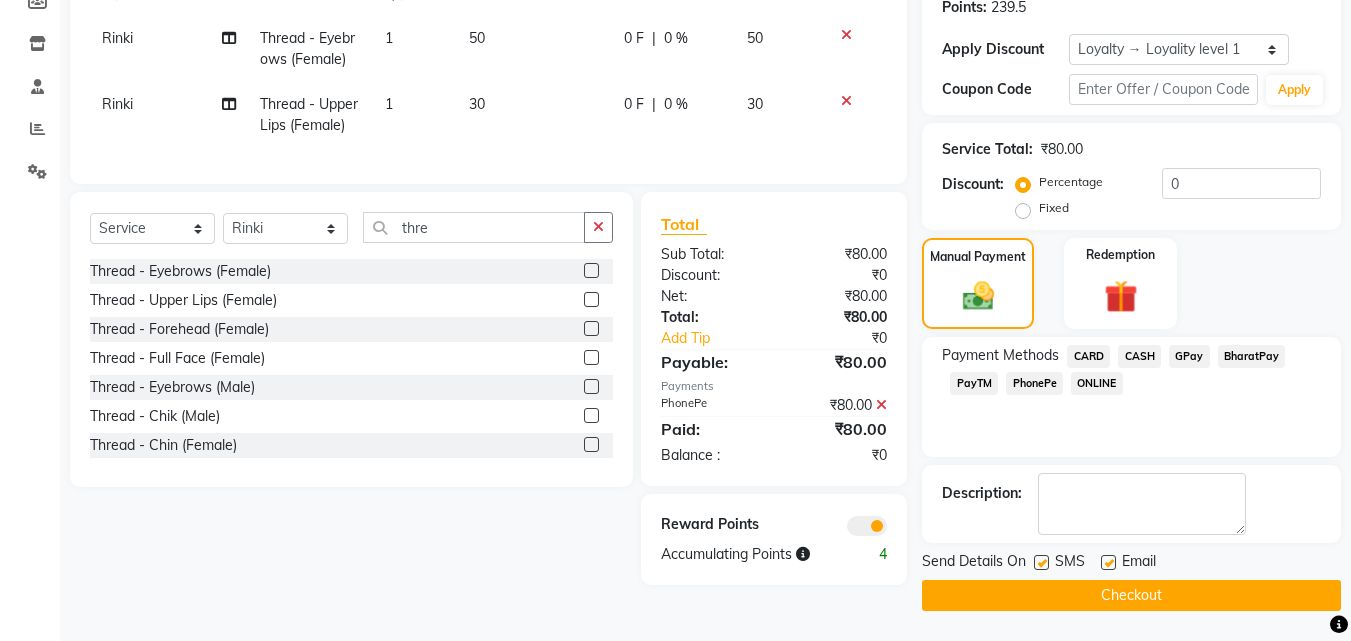 click 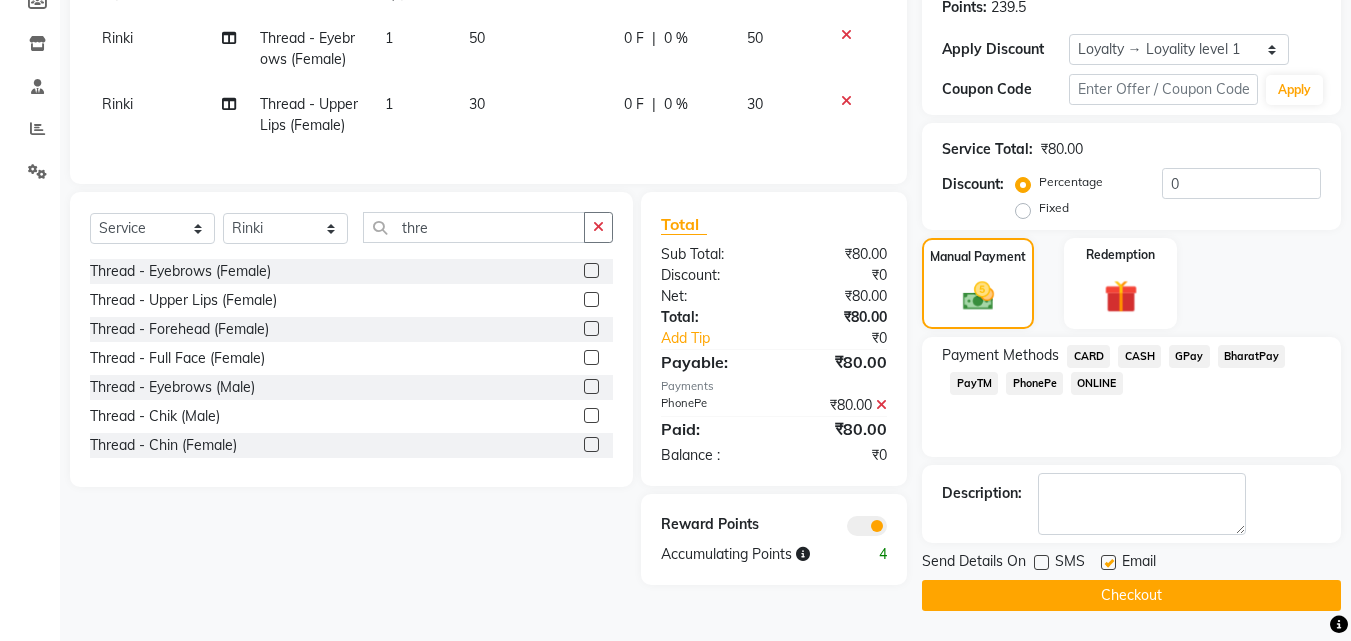 click 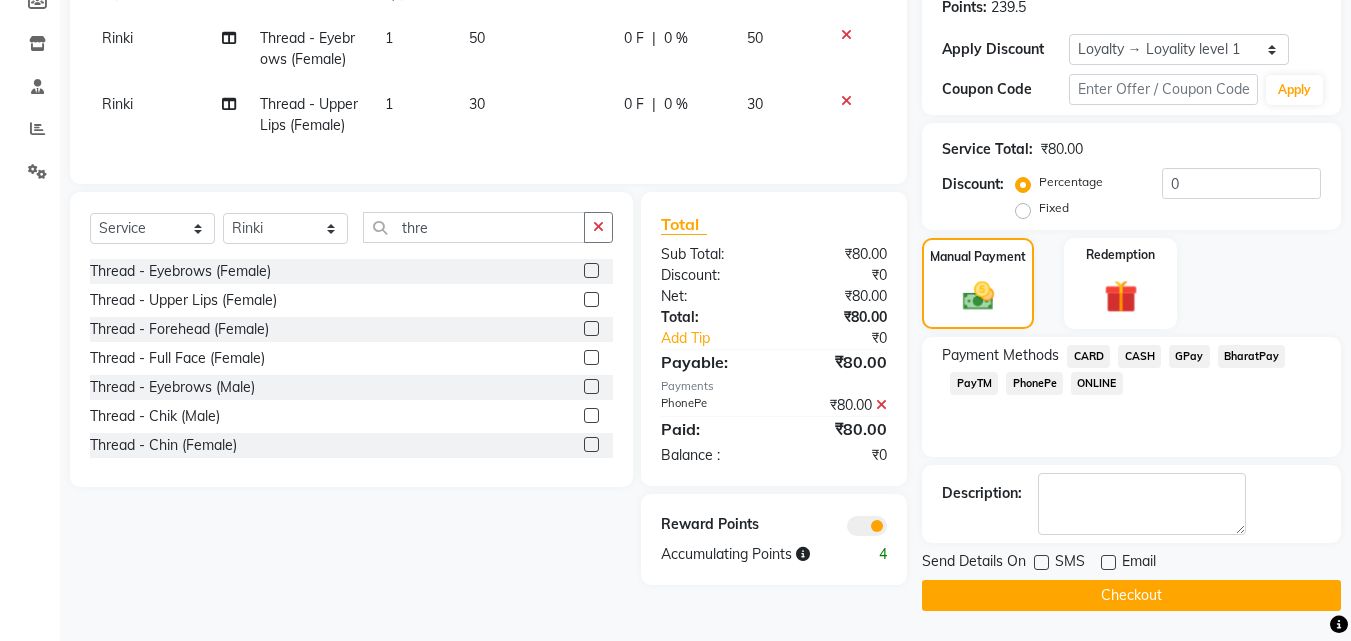 click on "Checkout" 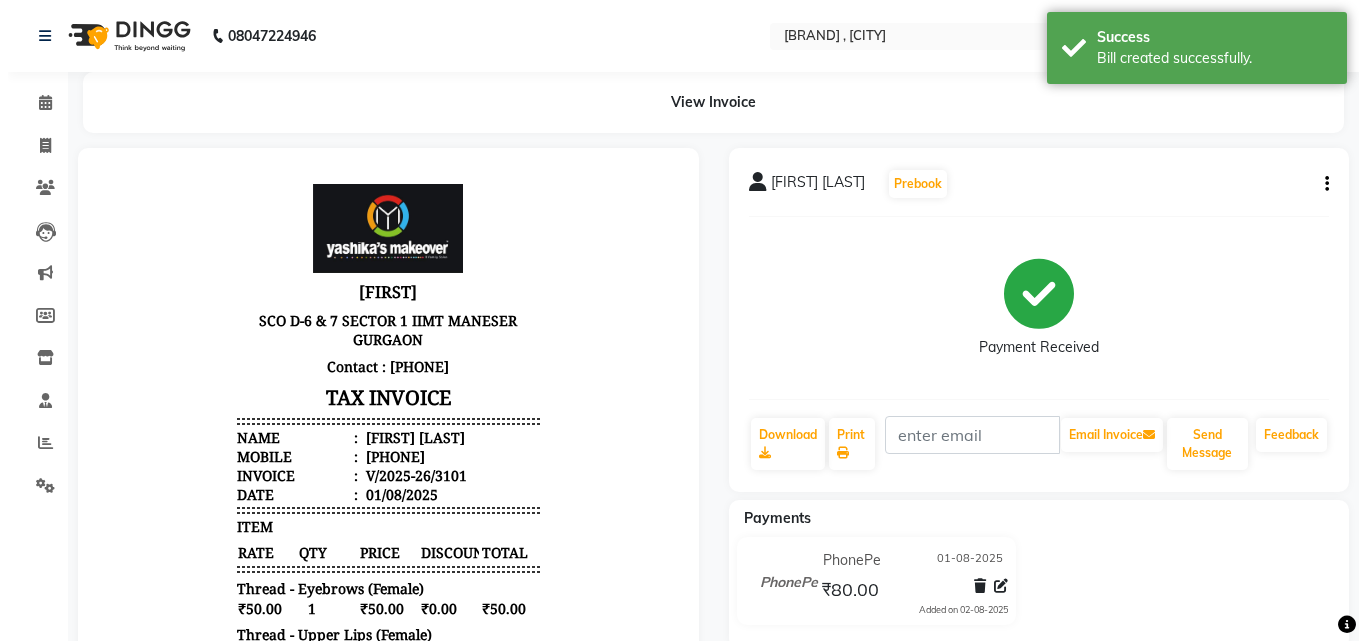 scroll, scrollTop: 0, scrollLeft: 0, axis: both 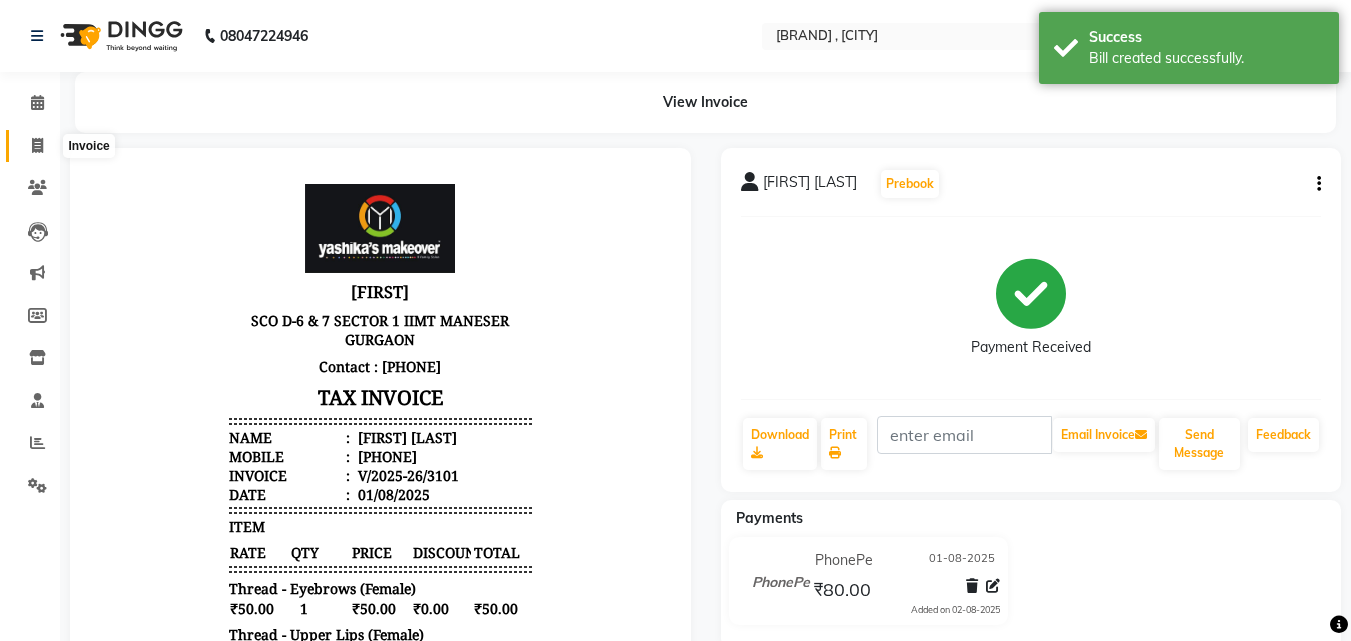 click 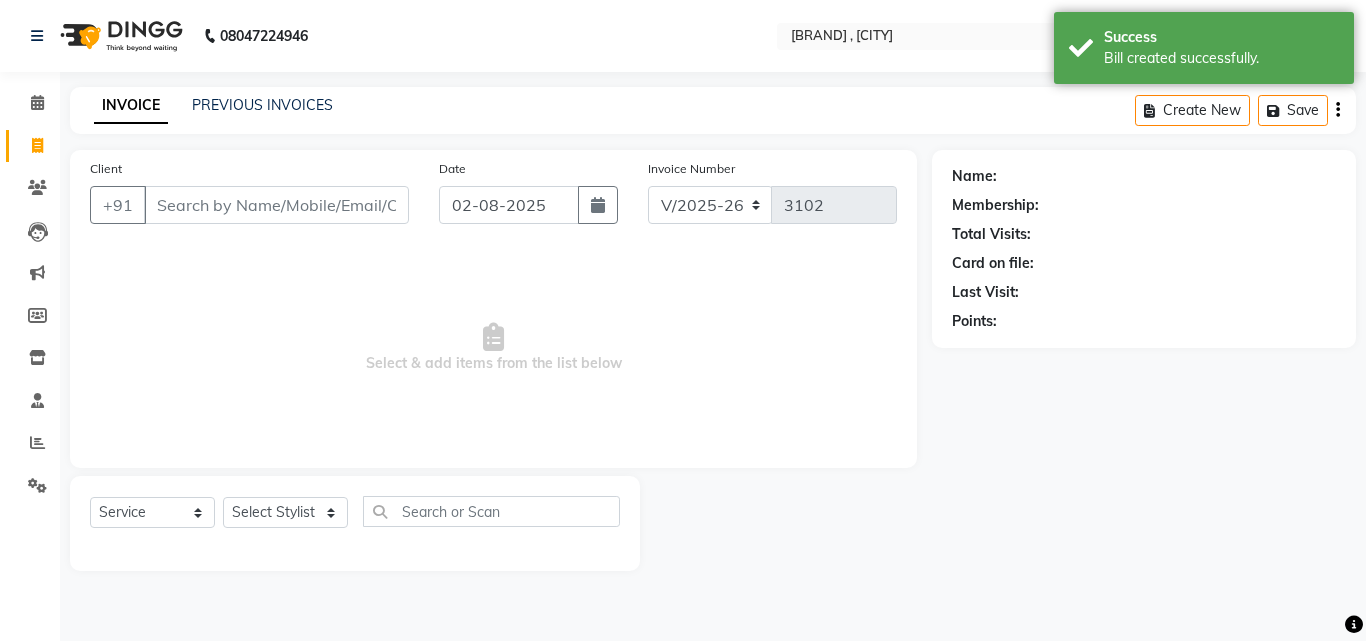 click on "Client" at bounding box center [276, 205] 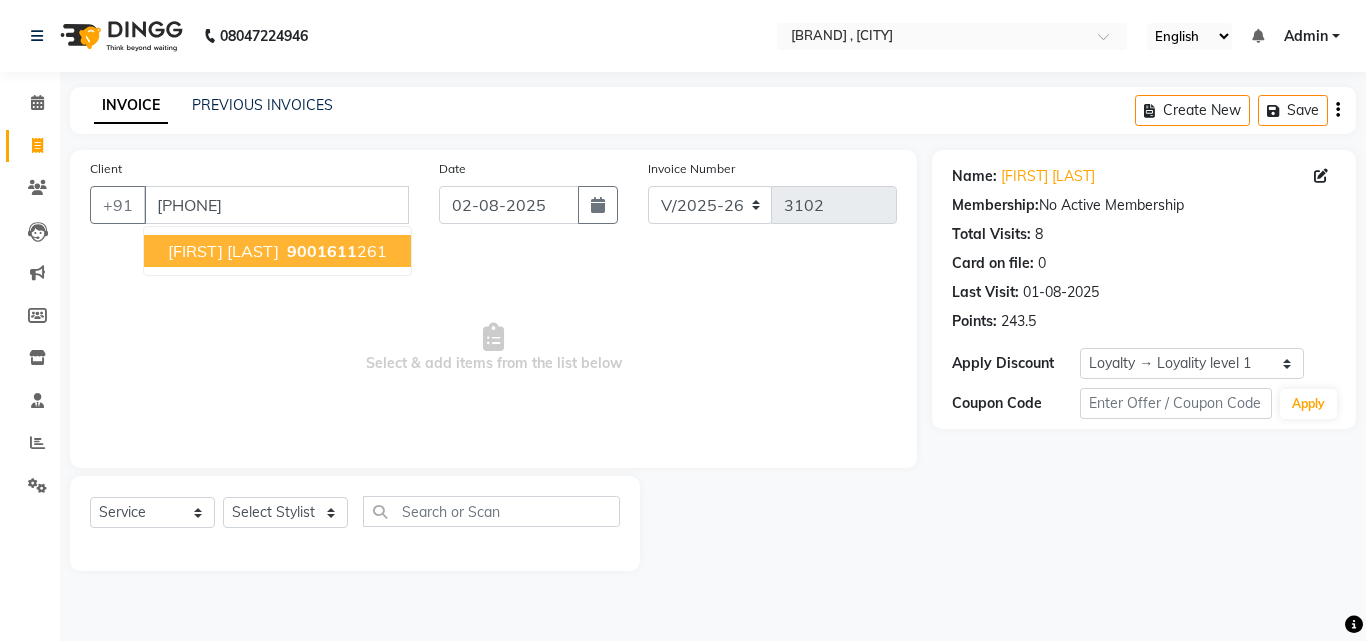 click on "9001611" at bounding box center [322, 251] 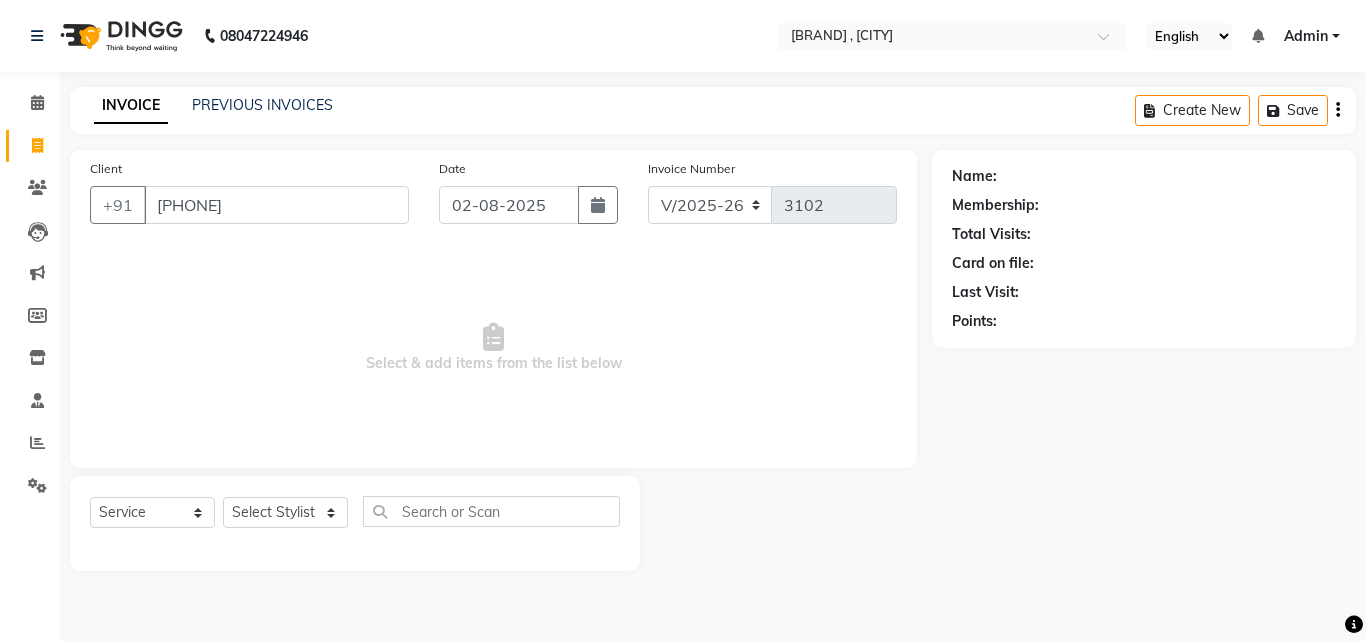 click on "Select & add items from the list below" at bounding box center [493, 348] 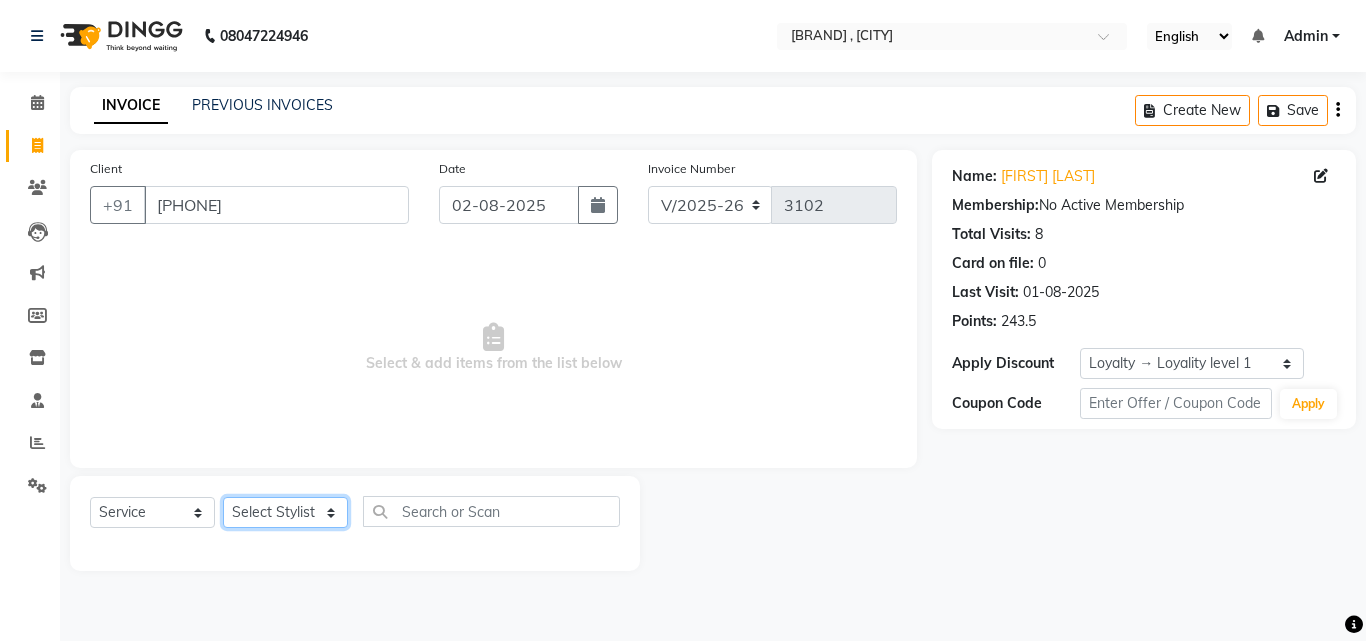 click on "Select Stylist [FIRST] [FIRST] [FIRST] [FIRST] [FIRST] [FIRST] [FIRST] [FIRST] [FIRST] [FIRST] [FIRST] [FIRST] [FIRST] ([DATE]) [FIRST]" 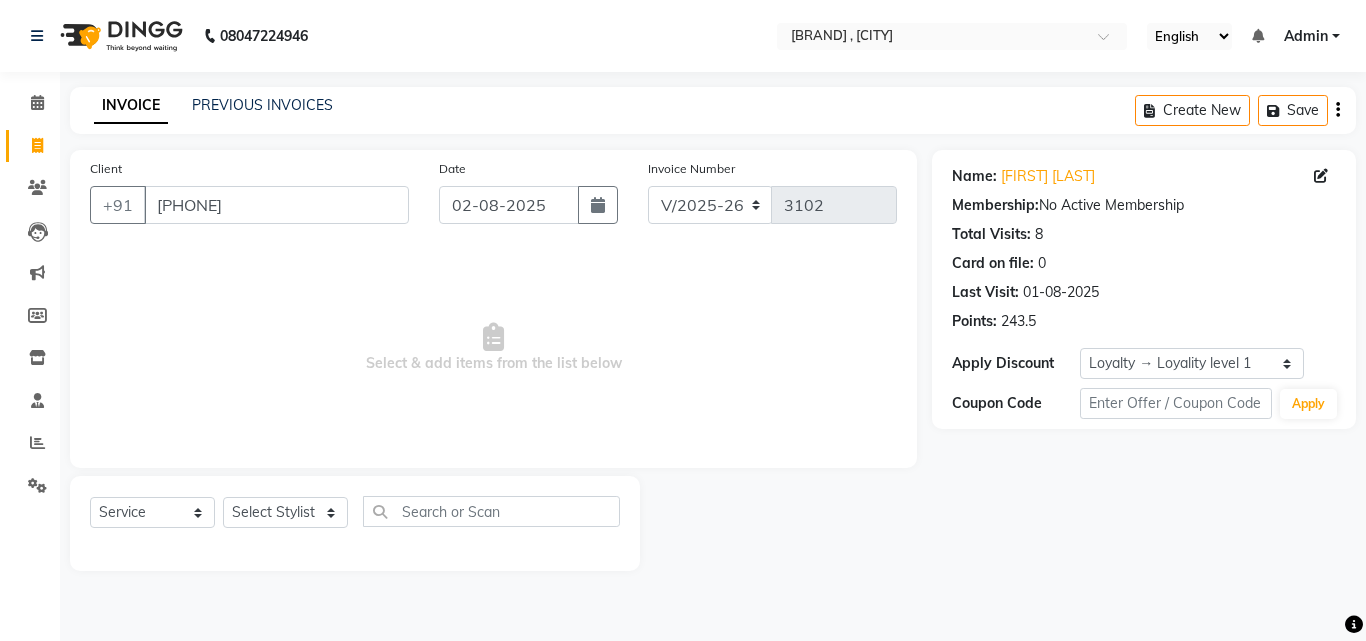 click on "Select & add items from the list below" at bounding box center [493, 348] 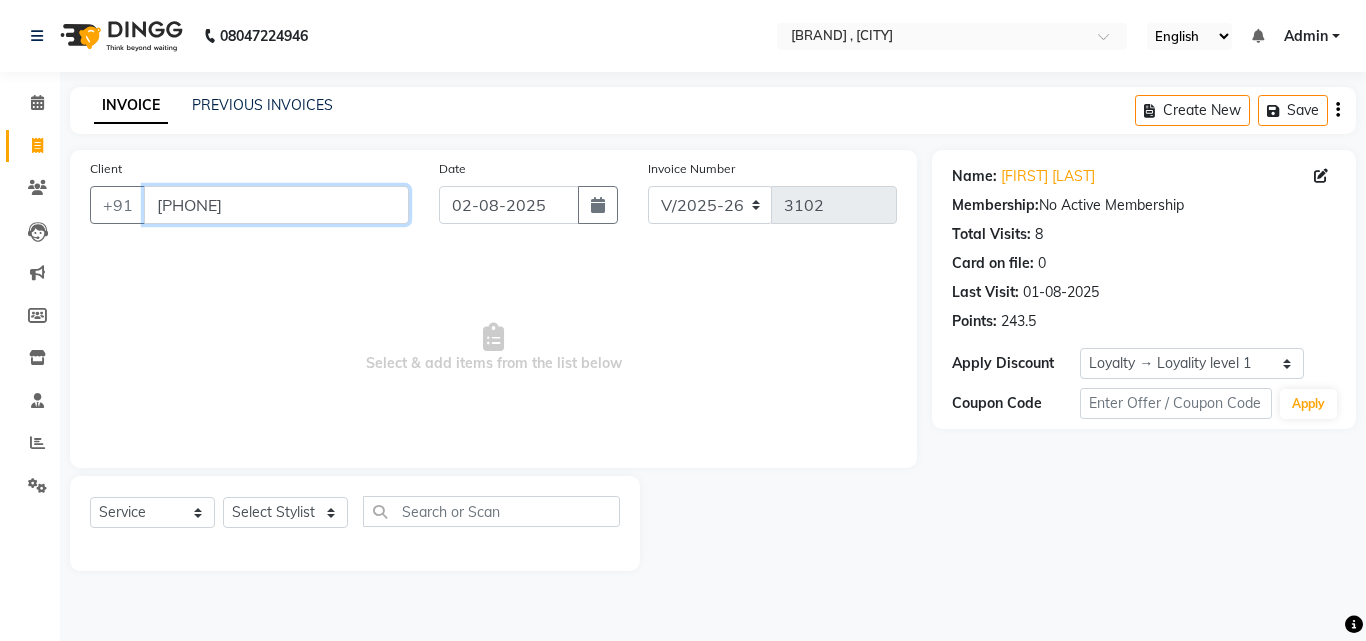 click on "[PHONE]" at bounding box center [276, 205] 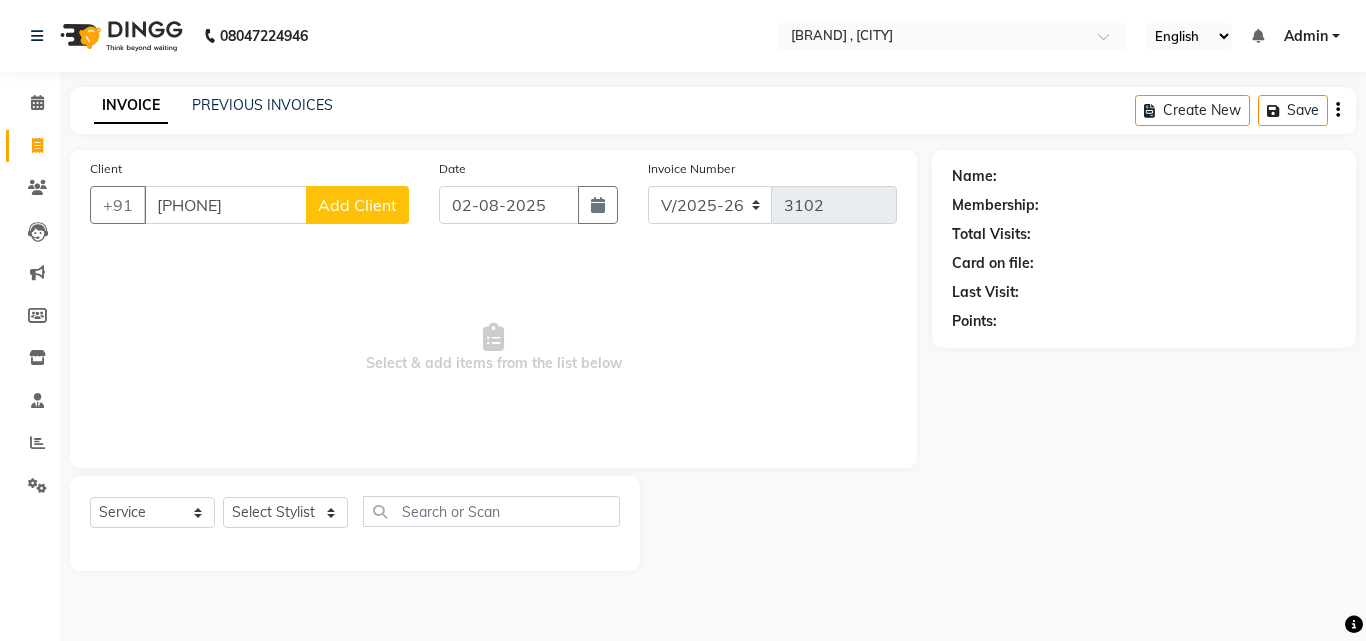 click on "Add Client" 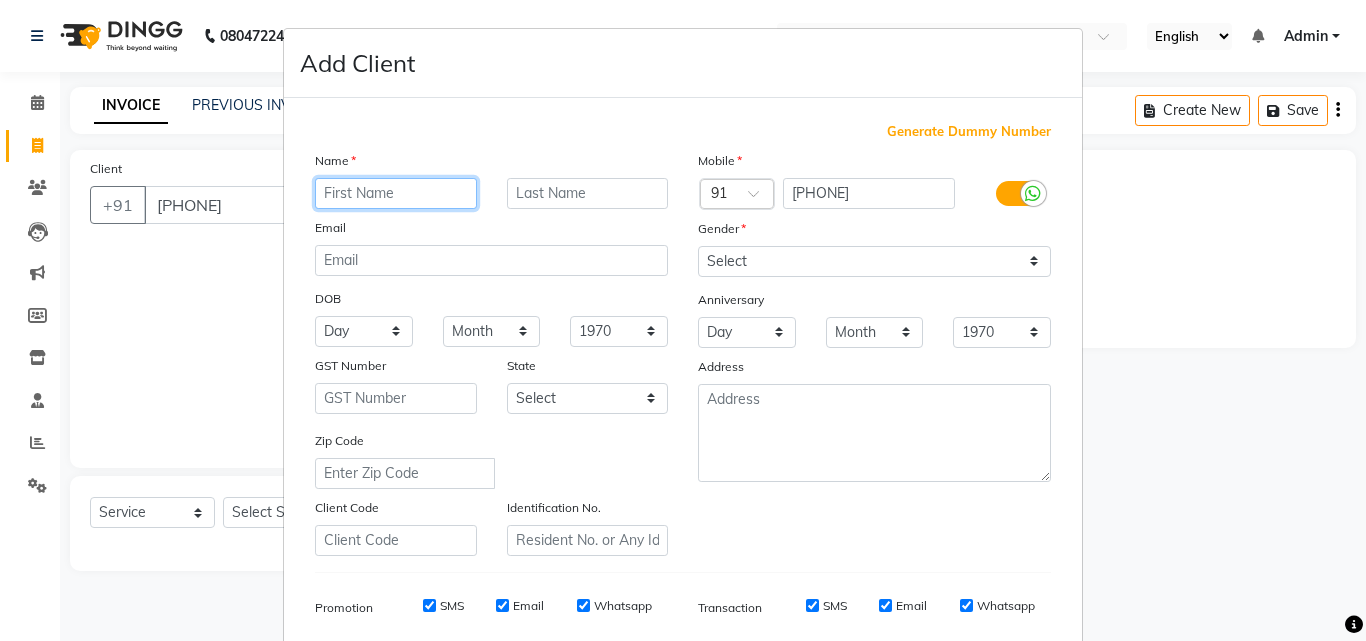 click at bounding box center (396, 193) 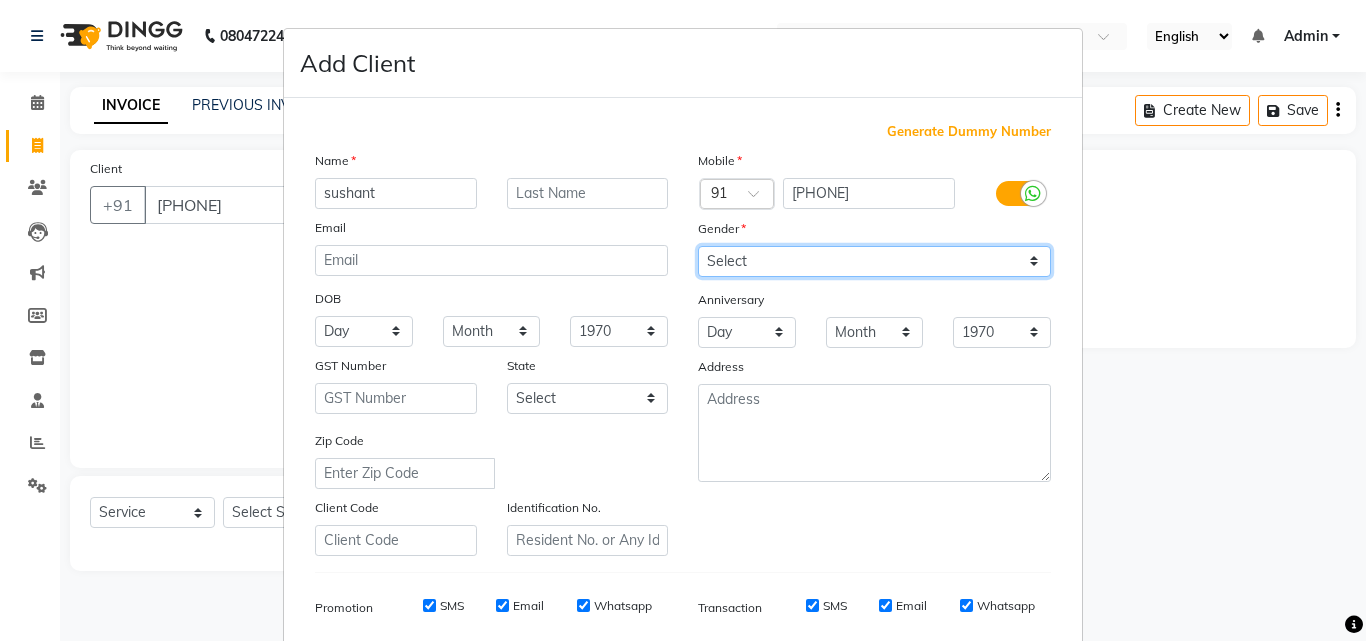 click on "Select Male Female Other Prefer Not To Say" at bounding box center [874, 261] 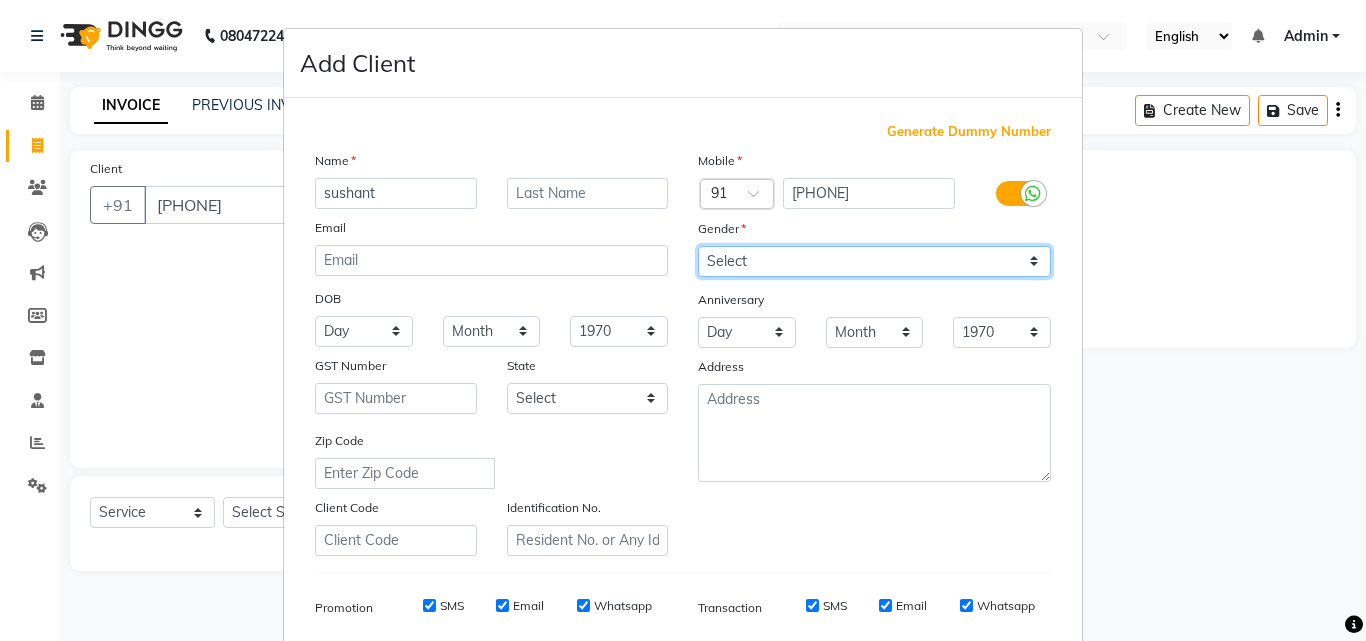 click on "Select Male Female Other Prefer Not To Say" at bounding box center (874, 261) 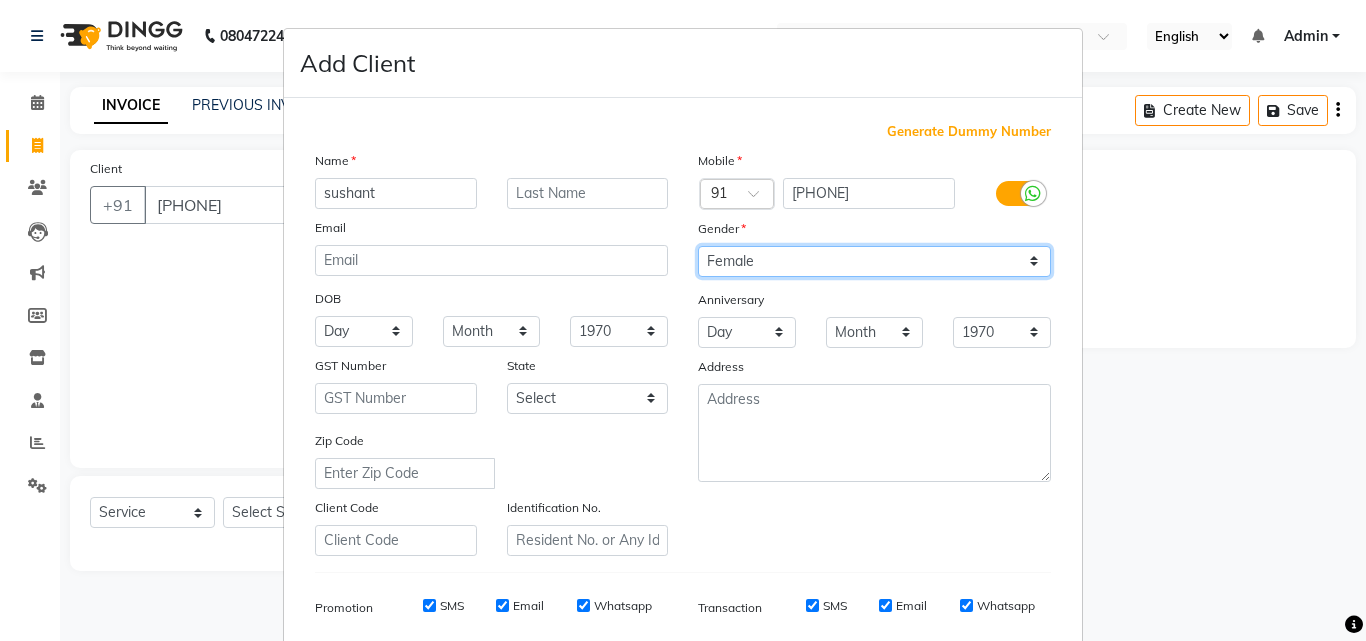 click on "Select Male Female Other Prefer Not To Say" at bounding box center (874, 261) 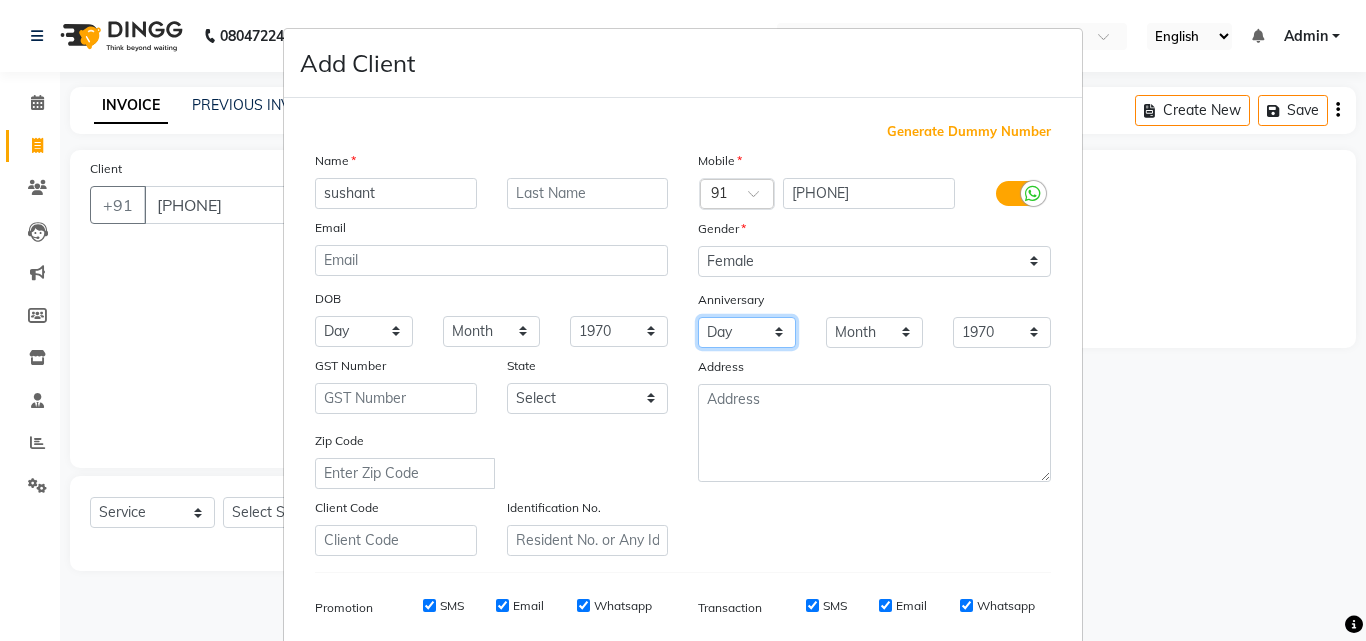 drag, startPoint x: 897, startPoint y: 276, endPoint x: 778, endPoint y: 343, distance: 136.565 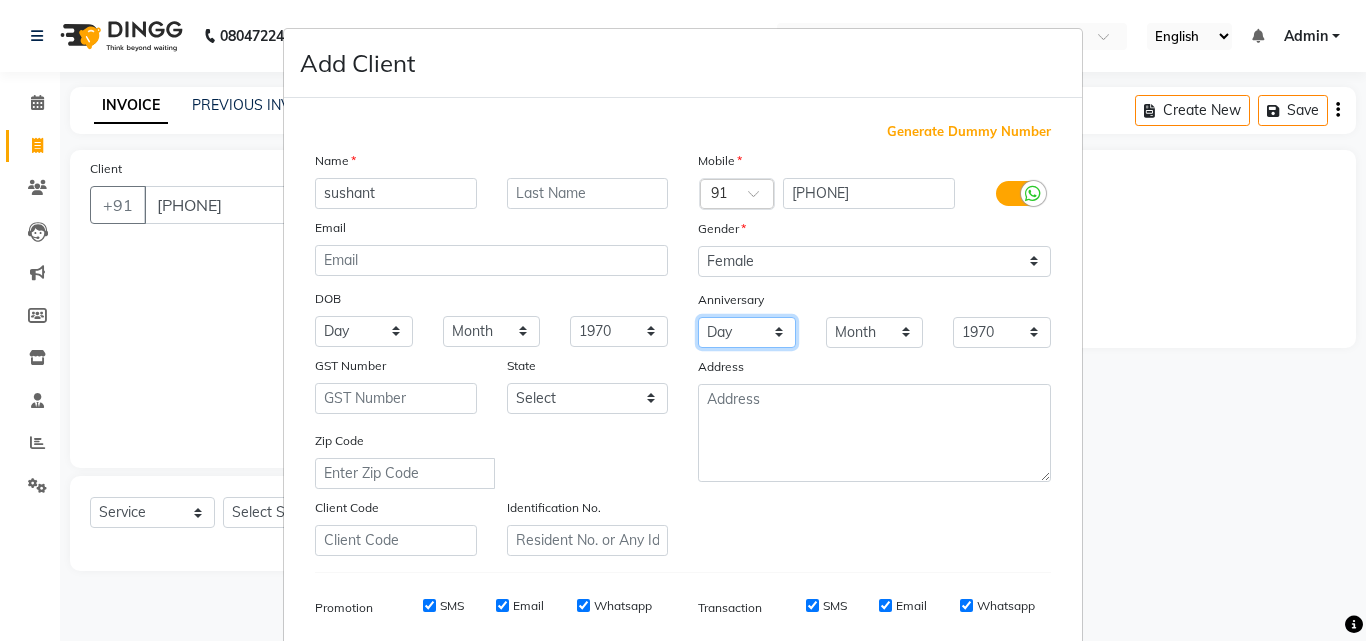 click on "Day 01 02 03 04 05 06 07 08 09 10 11 12 13 14 15 16 17 18 19 20 21 22 23 24 25 26 27 28 29 30 31" at bounding box center (747, 332) 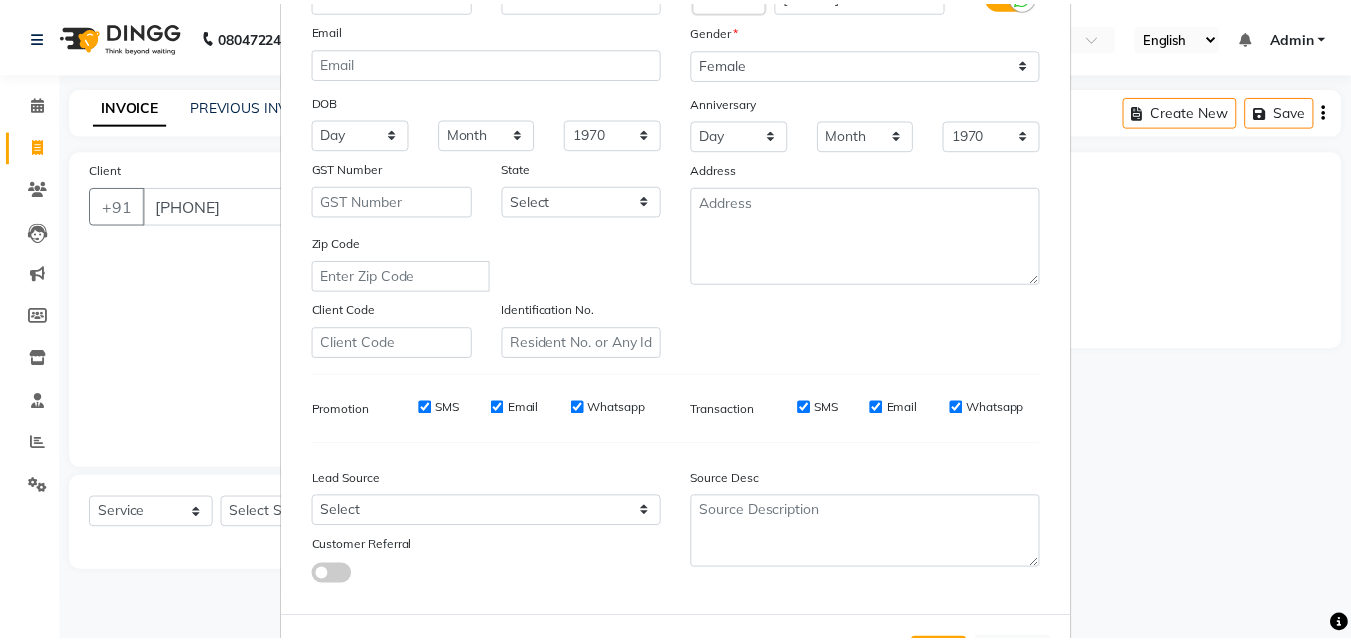scroll, scrollTop: 282, scrollLeft: 0, axis: vertical 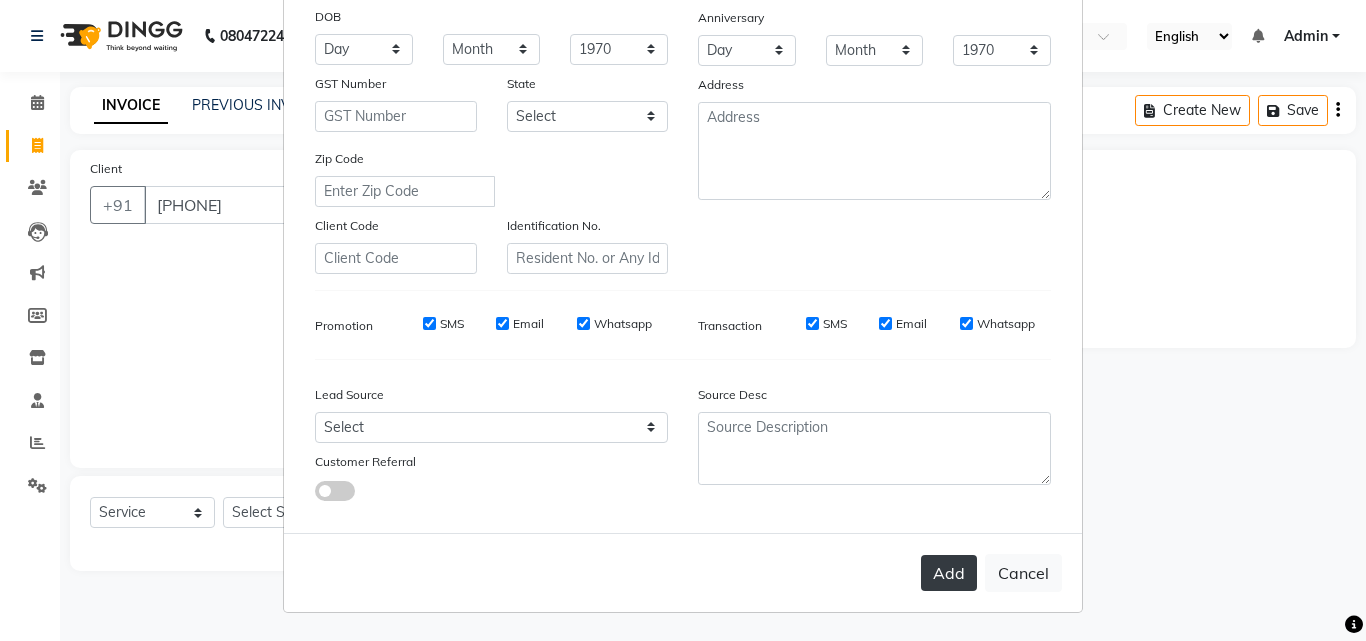 click on "Add" at bounding box center [949, 573] 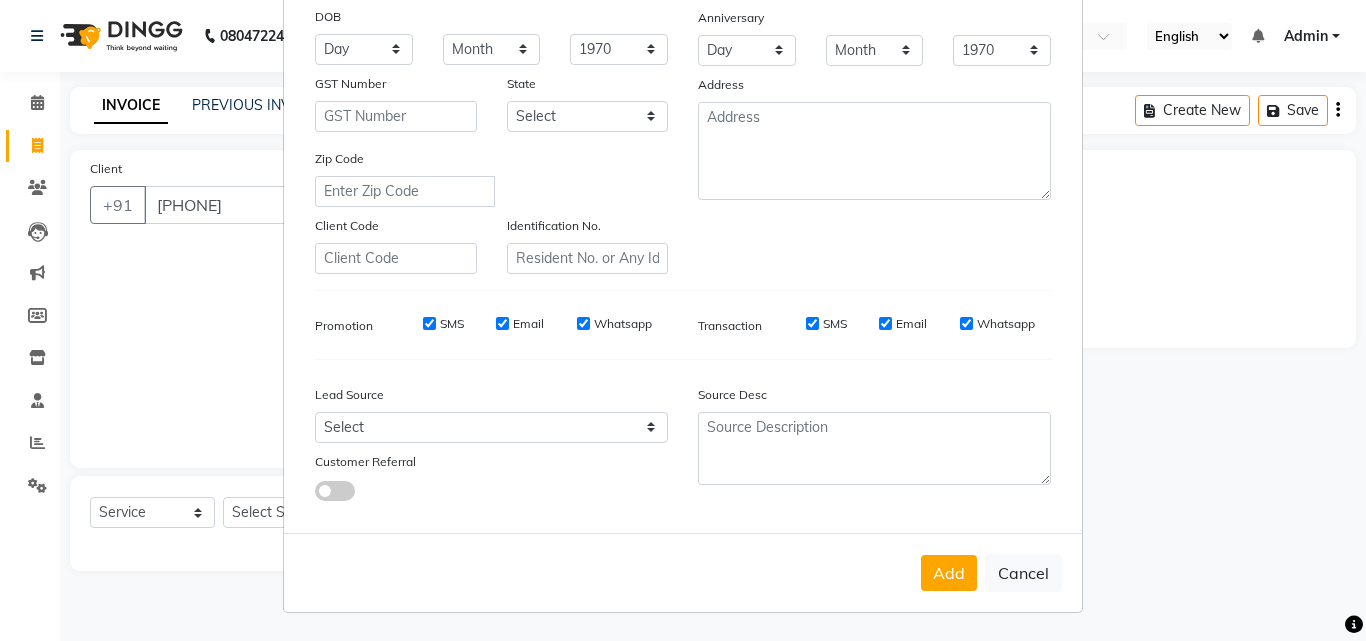 click on "Add   Cancel" at bounding box center (683, 572) 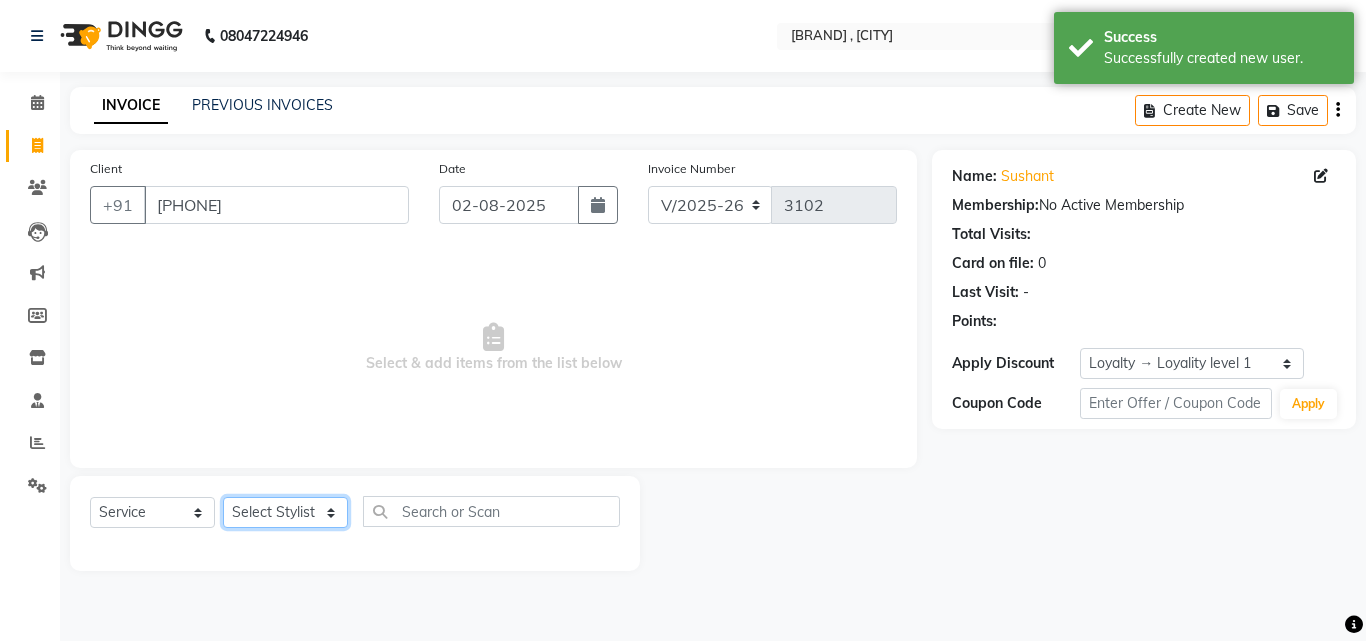 click on "Select Stylist [FIRST] [FIRST] [FIRST] [FIRST] [FIRST] [FIRST] [FIRST] [FIRST] [FIRST] [FIRST] [FIRST] [FIRST] [FIRST] ([DATE]) [FIRST]" 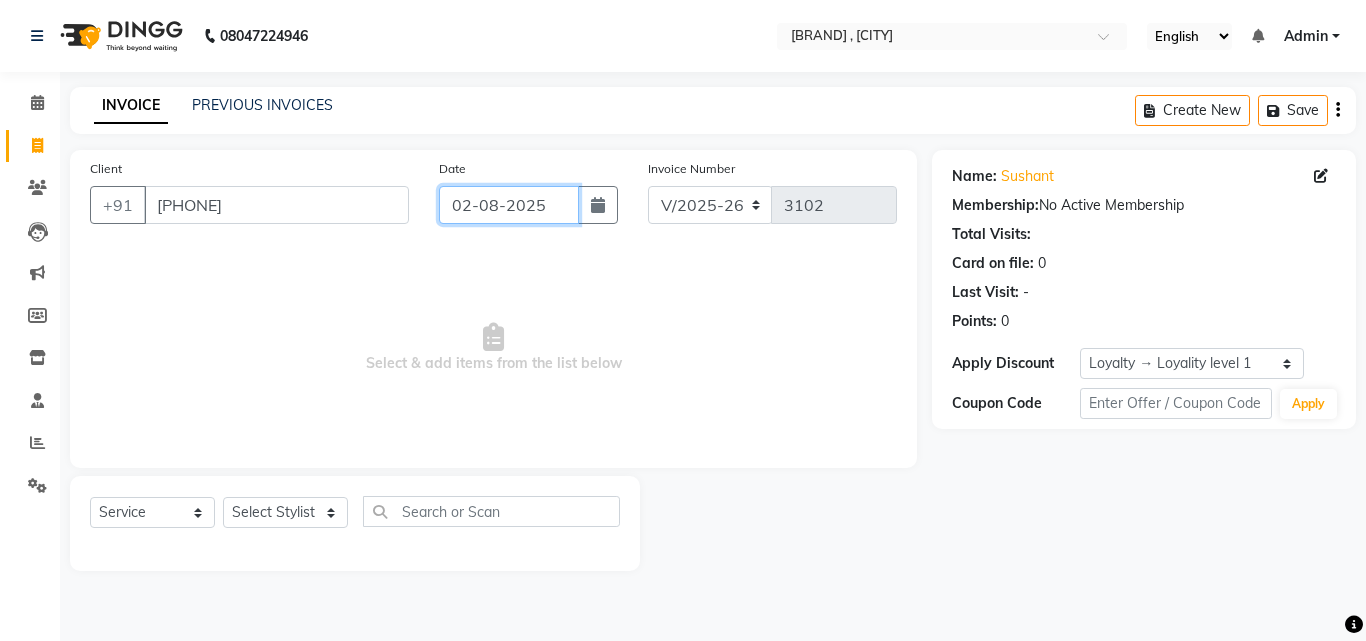click on "02-08-2025" 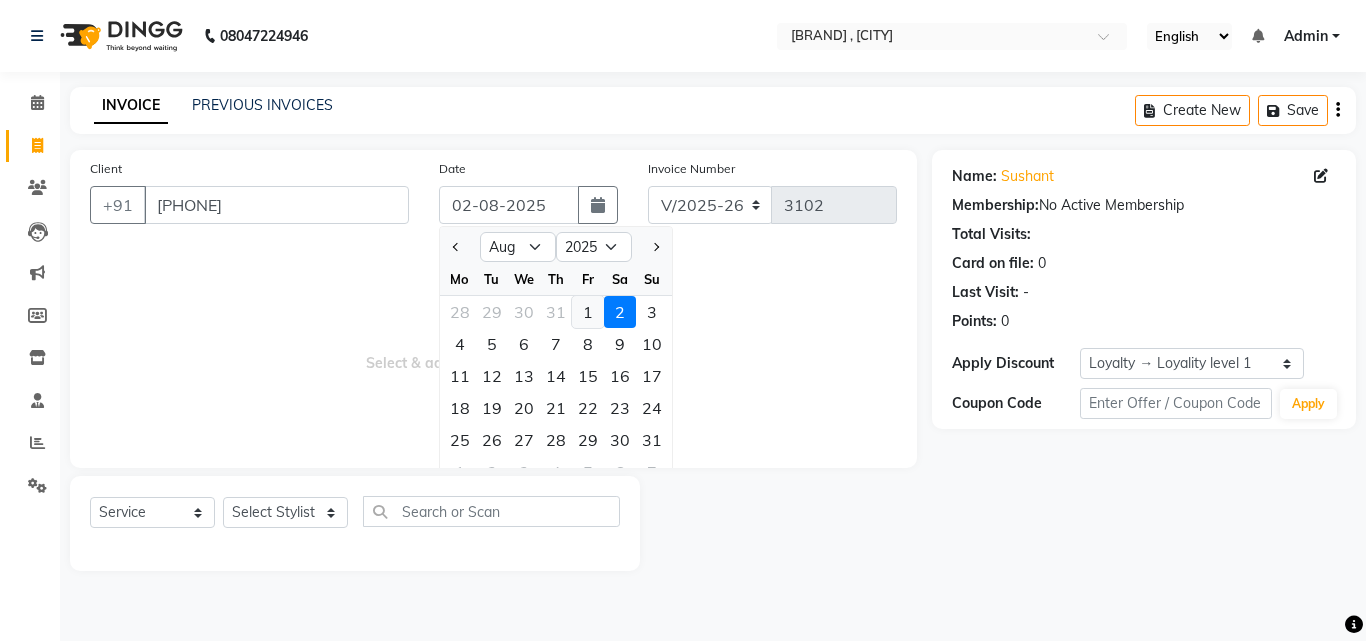 click on "1" 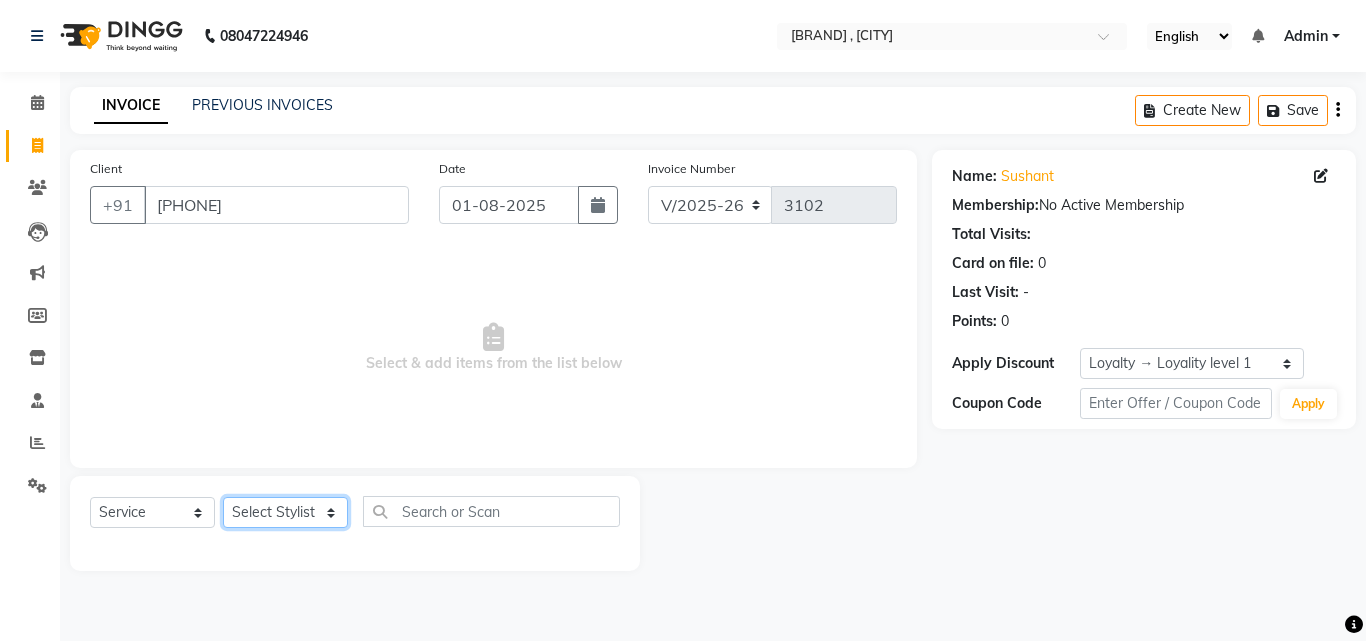 click on "Select Stylist [FIRST] [FIRST] [FIRST] [FIRST] [FIRST] [FIRST] [FIRST] [FIRST] [FIRST] [FIRST] [FIRST] [FIRST] [FIRST] ([DATE]) [FIRST]" 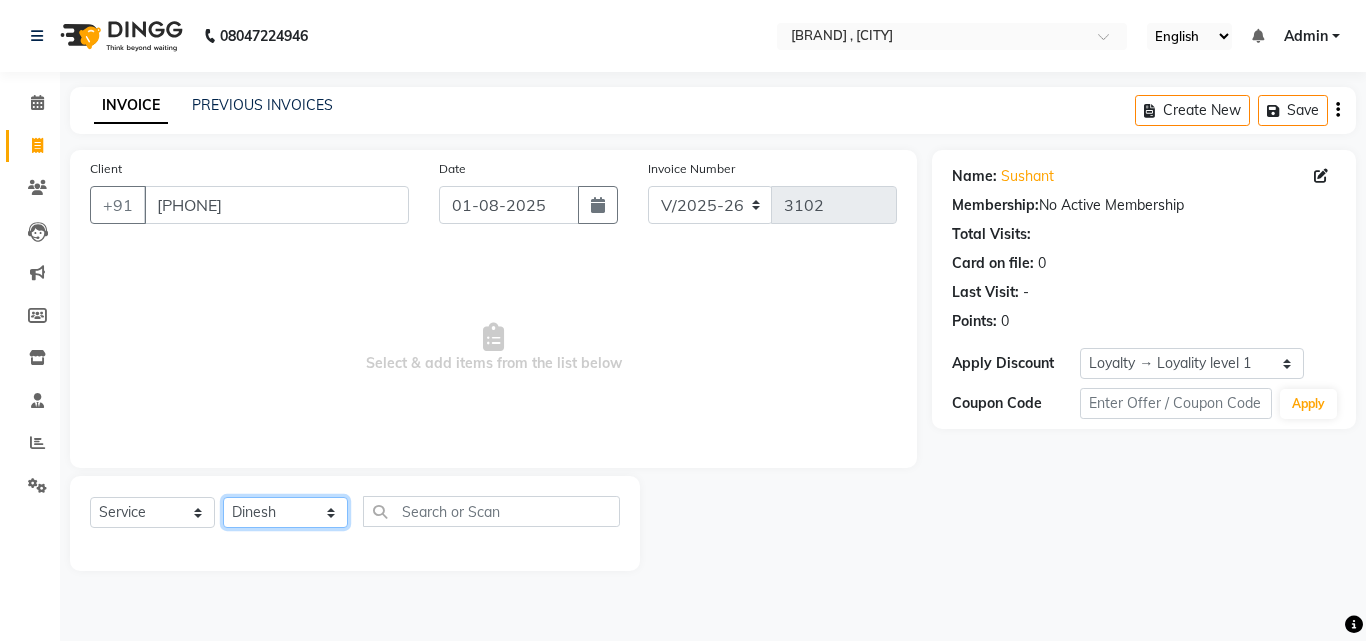 click on "Select Stylist [FIRST] [FIRST] [FIRST] [FIRST] [FIRST] [FIRST] [FIRST] [FIRST] [FIRST] [FIRST] [FIRST] [FIRST] [FIRST] ([DATE]) [FIRST]" 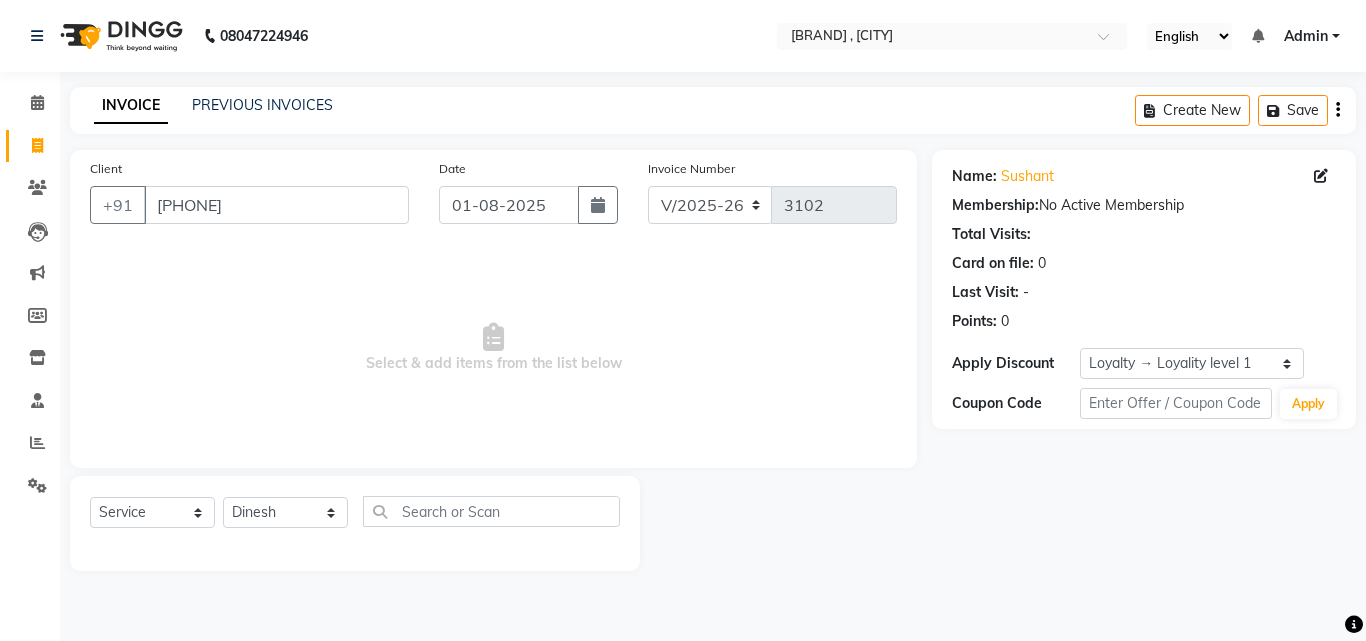 drag, startPoint x: 321, startPoint y: 499, endPoint x: 286, endPoint y: 145, distance: 355.726 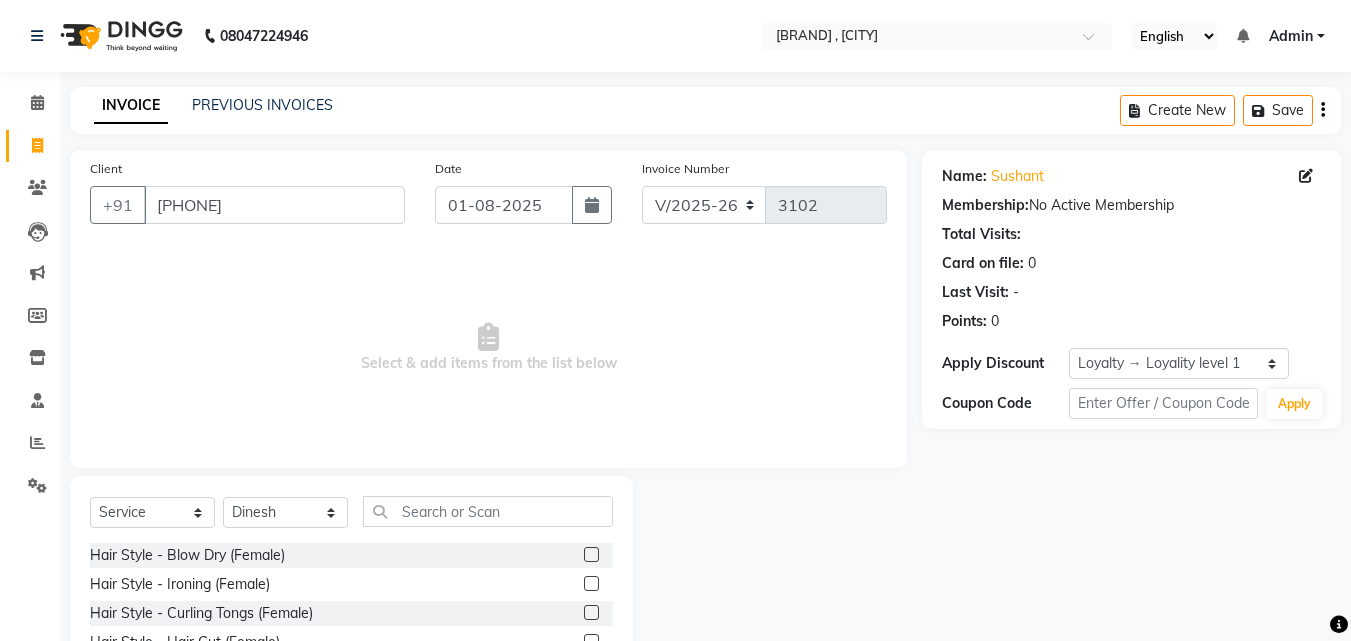 scroll, scrollTop: 160, scrollLeft: 0, axis: vertical 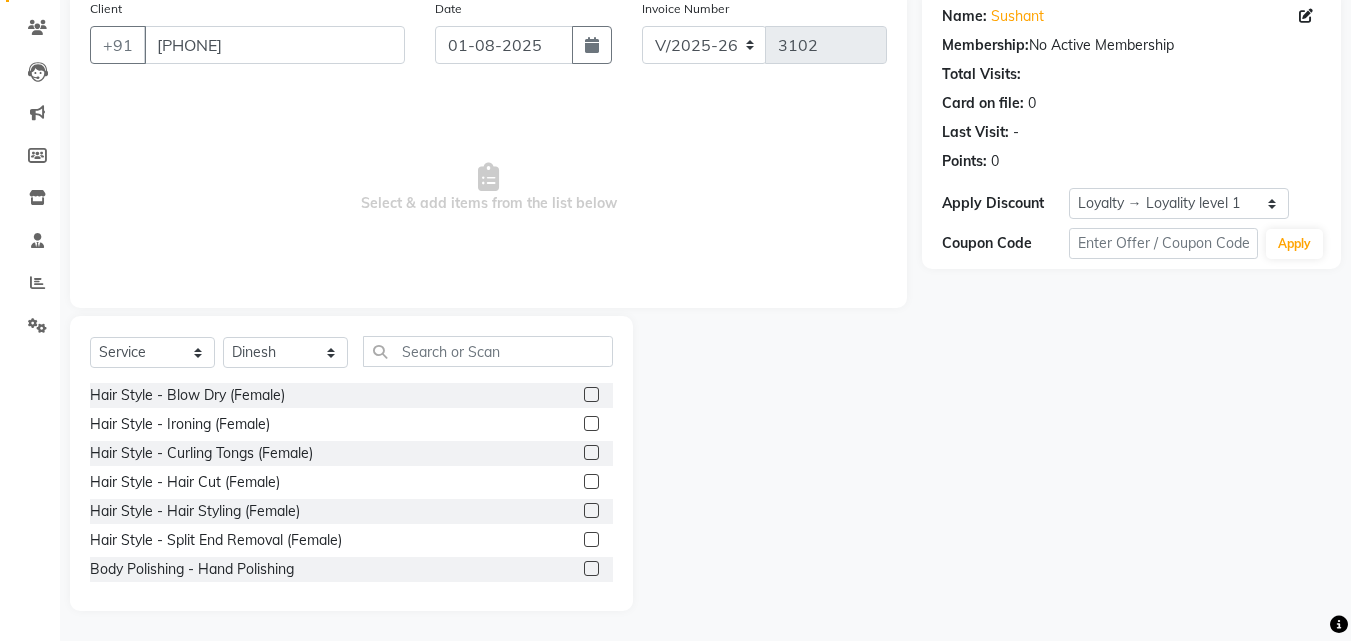 click 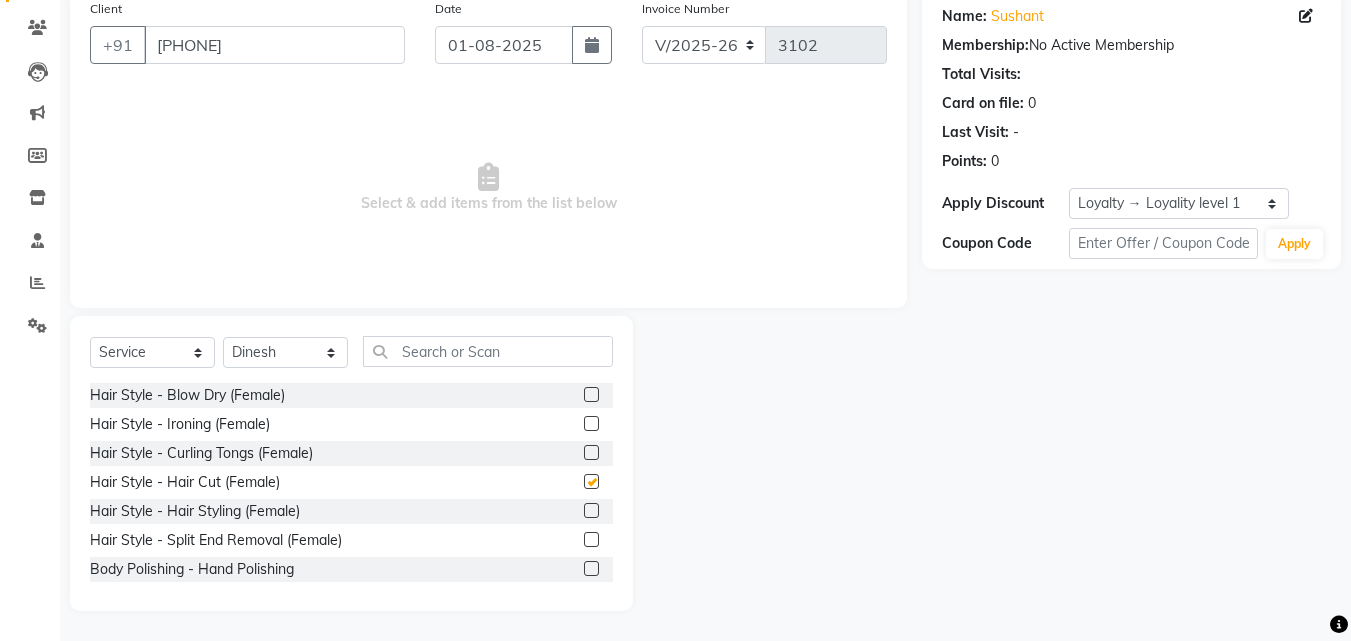 click 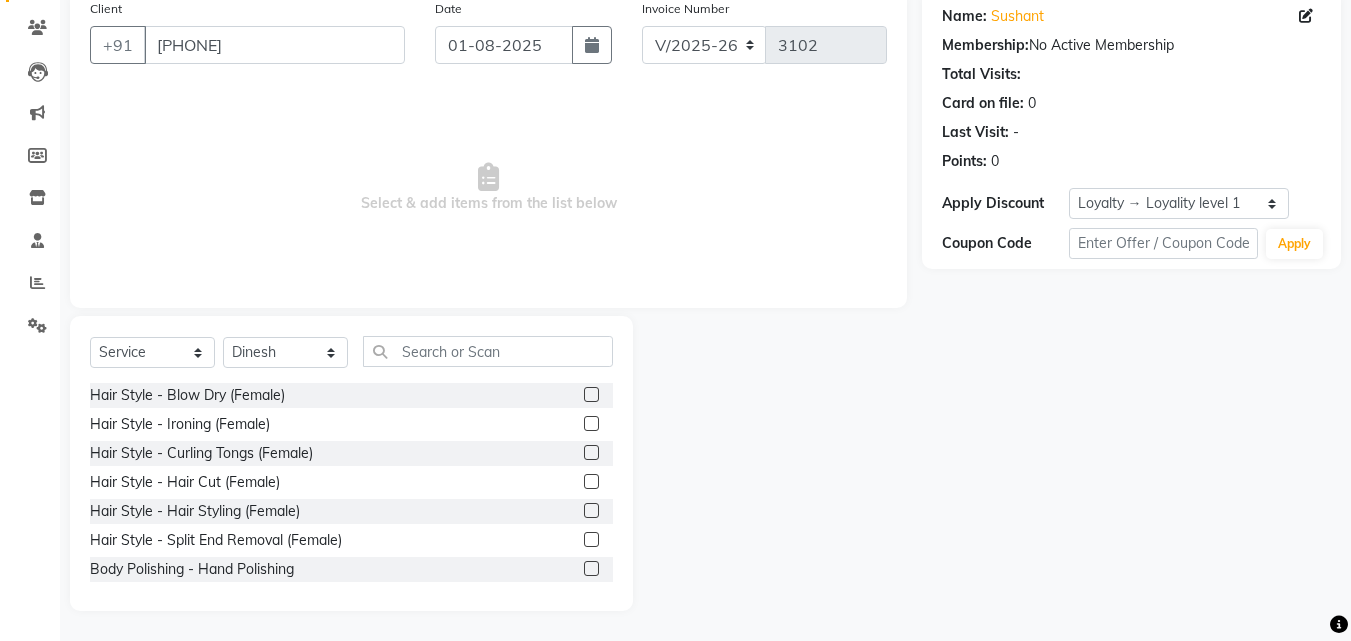 click 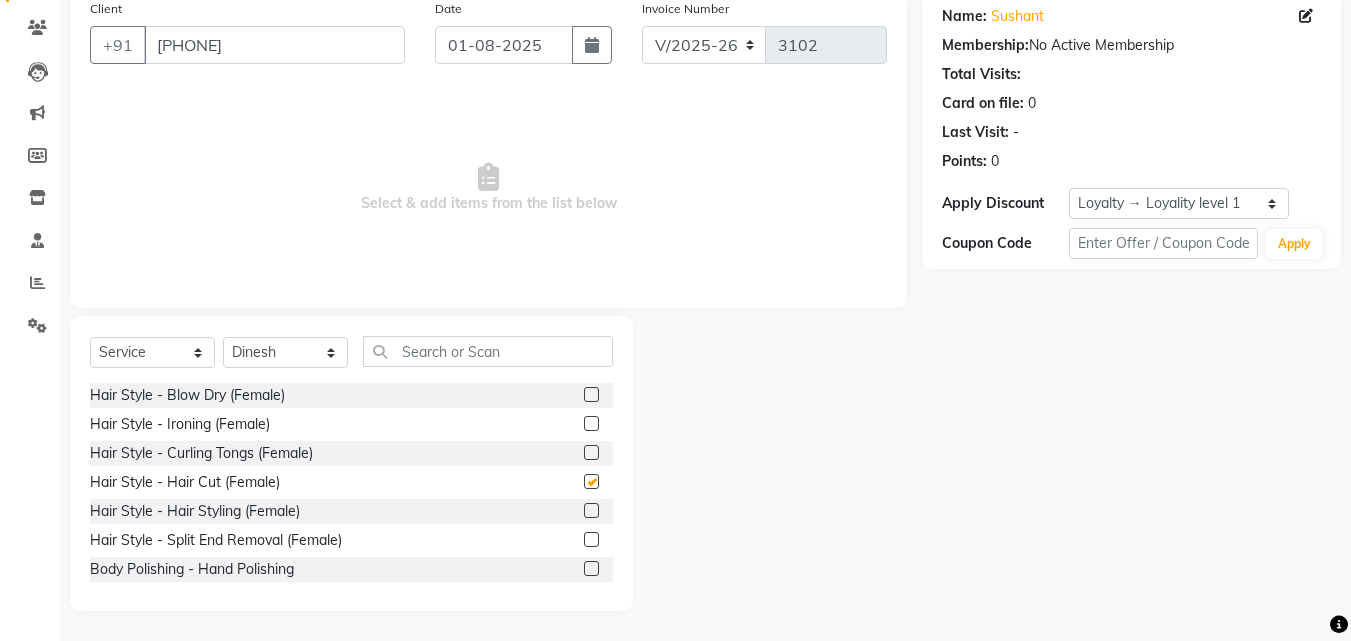 click 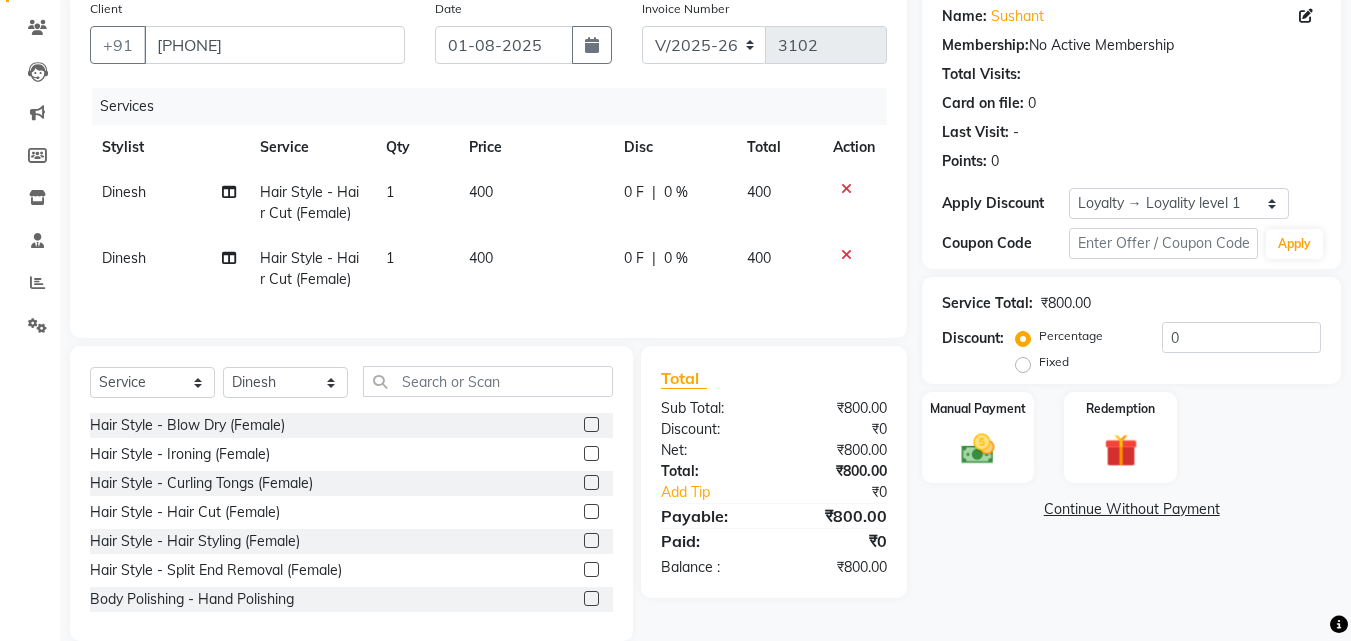click 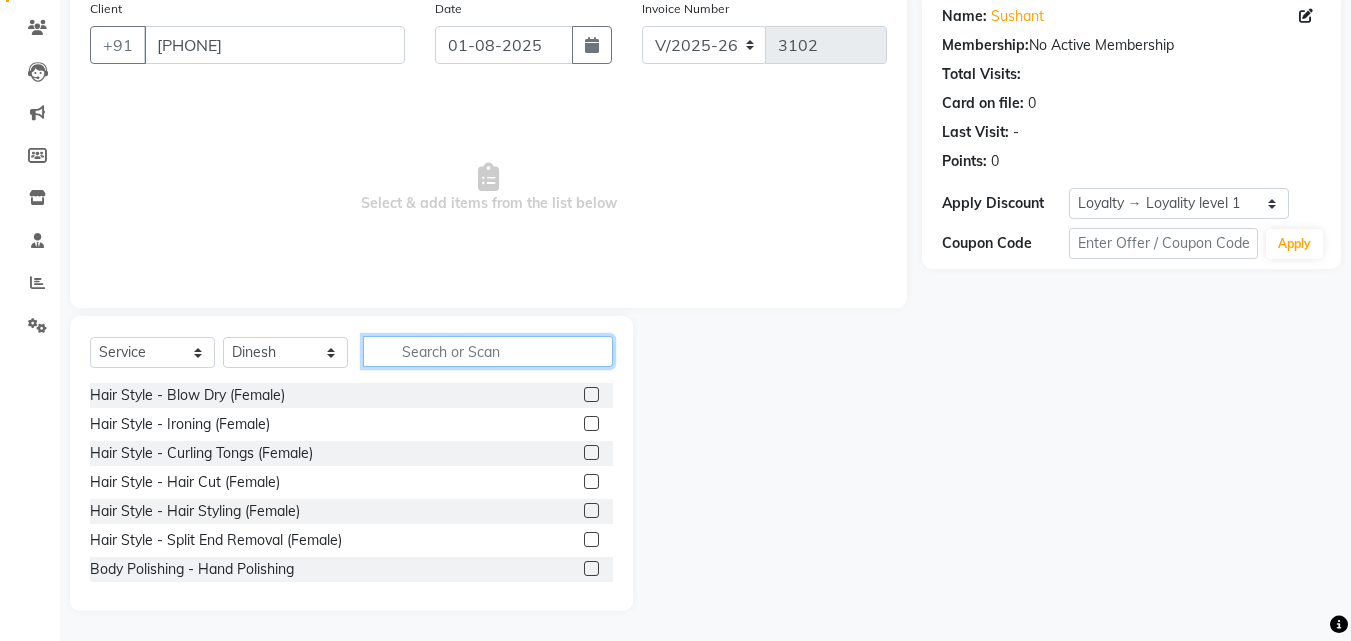 click 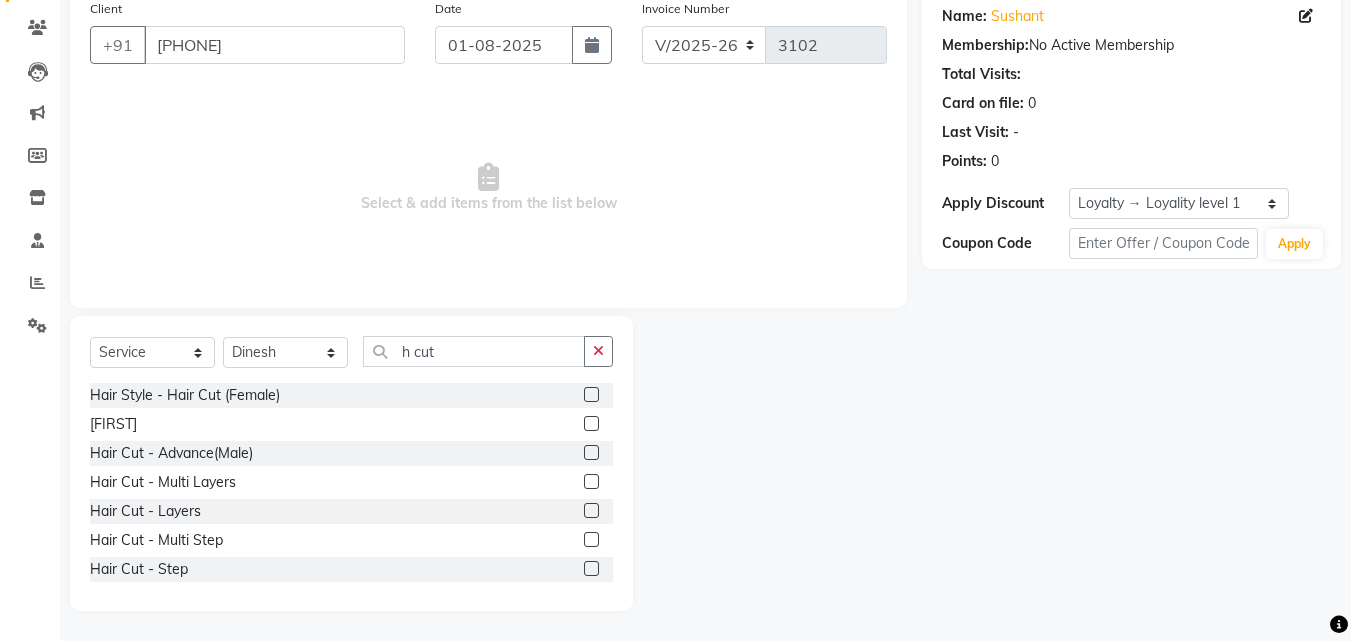 click 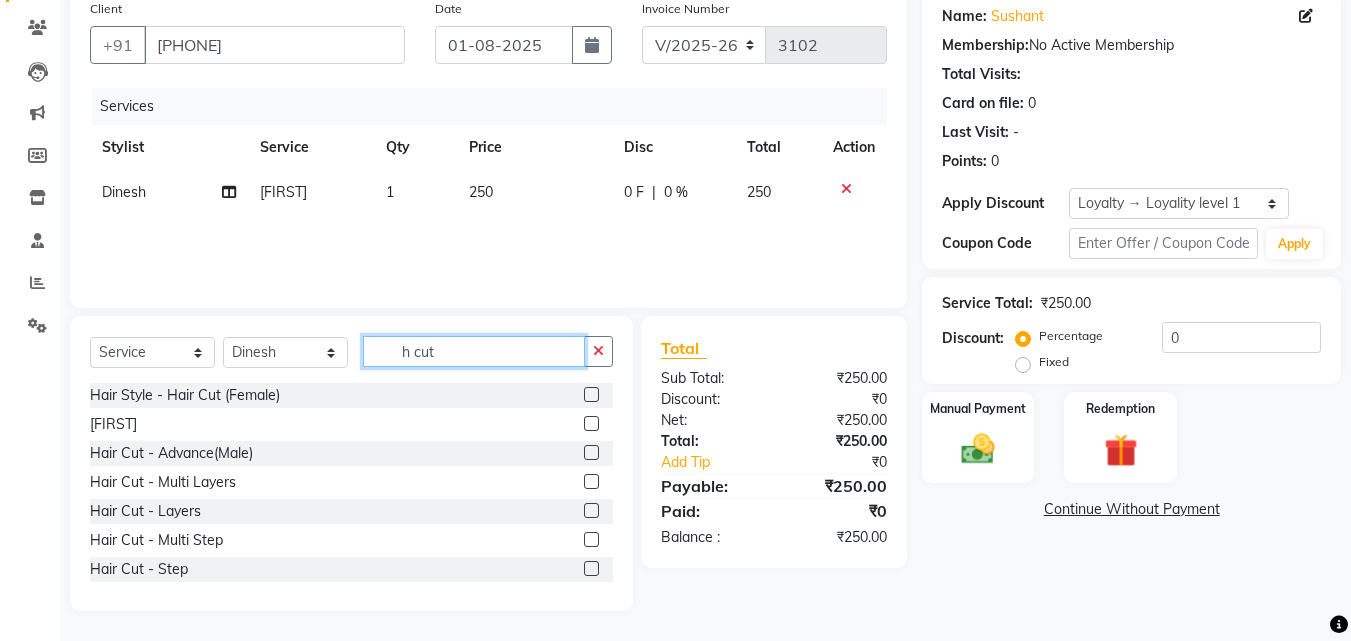 click on "h cut" 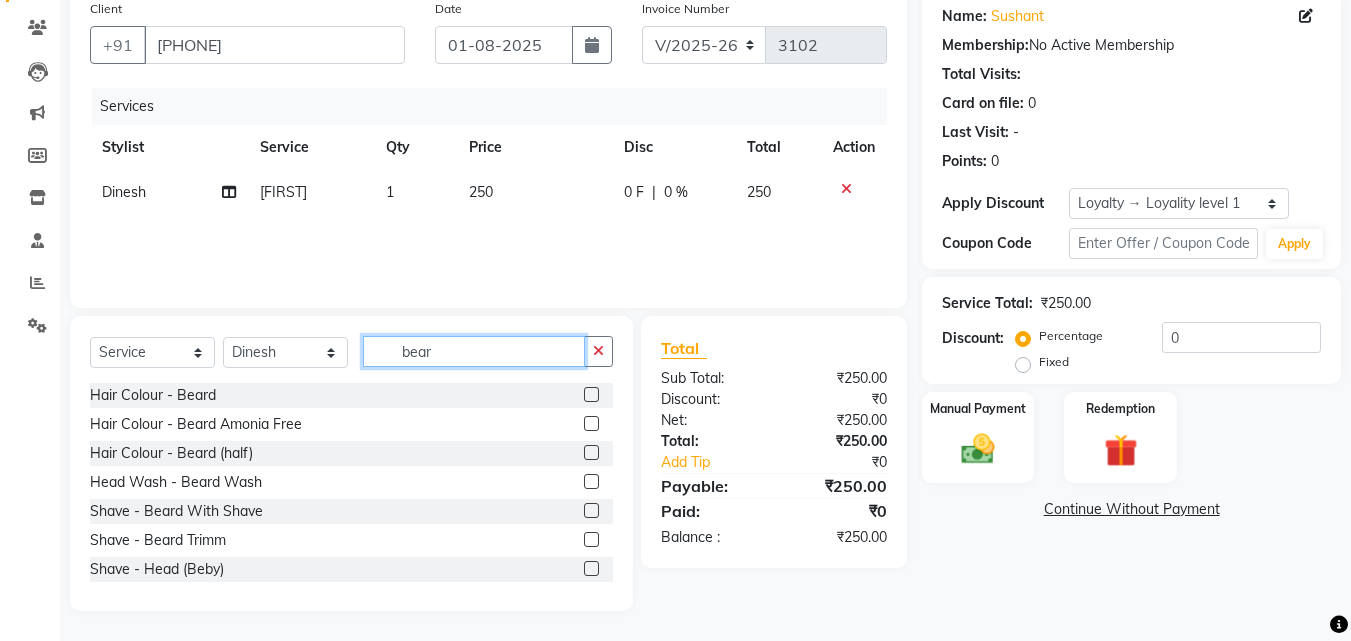 scroll, scrollTop: 134, scrollLeft: 0, axis: vertical 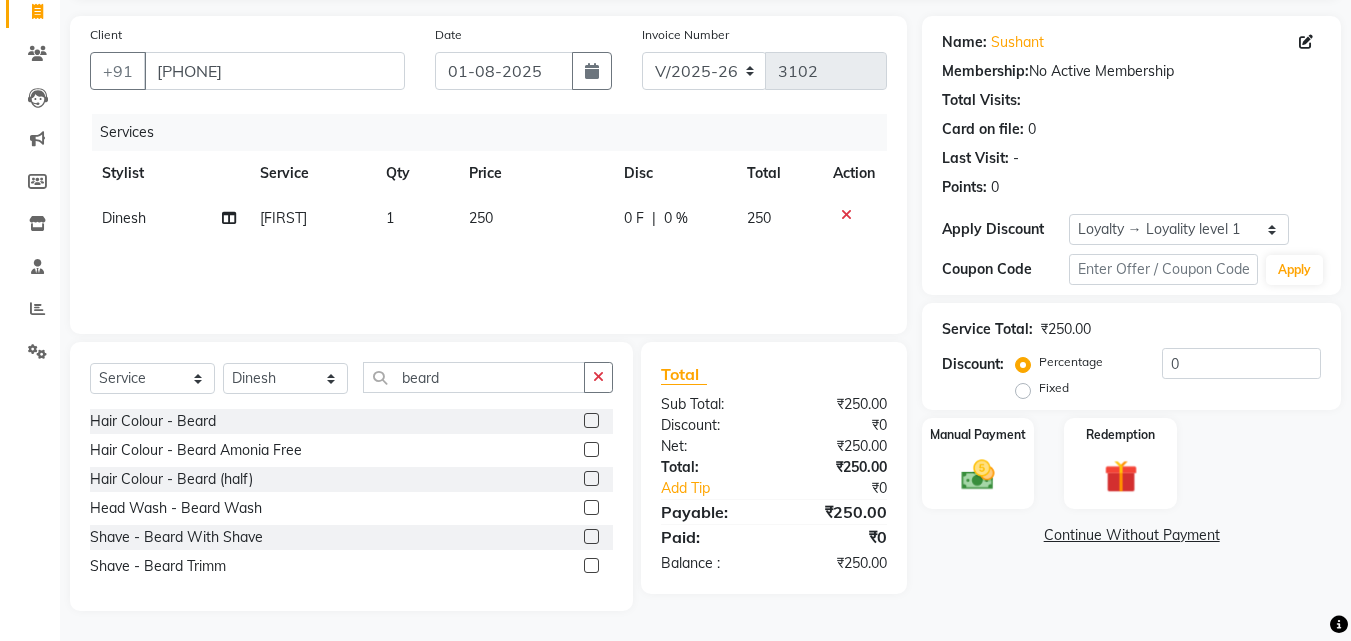 click 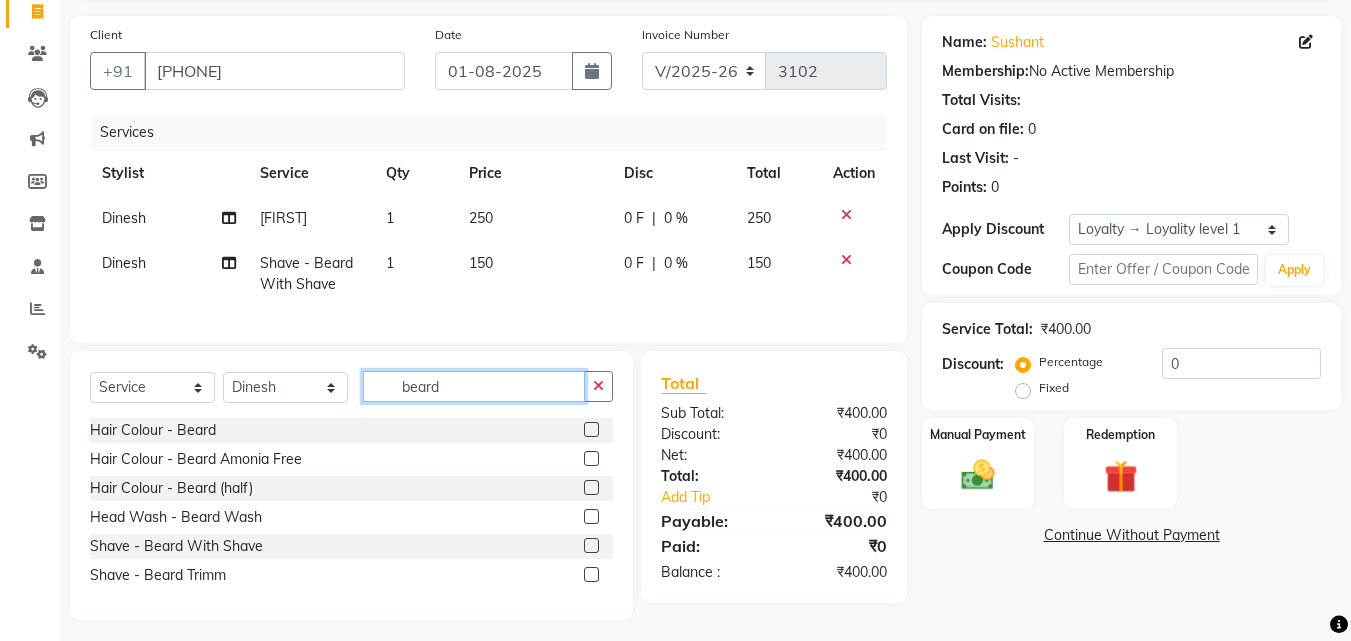 click on "beard" 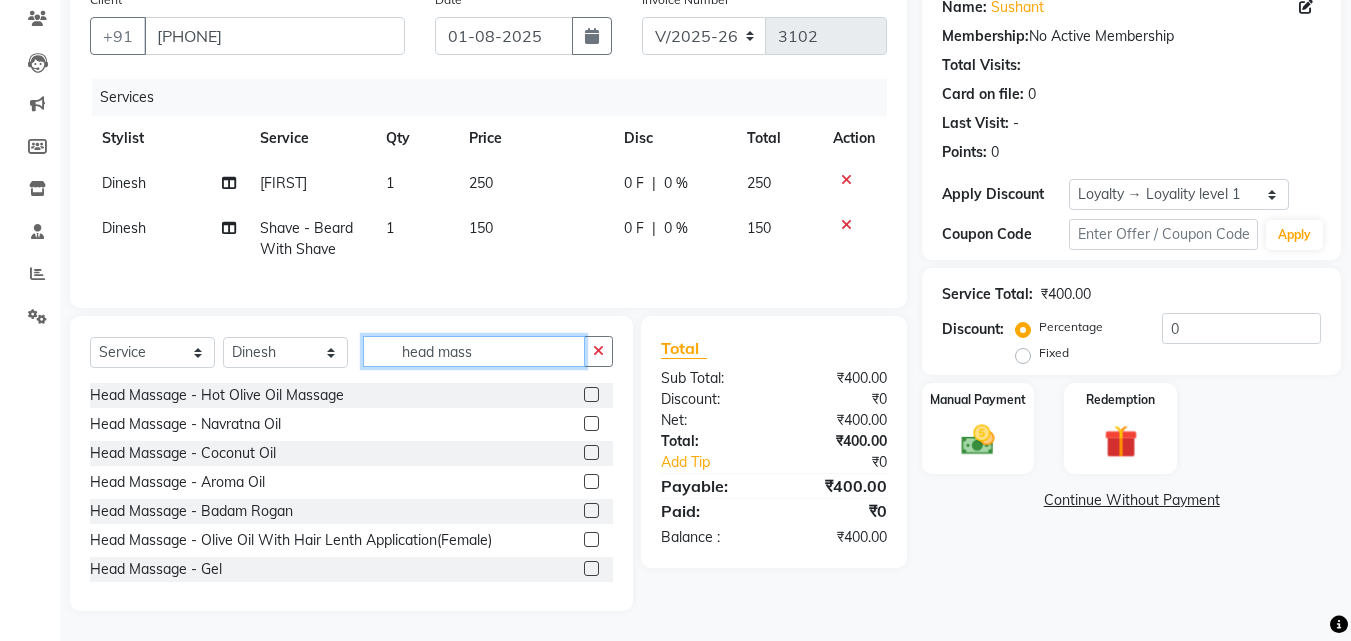 scroll, scrollTop: 205, scrollLeft: 0, axis: vertical 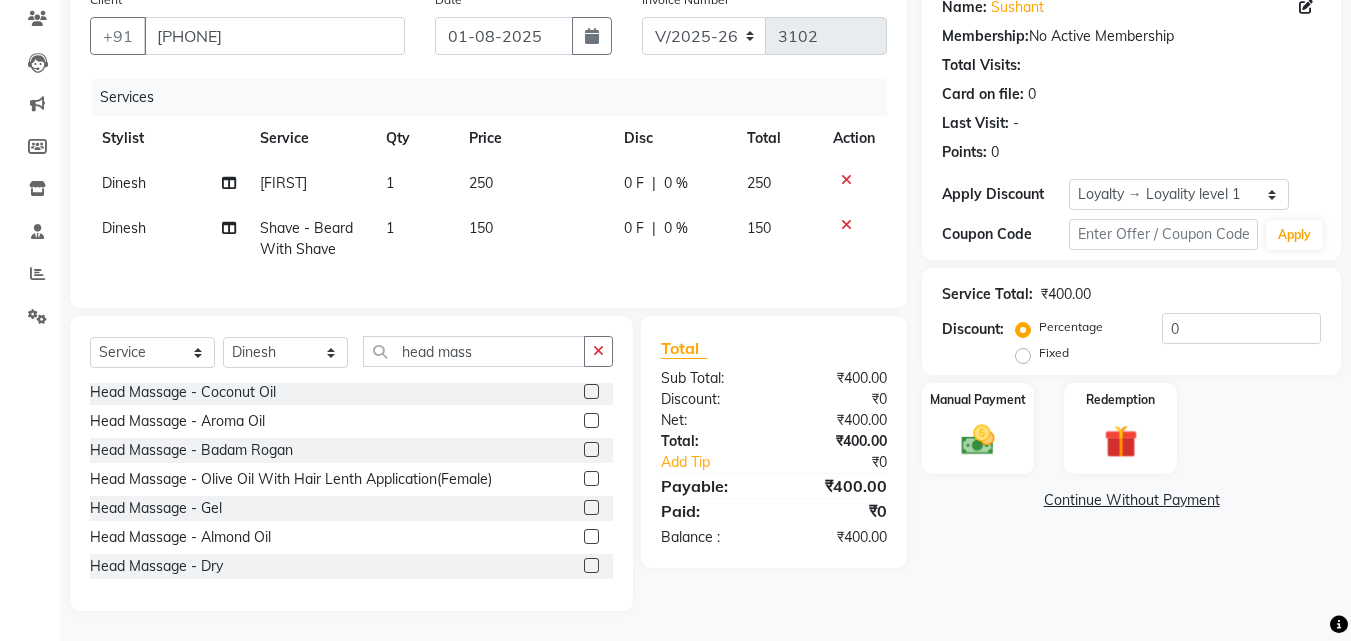 click 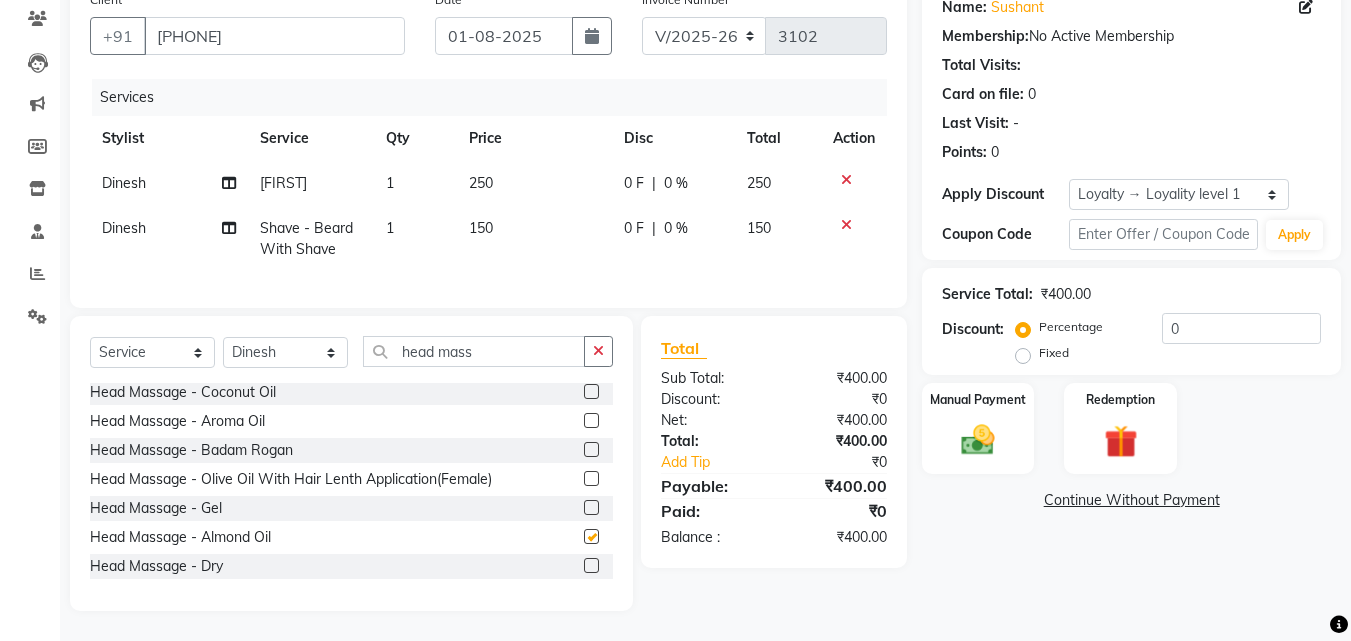 click 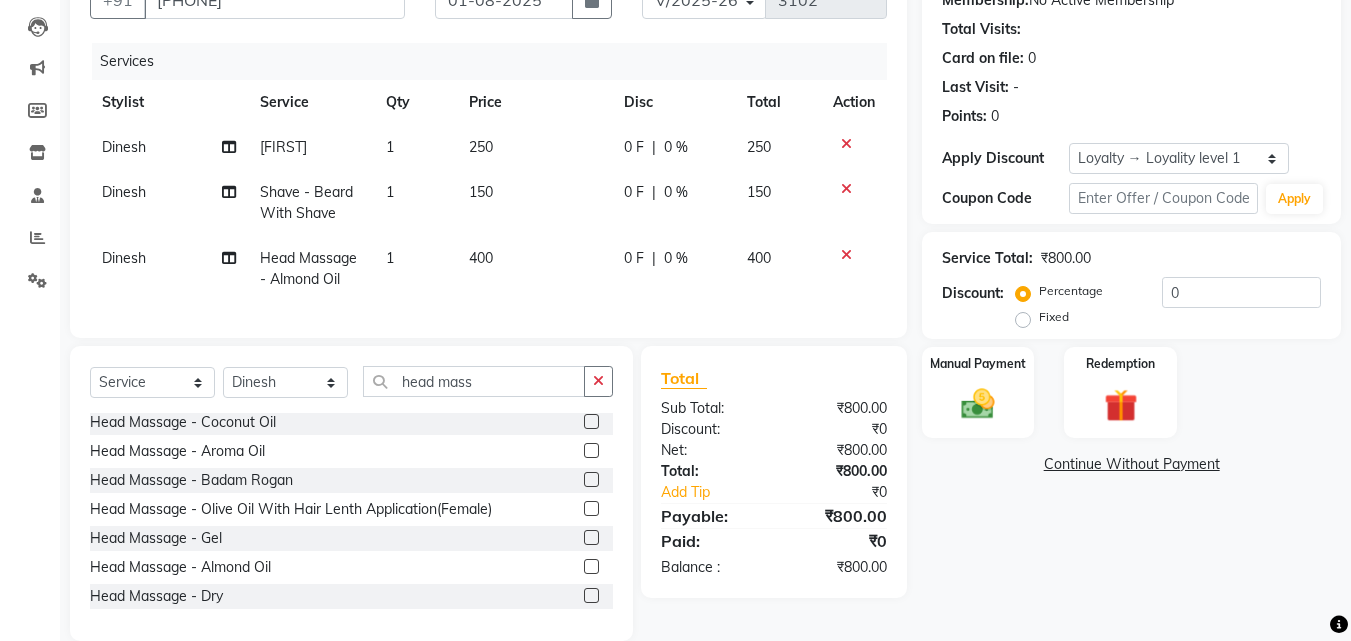 click 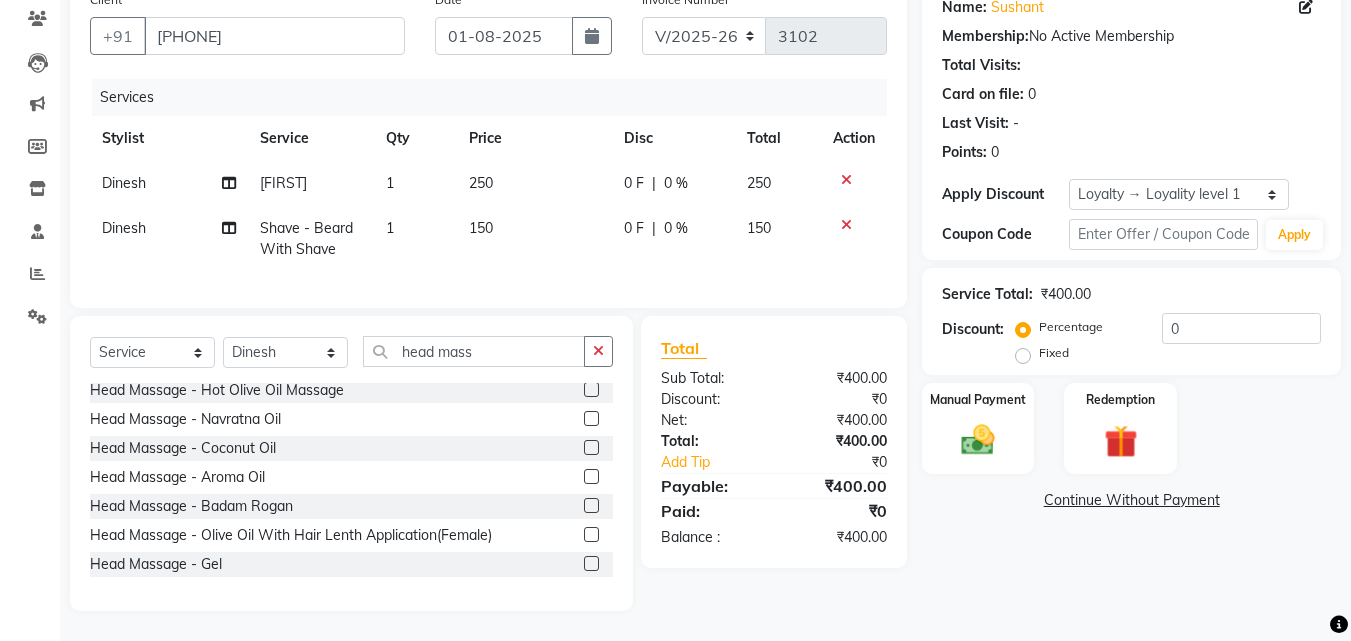scroll, scrollTop: 0, scrollLeft: 0, axis: both 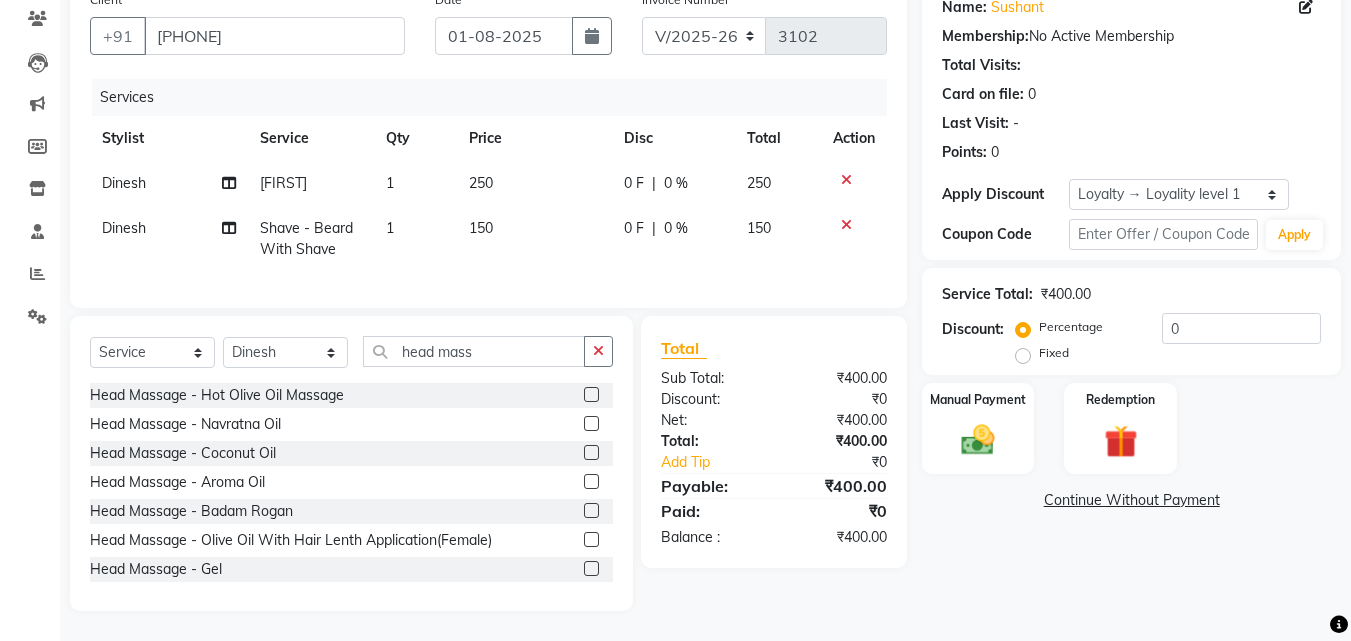 click 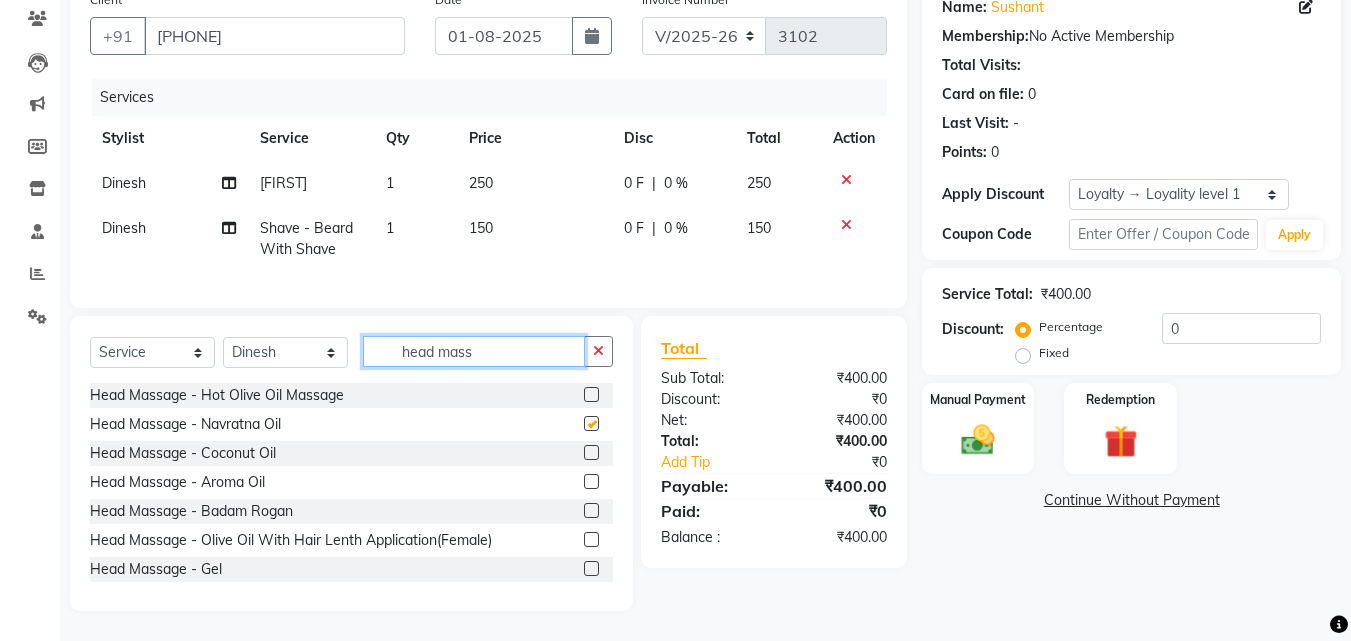 click on "head mass" 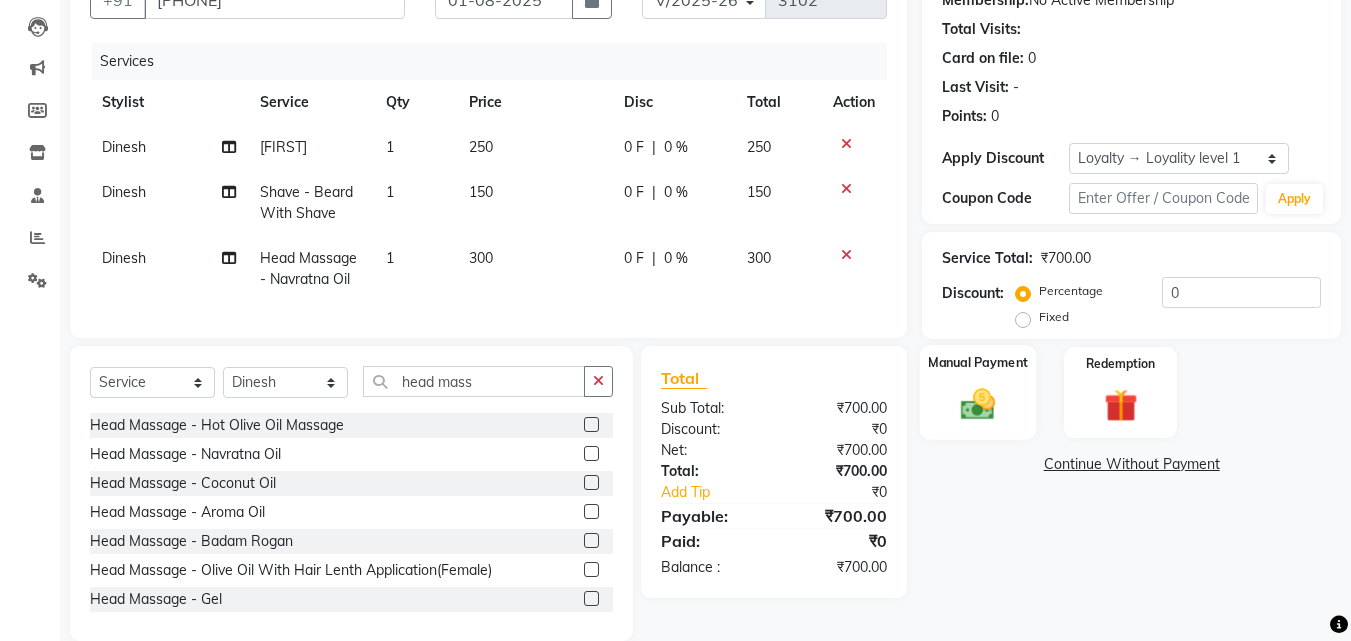 click 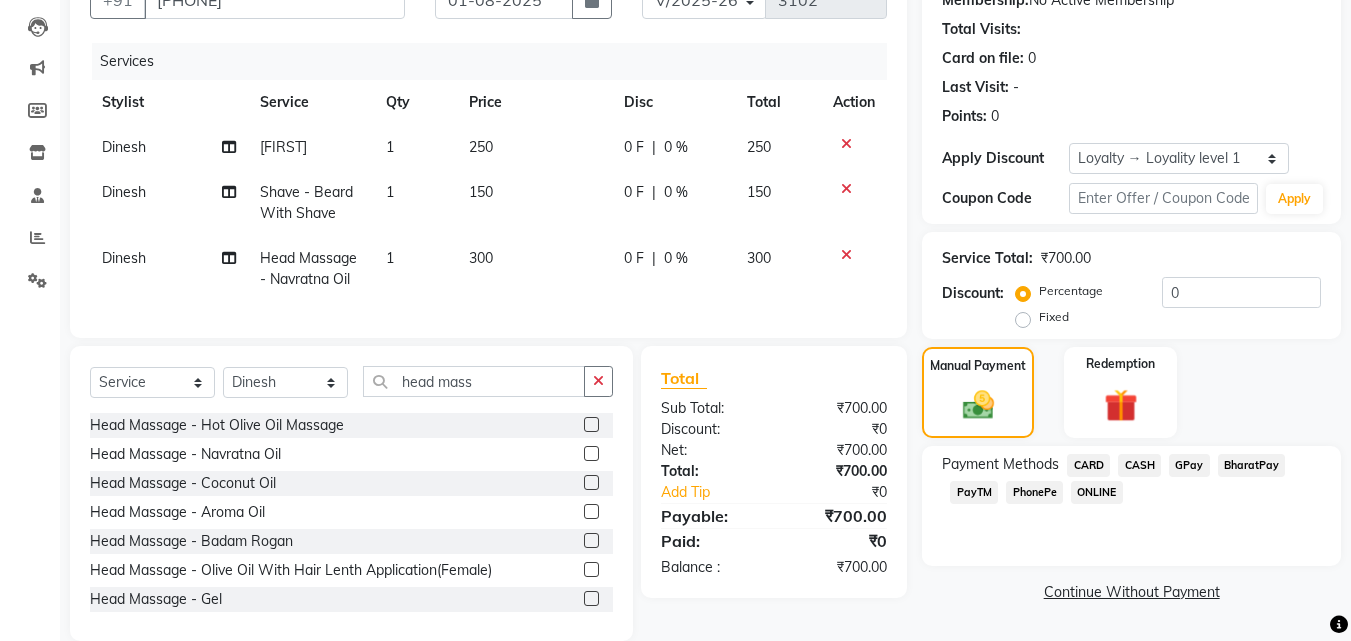 click on "CASH" 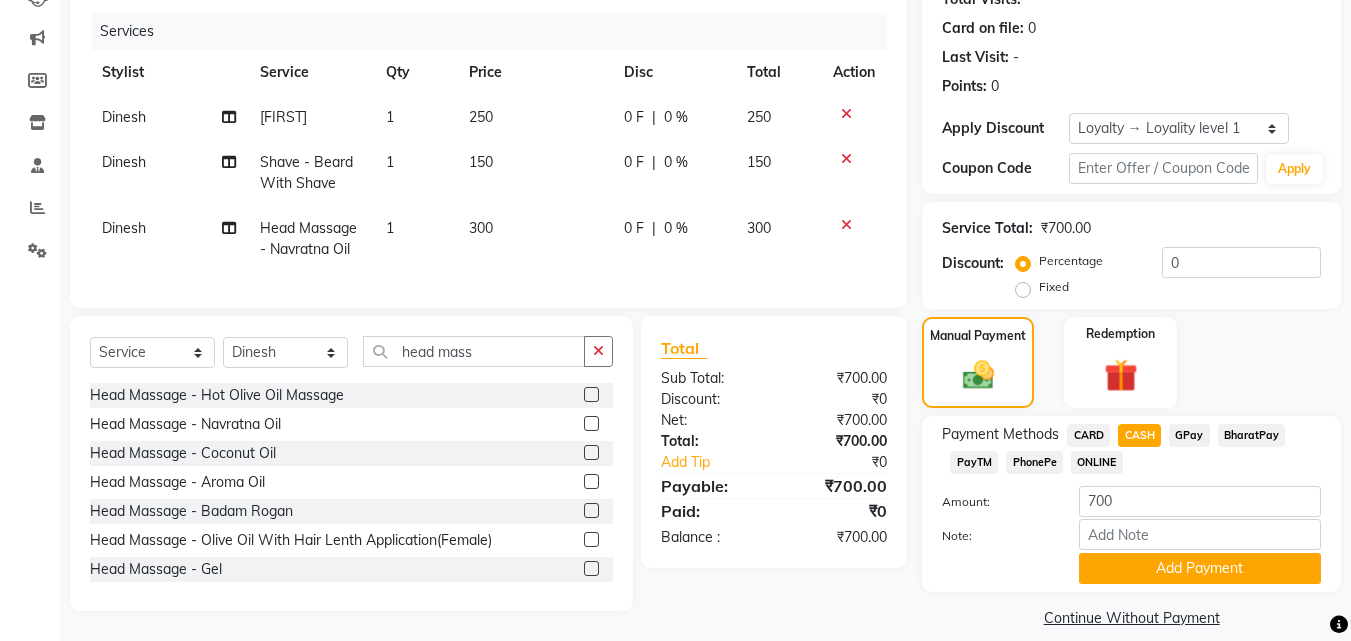 scroll, scrollTop: 271, scrollLeft: 0, axis: vertical 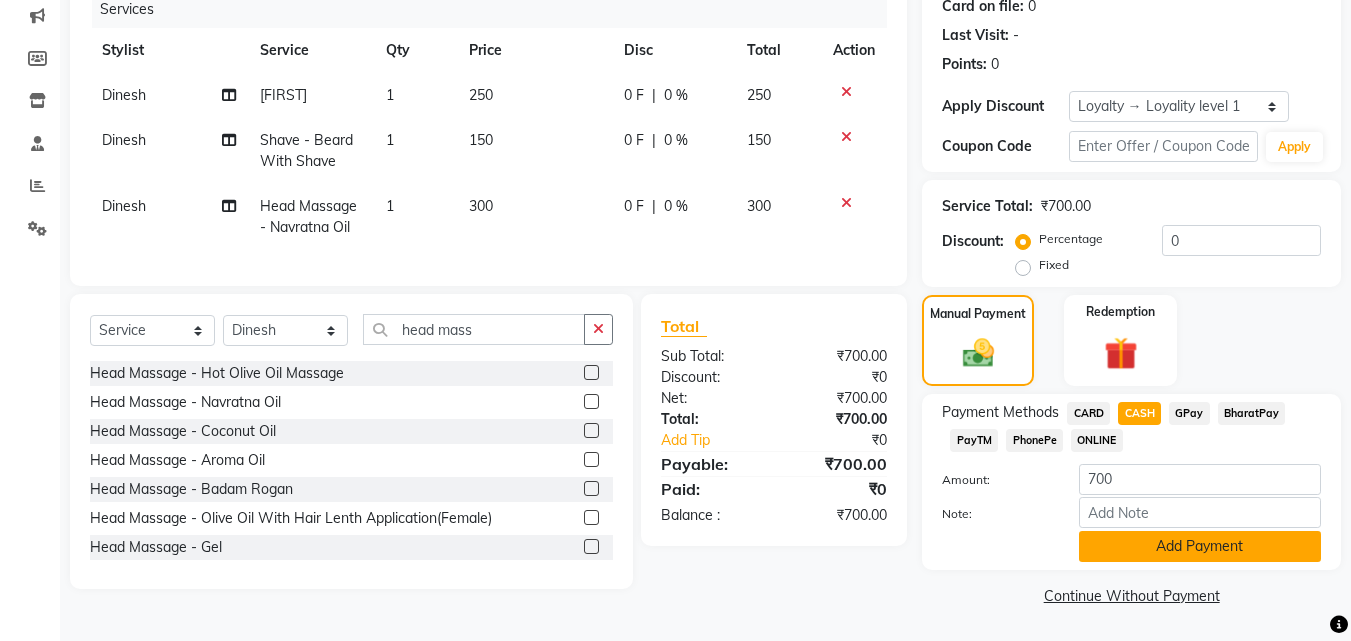 click on "Add Payment" 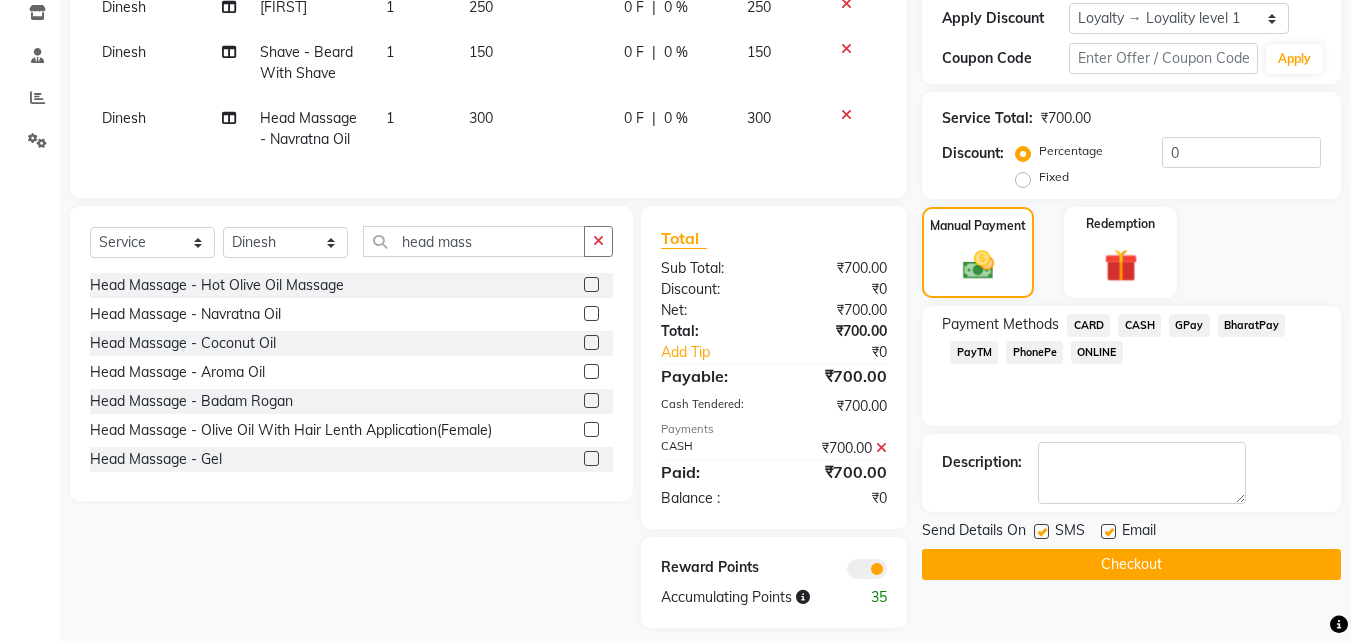 scroll, scrollTop: 398, scrollLeft: 0, axis: vertical 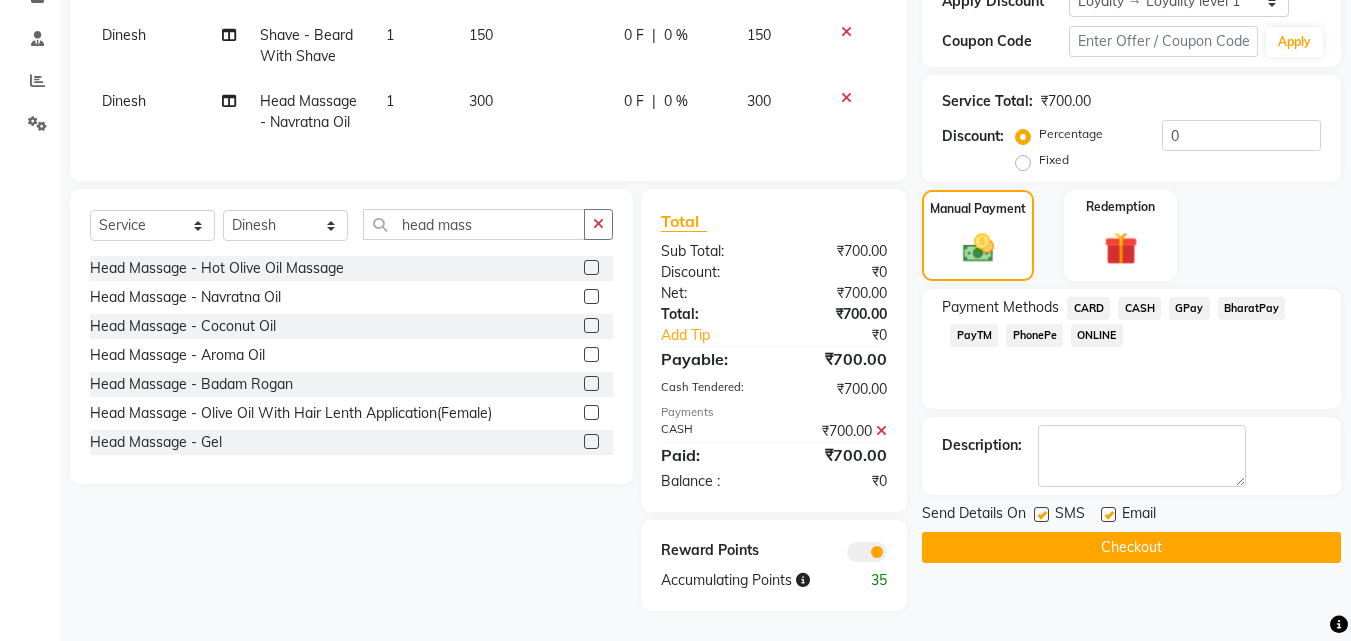 click 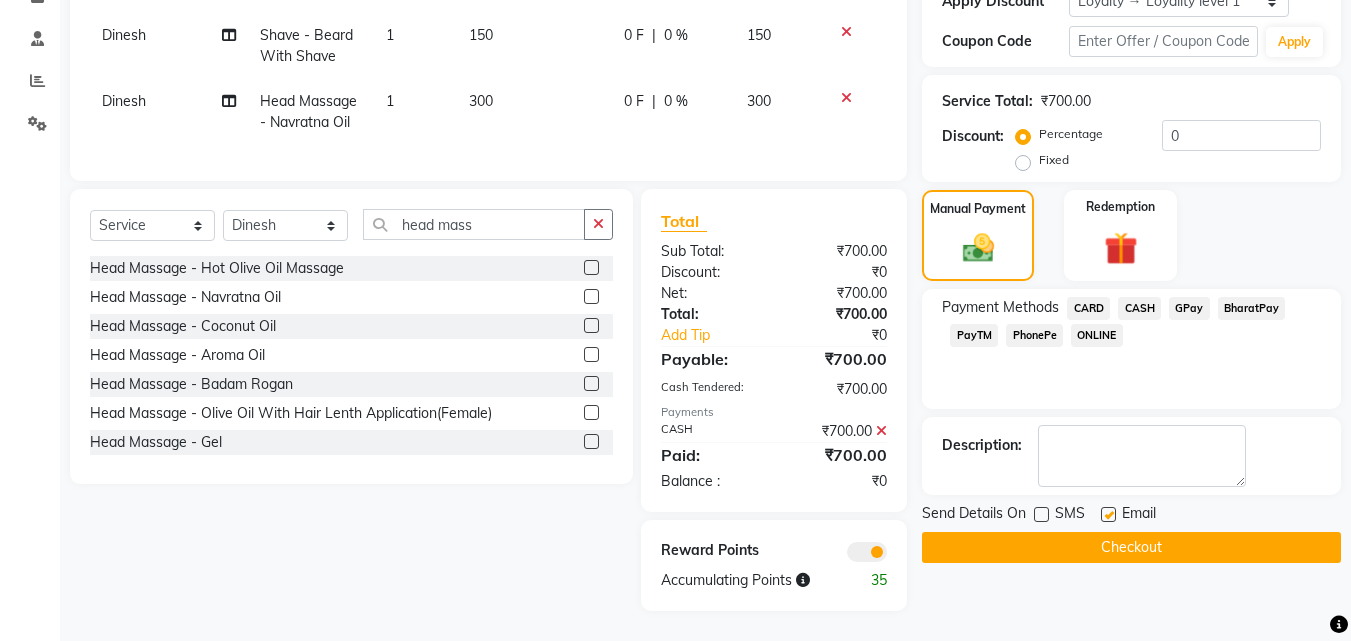 click 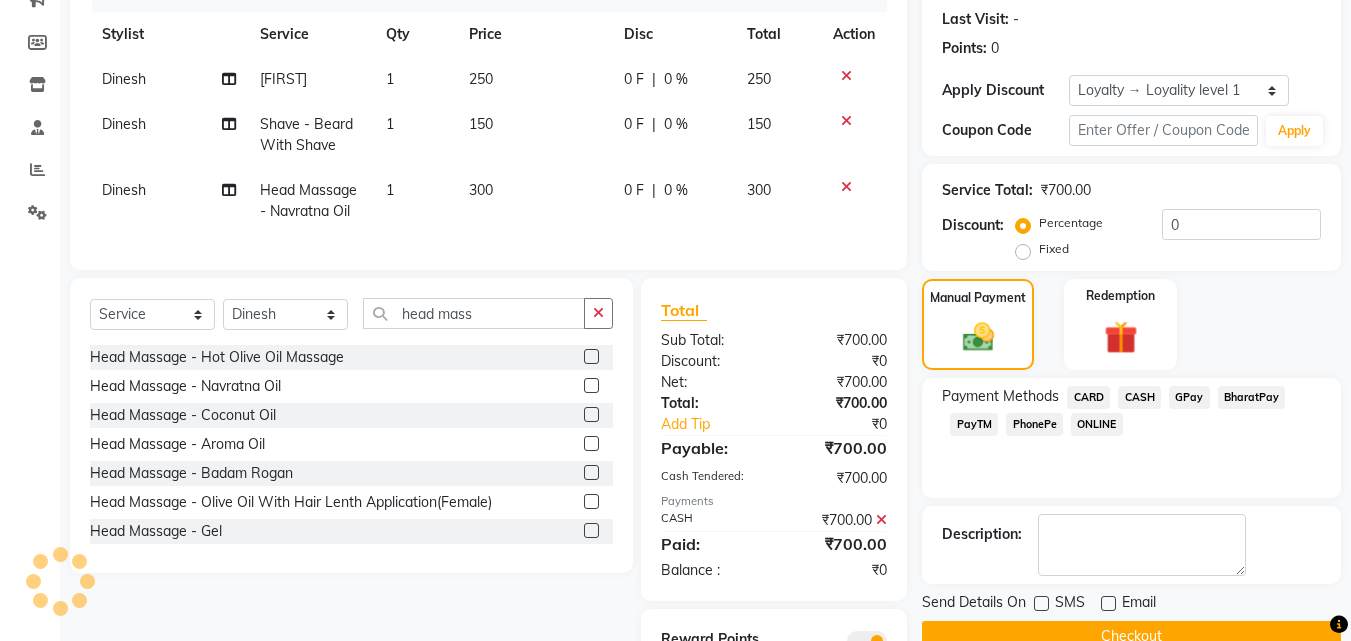 drag, startPoint x: 1356, startPoint y: 205, endPoint x: 1334, endPoint y: 314, distance: 111.19802 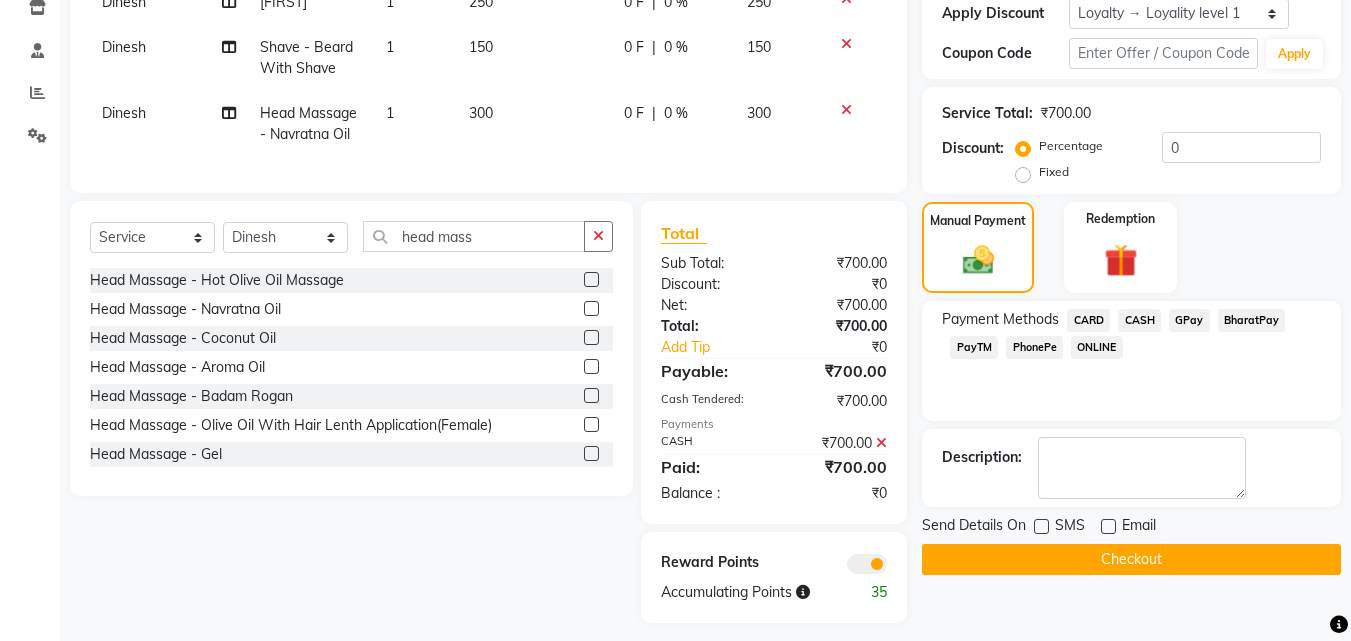scroll, scrollTop: 398, scrollLeft: 0, axis: vertical 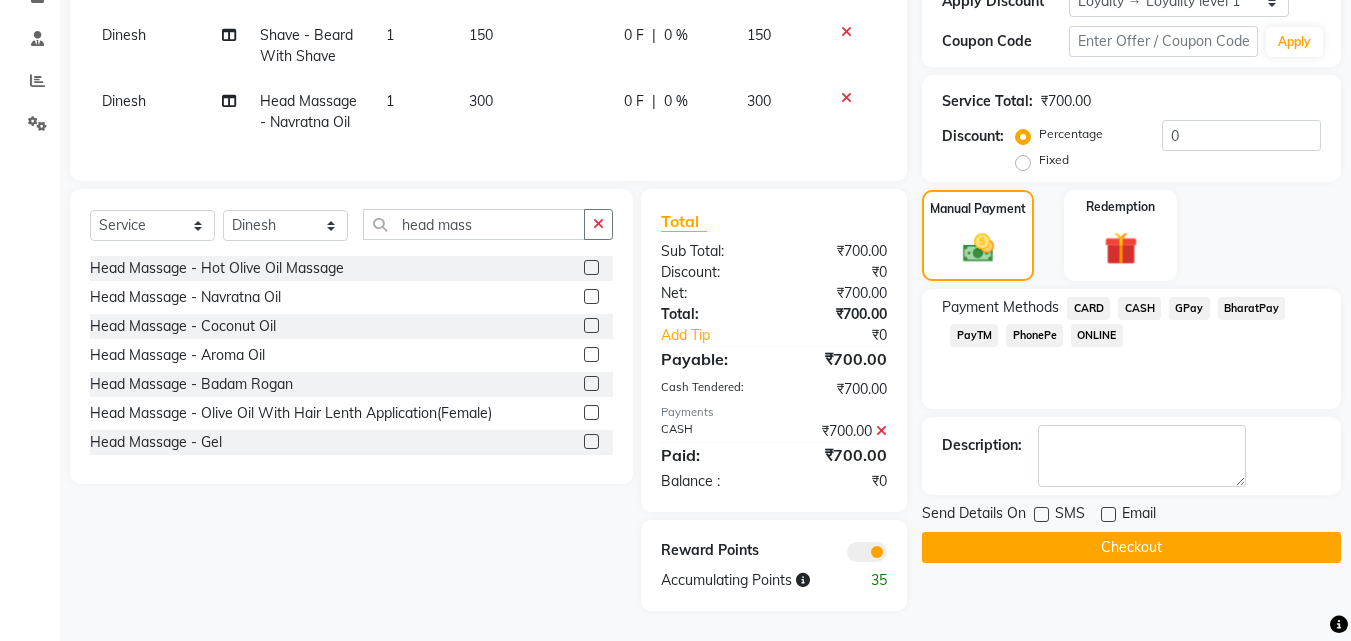click on "Checkout" 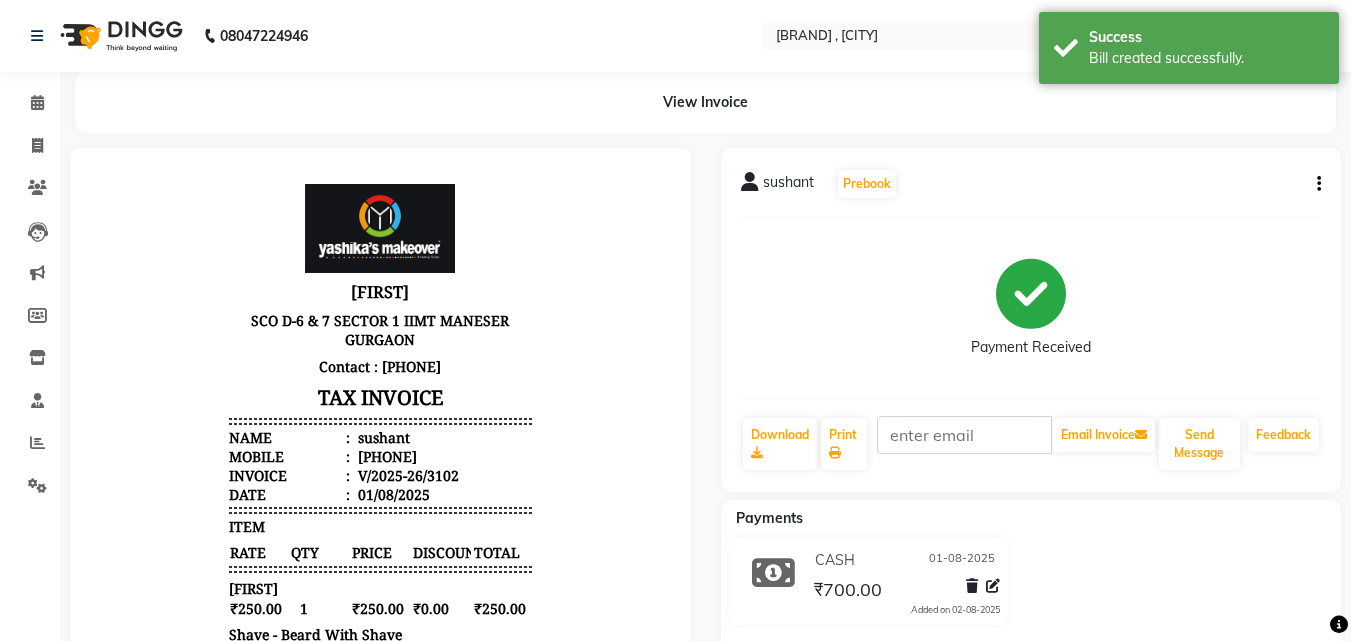 scroll, scrollTop: 0, scrollLeft: 0, axis: both 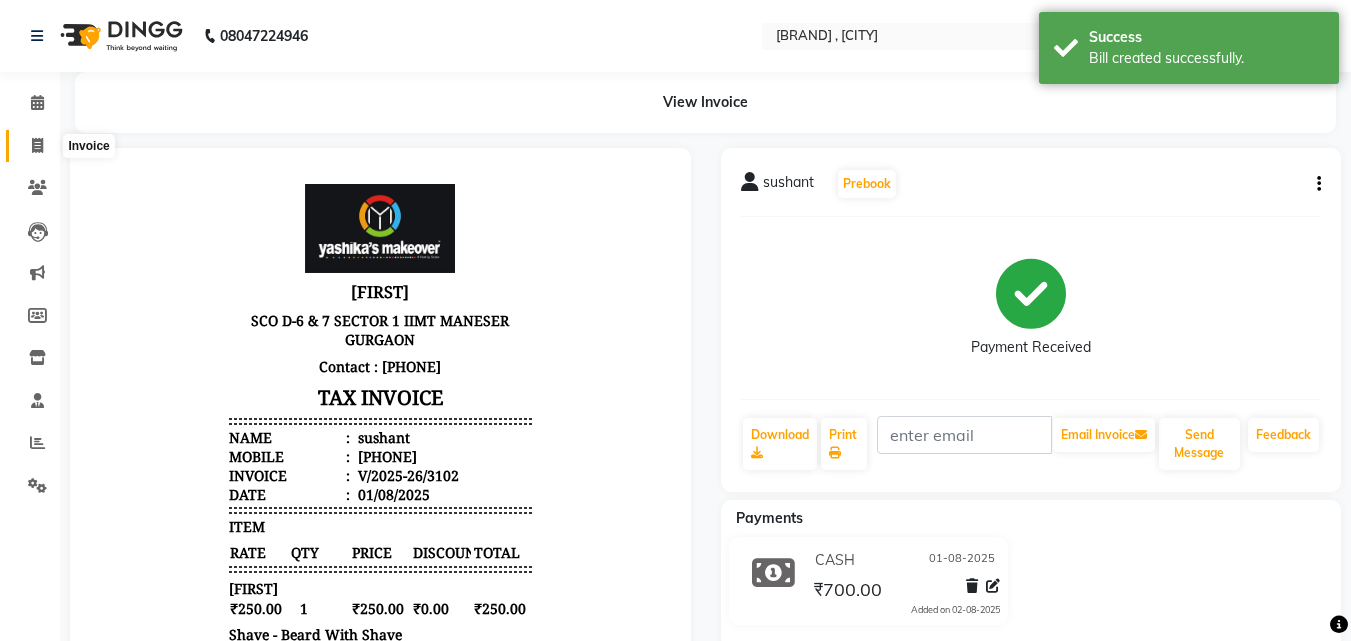 click 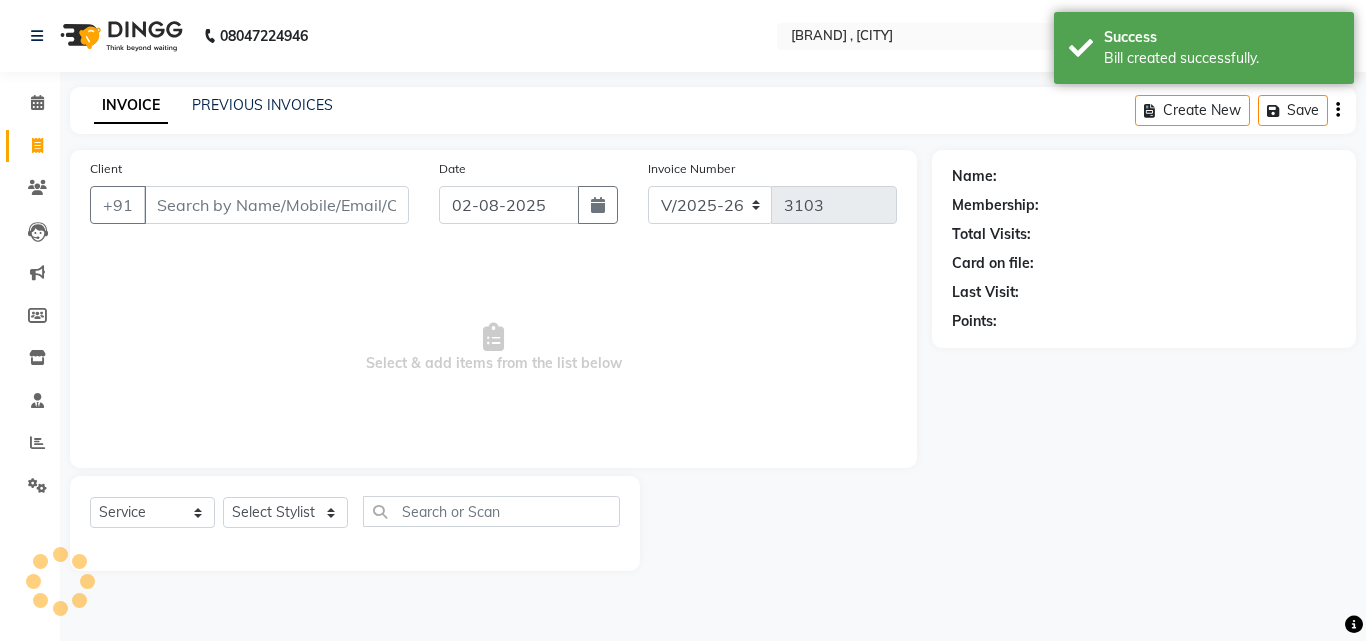 click on "Client" at bounding box center [276, 205] 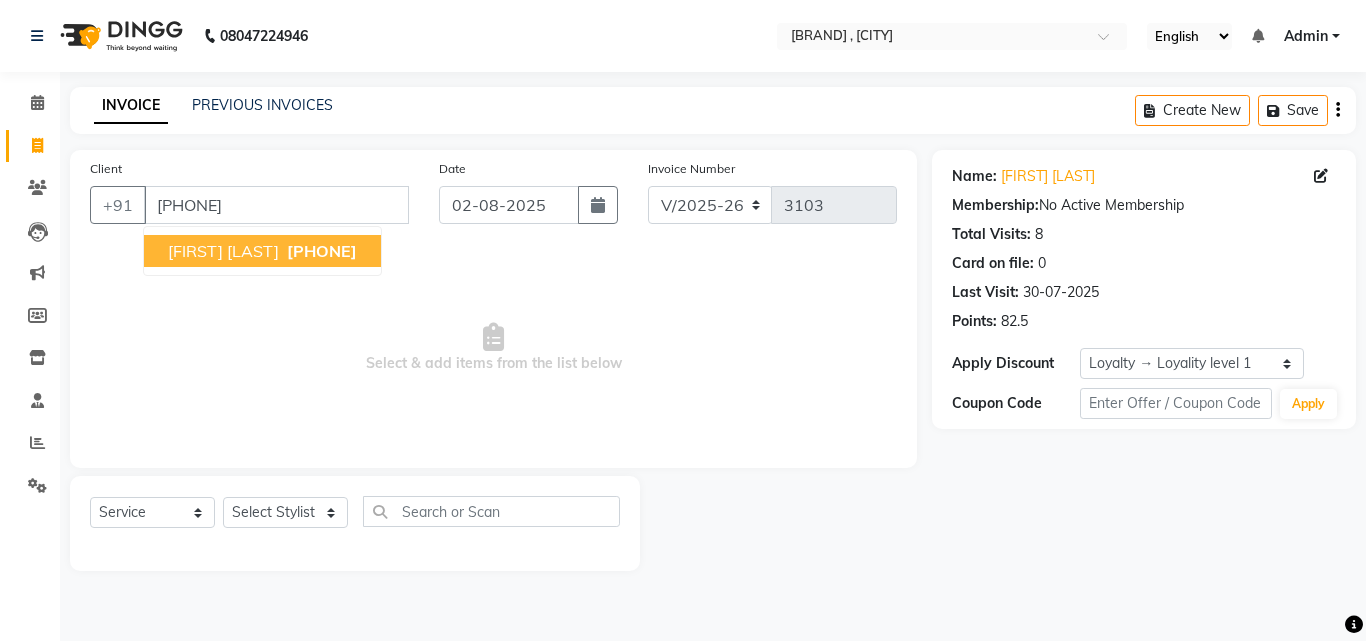 click on "[PHONE]" at bounding box center [322, 251] 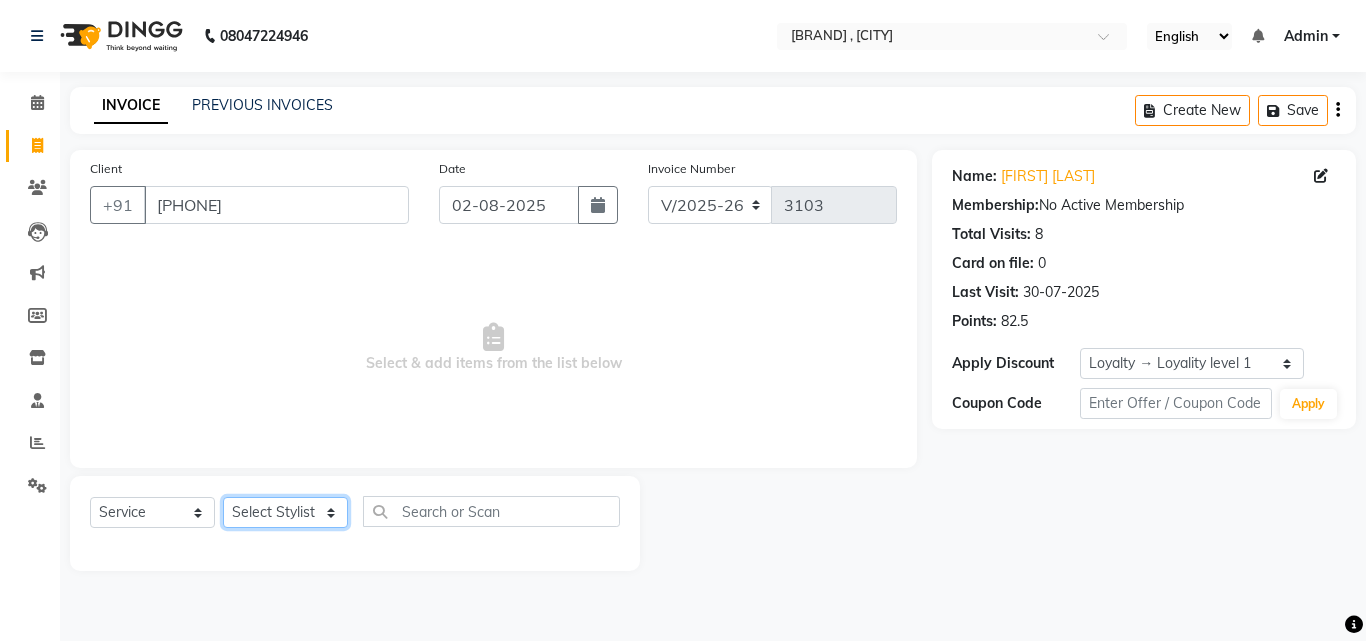 click on "Select Stylist [FIRST] [FIRST] [FIRST] [FIRST] [FIRST] [FIRST] [FIRST] [FIRST] [FIRST] [FIRST] [FIRST] [FIRST] [FIRST] ([DATE]) [FIRST]" 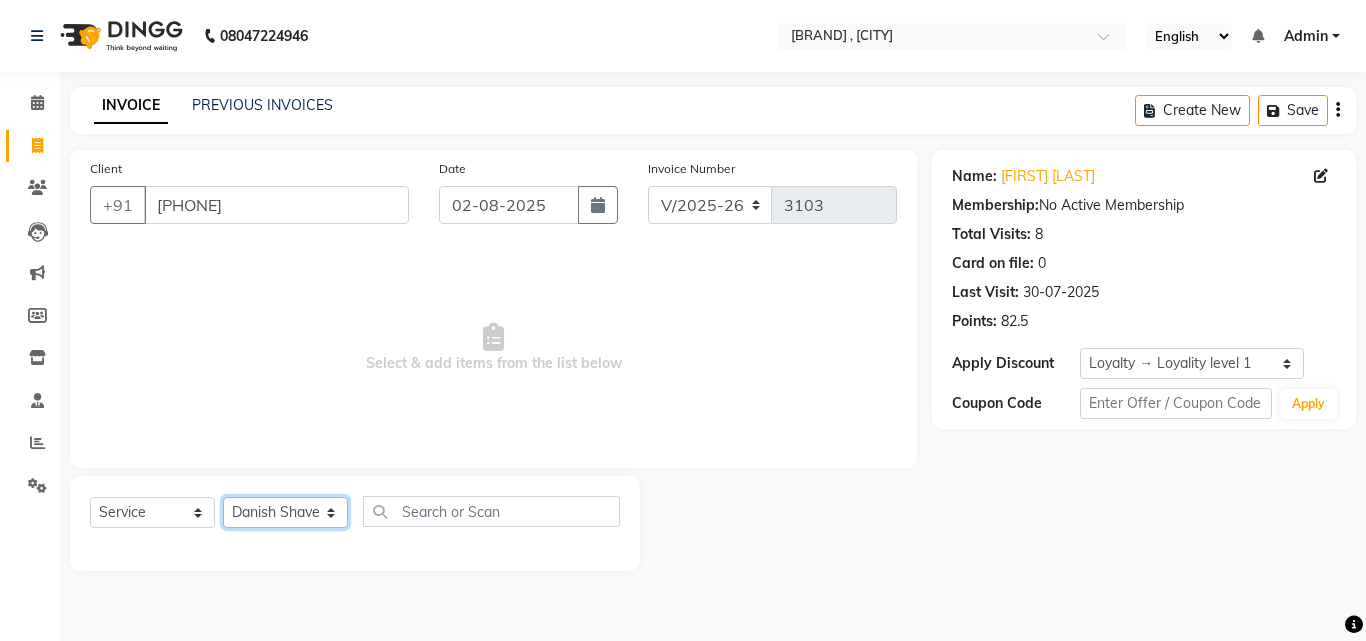 click on "Select Stylist [FIRST] [FIRST] [FIRST] [FIRST] [FIRST] [FIRST] [FIRST] [FIRST] [FIRST] [FIRST] [FIRST] [FIRST] [FIRST] ([DATE]) [FIRST]" 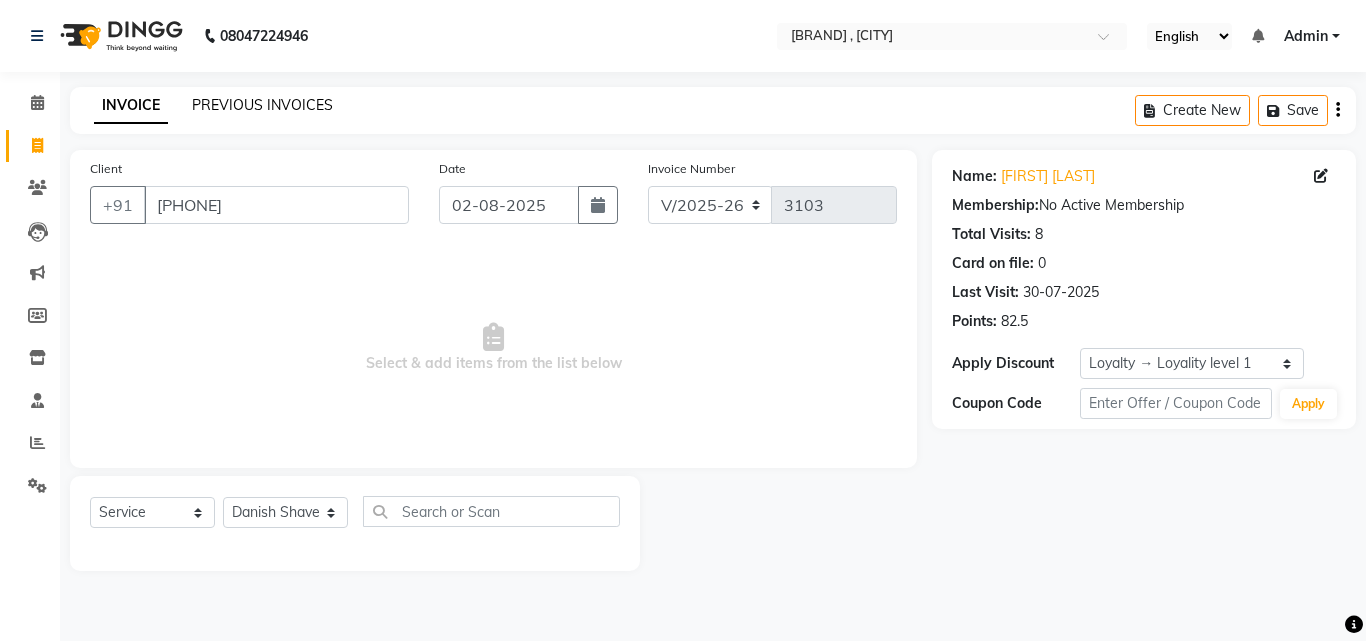 click on "PREVIOUS INVOICES" 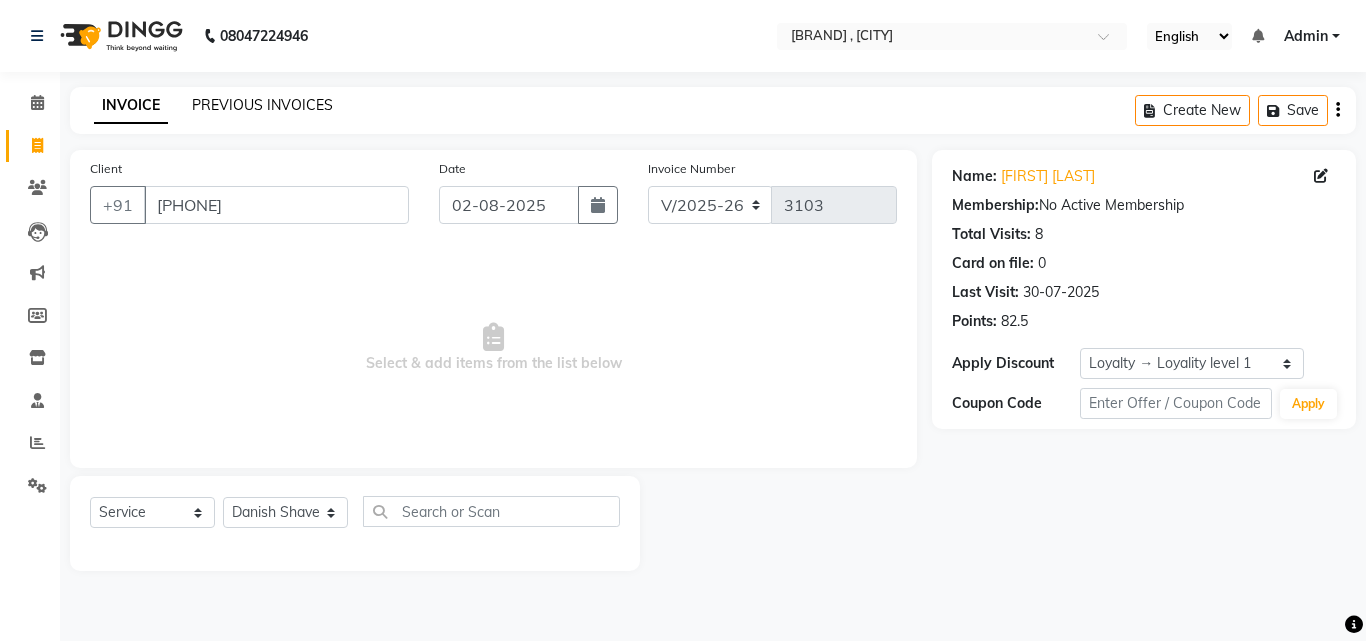 click on "PREVIOUS INVOICES" 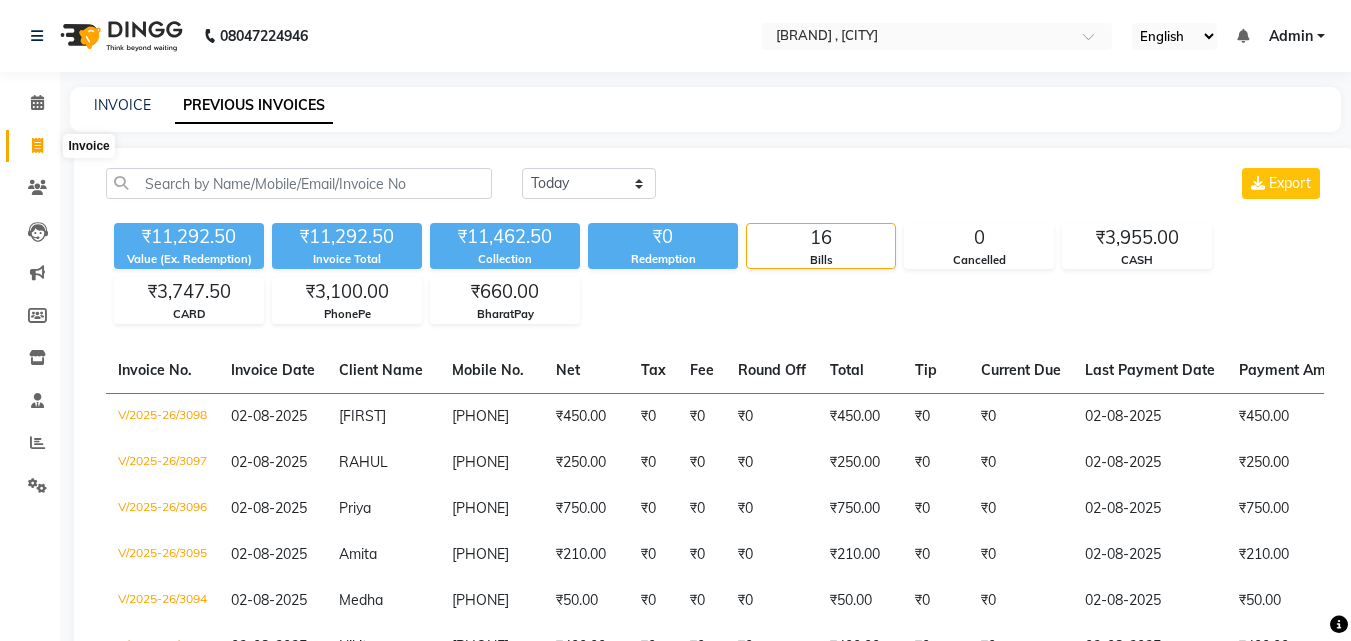 click 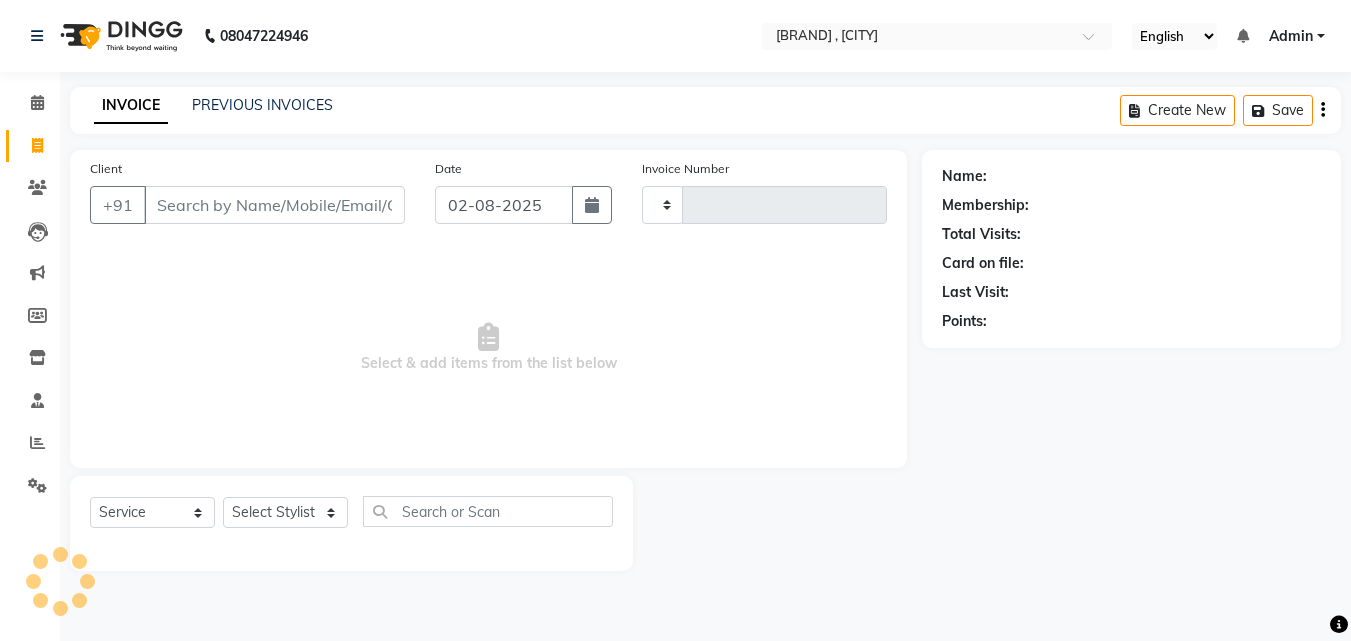 click on "Client" at bounding box center [274, 205] 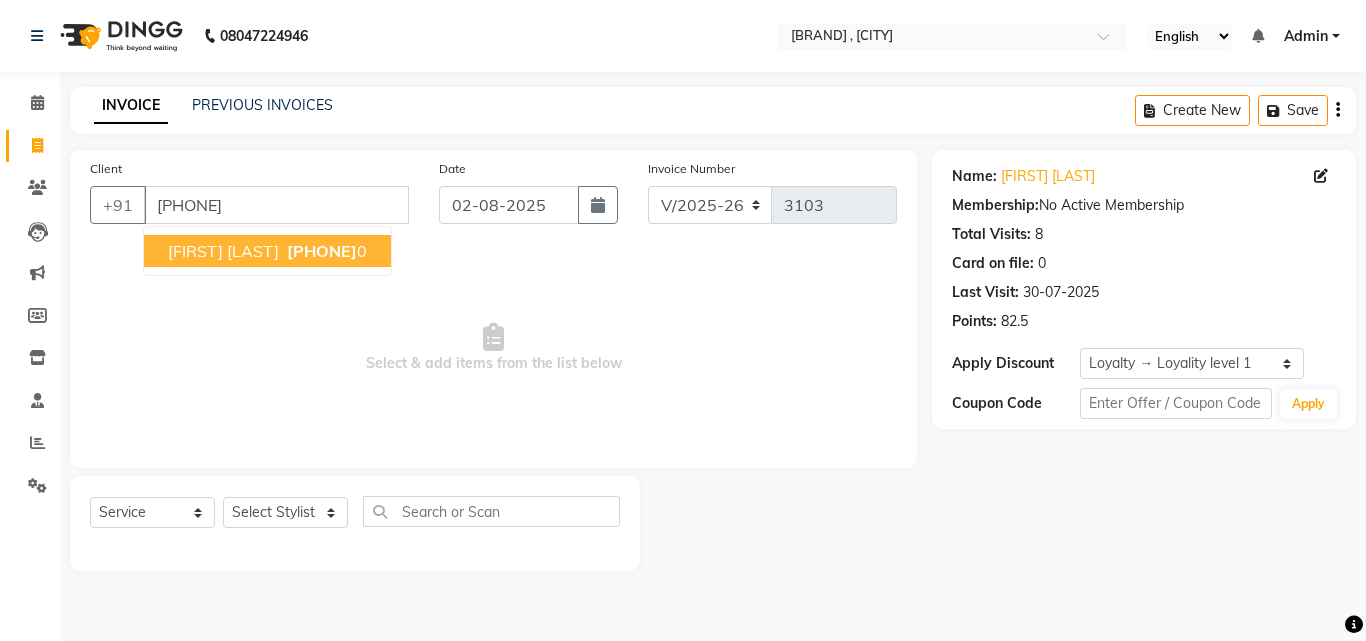 click on "[PHONE]" at bounding box center [322, 251] 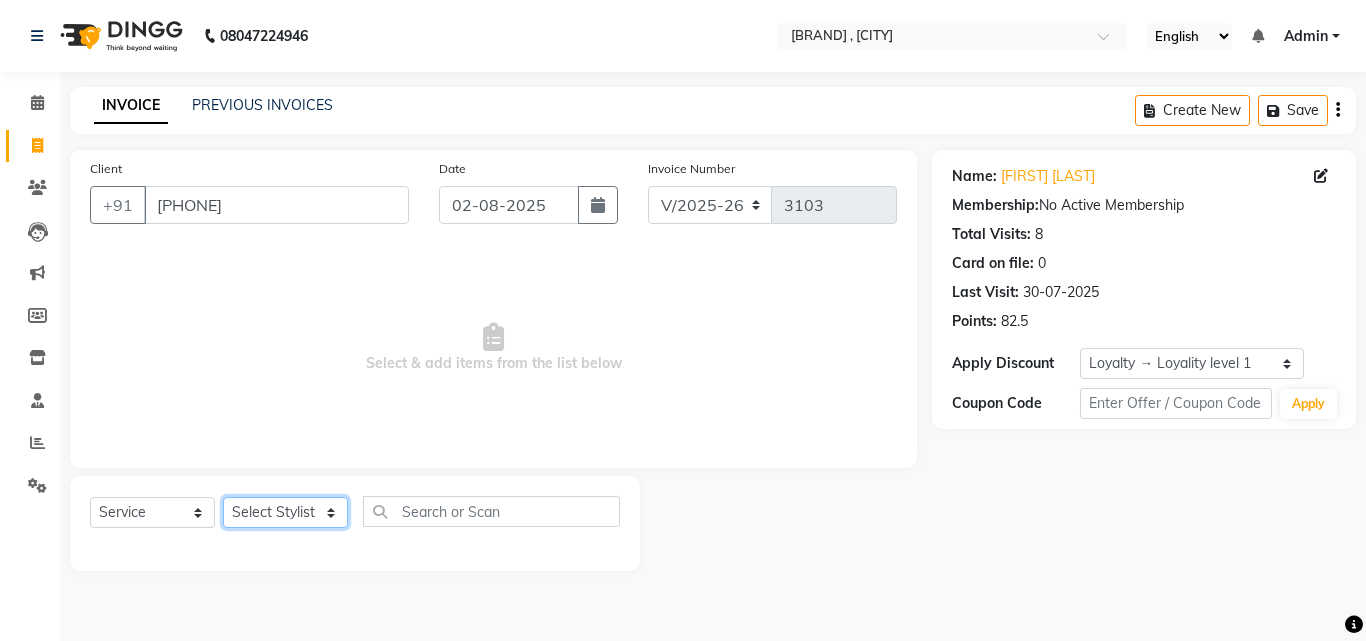 drag, startPoint x: 287, startPoint y: 512, endPoint x: 319, endPoint y: 509, distance: 32.140316 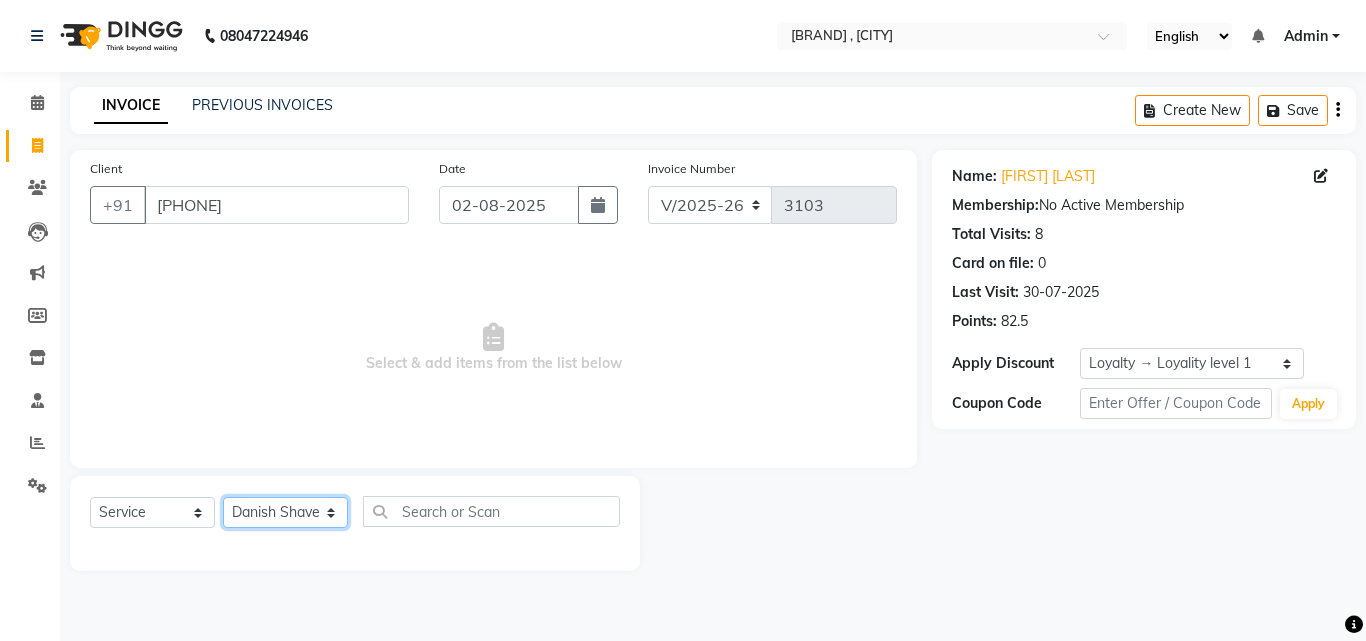 click on "Select Stylist [FIRST] [FIRST] [FIRST] [FIRST] [FIRST] [FIRST] [FIRST] [FIRST] [FIRST] [FIRST] [FIRST] [FIRST] [FIRST] ([DATE]) [FIRST]" 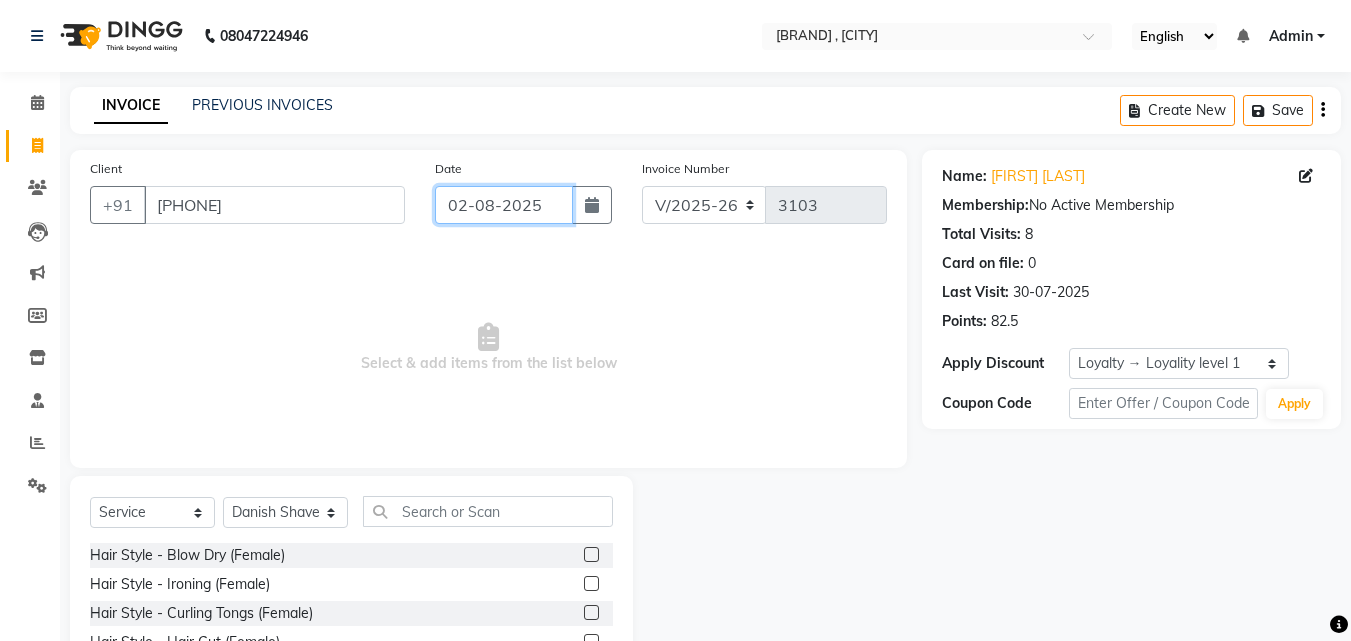 click on "02-08-2025" 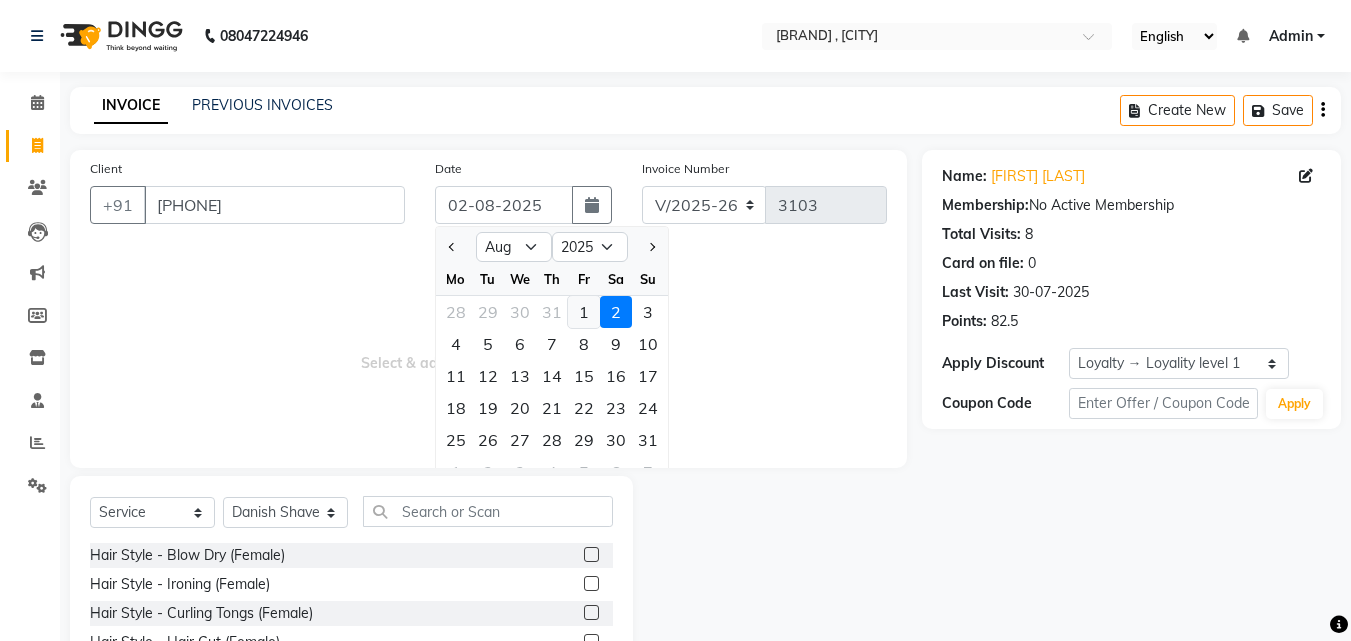 click on "1" 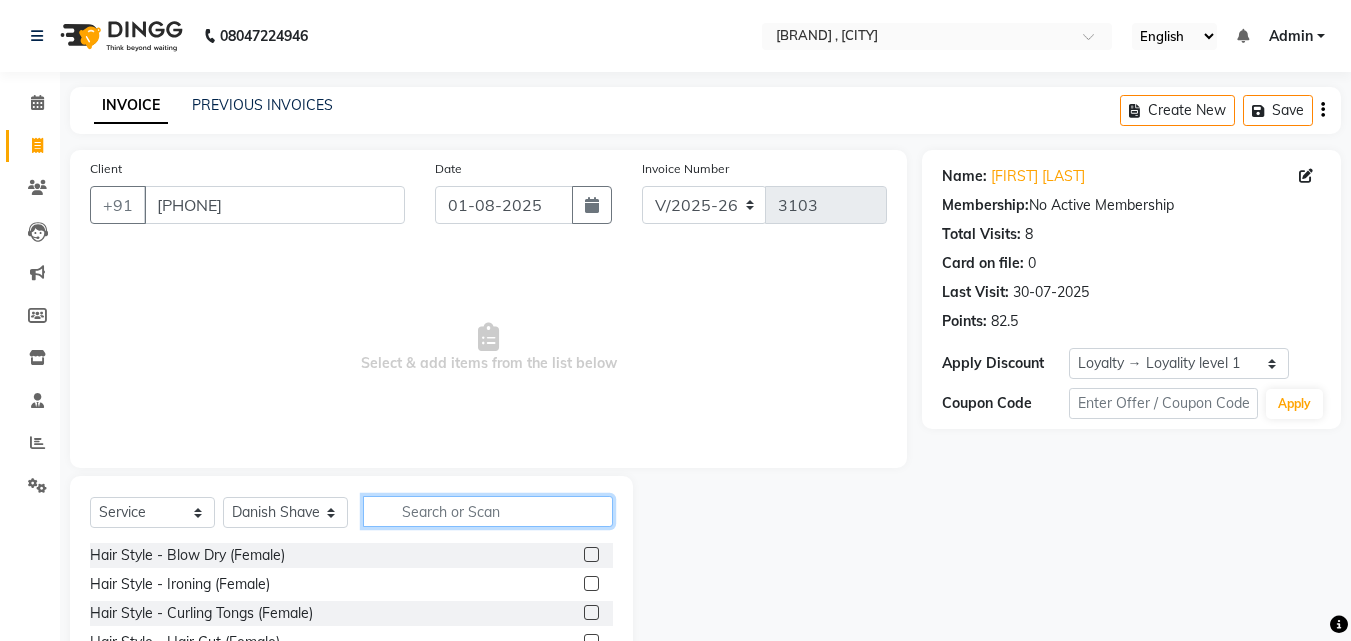 click 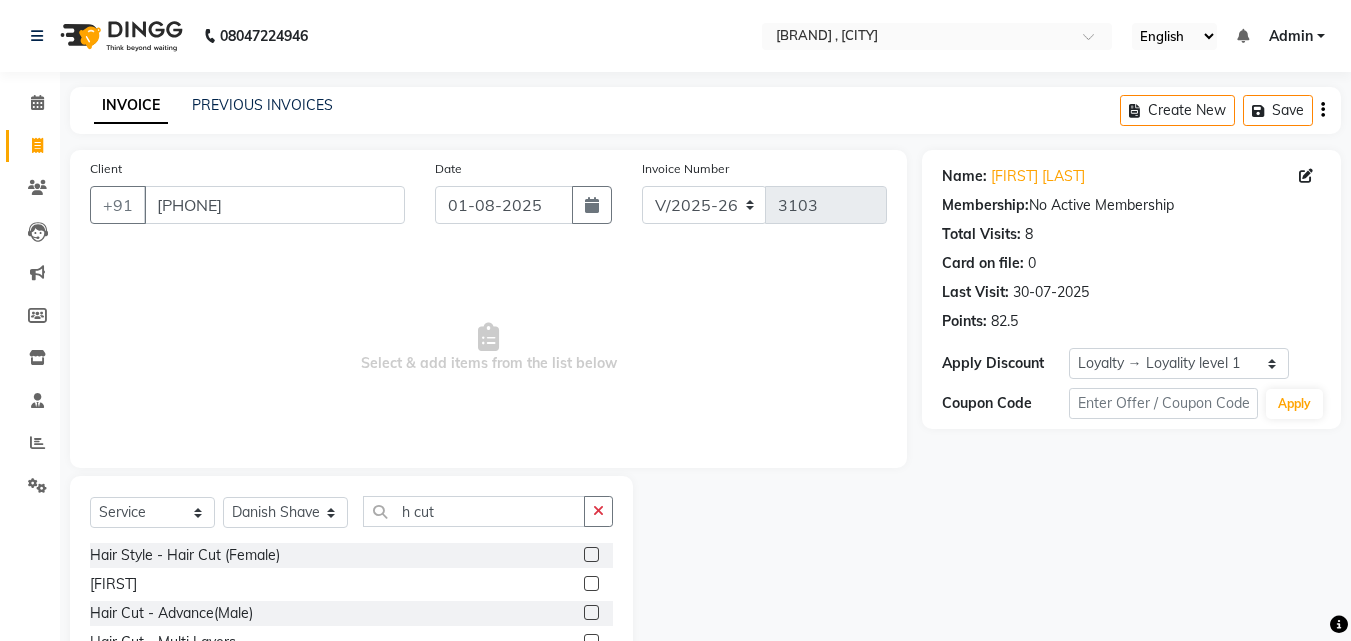 click 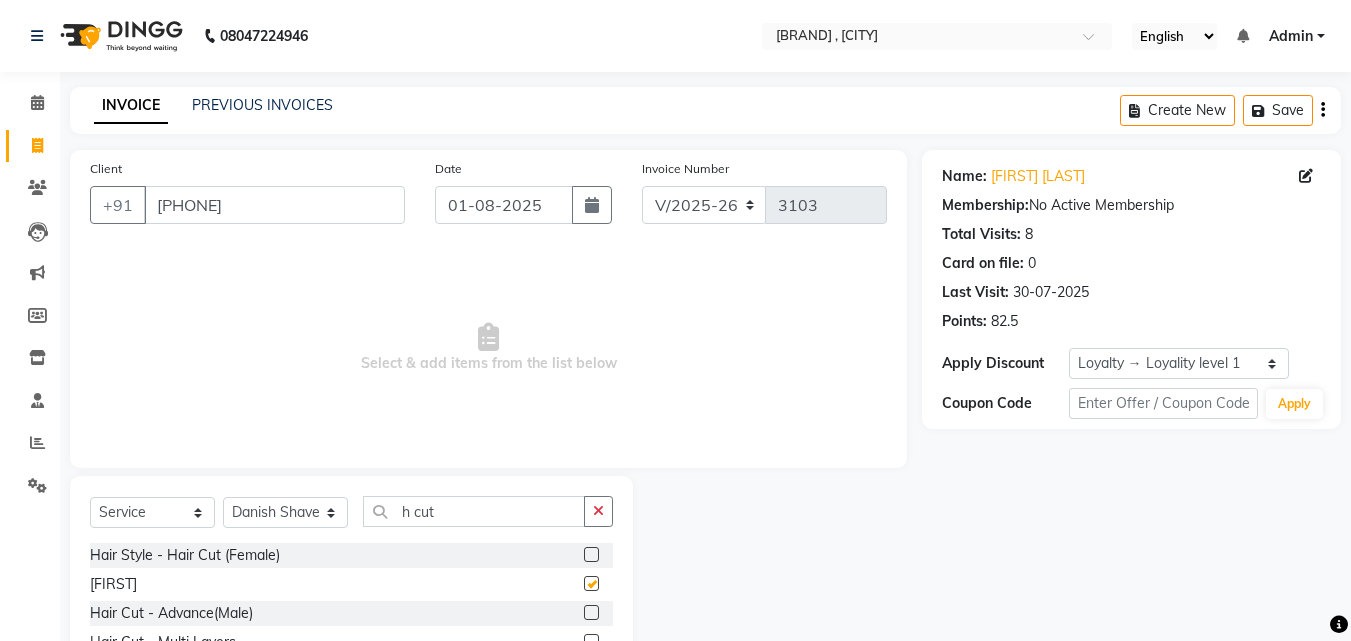 click 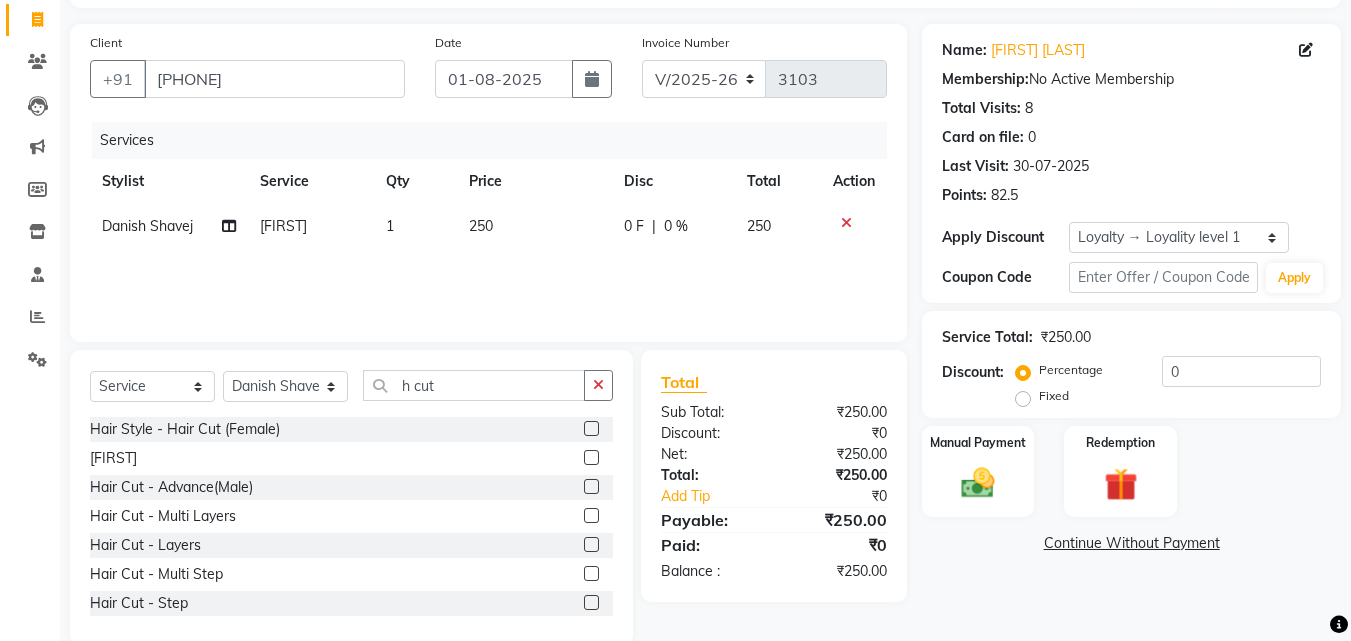 scroll, scrollTop: 160, scrollLeft: 0, axis: vertical 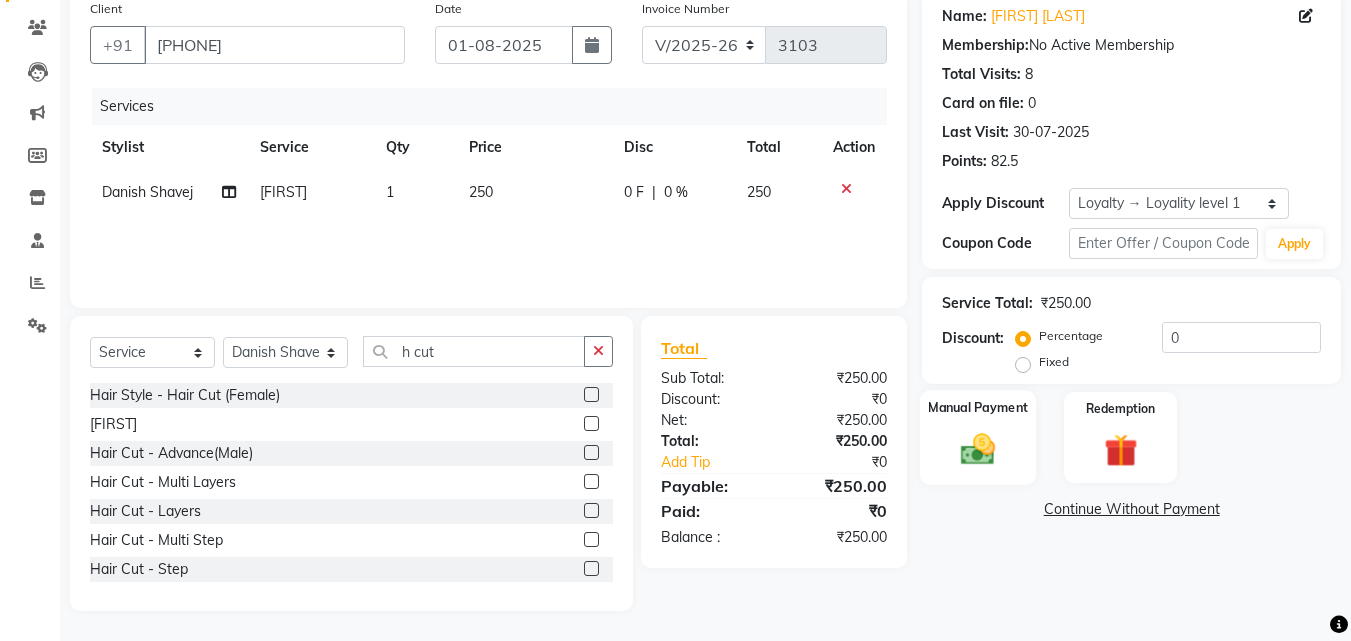 click on "Manual Payment" 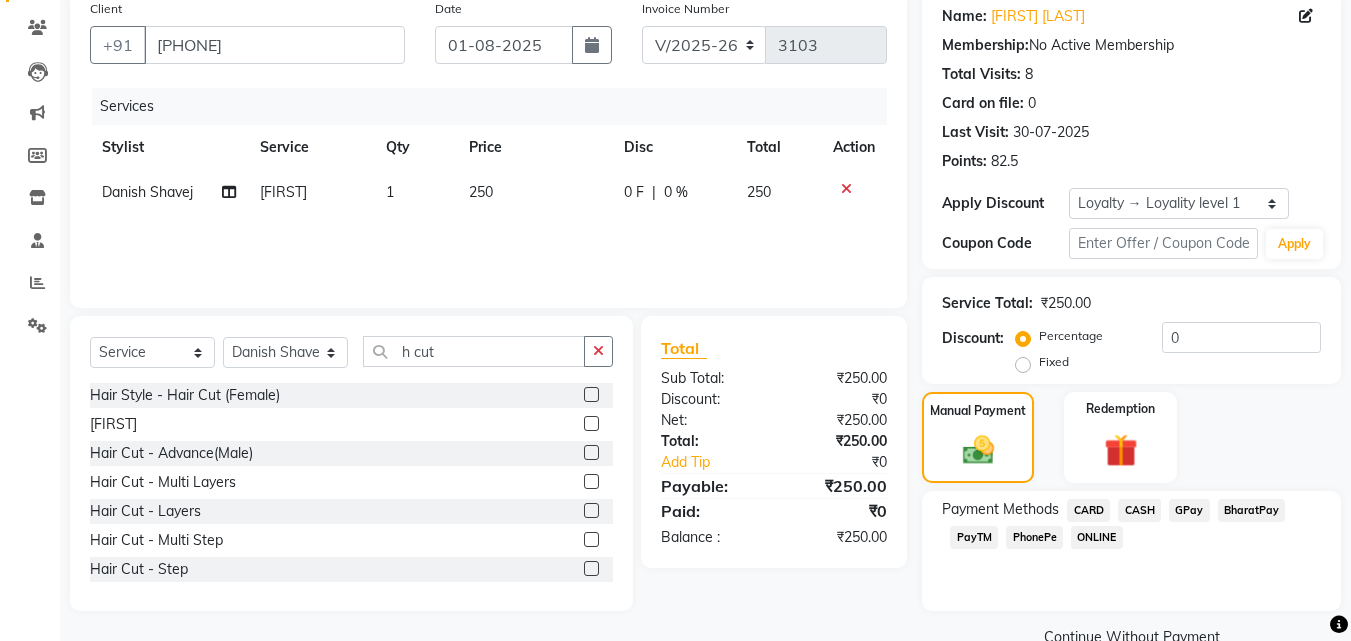 click on "PhonePe" 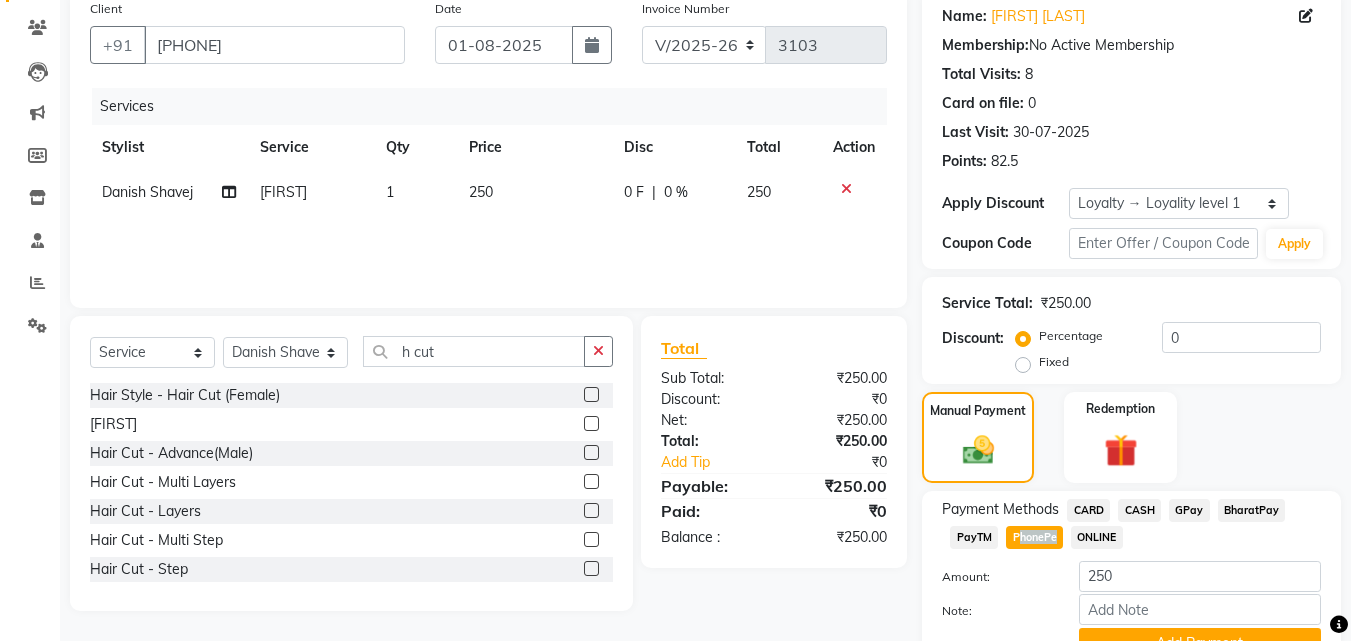 scroll, scrollTop: 257, scrollLeft: 0, axis: vertical 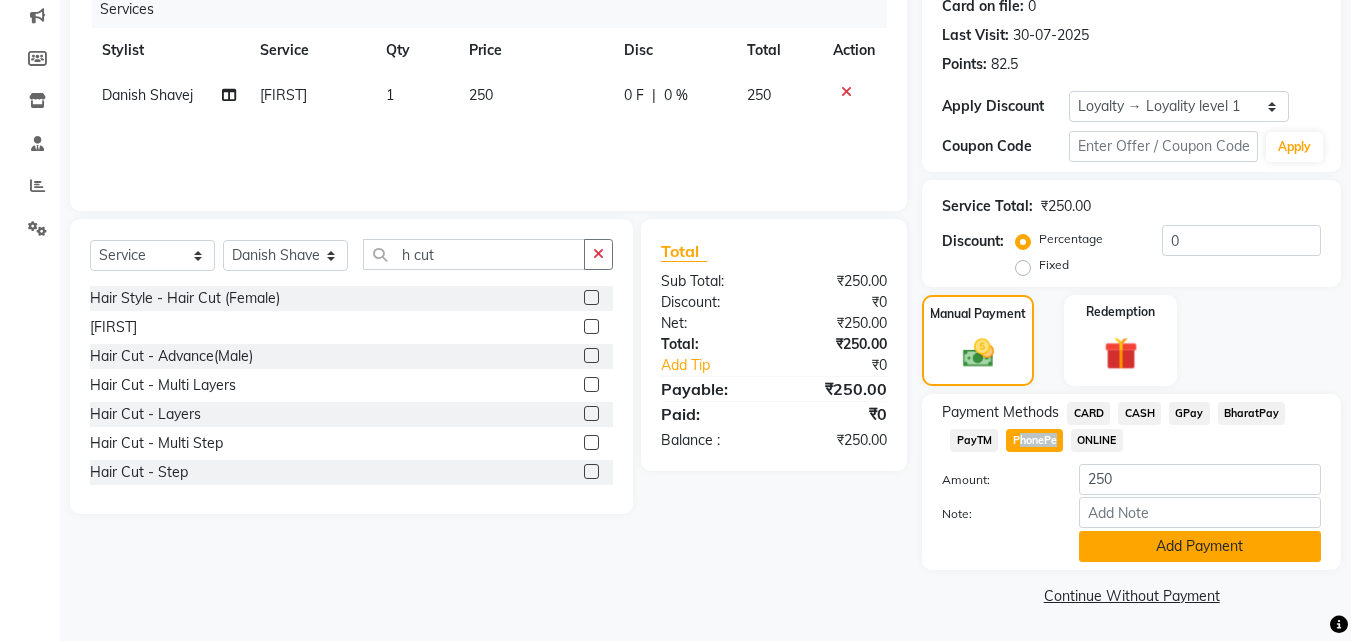 click on "Add Payment" 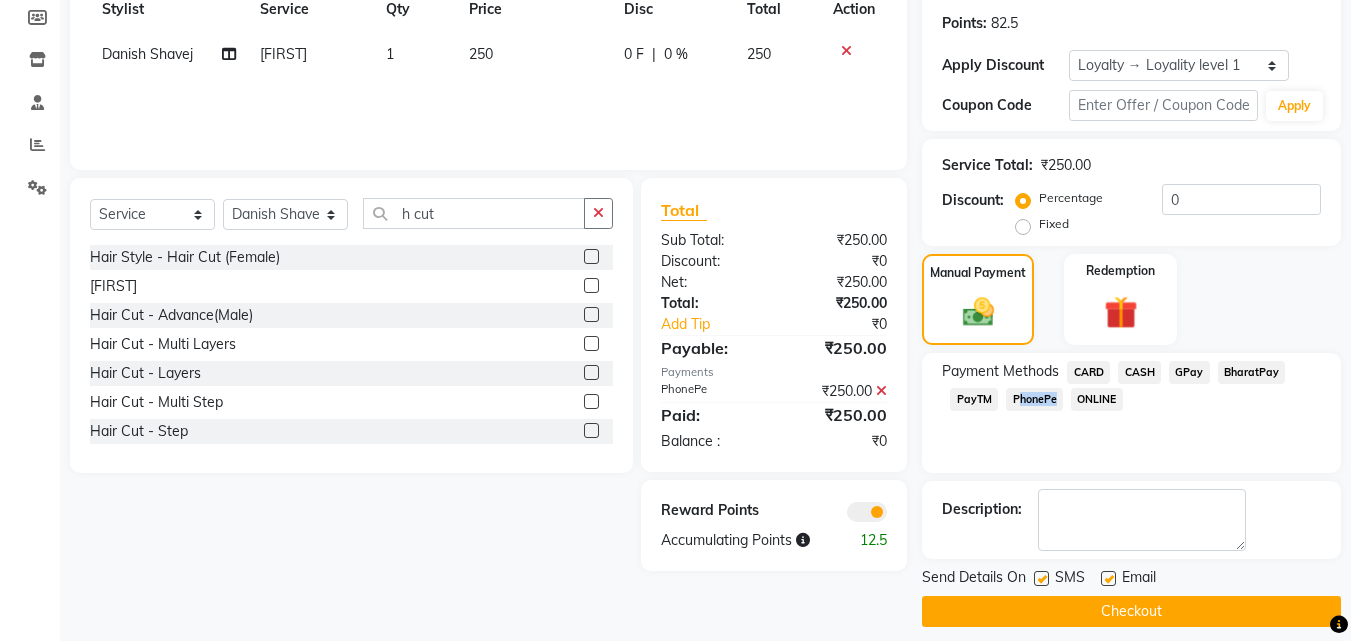 scroll, scrollTop: 314, scrollLeft: 0, axis: vertical 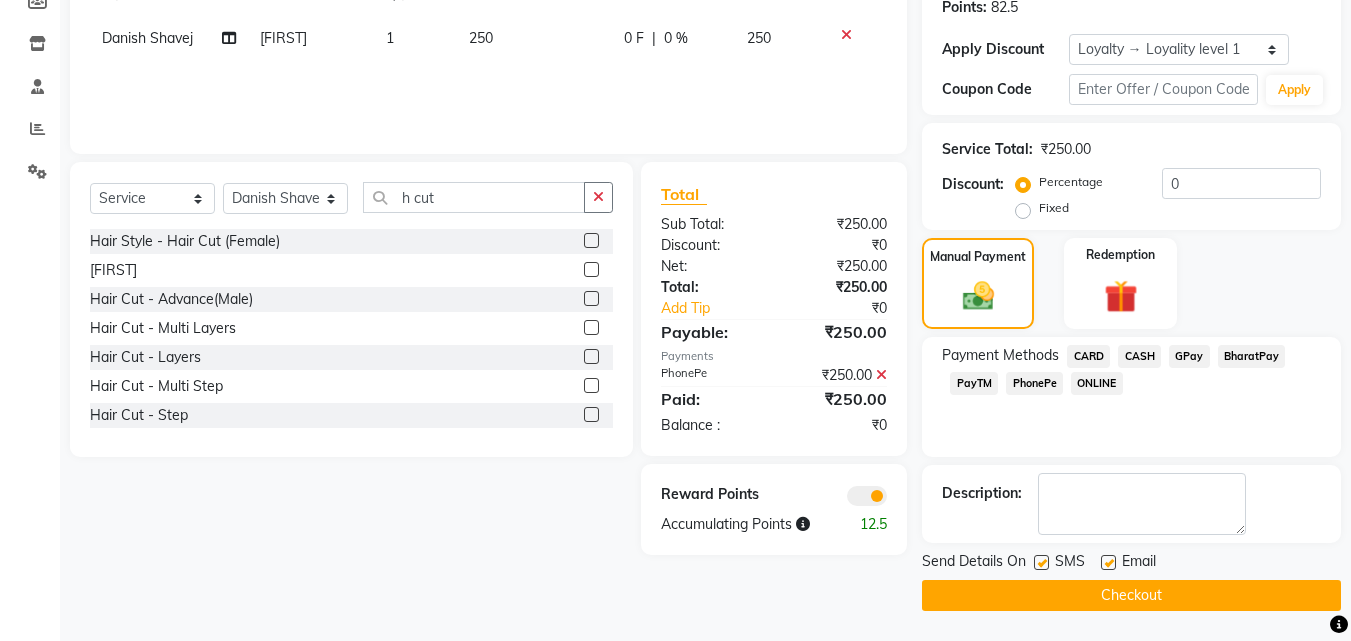 click 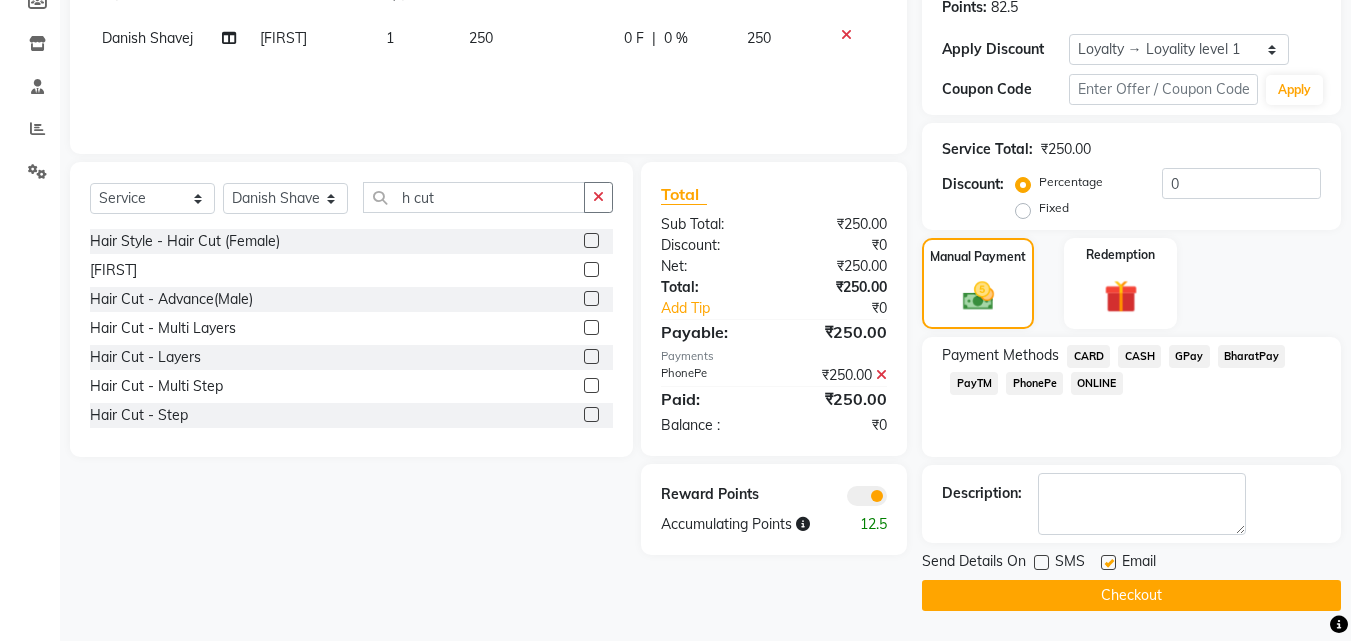 click 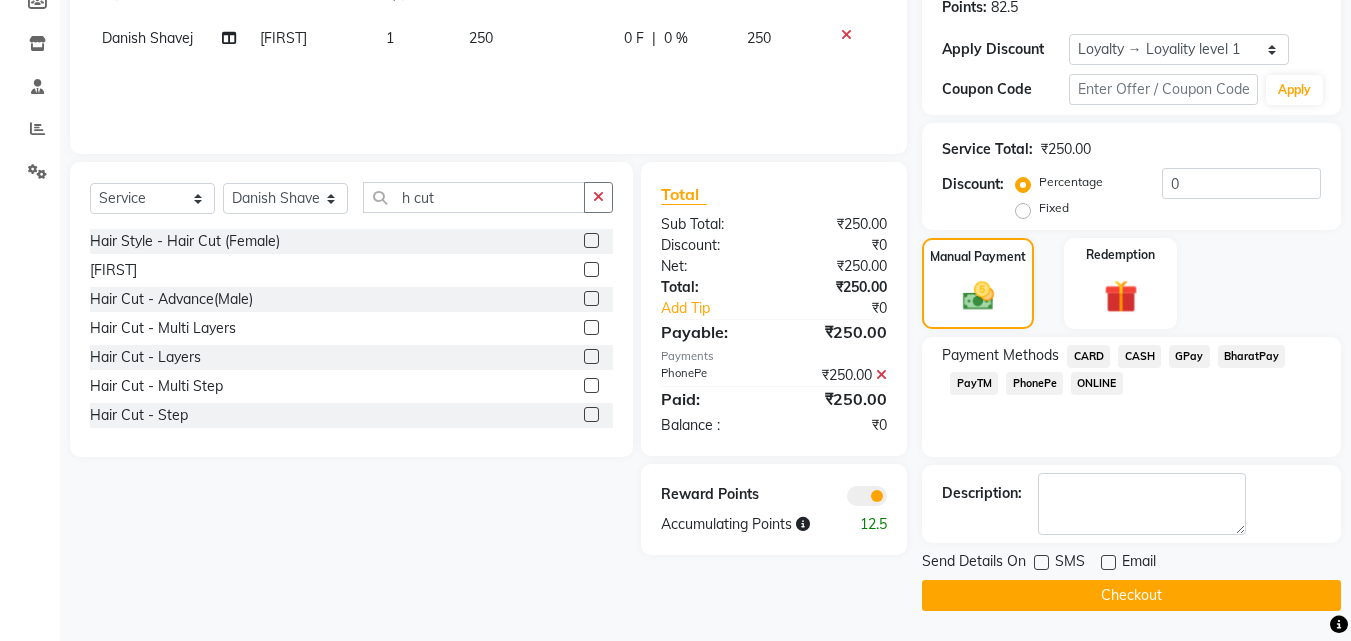 click 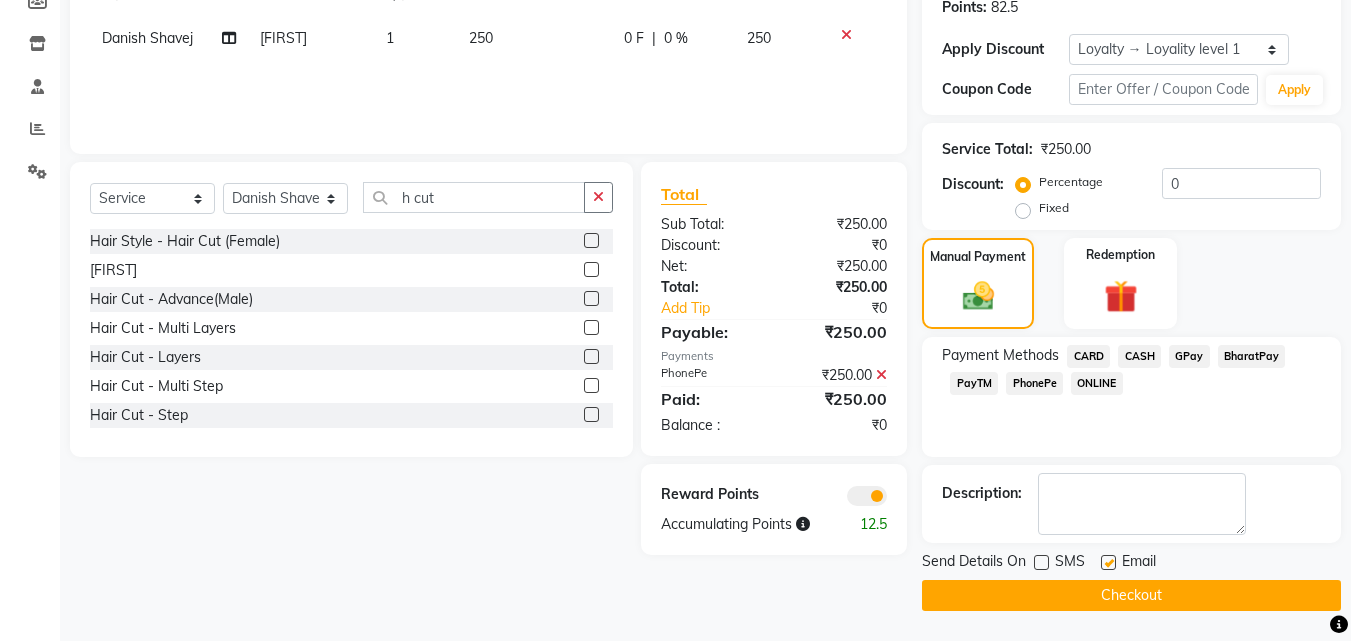 click 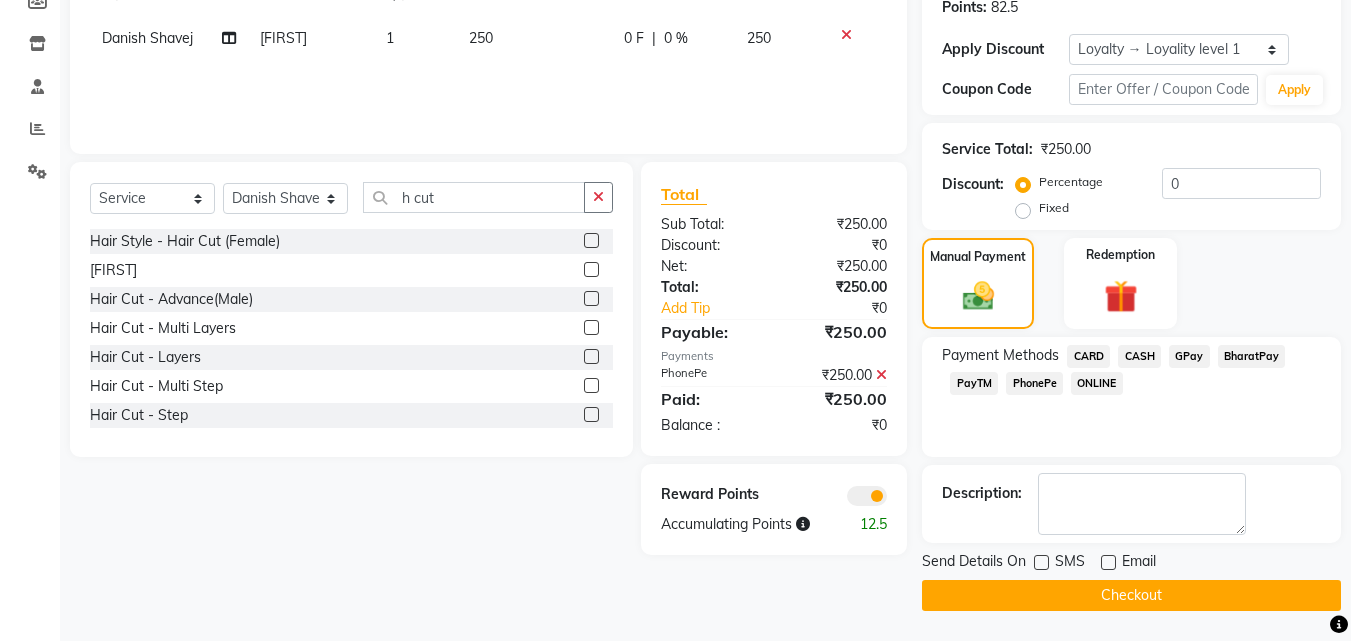 click 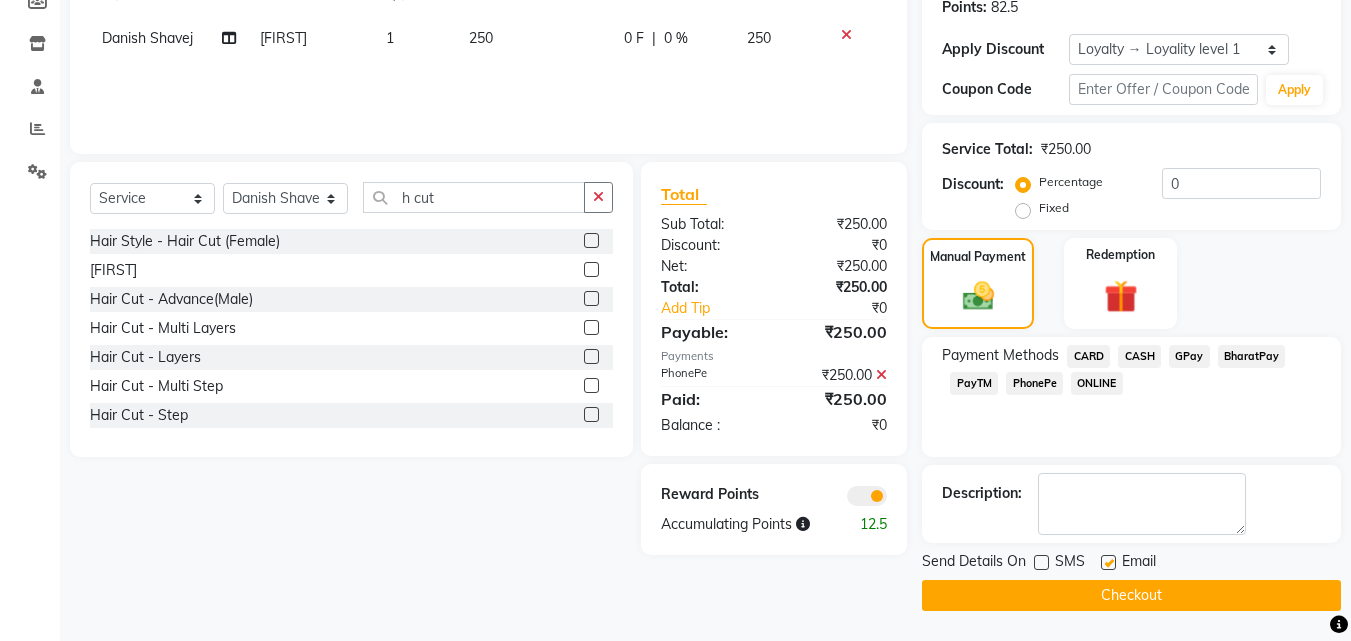 click 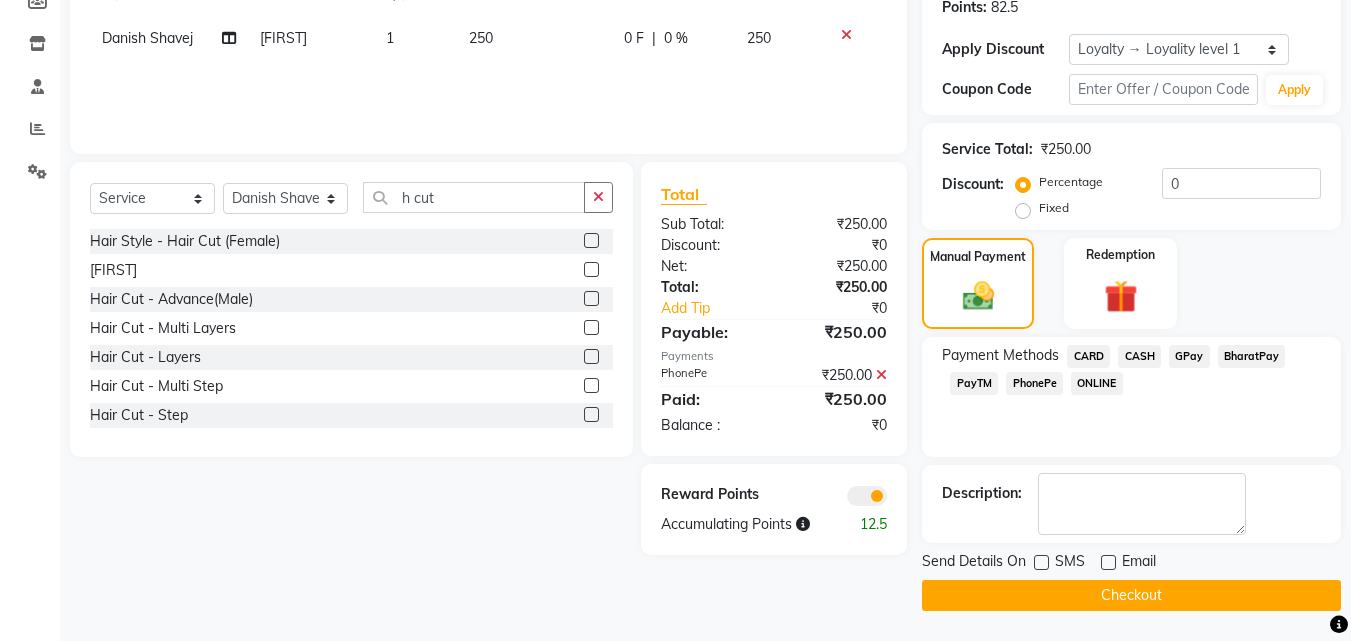 click on "Checkout" 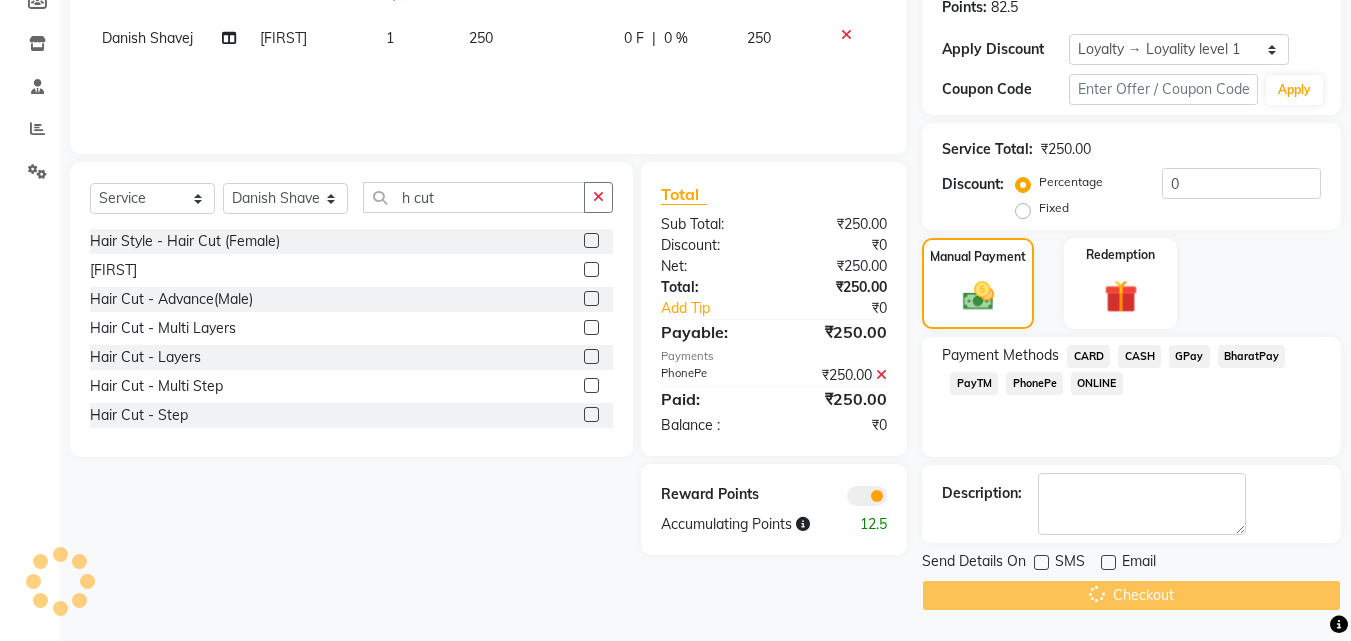click on "Checkout" 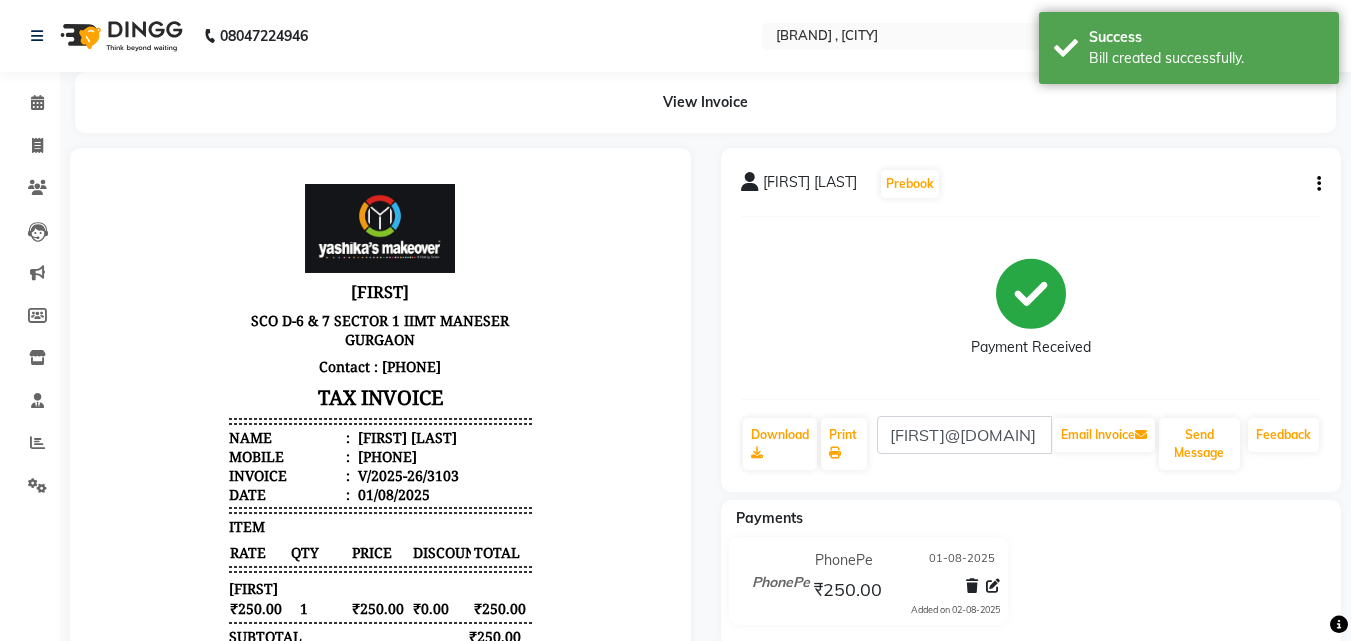 scroll, scrollTop: 0, scrollLeft: 0, axis: both 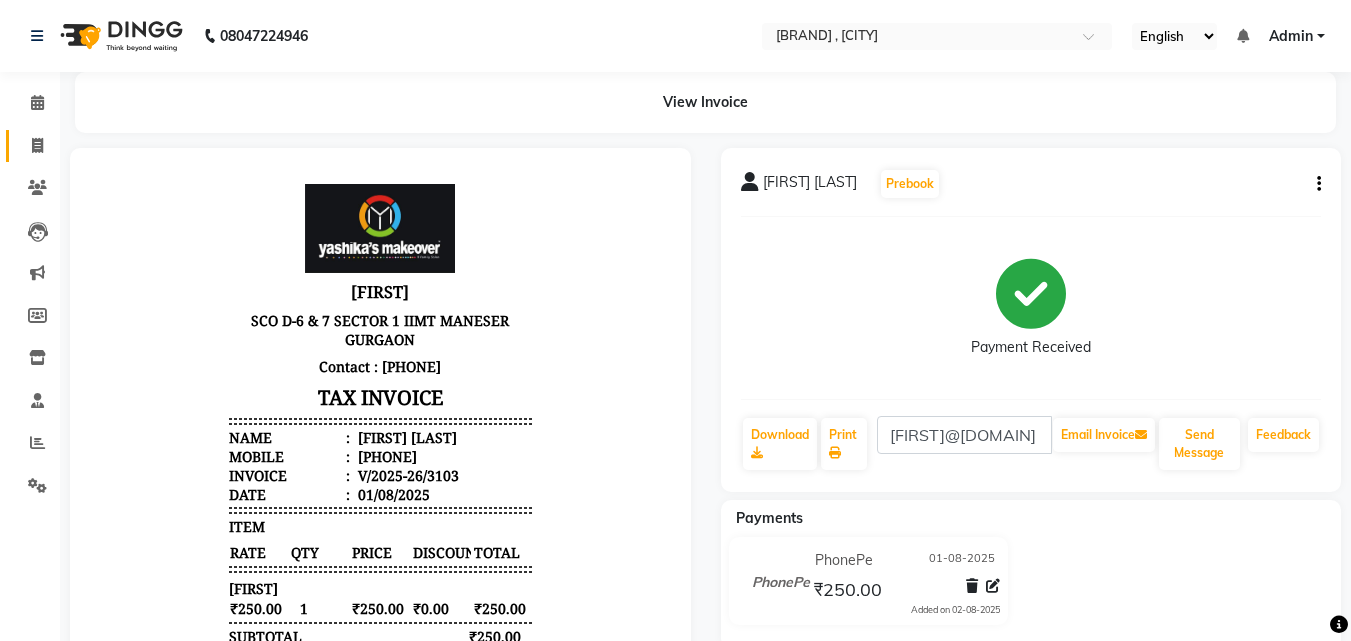 click 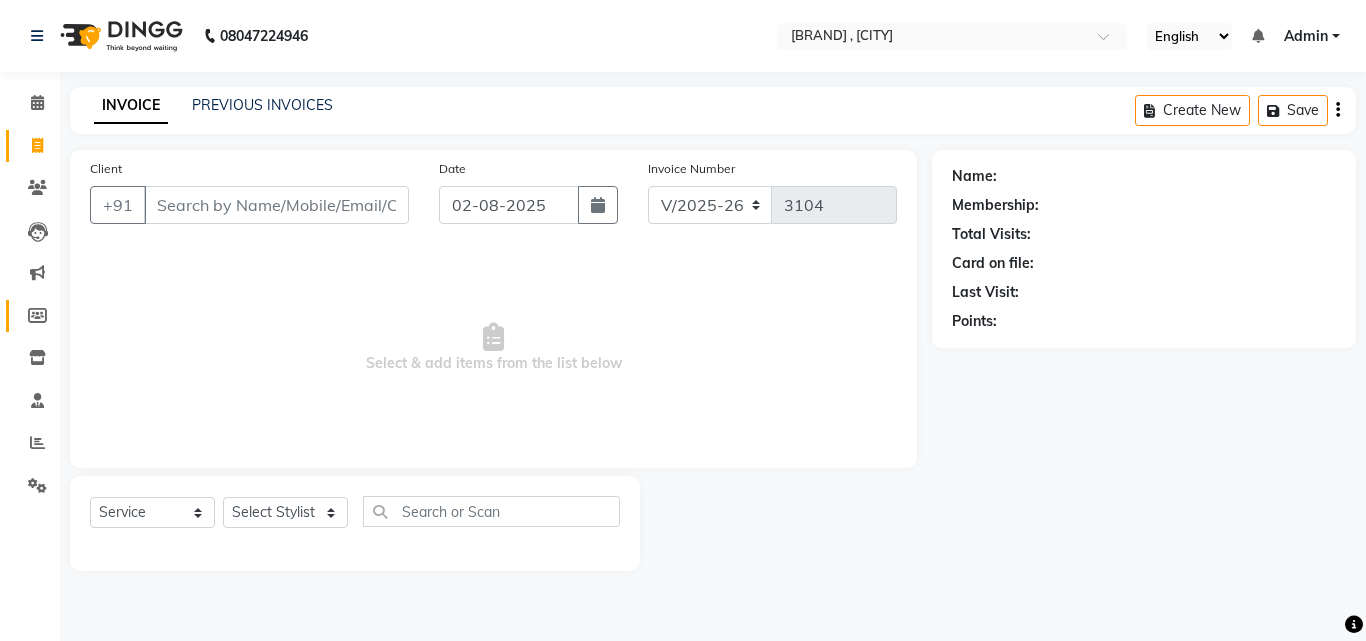 click on "08047224946 Select Location × Yashika's Makeover , [CITY], [STATE] English ENGLISH Español العربية मराठी हिंदी ગુજરાતી தமிழ் 中文 Notifications nothing to show Admin Manage Profile Change Password Sign out Version:3.15.11 ☀ Yashika's Makeover , [CITY], [STATE] Calendar Invoice Clients Leads Marketing Members Inventory Staff Reports Settings Completed InProgress Upcoming Dropped Tentative Check-In Confirm Bookings Generate Report Segments Page Builder INVOICE PREVIOUS INVOICES Create New Save Client +91 Date 02-08-2025 Invoice Number V/2025 V/2025-26 3104 Select & add items from the list below Select Service Product Membership Package Voucher Prepaid Gift Card Select Stylist Danish Shavej Dinesh Krishna Lalita Lalita Mdm Manjeet Minakshi Nancy Nikita Pooja Rinki Sahil sapna Shakshi (Oct24) Sudha Name: Membership: Total Visits: Card on file: Last Visit: Points:" at bounding box center (683, 320) 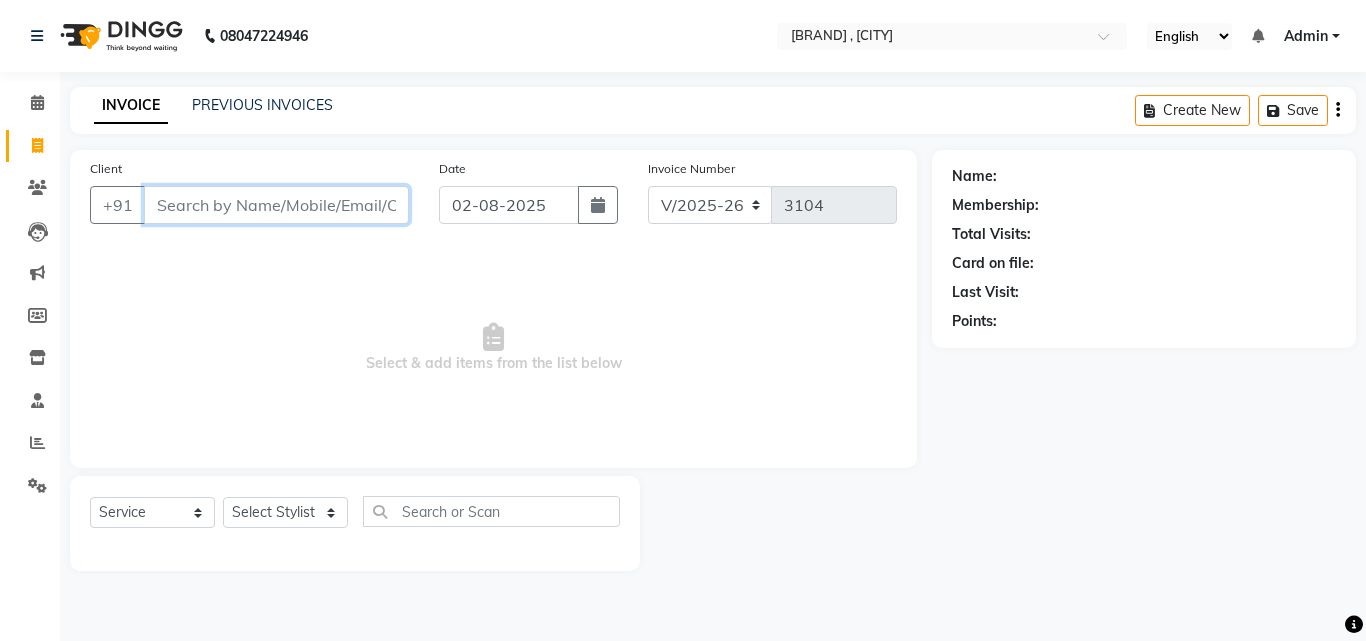 click on "Client" at bounding box center (276, 205) 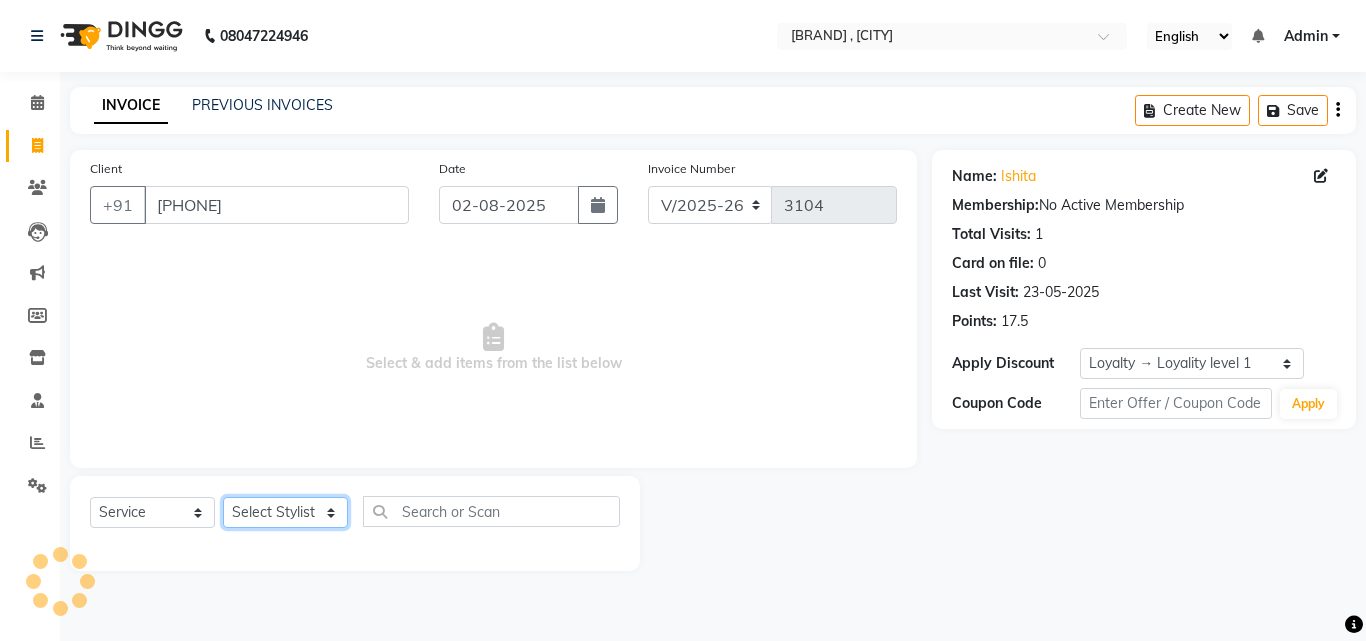 click on "Select Stylist [FIRST] [FIRST] [FIRST] [FIRST] [FIRST] [FIRST] [FIRST] [FIRST] [FIRST] [FIRST] [FIRST] [FIRST] [FIRST] ([DATE]) [FIRST]" 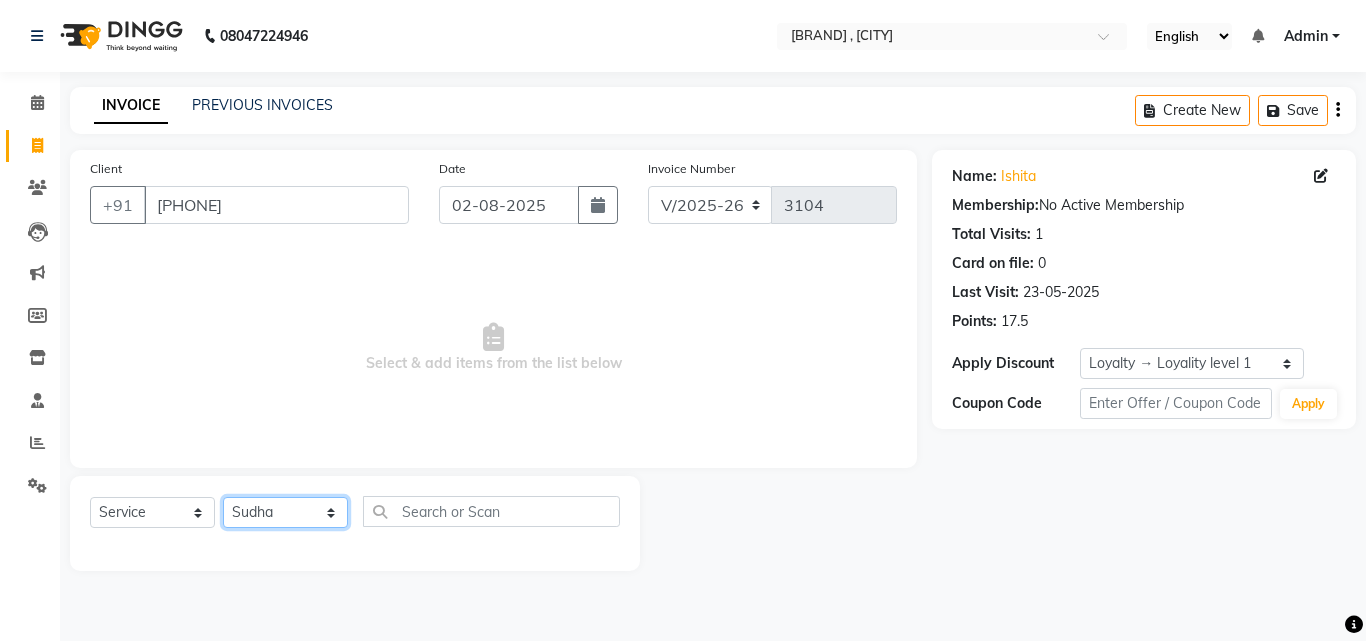 click on "Select Stylist [FIRST] [FIRST] [FIRST] [FIRST] [FIRST] [FIRST] [FIRST] [FIRST] [FIRST] [FIRST] [FIRST] [FIRST] [FIRST] ([DATE]) [FIRST]" 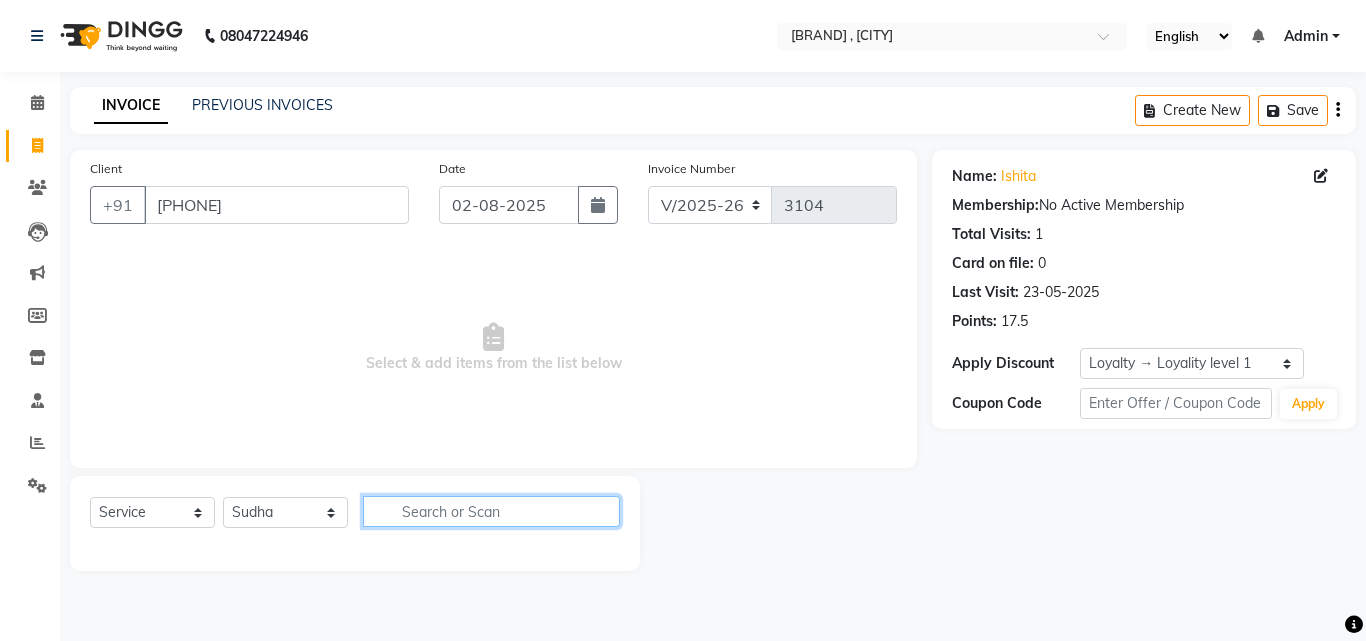 click 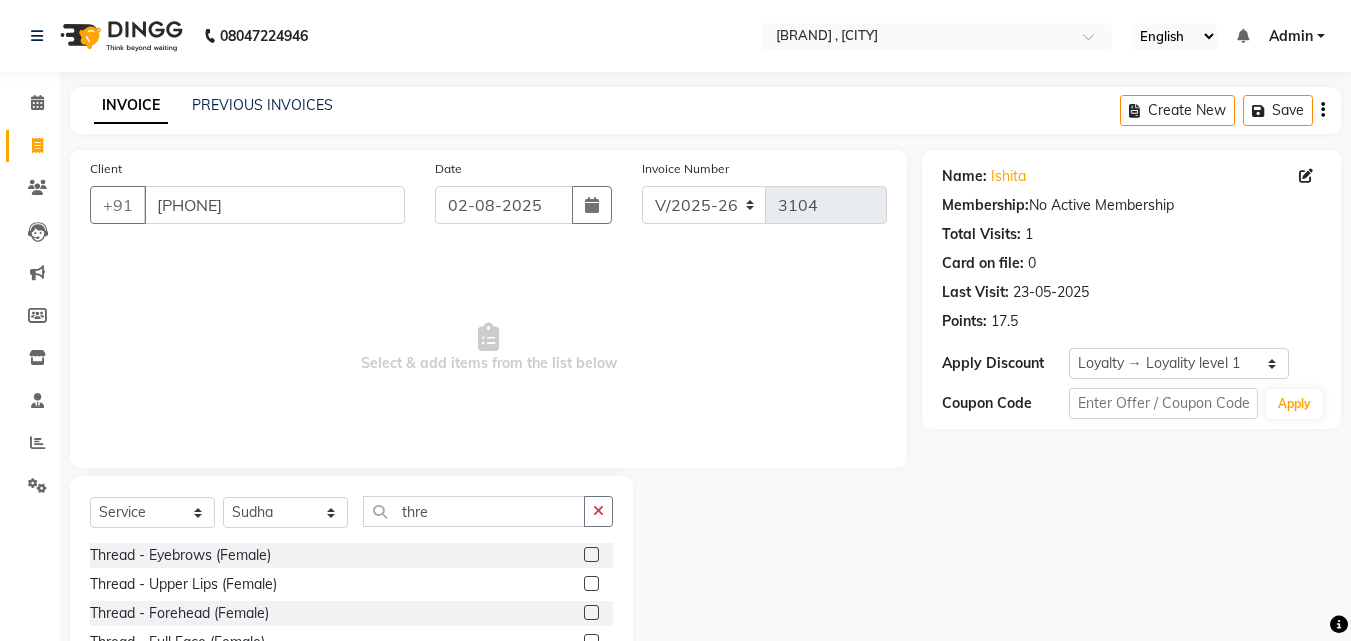 click 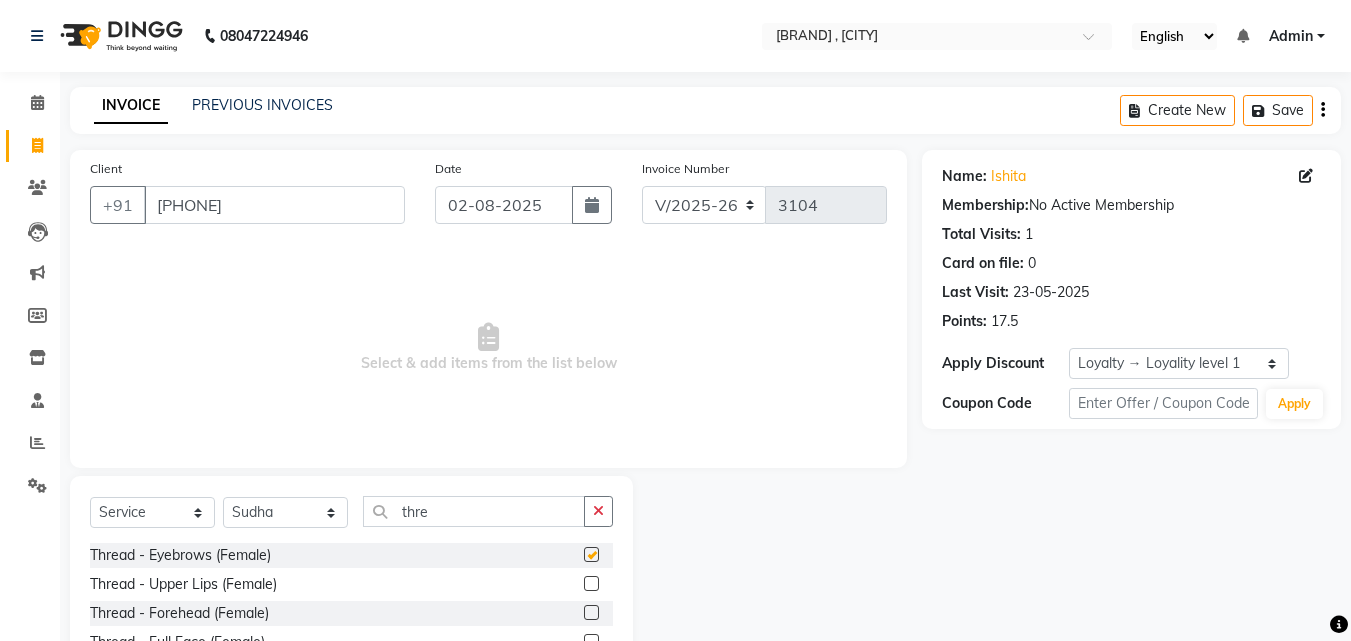 click 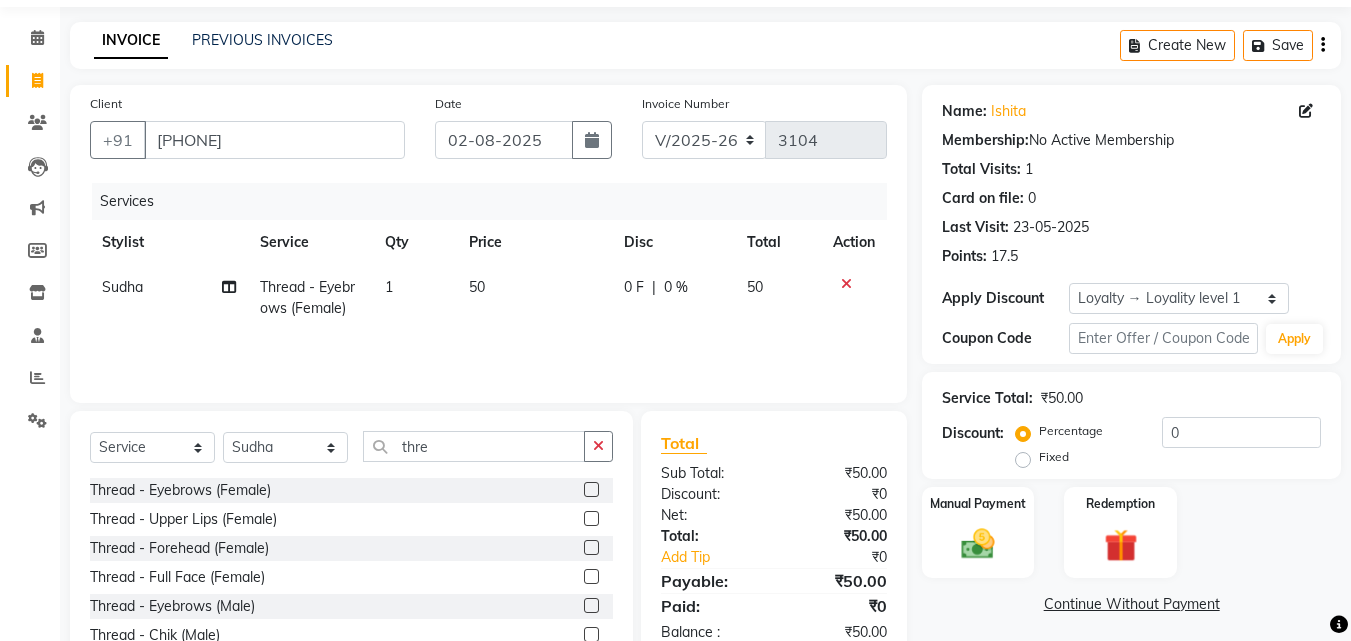 scroll, scrollTop: 160, scrollLeft: 0, axis: vertical 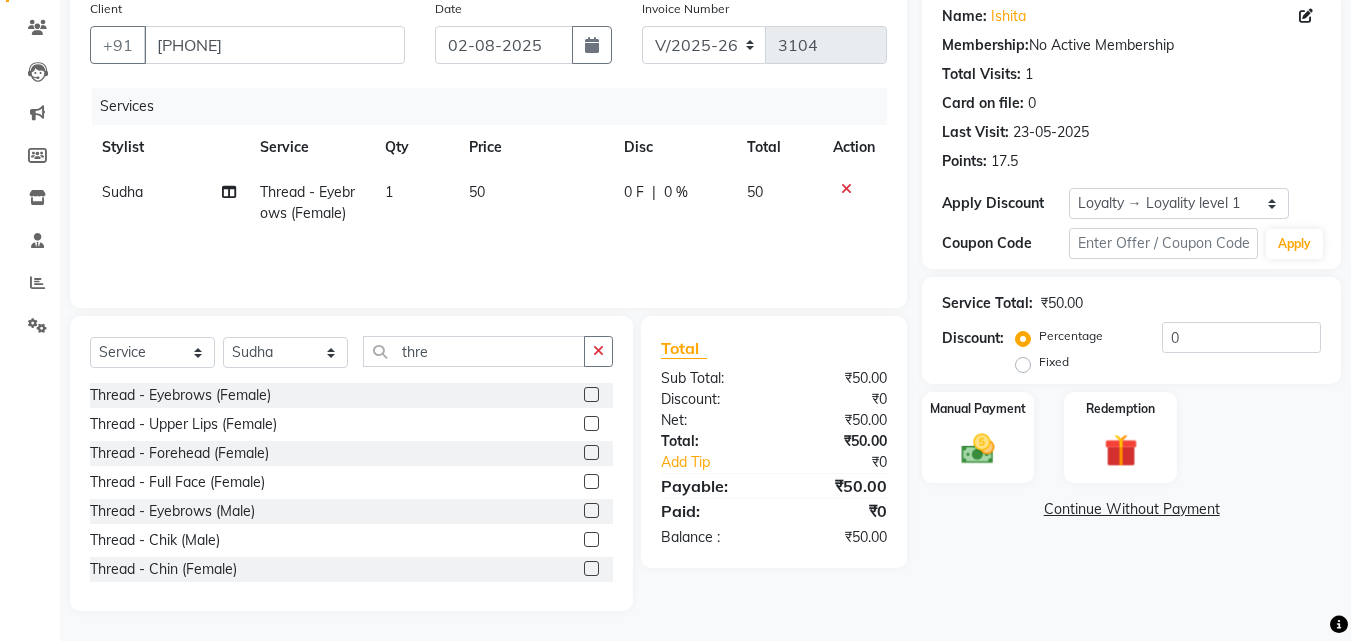 click 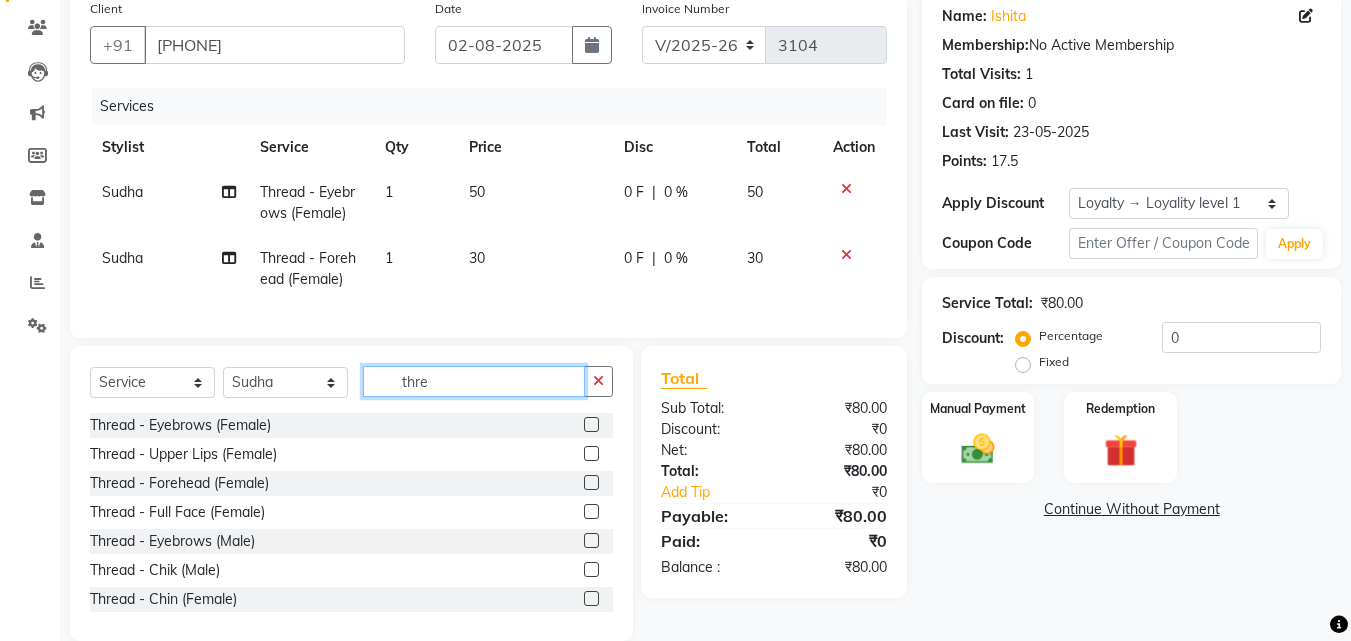 click on "thre" 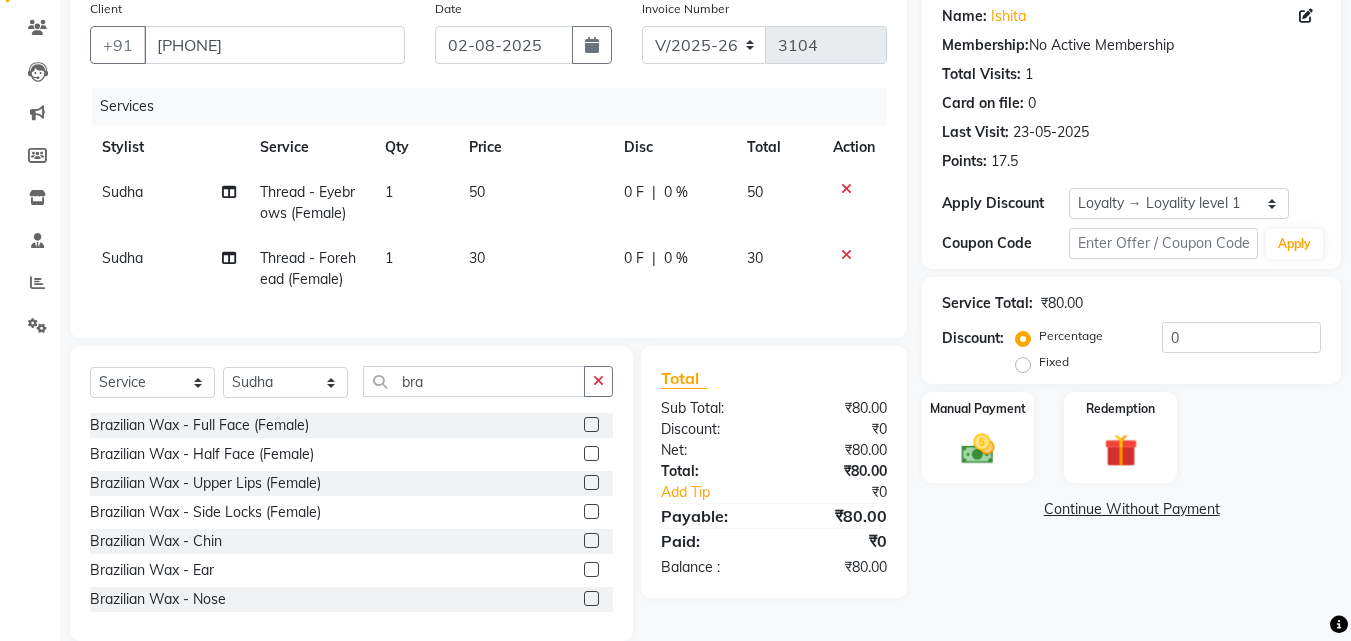 click 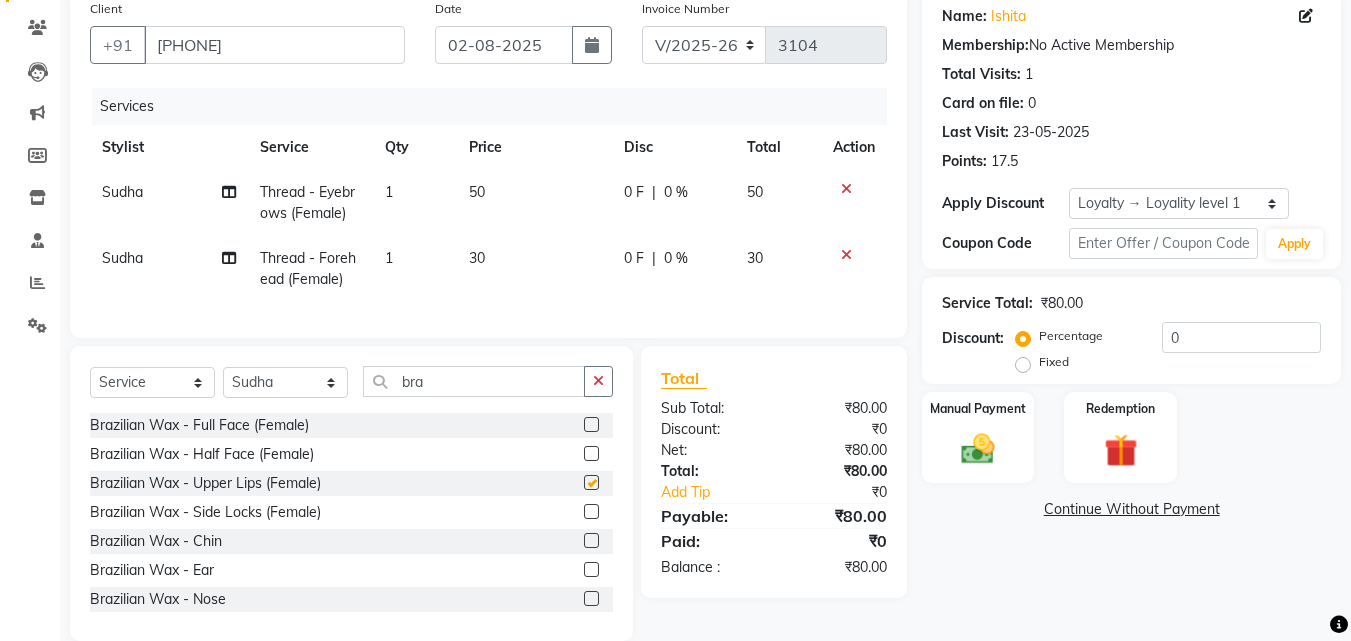 click on "Select  Service  Product  Membership  Package Voucher Prepaid Gift Card  Select Stylist Danish Shavej Dinesh Krishna Lalita Lalita Mdm Manjeet Minakshi Nancy Nikita Pooja Rinki Sahil sapna Shakshi (Oct24) Sudha bra" 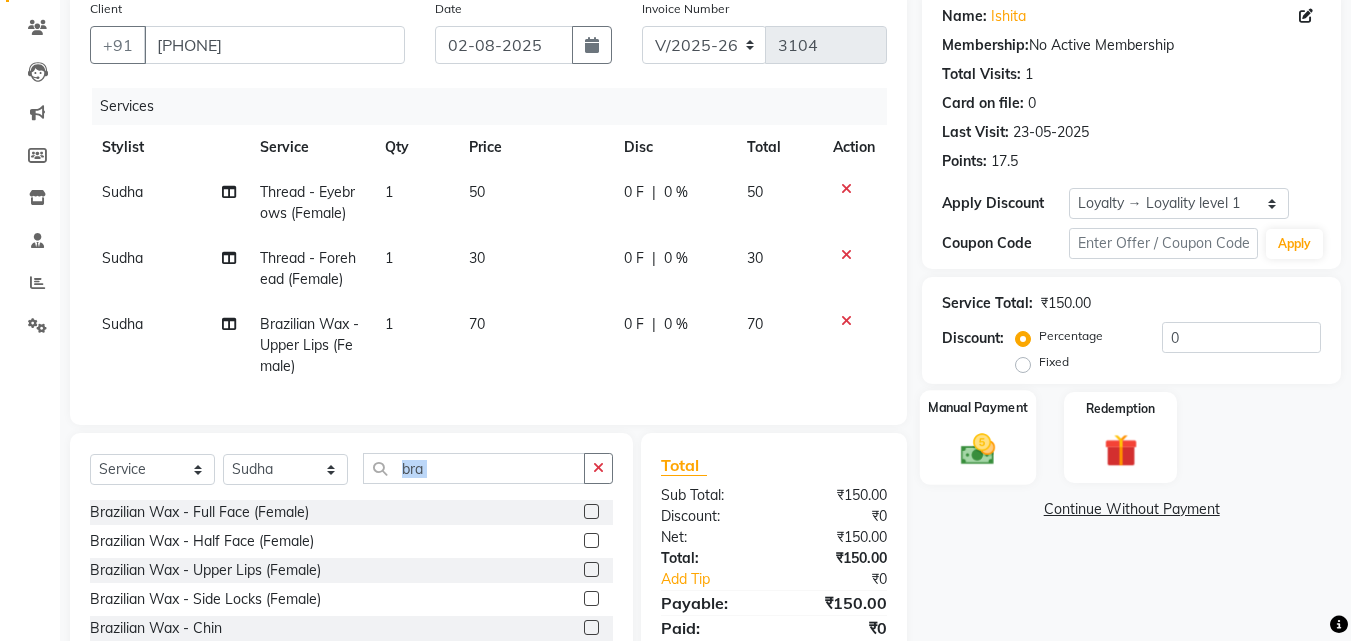 click 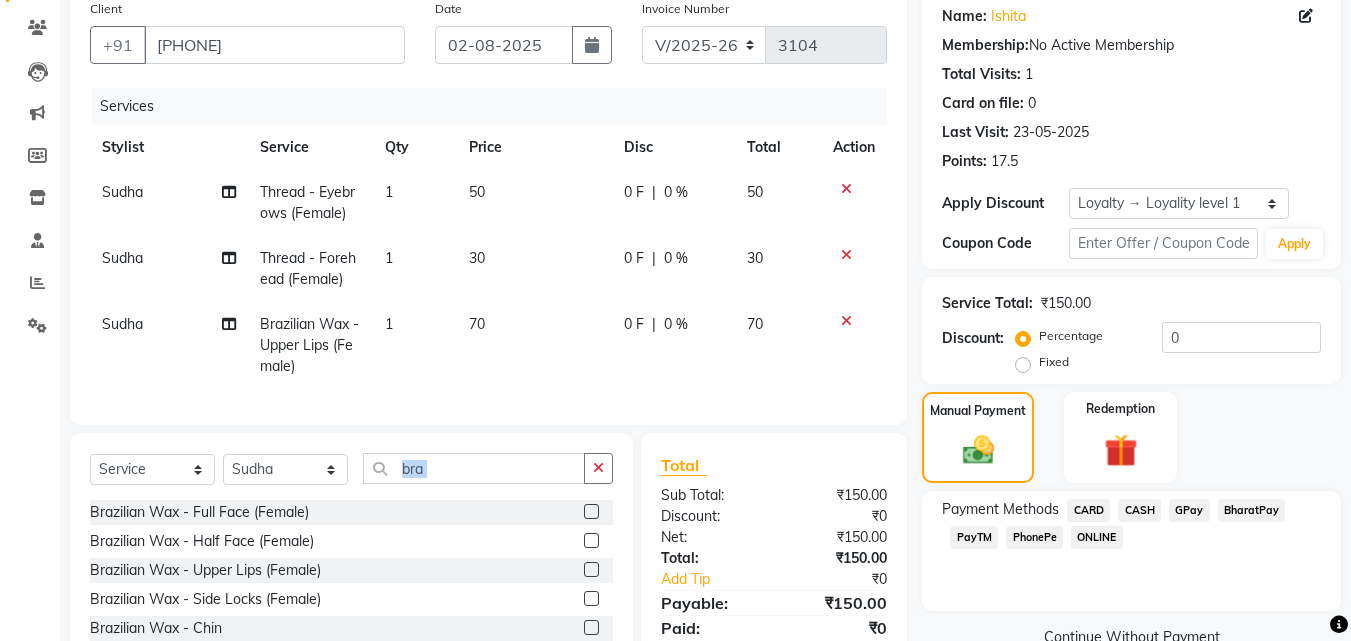 scroll, scrollTop: 292, scrollLeft: 0, axis: vertical 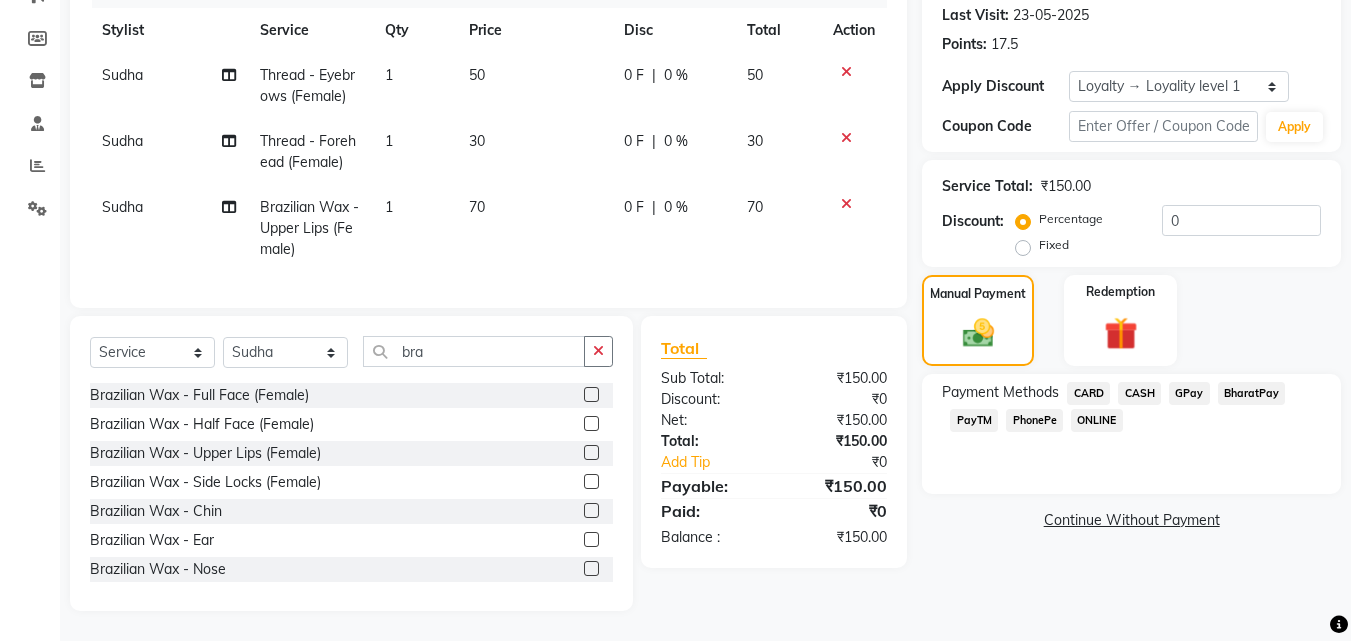 click on "PhonePe" 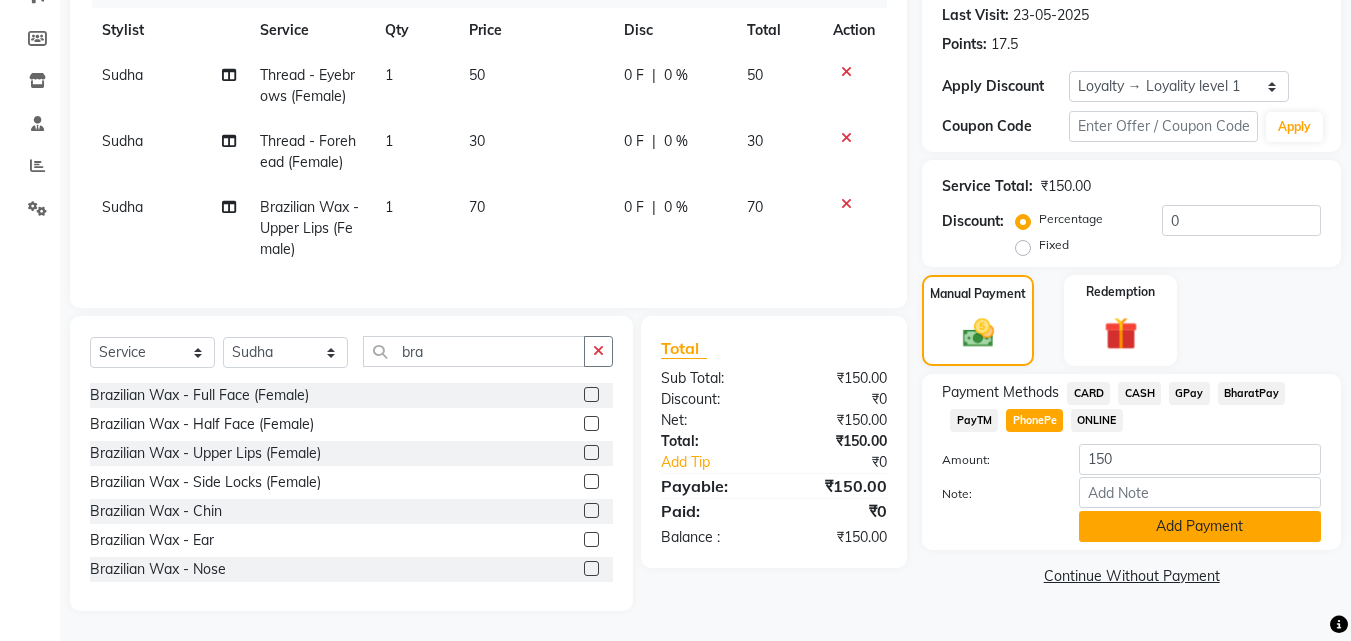 click on "Add Payment" 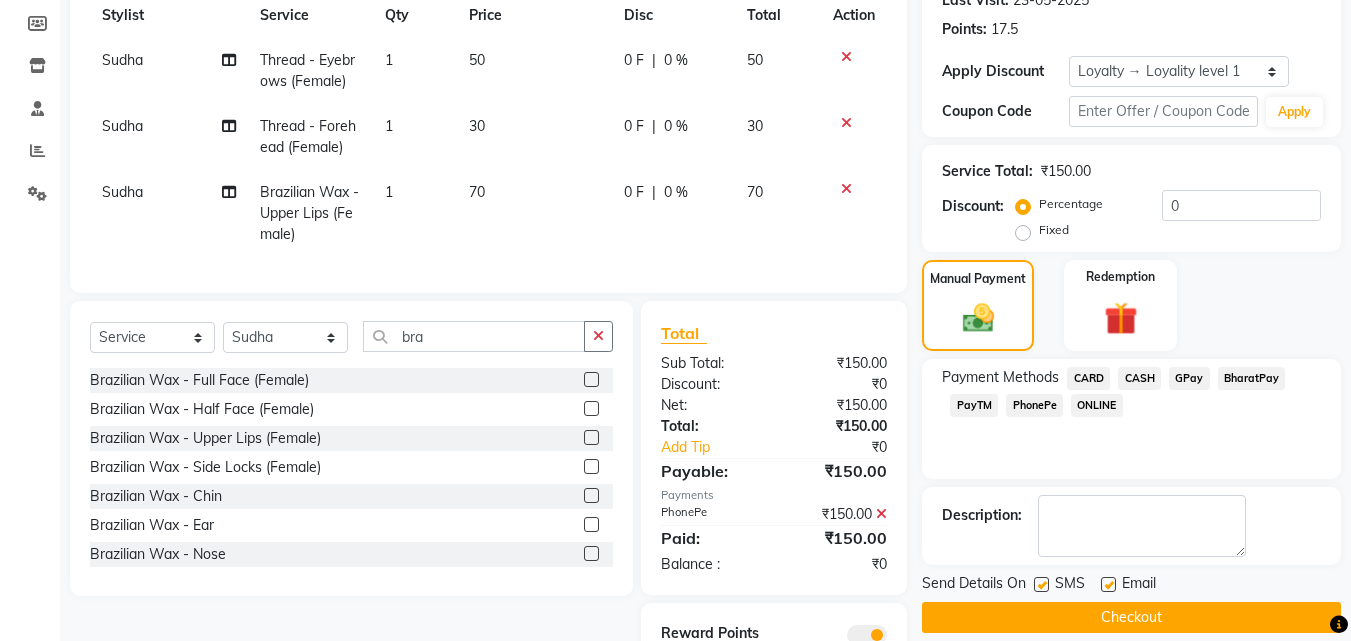scroll, scrollTop: 390, scrollLeft: 0, axis: vertical 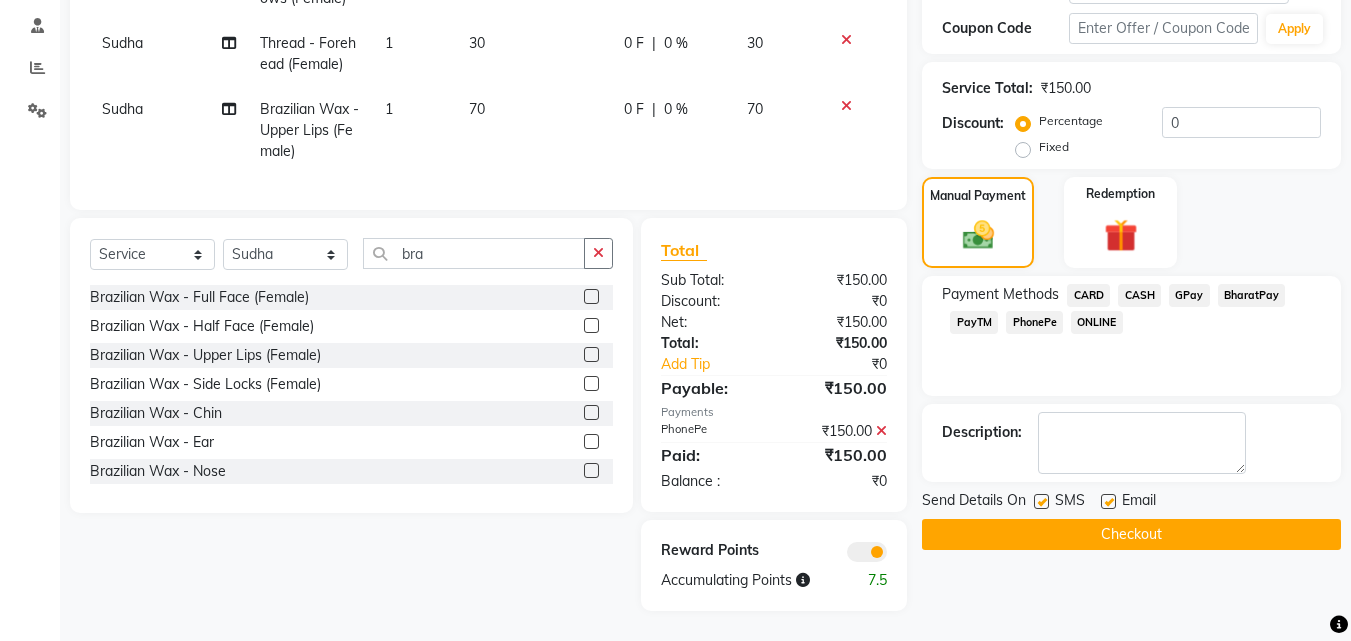 click 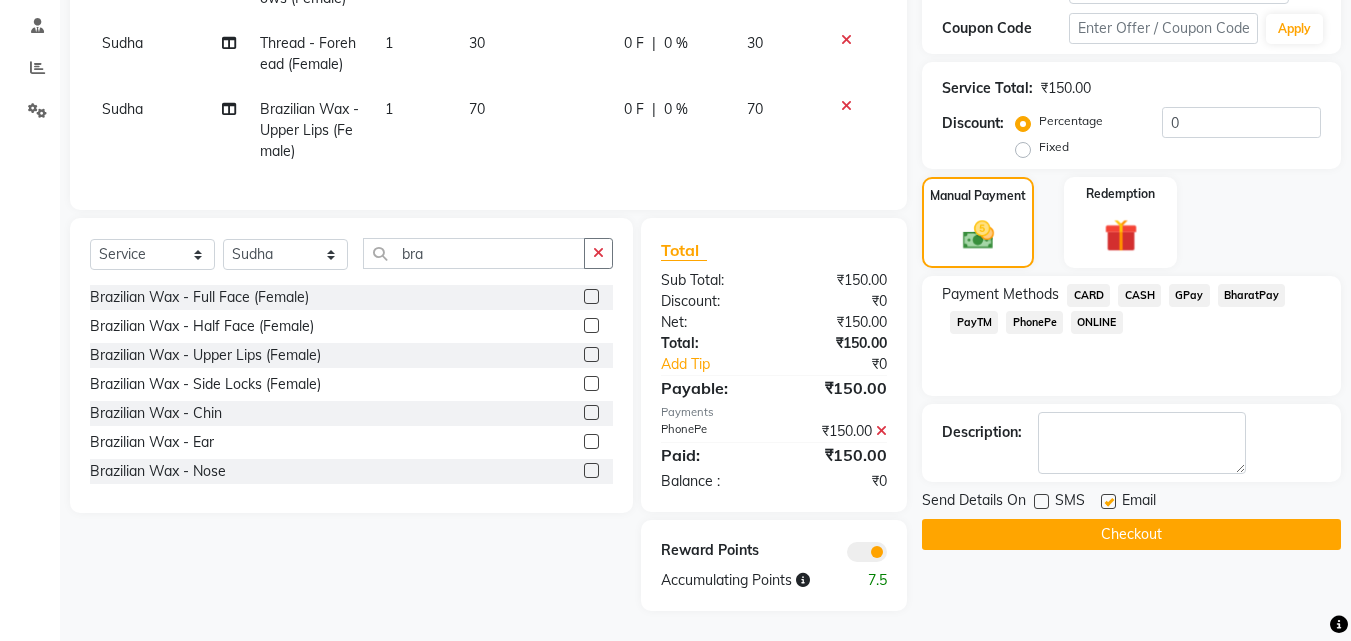 click 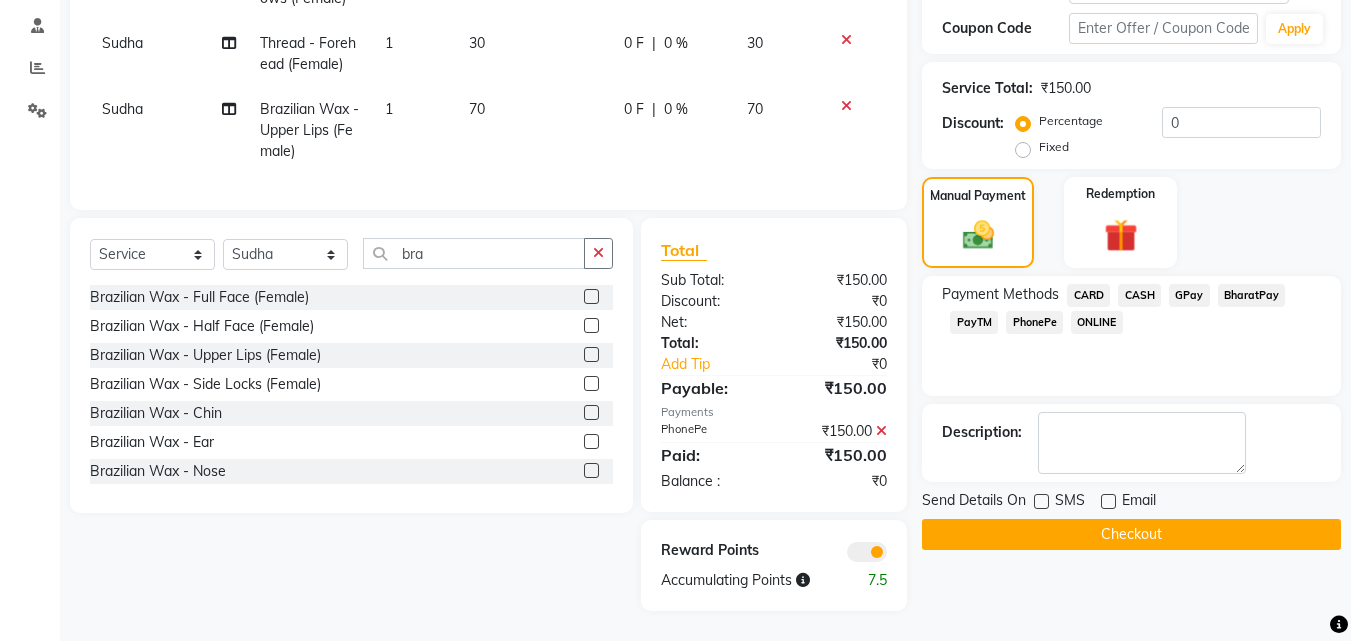 click 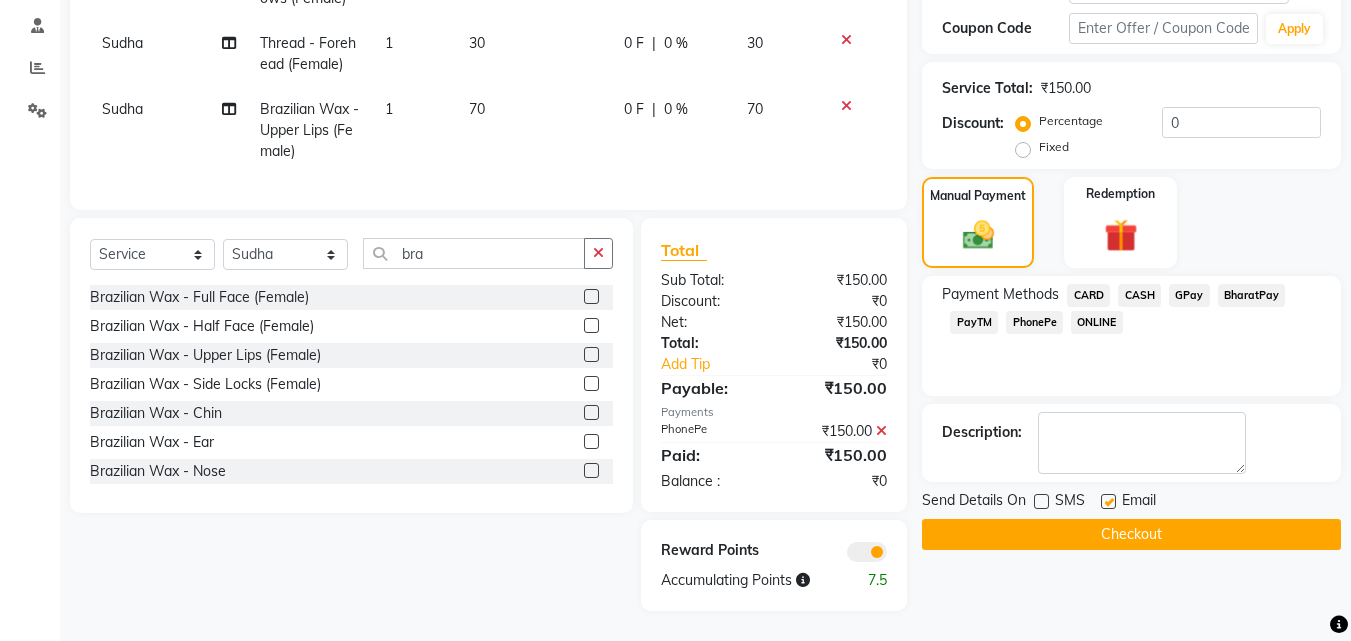 click 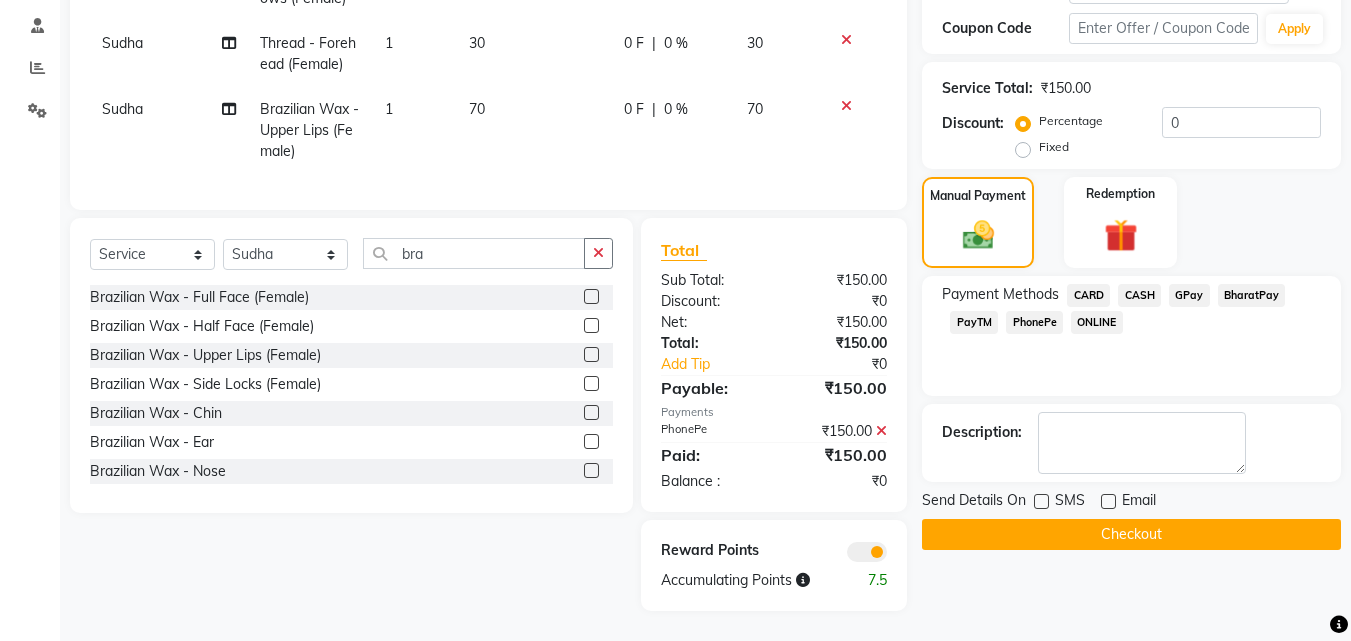 click 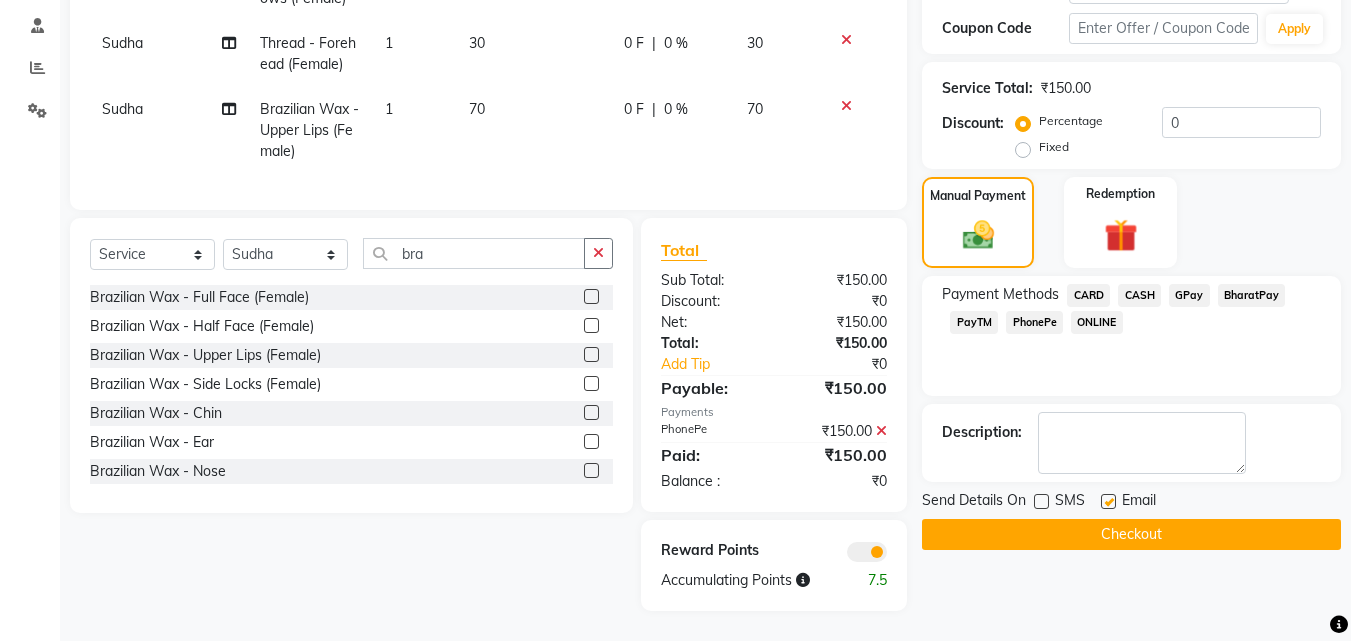 click 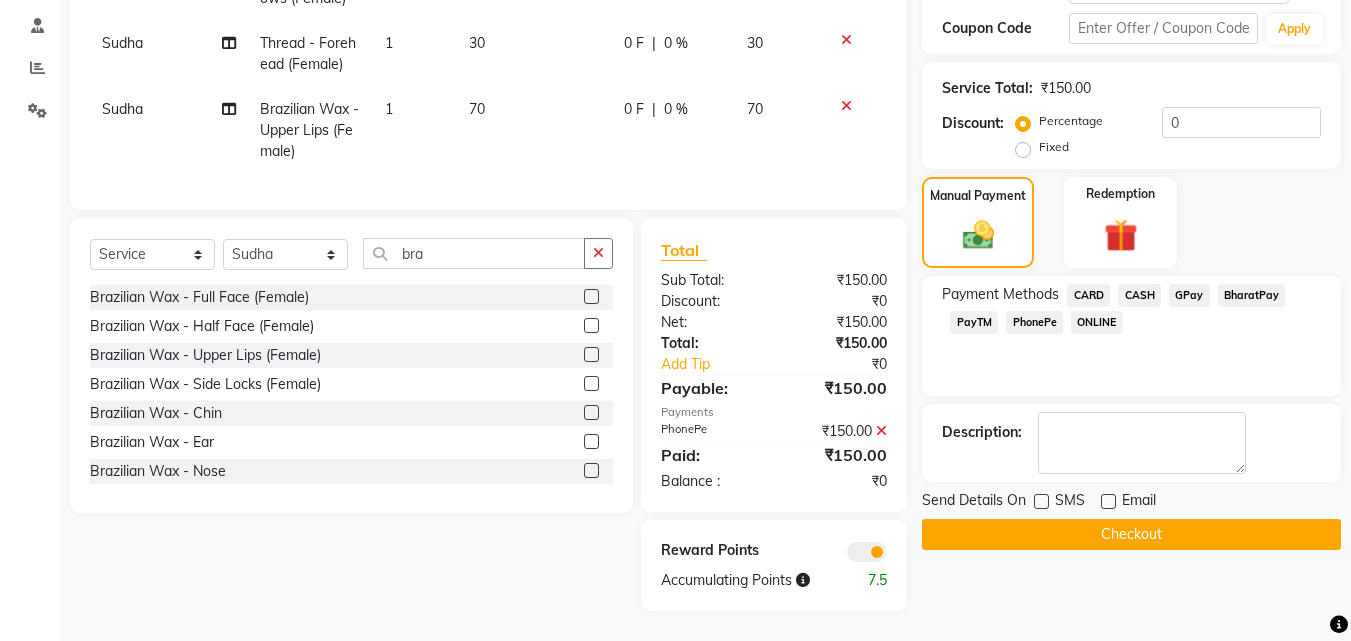 click on "Checkout" 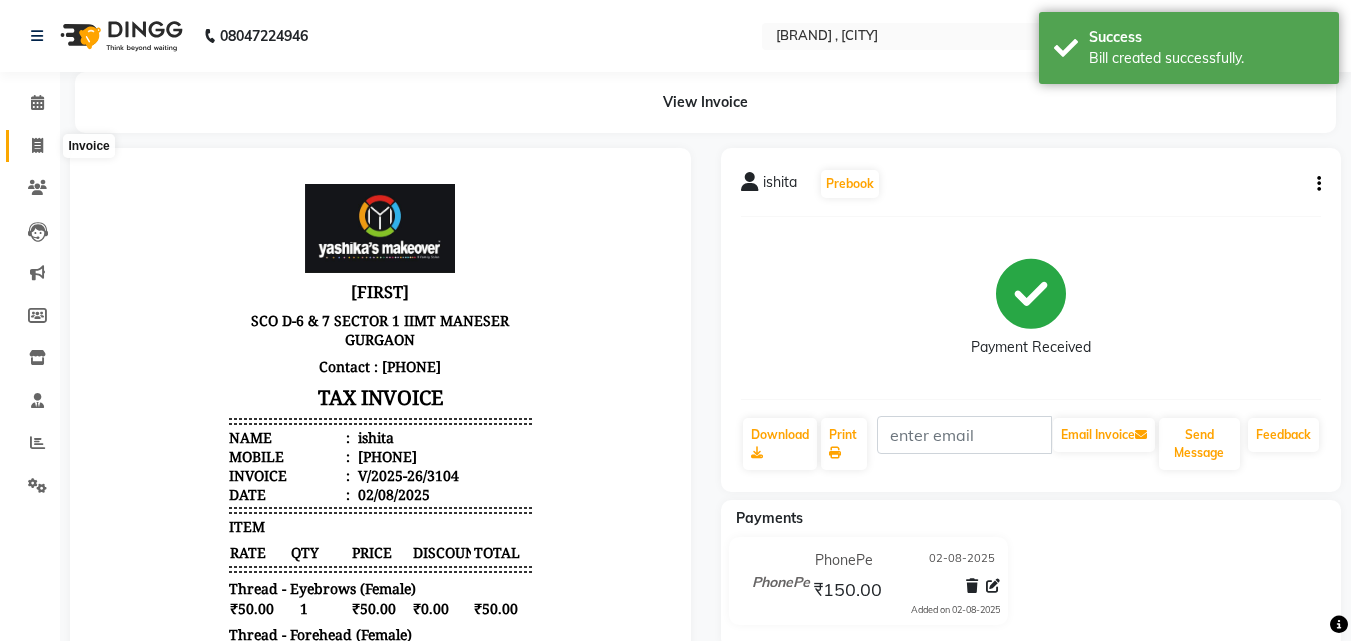 scroll, scrollTop: 0, scrollLeft: 0, axis: both 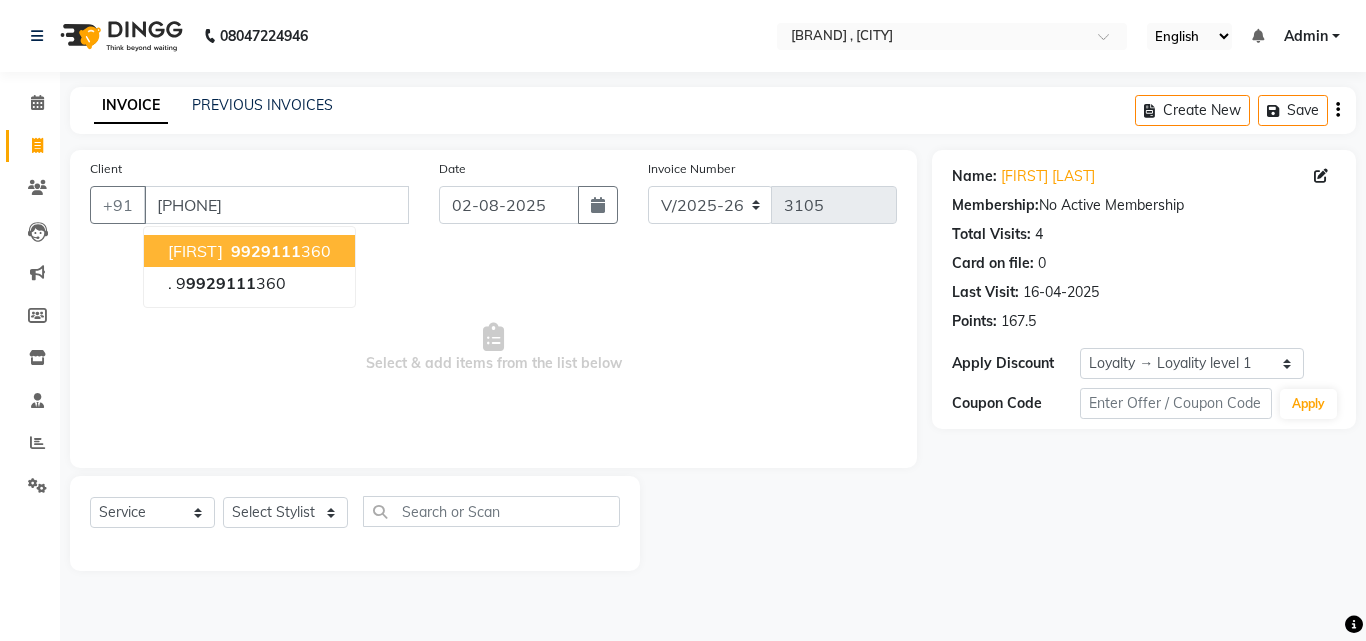 click on "9929111" at bounding box center [266, 251] 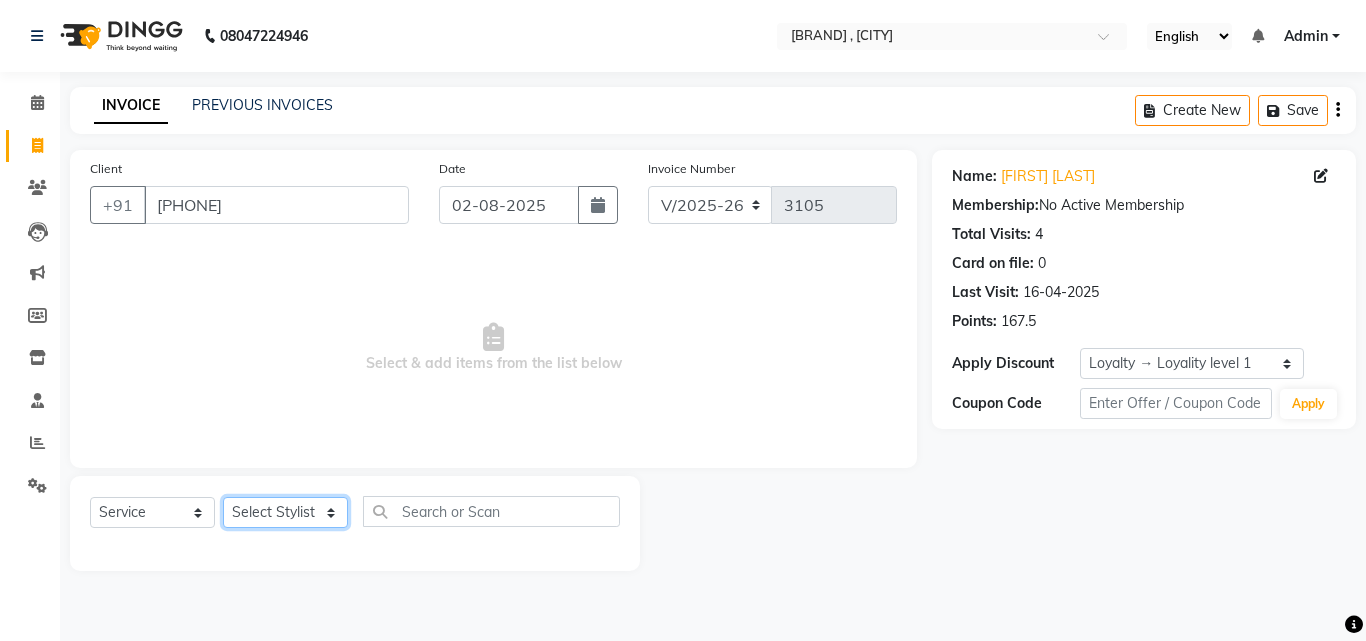 click on "Select Stylist [FIRST] [FIRST] [FIRST] [FIRST] [FIRST] [FIRST] [FIRST] [FIRST] [FIRST] [FIRST] [FIRST] [FIRST] [FIRST] ([DATE]) [FIRST]" 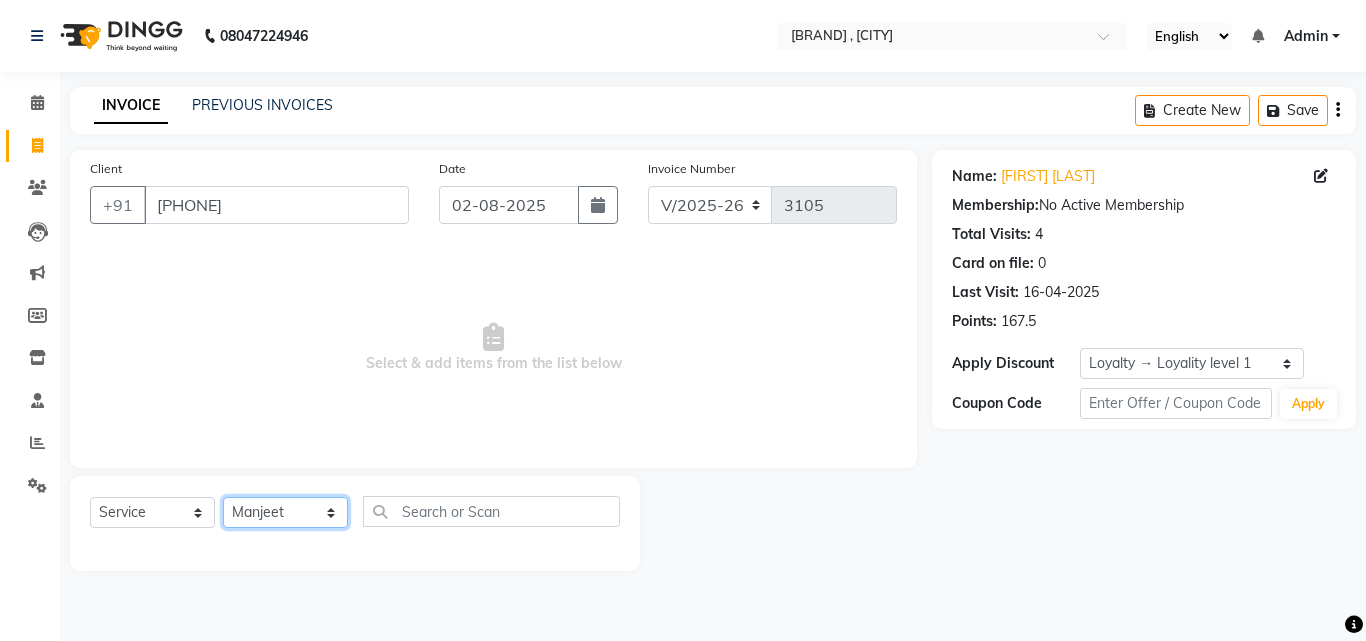 click on "Select Stylist [FIRST] [FIRST] [FIRST] [FIRST] [FIRST] [FIRST] [FIRST] [FIRST] [FIRST] [FIRST] [FIRST] [FIRST] [FIRST] ([DATE]) [FIRST]" 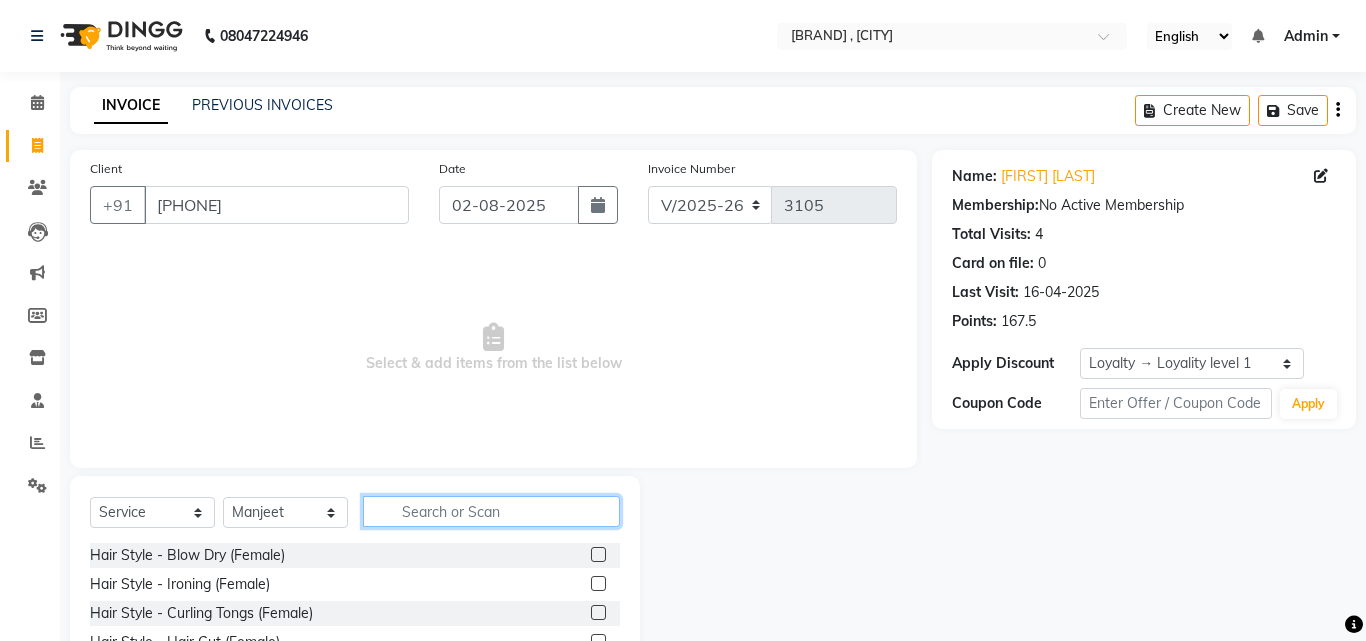 click 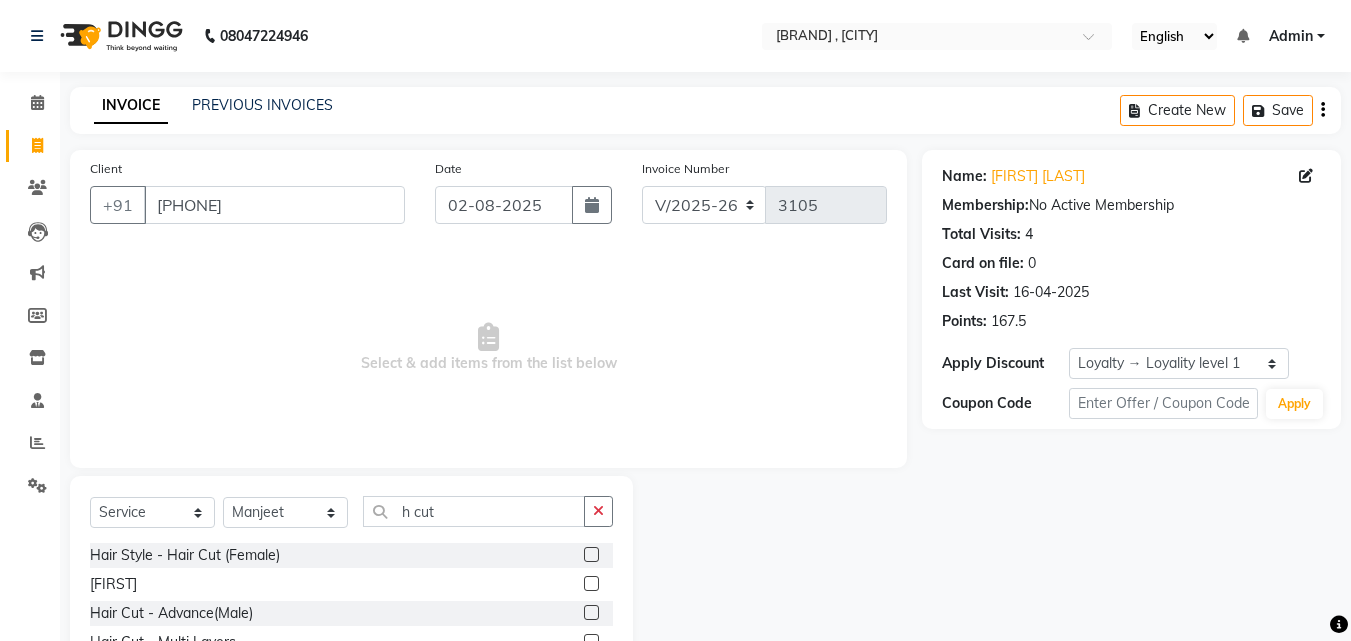 click 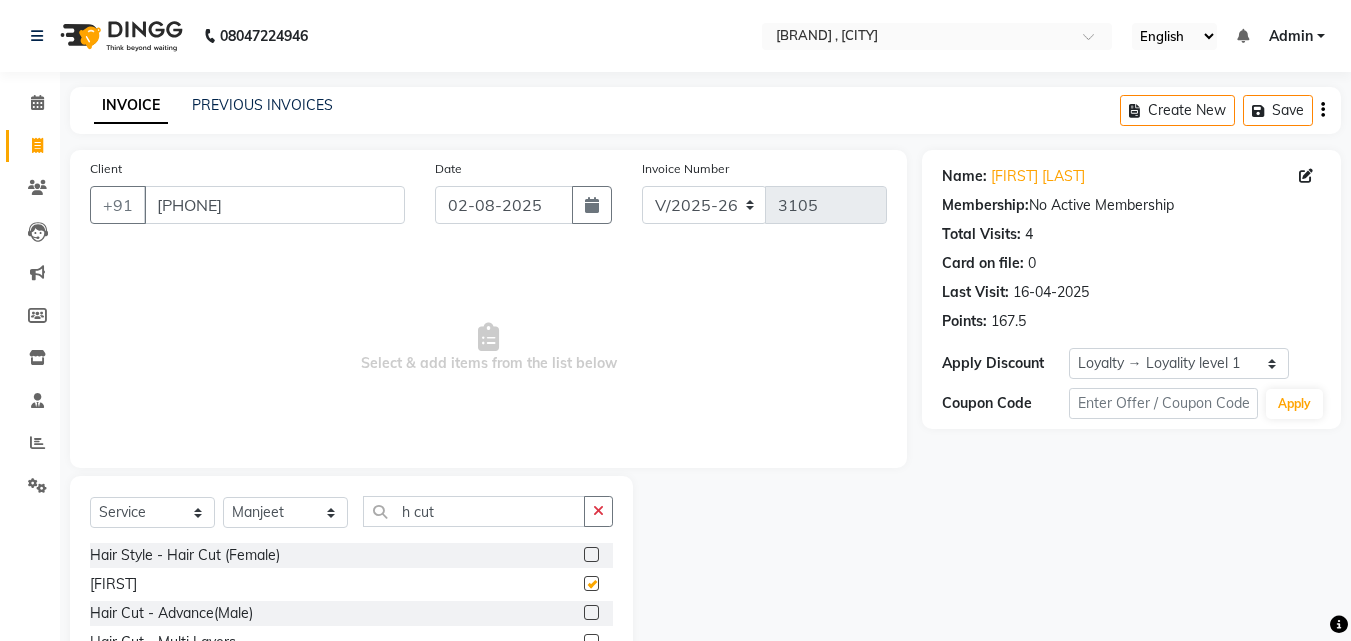 click 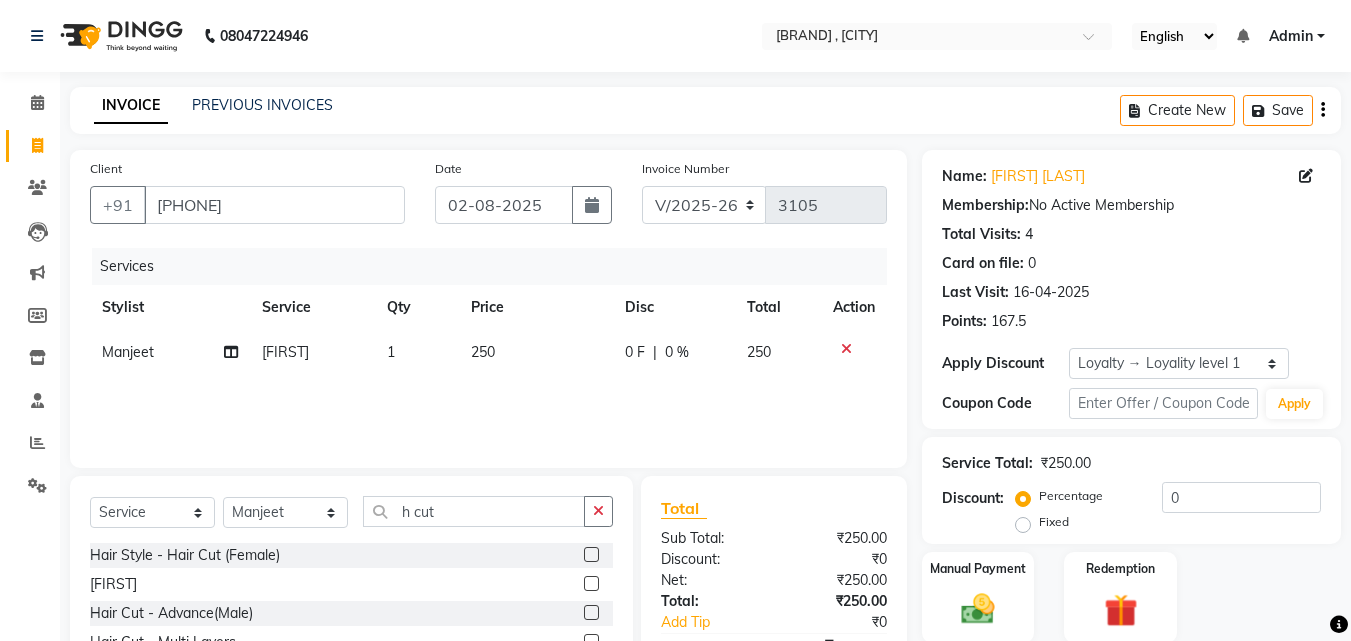 scroll, scrollTop: 160, scrollLeft: 0, axis: vertical 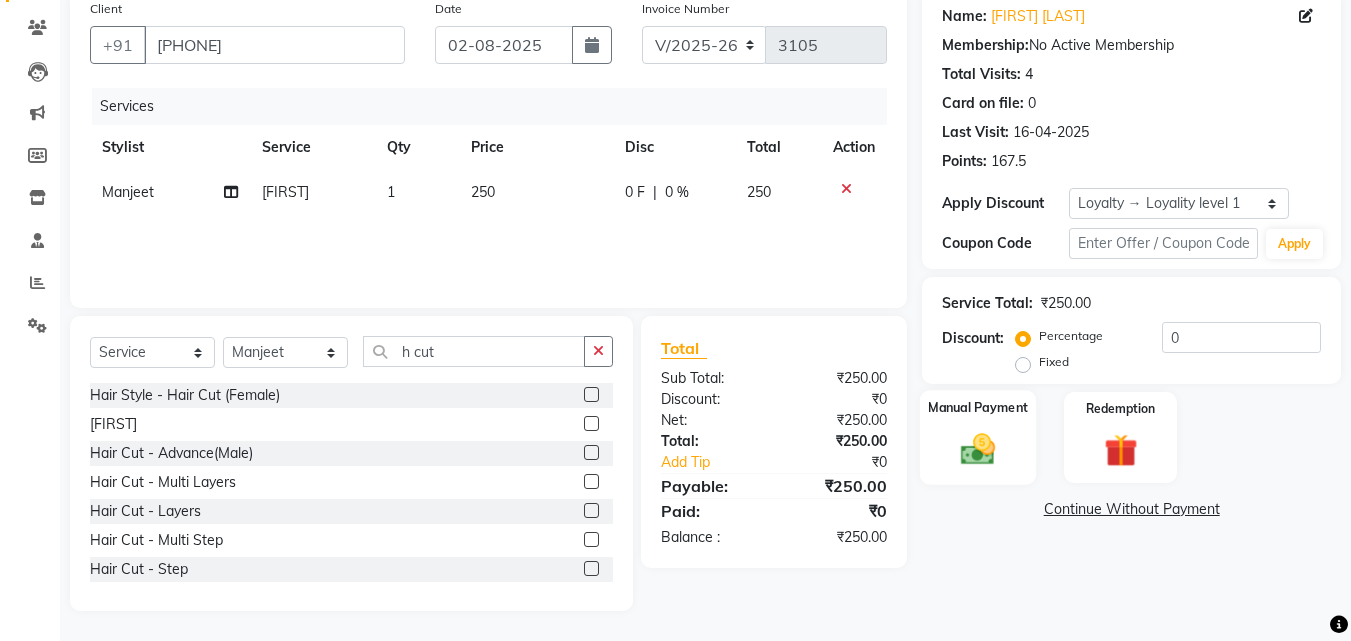click on "Manual Payment" 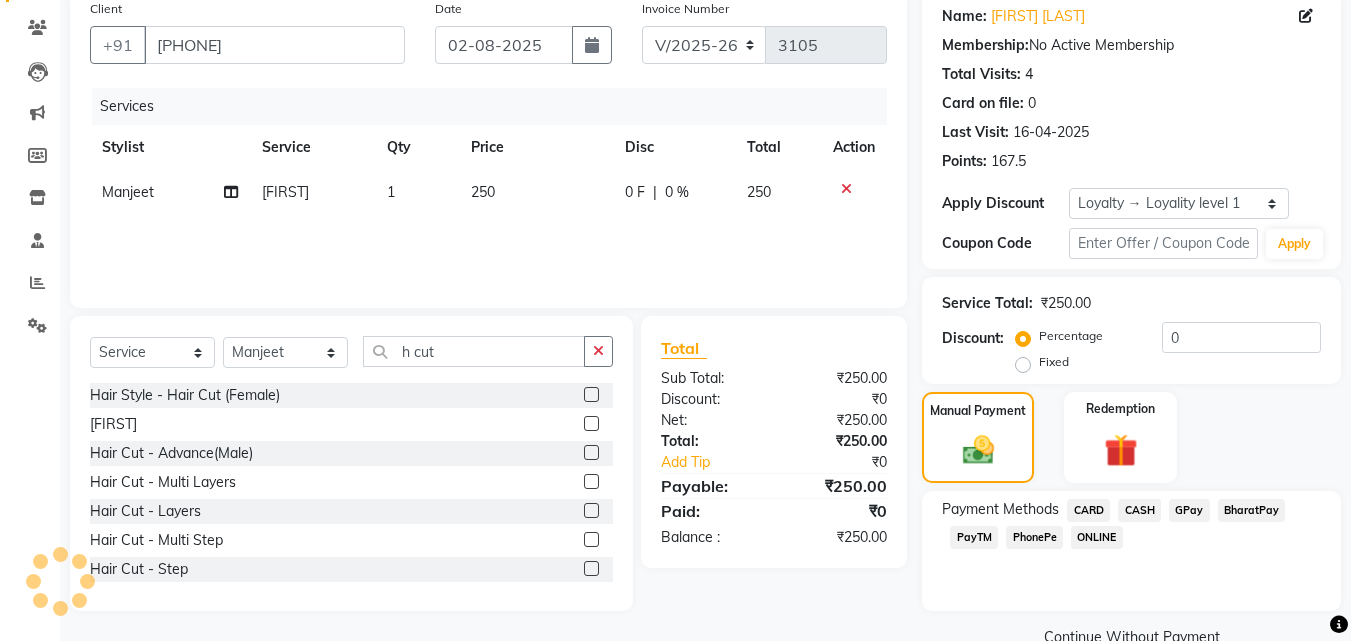 click on "CASH" 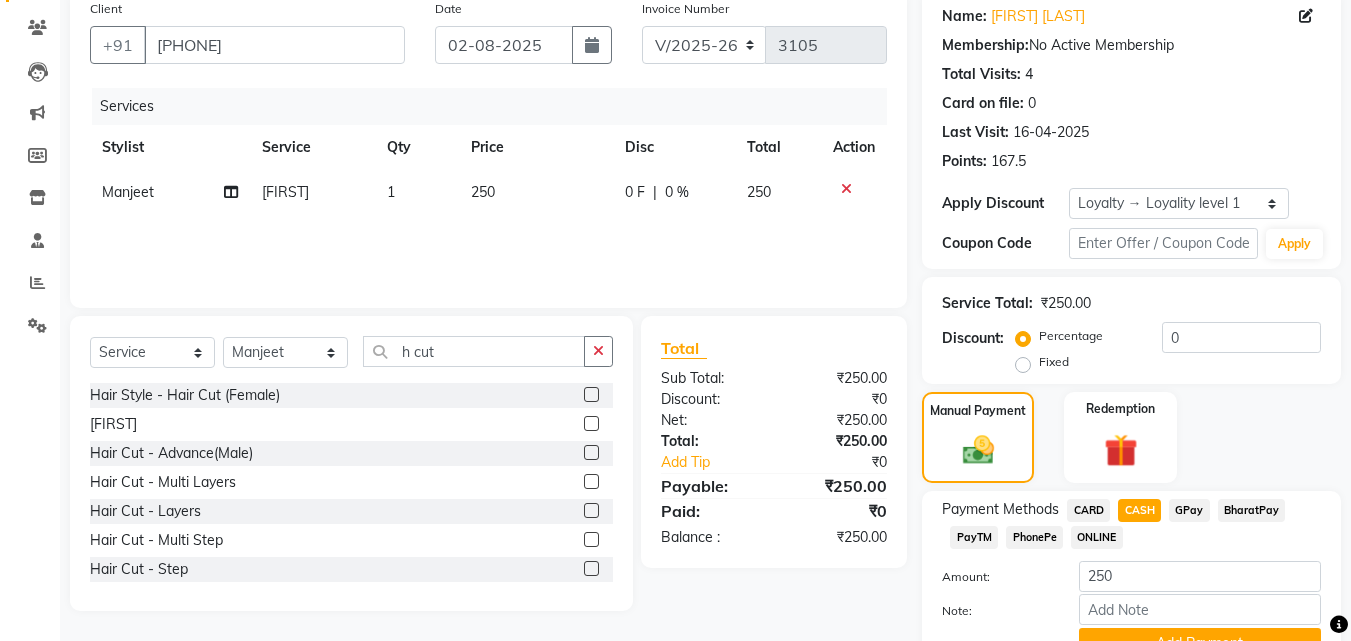 scroll, scrollTop: 257, scrollLeft: 0, axis: vertical 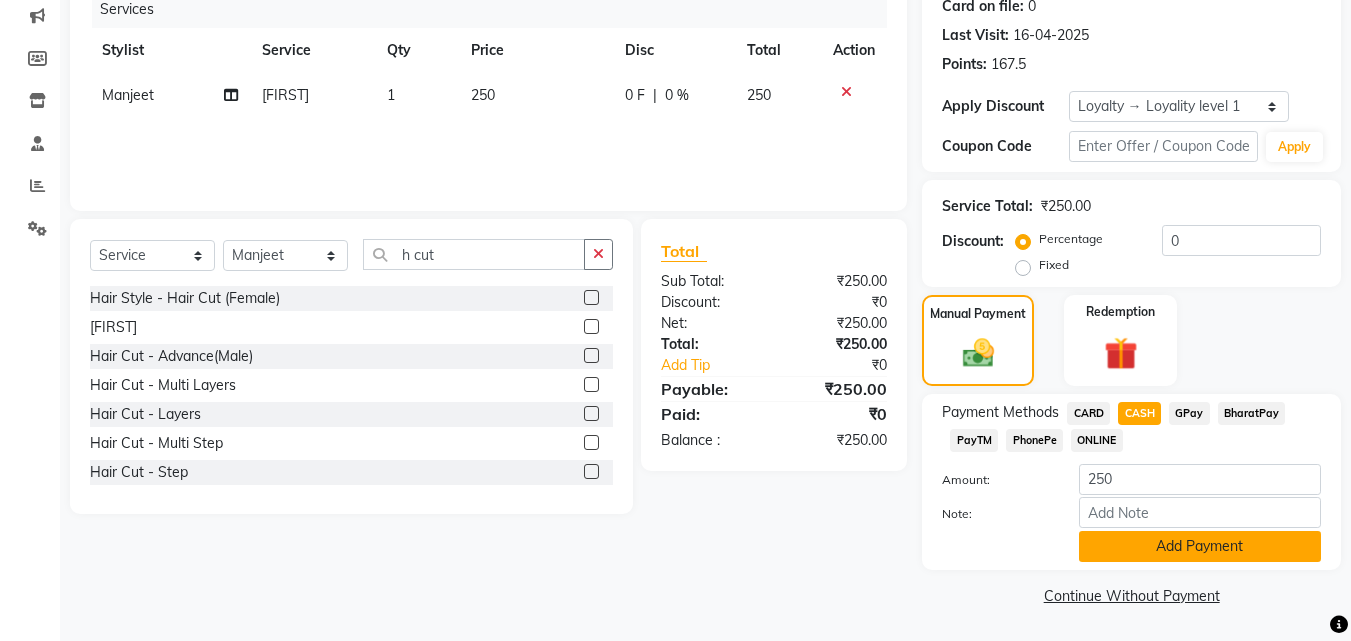 click on "Add Payment" 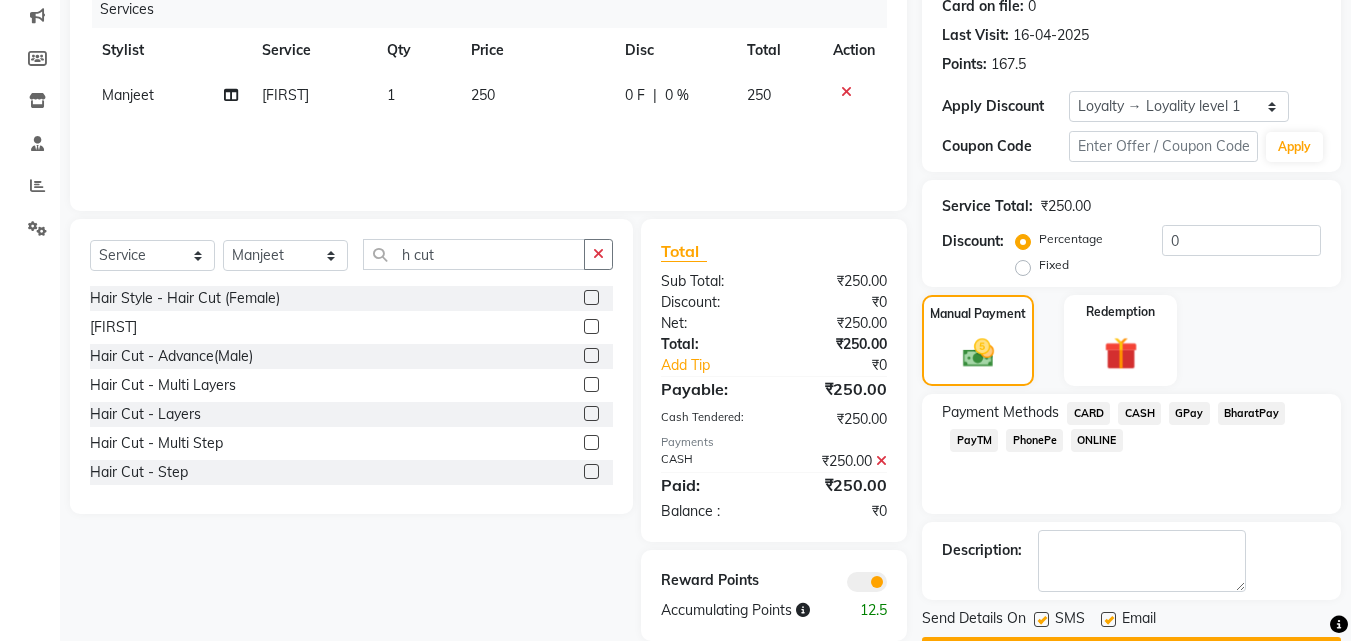 scroll, scrollTop: 314, scrollLeft: 0, axis: vertical 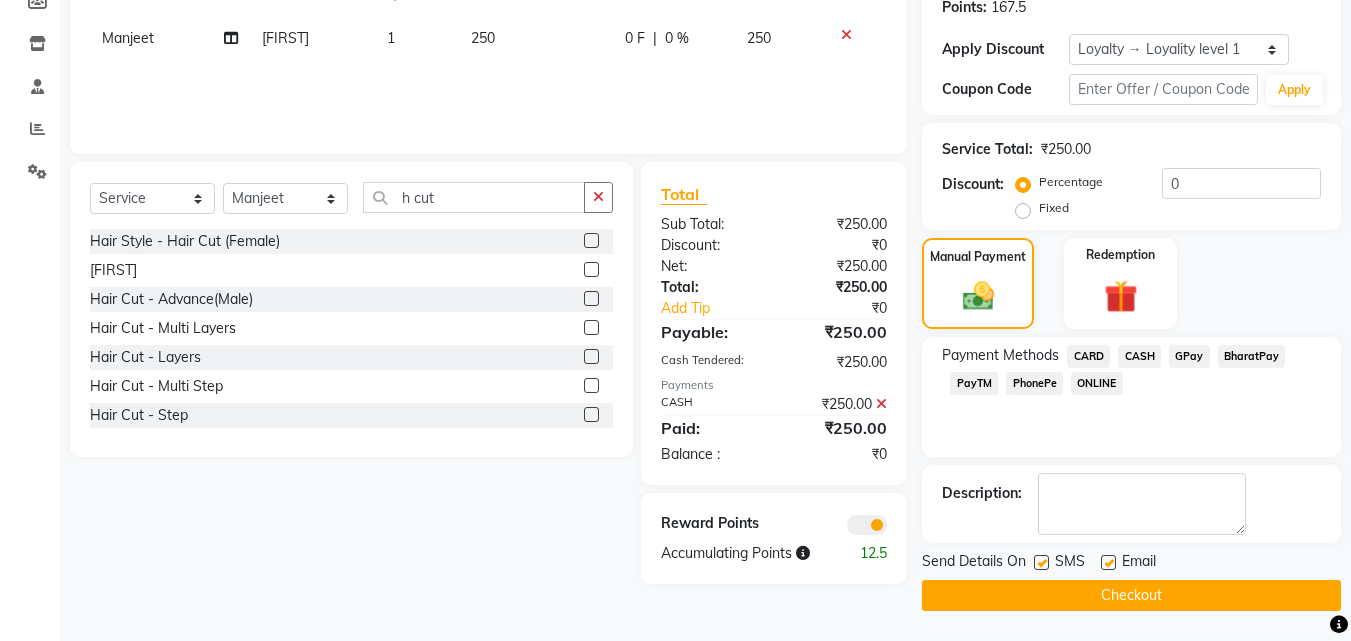 click 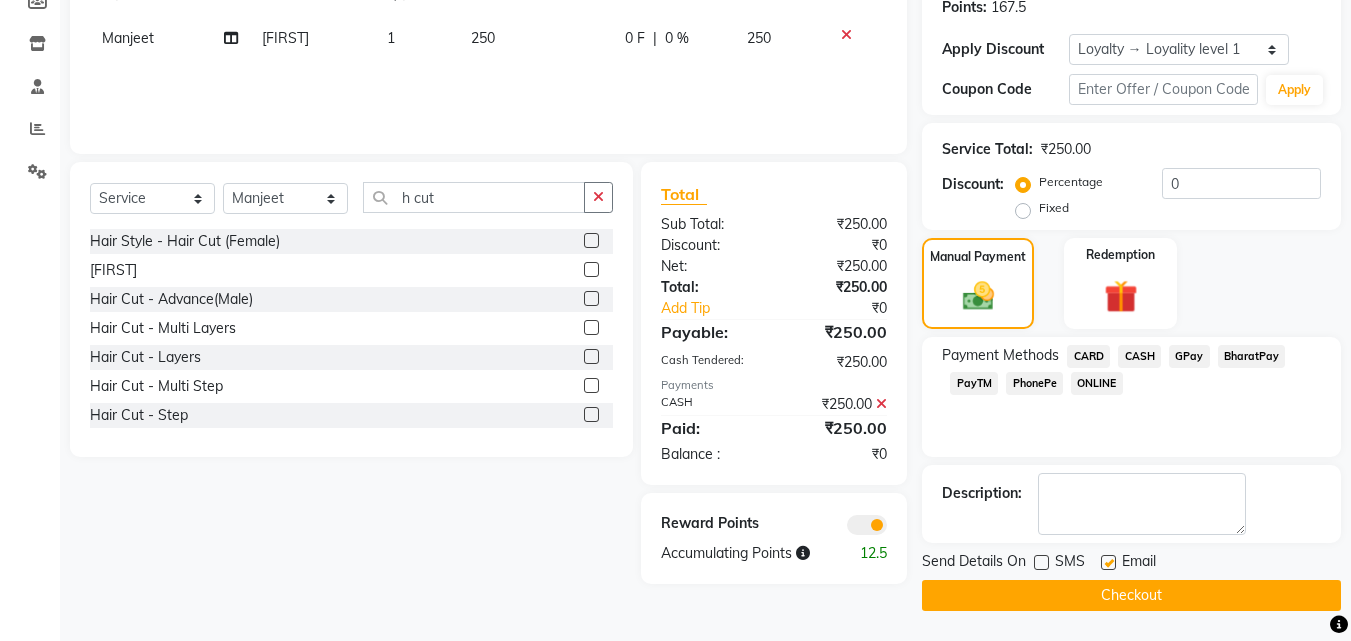 click 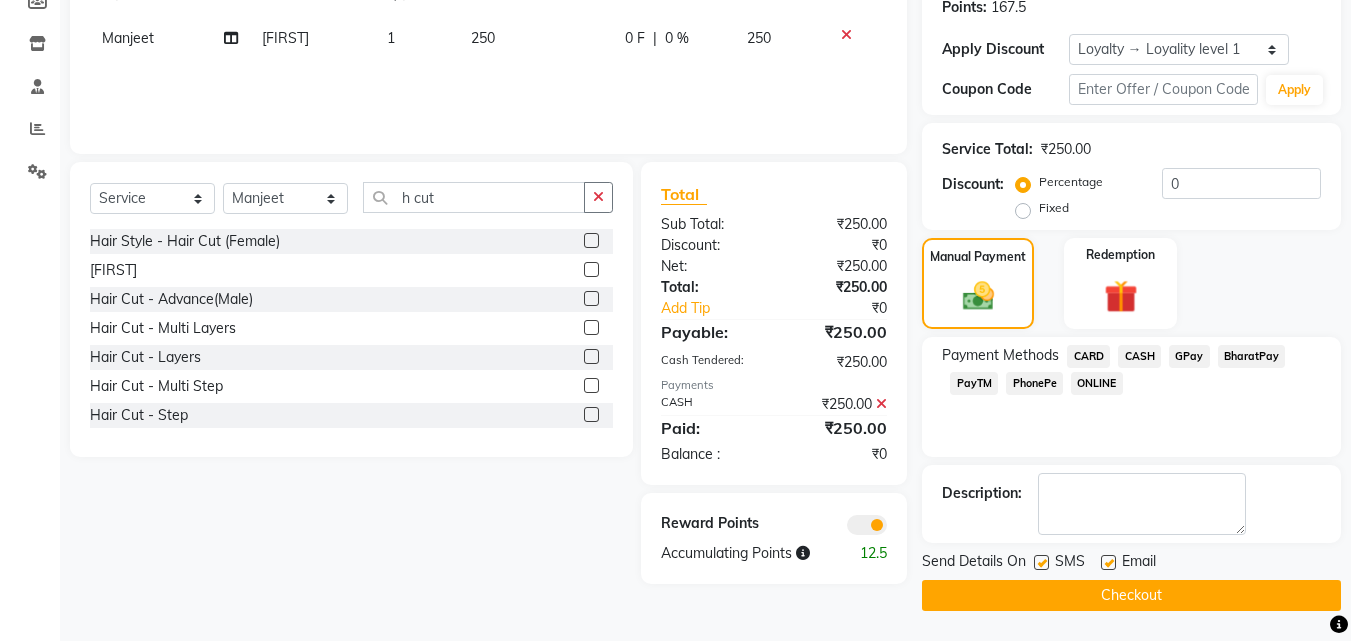 click 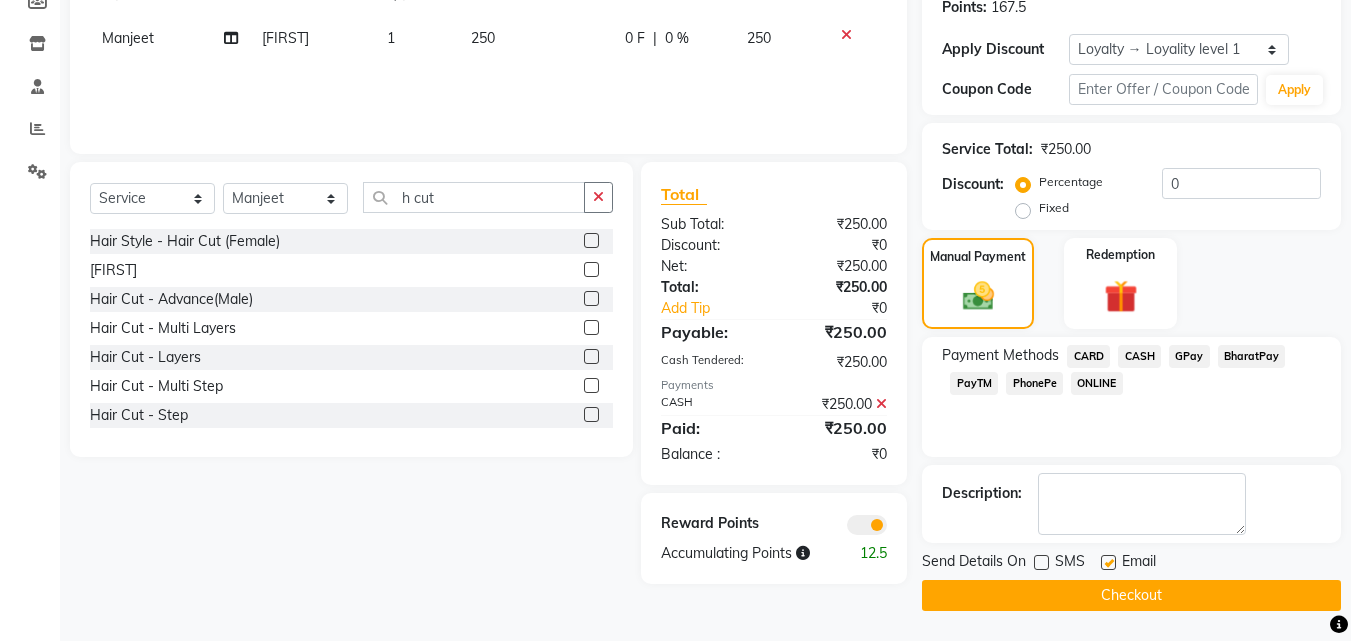 click 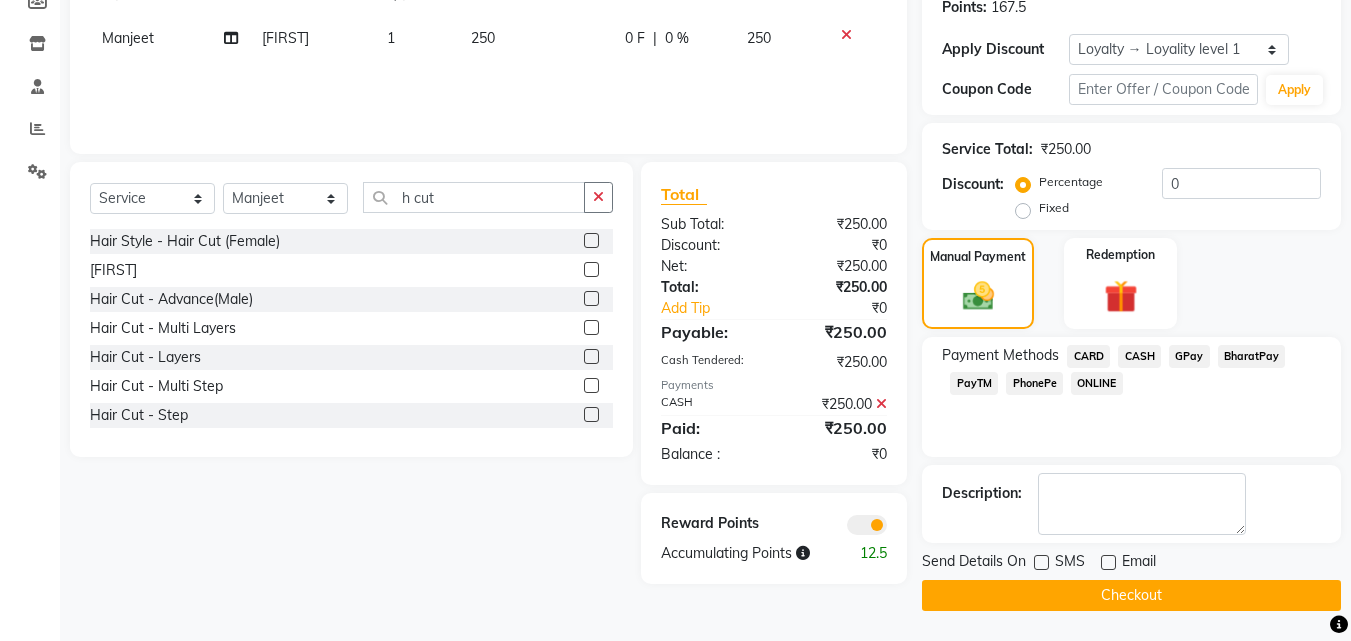 click 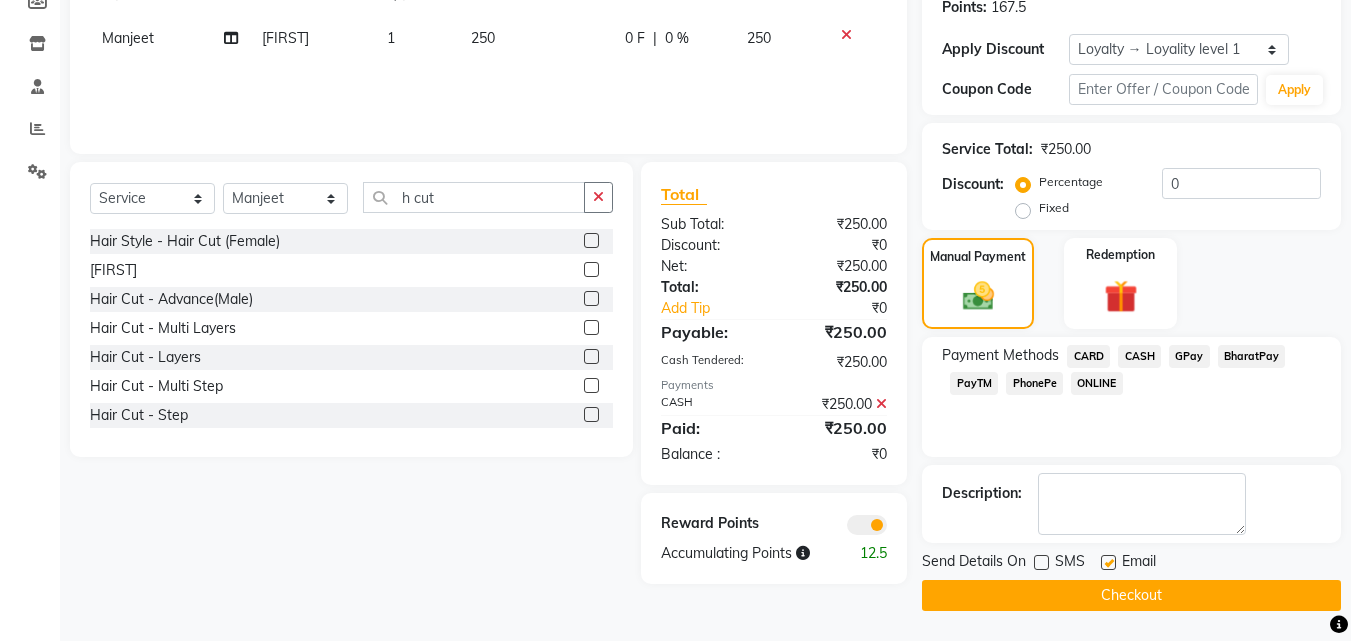 click 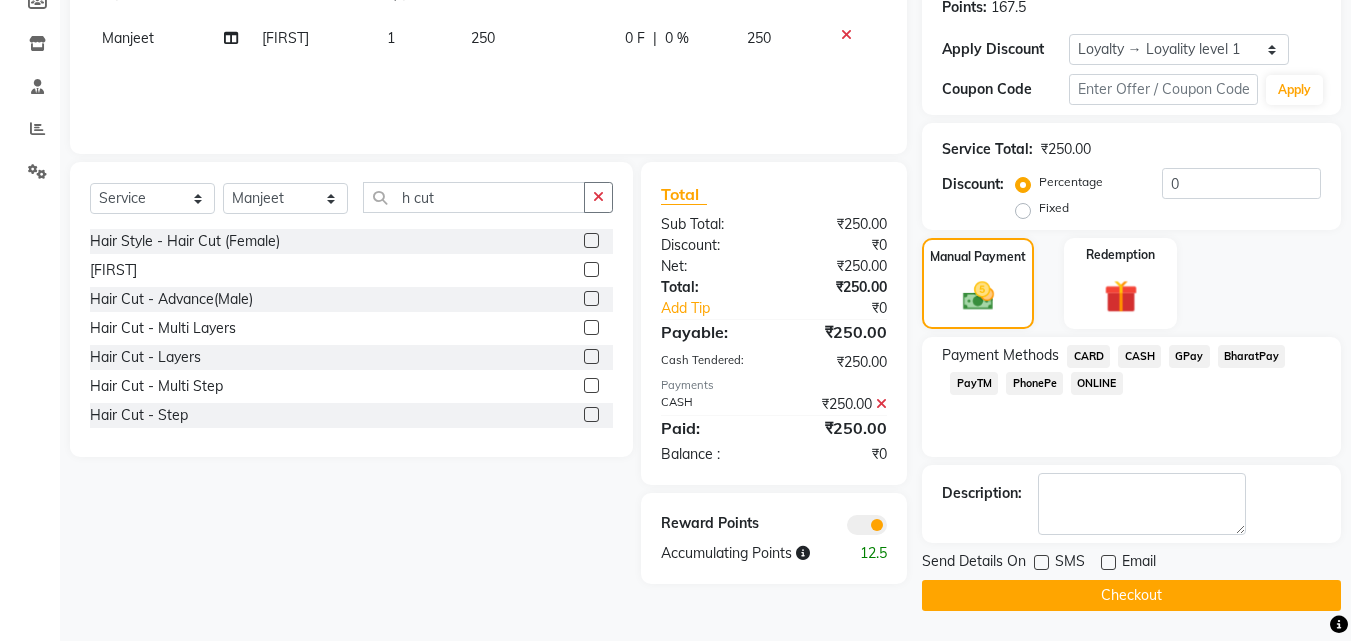 click on "Checkout" 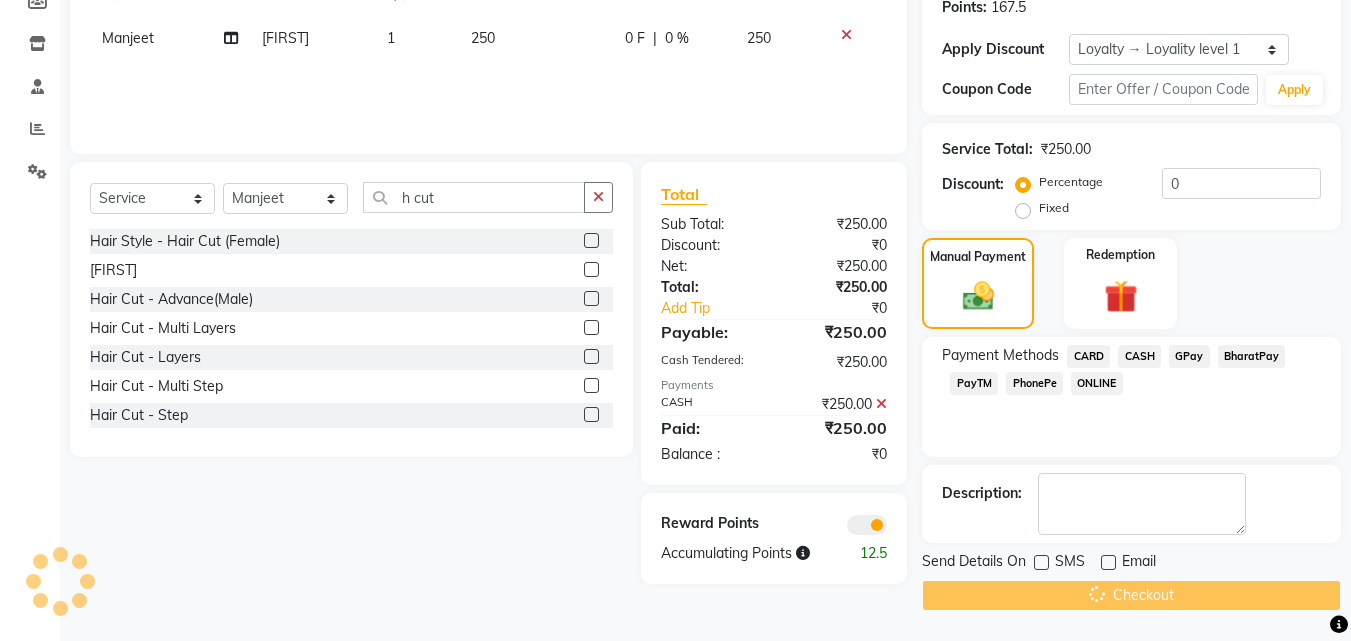 click on "Checkout" 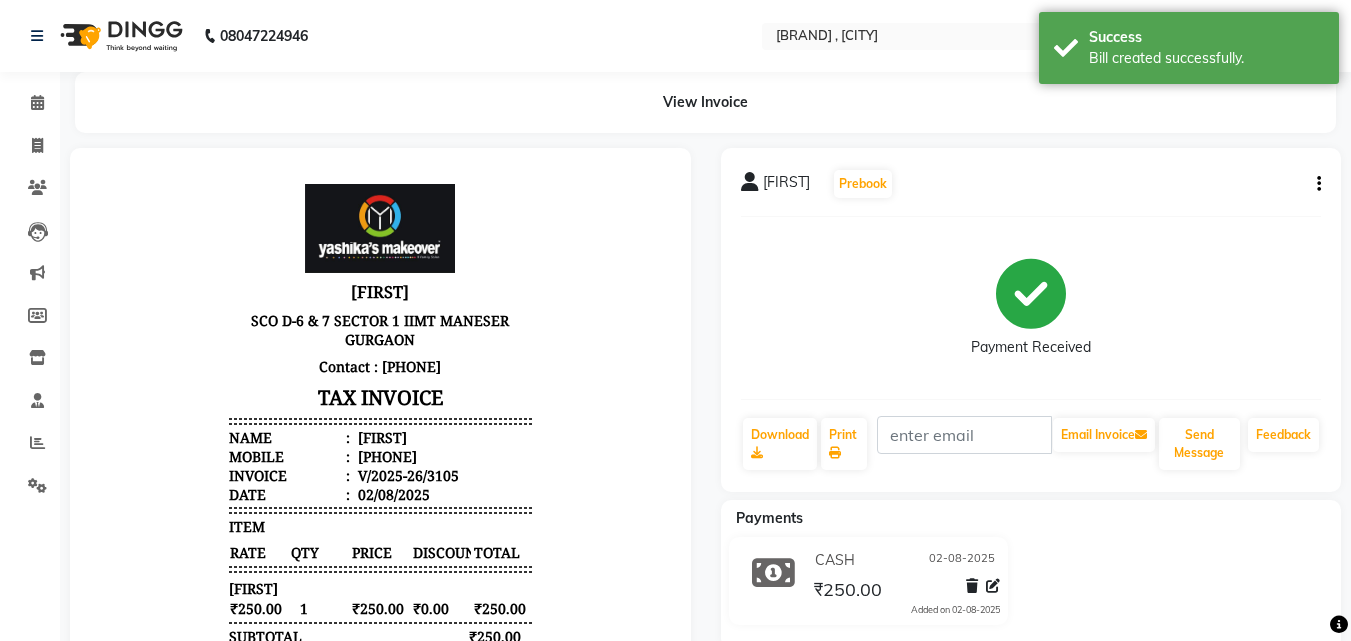 scroll, scrollTop: 0, scrollLeft: 0, axis: both 